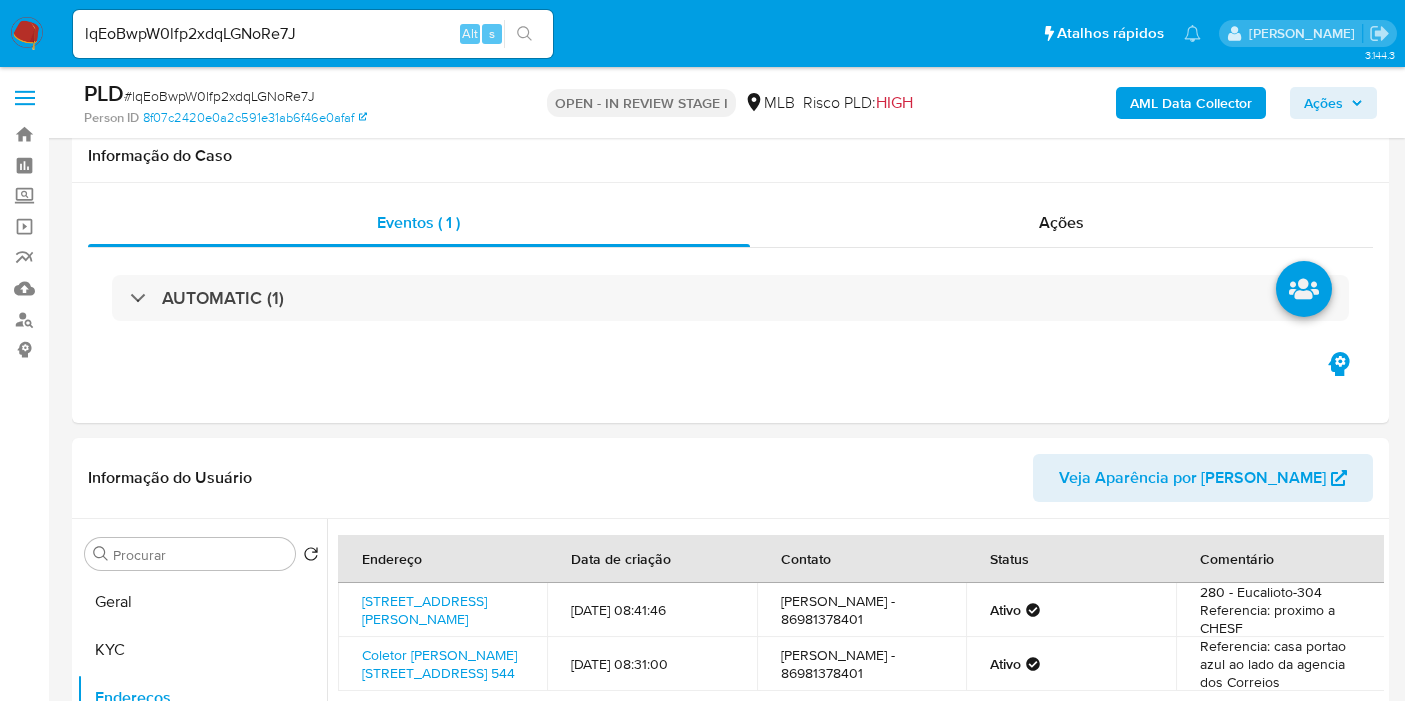 select on "10" 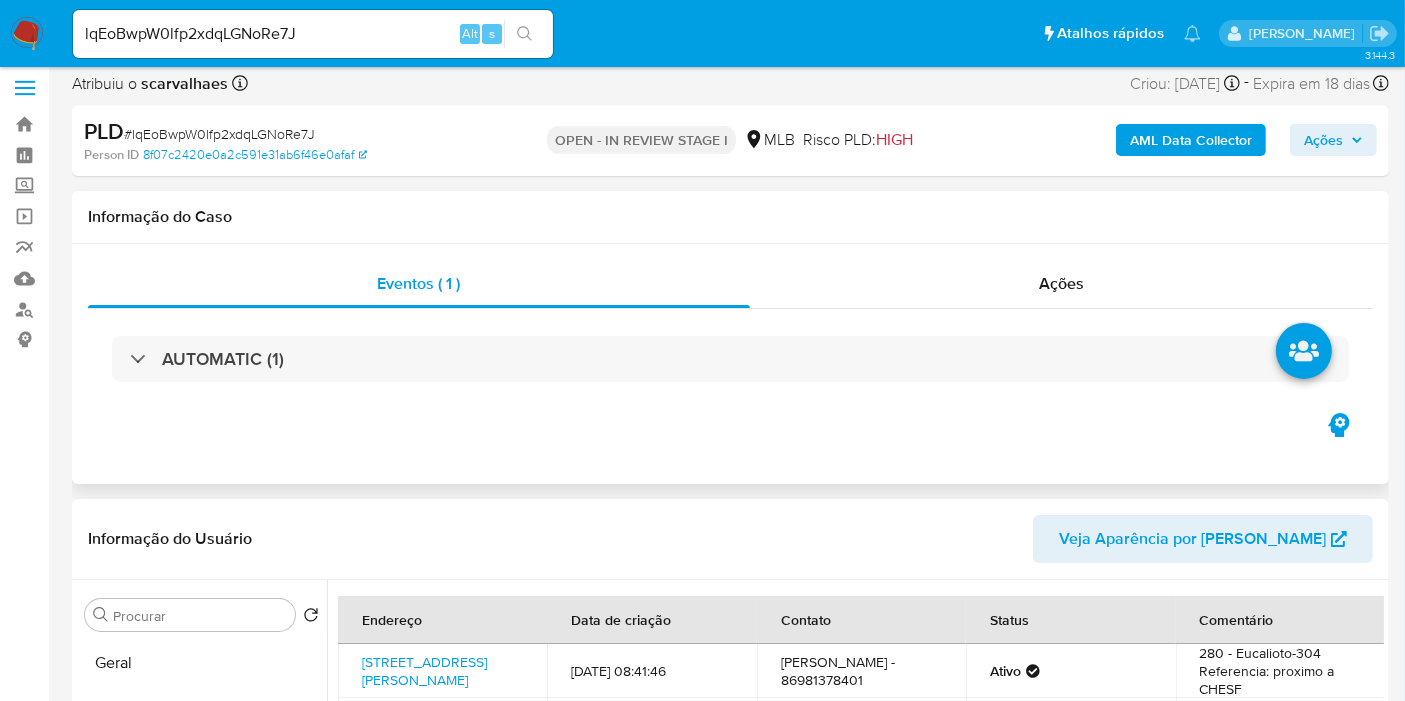 scroll, scrollTop: 0, scrollLeft: 0, axis: both 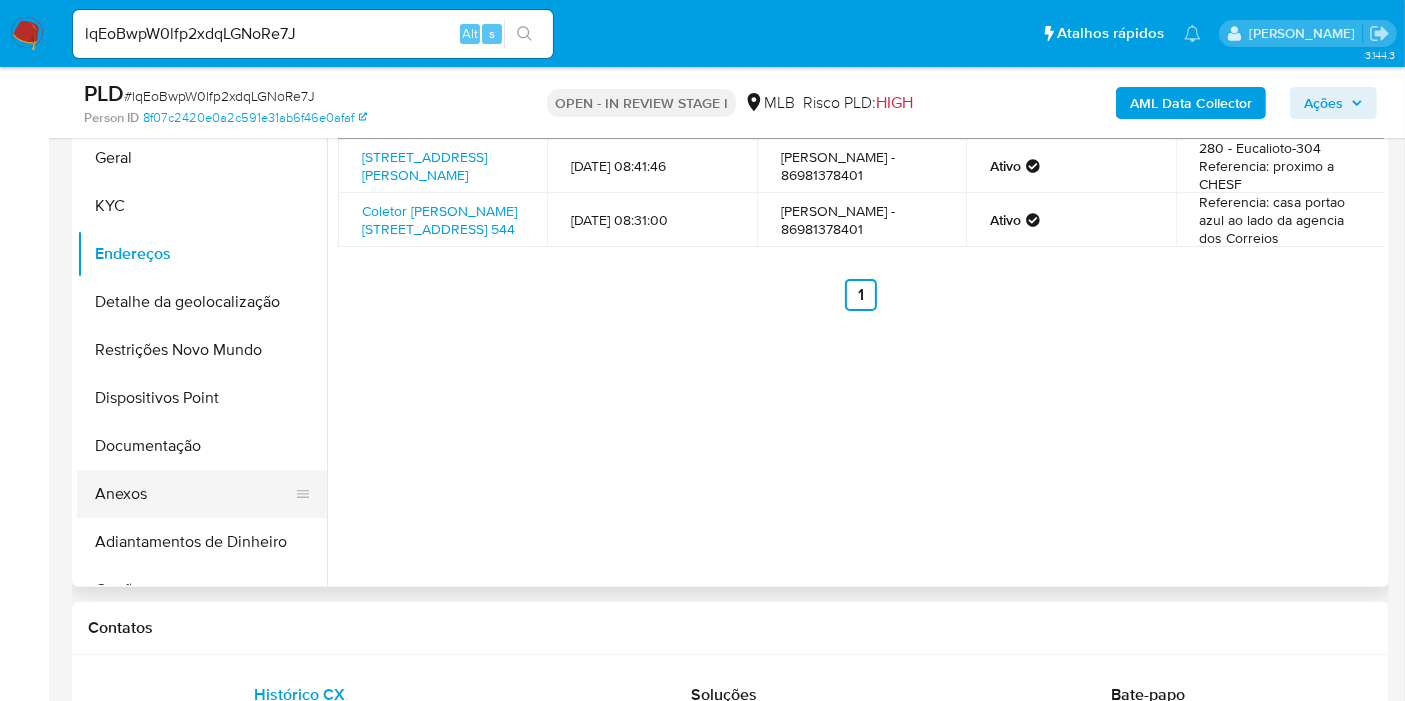 click on "Anexos" at bounding box center (194, 494) 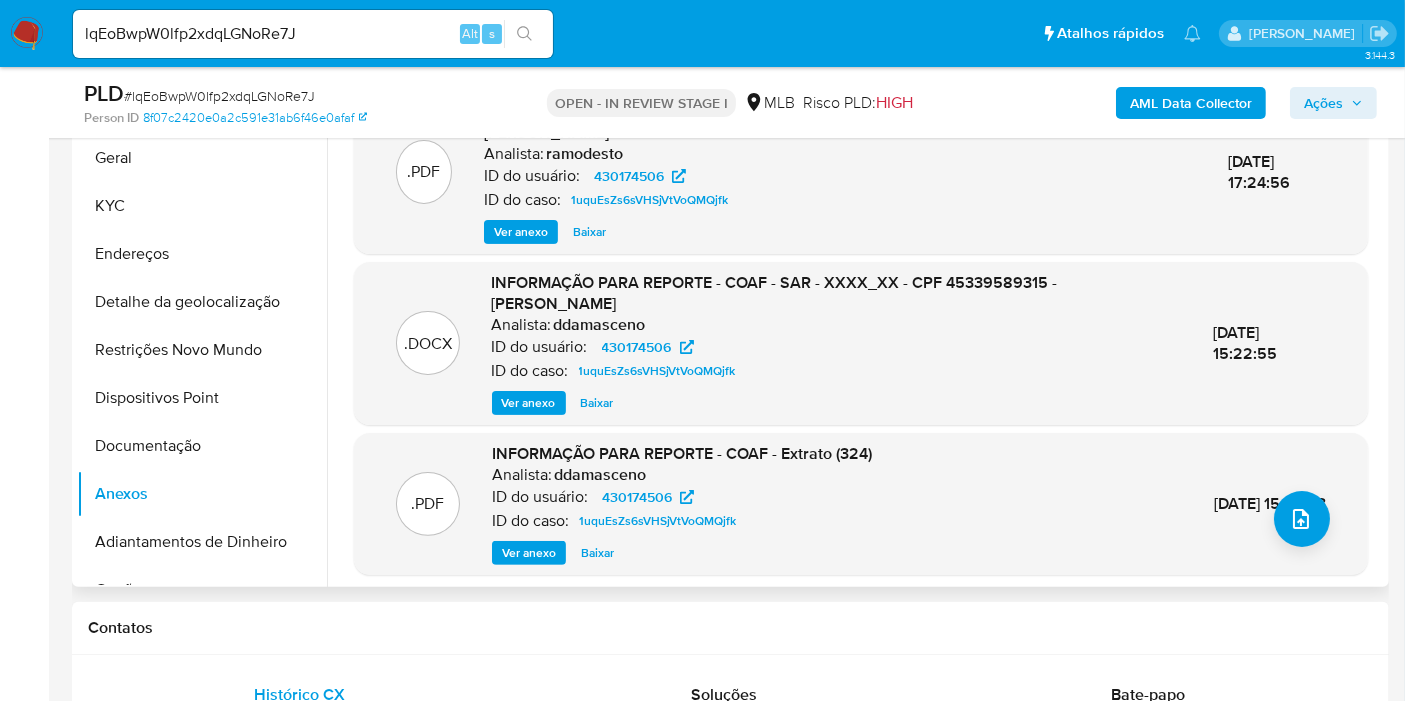 click on "Ver anexo" at bounding box center [529, 403] 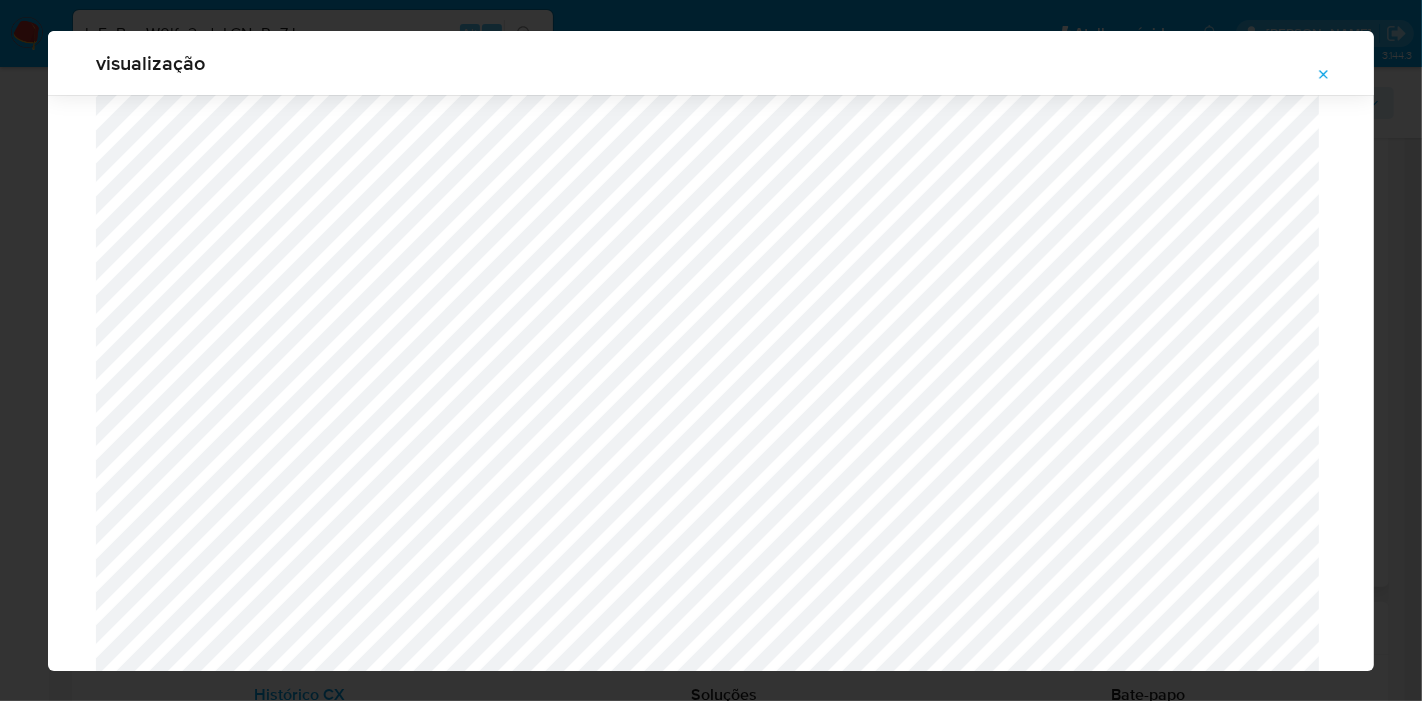scroll, scrollTop: 626, scrollLeft: 0, axis: vertical 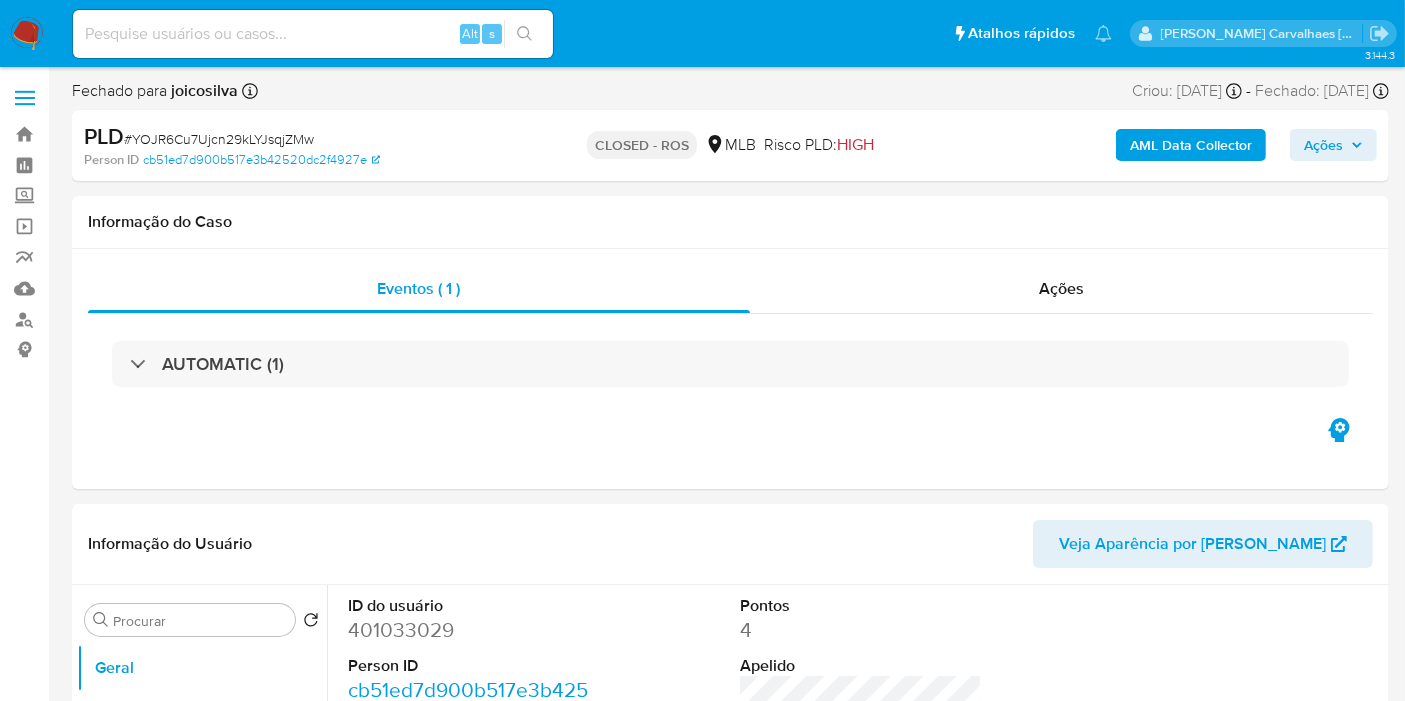 select on "10" 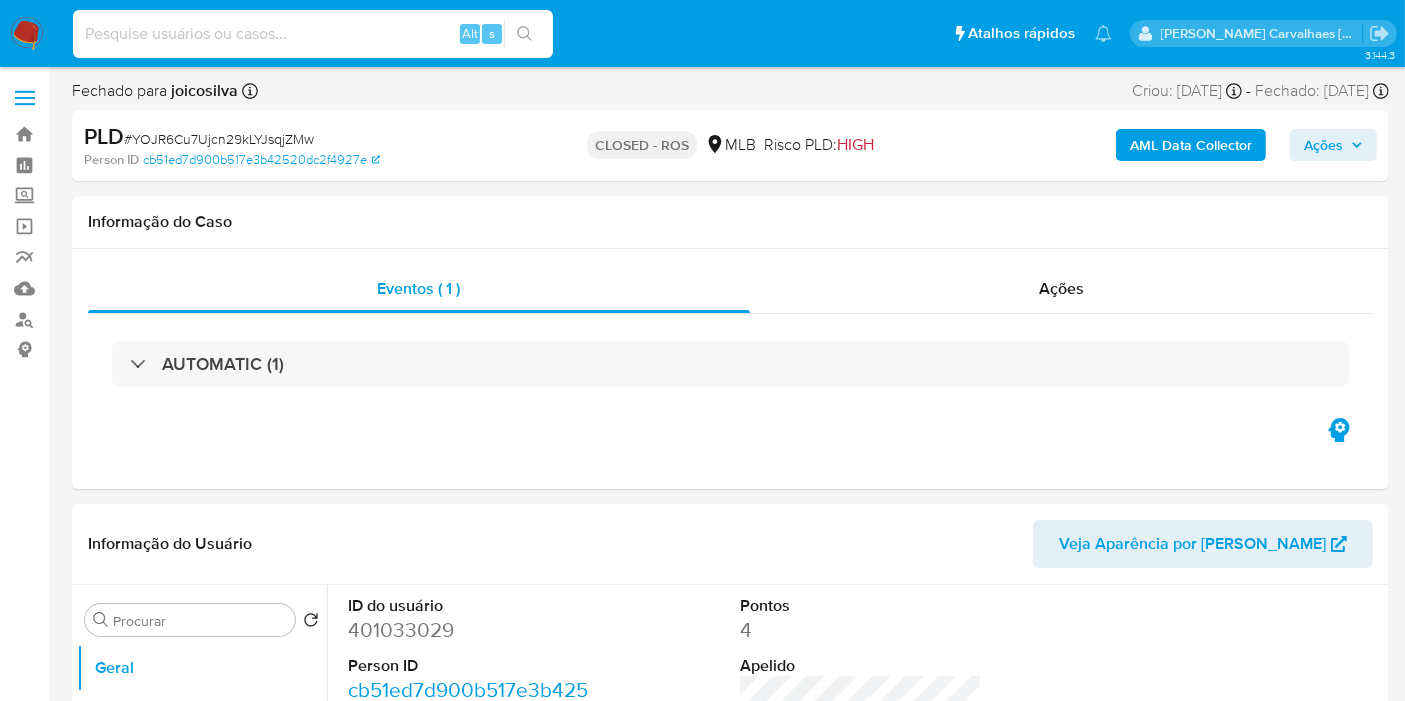 paste on "lqEoBwpW0lfp2xdqLGNoRe7J" 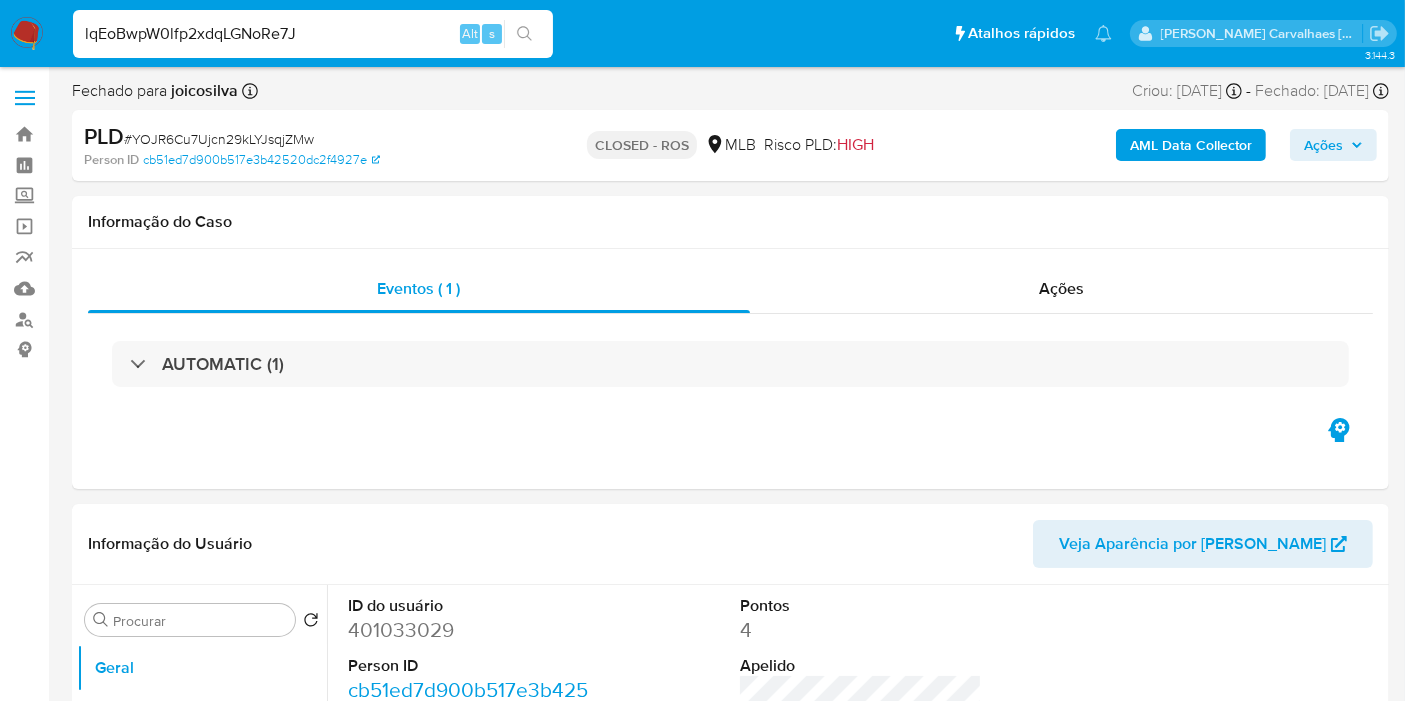 type on "lqEoBwpW0lfp2xdqLGNoRe7J" 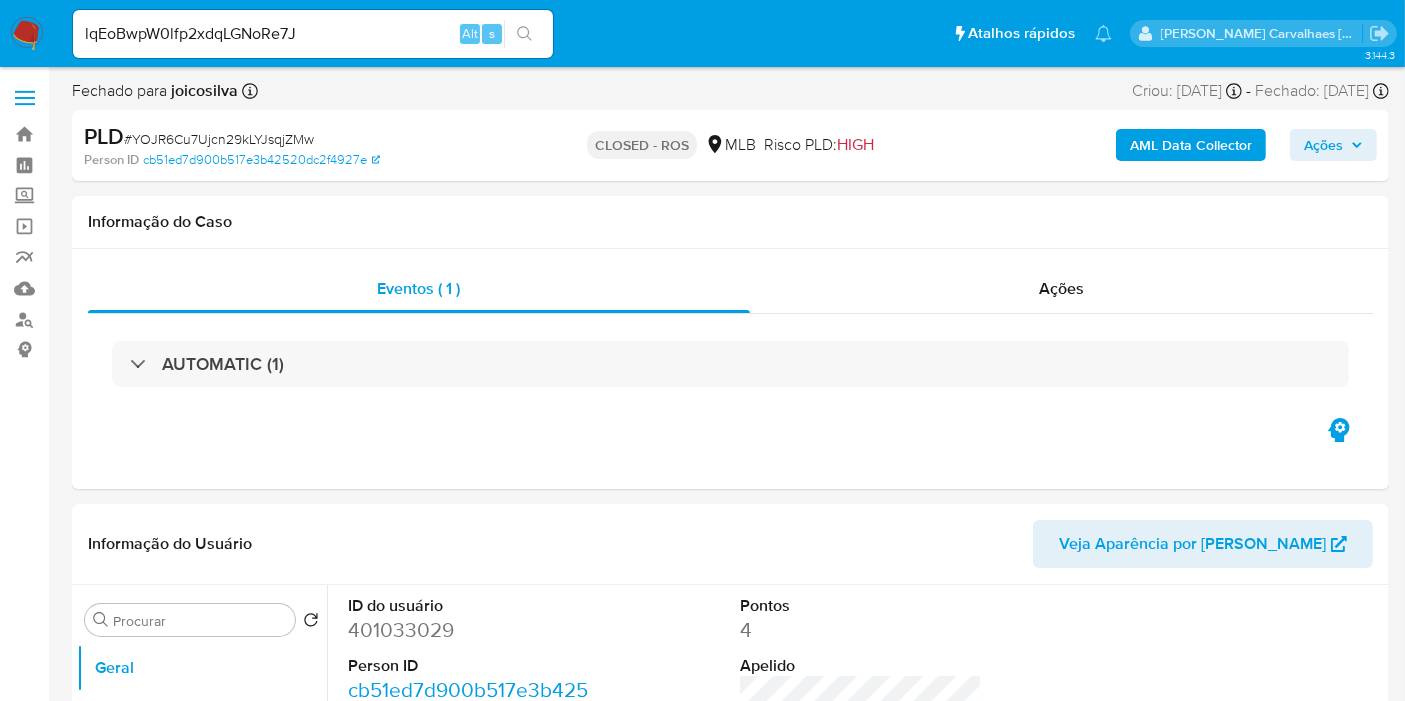 click 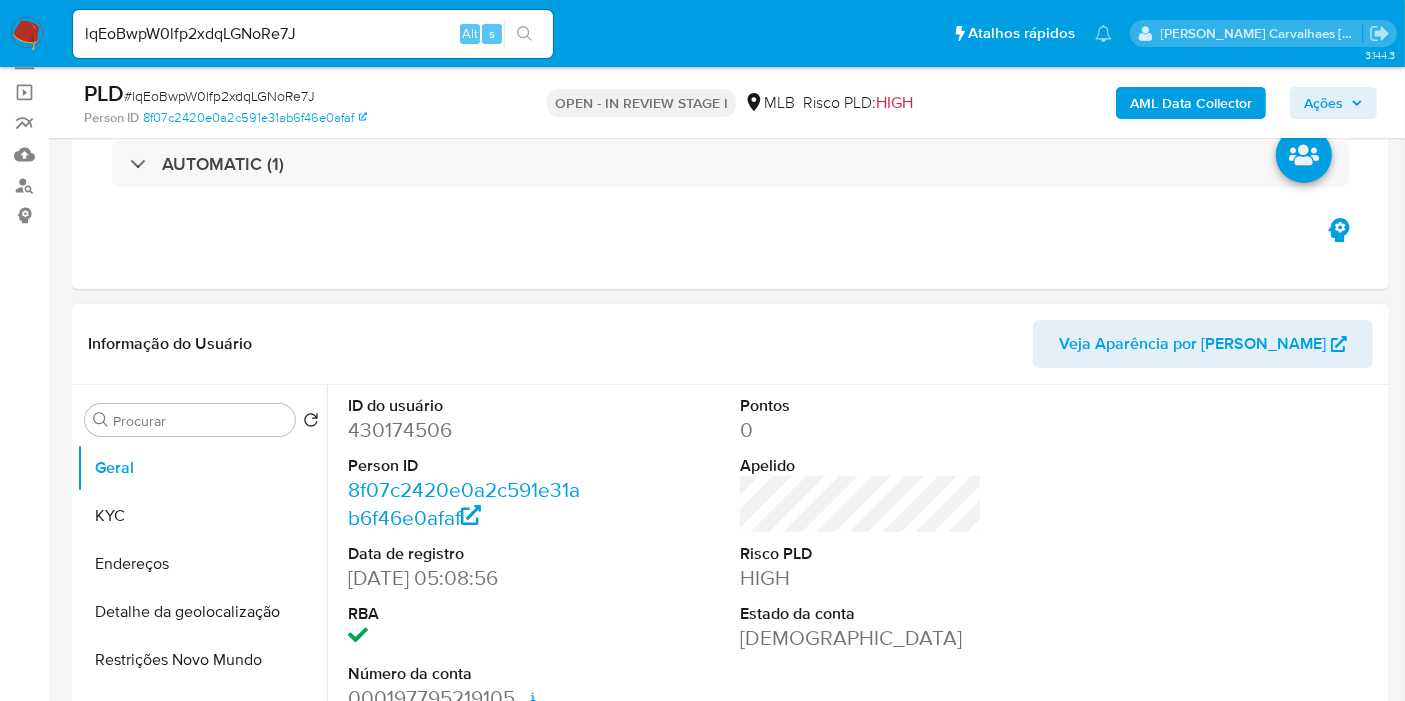scroll, scrollTop: 222, scrollLeft: 0, axis: vertical 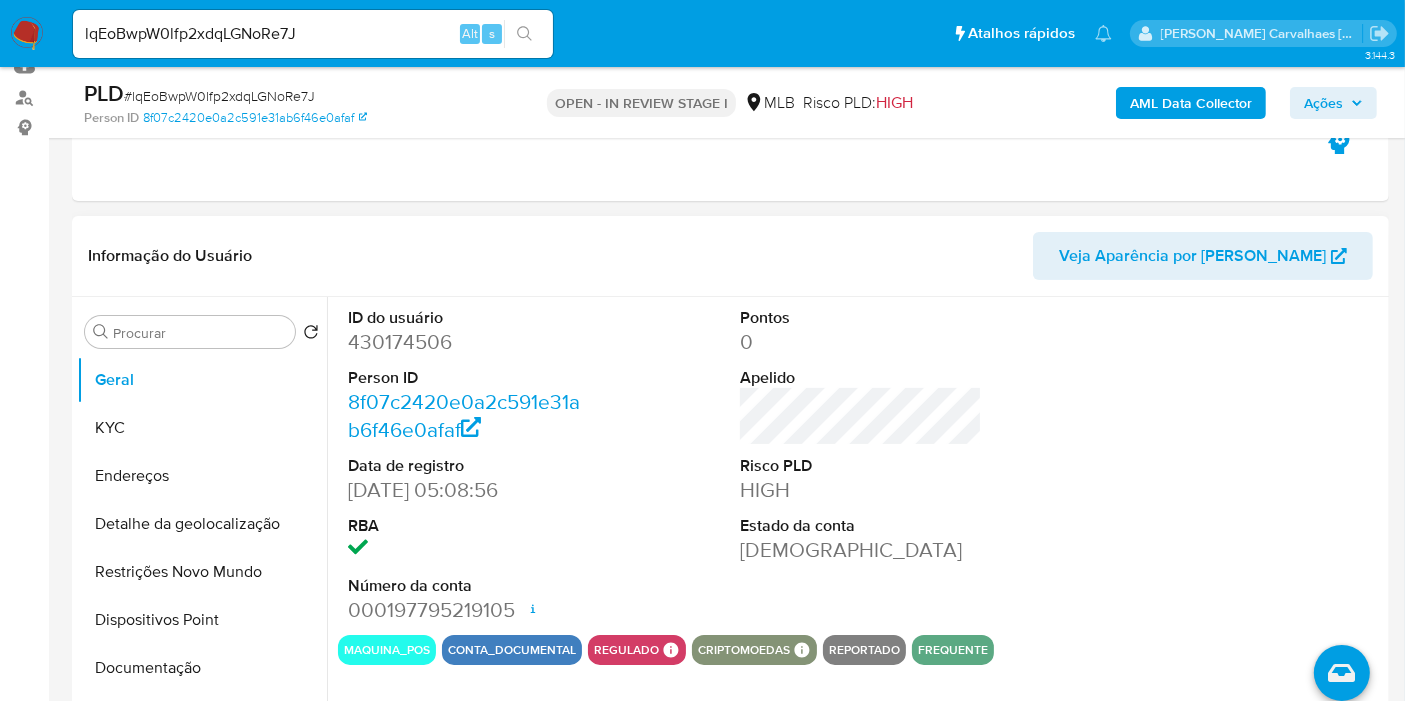 select on "10" 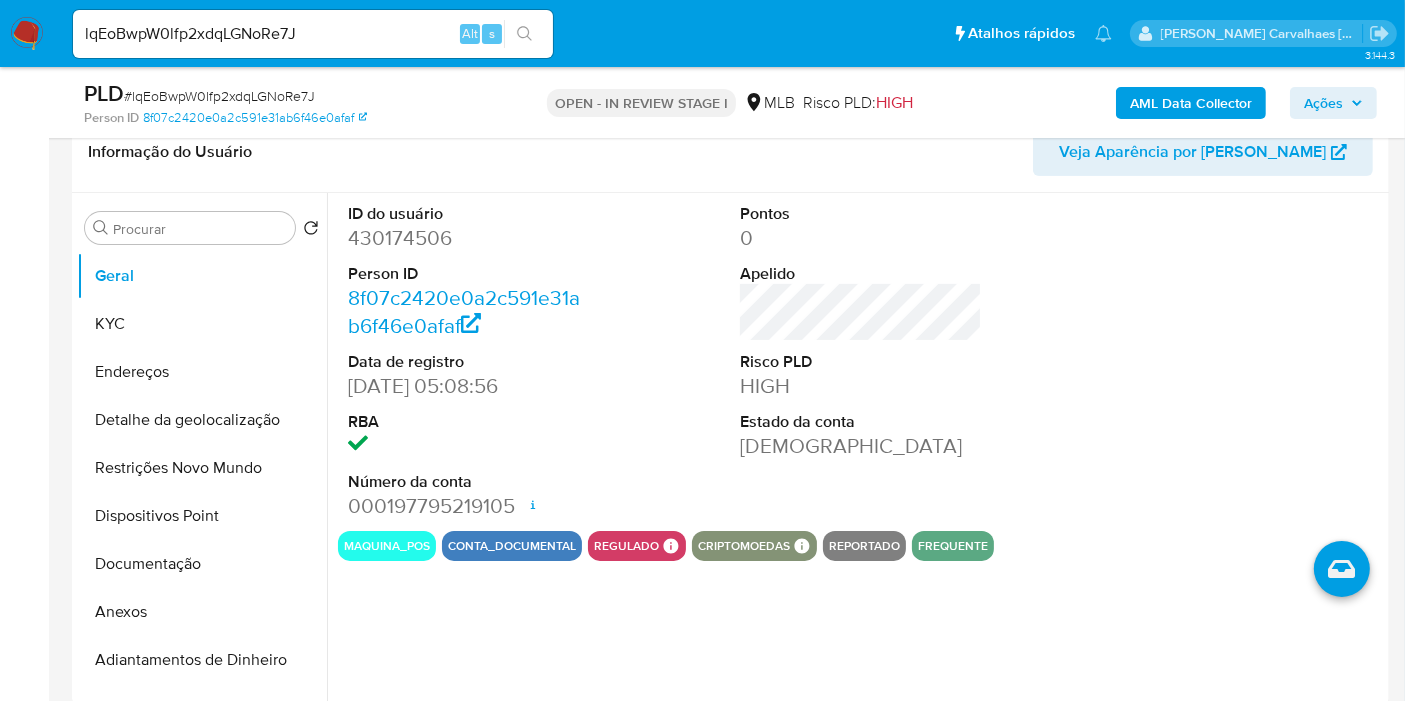 scroll, scrollTop: 444, scrollLeft: 0, axis: vertical 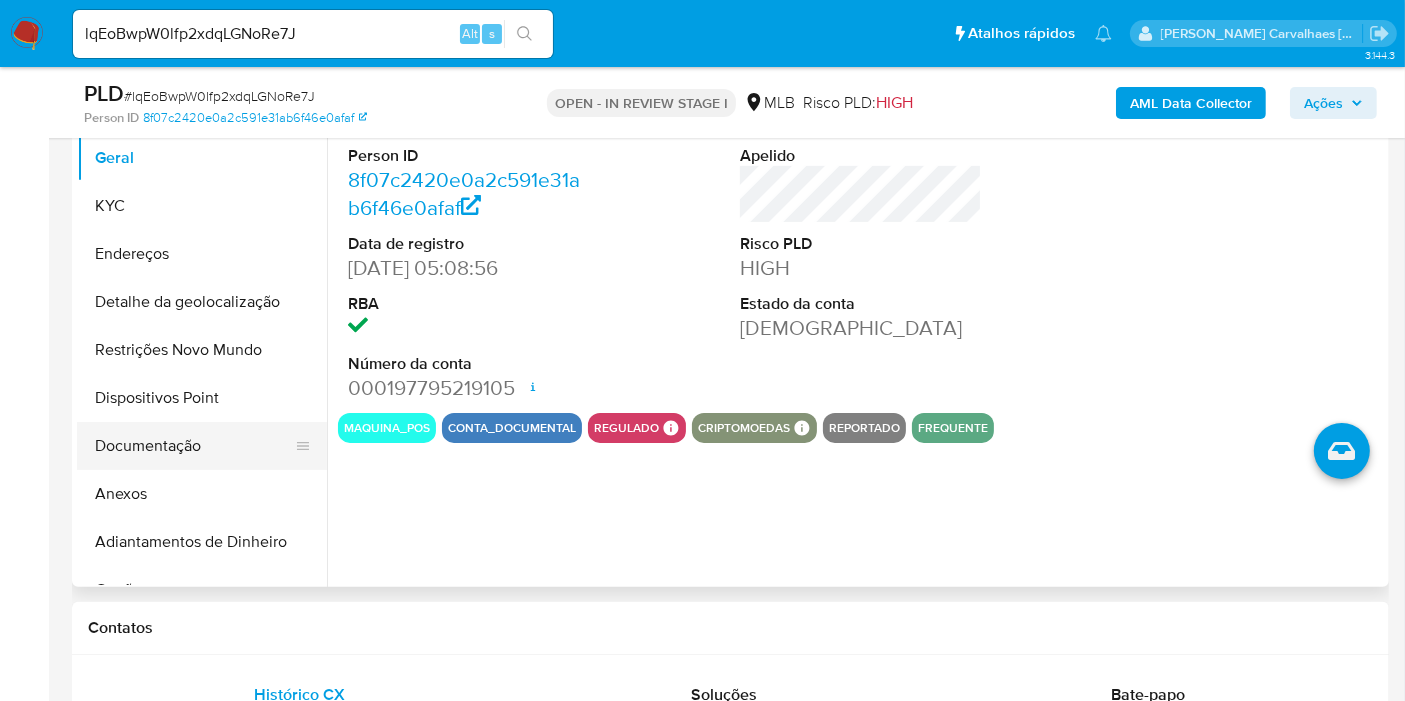 click on "Documentação" at bounding box center (194, 446) 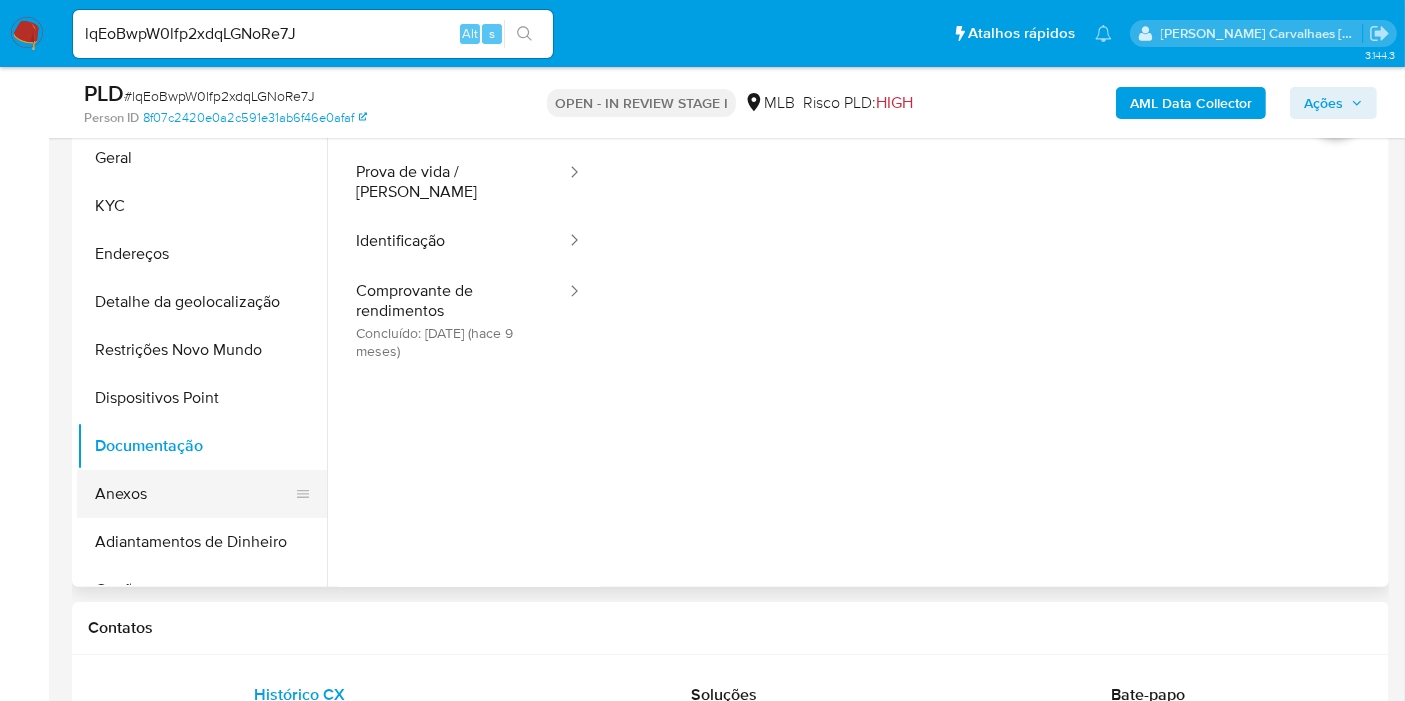 click on "Anexos" at bounding box center (194, 494) 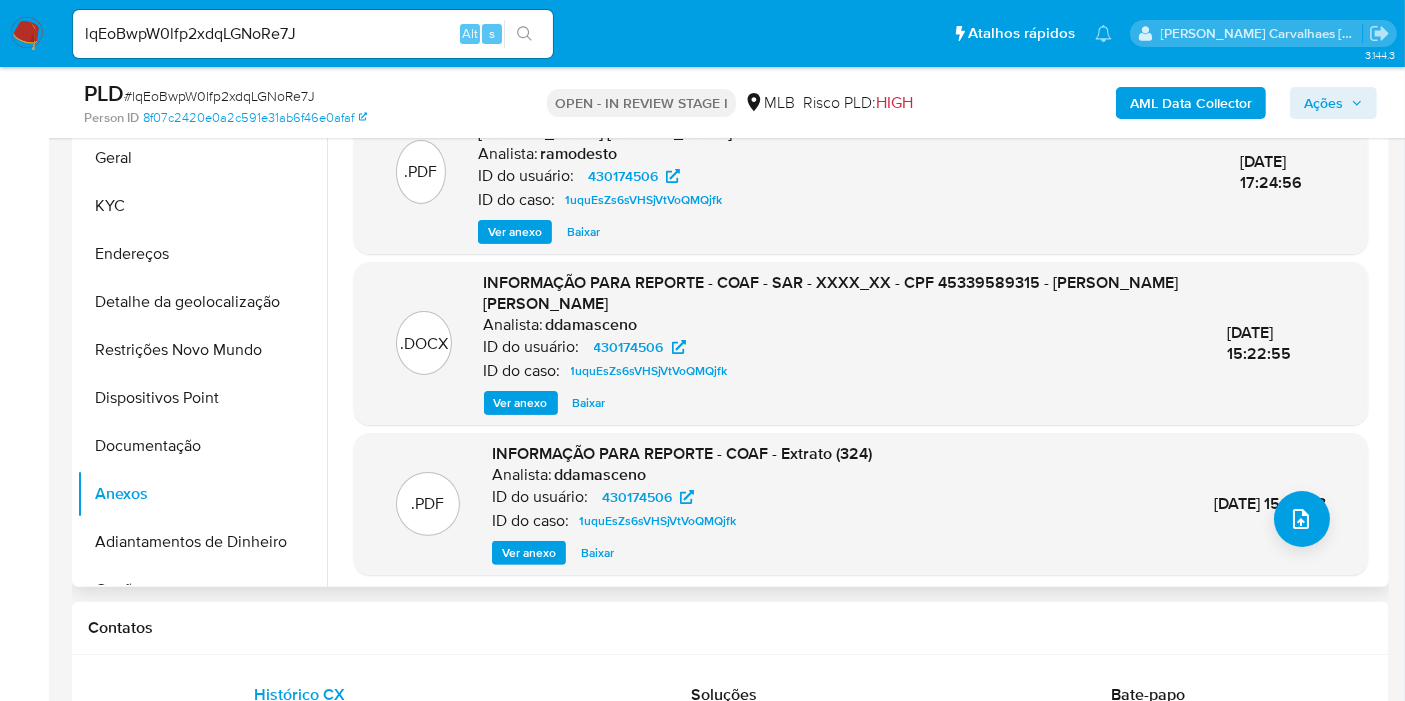 scroll, scrollTop: 0, scrollLeft: 0, axis: both 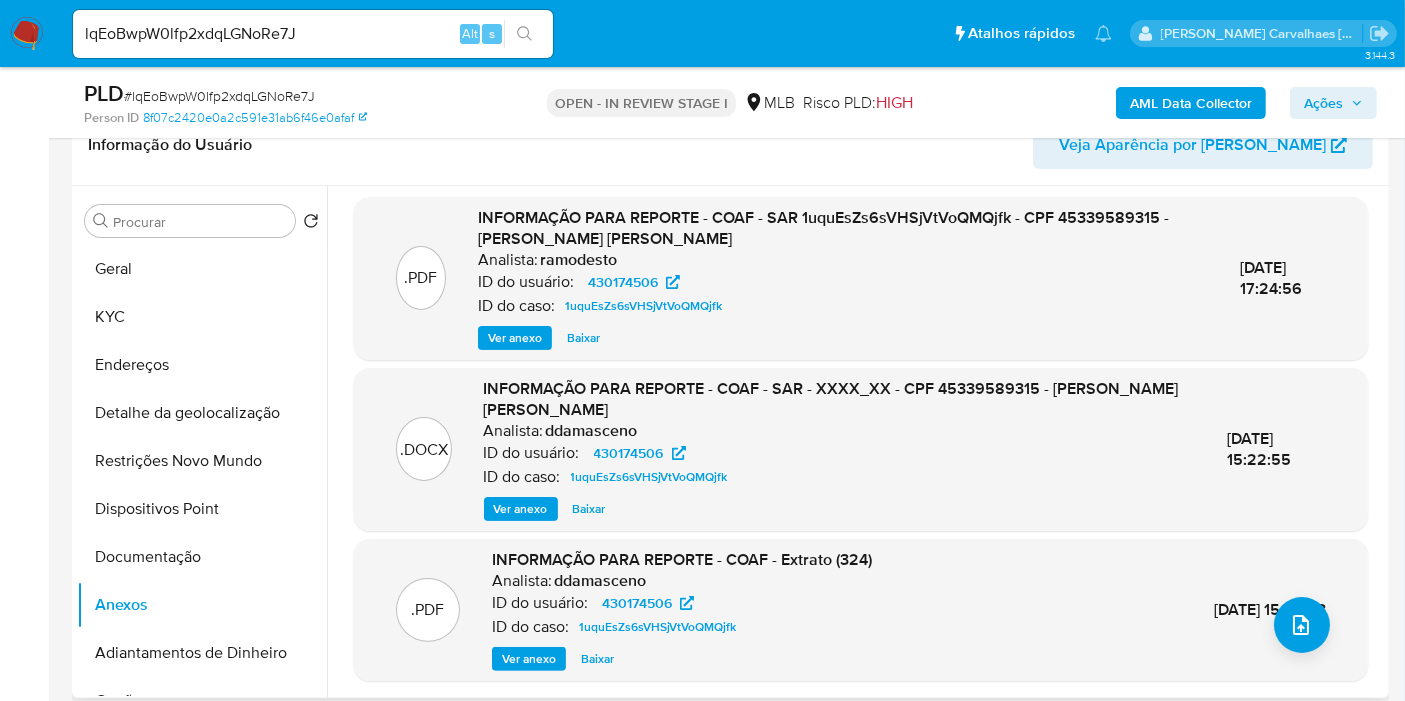 click on "Ver anexo" at bounding box center (515, 338) 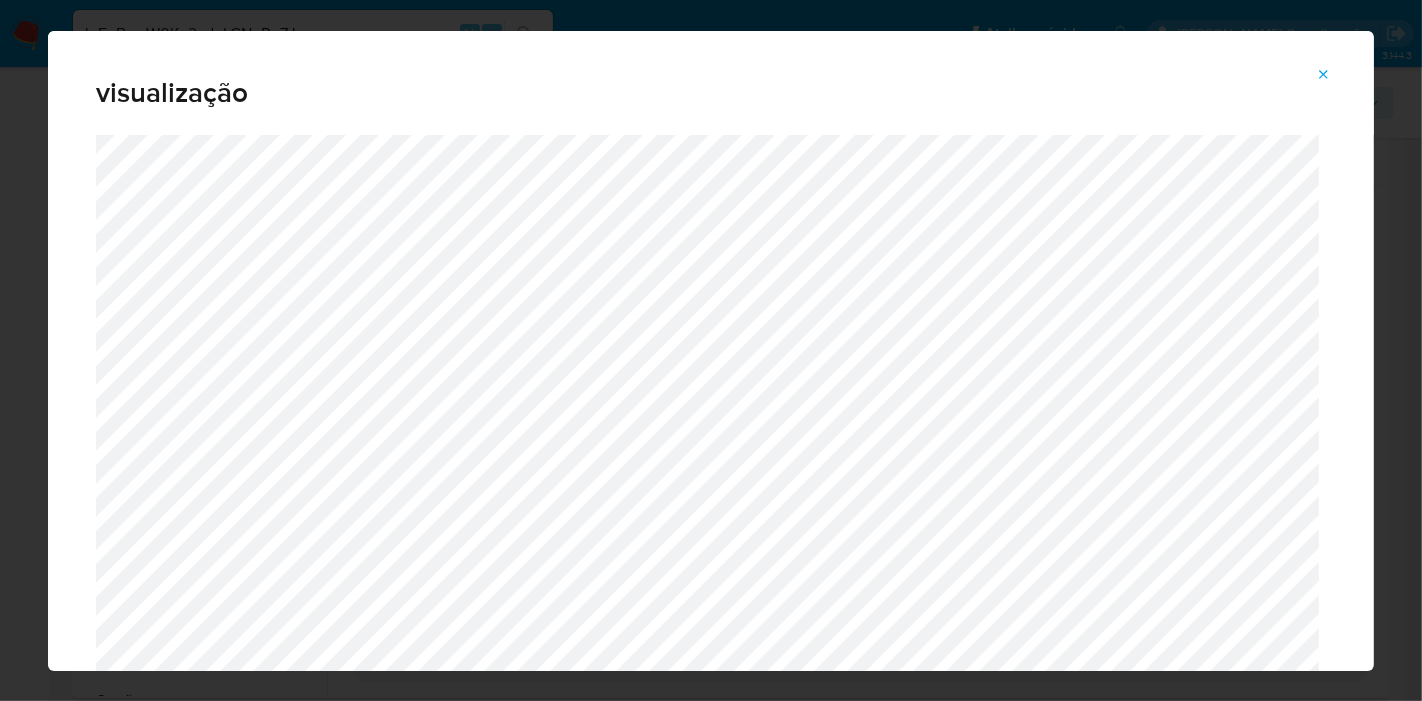 scroll, scrollTop: 23, scrollLeft: 0, axis: vertical 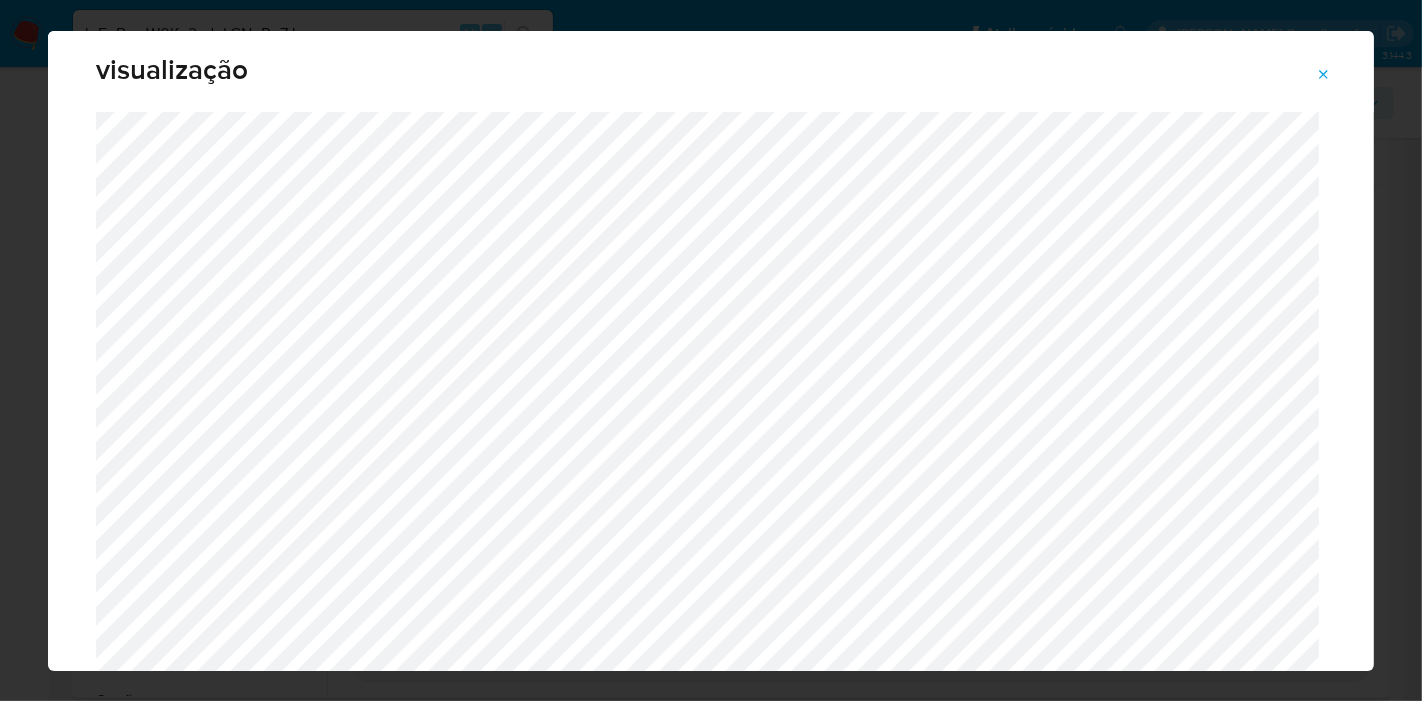 click 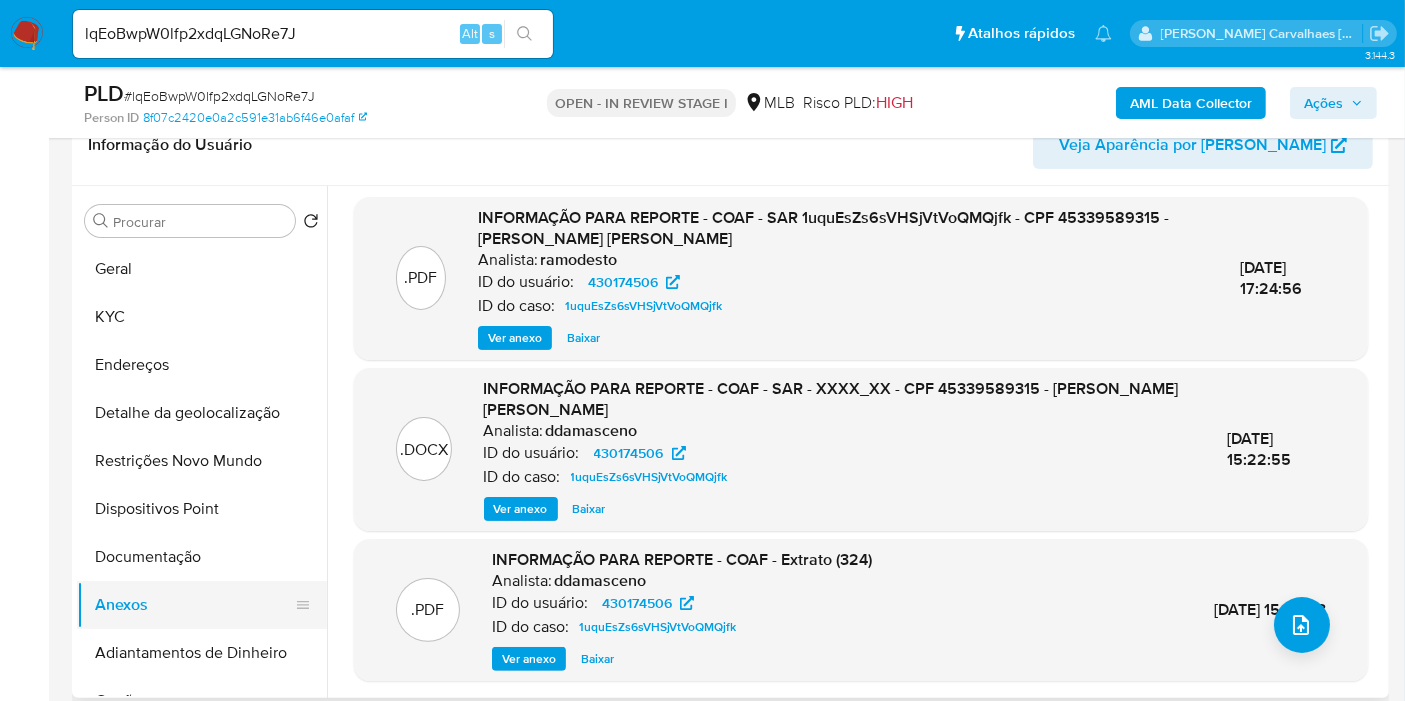 click on "Anexos" at bounding box center [194, 605] 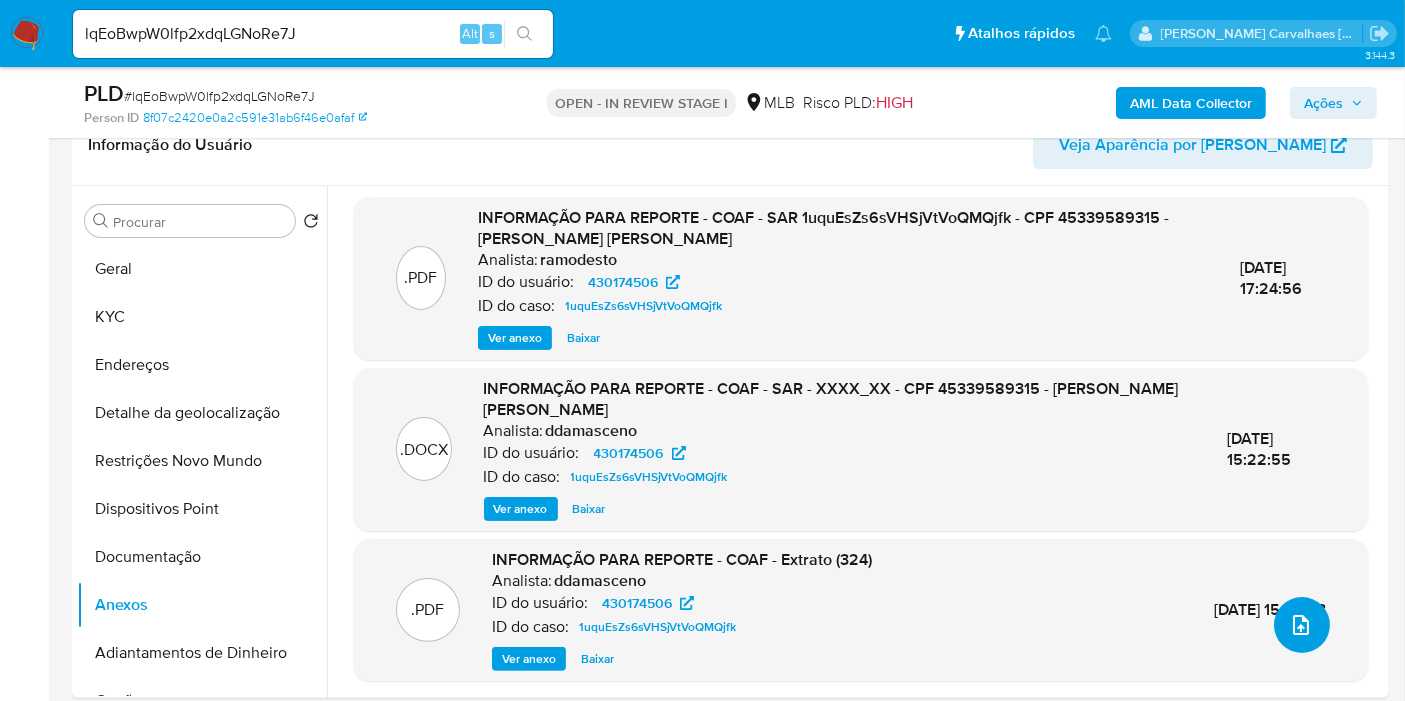 click 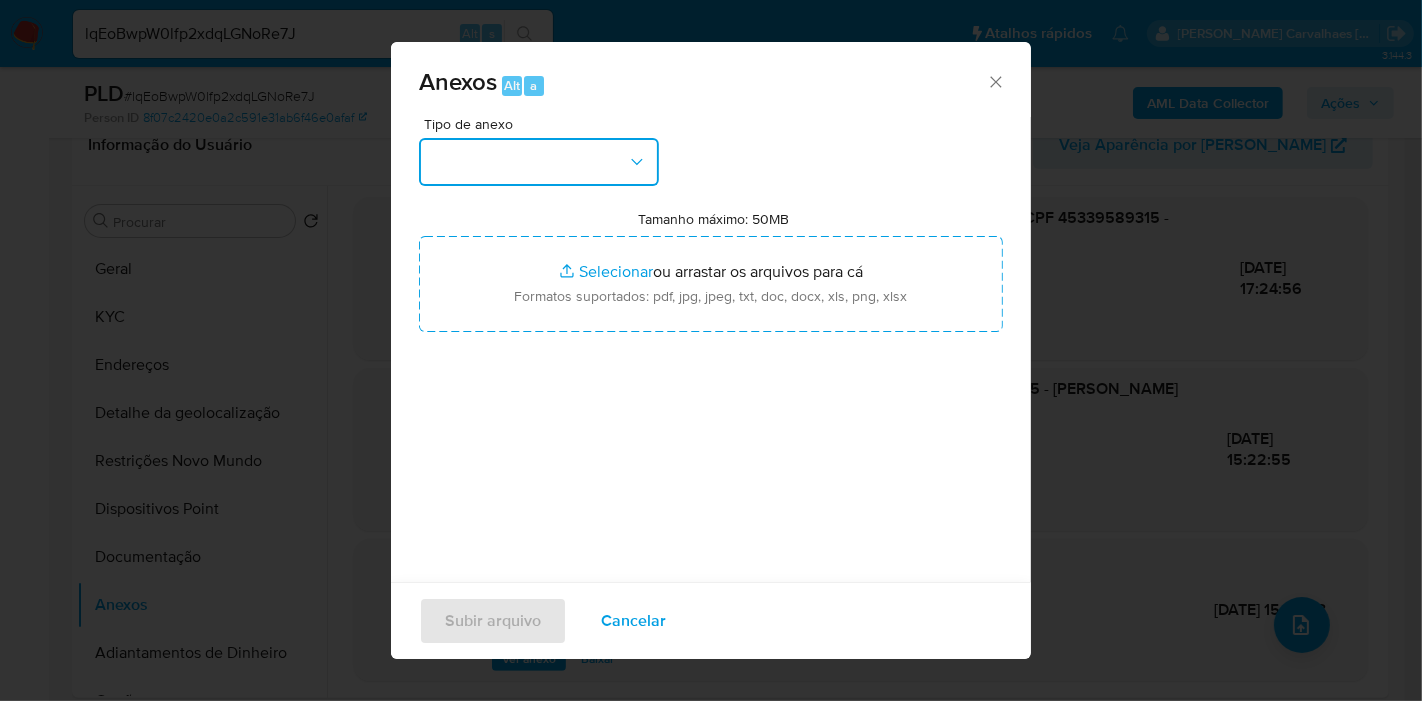 click 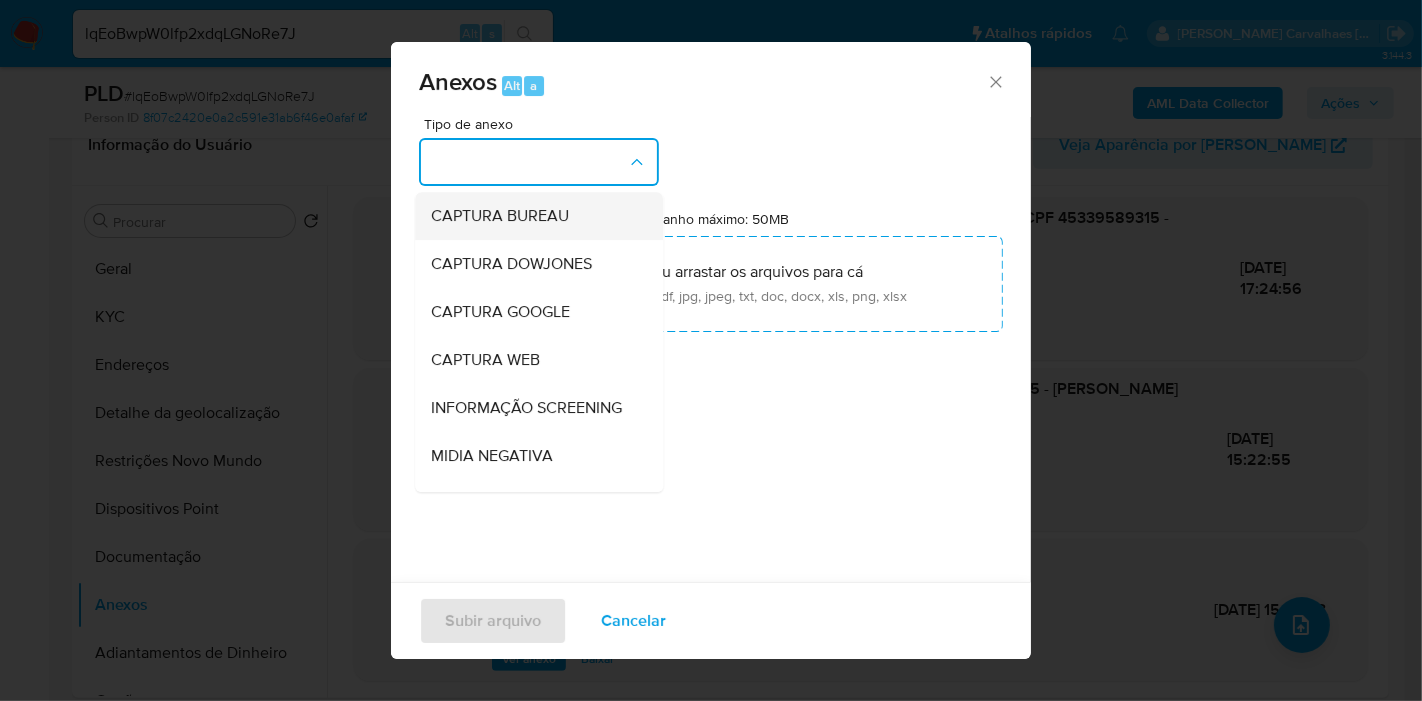 type 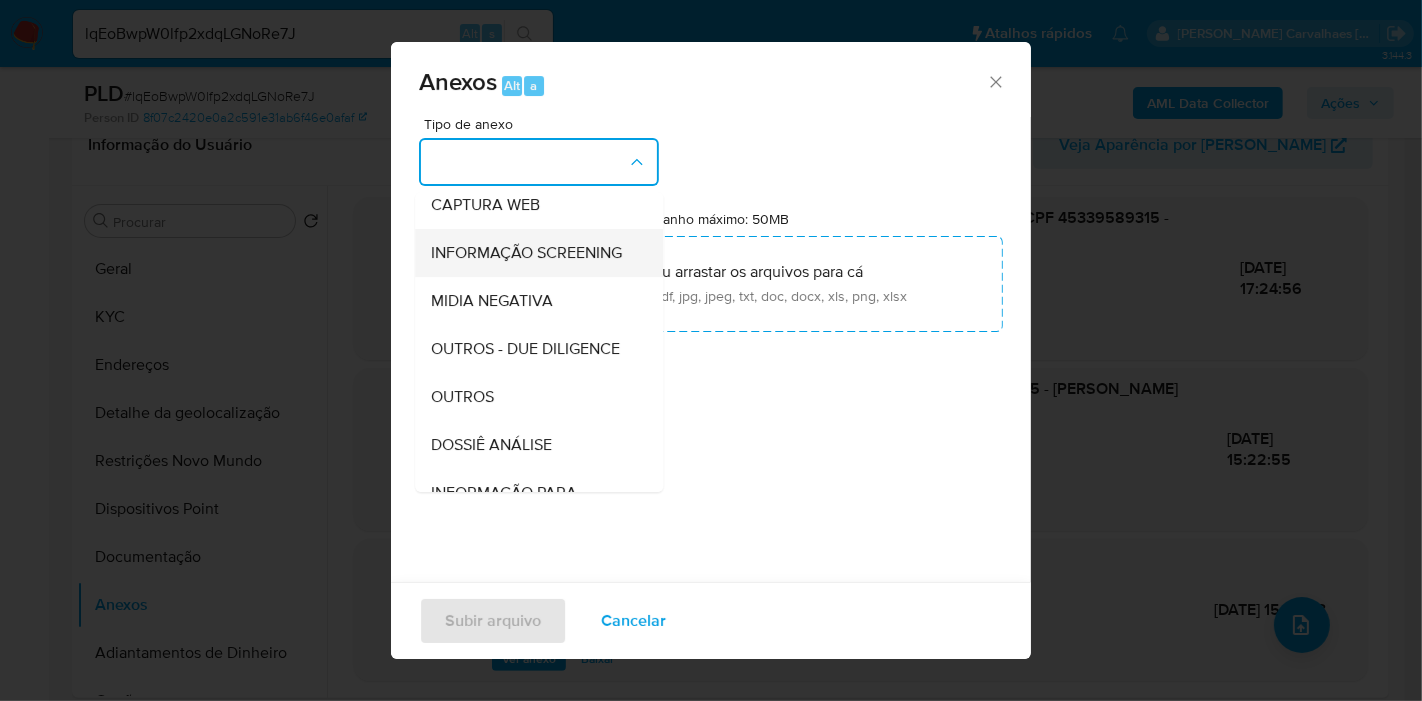 scroll, scrollTop: 187, scrollLeft: 0, axis: vertical 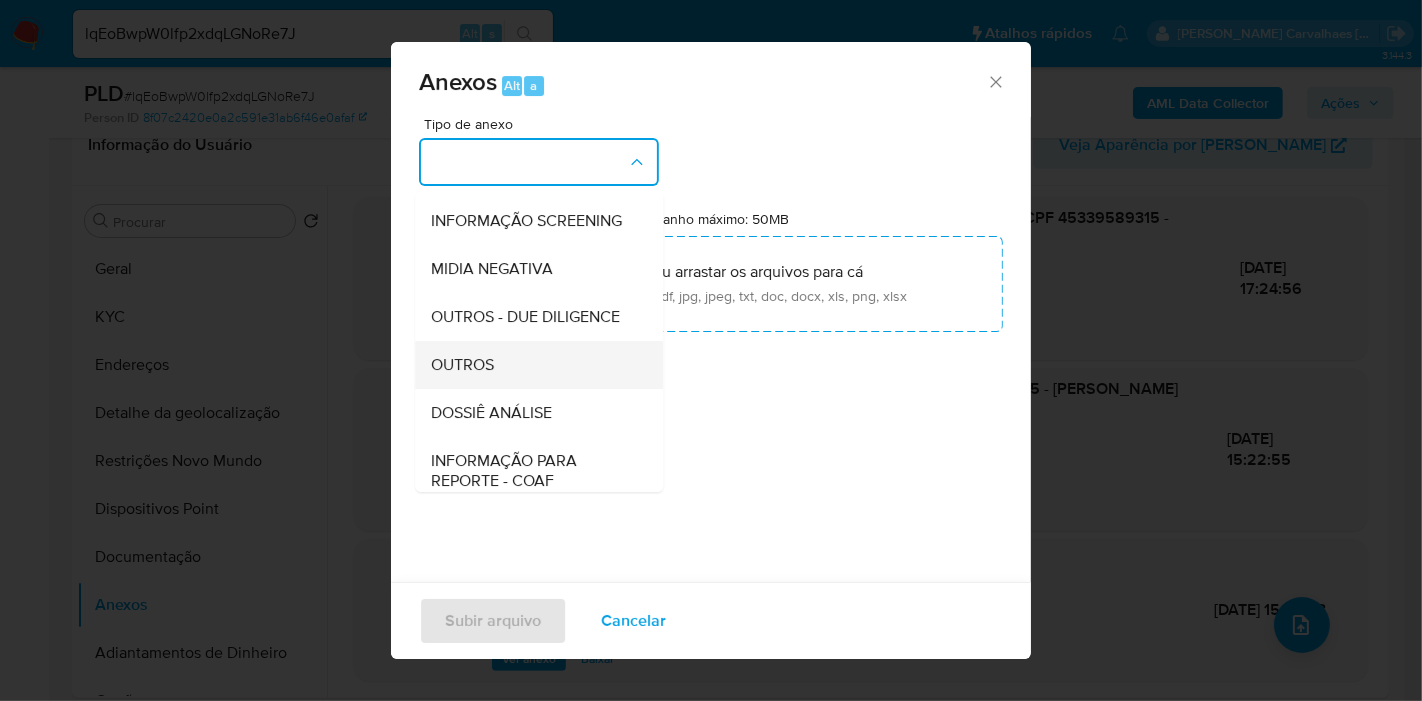 click on "OUTROS" at bounding box center [462, 365] 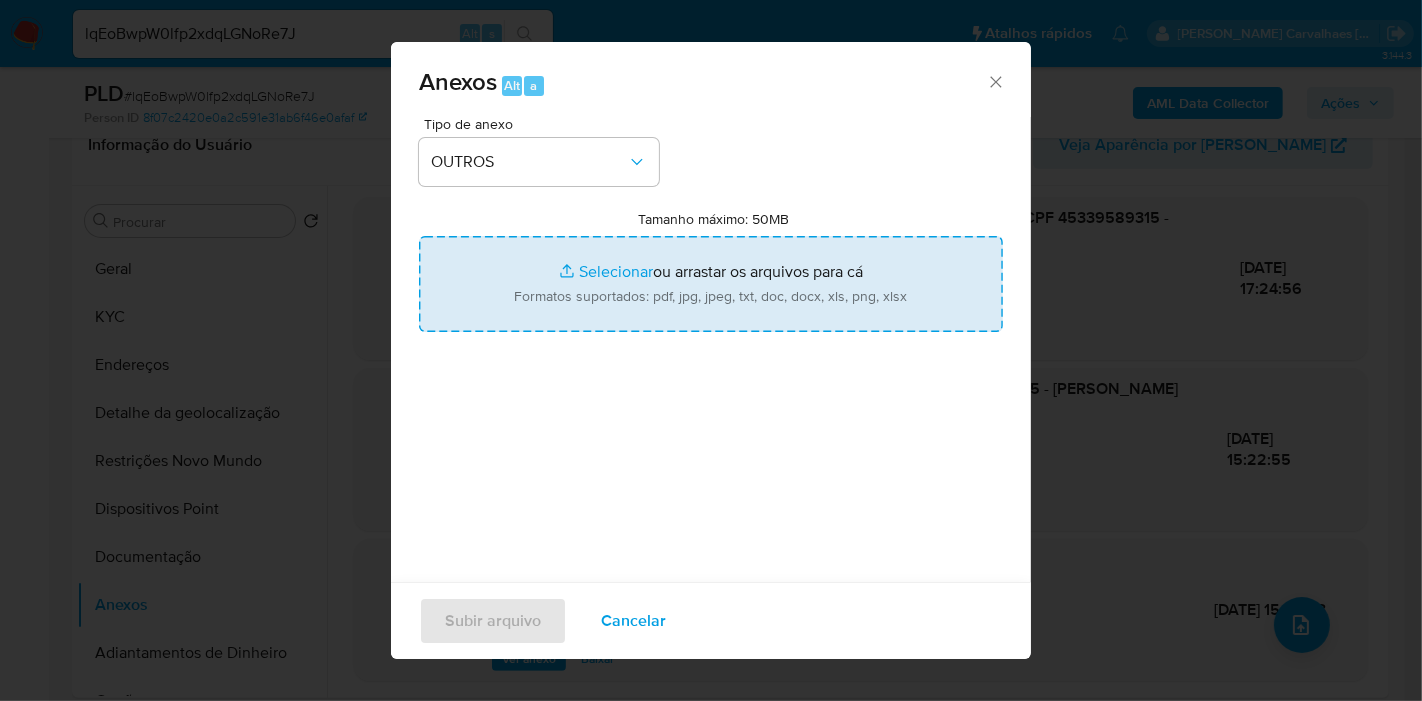 click on "Tamanho máximo: 50MB Selecionar arquivos" at bounding box center [711, 284] 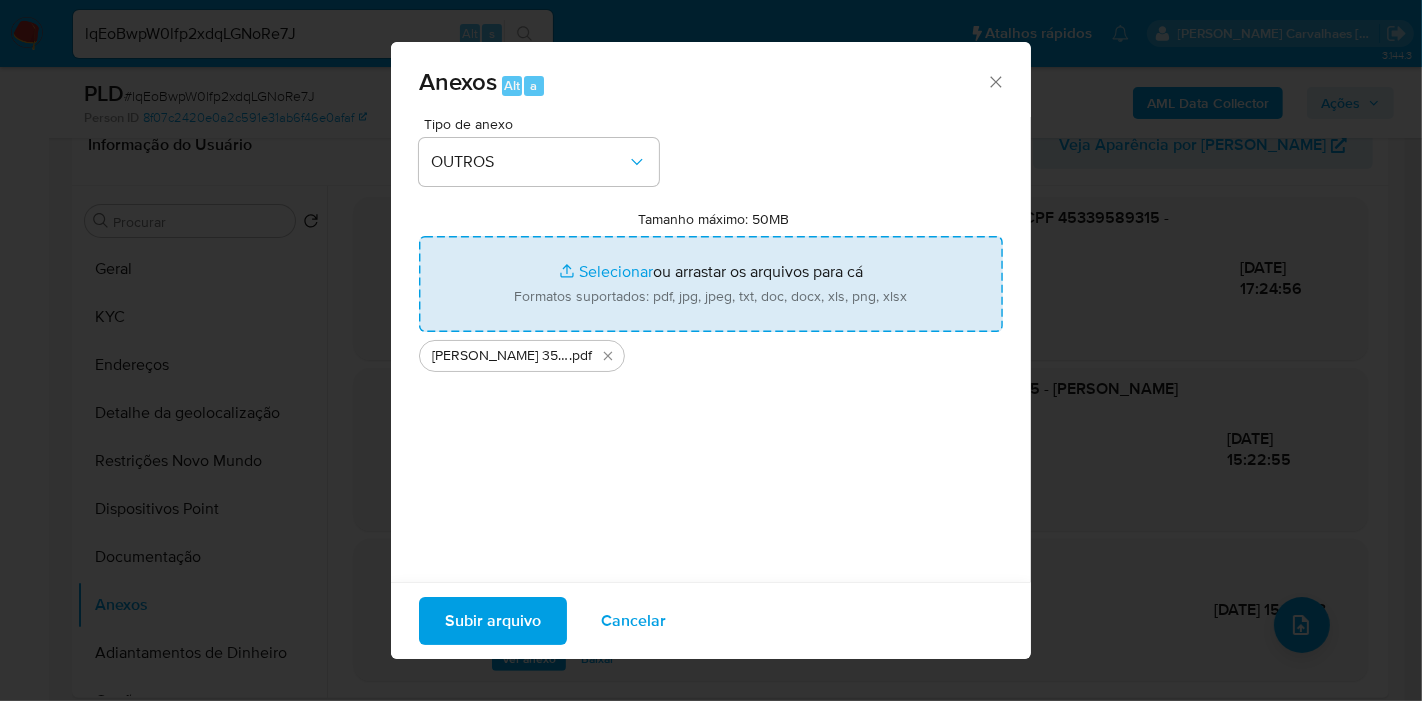 click on "Tamanho máximo: 50MB Selecionar arquivos" at bounding box center [711, 284] 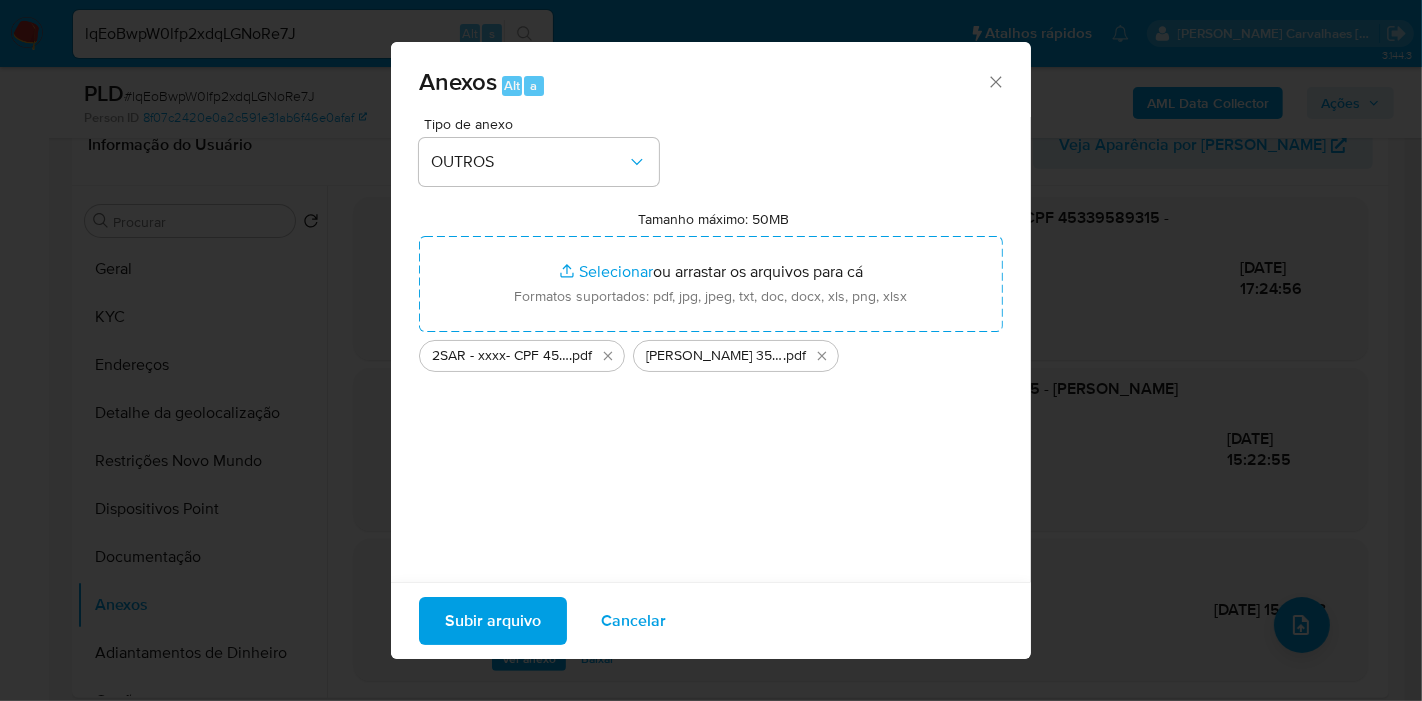 click on "Subir arquivo" at bounding box center [493, 621] 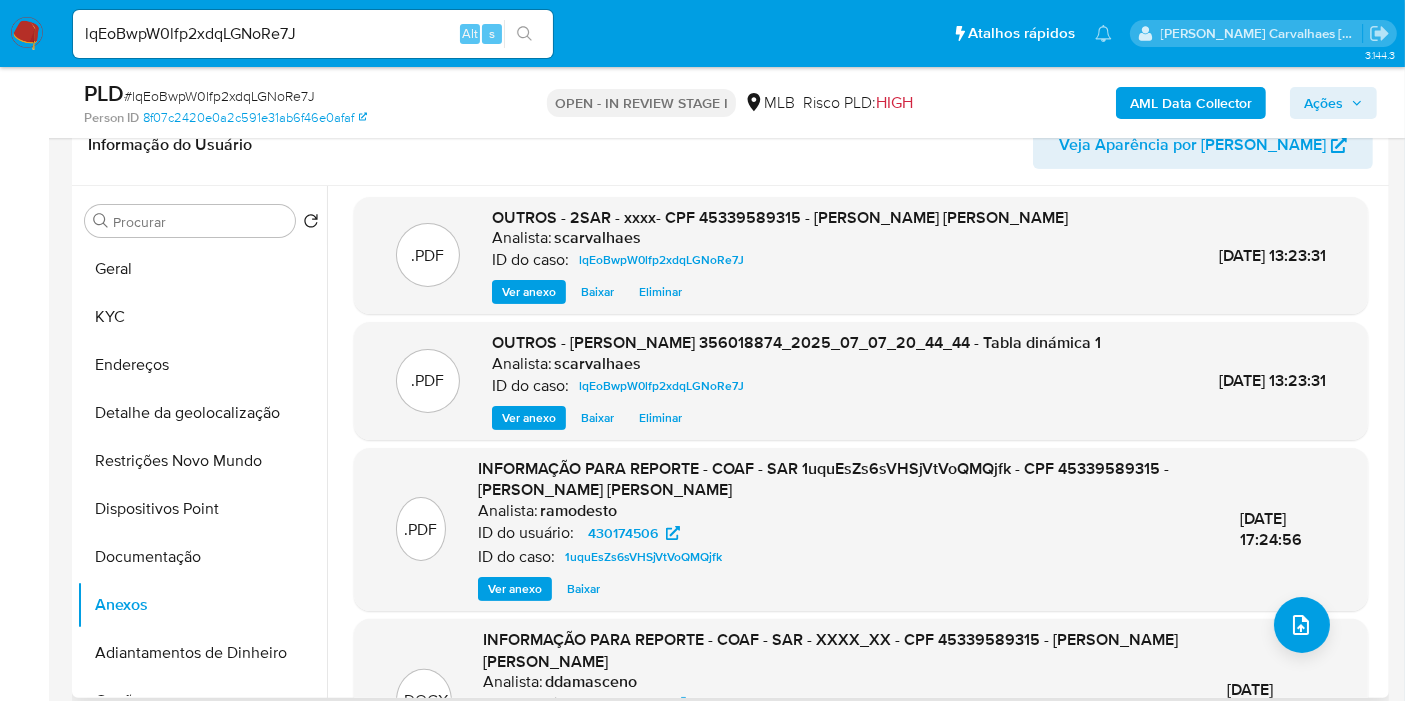 click on "Eliminar" at bounding box center [660, 418] 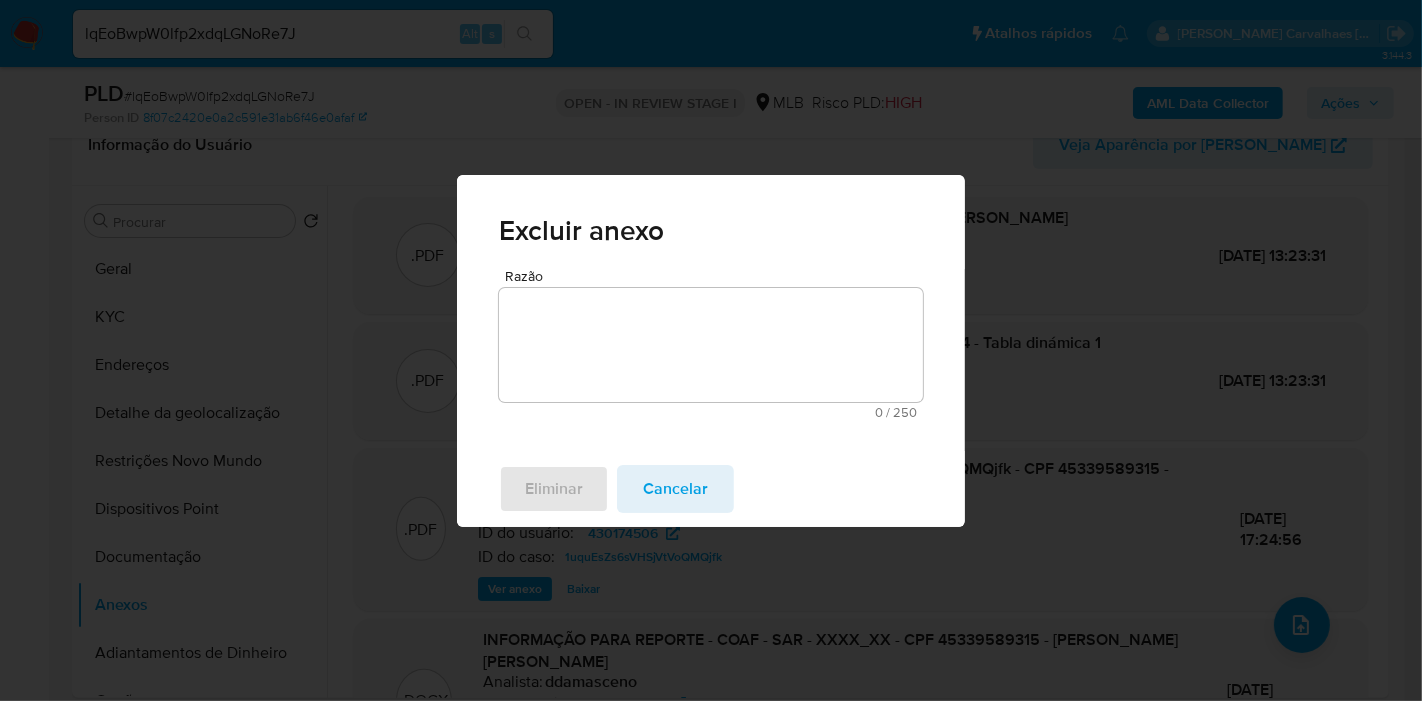 click on "Razão" at bounding box center [711, 345] 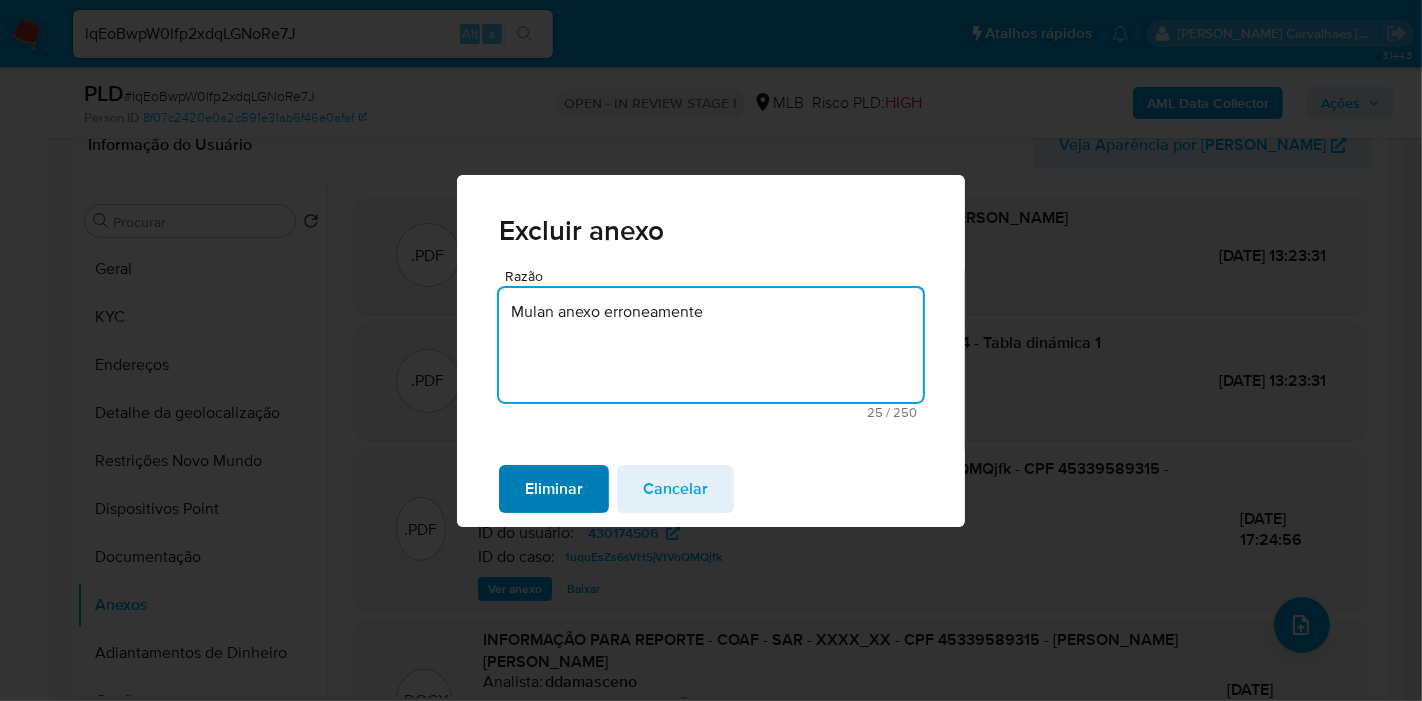 type on "Mulan anexo erroneamente" 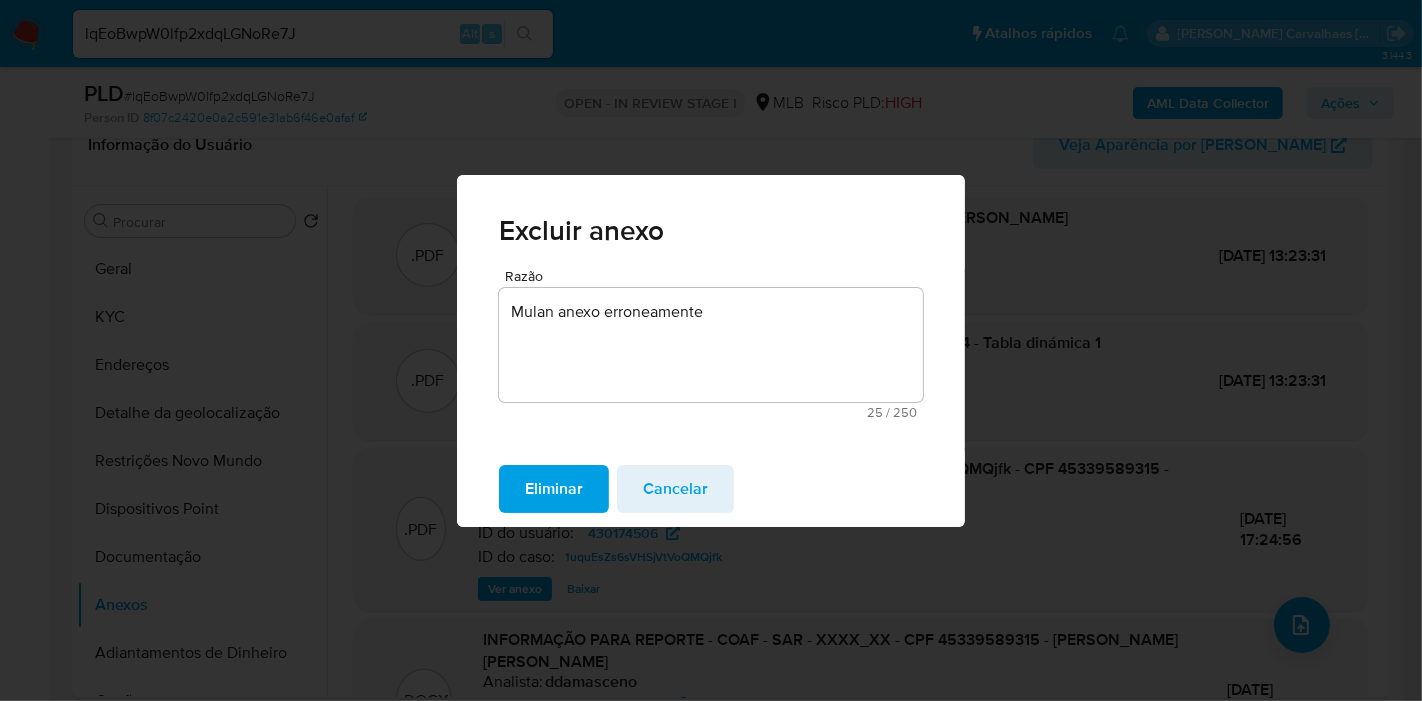 click on "Eliminar" at bounding box center [554, 489] 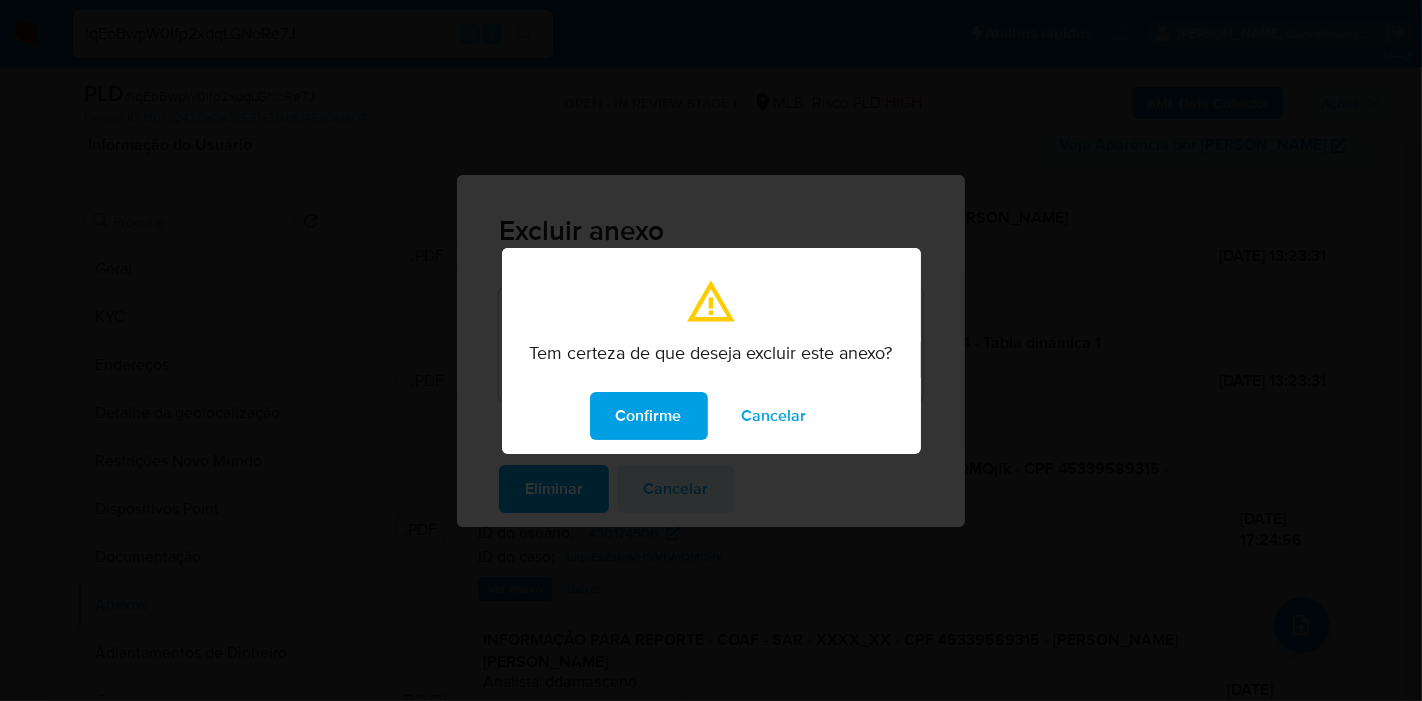 click on "Confirme" at bounding box center [649, 416] 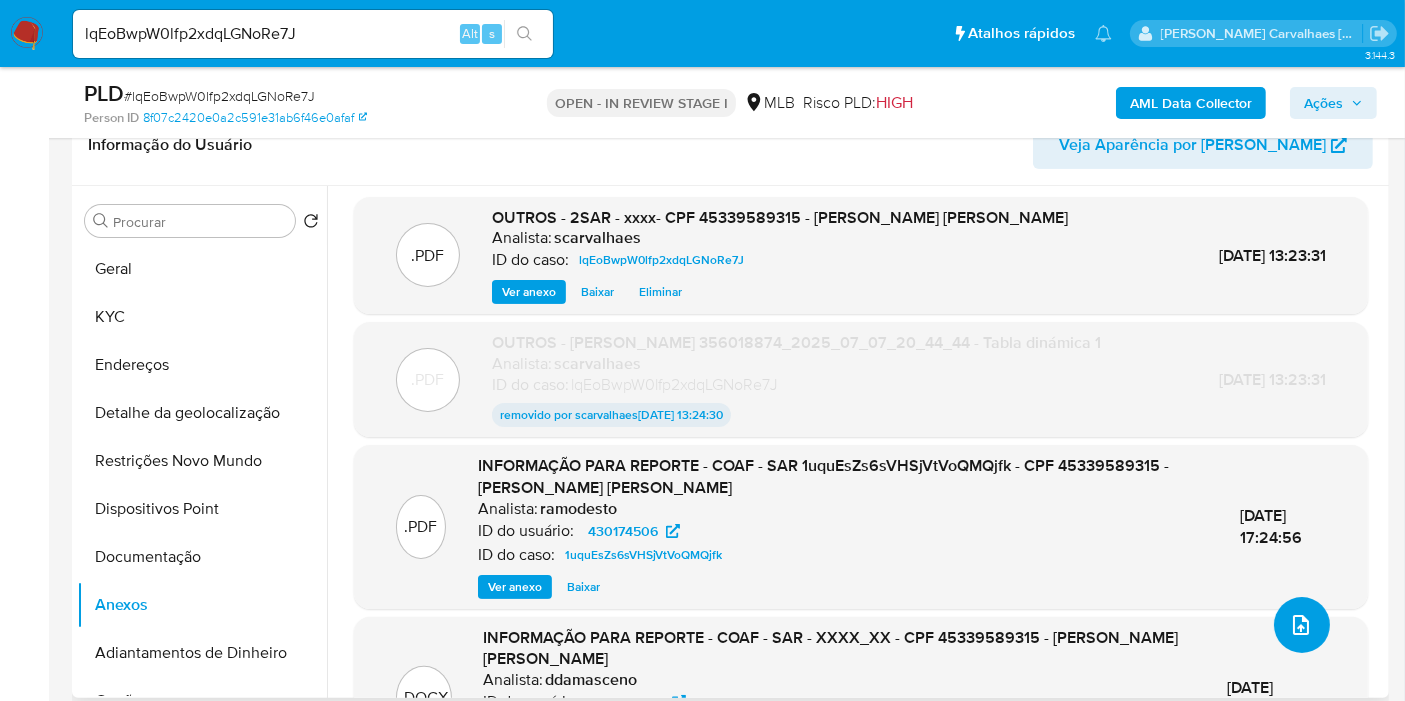 click 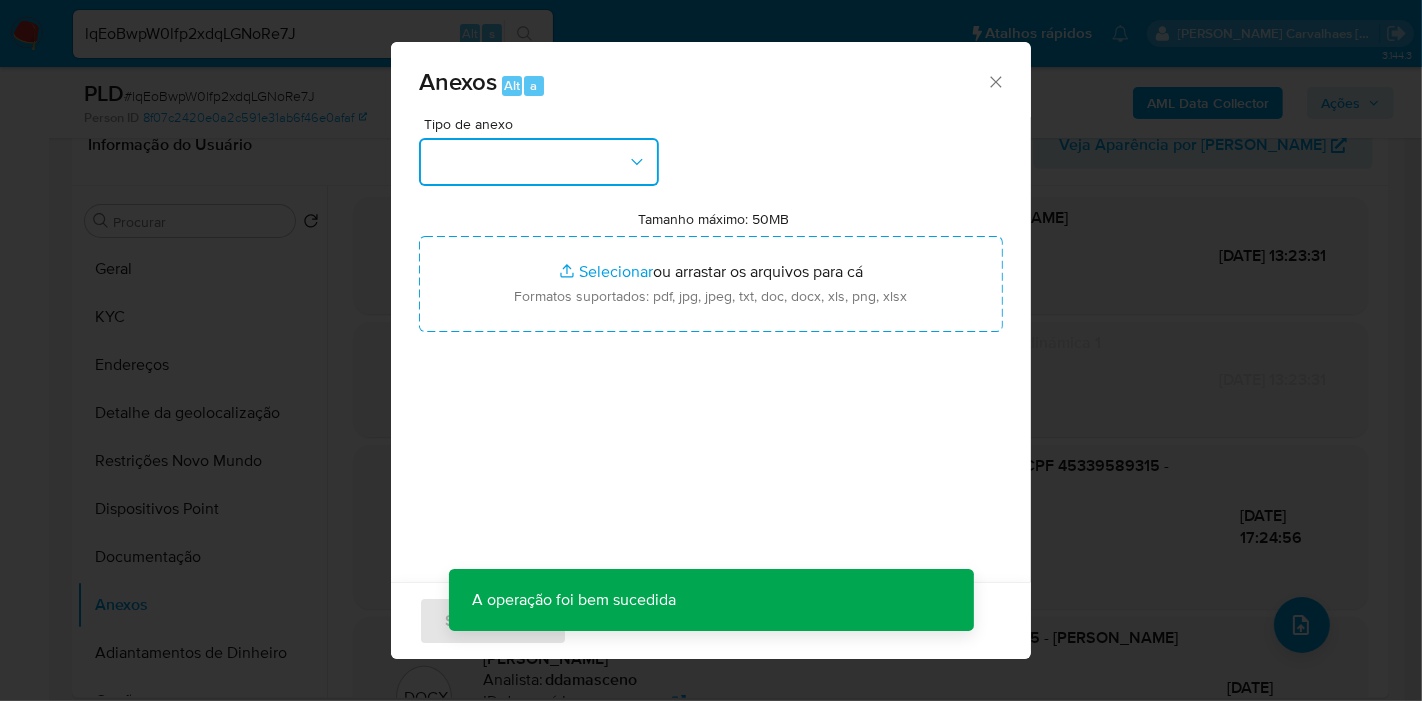 click at bounding box center (539, 162) 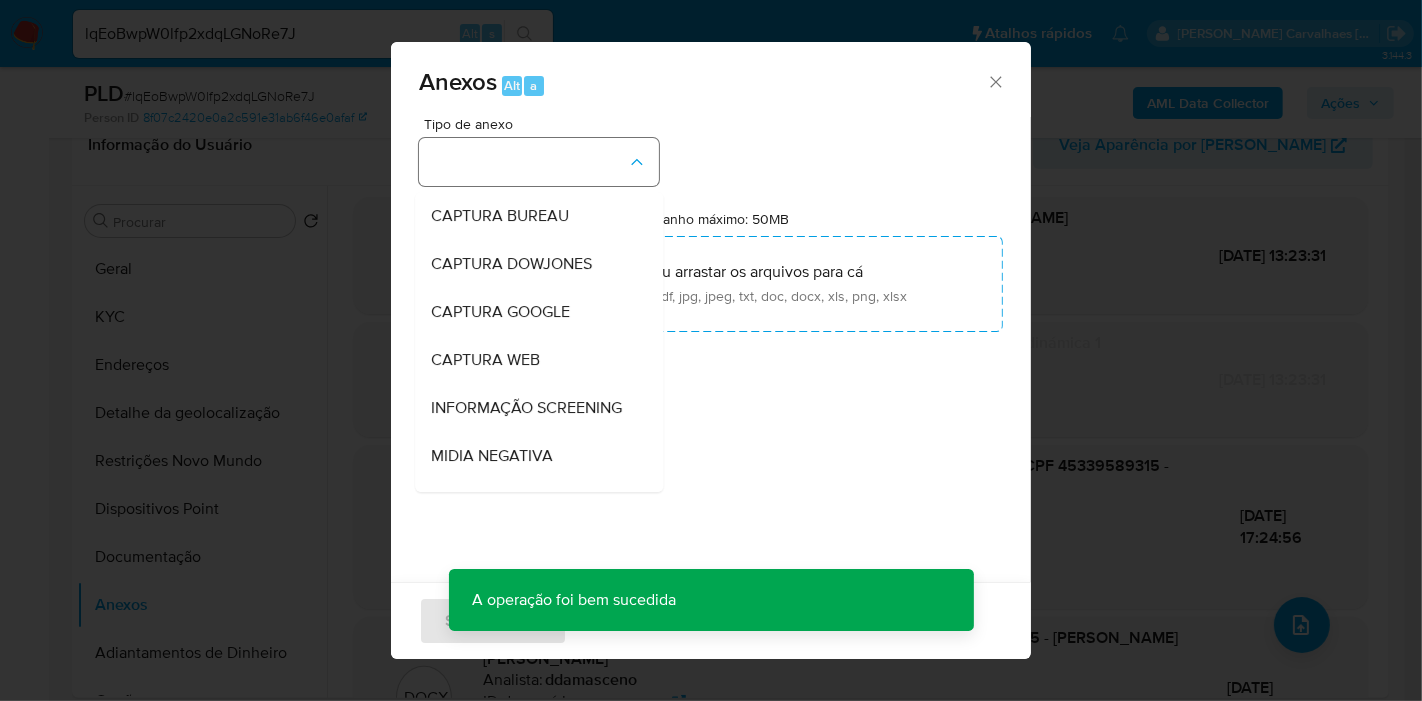 type 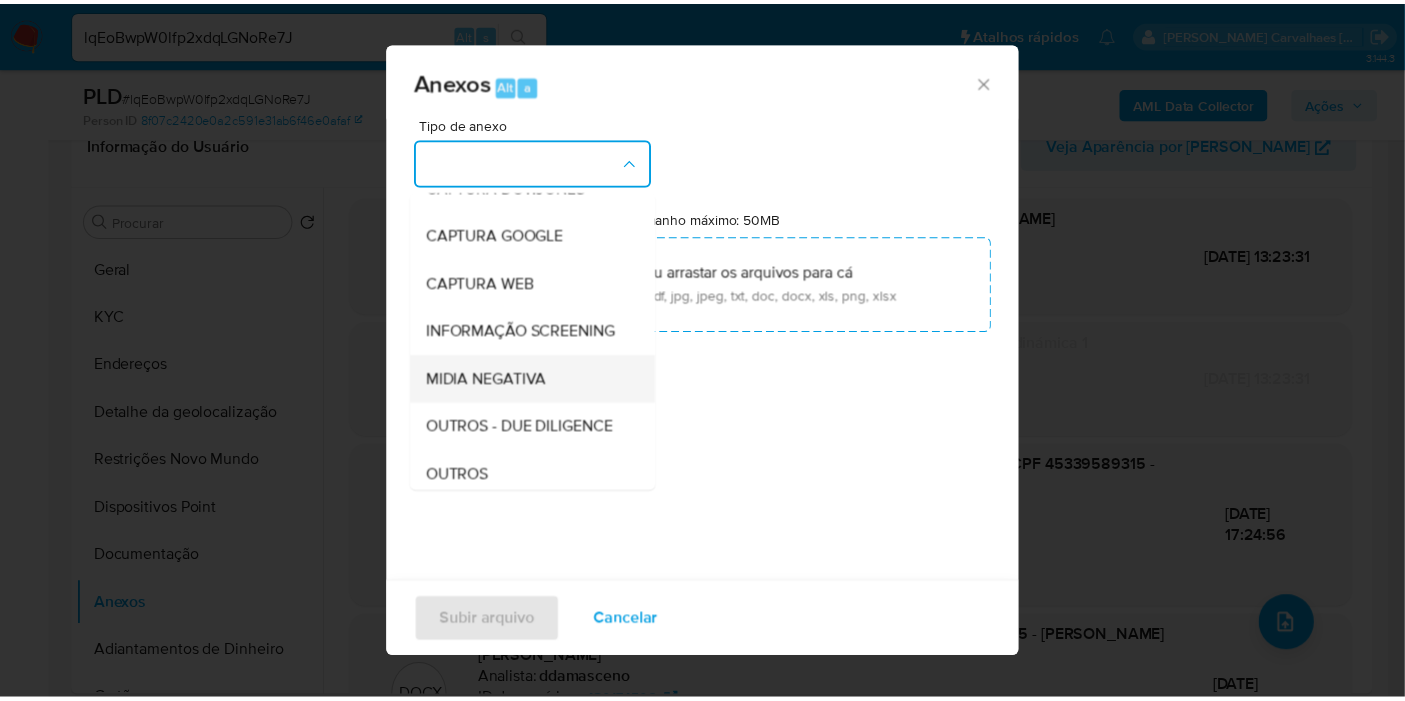 scroll, scrollTop: 298, scrollLeft: 0, axis: vertical 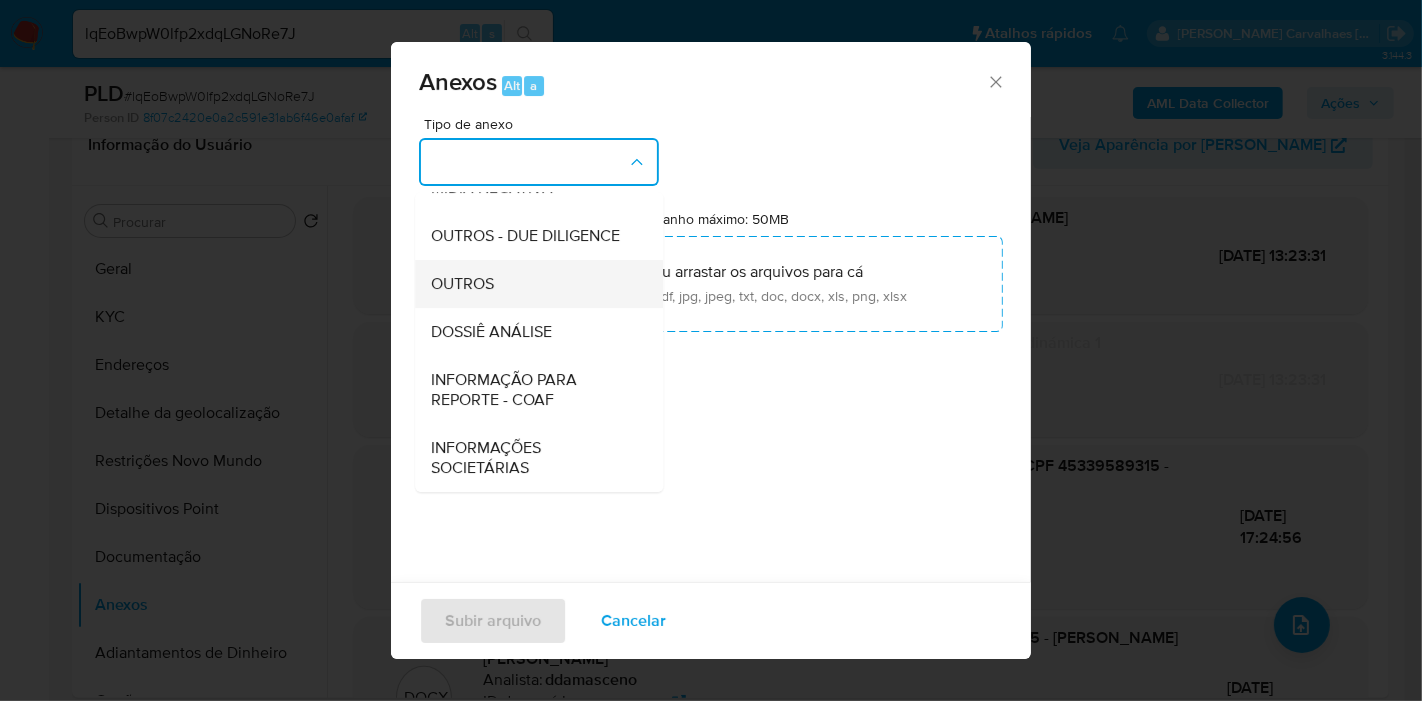 click on "OUTROS" at bounding box center [462, 284] 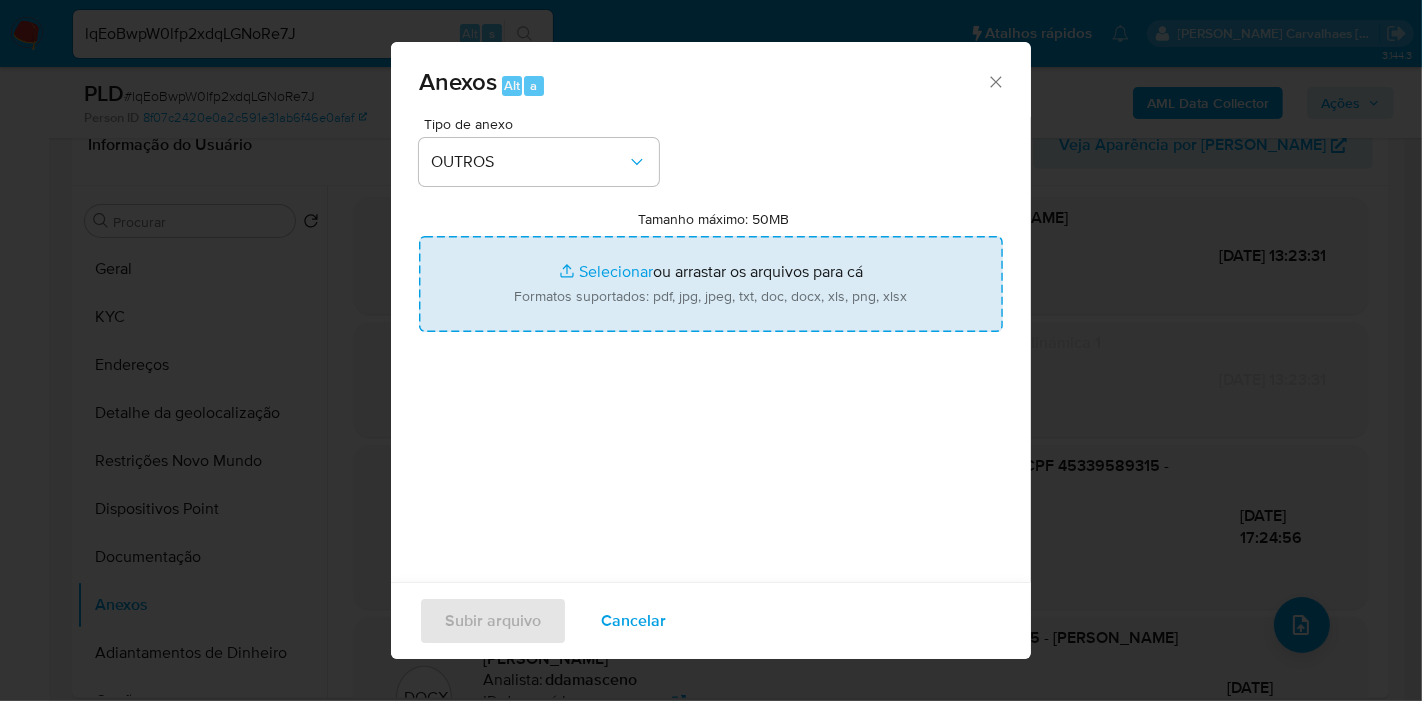 click on "Tamanho máximo: 50MB Selecionar arquivos" at bounding box center [711, 284] 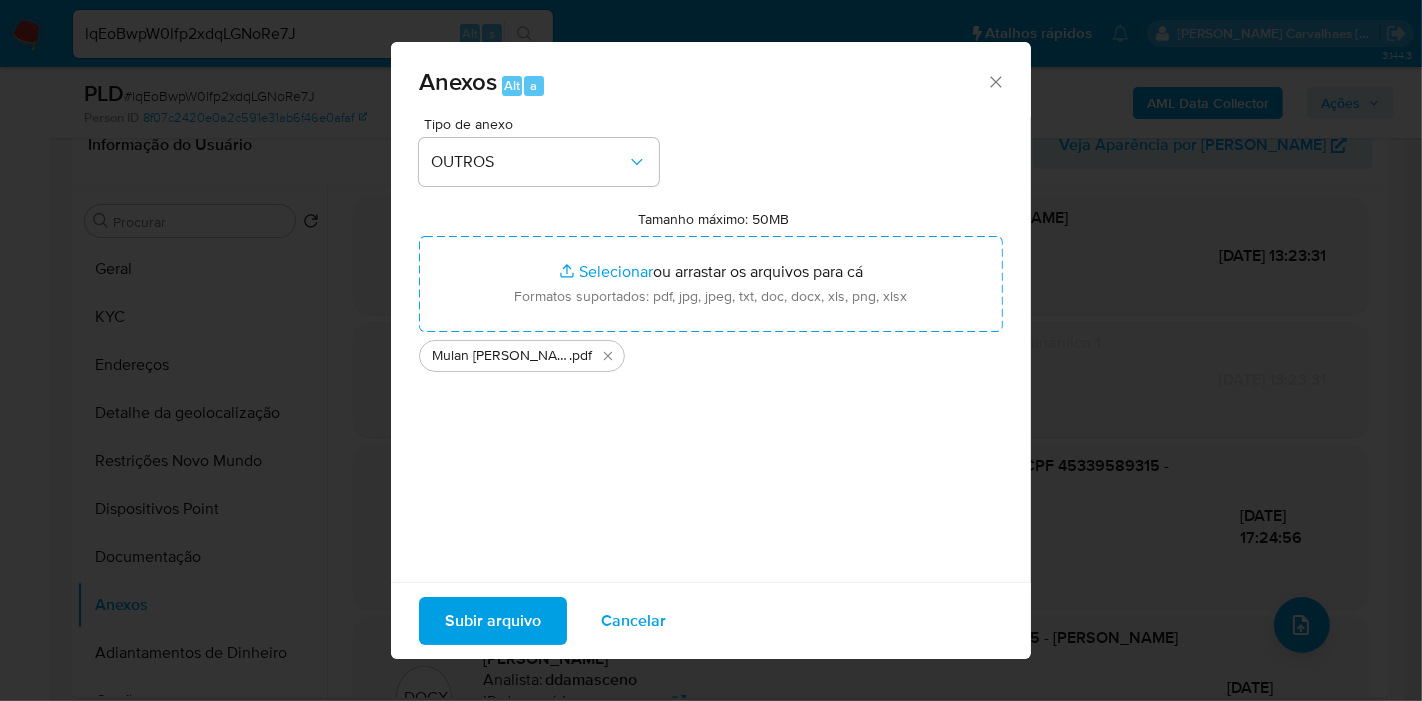 click on "Subir arquivo" at bounding box center [493, 621] 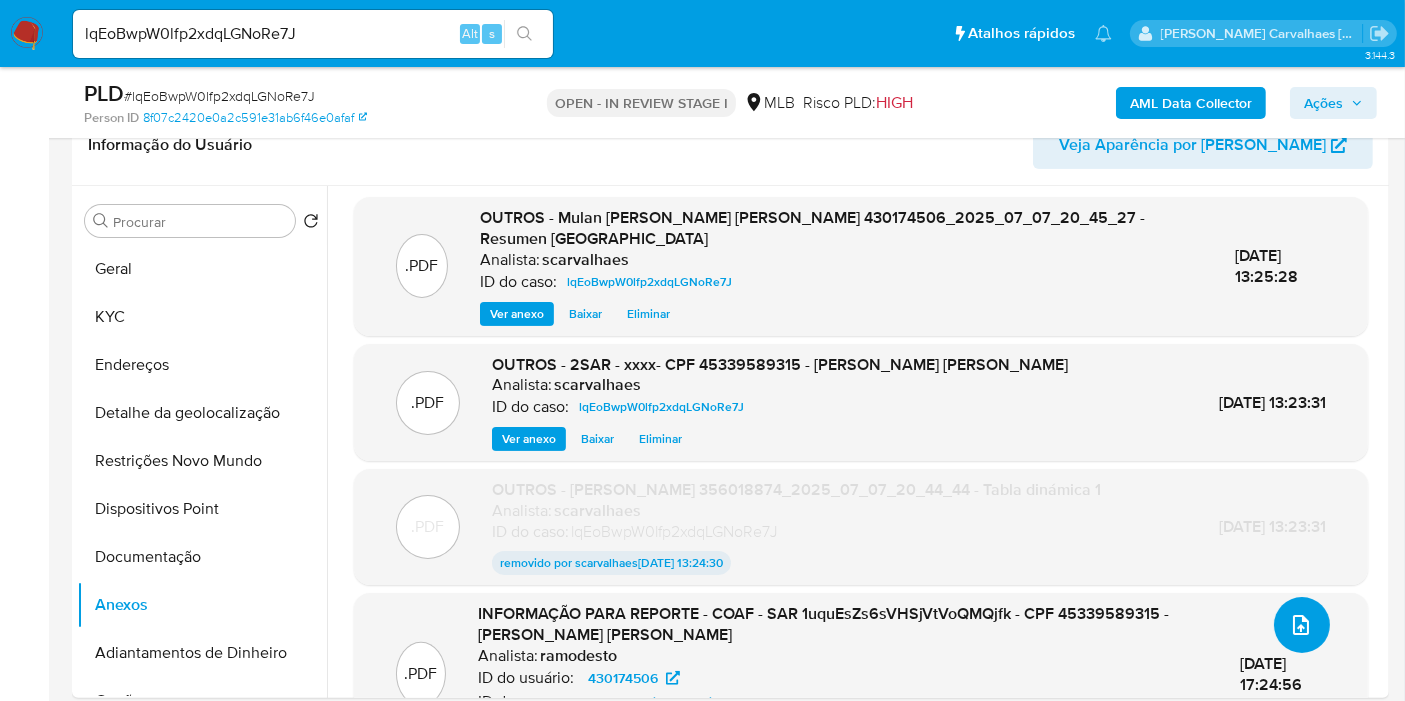 scroll, scrollTop: 102, scrollLeft: 0, axis: vertical 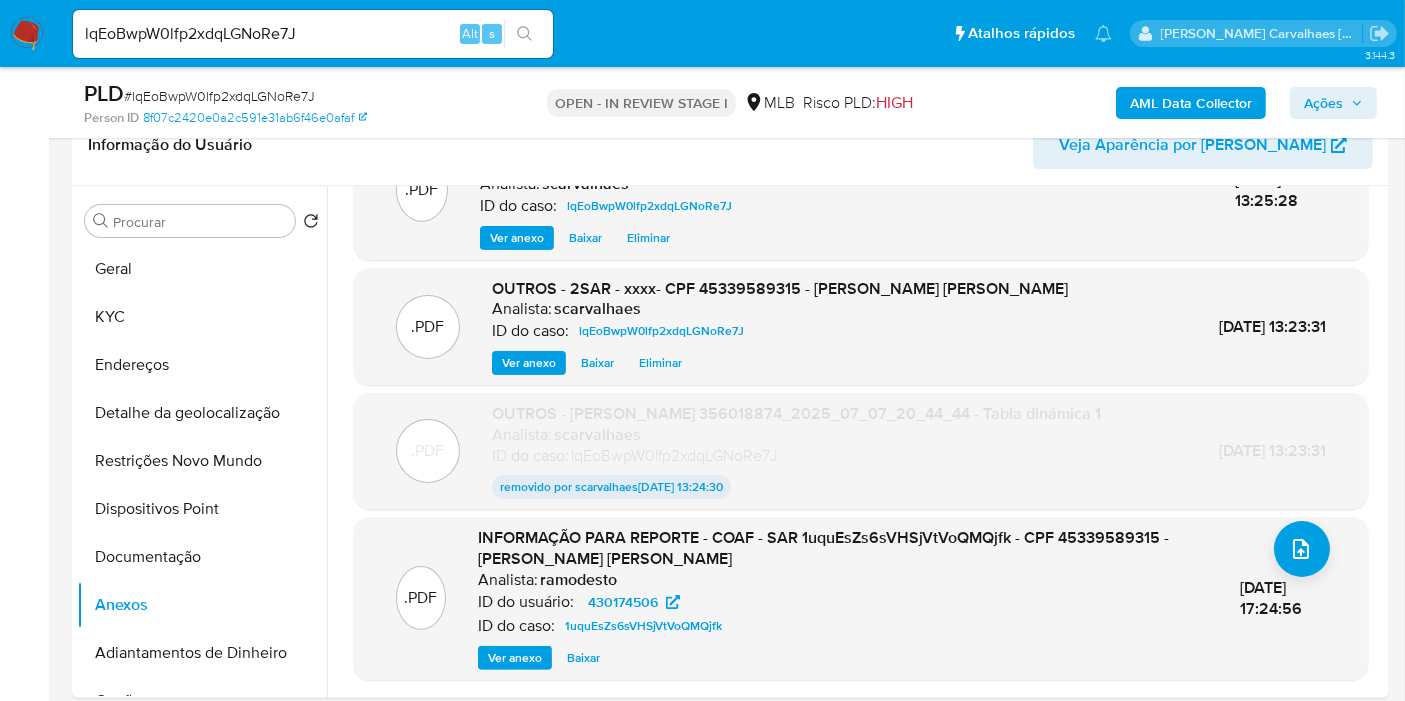 click on "Ações" at bounding box center [1323, 103] 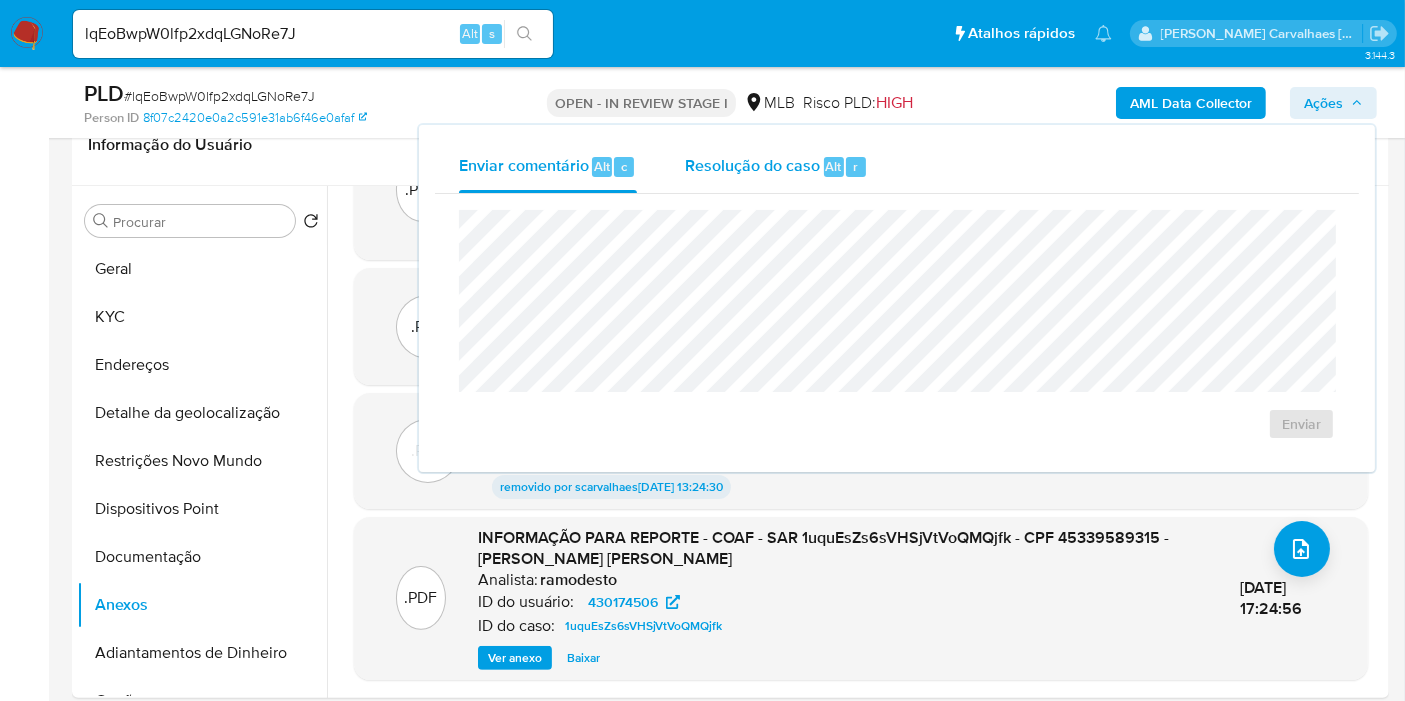 click on "Resolução do caso" at bounding box center [752, 165] 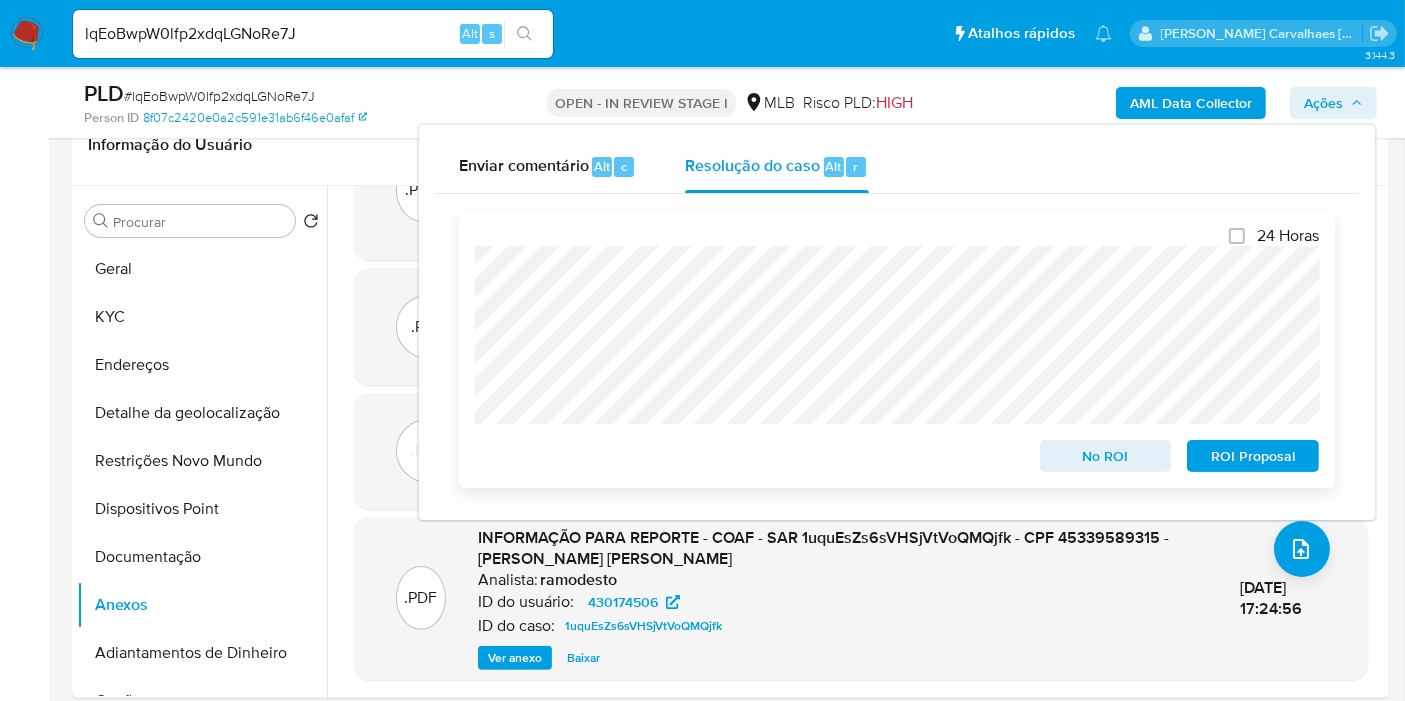 click on "ROI Proposal" at bounding box center [1253, 456] 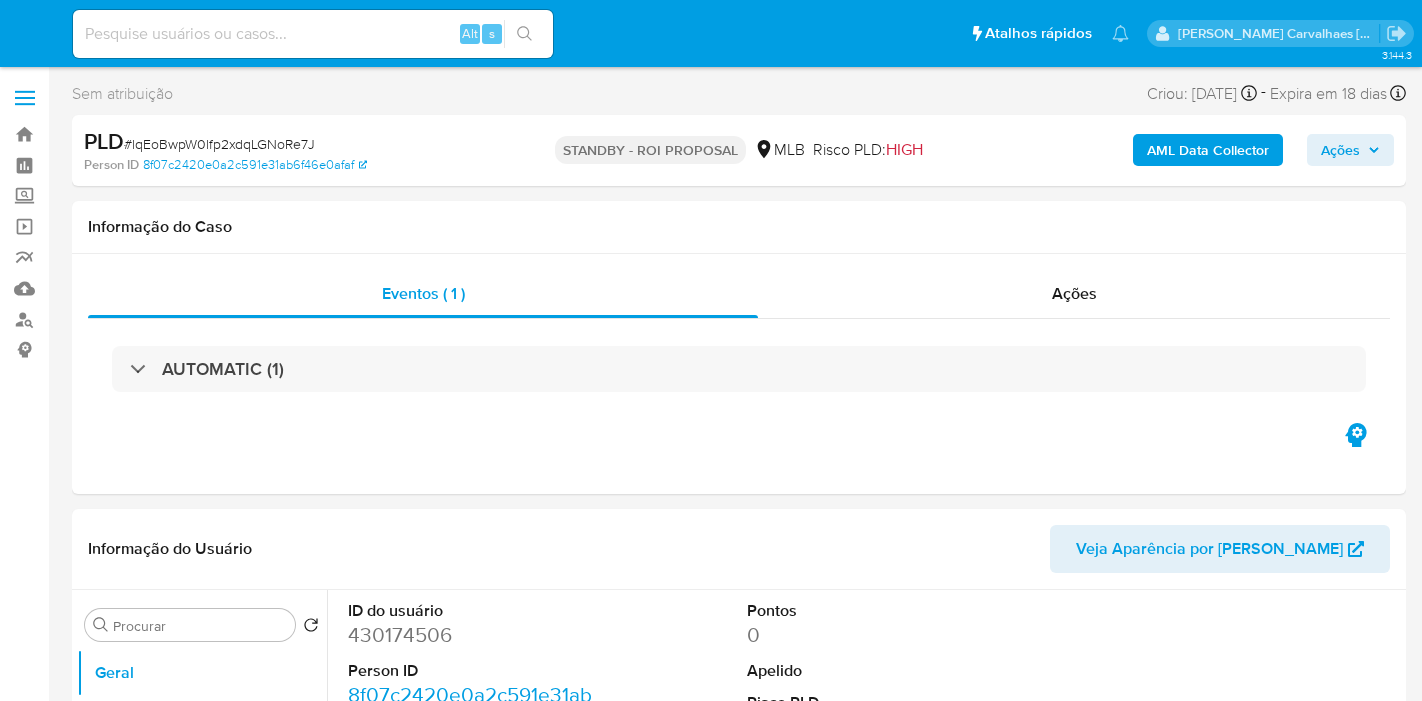 select on "10" 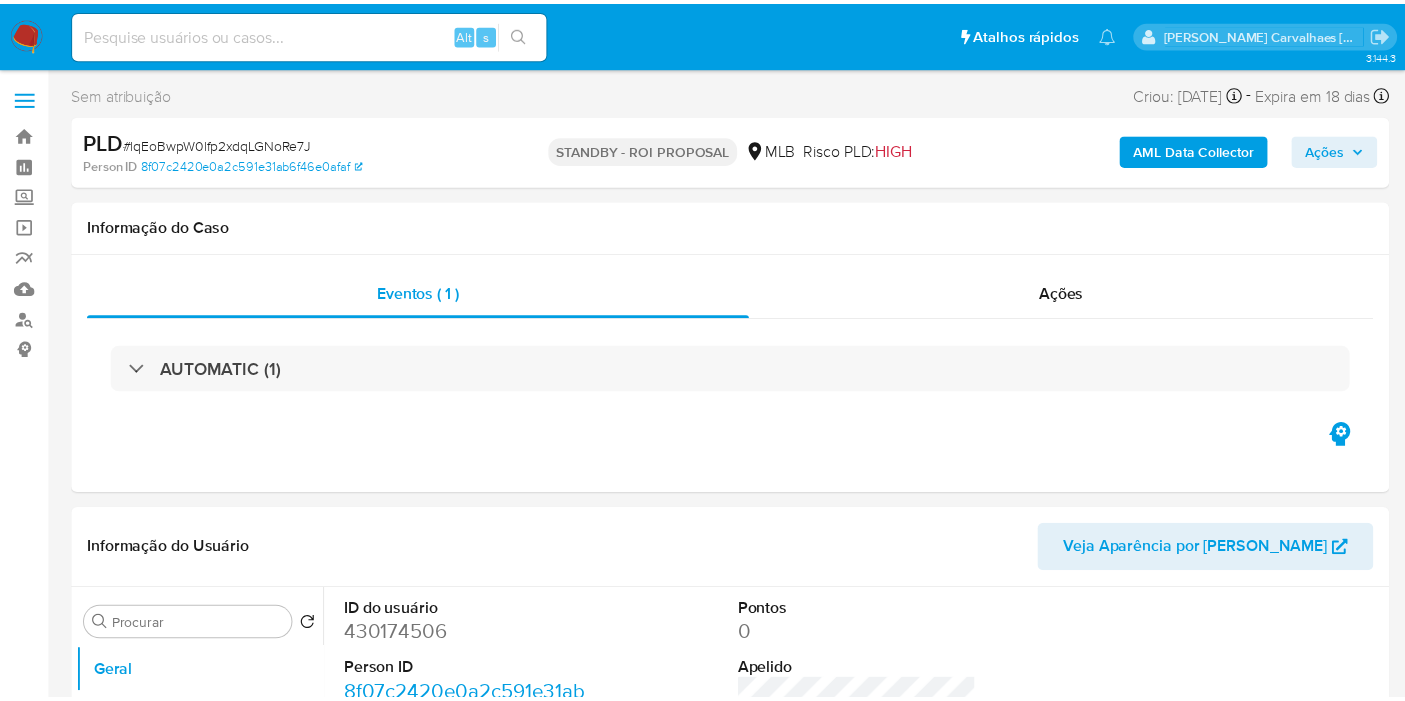 scroll, scrollTop: 0, scrollLeft: 0, axis: both 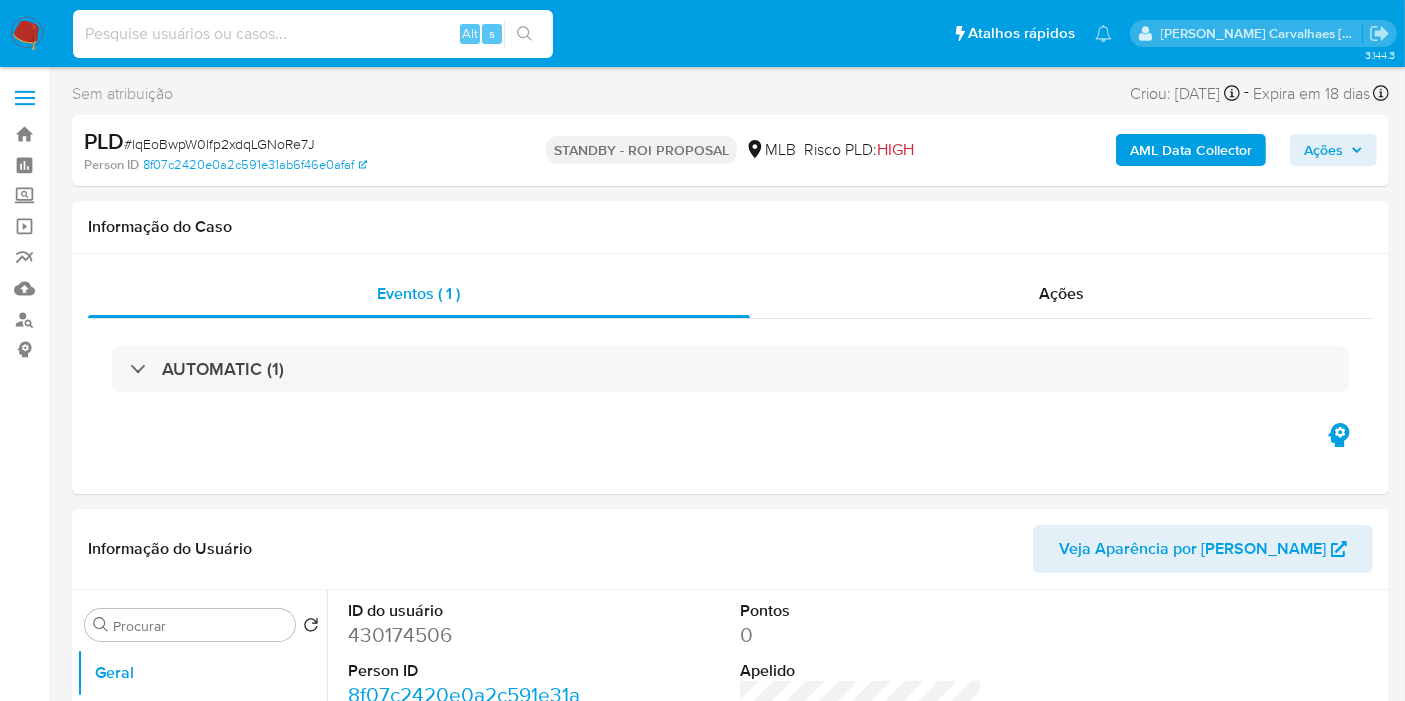 paste on "Tivtn1wqu68NbtE7t8f2fIQc" 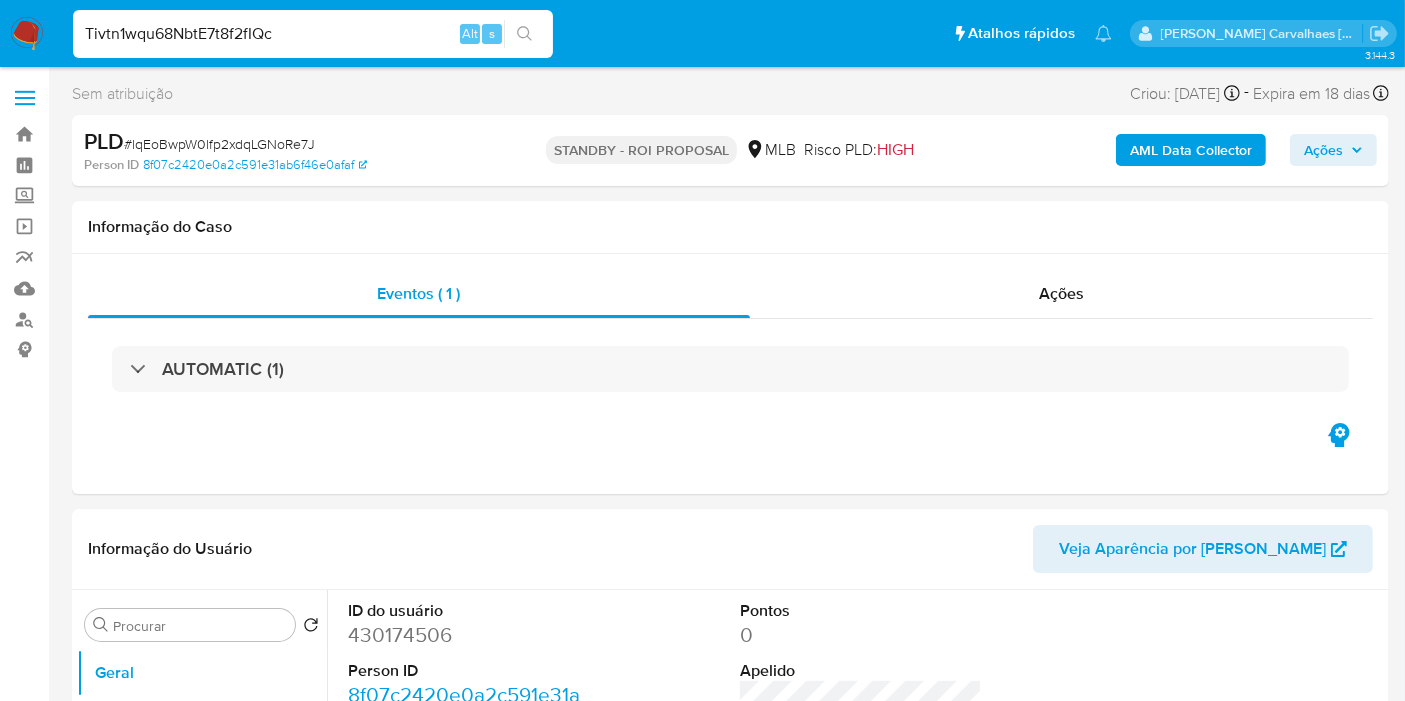 type on "Tivtn1wqu68NbtE7t8f2fIQc" 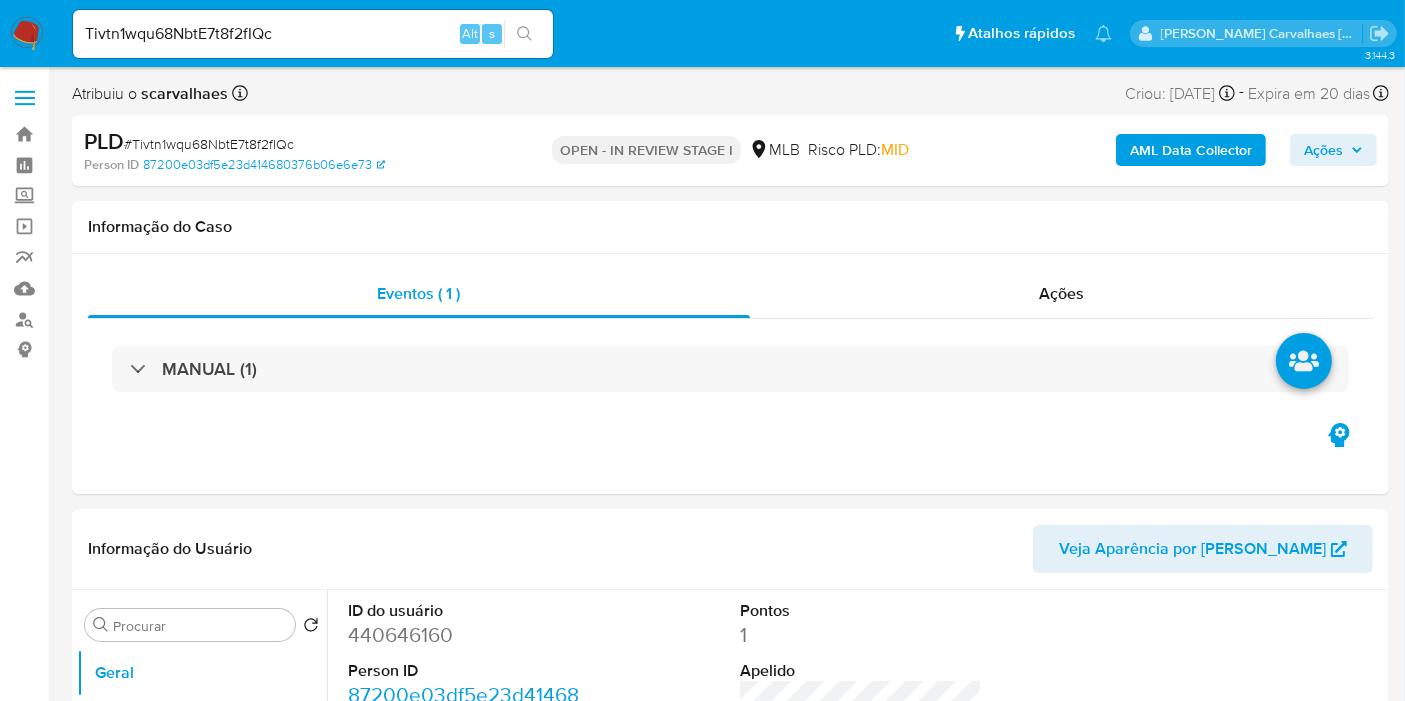 select on "10" 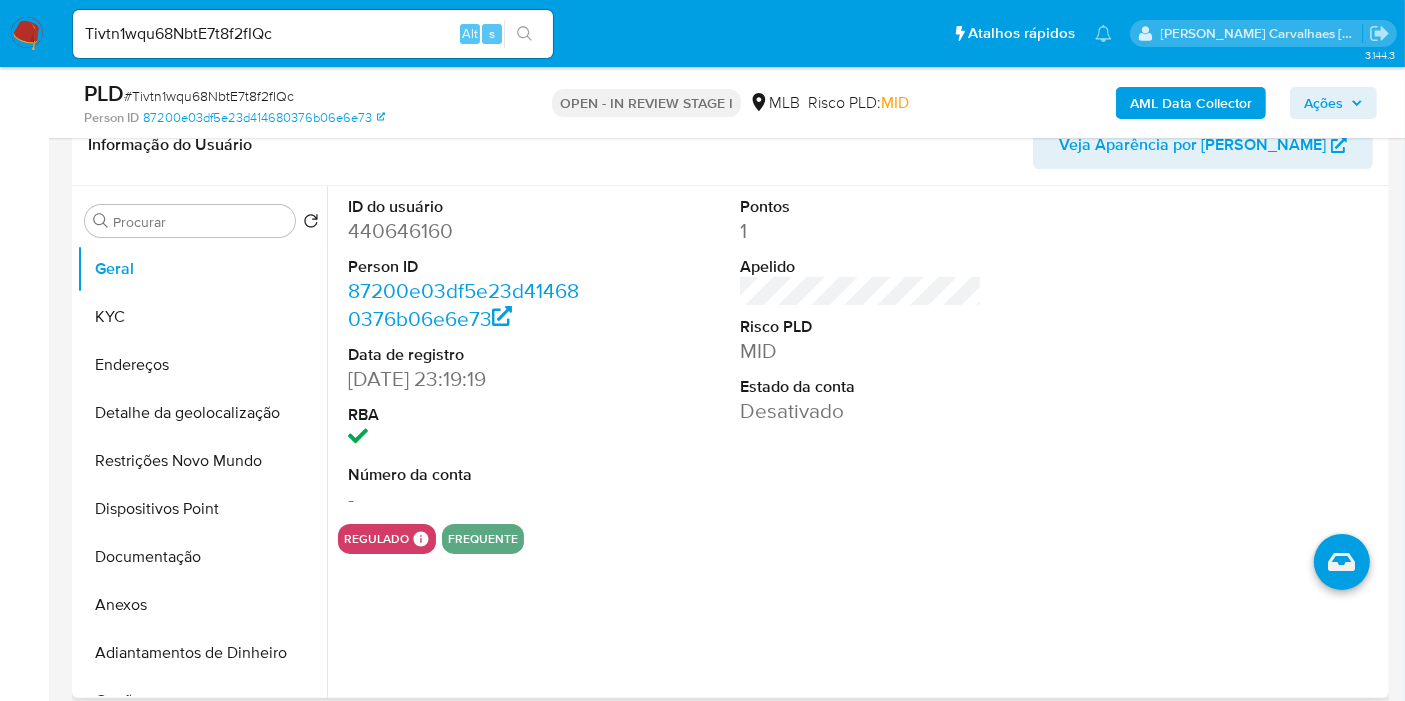 scroll, scrollTop: 222, scrollLeft: 0, axis: vertical 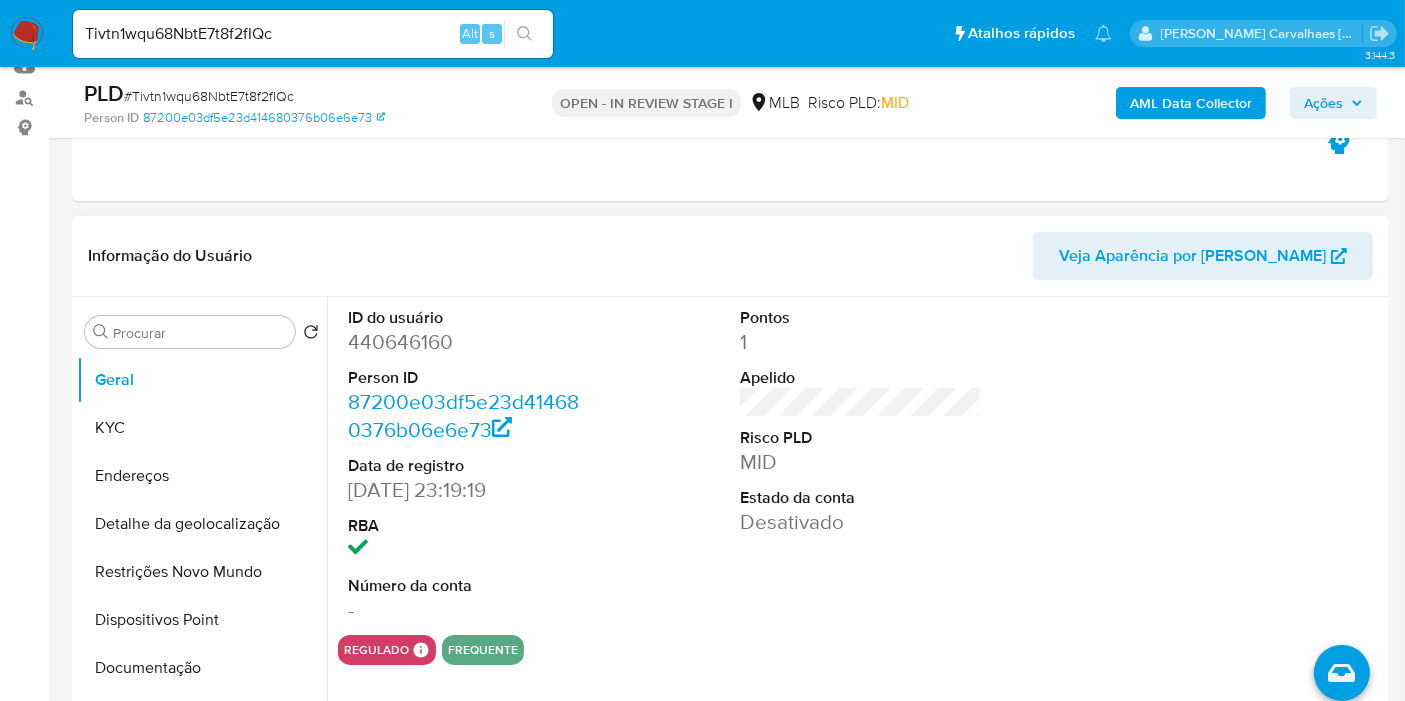 type 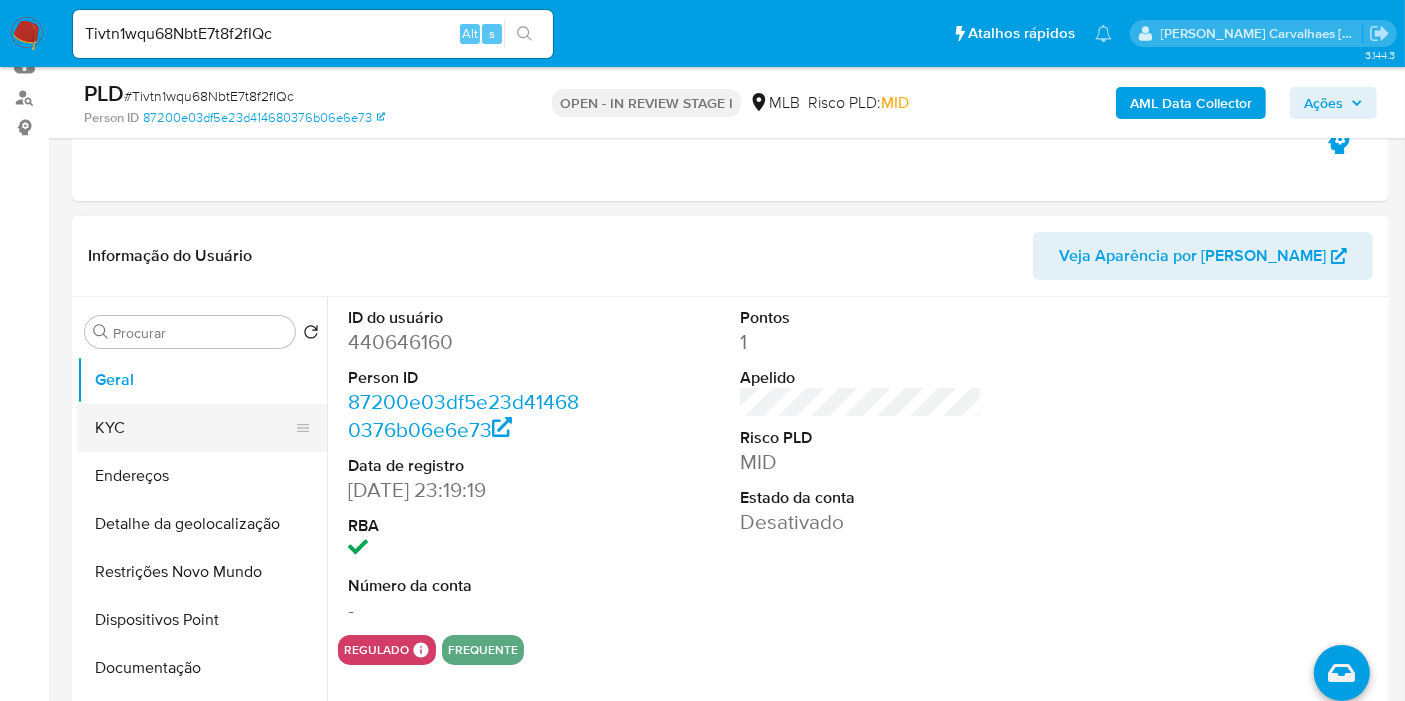 click on "KYC" at bounding box center [194, 428] 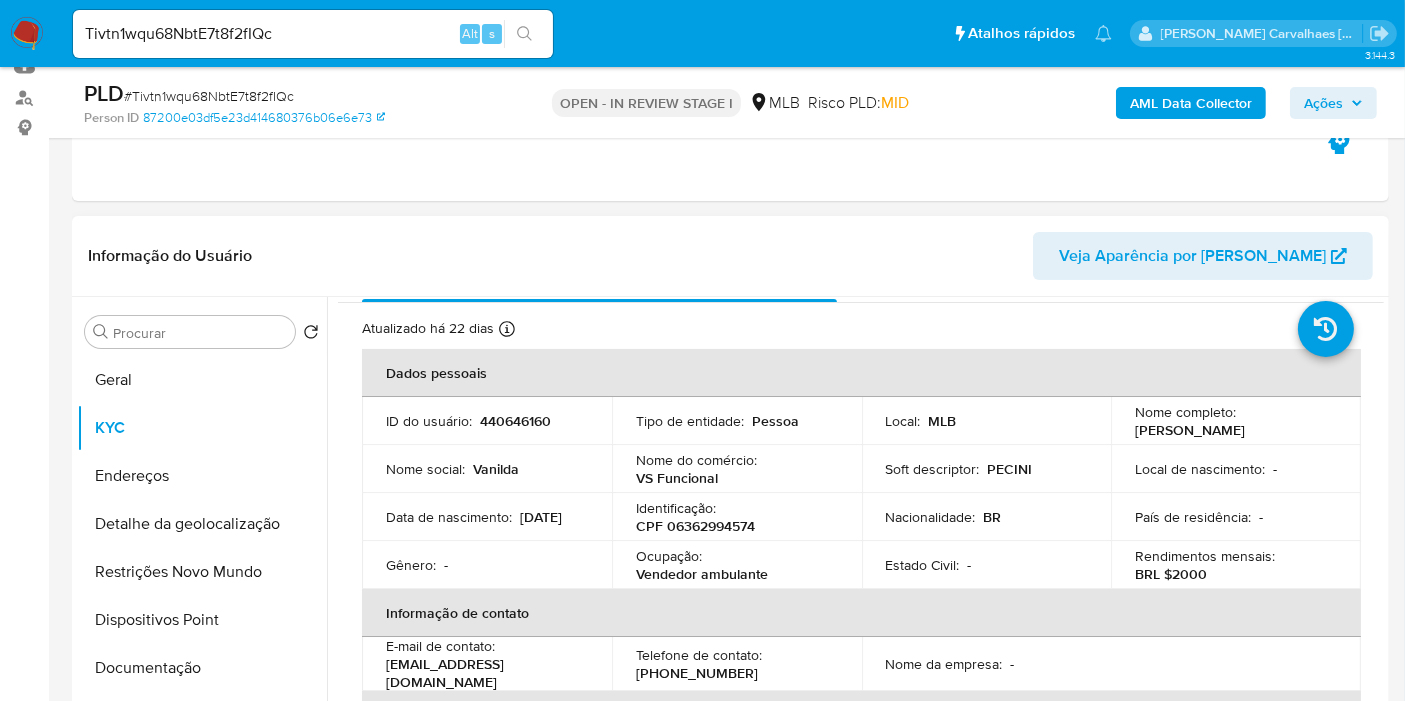scroll, scrollTop: 111, scrollLeft: 0, axis: vertical 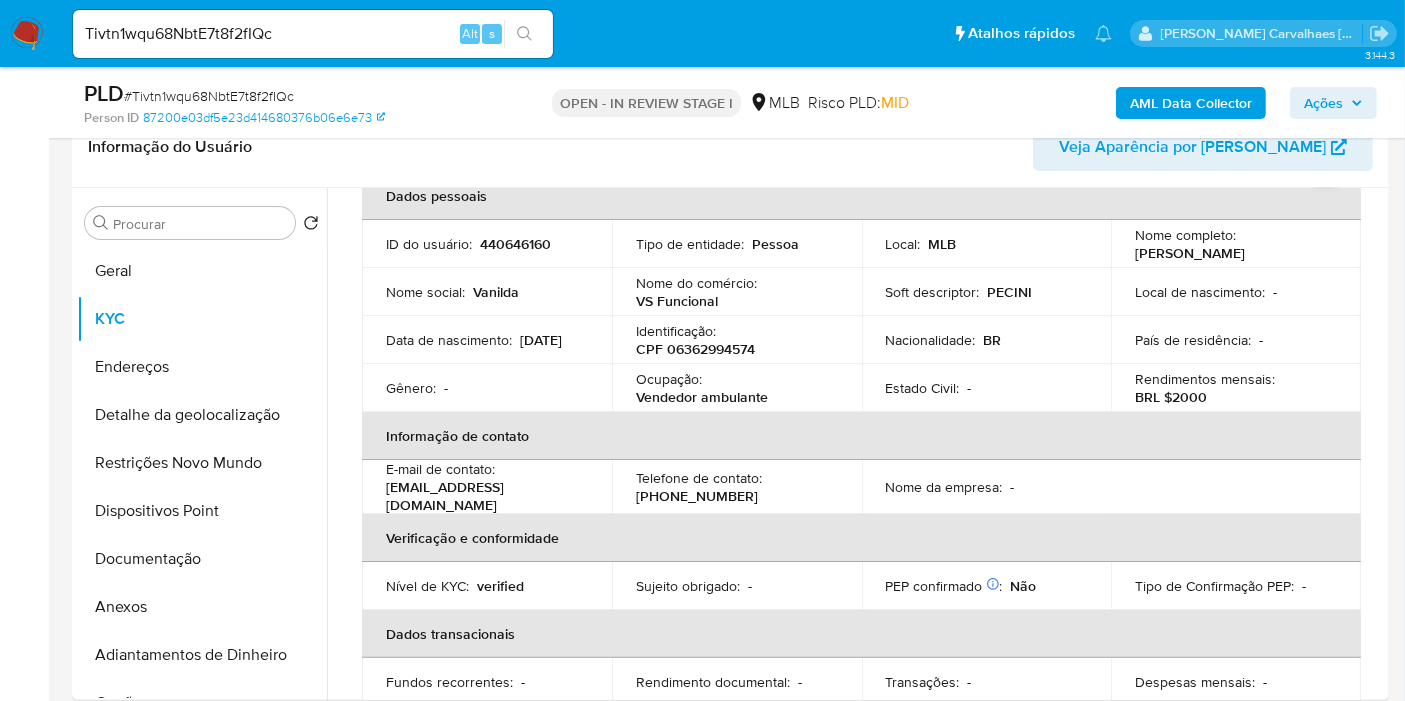 type 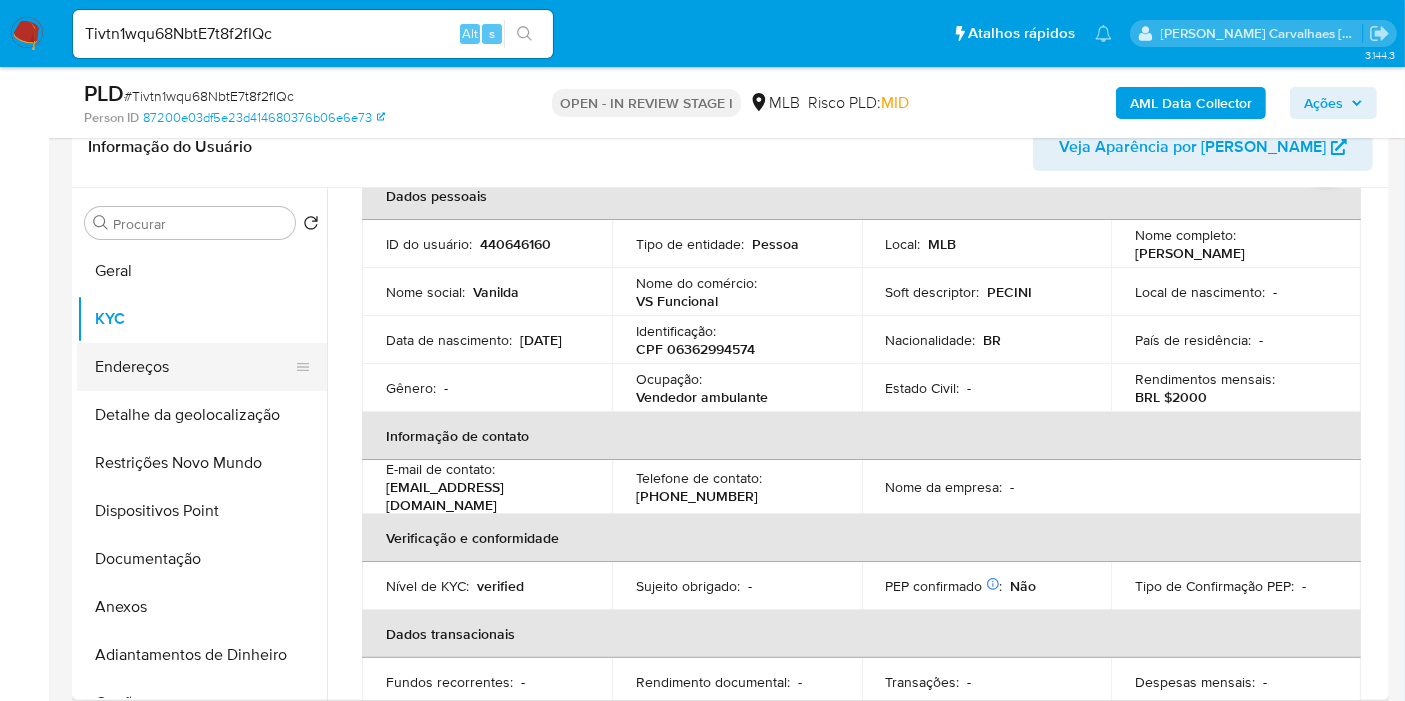 click on "Endereços" at bounding box center (194, 367) 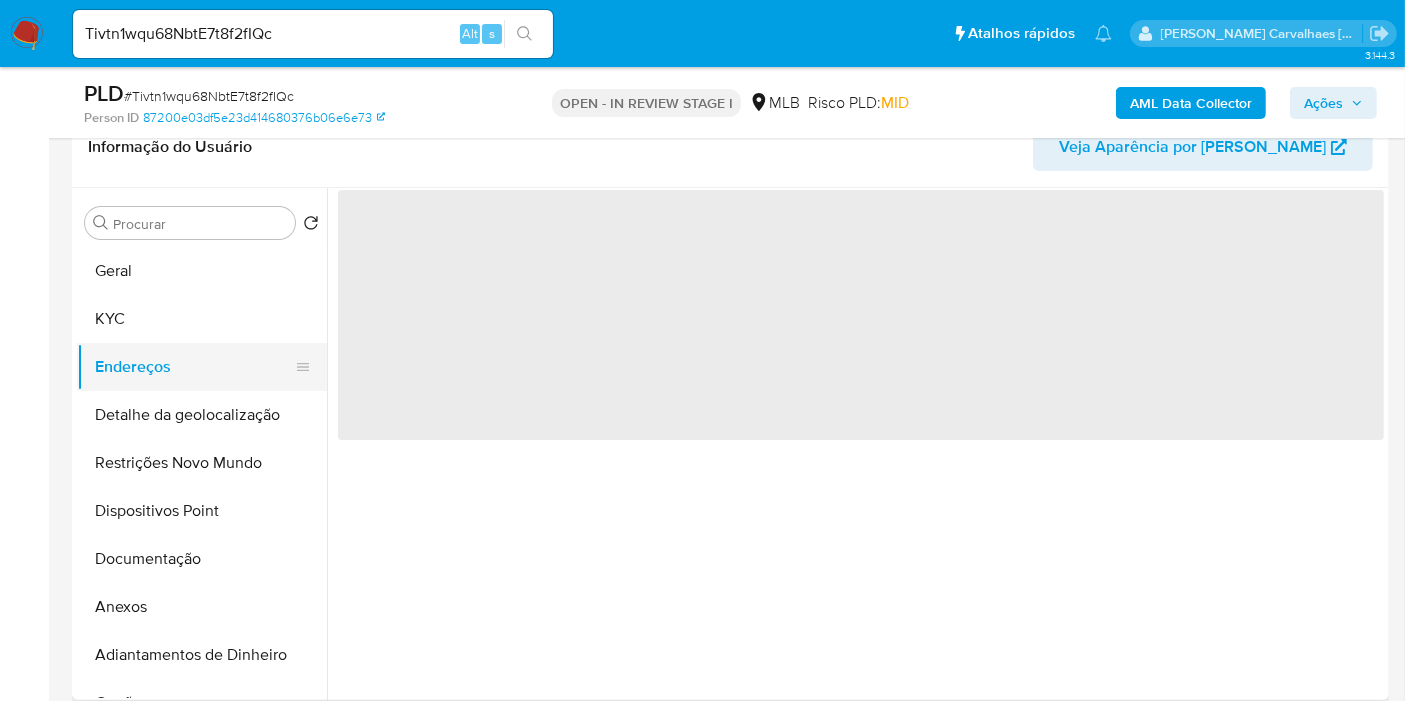 scroll, scrollTop: 0, scrollLeft: 0, axis: both 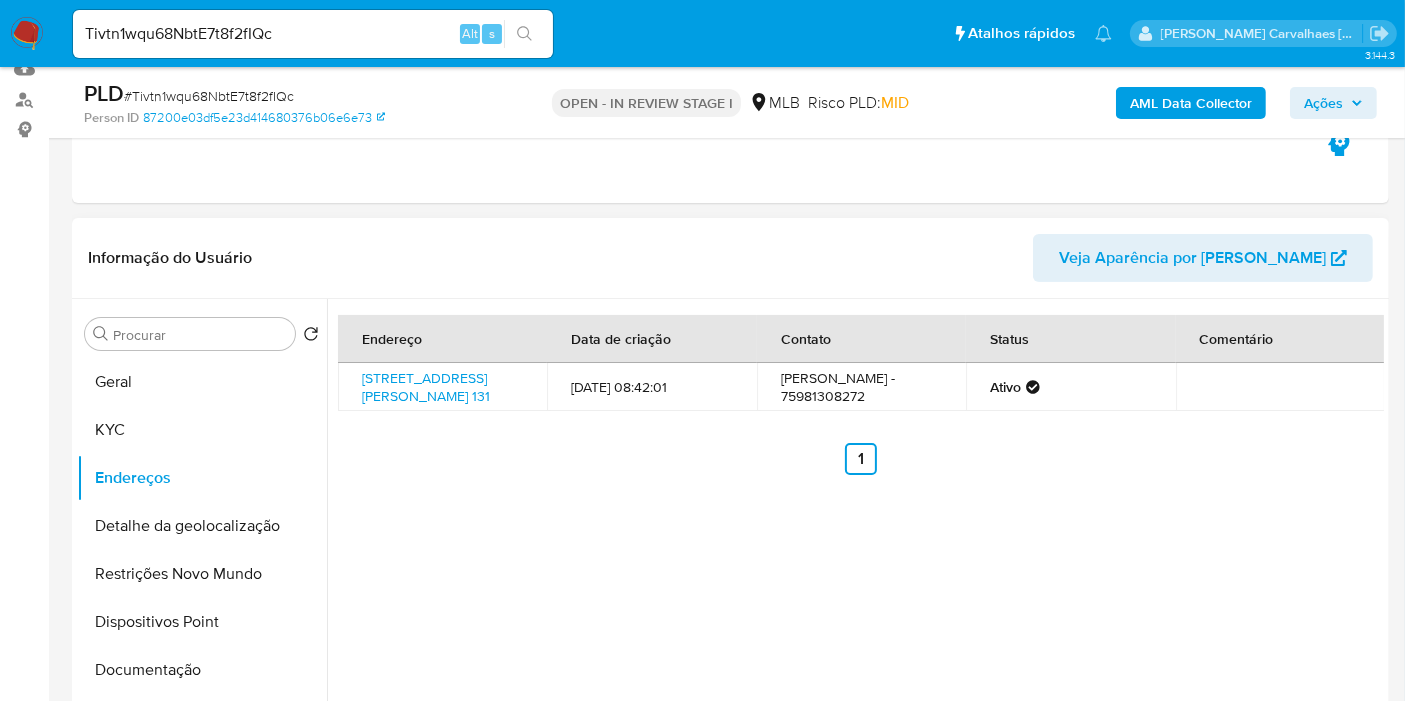 type 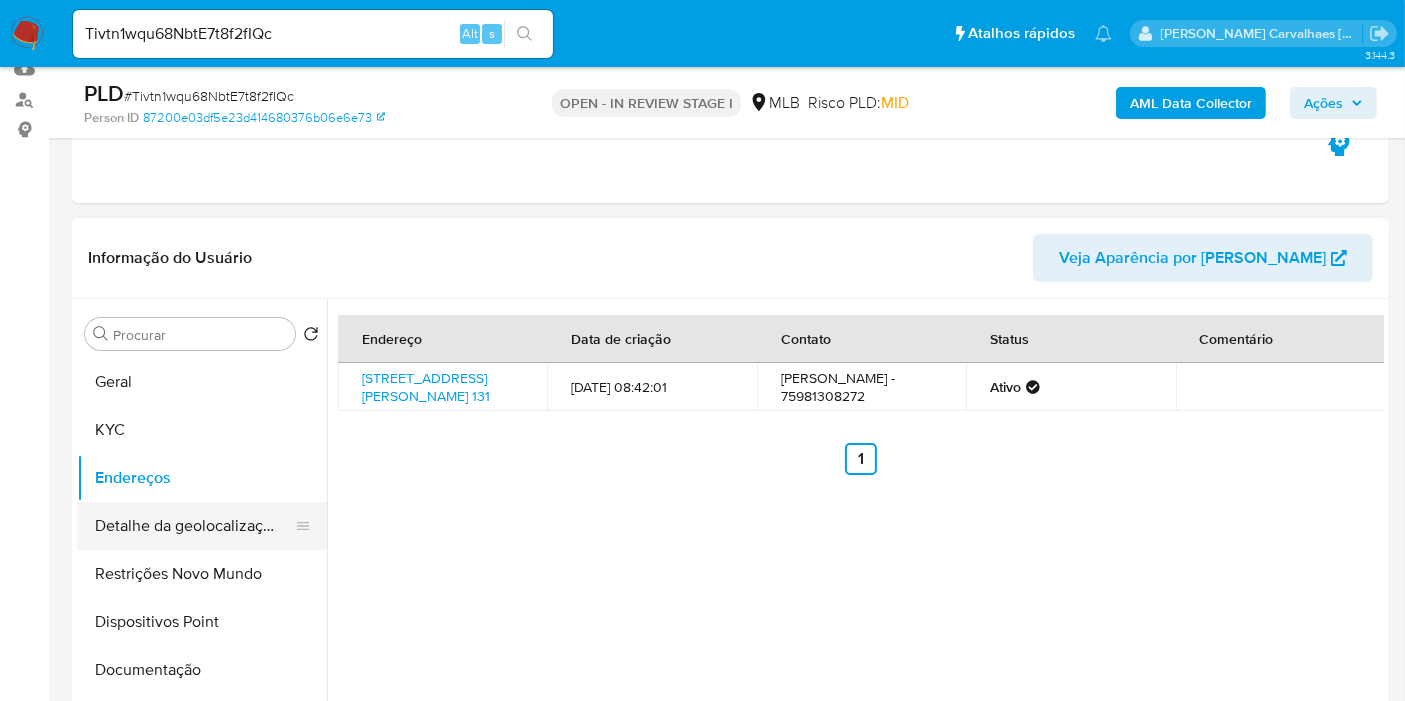 click on "Detalhe da geolocalização" at bounding box center (194, 526) 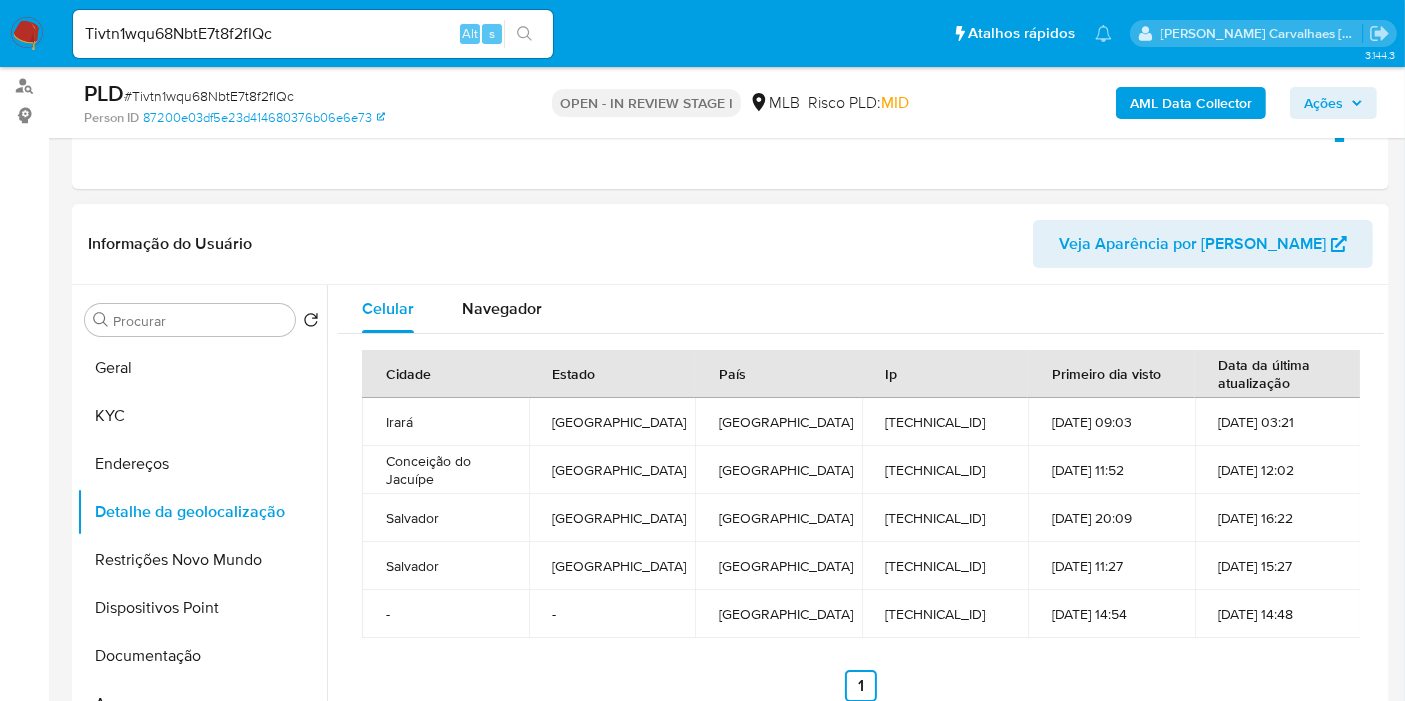 scroll, scrollTop: 331, scrollLeft: 0, axis: vertical 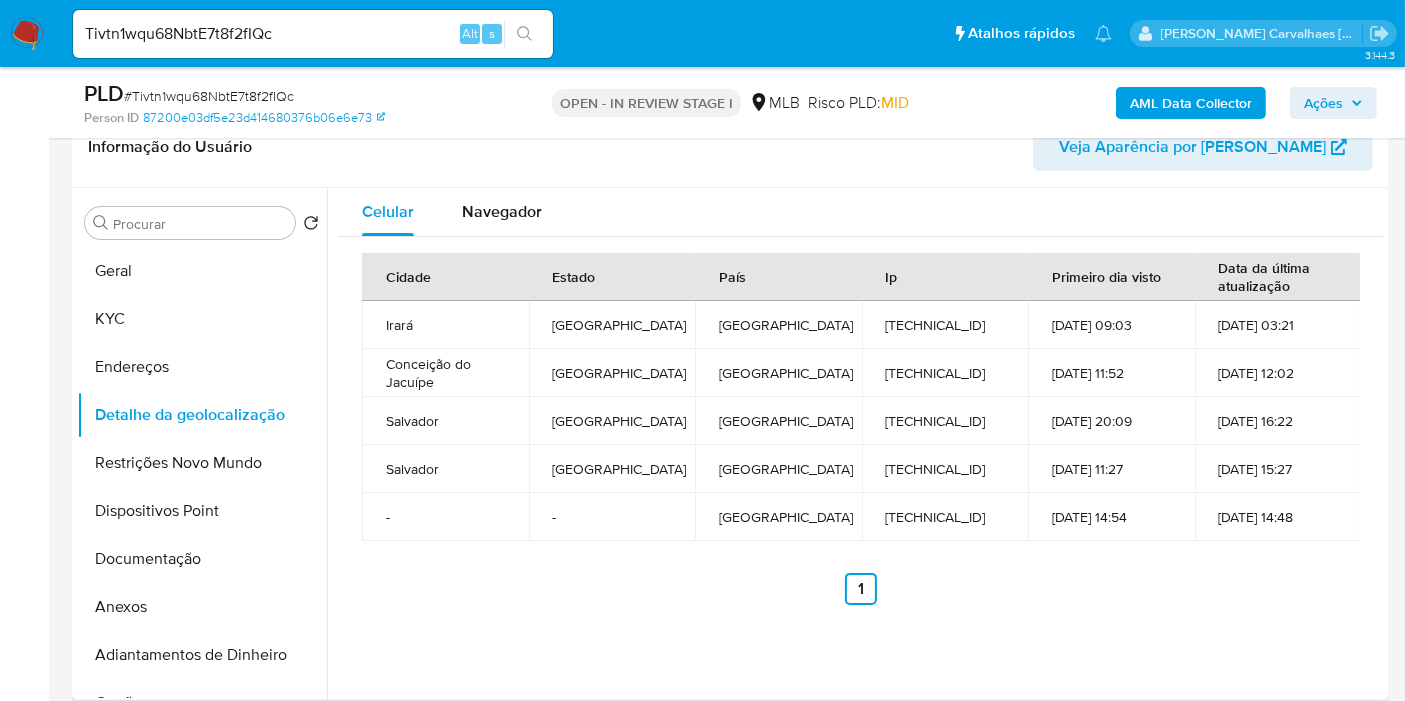 type 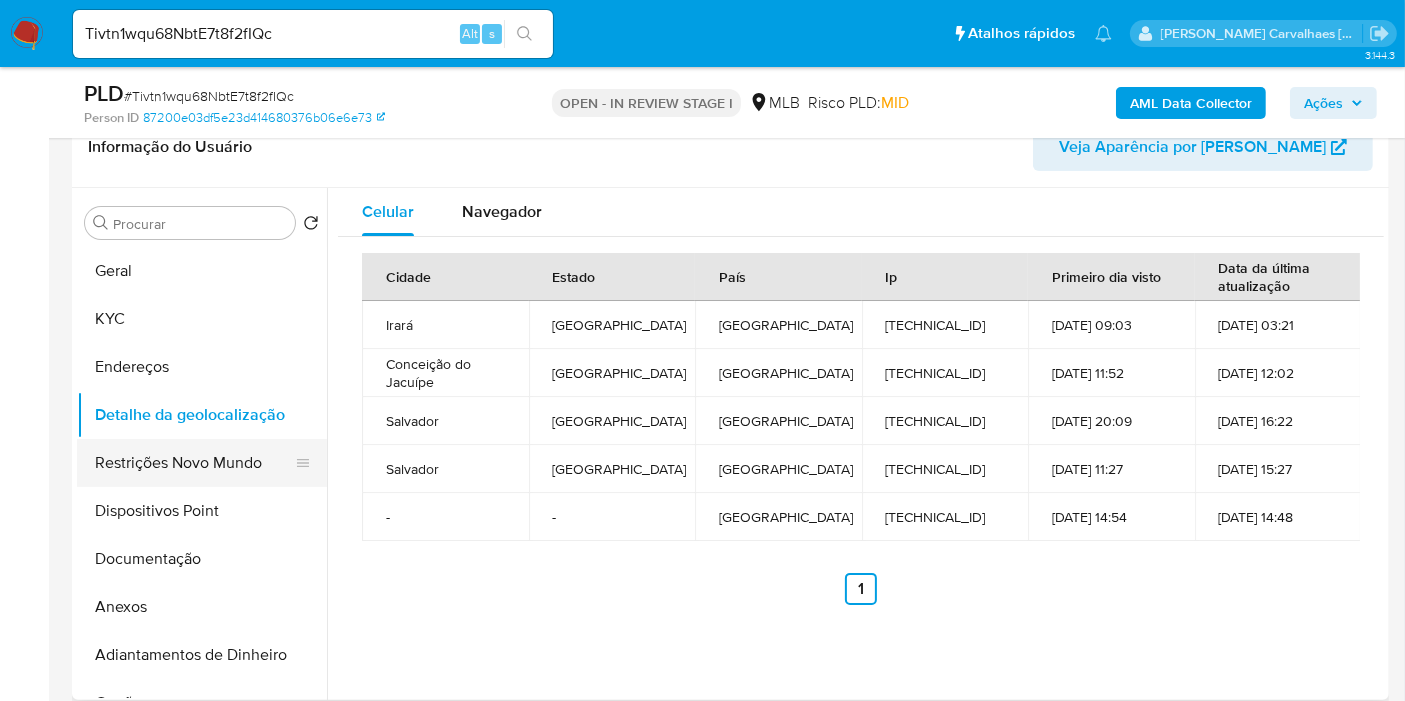 click on "Restrições Novo Mundo" at bounding box center [194, 463] 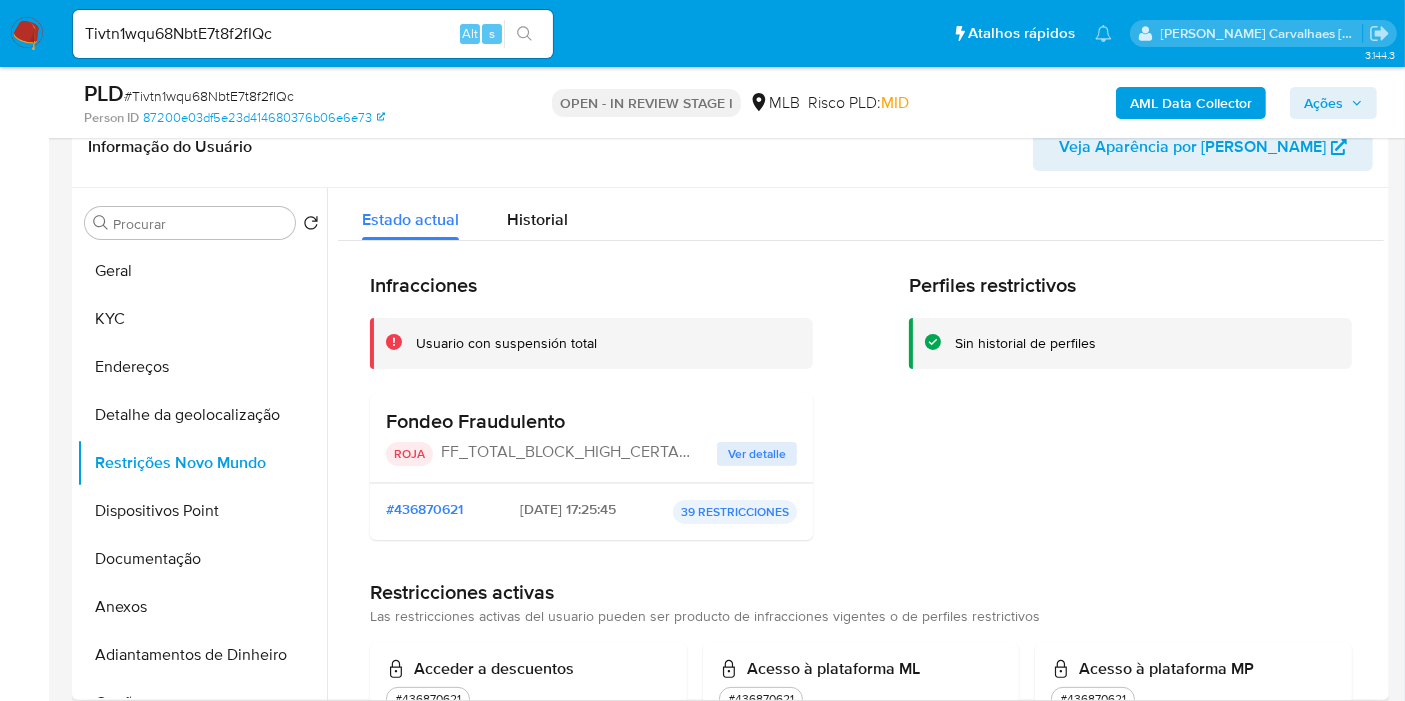 scroll, scrollTop: 111, scrollLeft: 0, axis: vertical 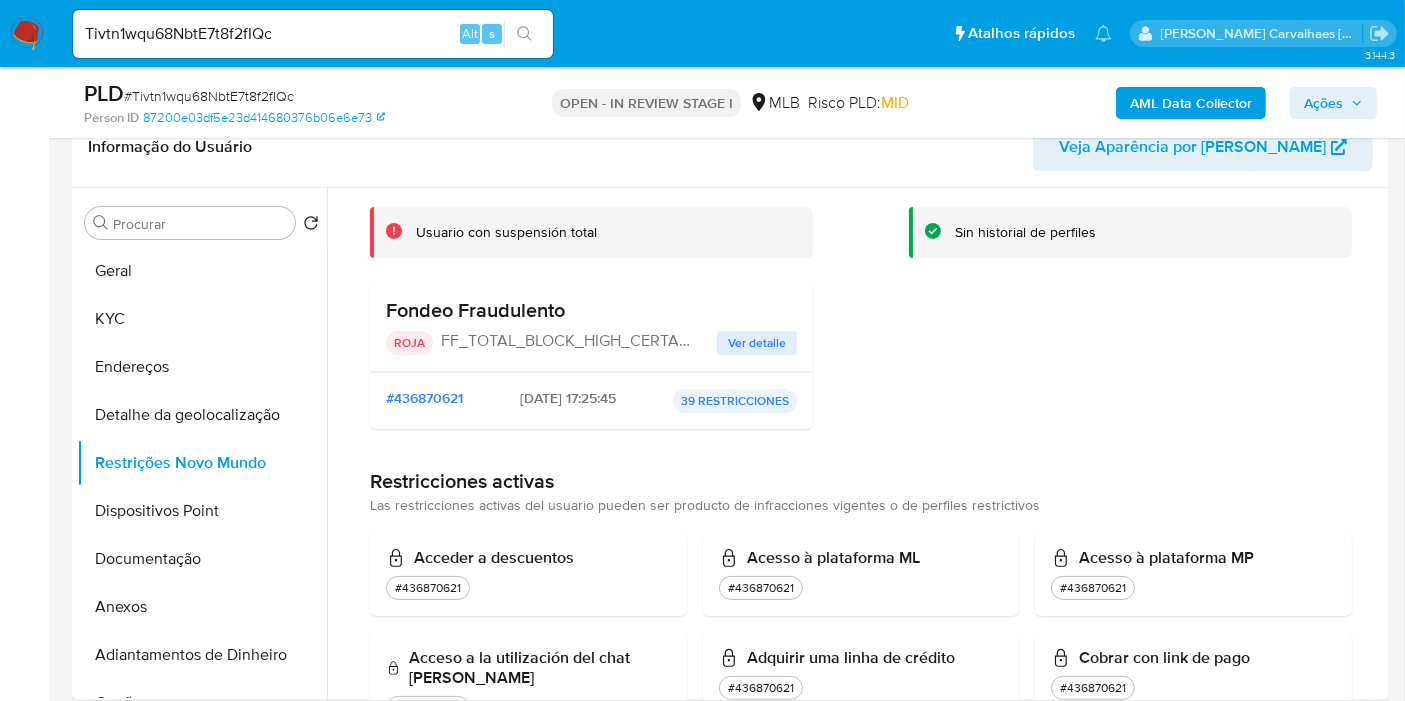 type 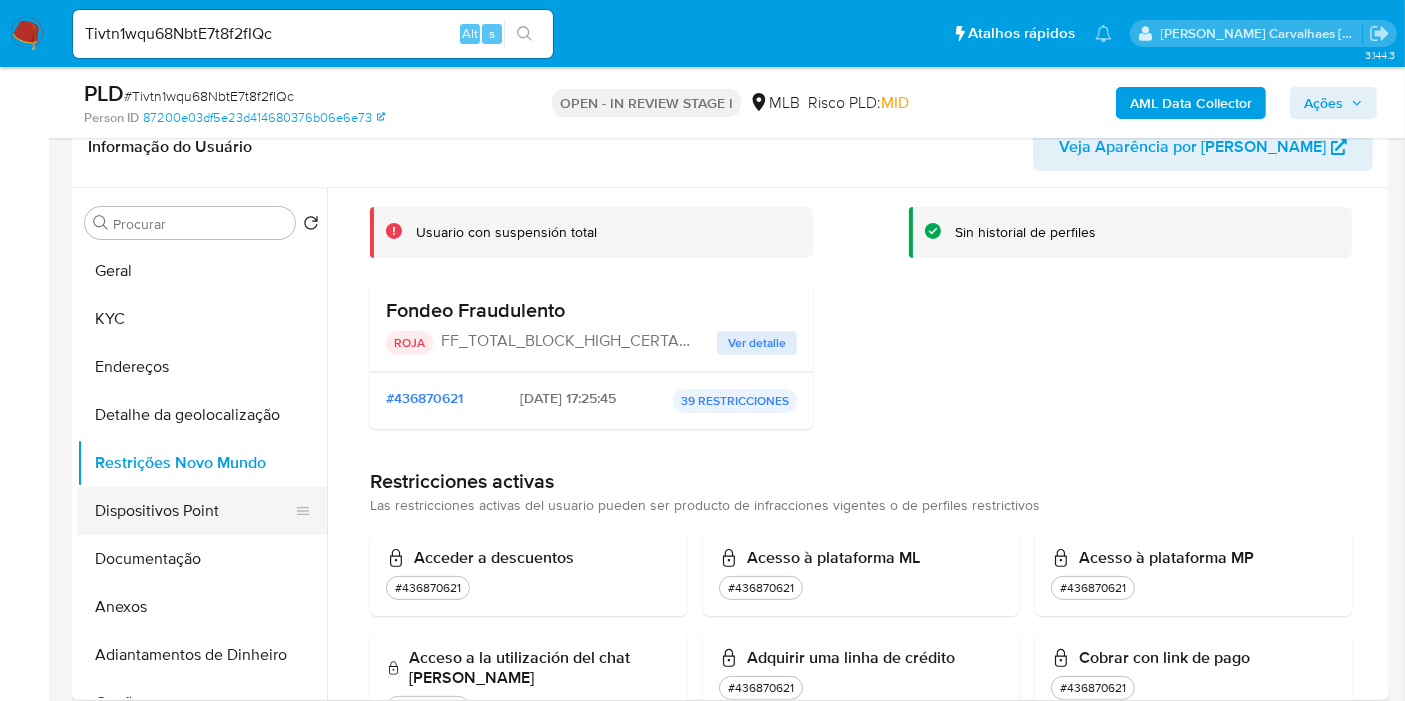 click on "Dispositivos Point" at bounding box center [194, 511] 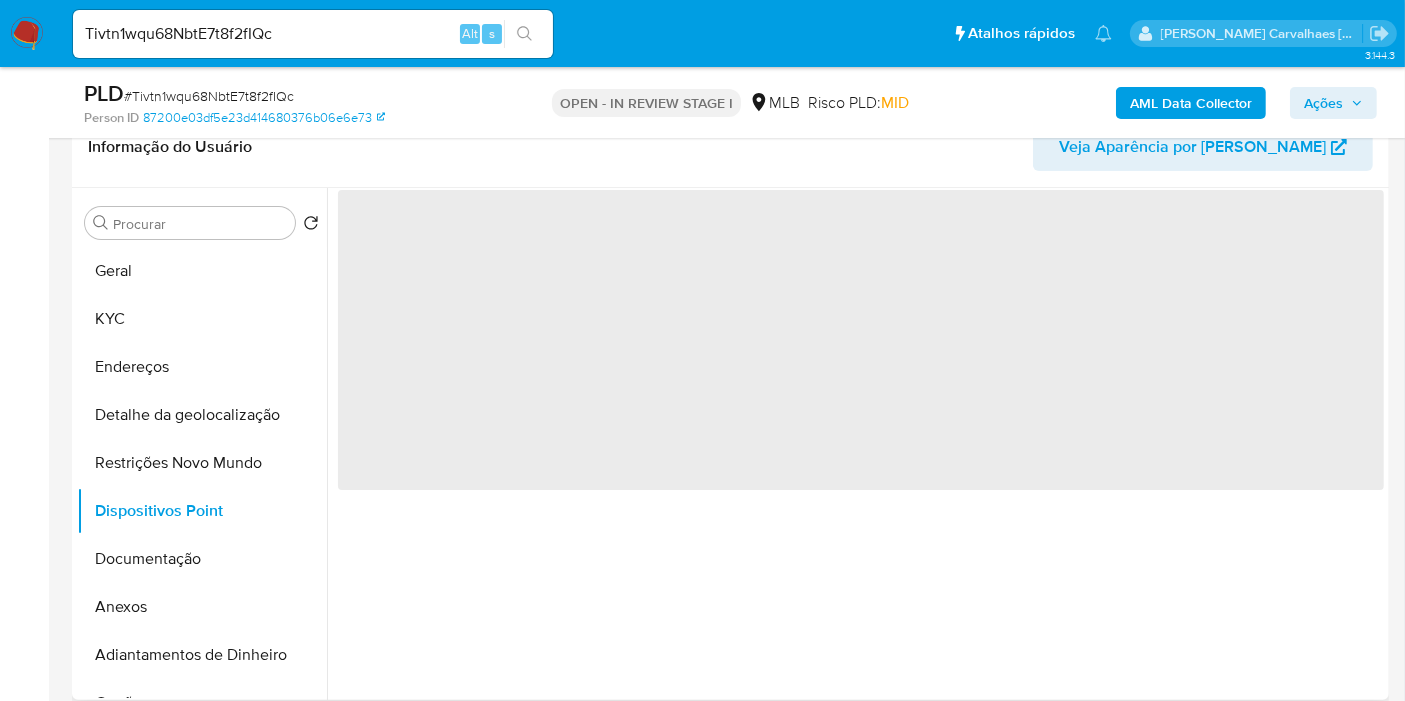scroll, scrollTop: 0, scrollLeft: 0, axis: both 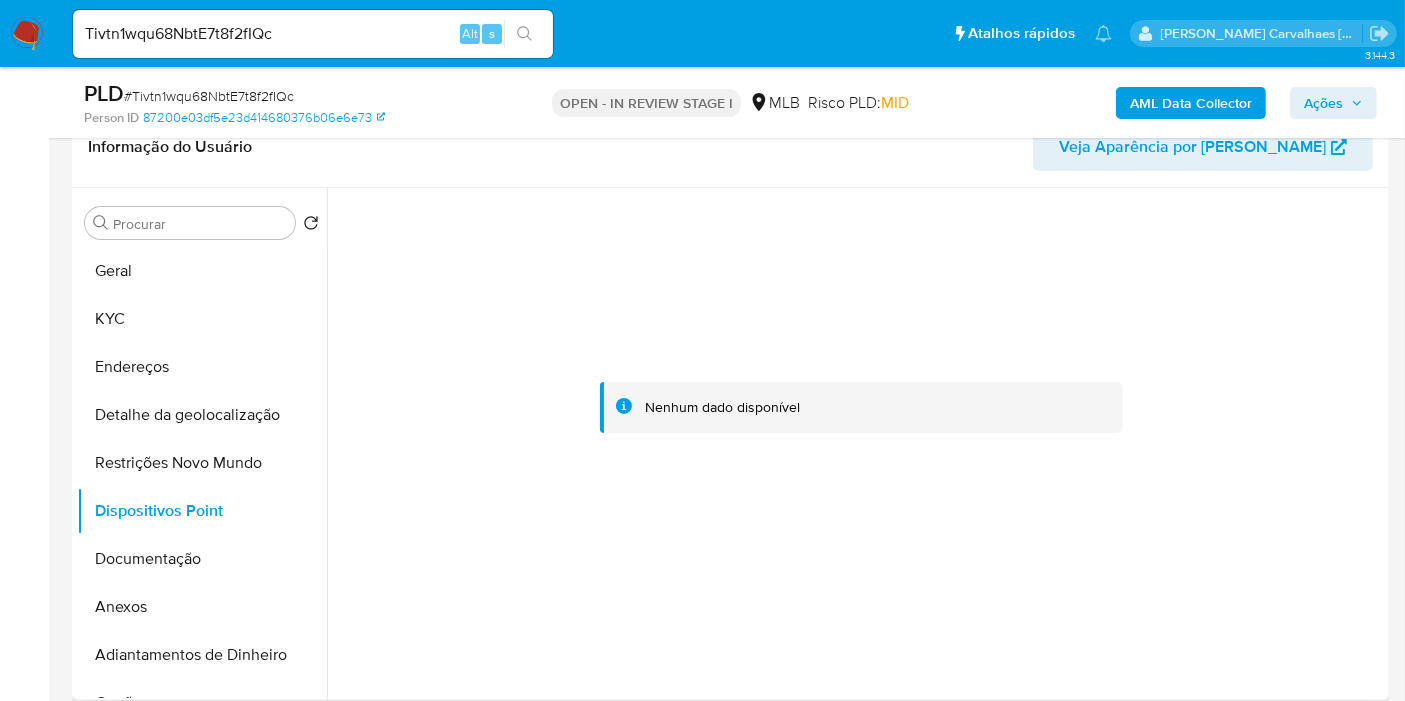 type 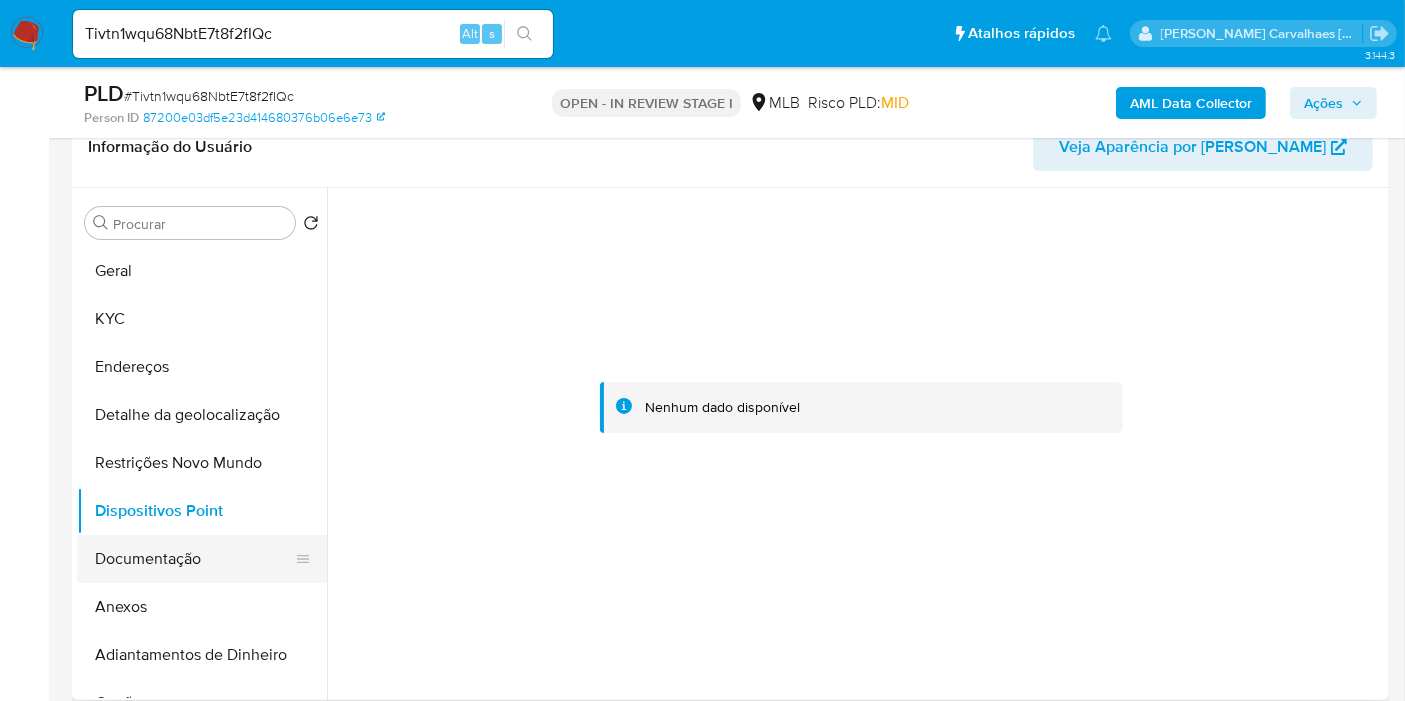 click on "Documentação" at bounding box center (194, 559) 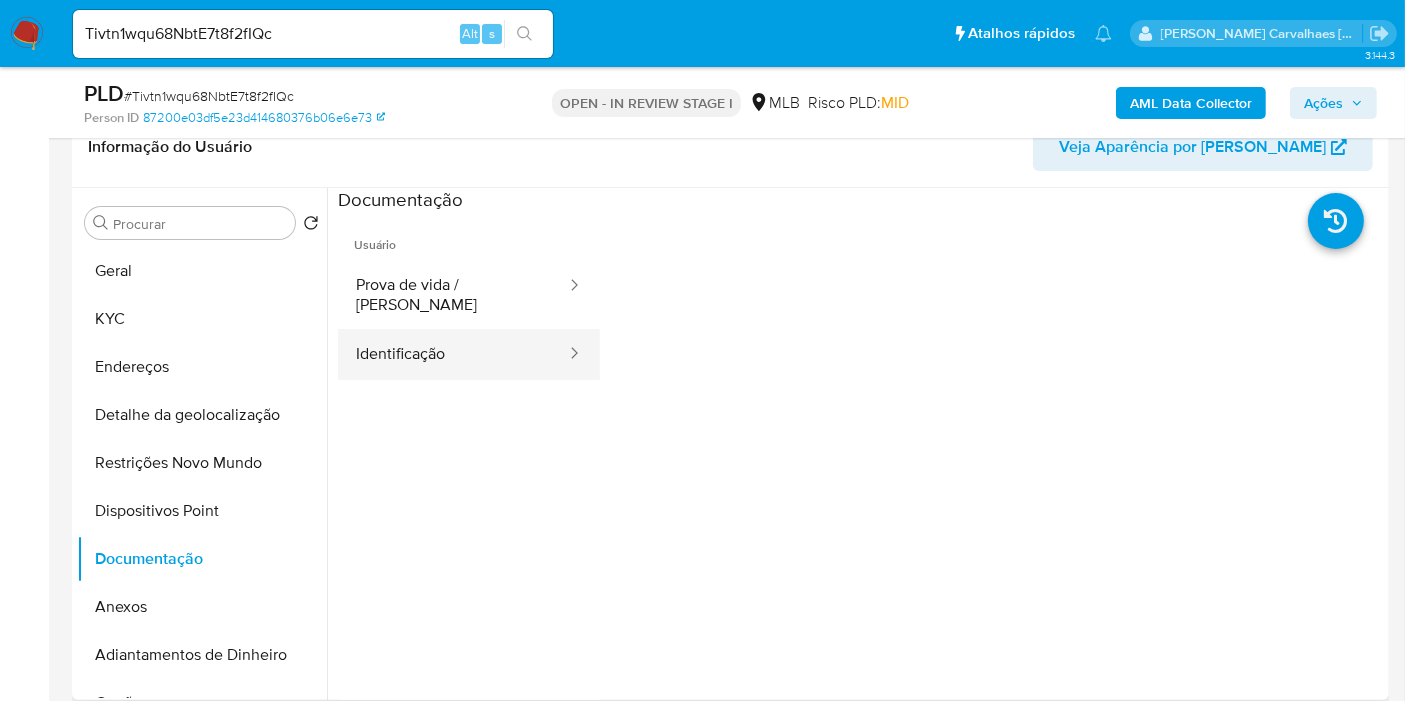 click on "Identificação" at bounding box center (453, 354) 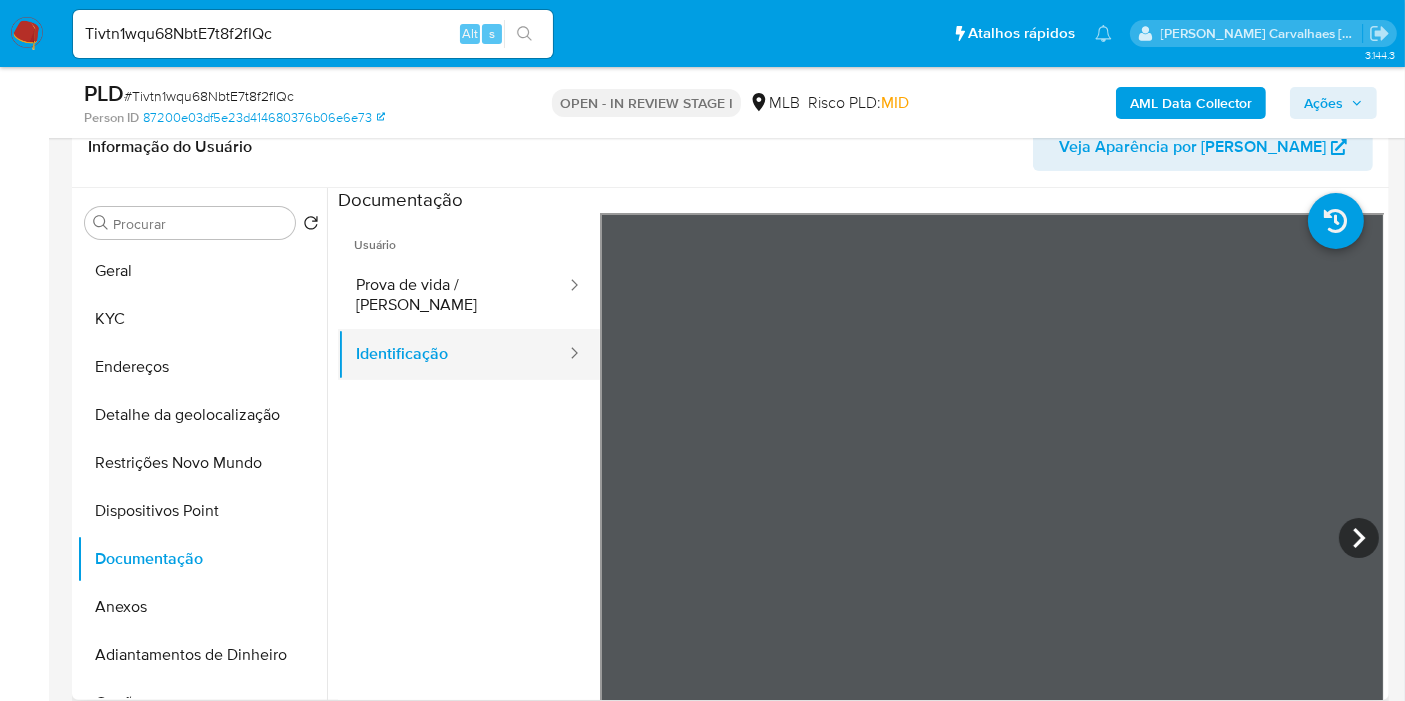click on "Identificação" at bounding box center (453, 354) 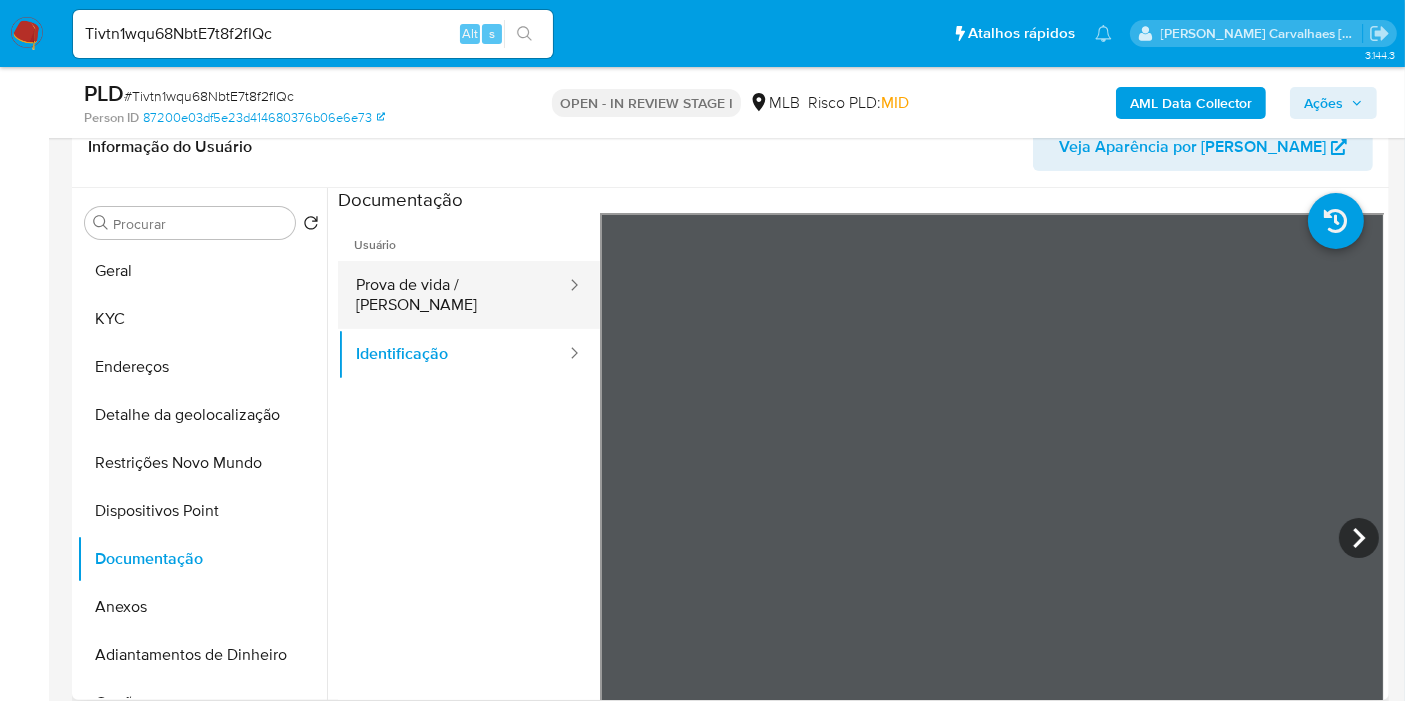 click on "Prova de vida / Selfie" at bounding box center [453, 295] 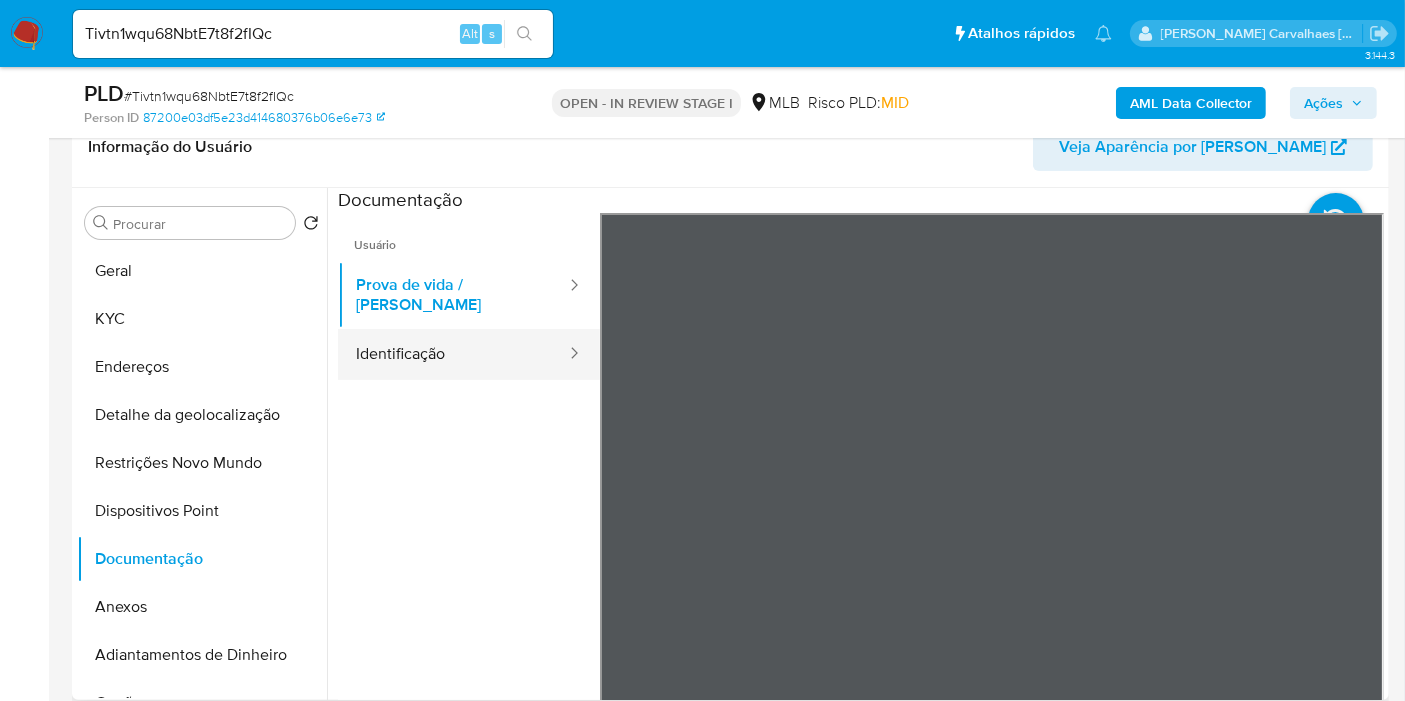 click on "Identificação" at bounding box center (453, 354) 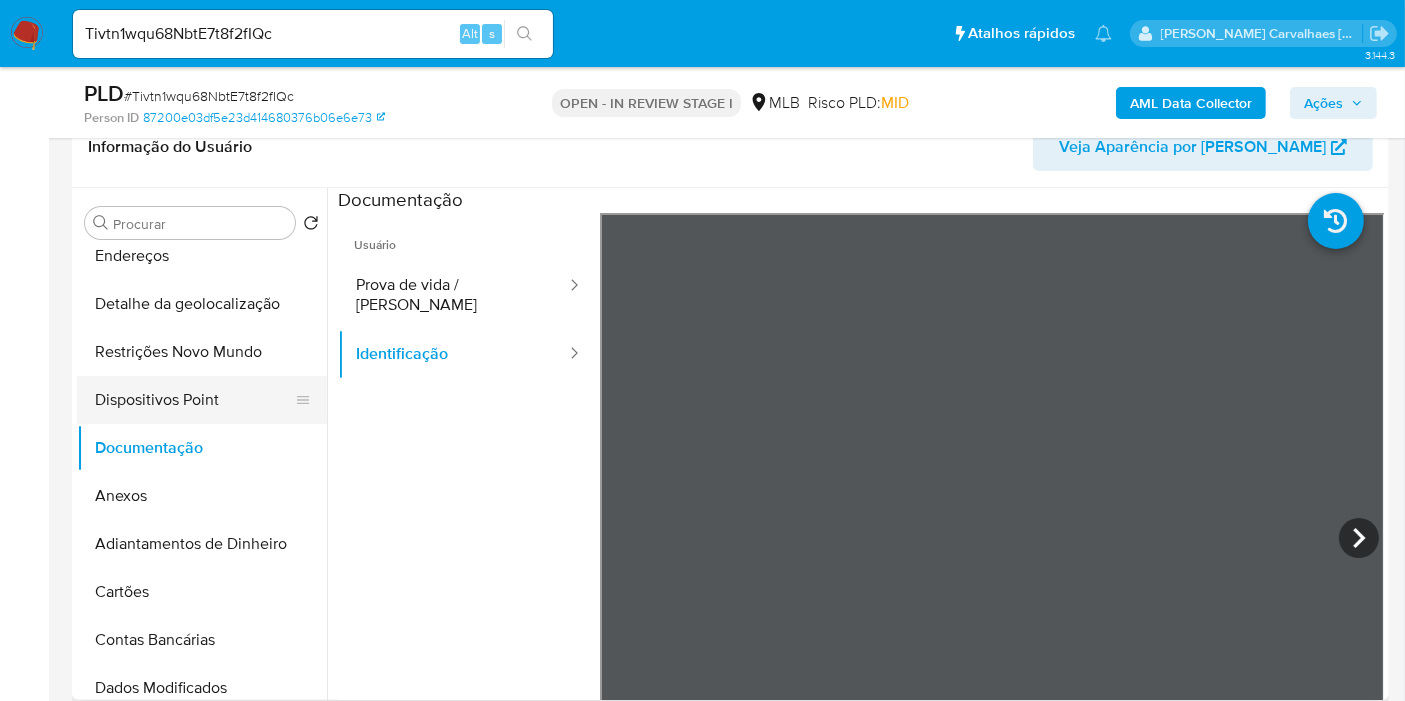 scroll, scrollTop: 0, scrollLeft: 0, axis: both 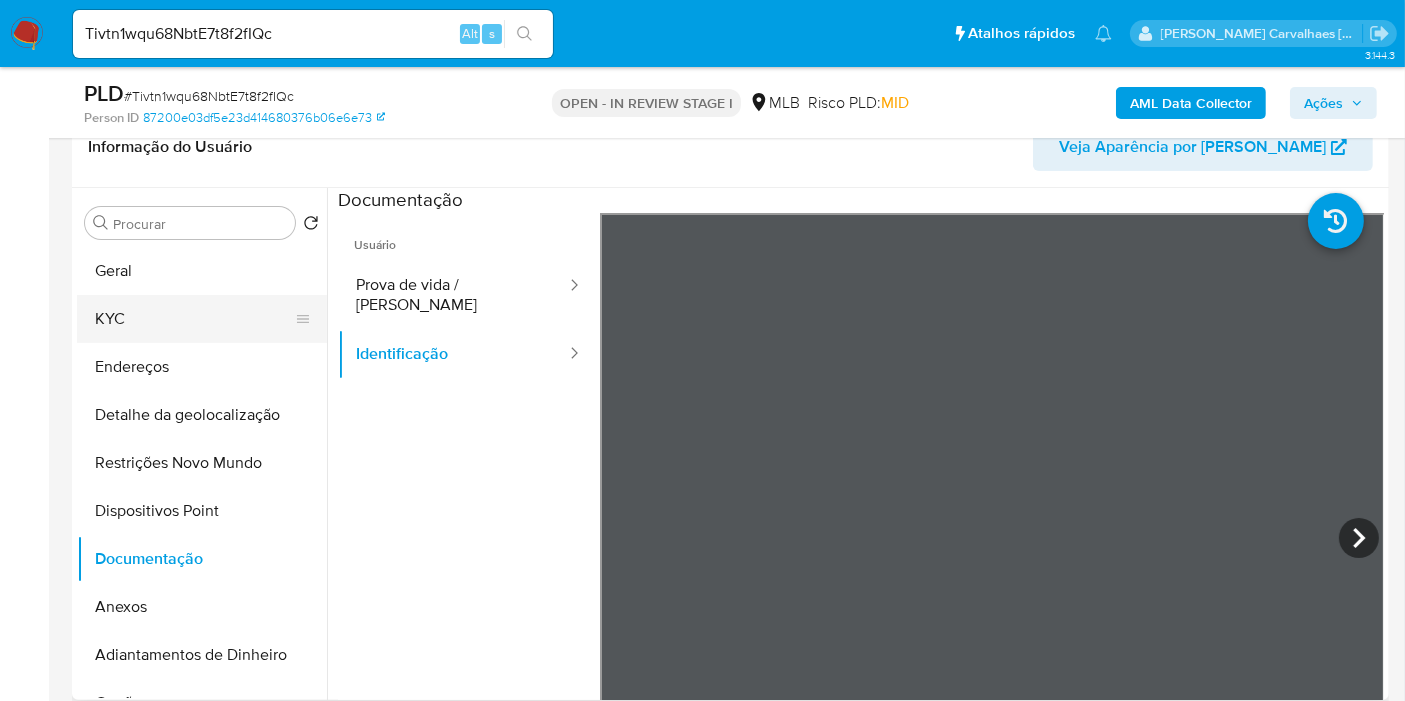 click on "KYC" at bounding box center [194, 319] 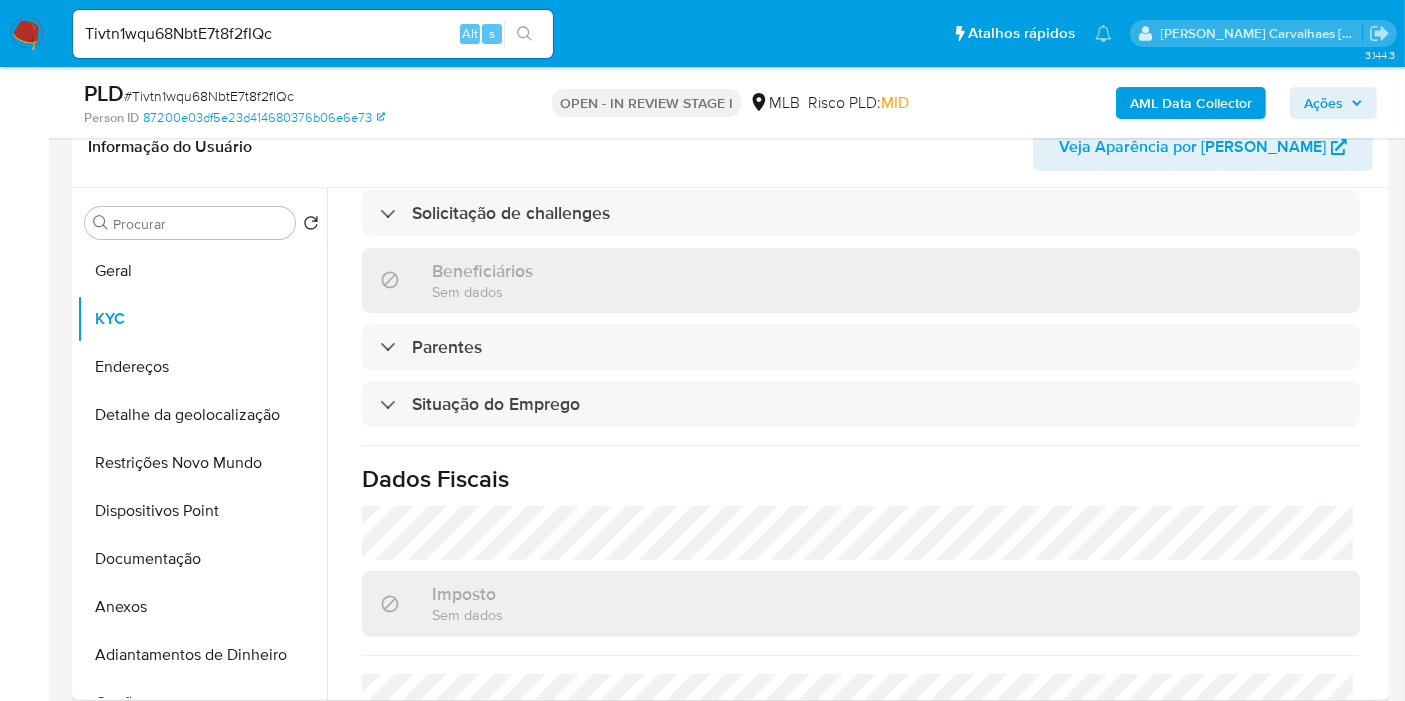 scroll, scrollTop: 888, scrollLeft: 0, axis: vertical 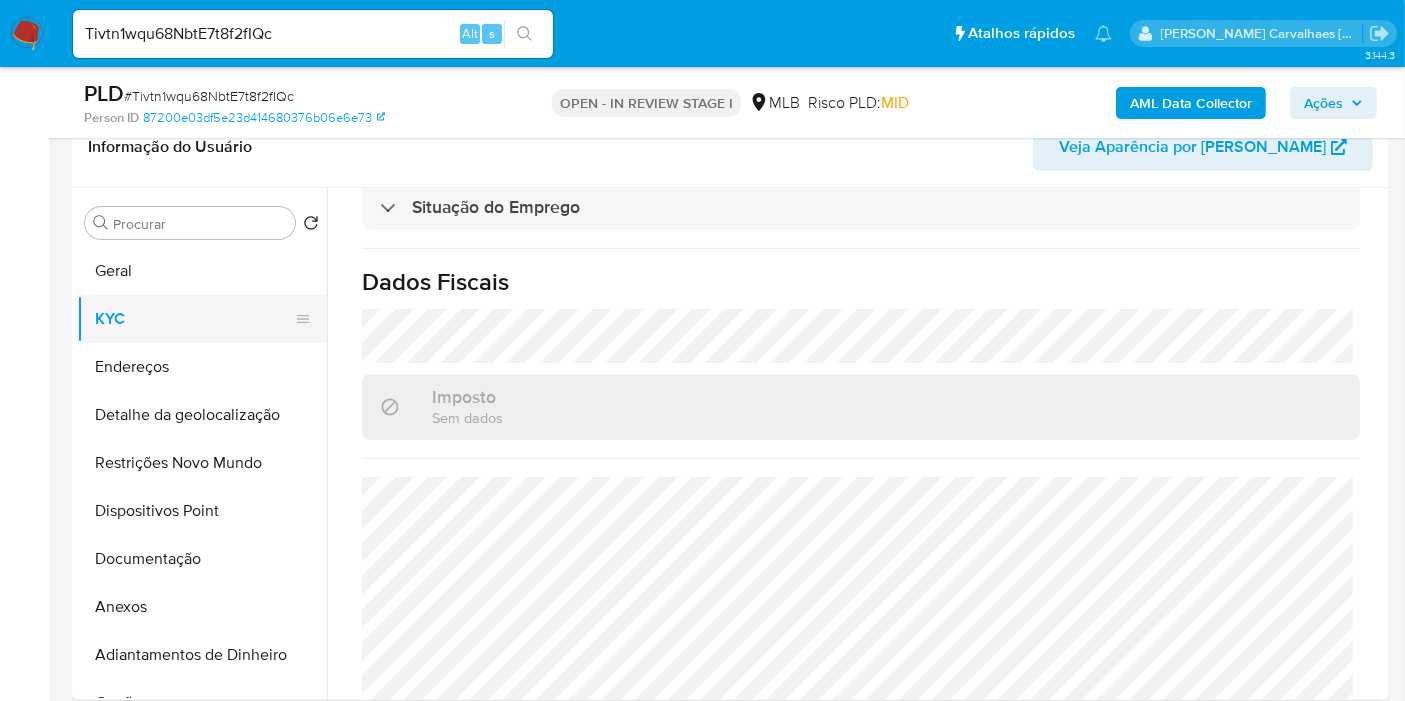 click on "KYC" at bounding box center (194, 319) 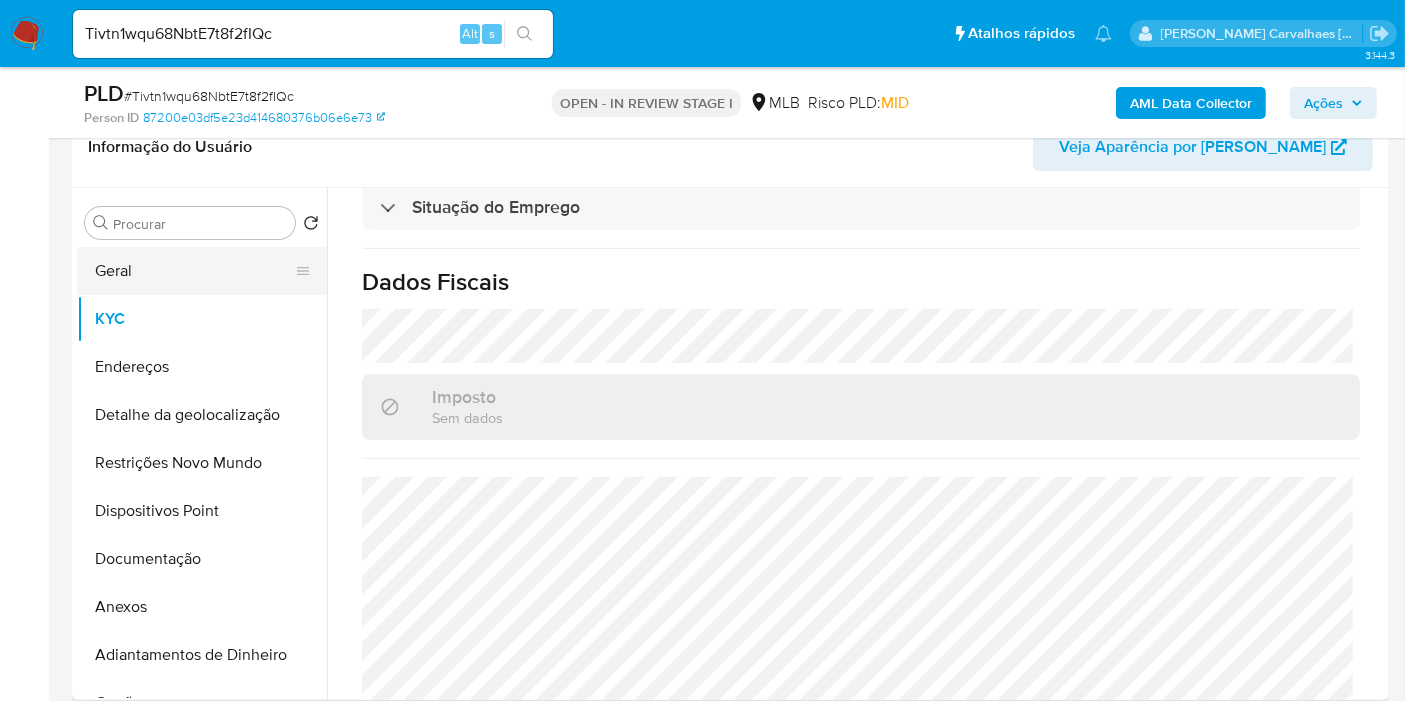click on "Geral" at bounding box center [194, 271] 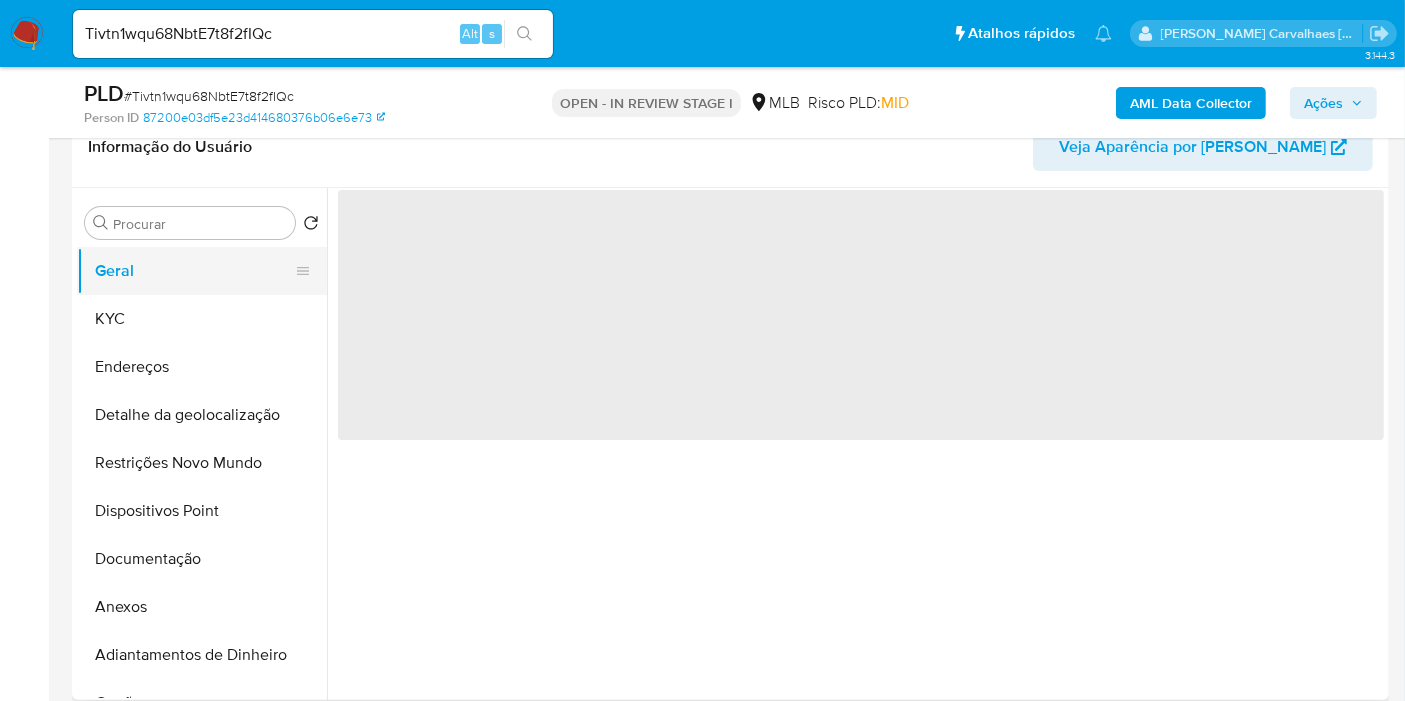 scroll, scrollTop: 0, scrollLeft: 0, axis: both 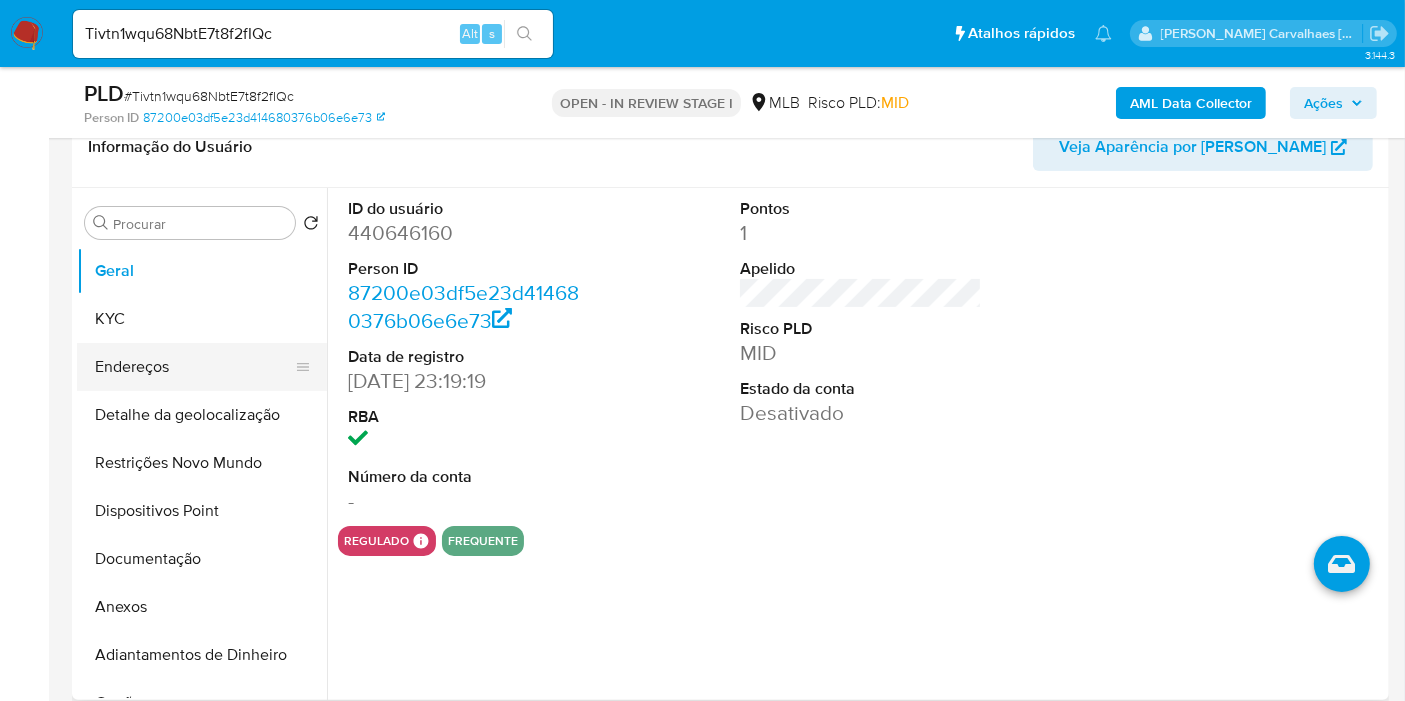click on "Endereços" at bounding box center (194, 367) 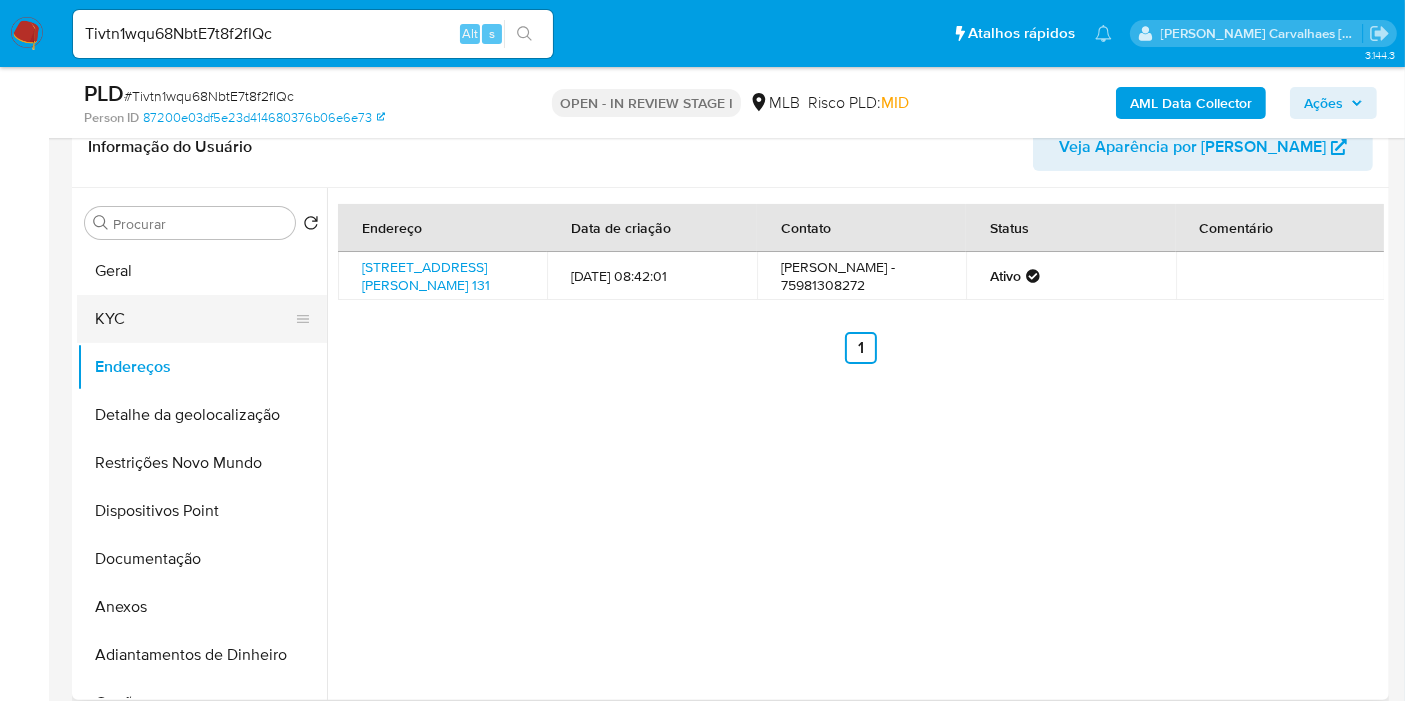 click on "KYC" at bounding box center (194, 319) 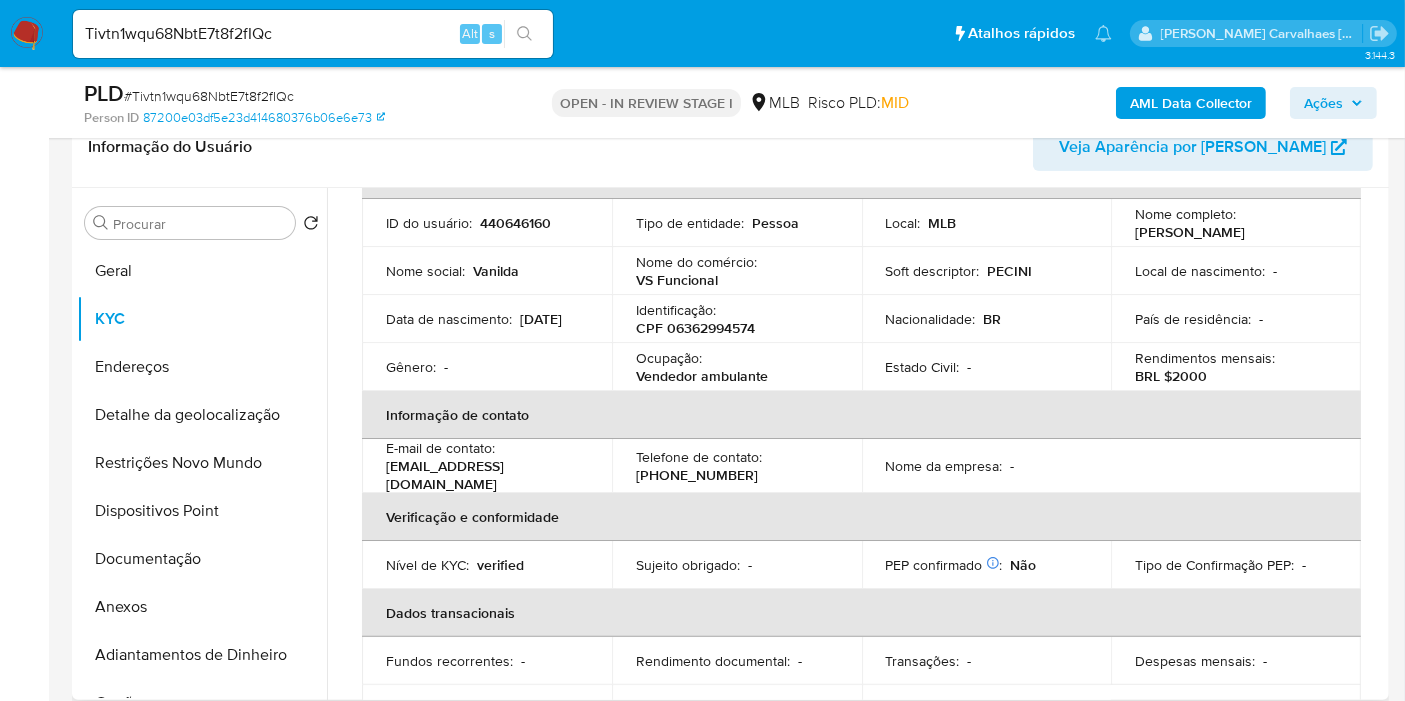 scroll, scrollTop: 333, scrollLeft: 0, axis: vertical 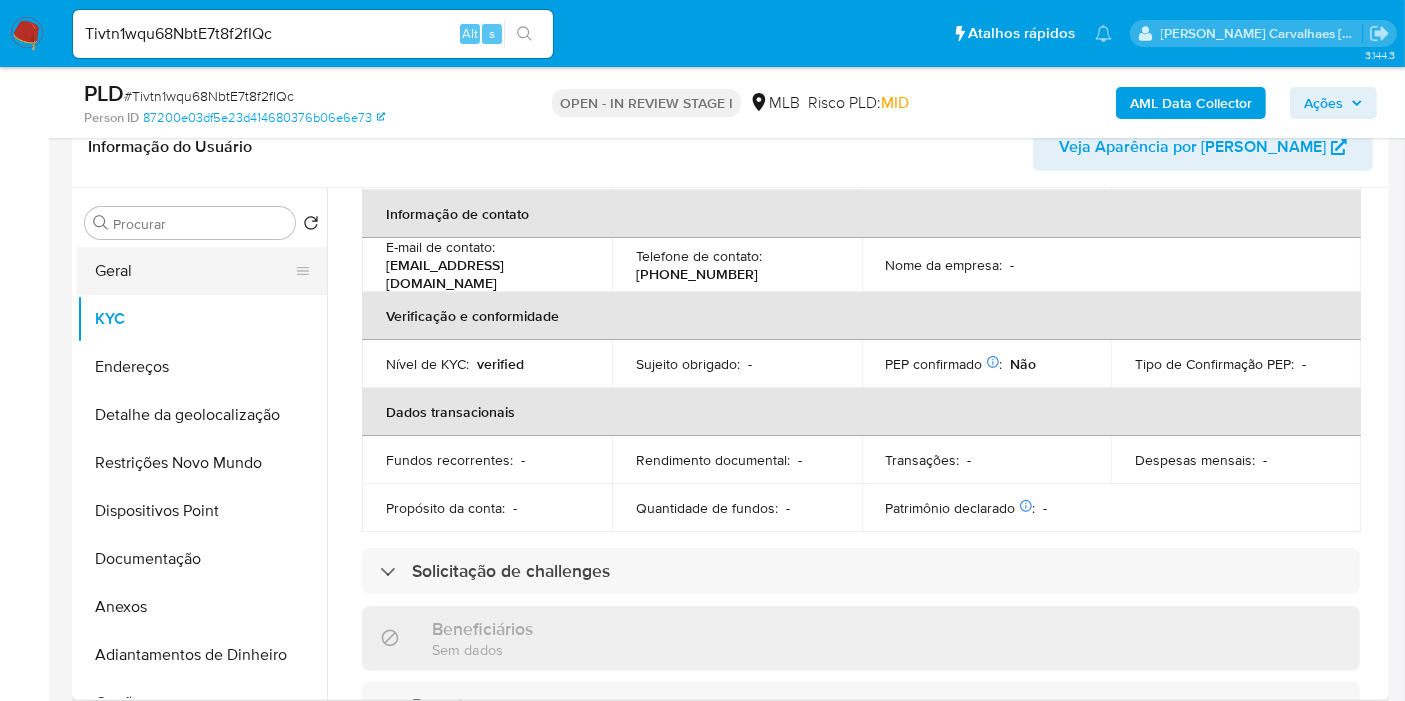 click on "Geral" at bounding box center [194, 271] 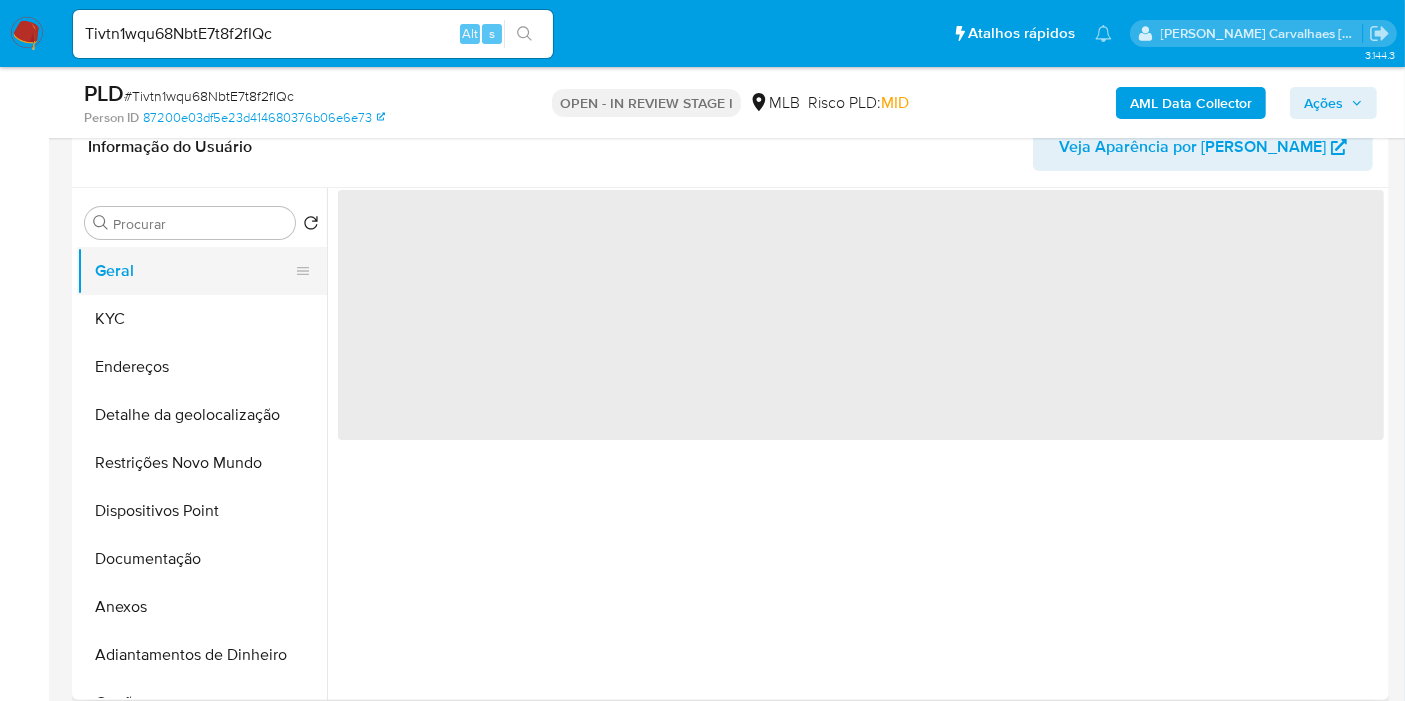 scroll, scrollTop: 0, scrollLeft: 0, axis: both 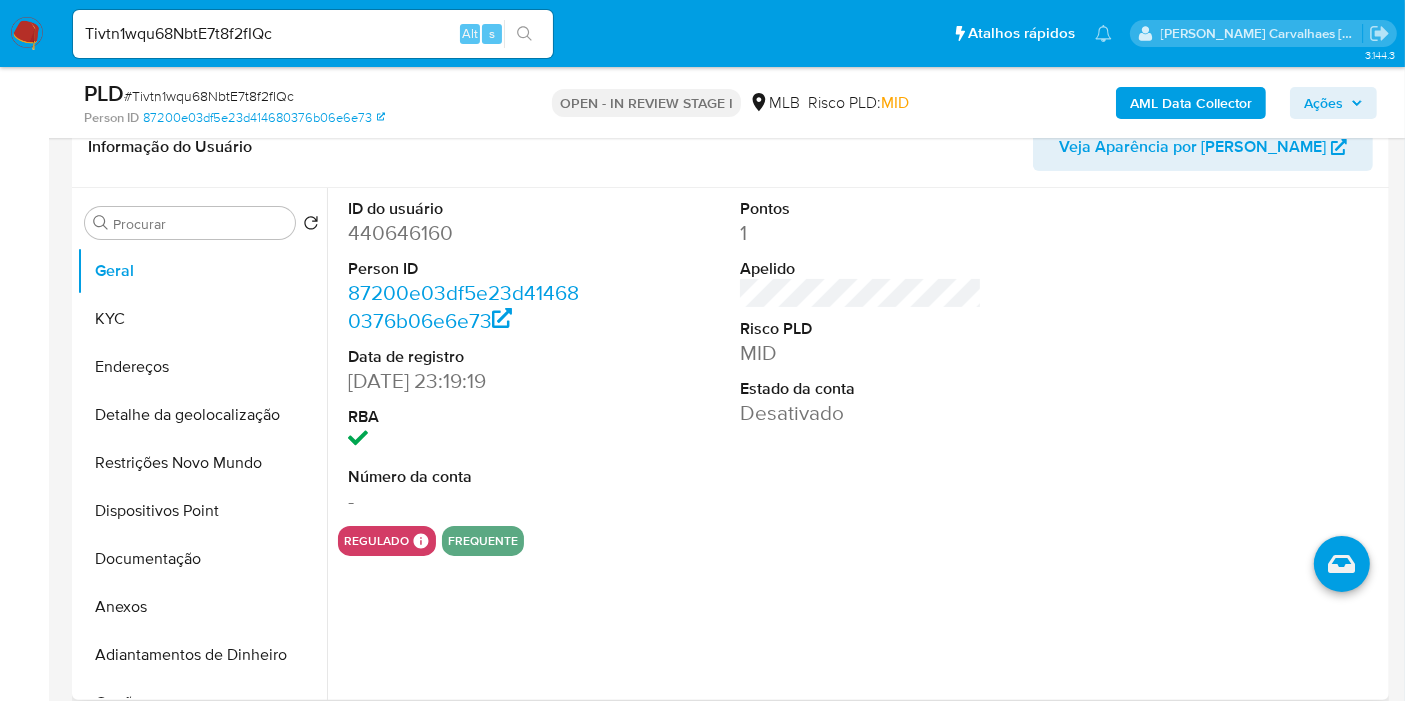 type 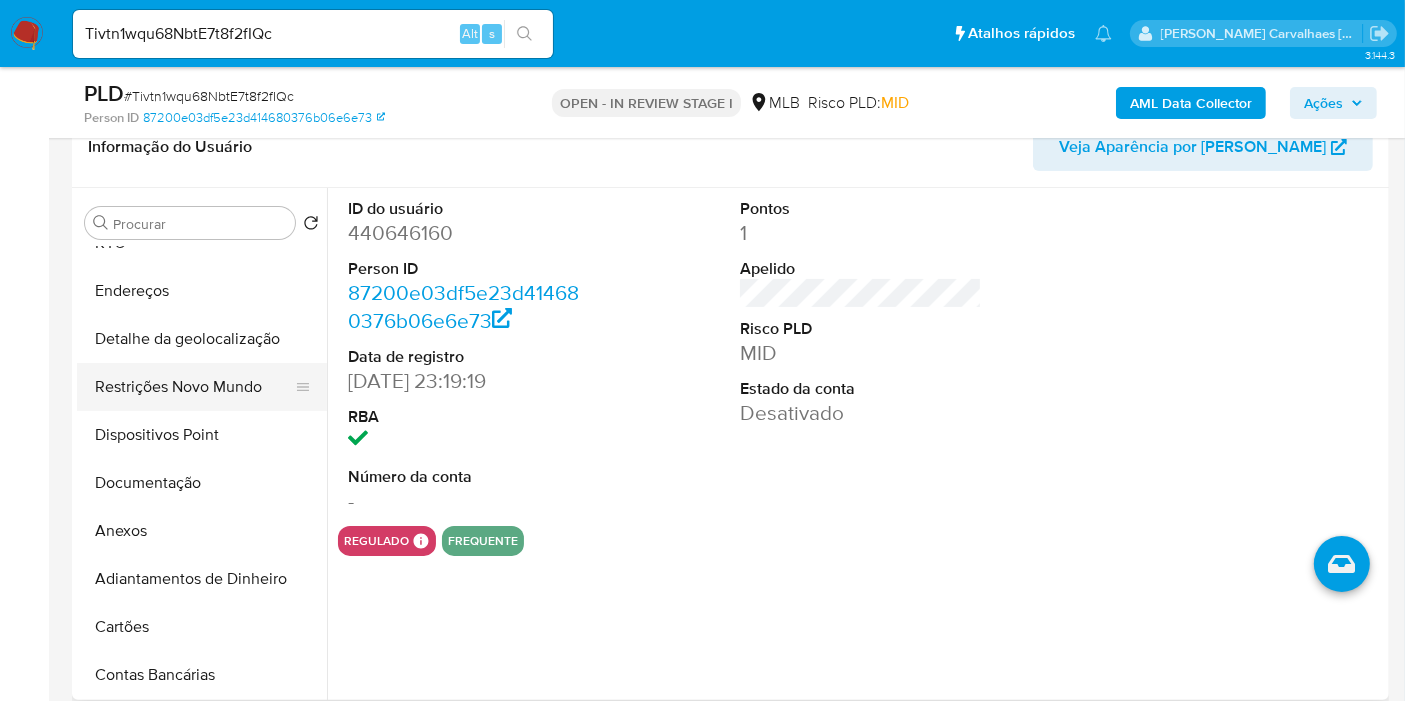 scroll, scrollTop: 111, scrollLeft: 0, axis: vertical 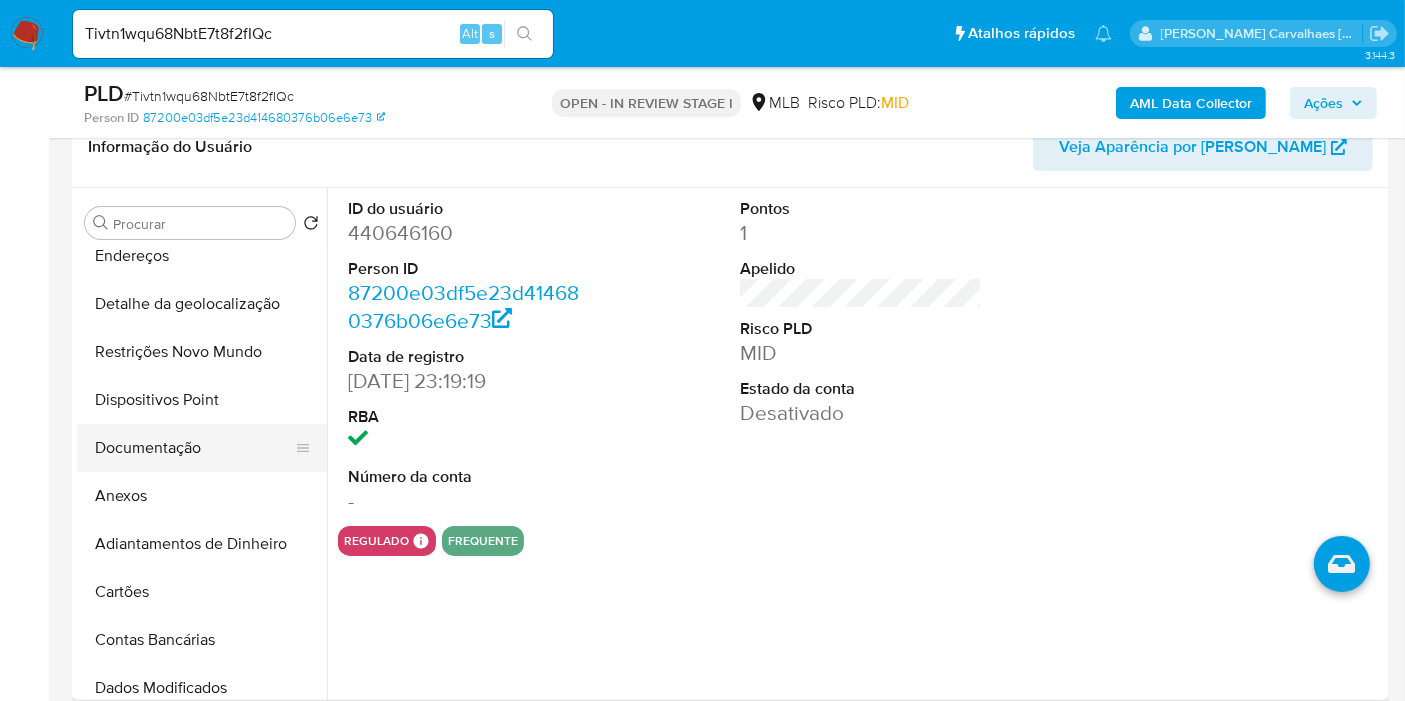 click on "Documentação" at bounding box center (194, 448) 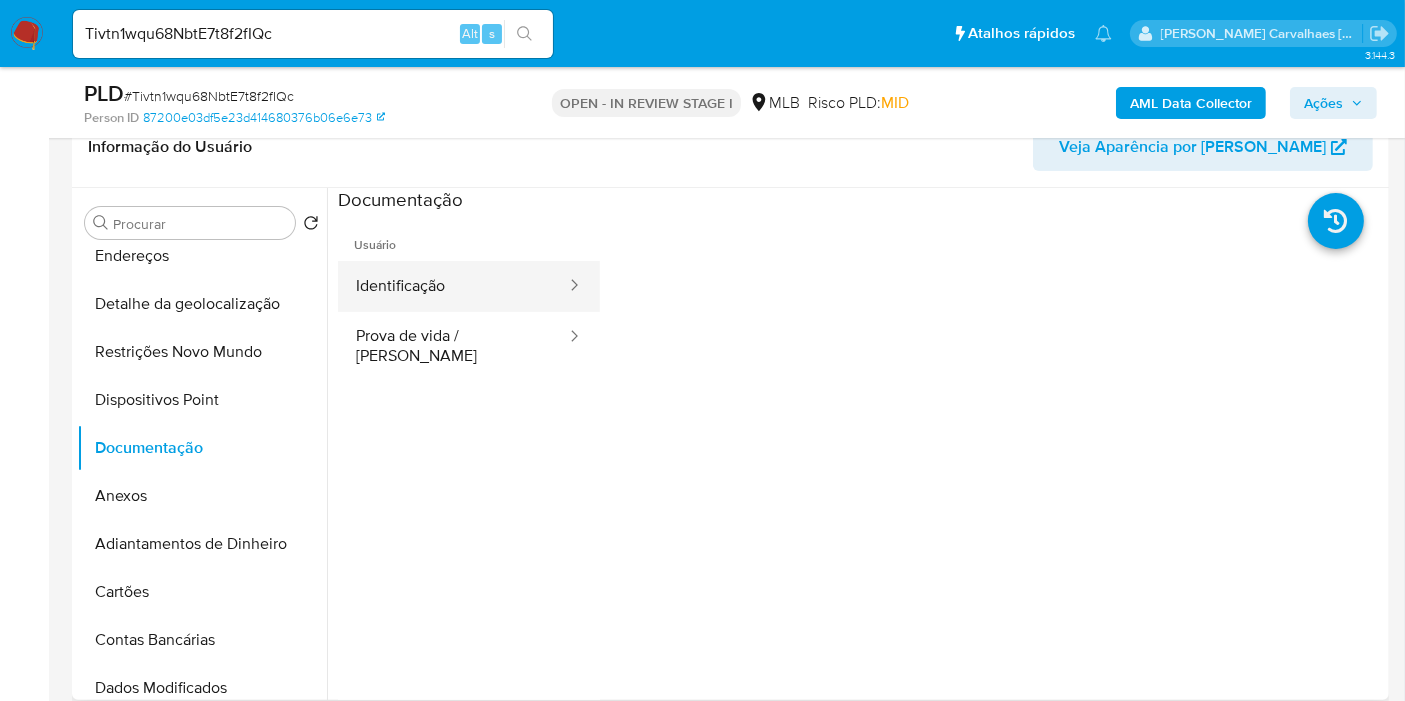click on "Identificação" at bounding box center (453, 286) 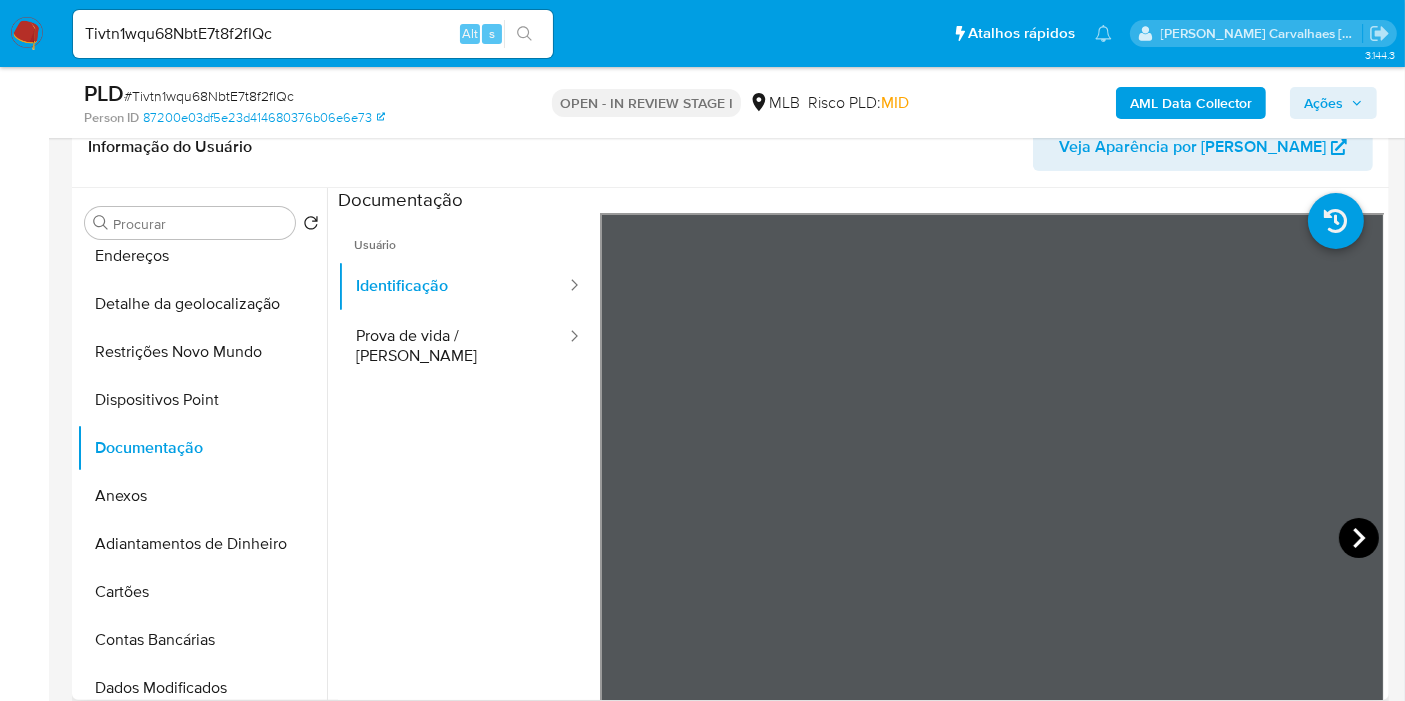 click 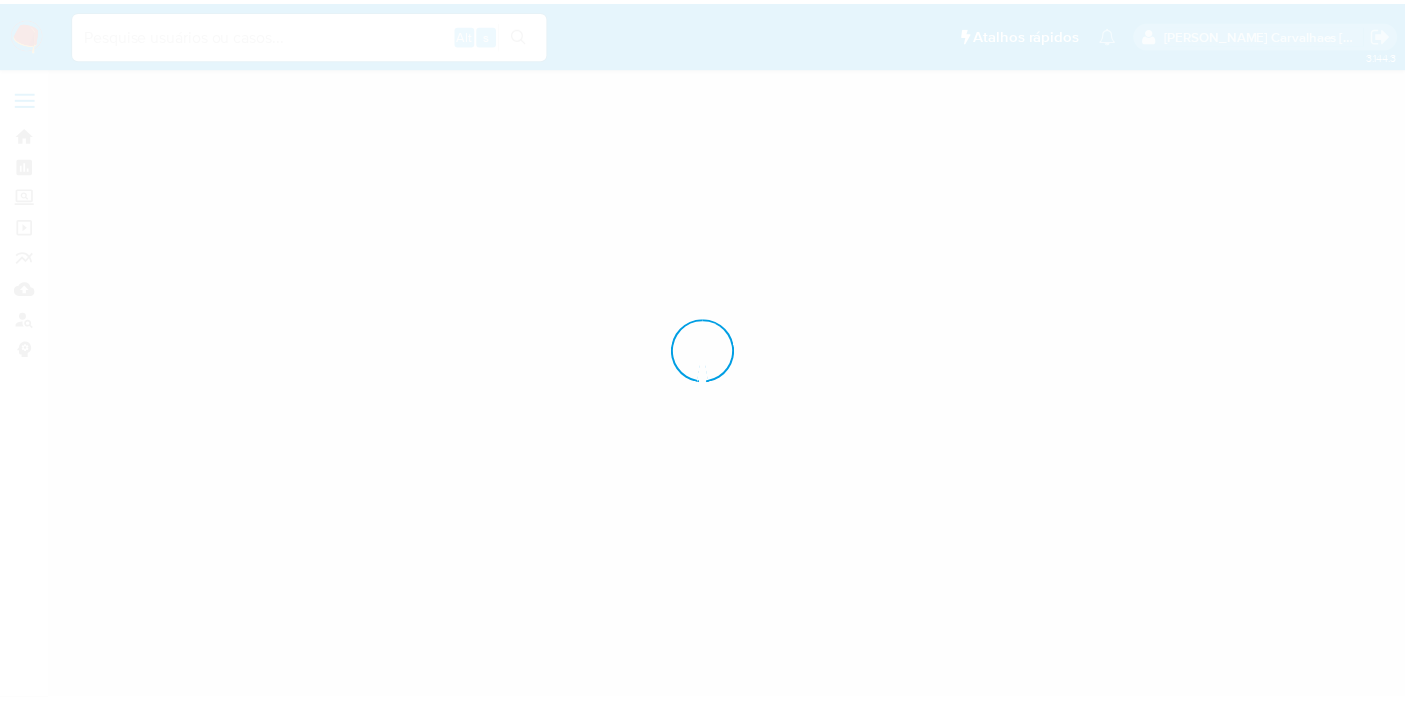 scroll, scrollTop: 0, scrollLeft: 0, axis: both 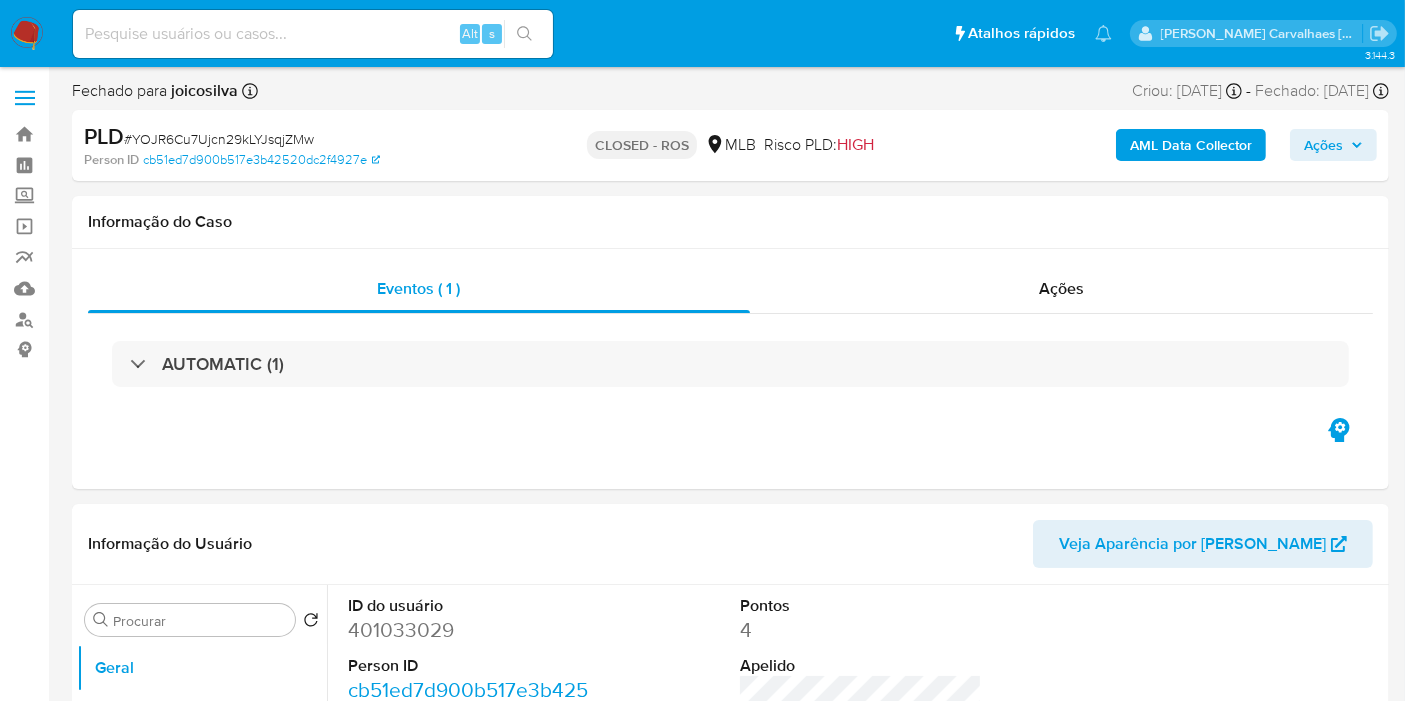 select on "10" 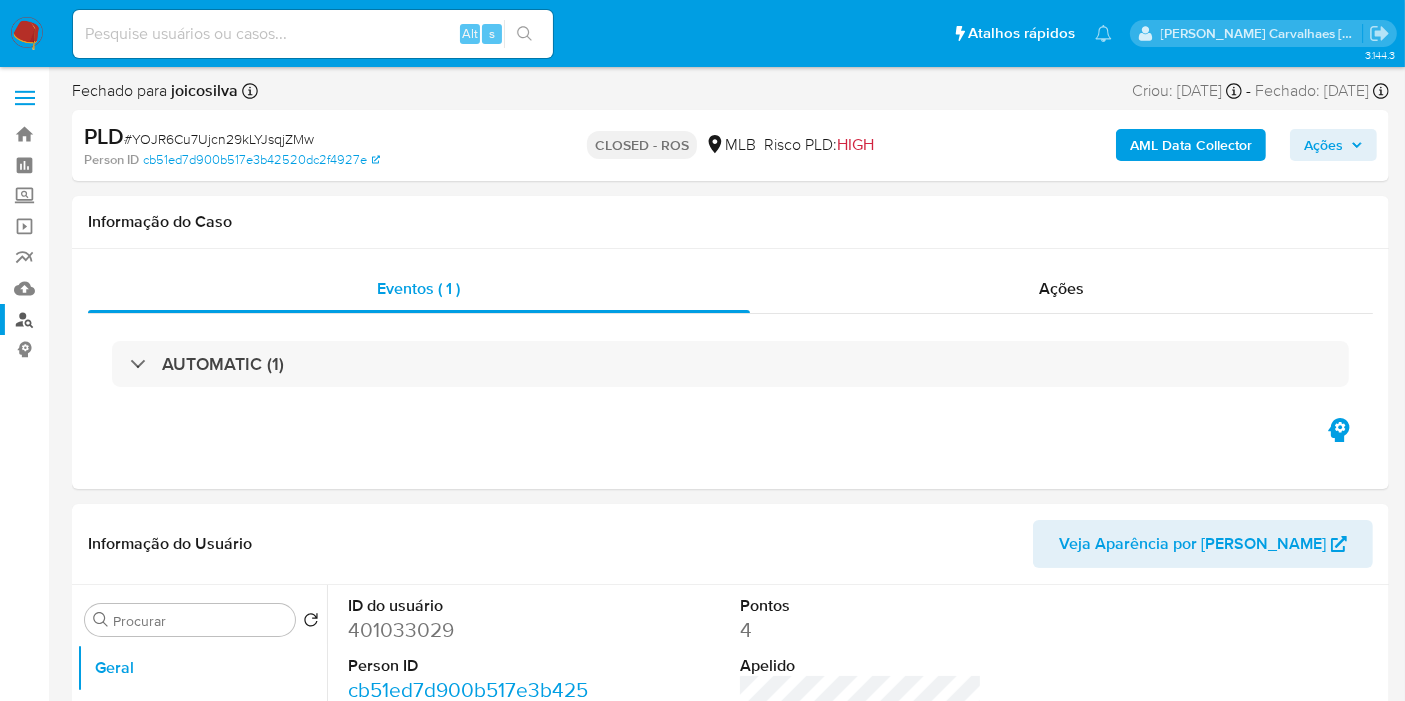 click on "Localizador de pessoas" at bounding box center [119, 319] 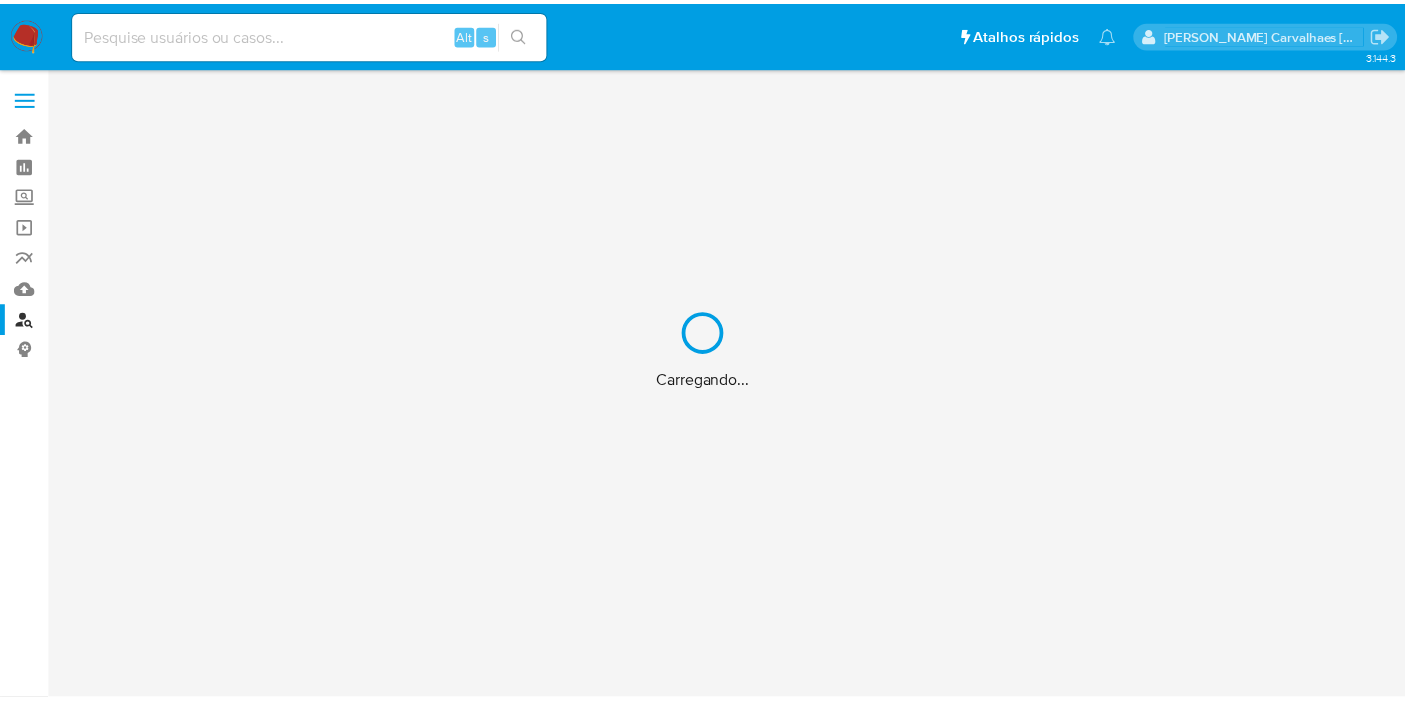 scroll, scrollTop: 0, scrollLeft: 0, axis: both 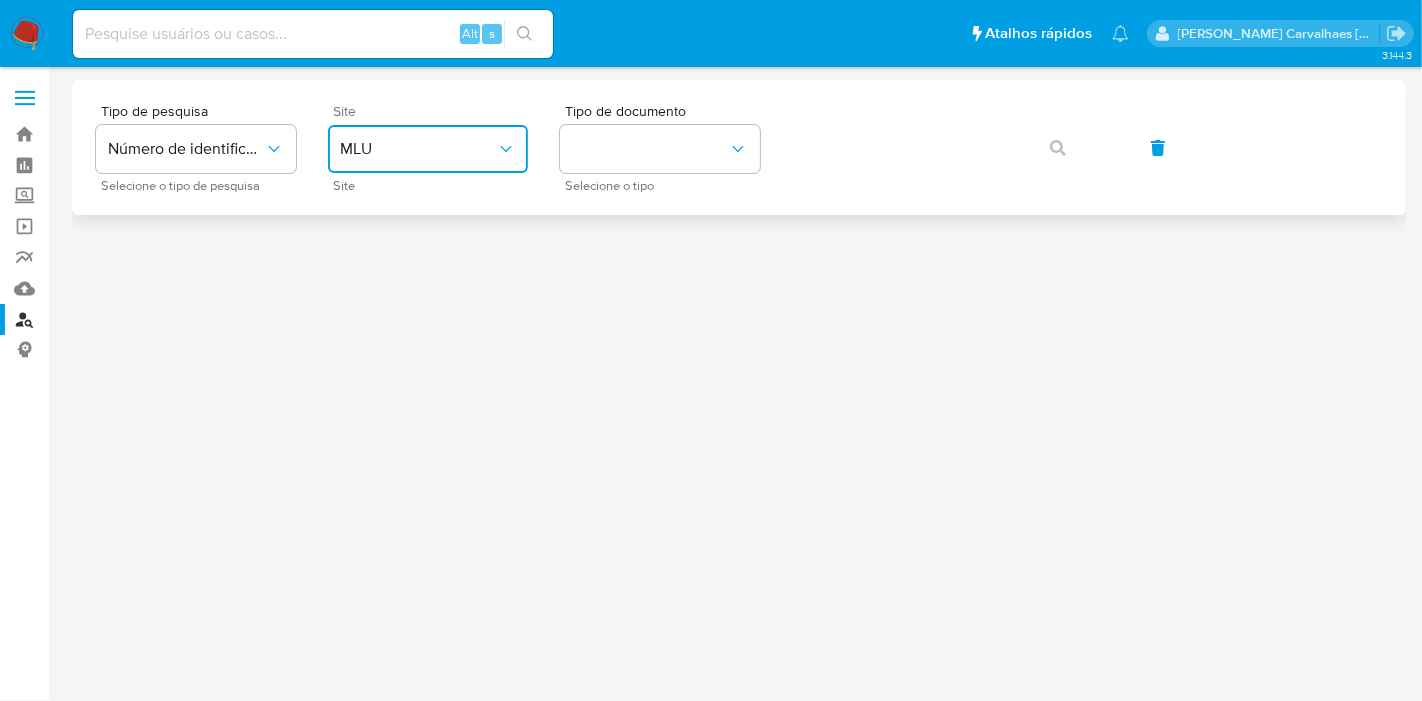 click on "MLU" at bounding box center (418, 149) 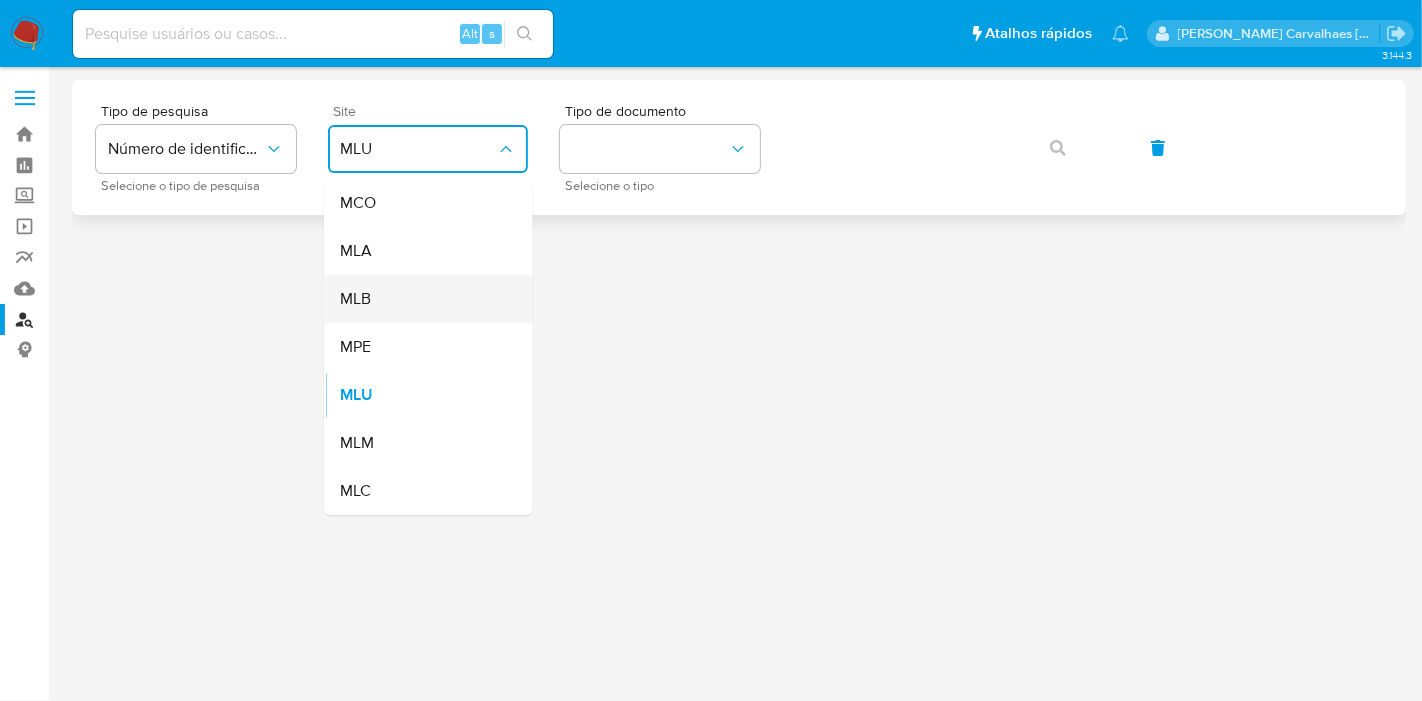 click on "MLB" at bounding box center [422, 299] 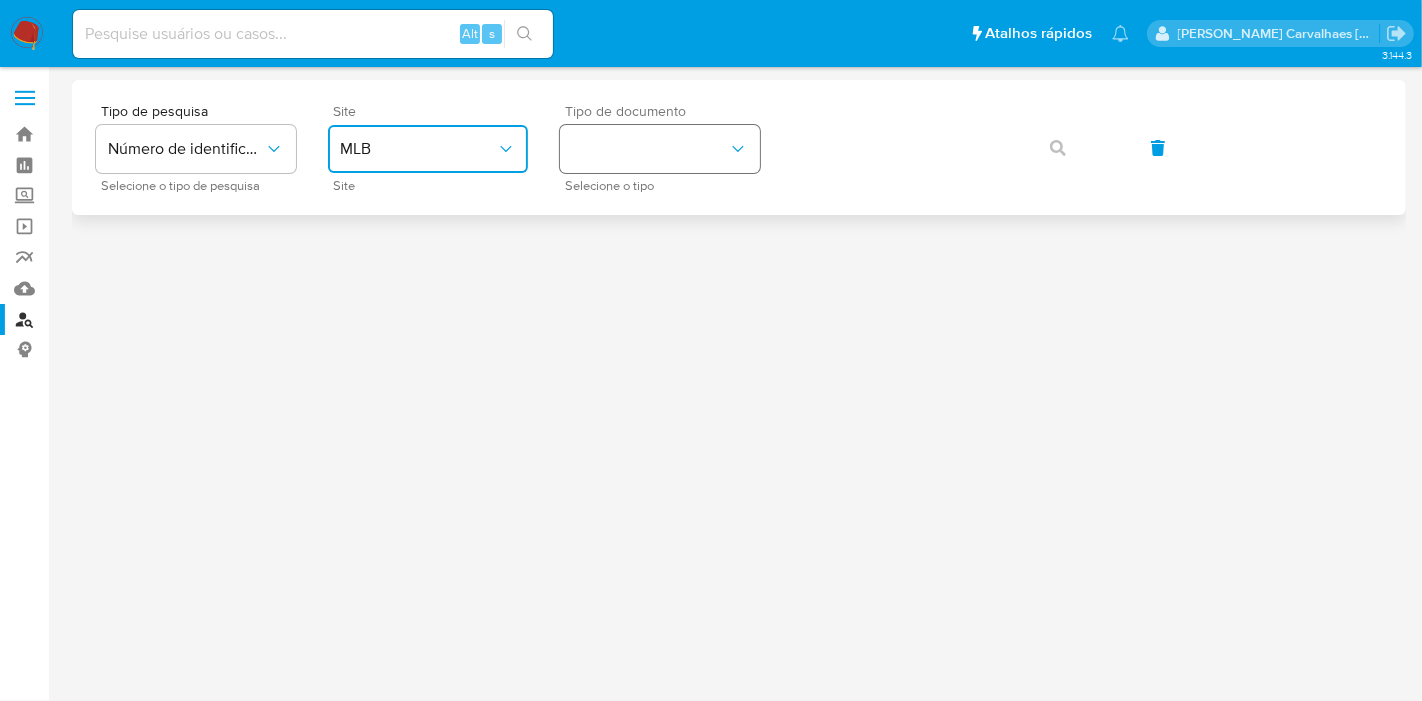 click at bounding box center (660, 149) 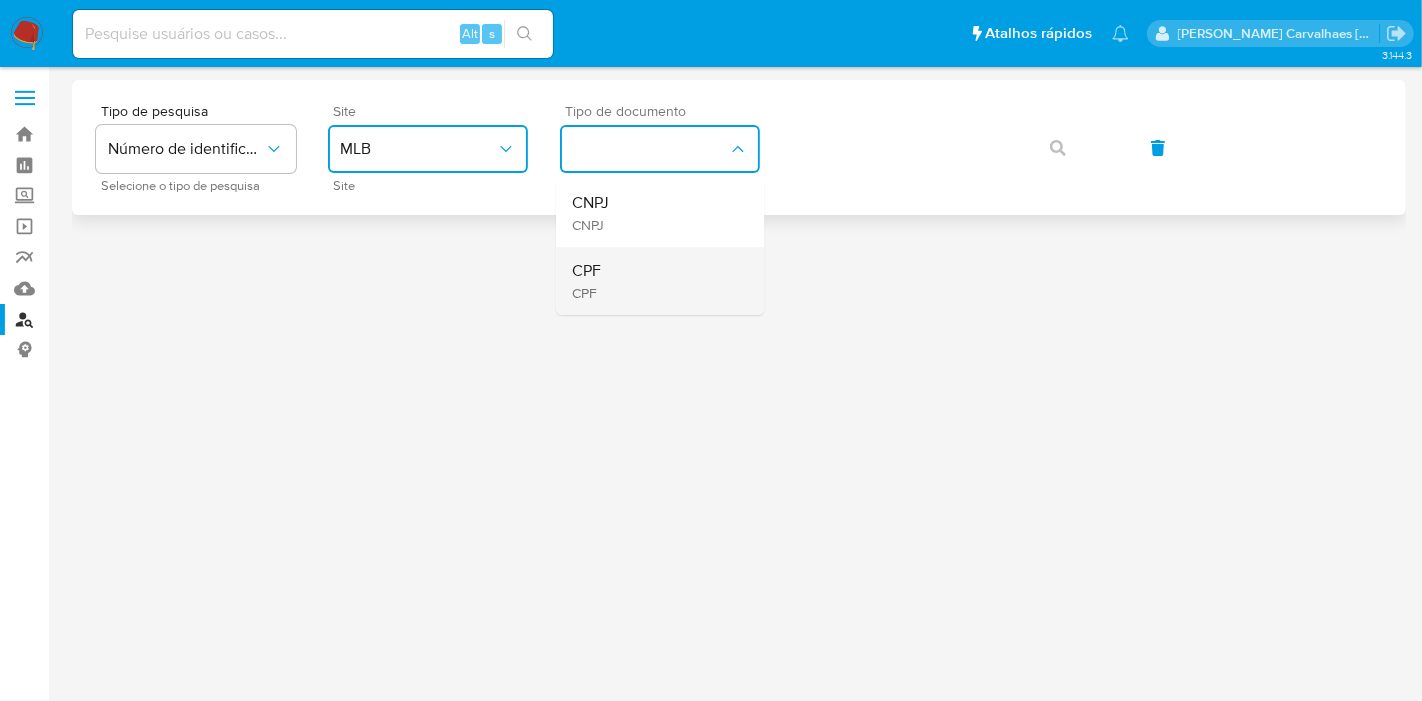 click on "CPF CPF" at bounding box center (654, 281) 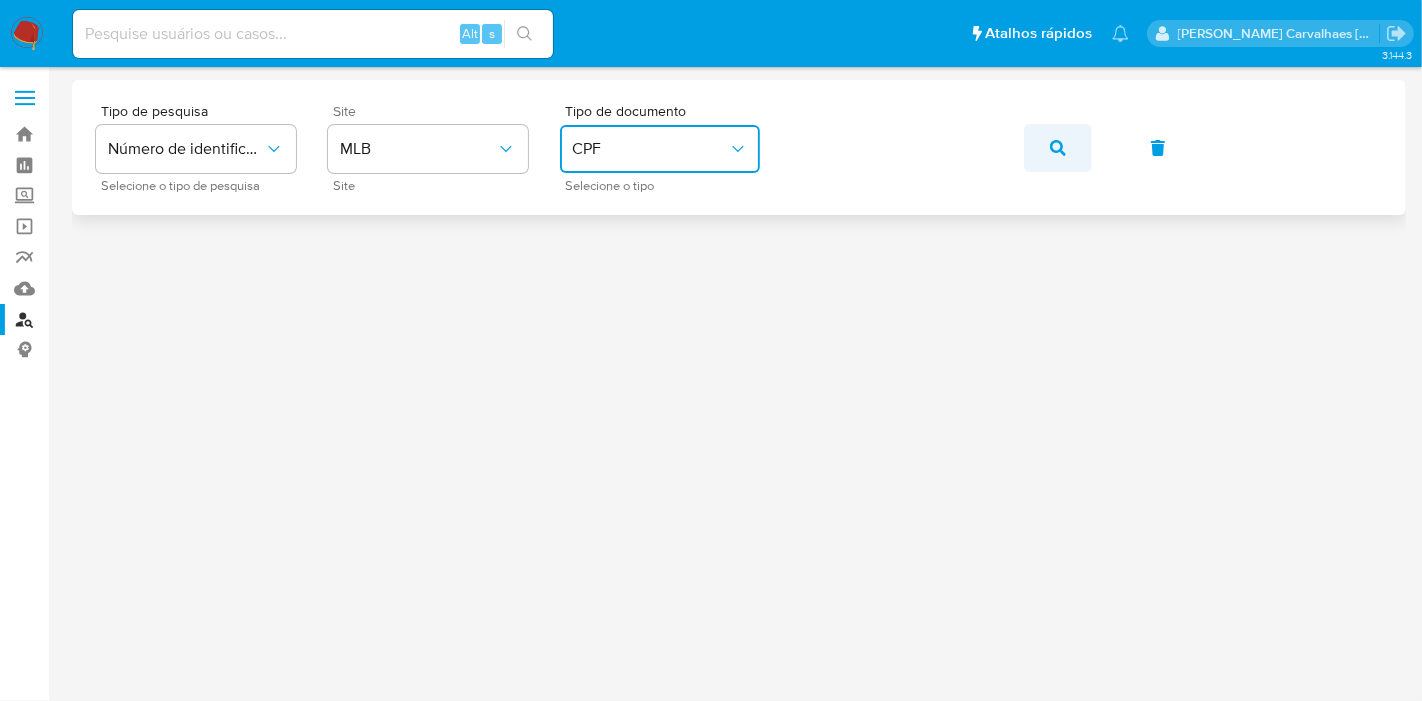 click 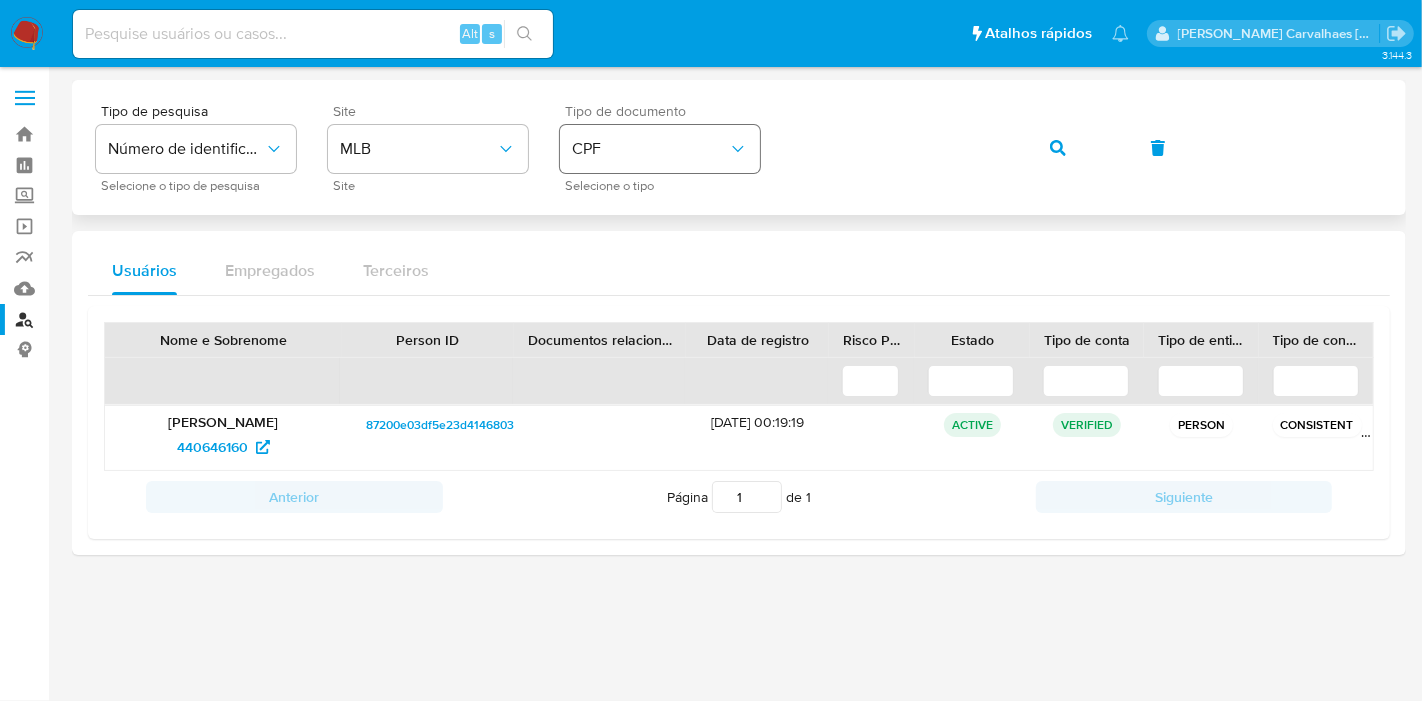 click on "Tipo de pesquisa Número de identificação Selecione o tipo de pesquisa Site MLB Site Tipo de documento CPF Selecione o tipo" at bounding box center [739, 147] 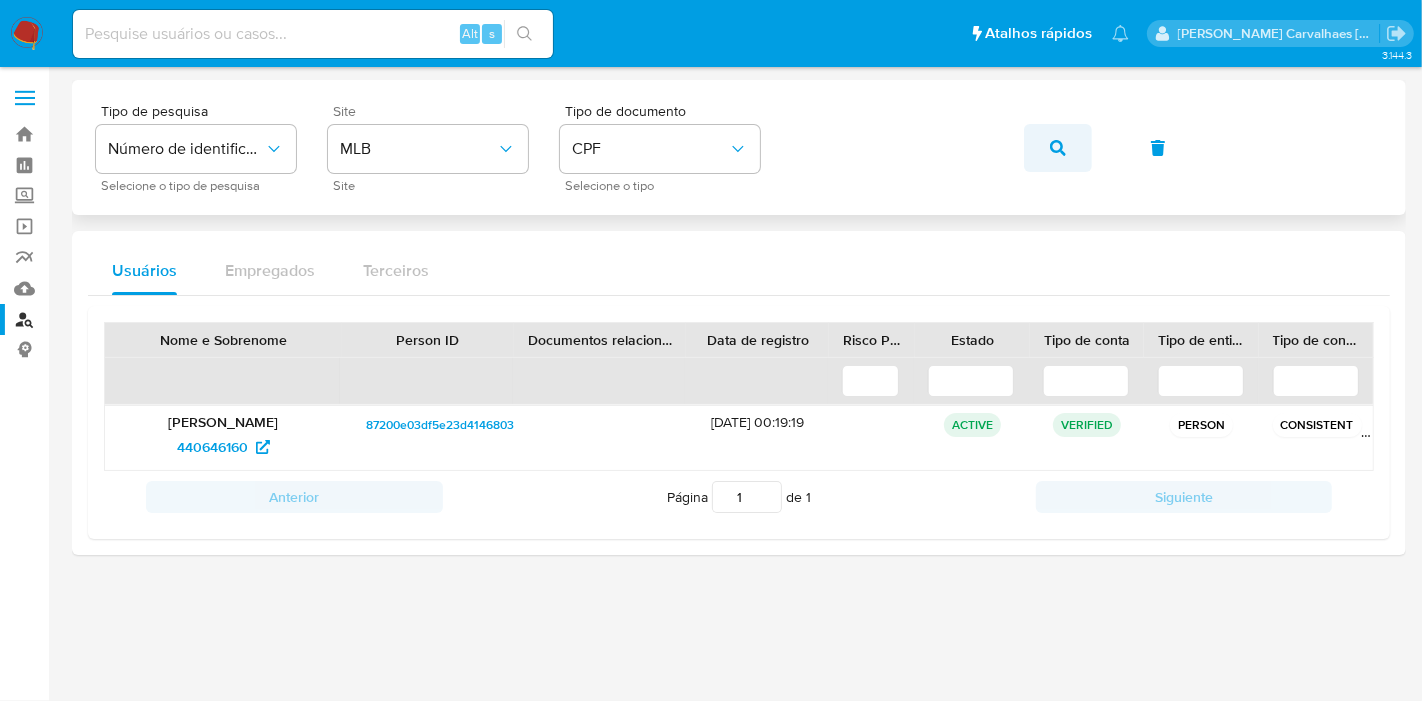 click 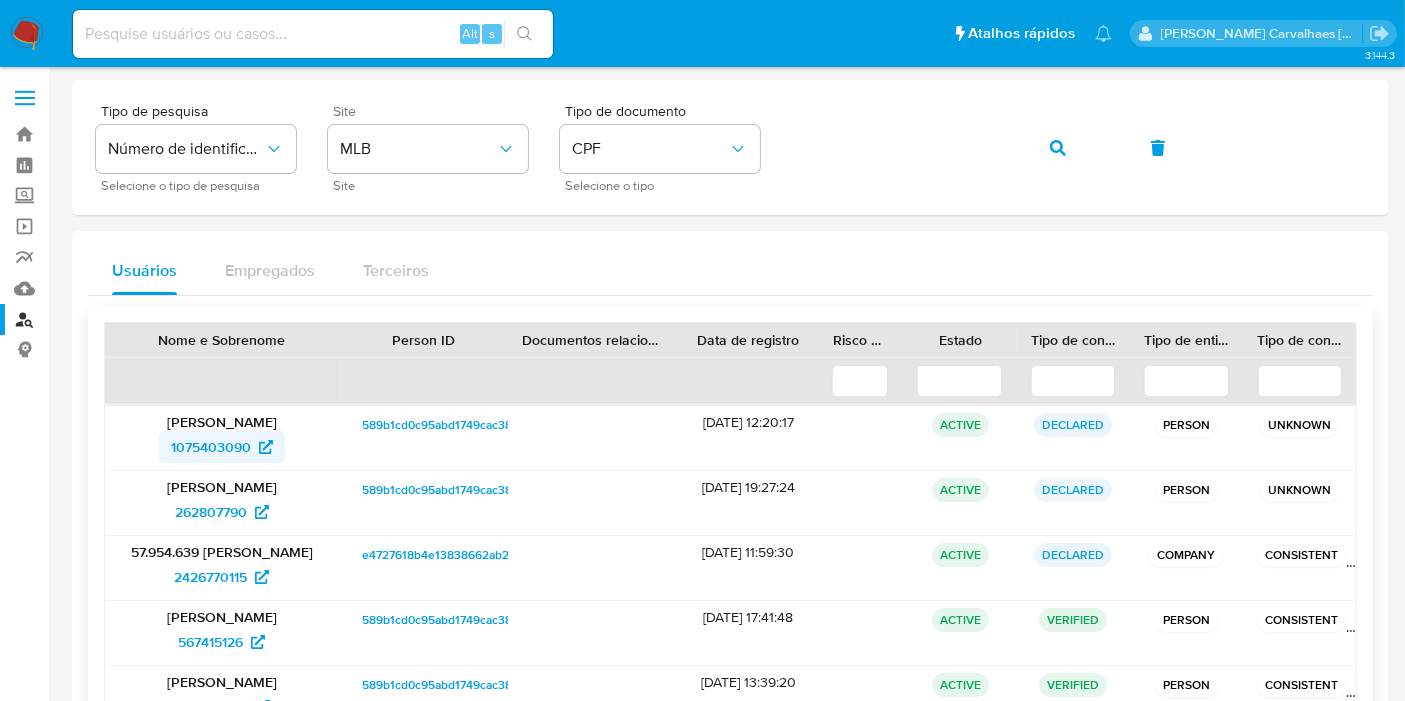 click on "1075403090" at bounding box center [211, 447] 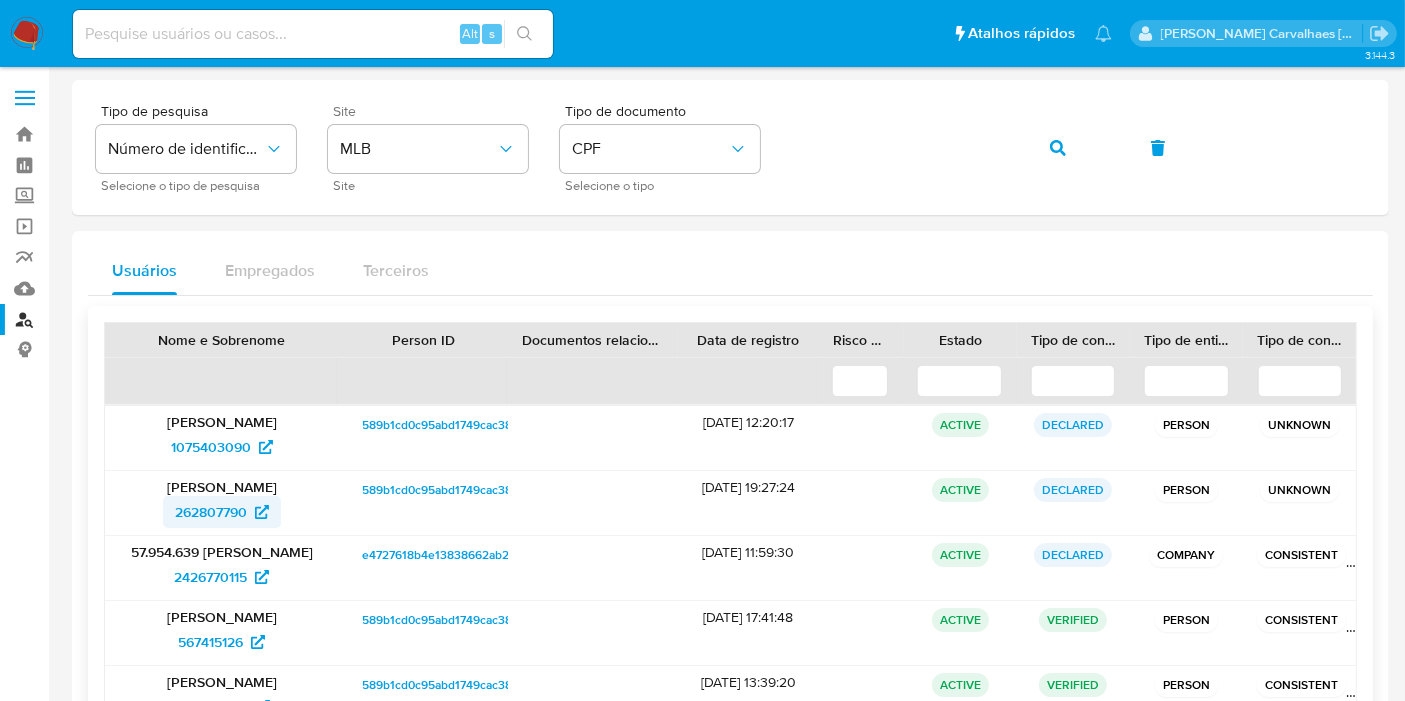 click on "262807790" at bounding box center [211, 512] 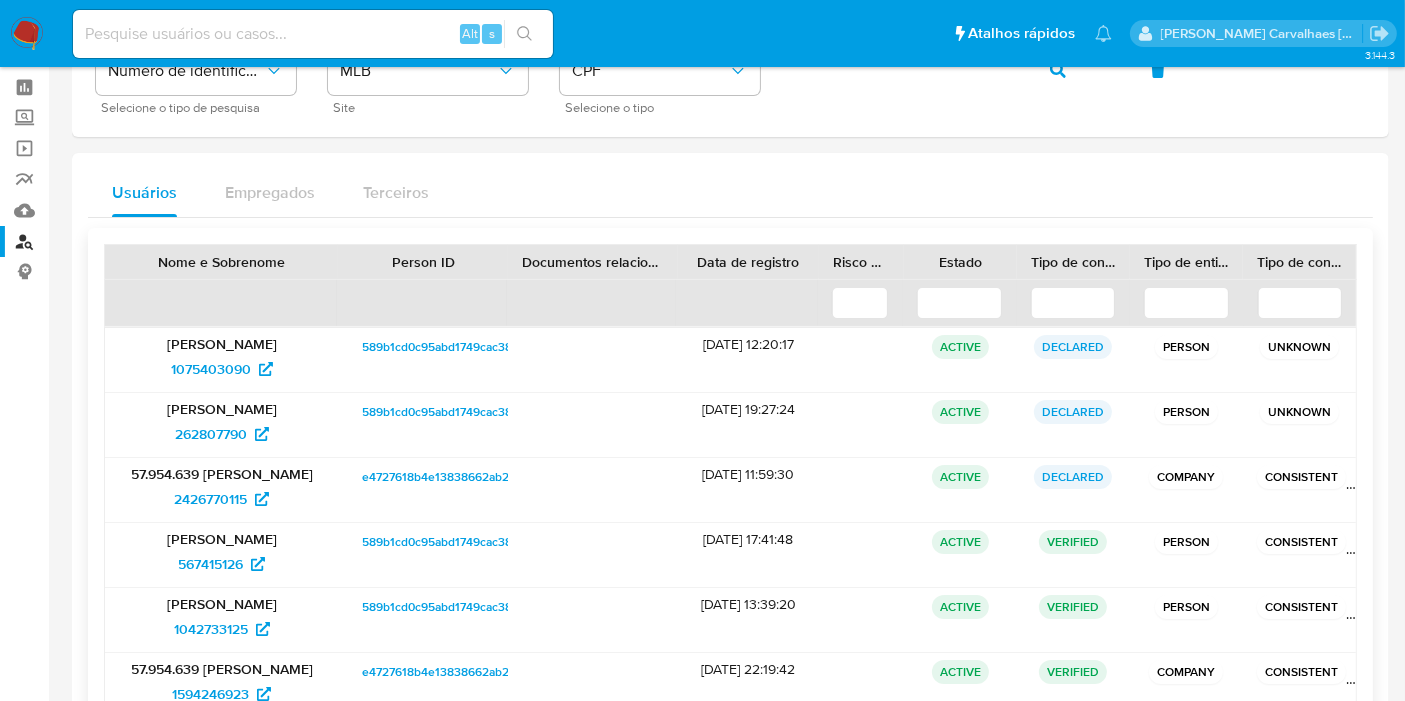 scroll, scrollTop: 202, scrollLeft: 0, axis: vertical 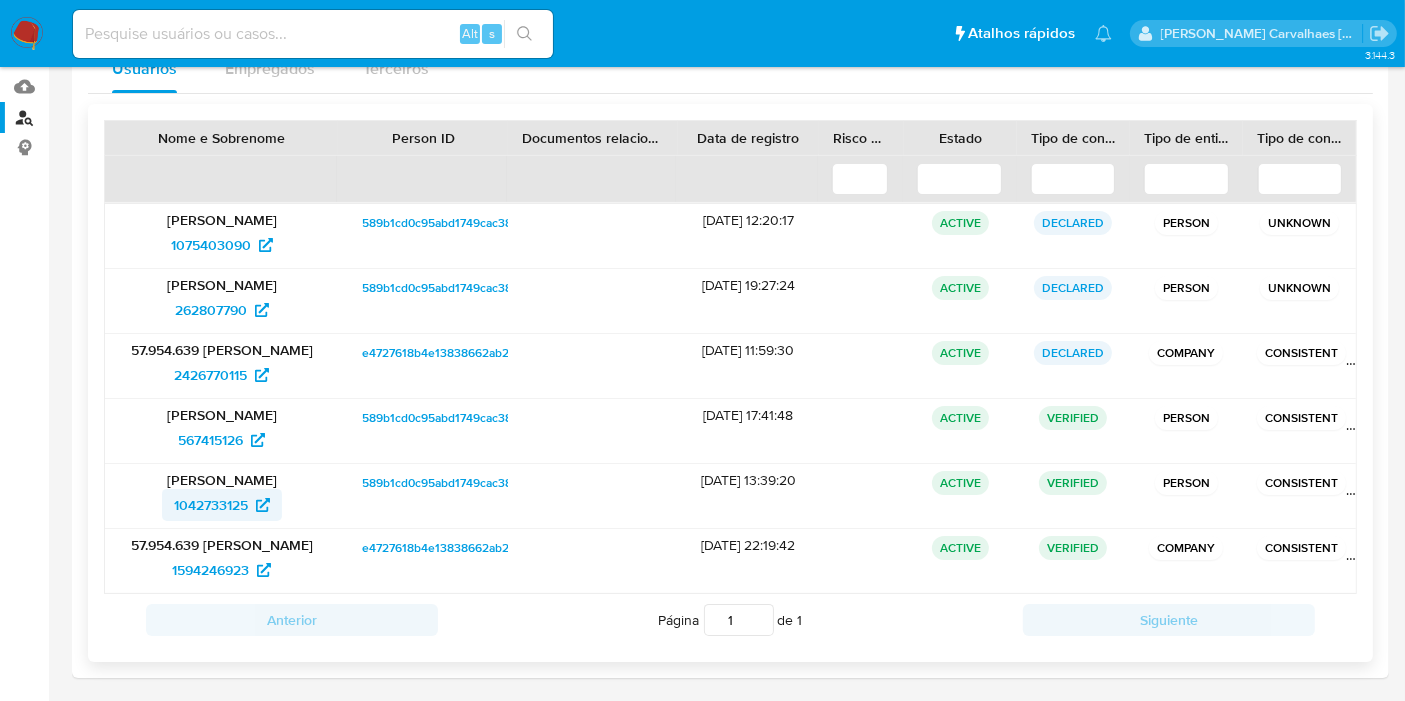 click on "1042733125" at bounding box center [211, 505] 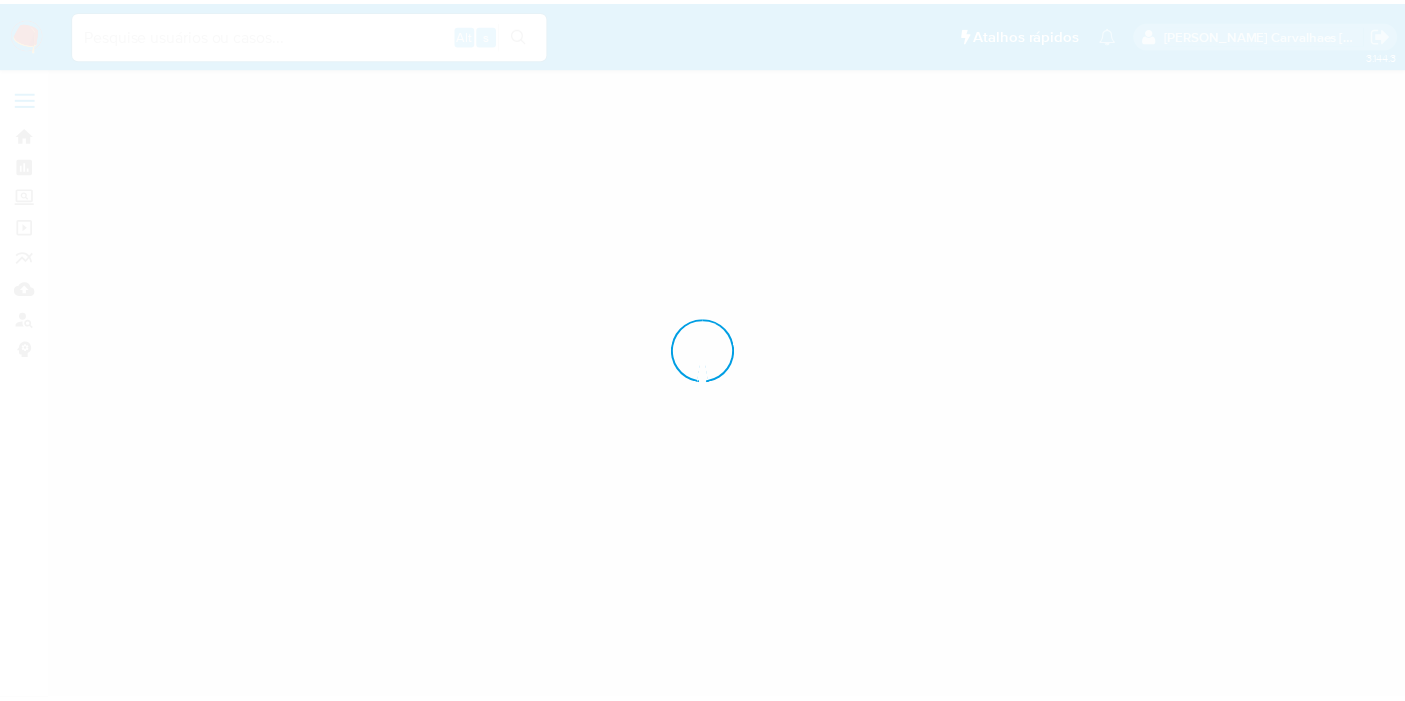 scroll, scrollTop: 0, scrollLeft: 0, axis: both 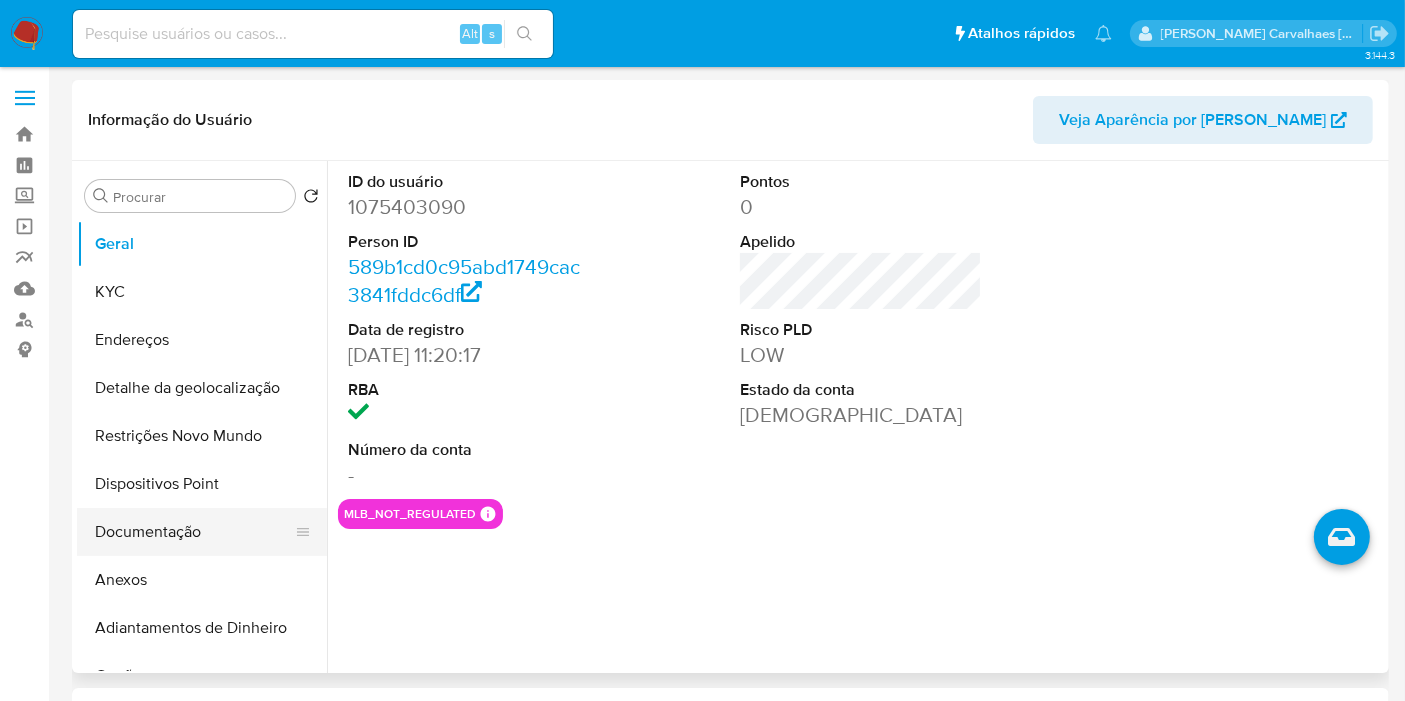 click on "Documentação" at bounding box center (194, 532) 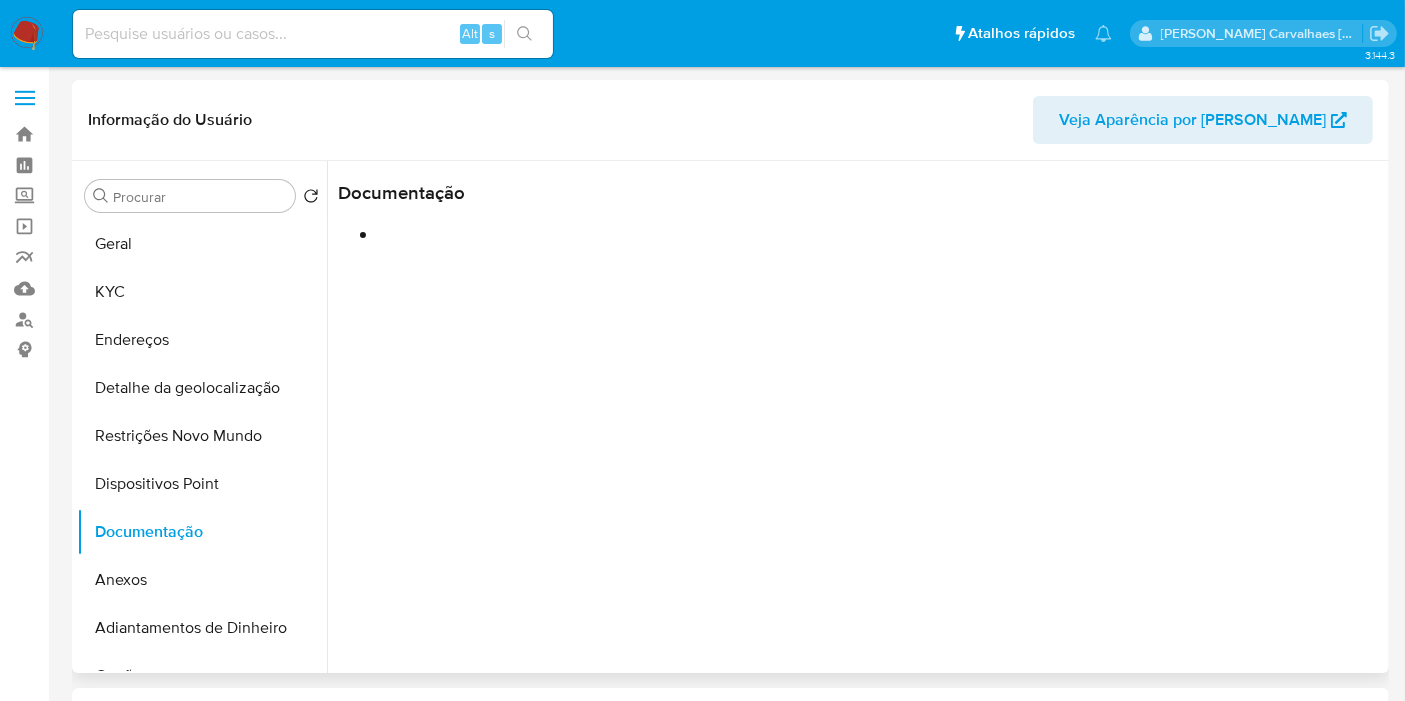 scroll, scrollTop: 162, scrollLeft: 0, axis: vertical 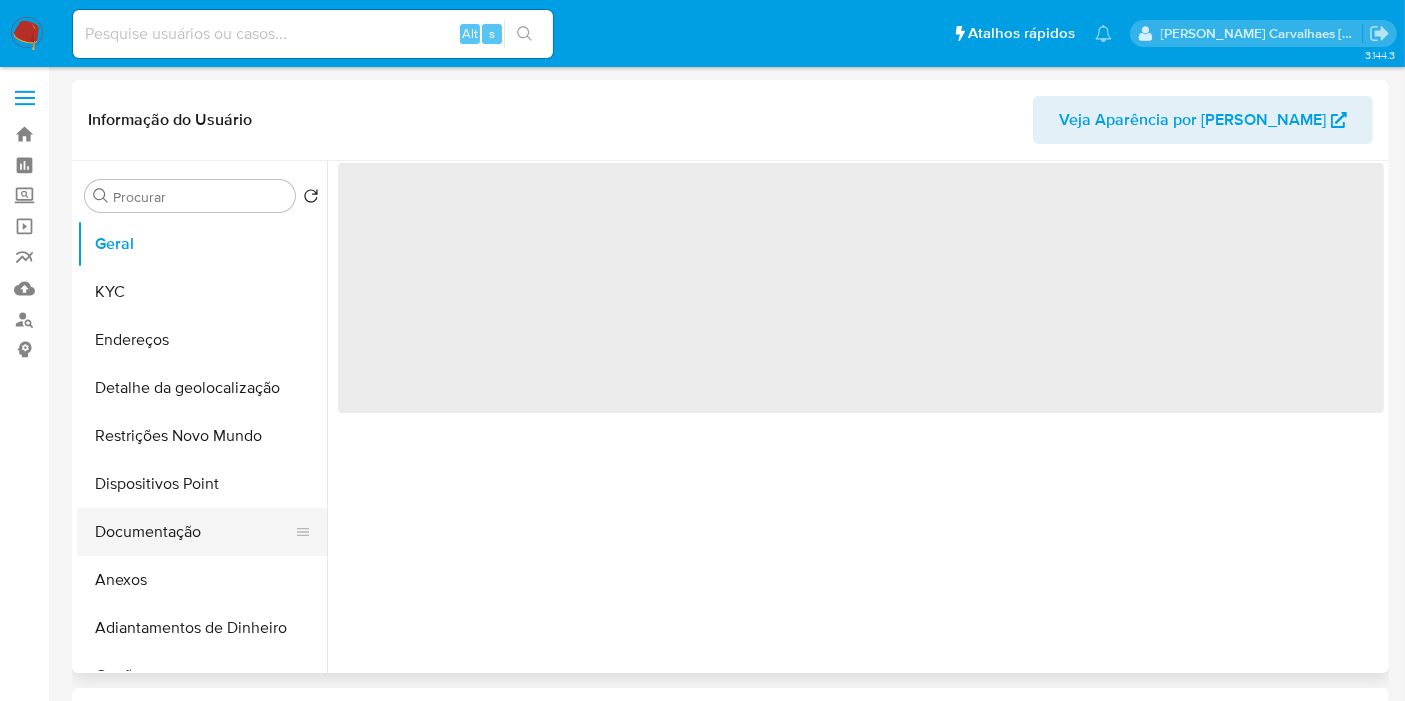 click on "Documentação" at bounding box center (194, 532) 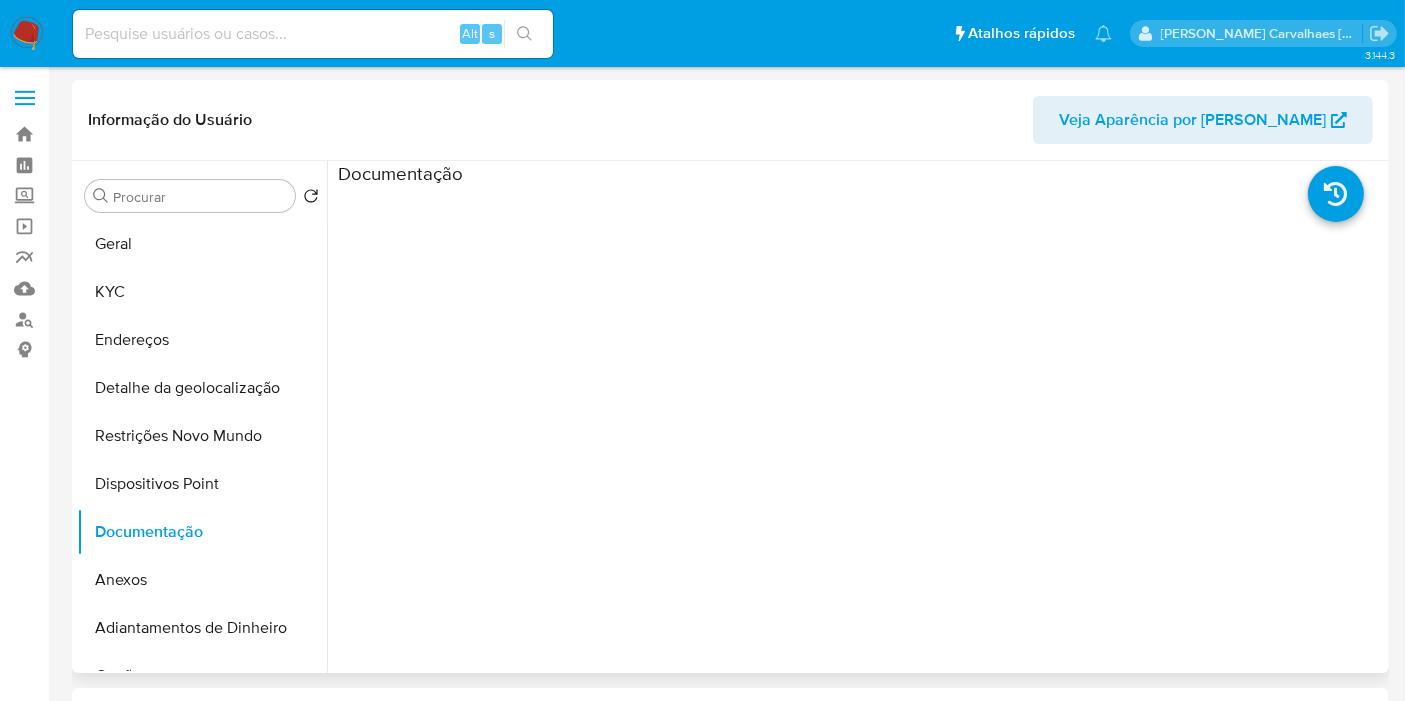 scroll, scrollTop: 162, scrollLeft: 0, axis: vertical 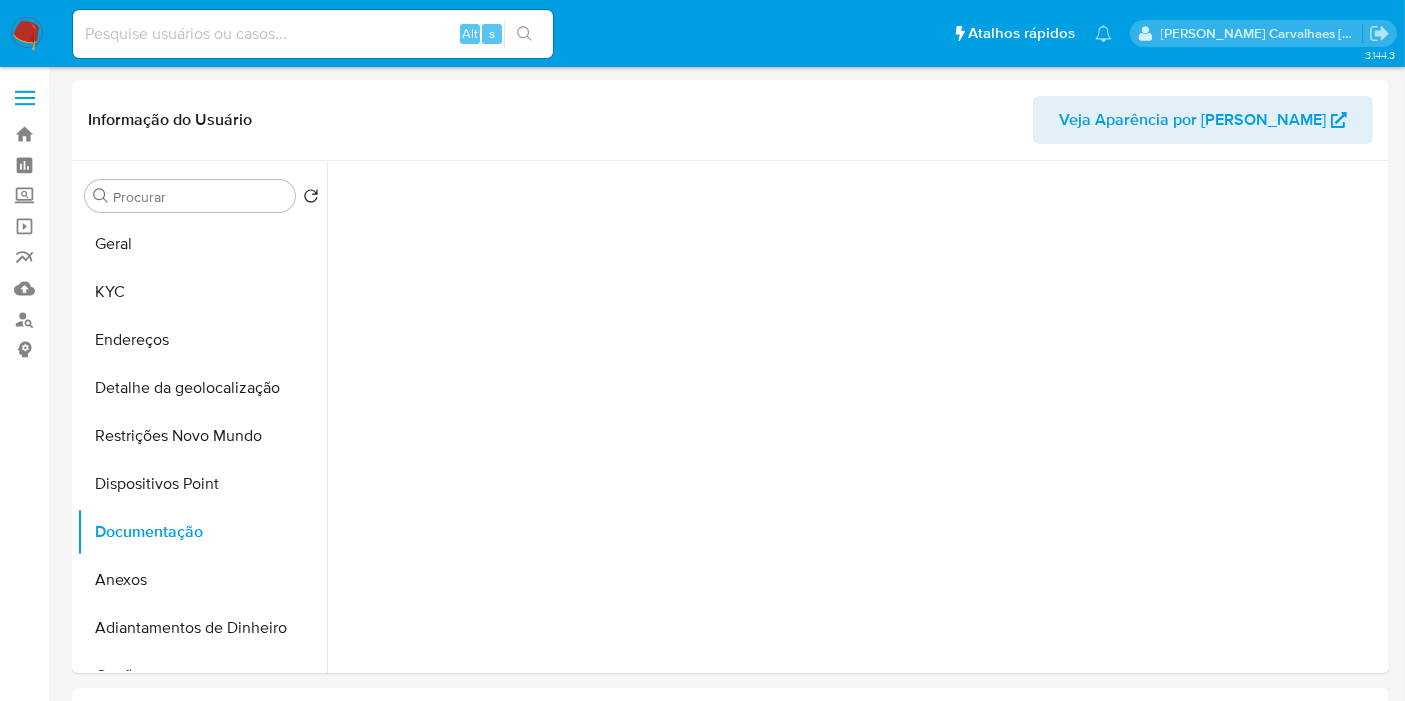 select on "10" 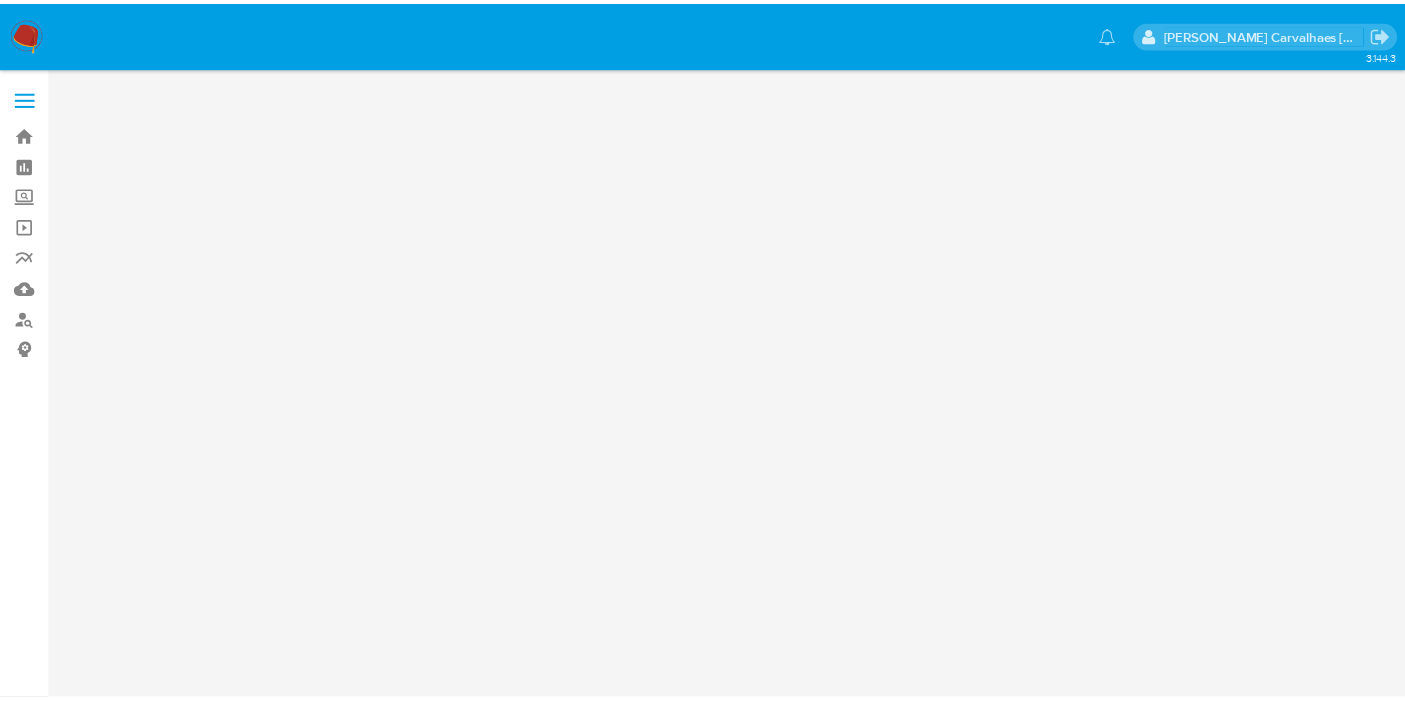 scroll, scrollTop: 0, scrollLeft: 0, axis: both 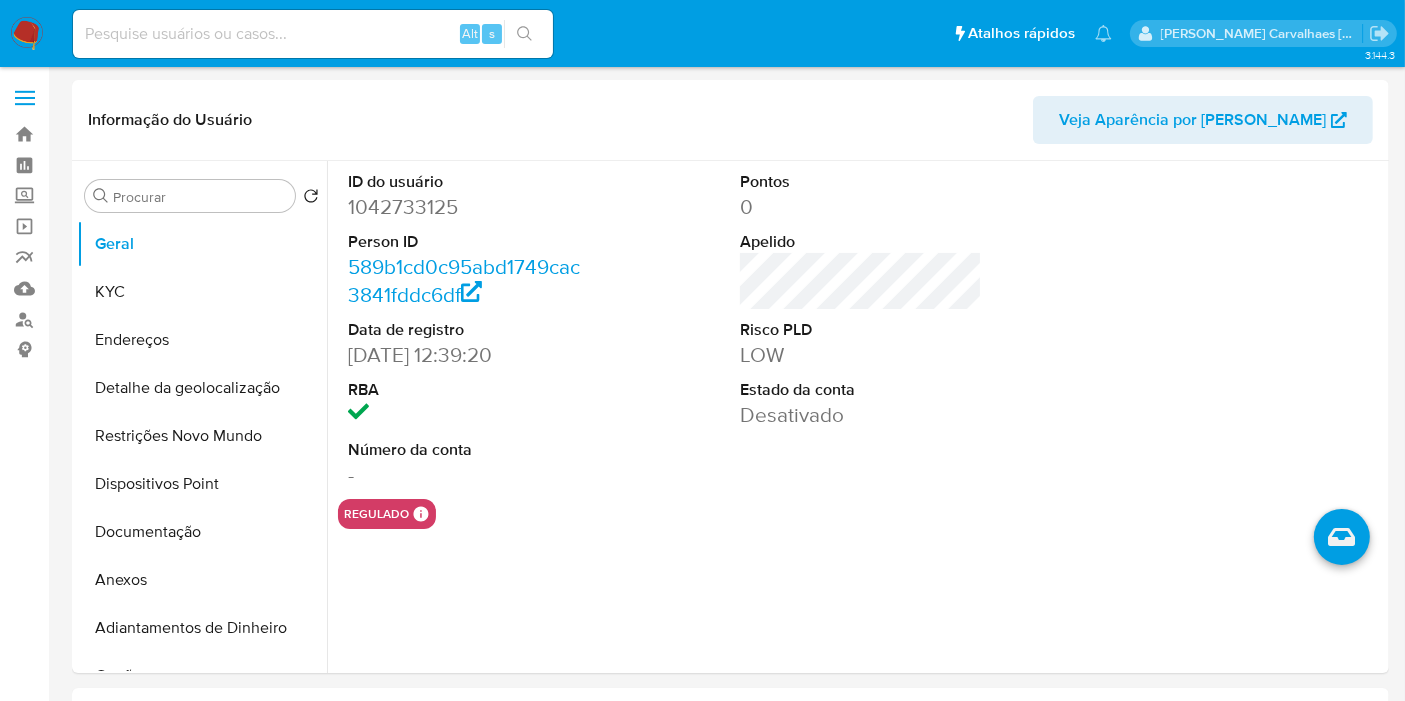 select on "10" 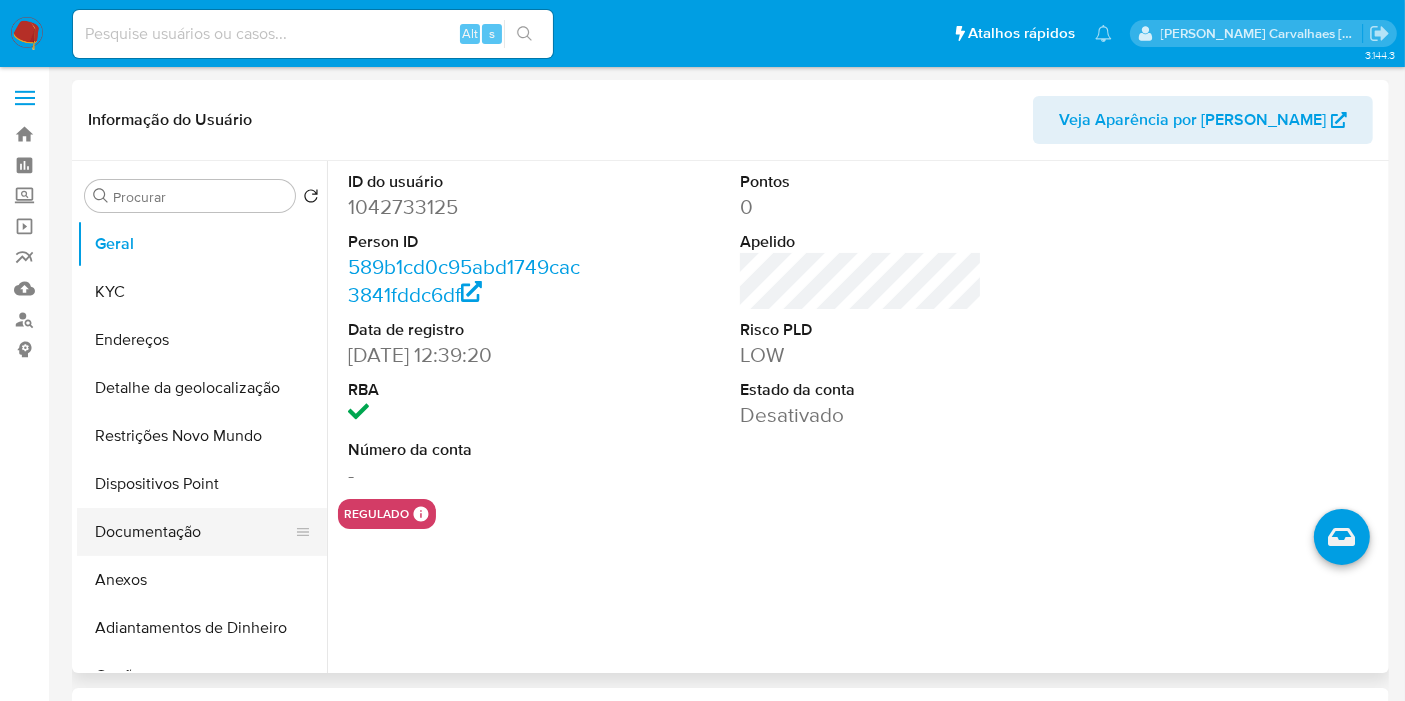 click on "Documentação" at bounding box center (194, 532) 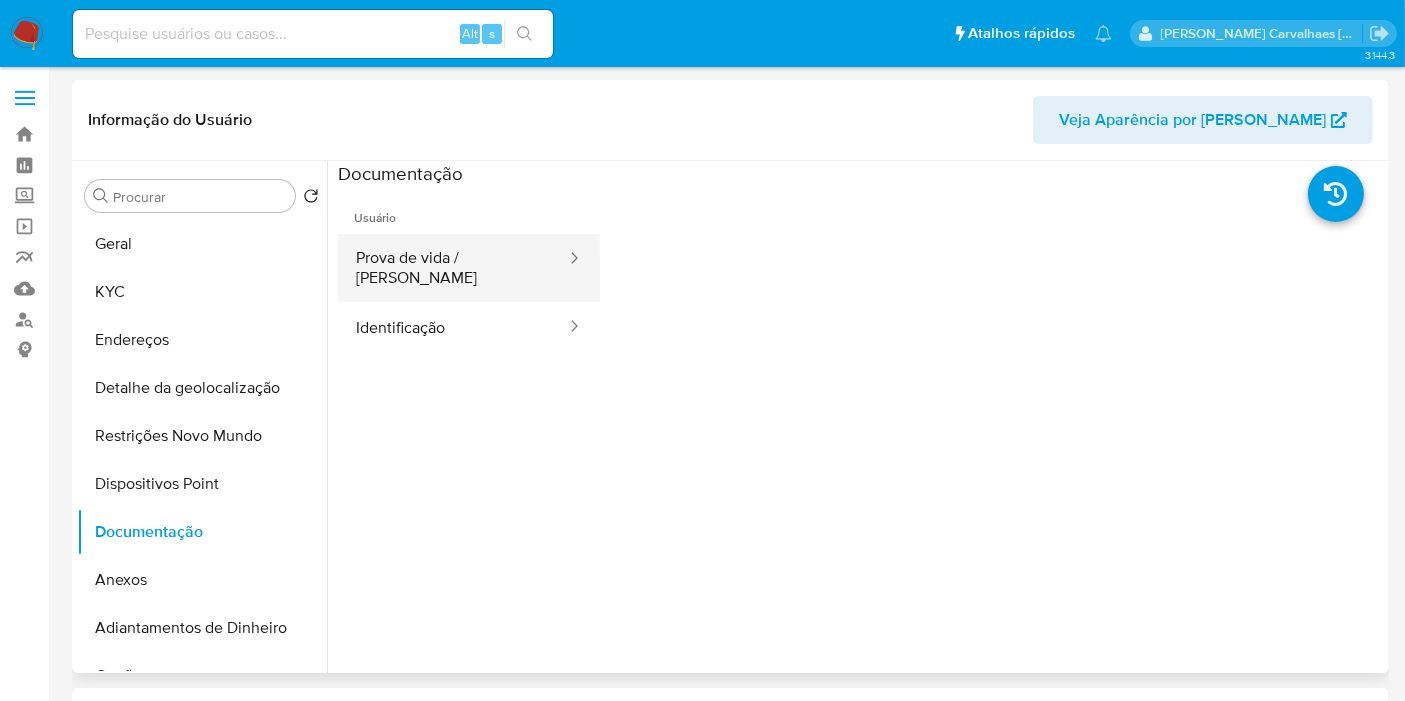 click on "Prova de vida / Selfie" at bounding box center [453, 268] 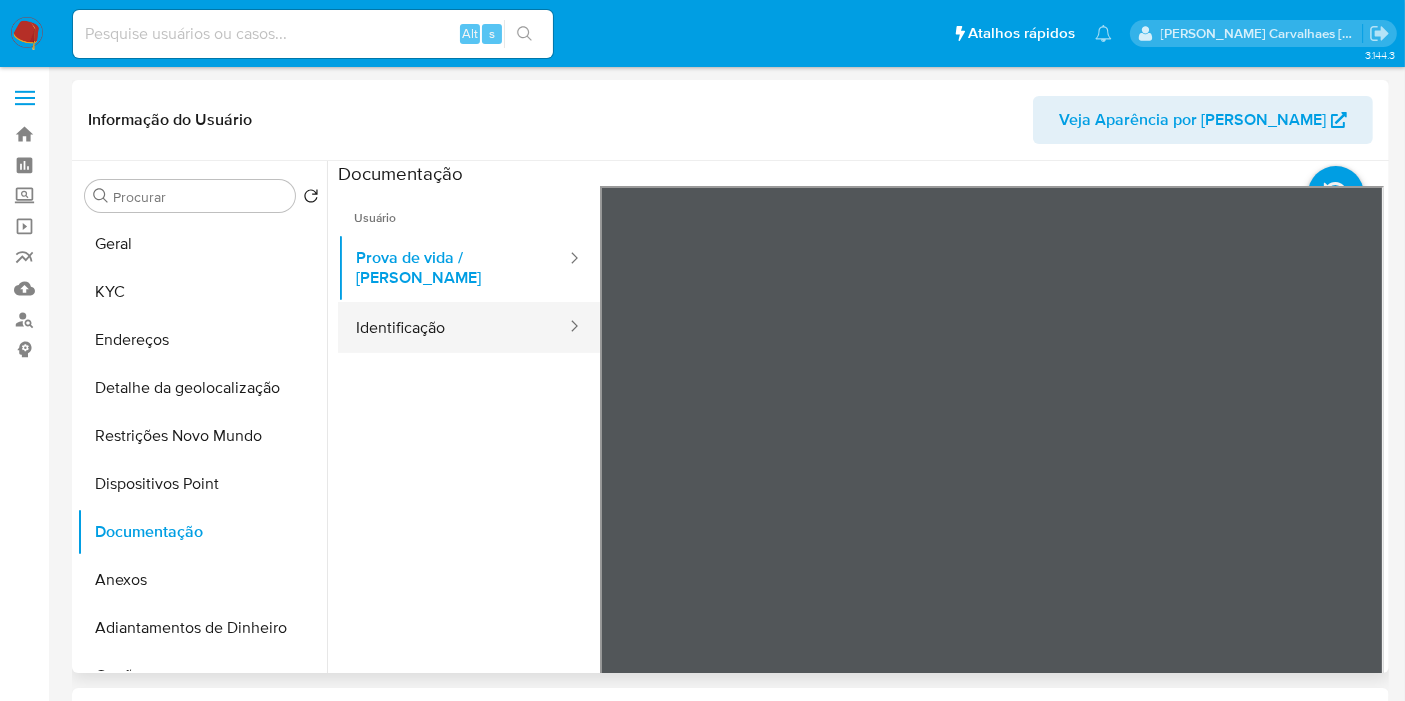 click on "Identificação" at bounding box center (453, 327) 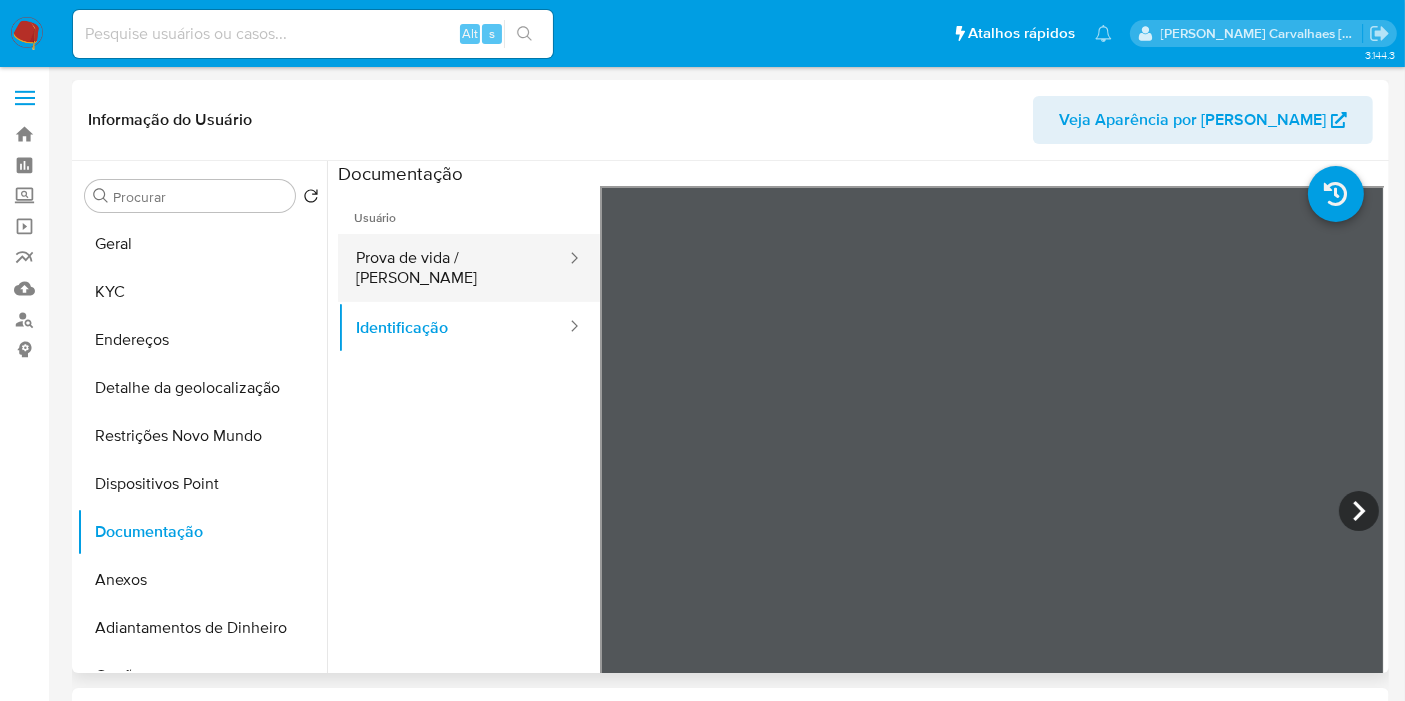click on "Prova de vida / Selfie" at bounding box center (453, 268) 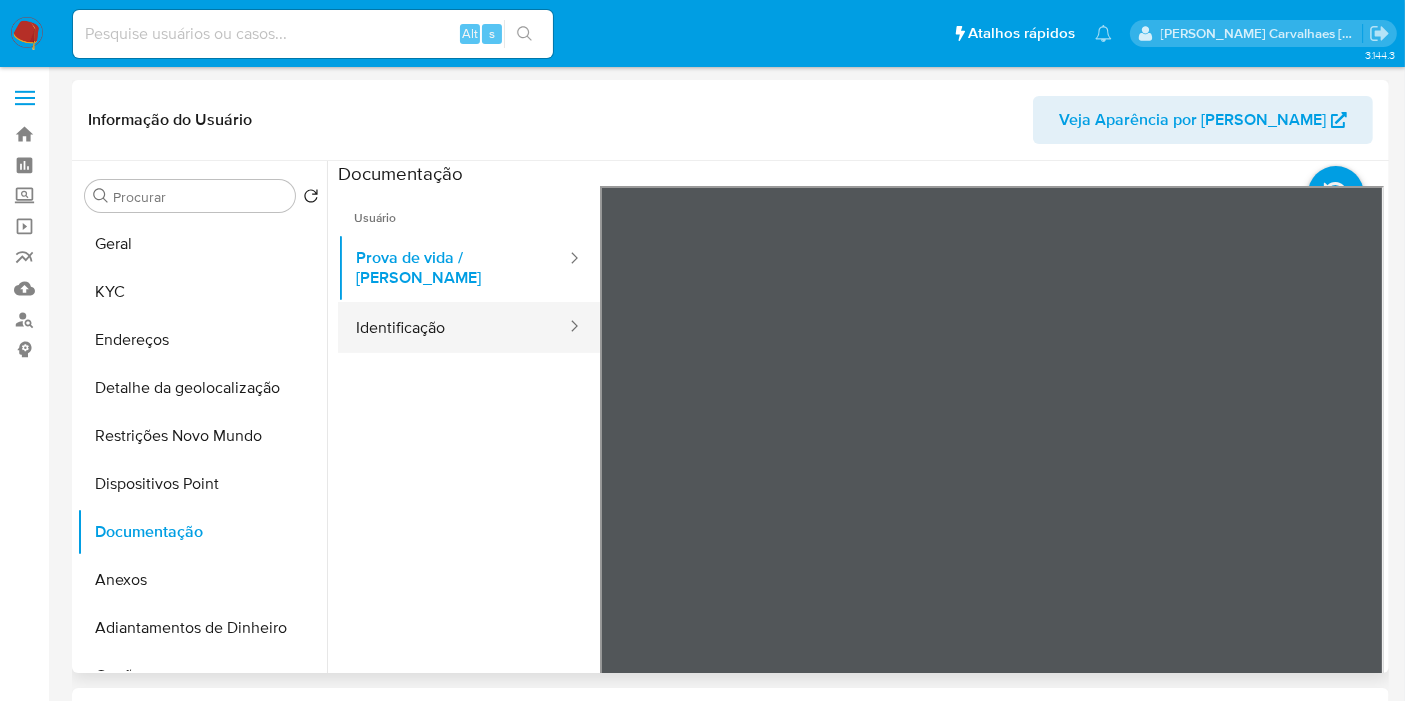 click on "Identificação" at bounding box center (453, 327) 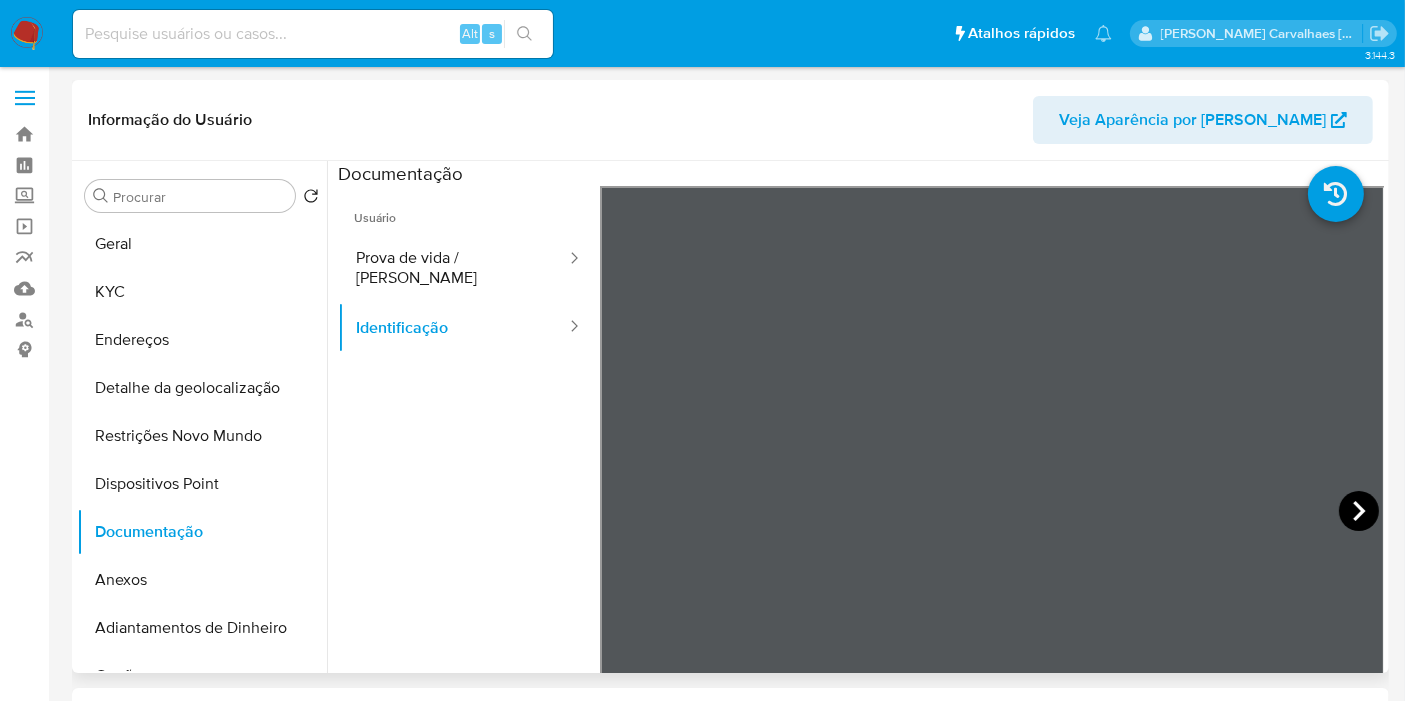 click 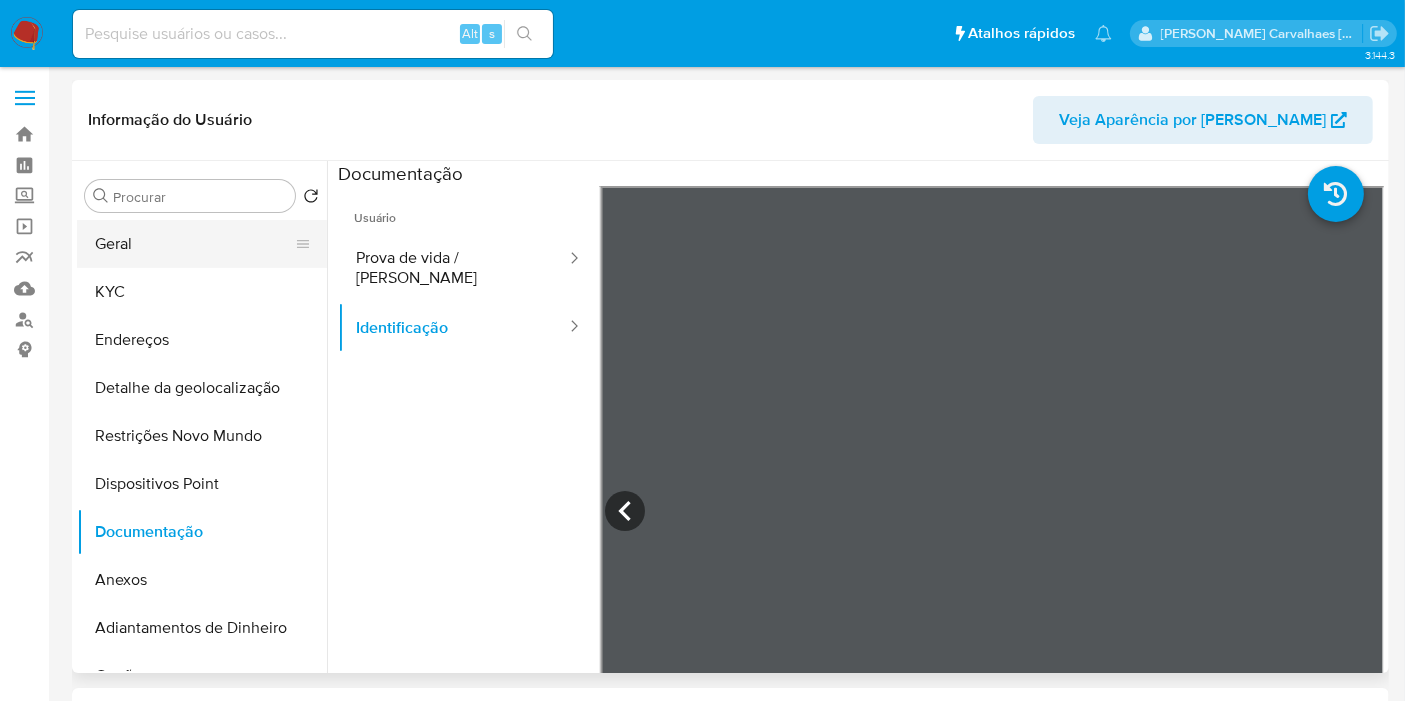 click on "Geral" at bounding box center [194, 244] 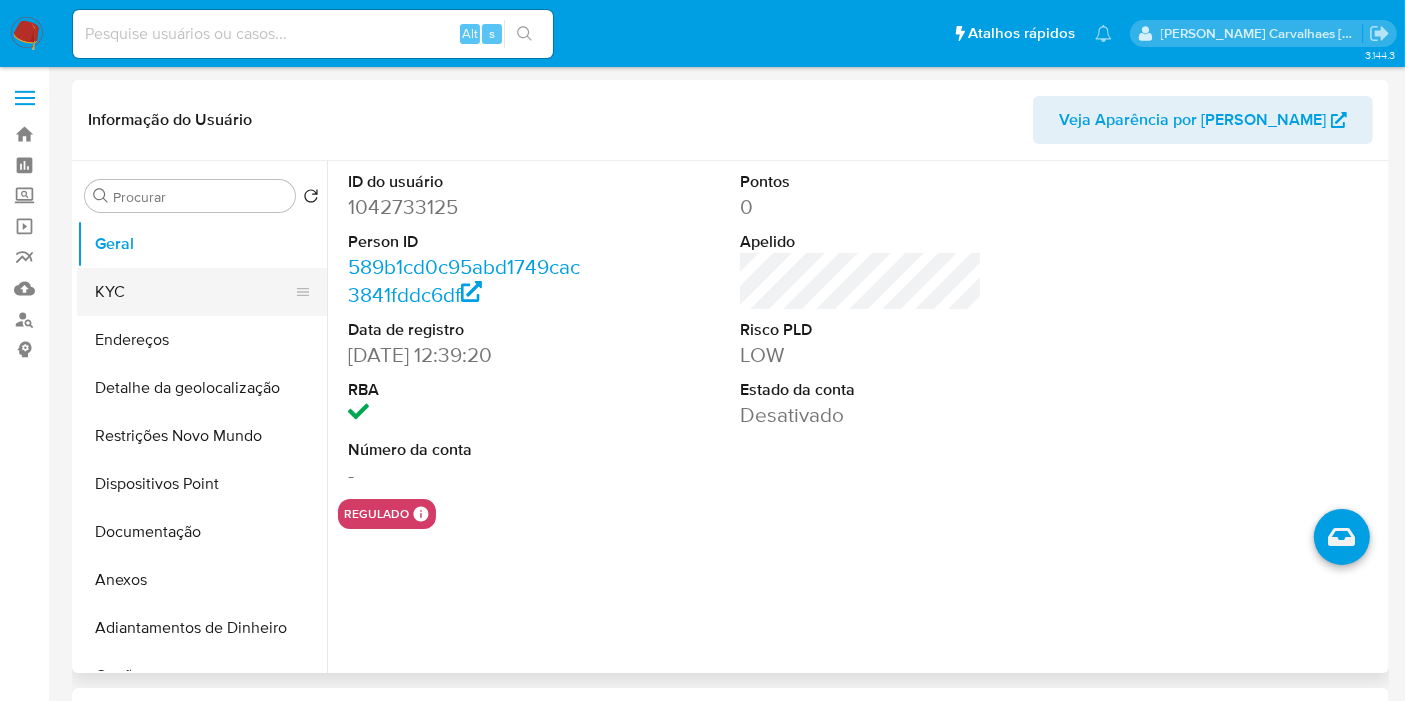 click on "KYC" at bounding box center [194, 292] 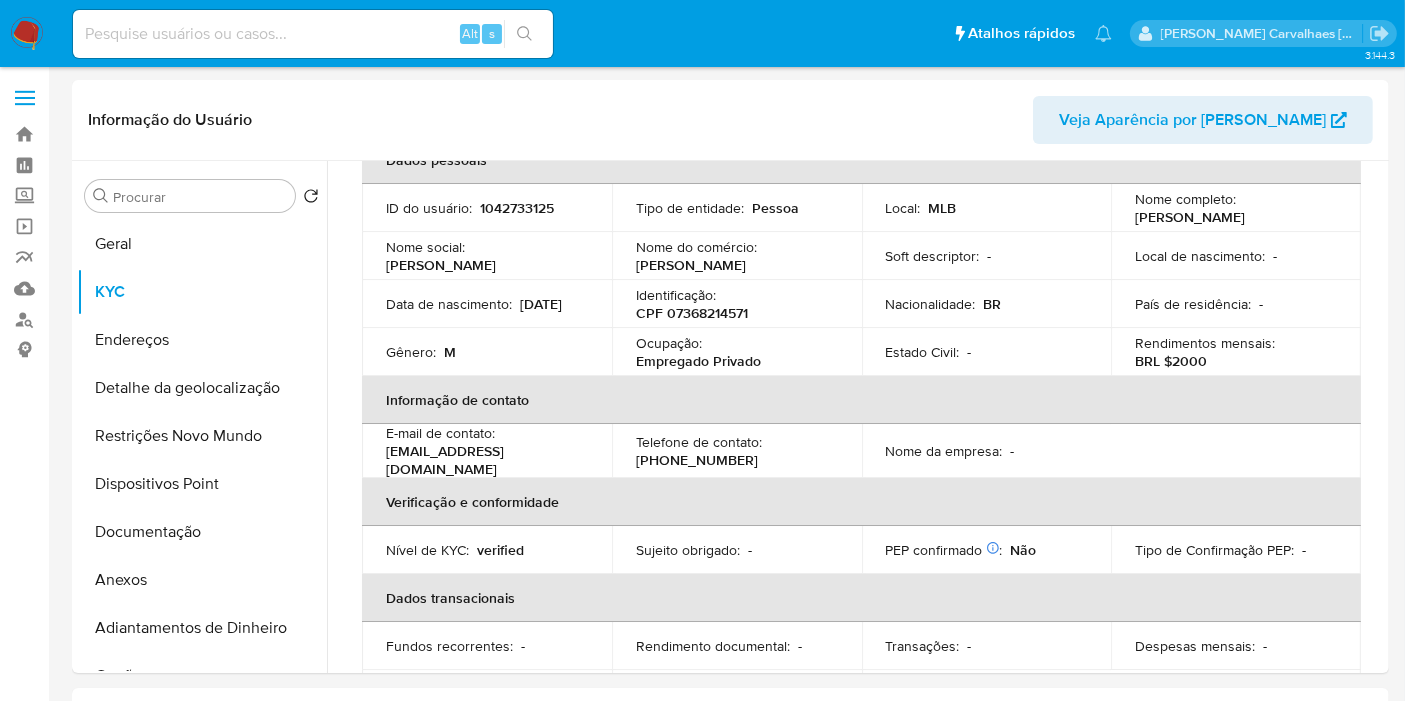 scroll, scrollTop: 333, scrollLeft: 0, axis: vertical 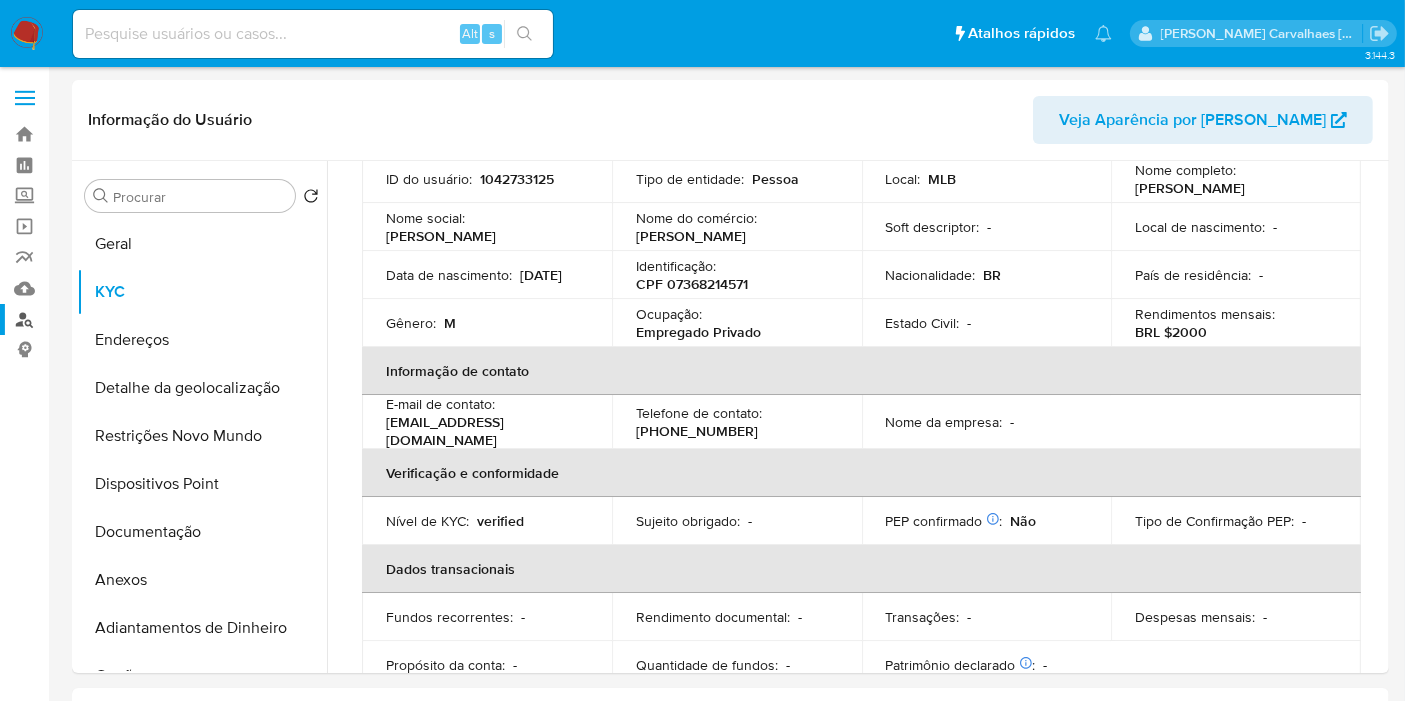 click on "Localizador de pessoas" at bounding box center (119, 319) 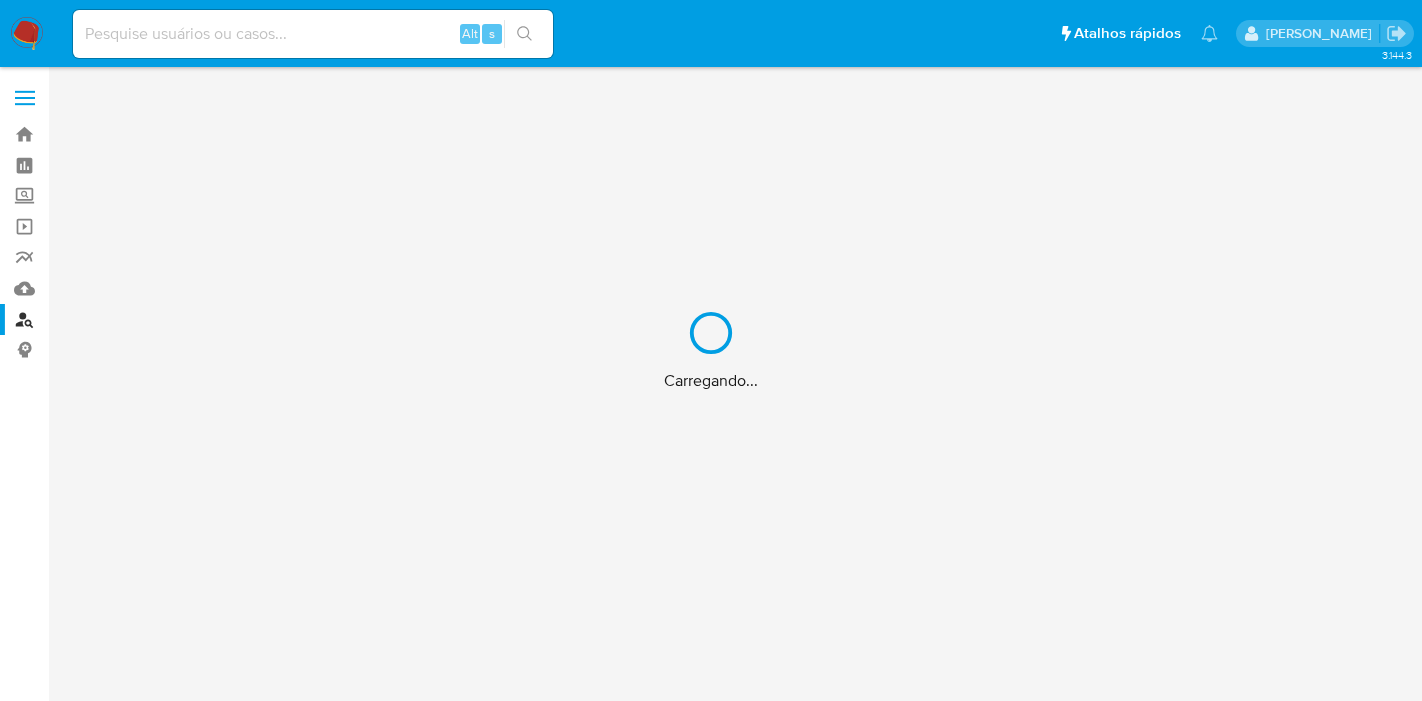 scroll, scrollTop: 0, scrollLeft: 0, axis: both 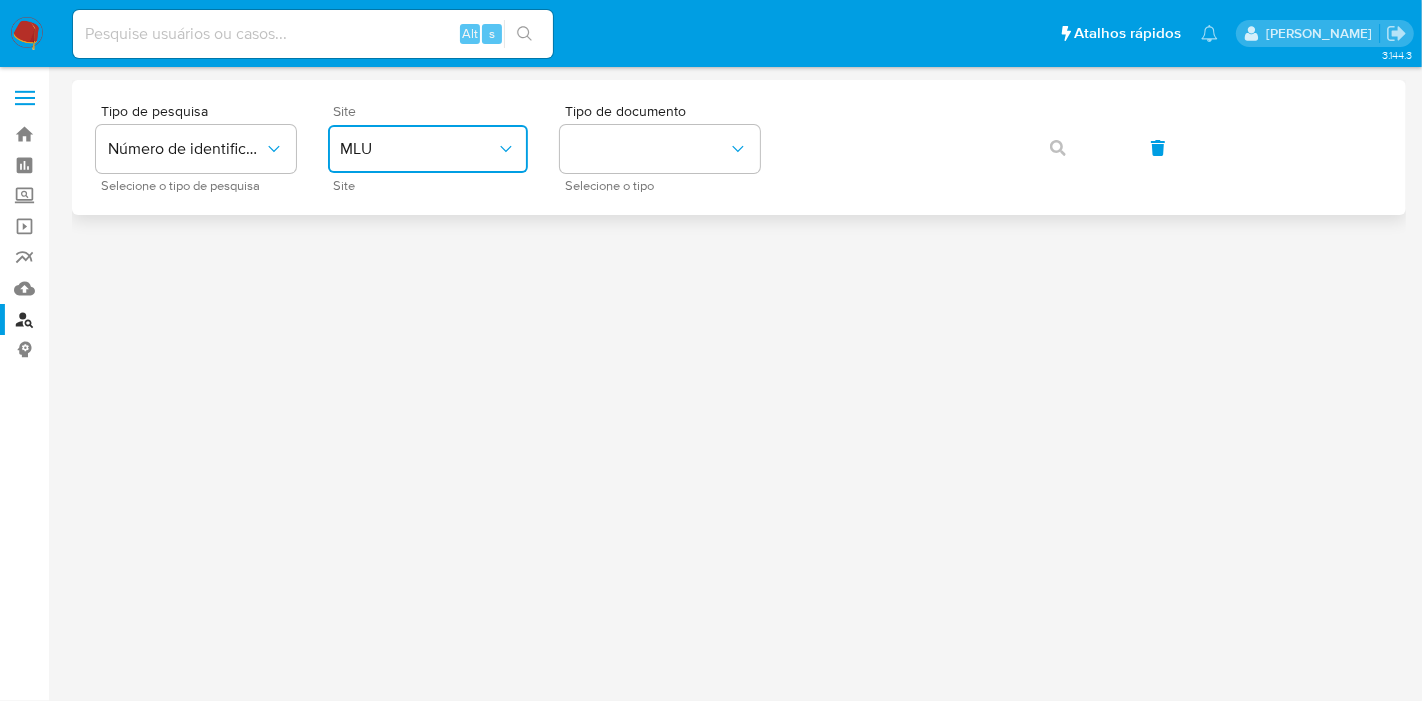 click on "MLU" at bounding box center [418, 149] 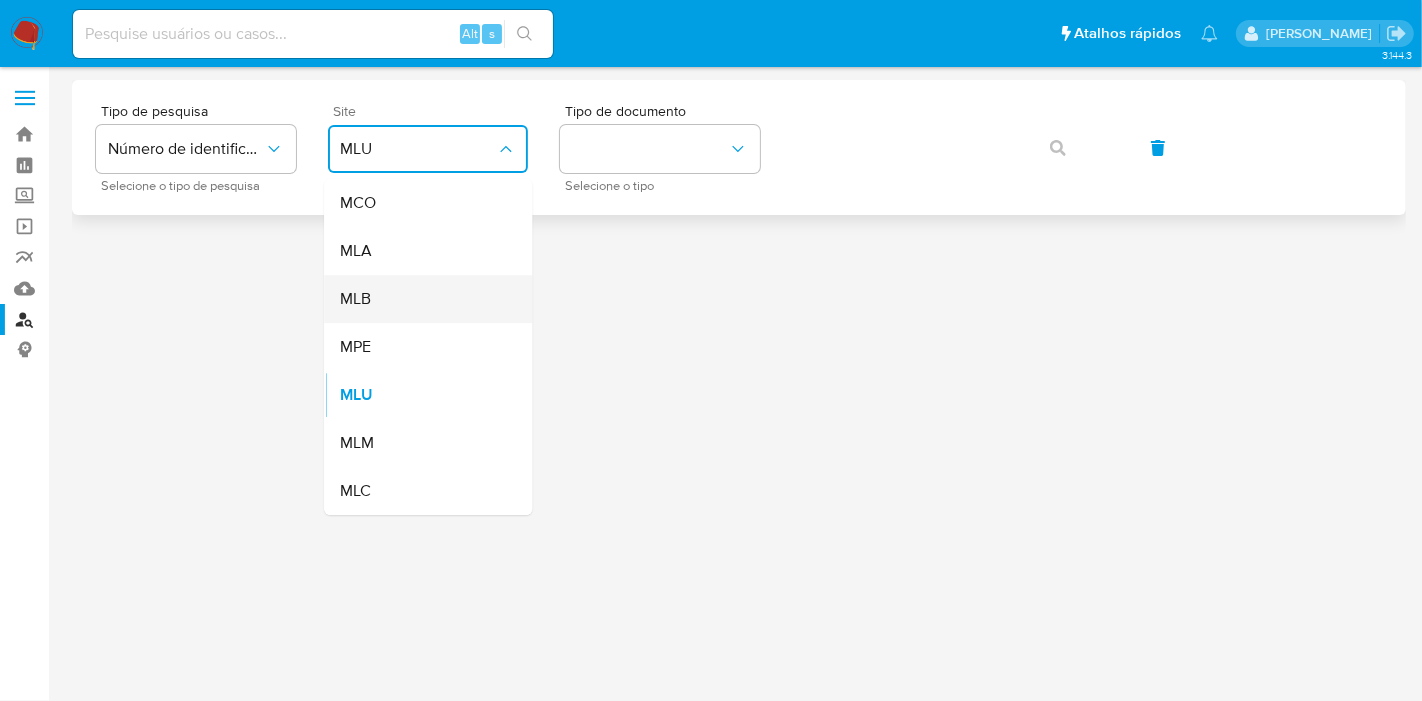 click on "MLB" at bounding box center (422, 299) 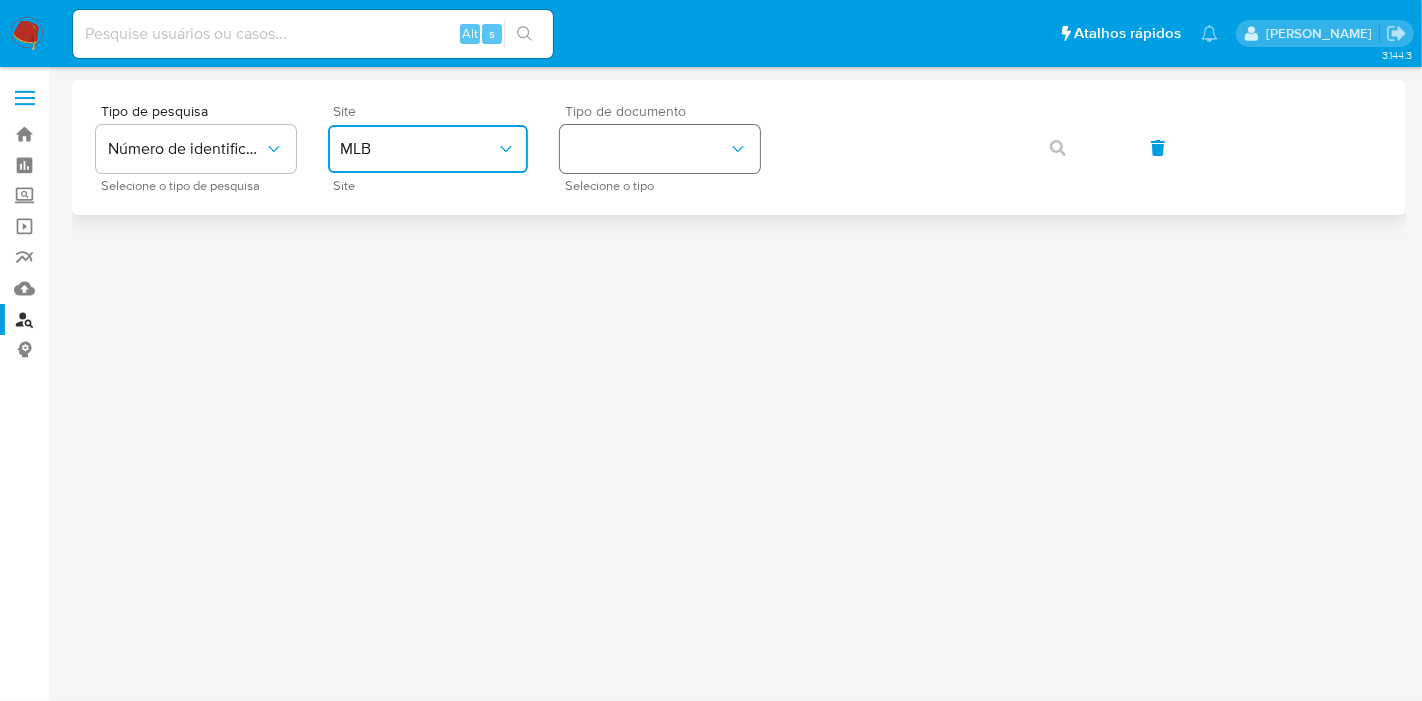 click at bounding box center (660, 149) 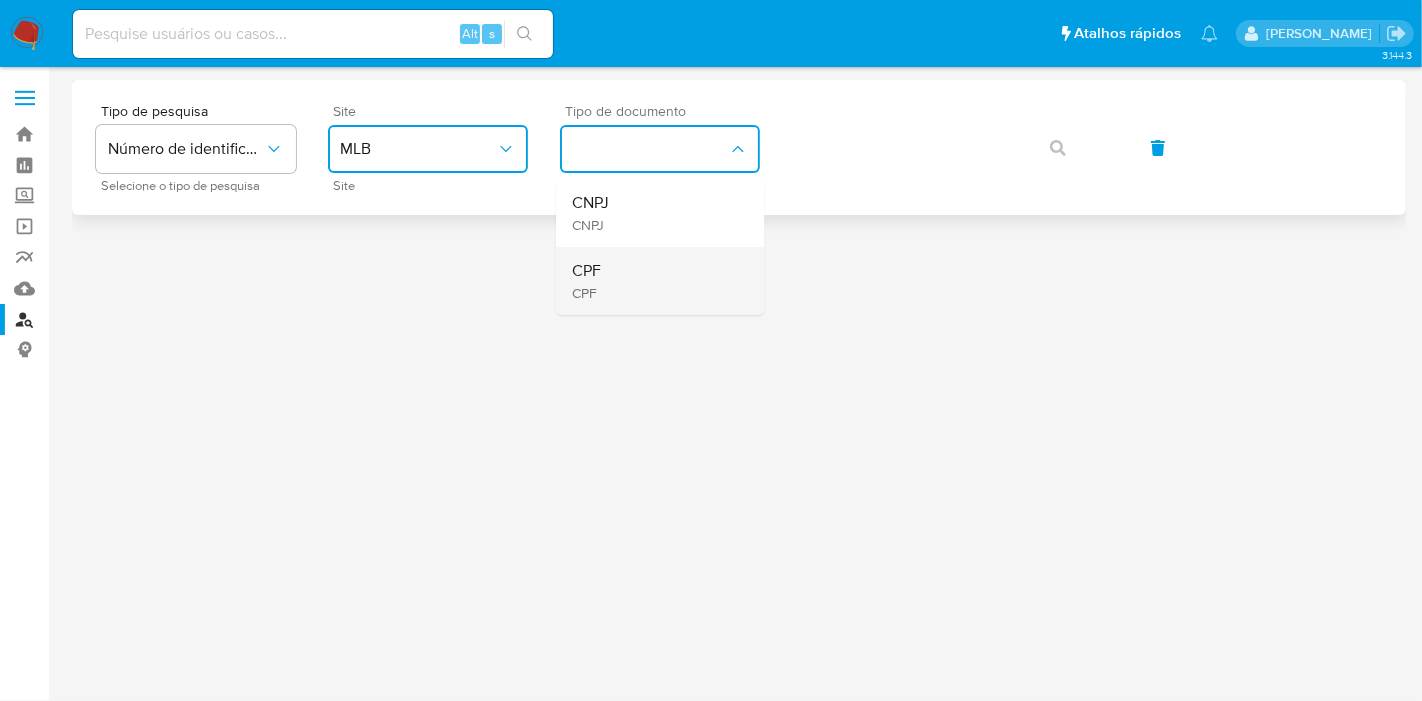 click on "CPF CPF" at bounding box center [654, 281] 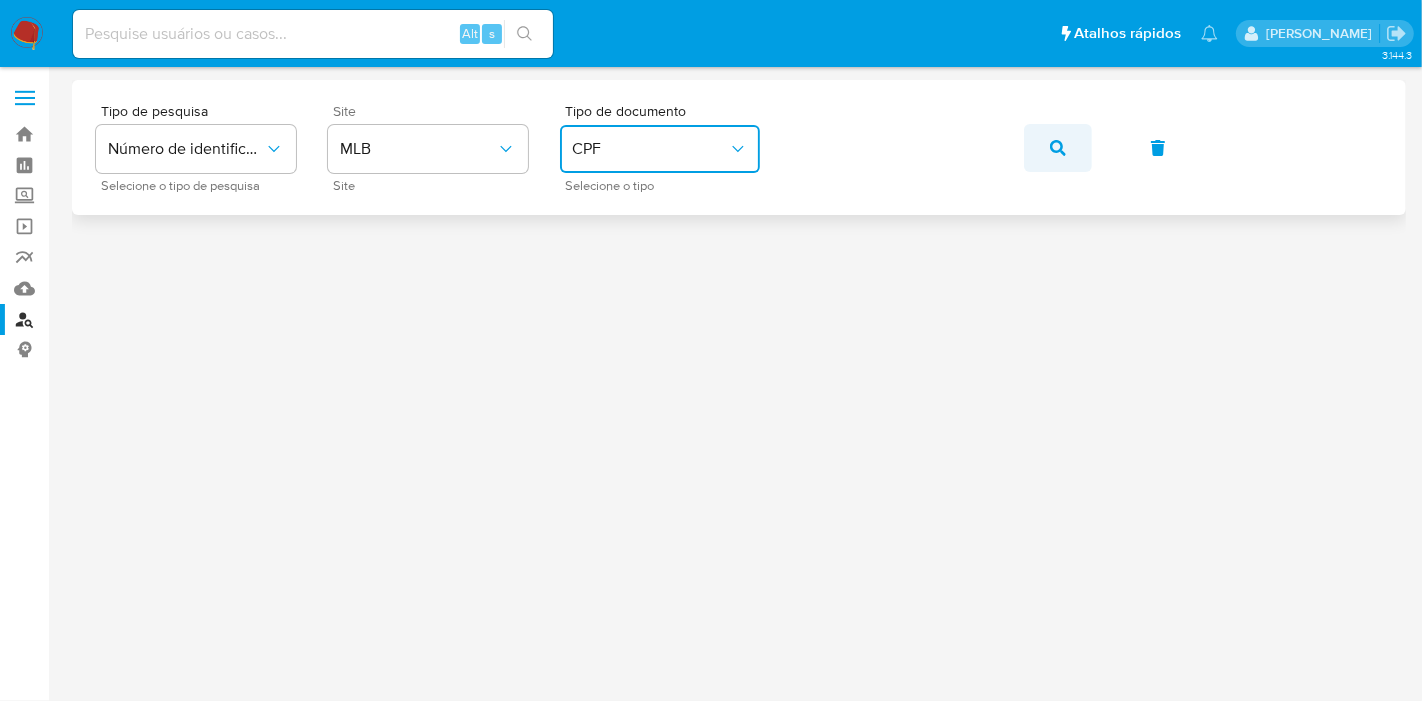 click 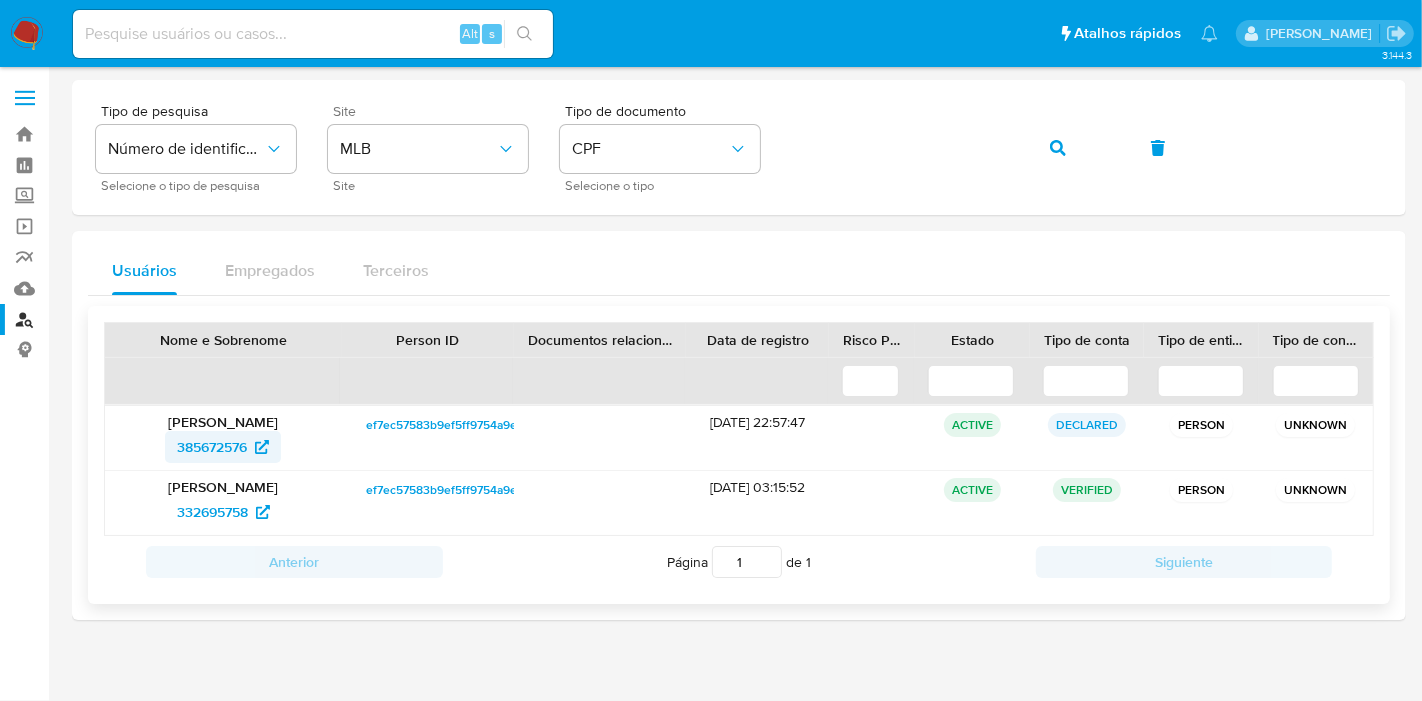 click on "385672576" at bounding box center (212, 447) 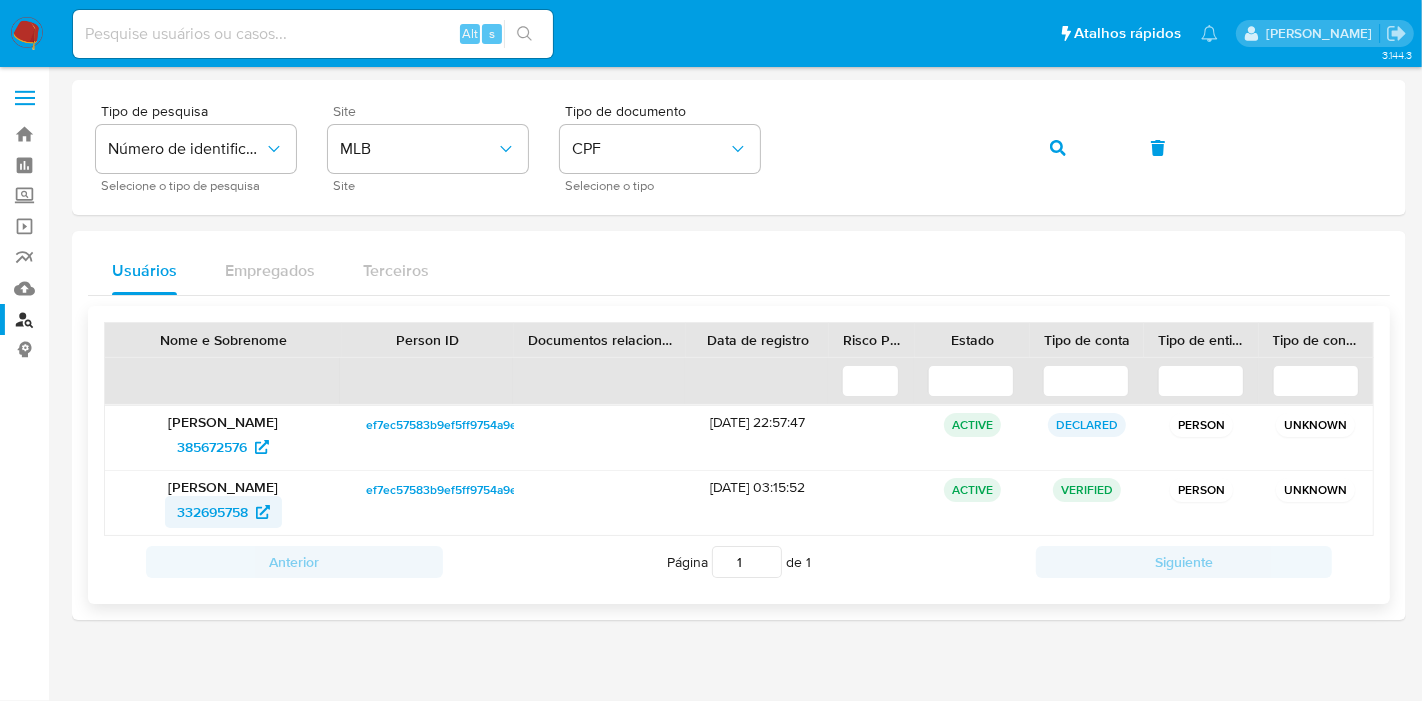 click on "332695758" at bounding box center [212, 512] 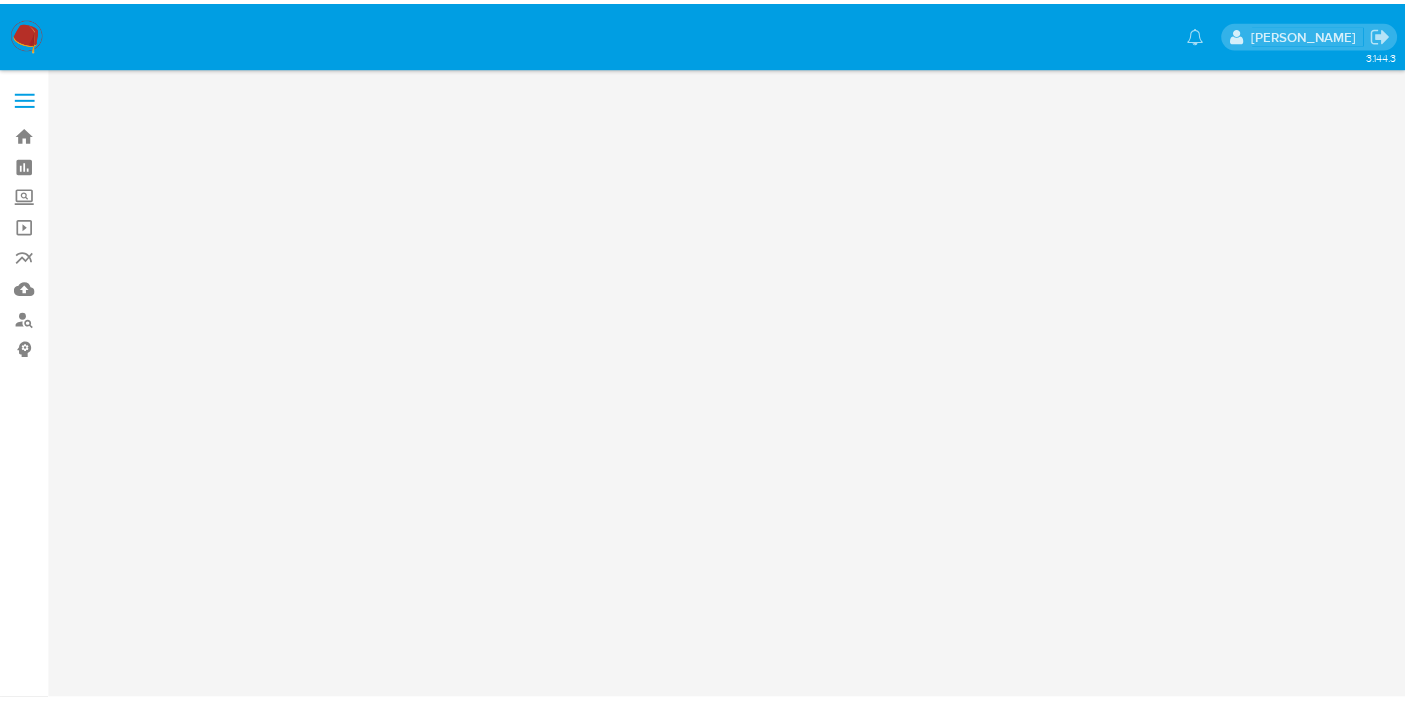 scroll, scrollTop: 0, scrollLeft: 0, axis: both 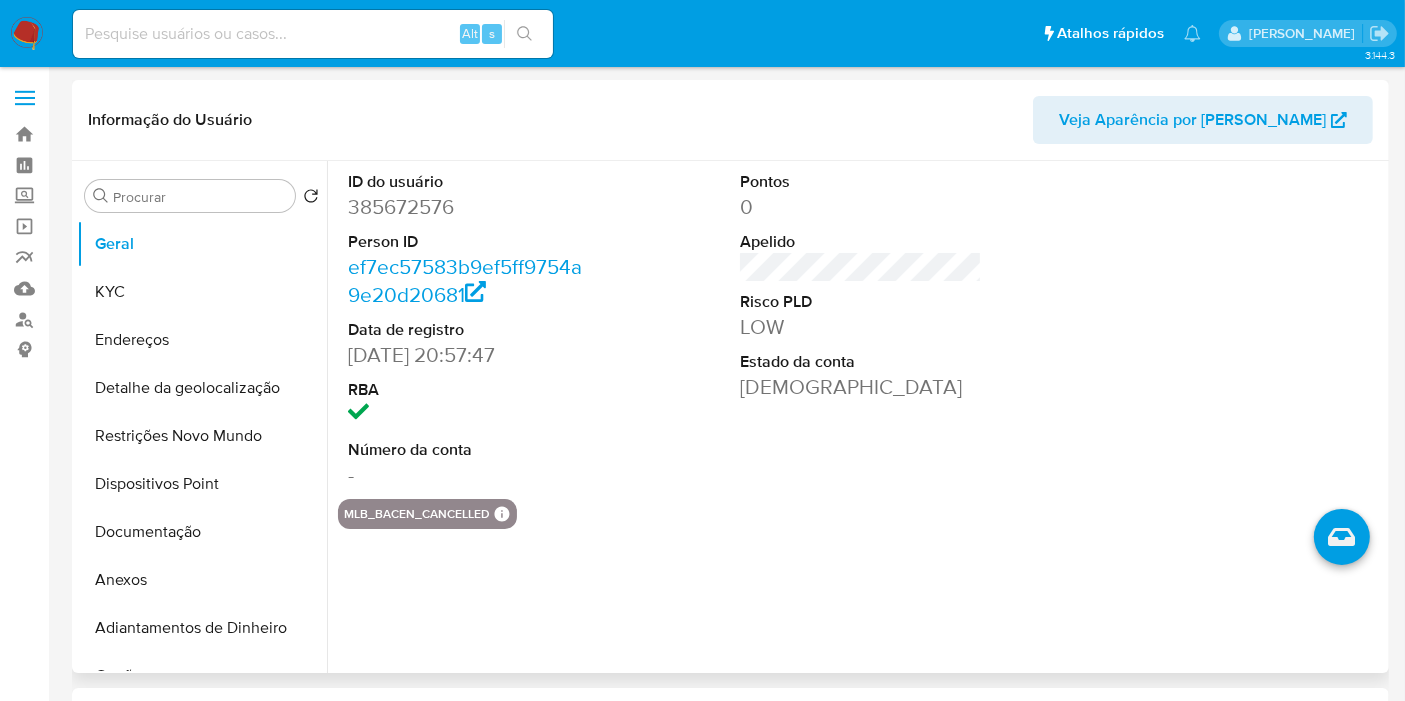 select on "10" 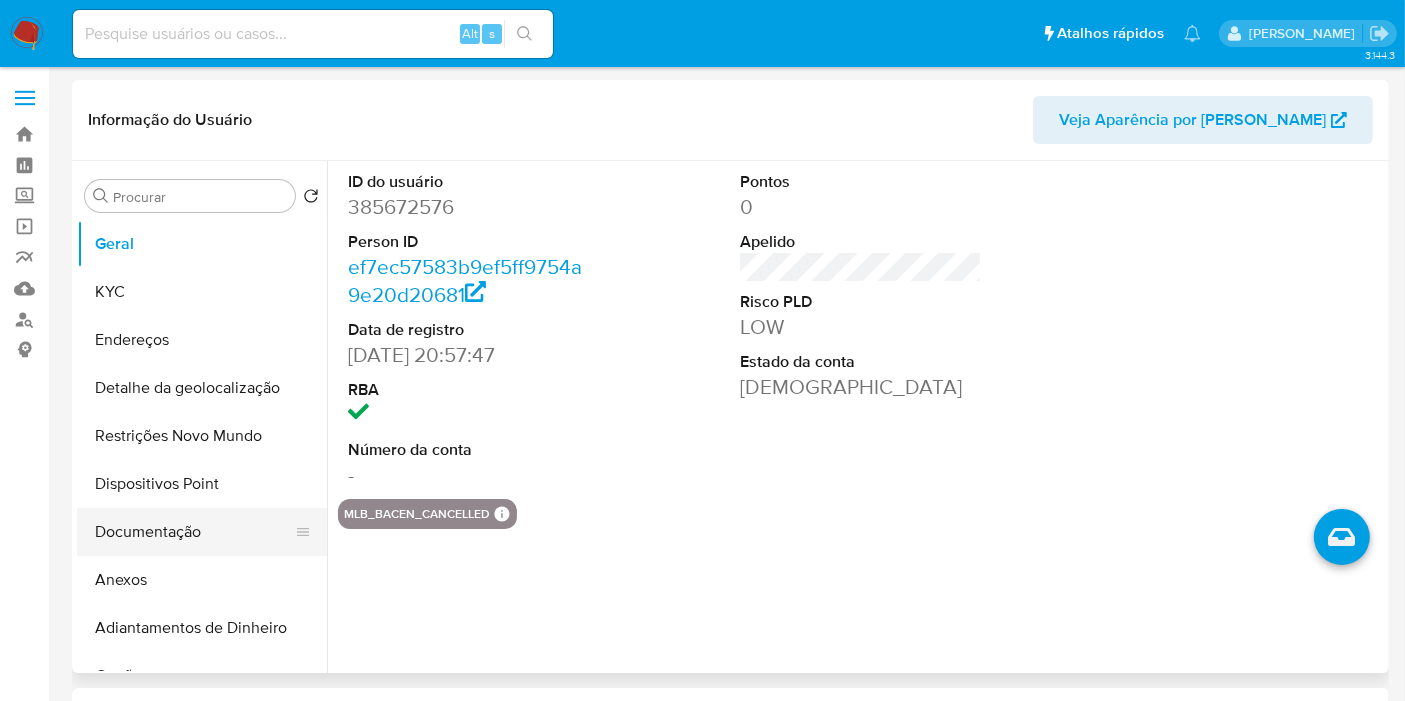 click on "Documentação" at bounding box center (194, 532) 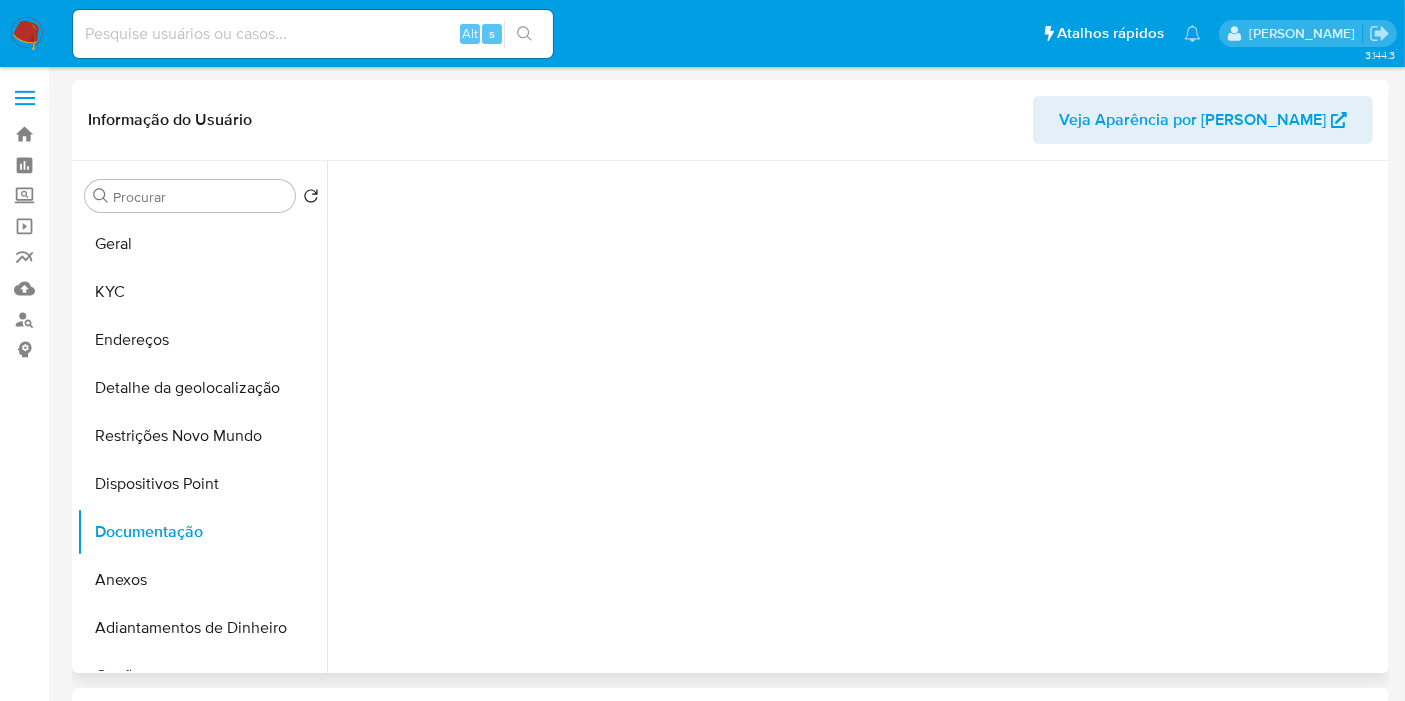 scroll, scrollTop: 162, scrollLeft: 0, axis: vertical 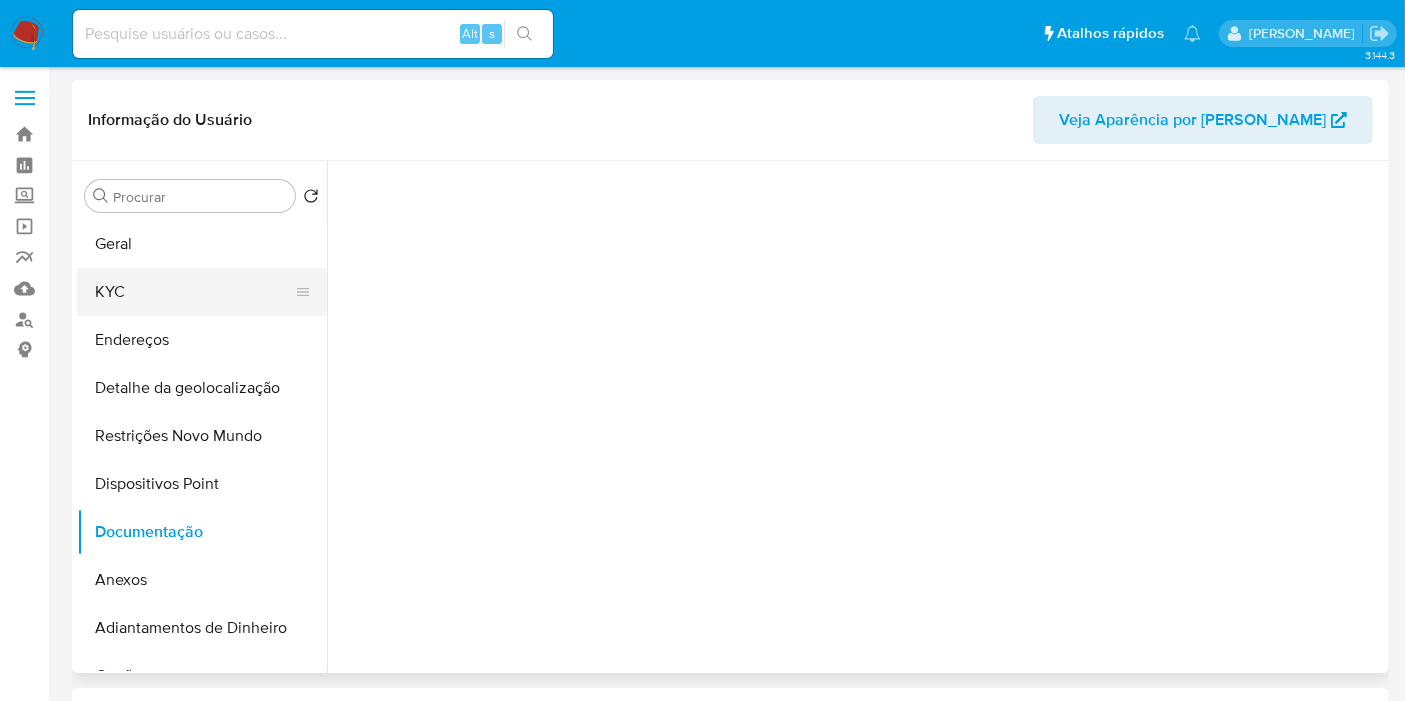 click on "KYC" at bounding box center (194, 292) 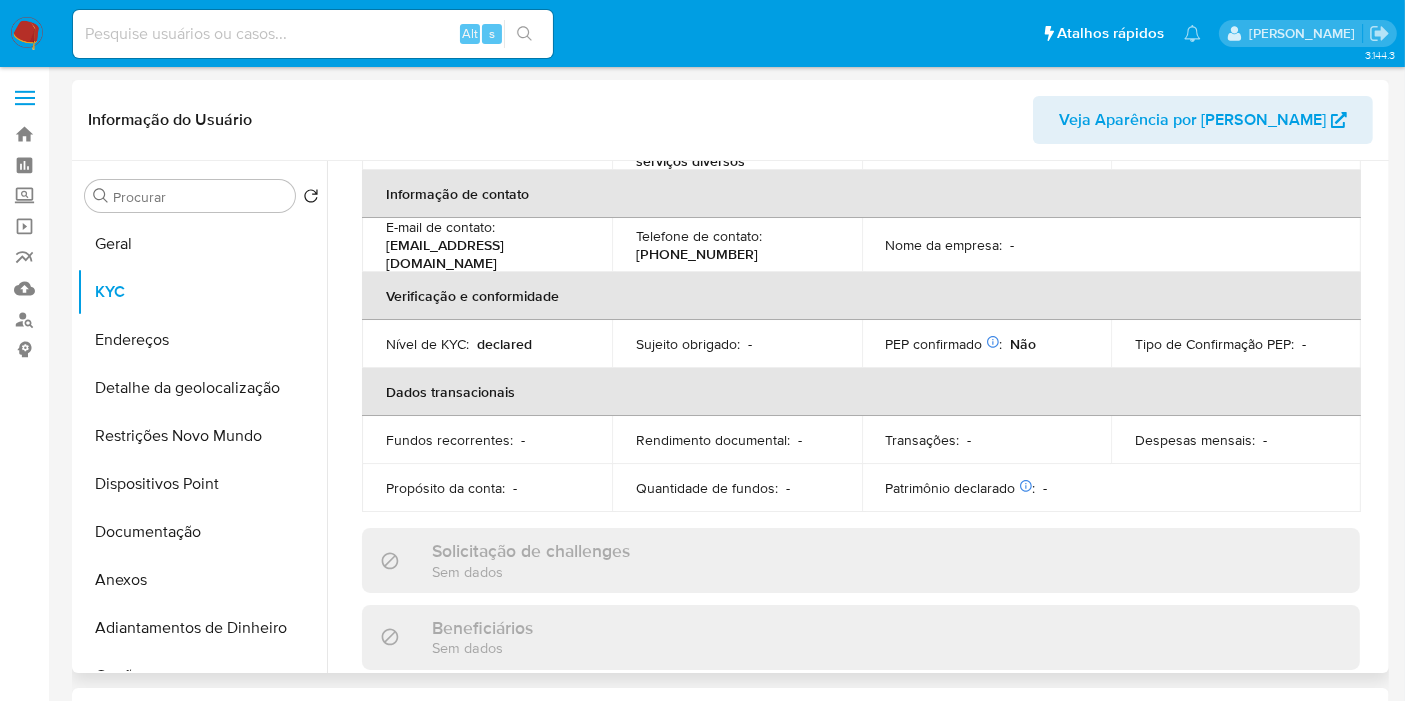 scroll, scrollTop: 0, scrollLeft: 0, axis: both 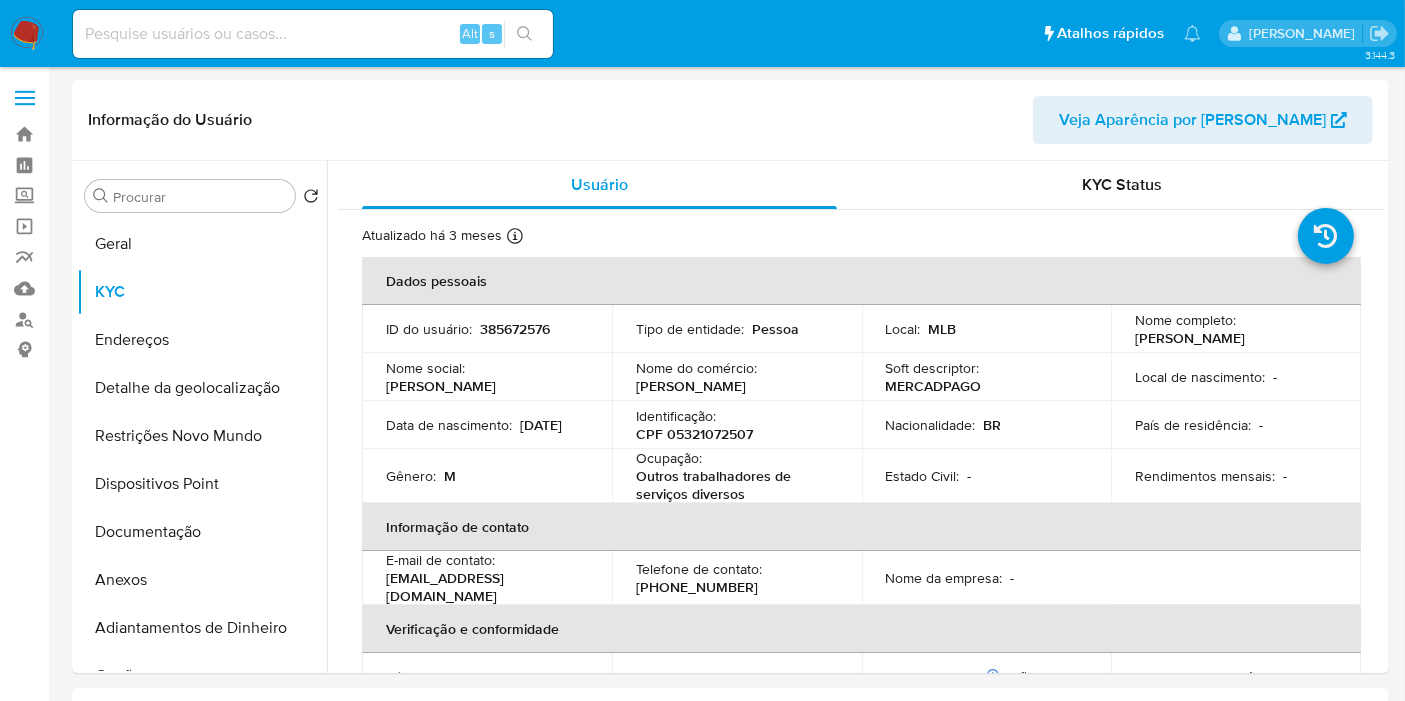 type 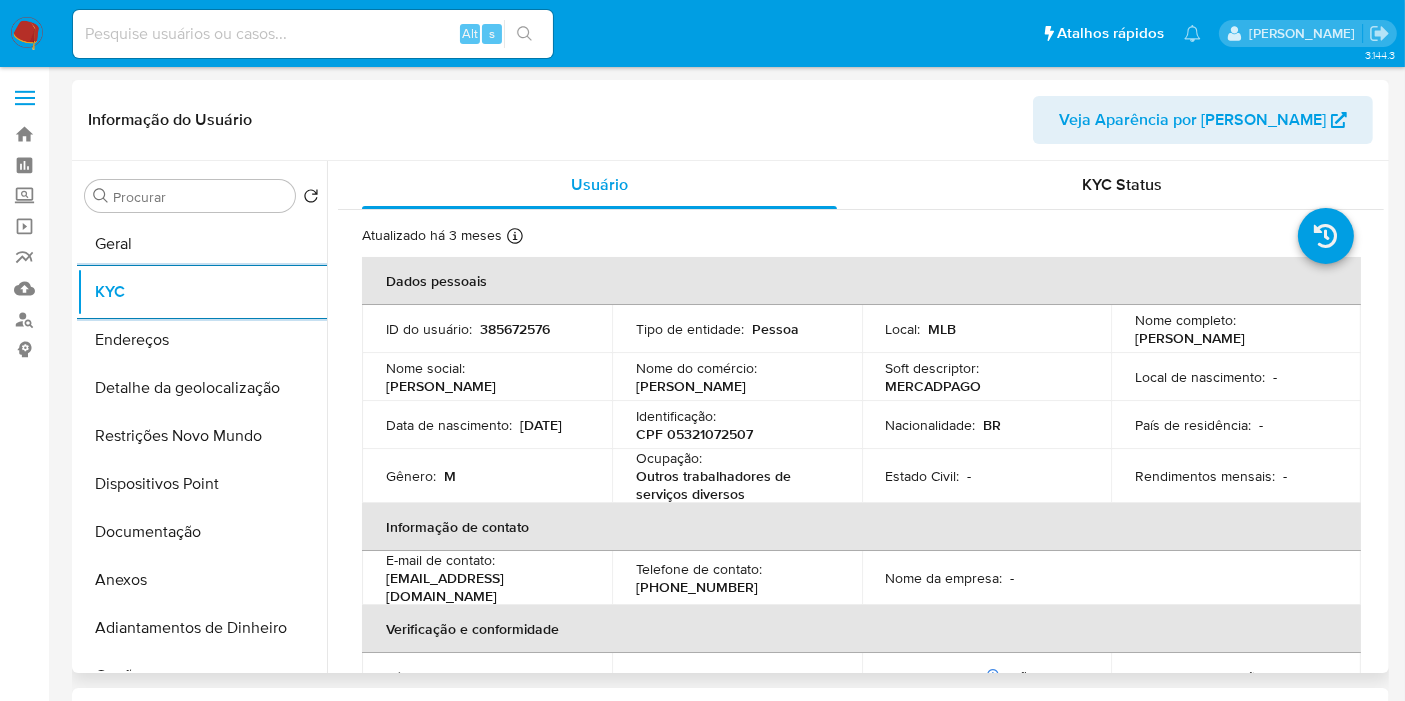 scroll, scrollTop: 111, scrollLeft: 0, axis: vertical 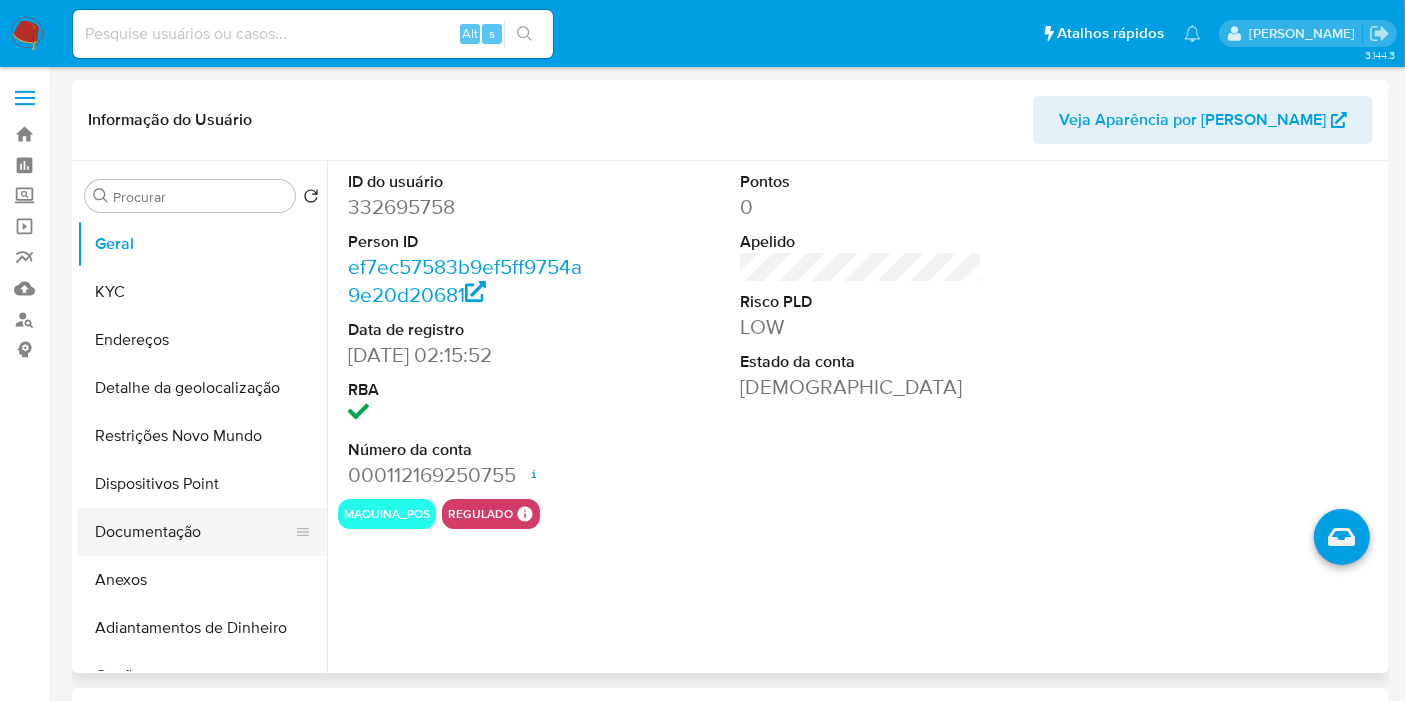 click on "Documentação" at bounding box center [194, 532] 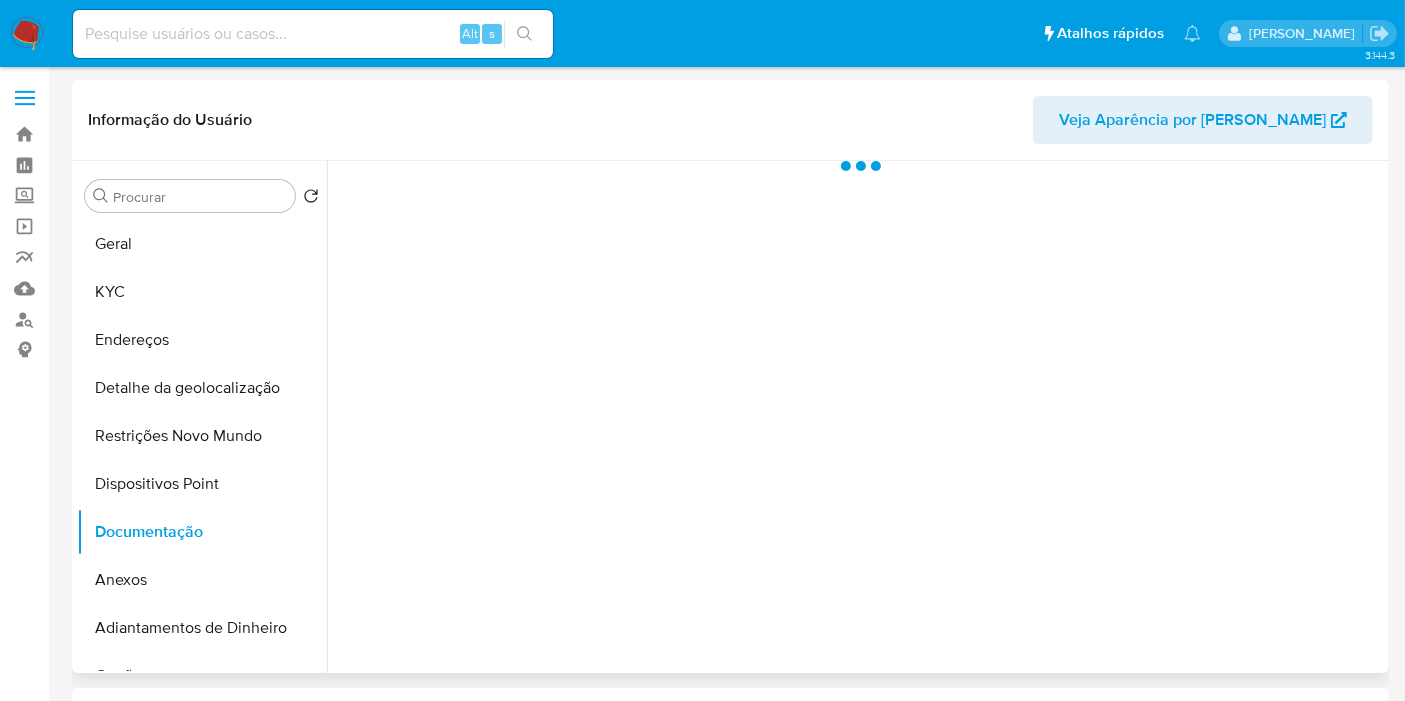 select on "10" 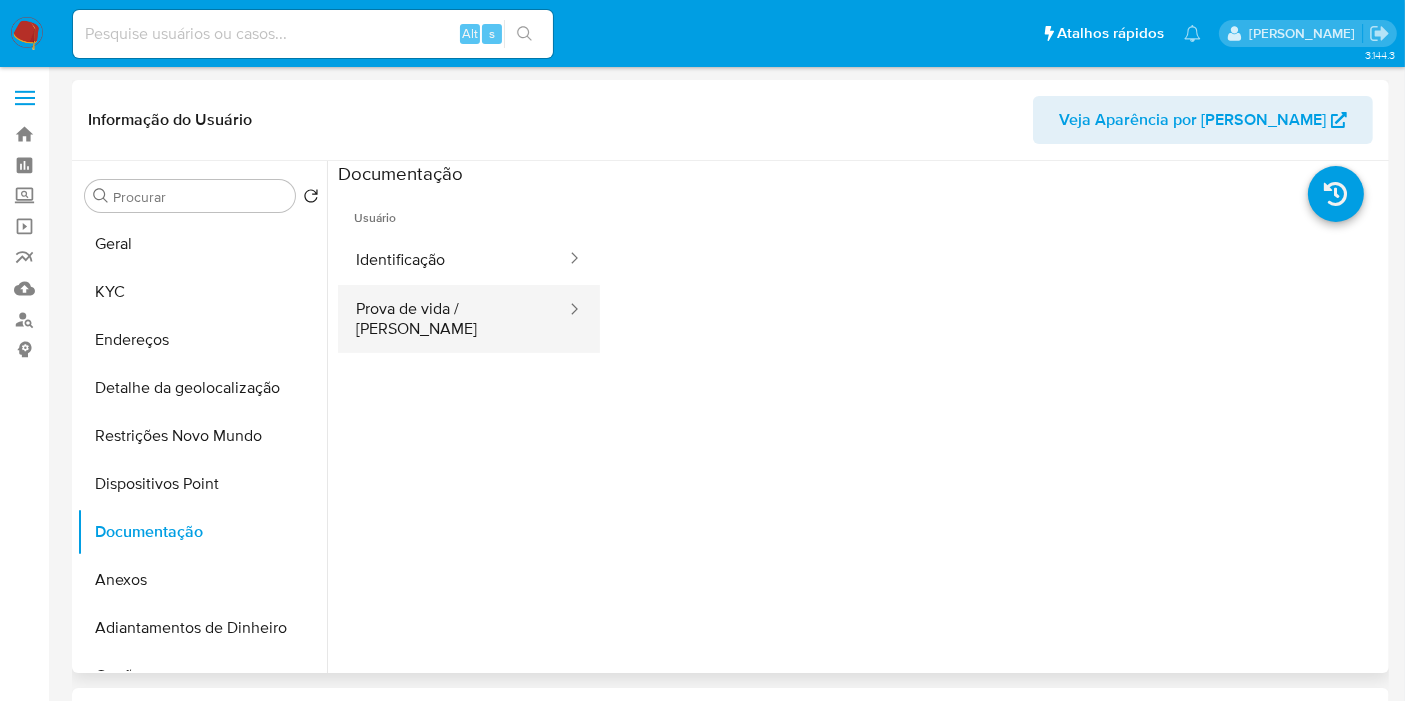 click on "Prova de vida / Selfie" at bounding box center (453, 319) 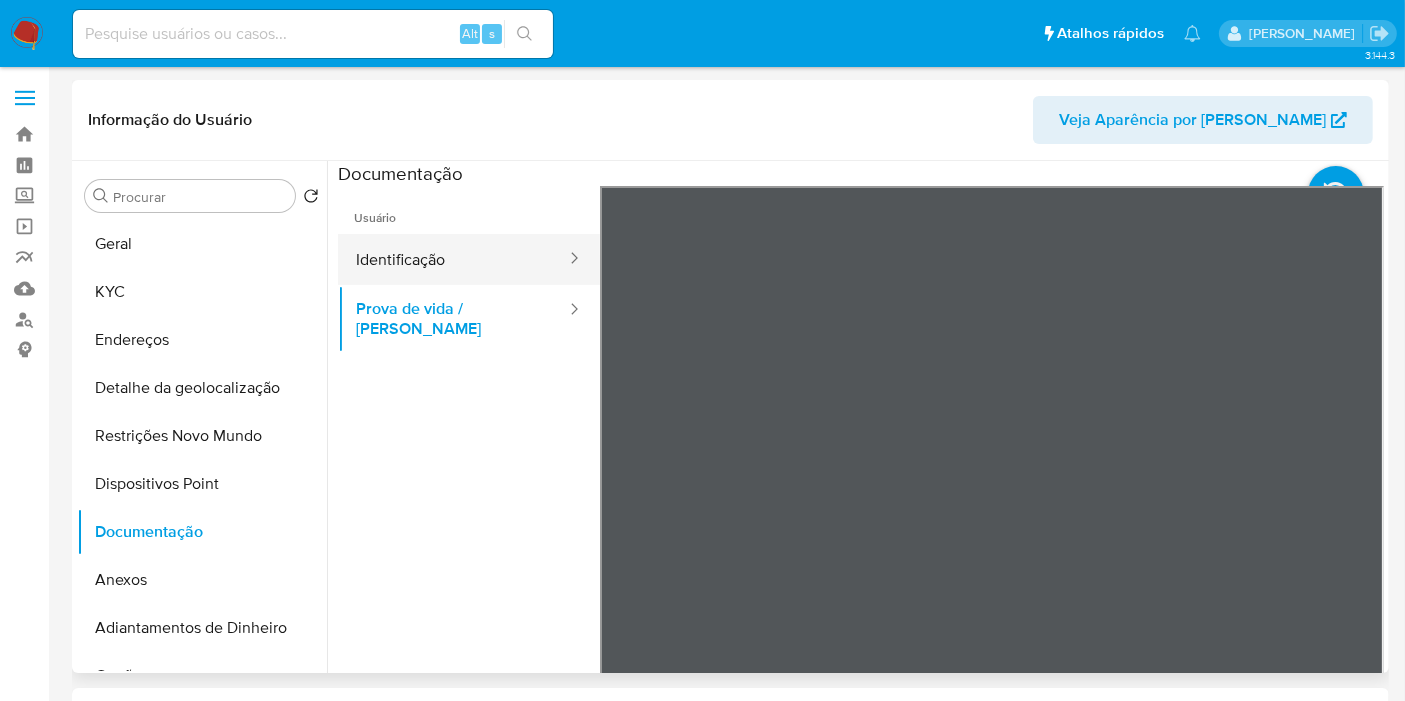 click on "Identificação" at bounding box center [453, 259] 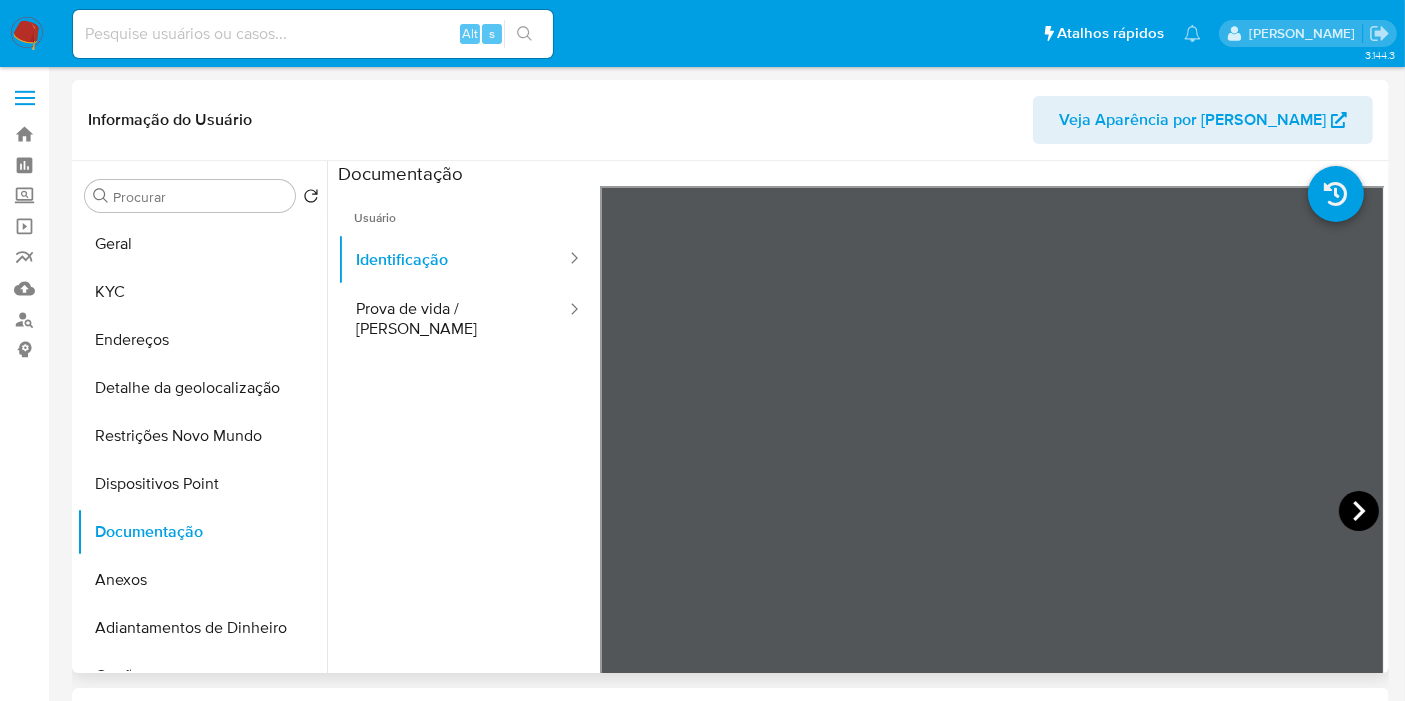 click 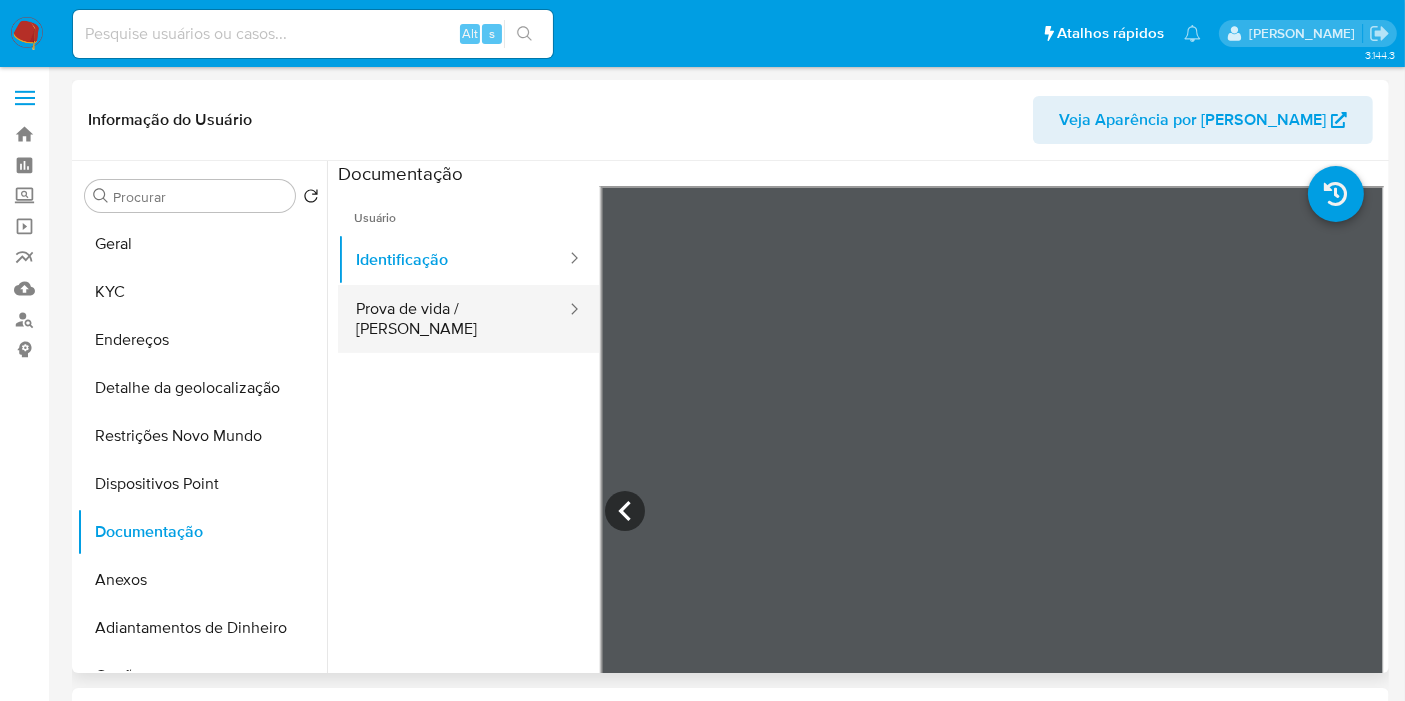 click on "Prova de vida / [PERSON_NAME]" at bounding box center (453, 319) 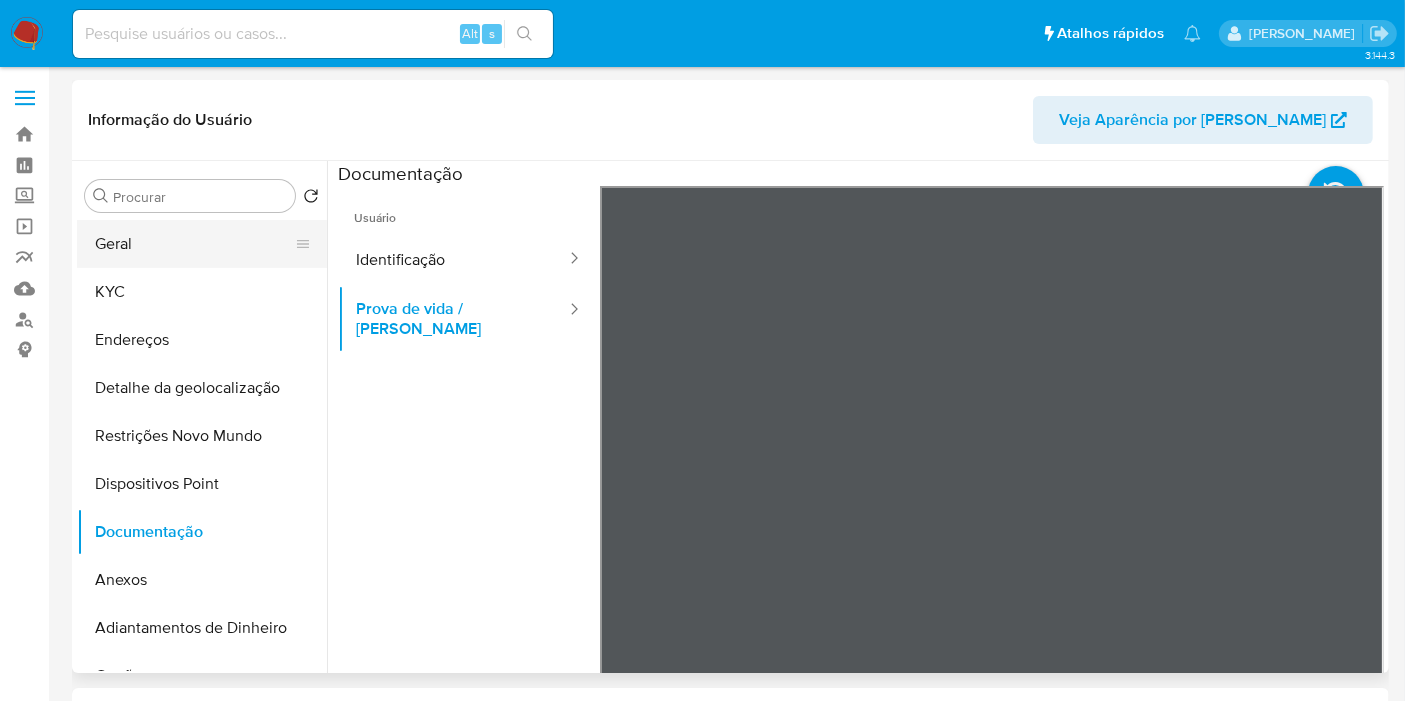 click on "Geral" at bounding box center (194, 244) 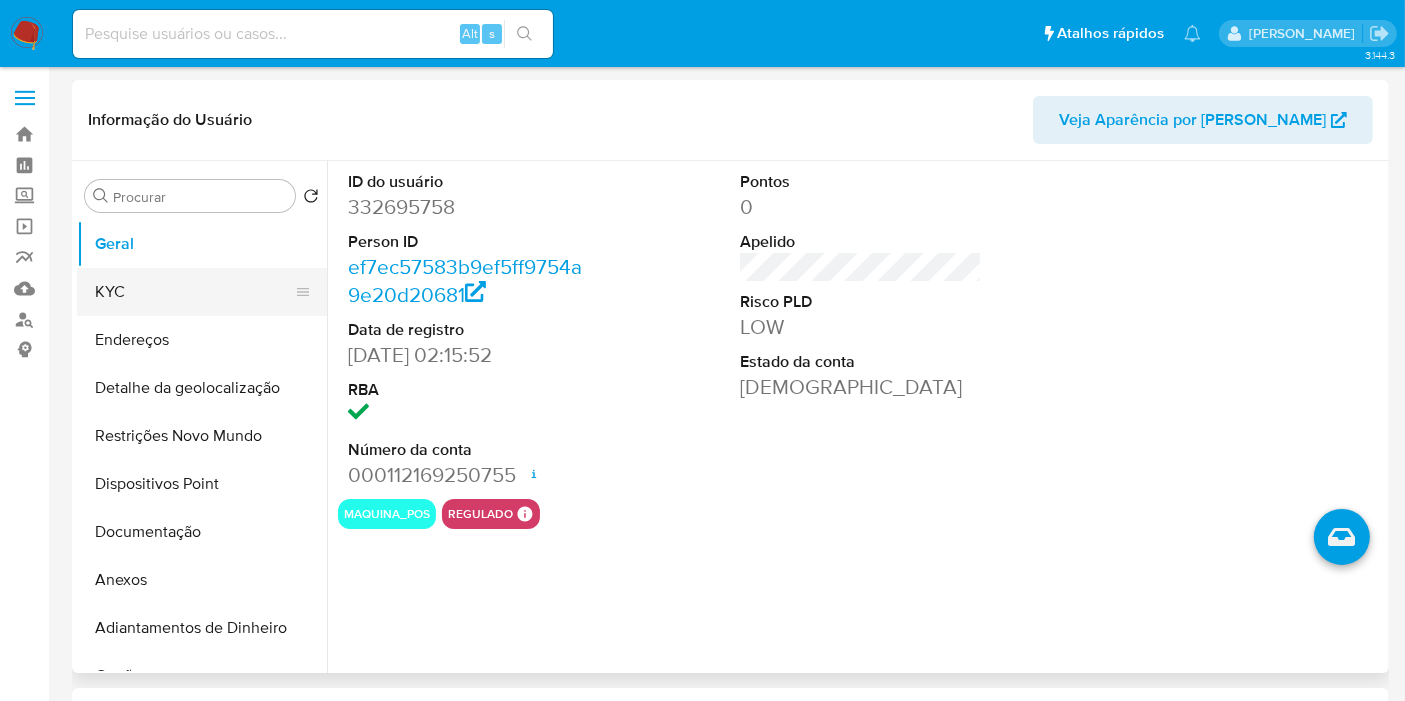 click on "KYC" at bounding box center [194, 292] 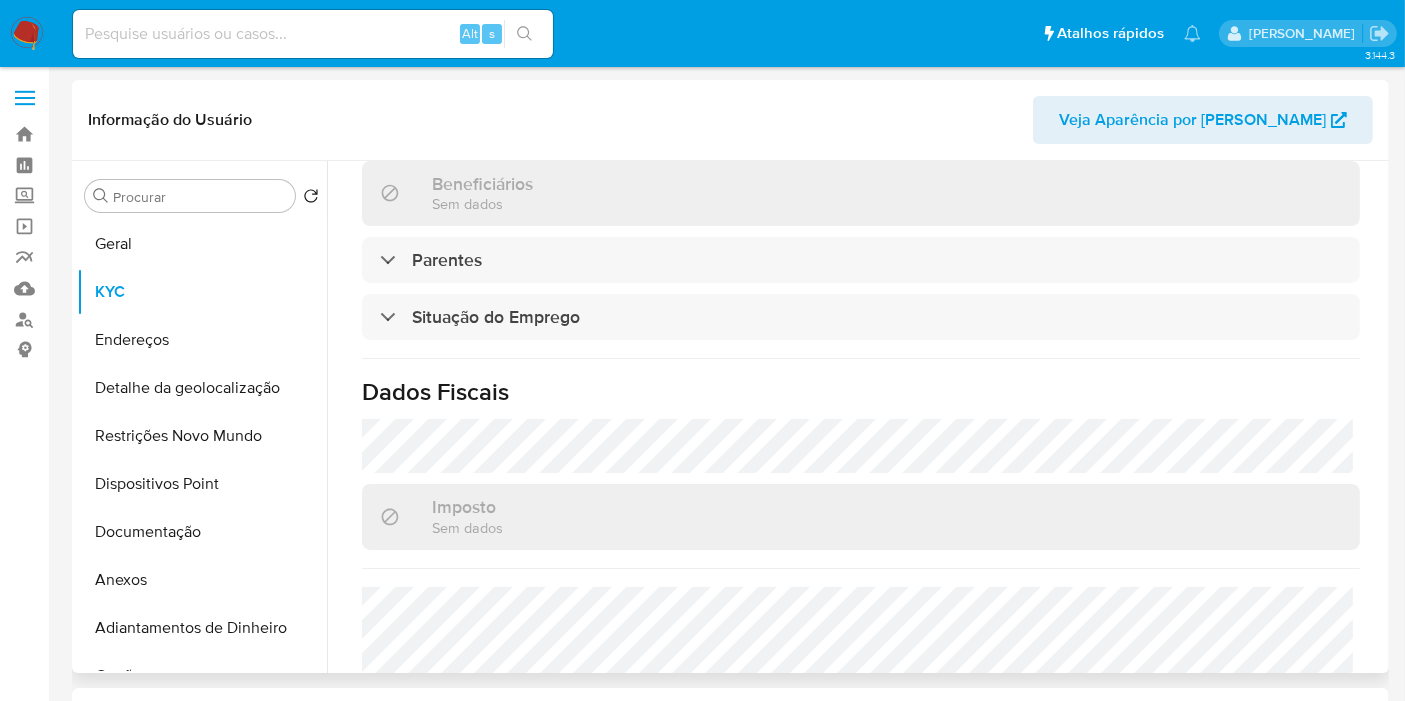 scroll, scrollTop: 888, scrollLeft: 0, axis: vertical 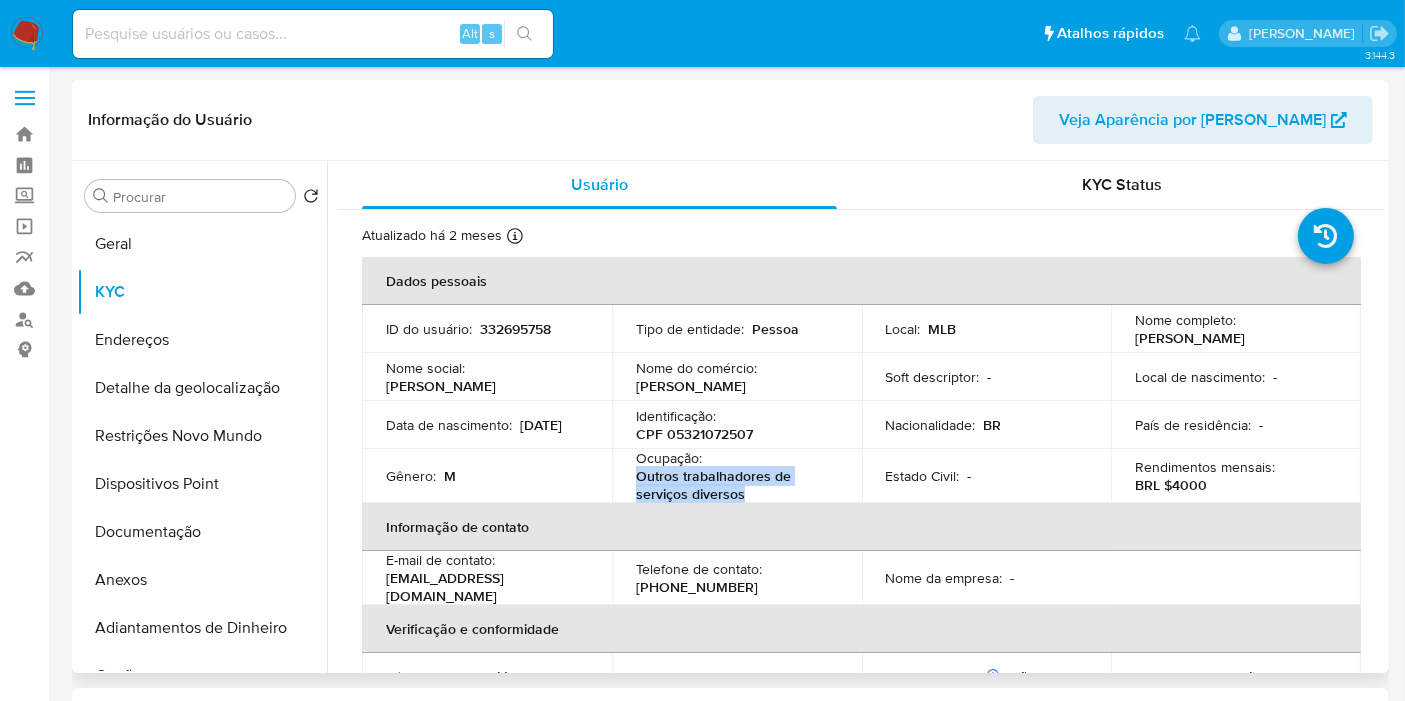 drag, startPoint x: 633, startPoint y: 480, endPoint x: 745, endPoint y: 499, distance: 113.600174 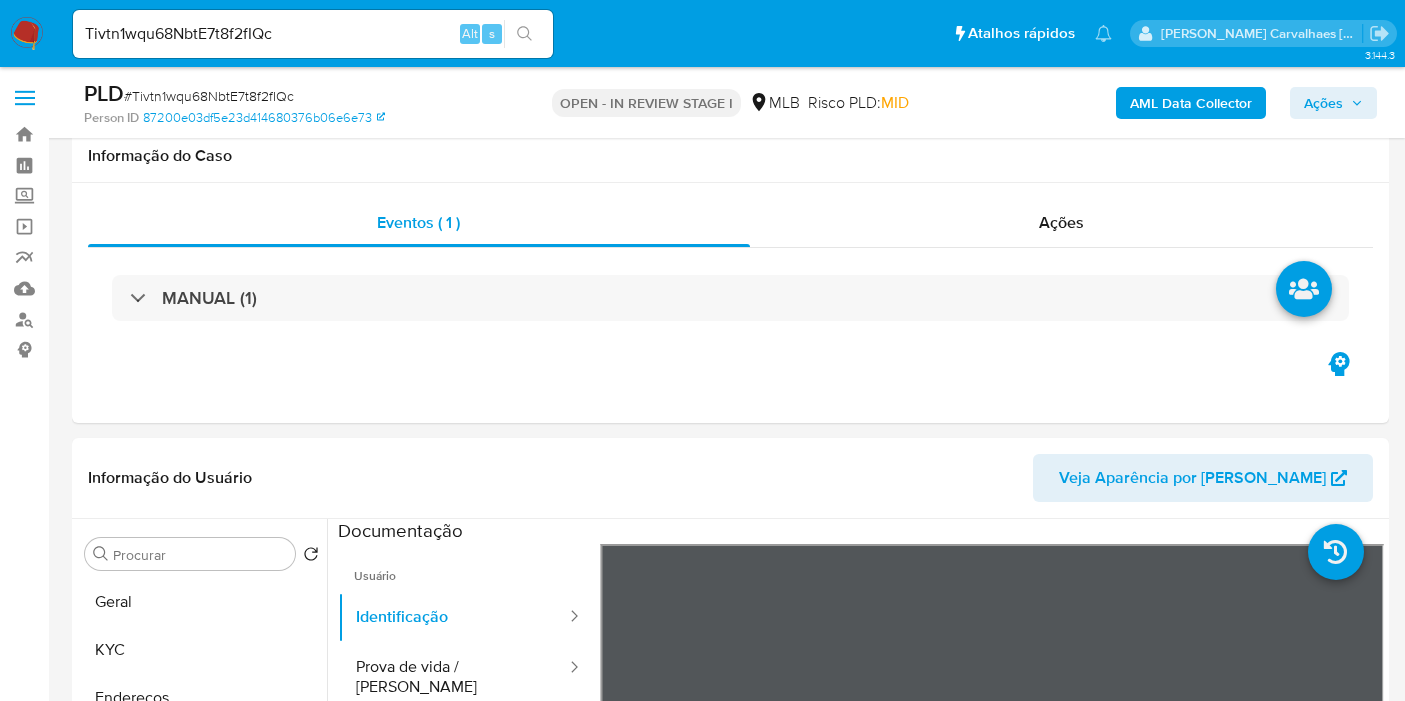 select on "10" 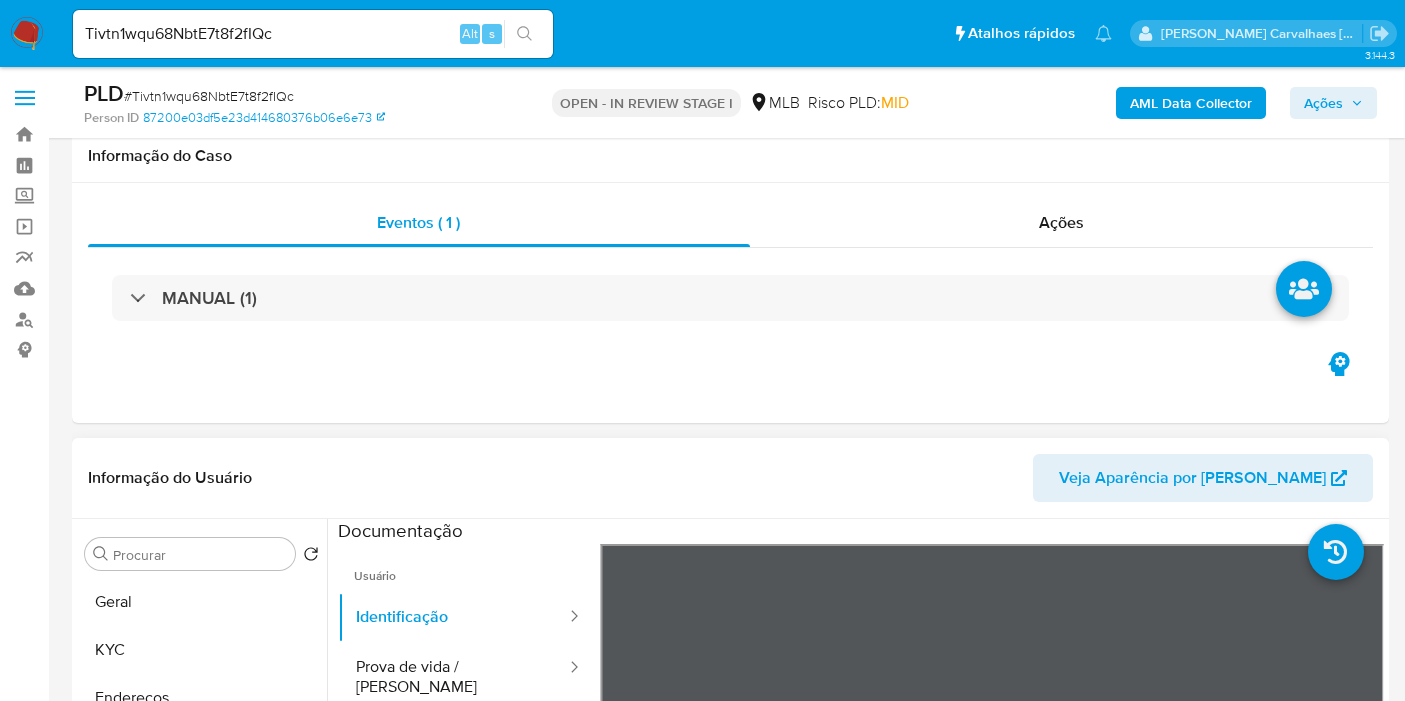 scroll, scrollTop: 331, scrollLeft: 0, axis: vertical 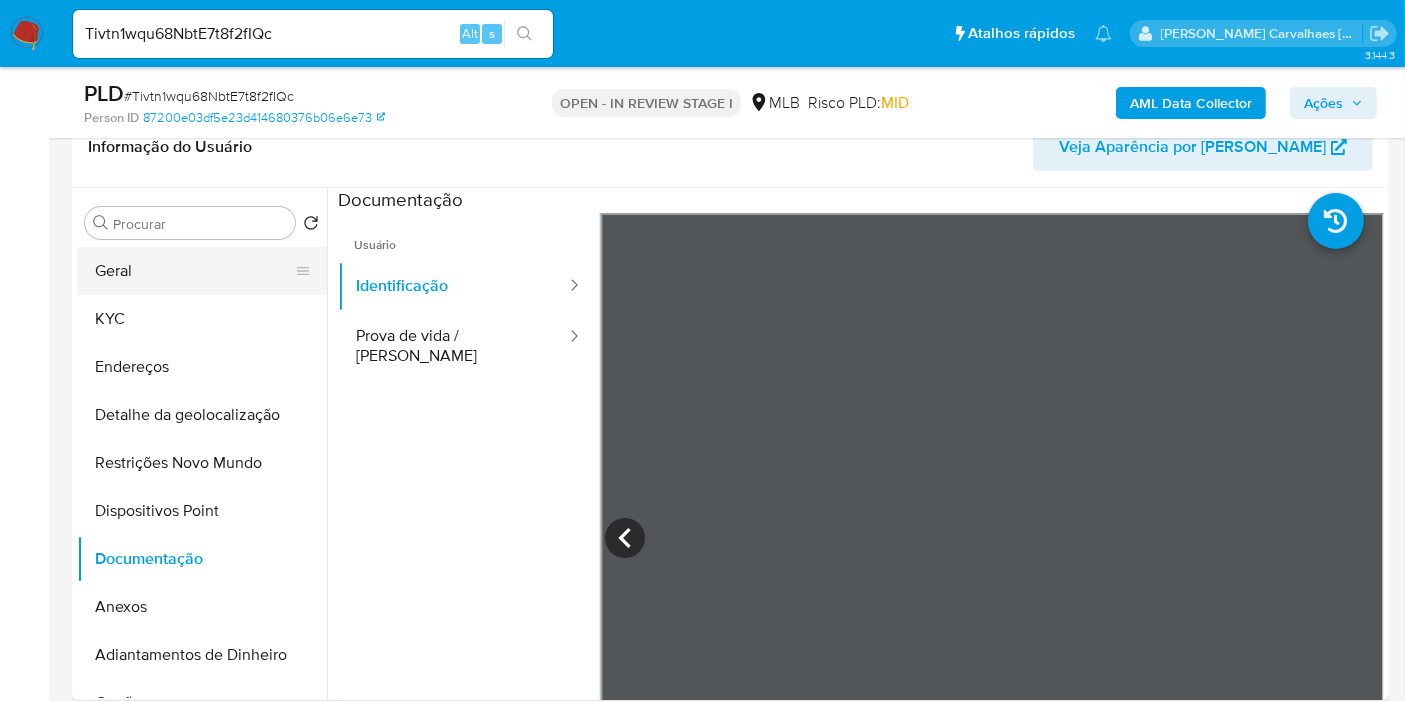 click on "Geral" at bounding box center [194, 271] 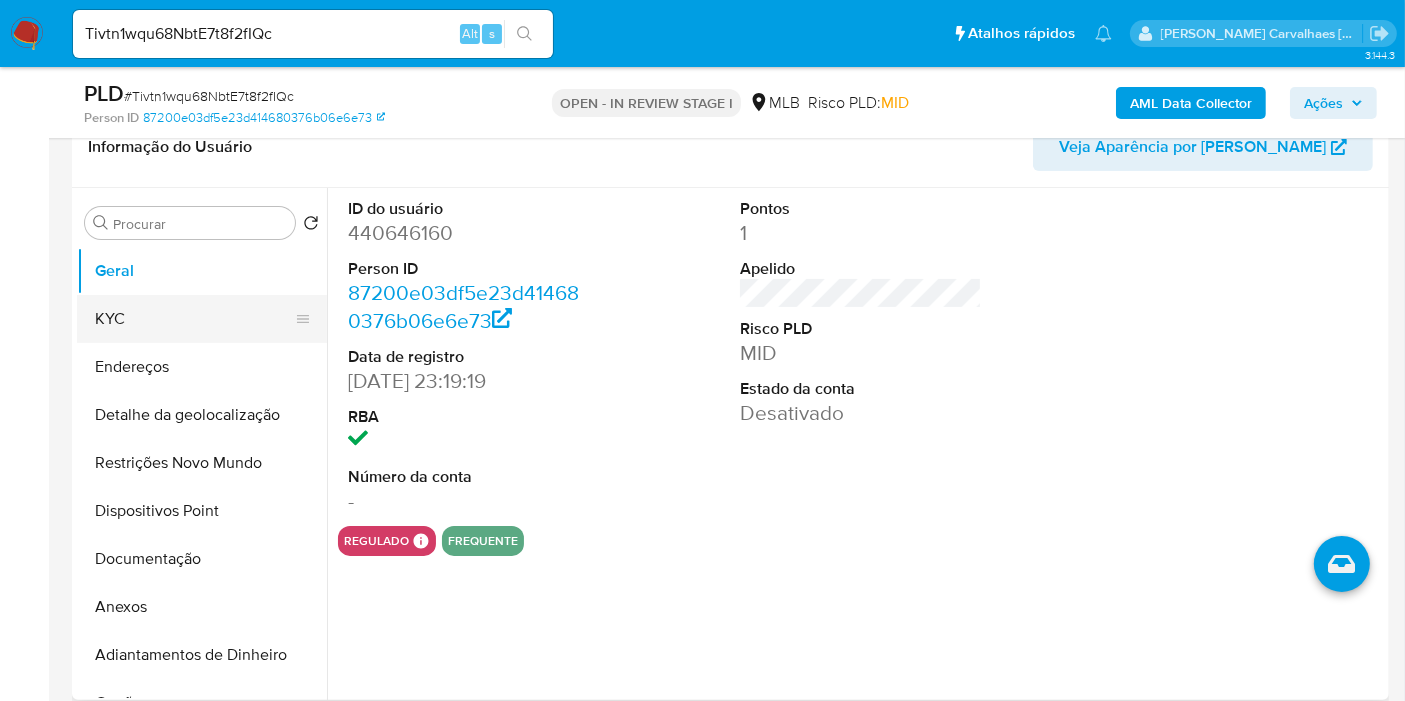 click on "KYC" at bounding box center (194, 319) 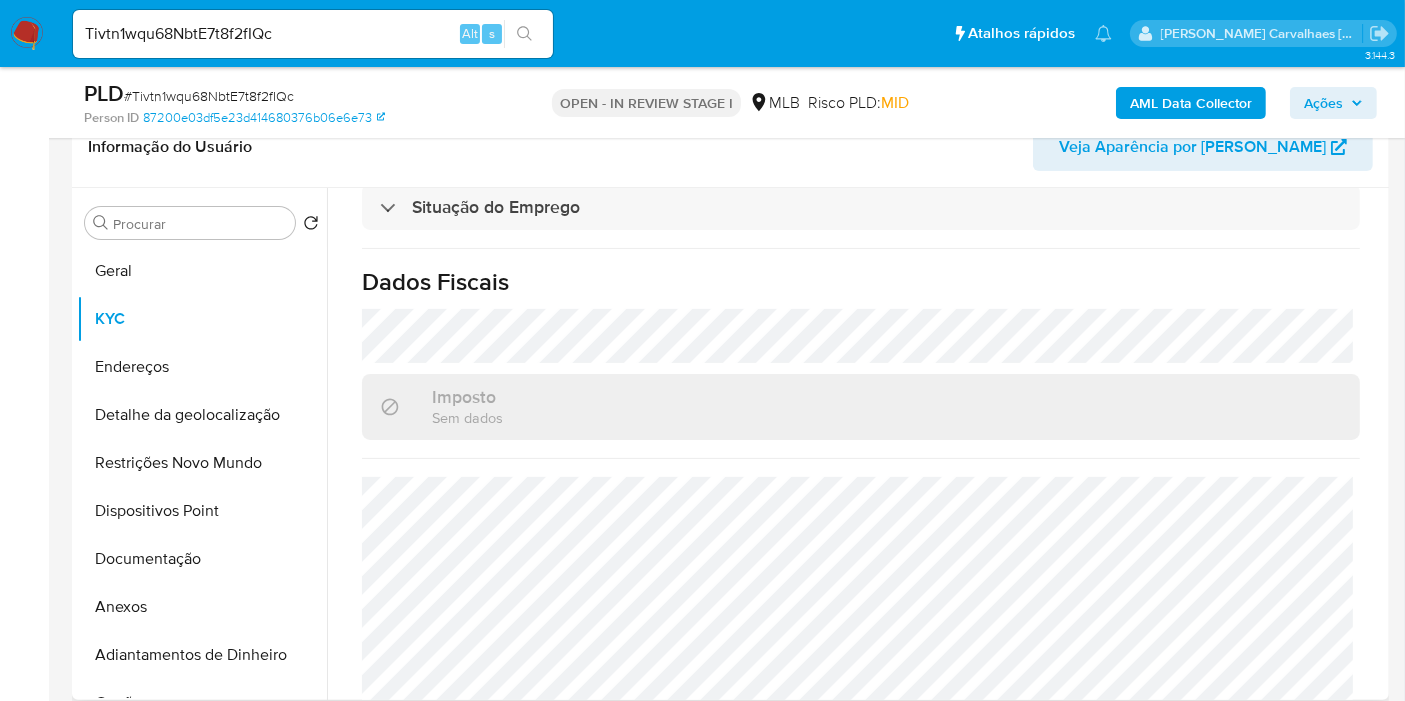scroll, scrollTop: 908, scrollLeft: 0, axis: vertical 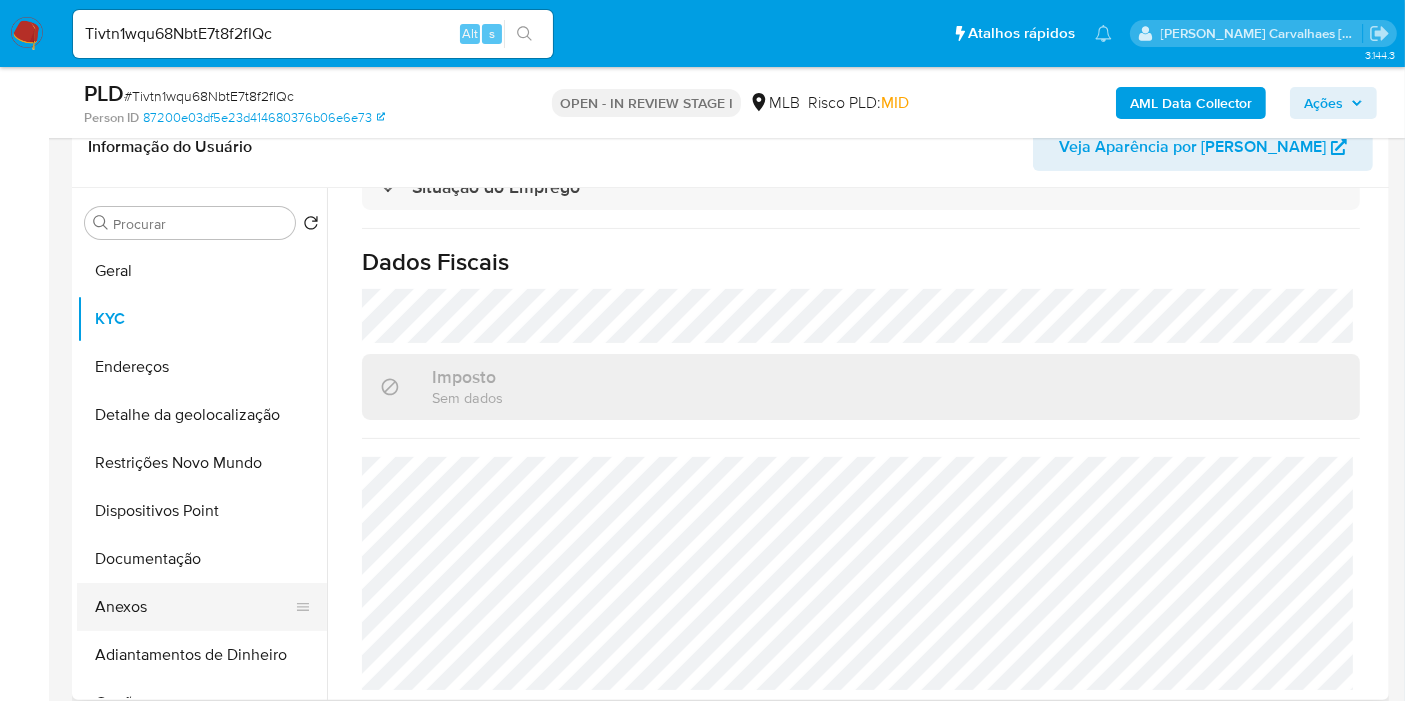 click on "Anexos" at bounding box center [194, 607] 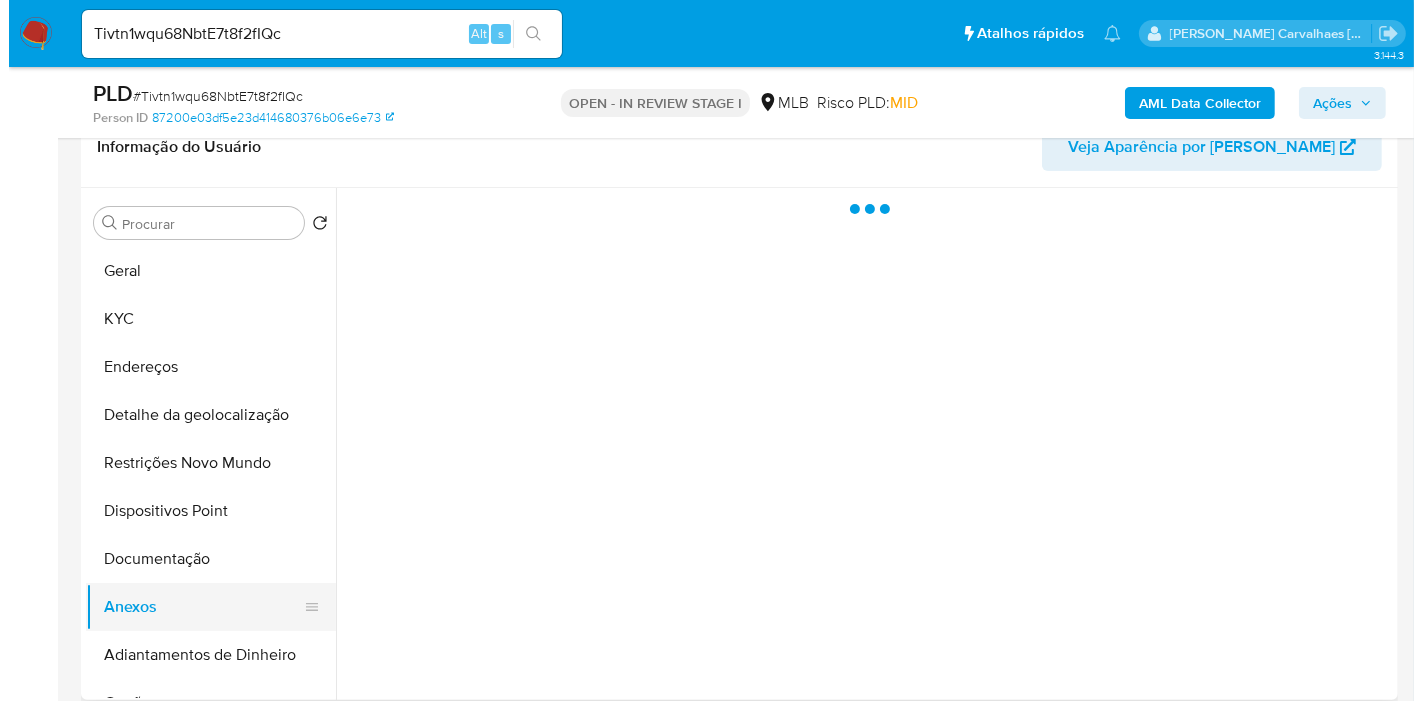 scroll, scrollTop: 0, scrollLeft: 0, axis: both 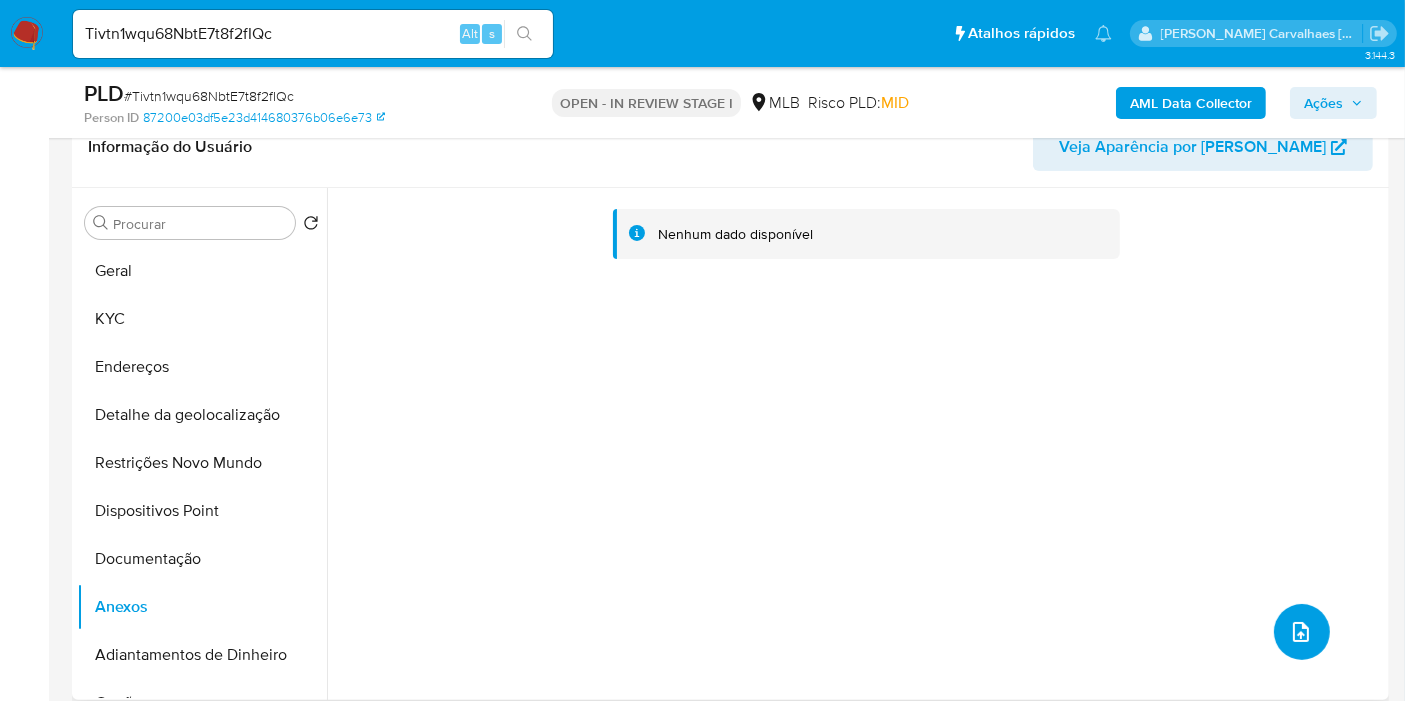 click 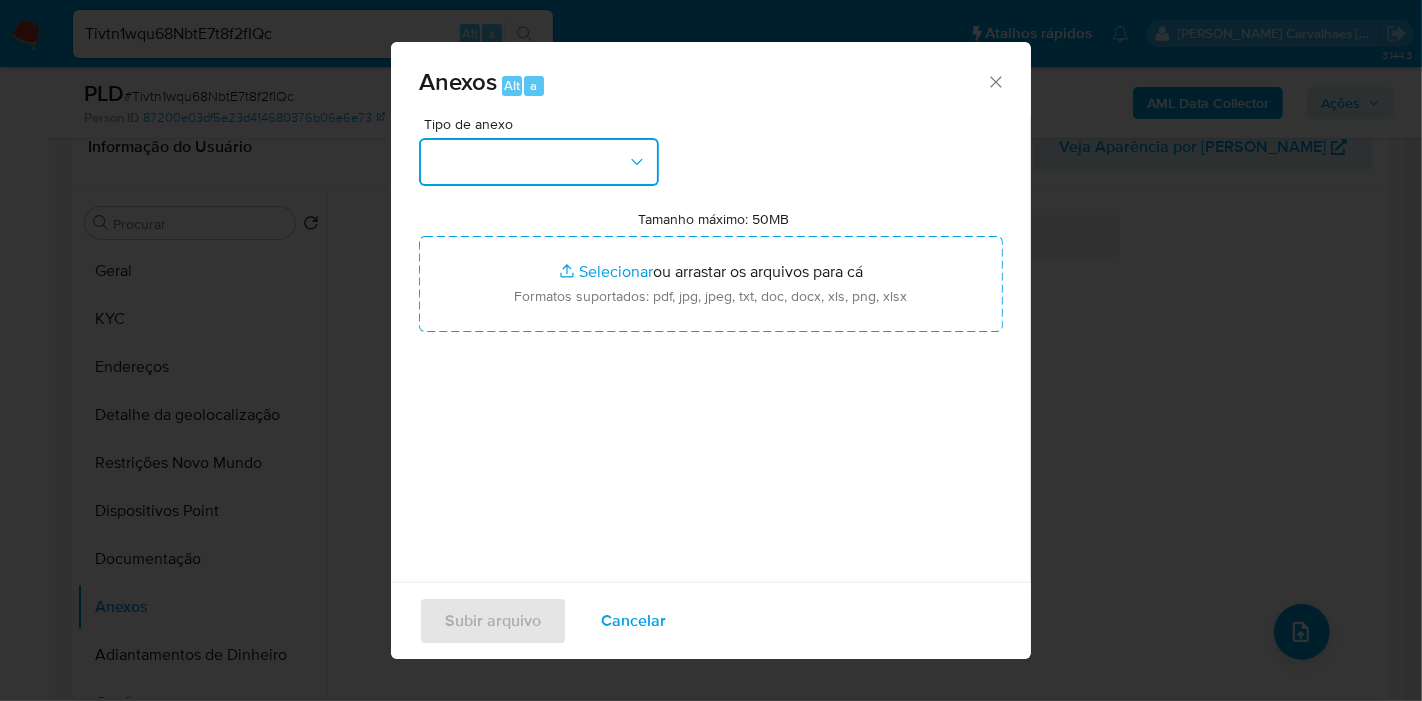 click at bounding box center (539, 162) 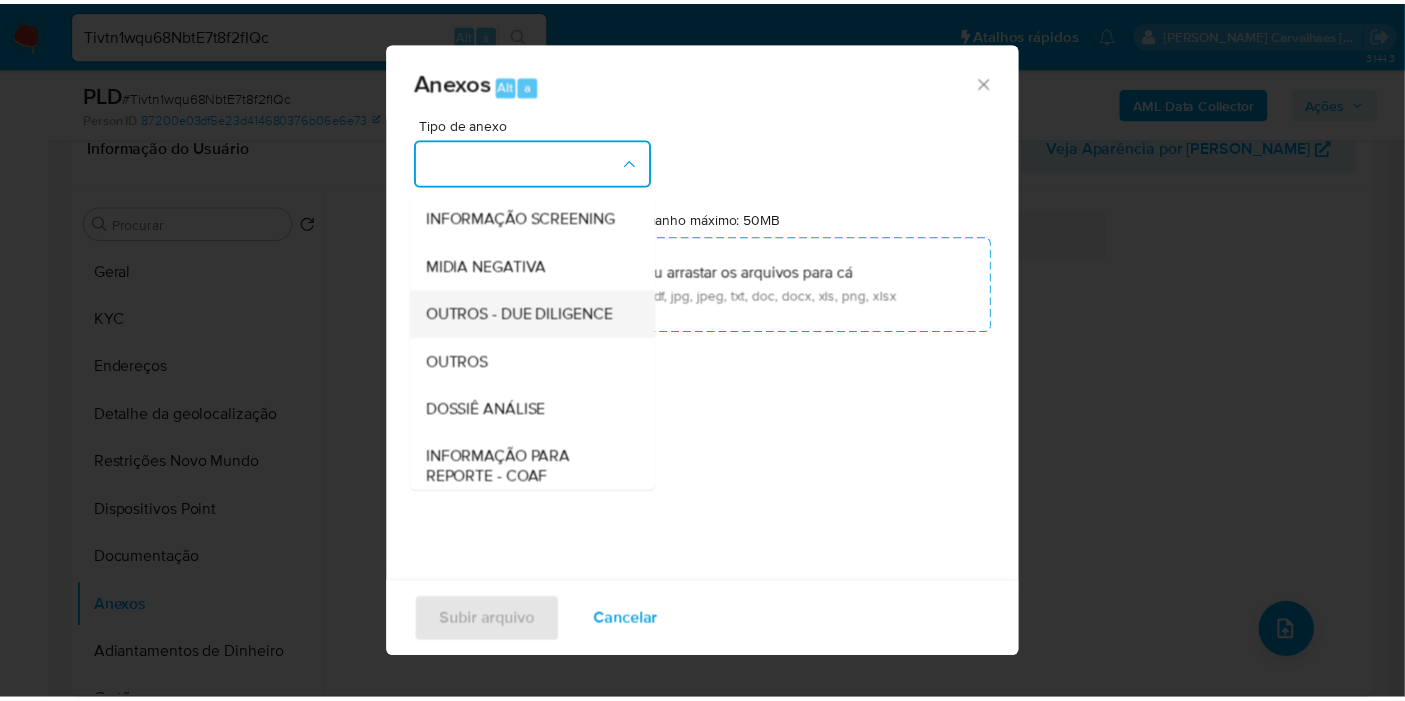 scroll, scrollTop: 222, scrollLeft: 0, axis: vertical 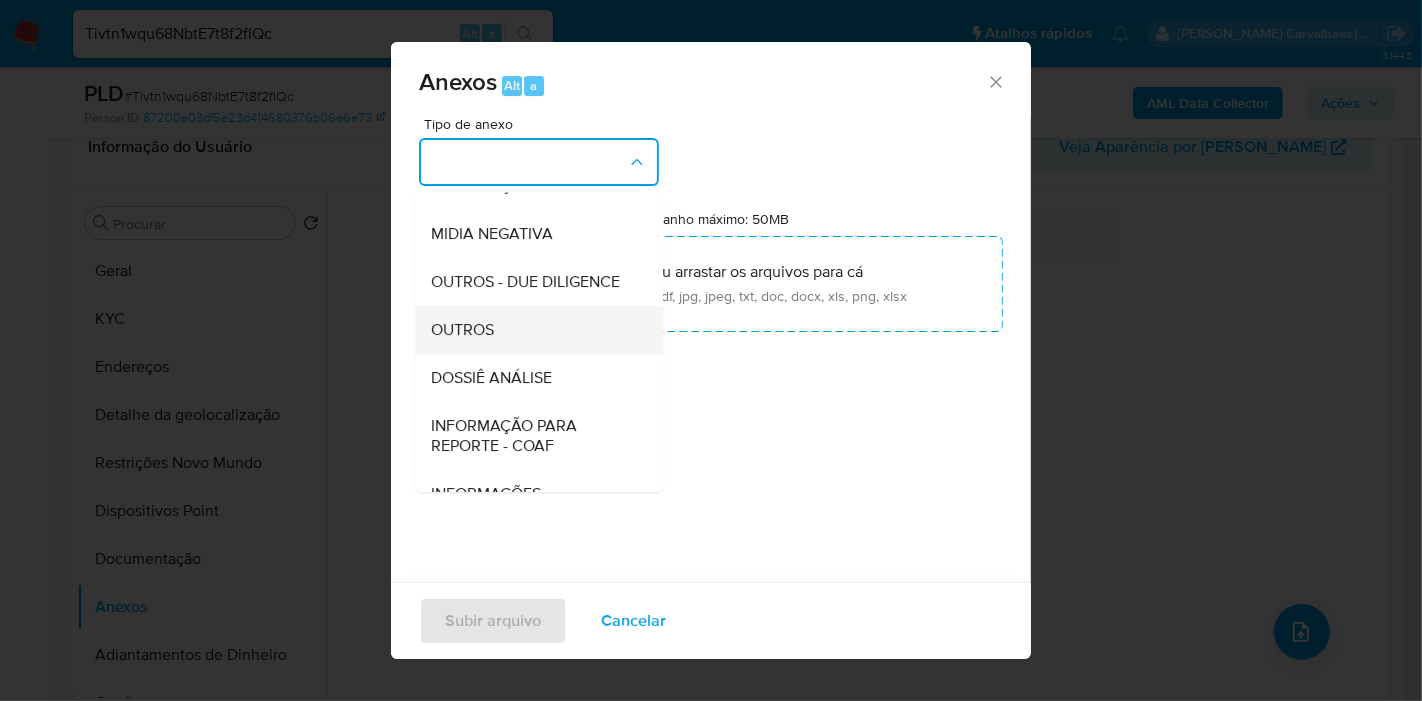 click on "OUTROS" at bounding box center (533, 330) 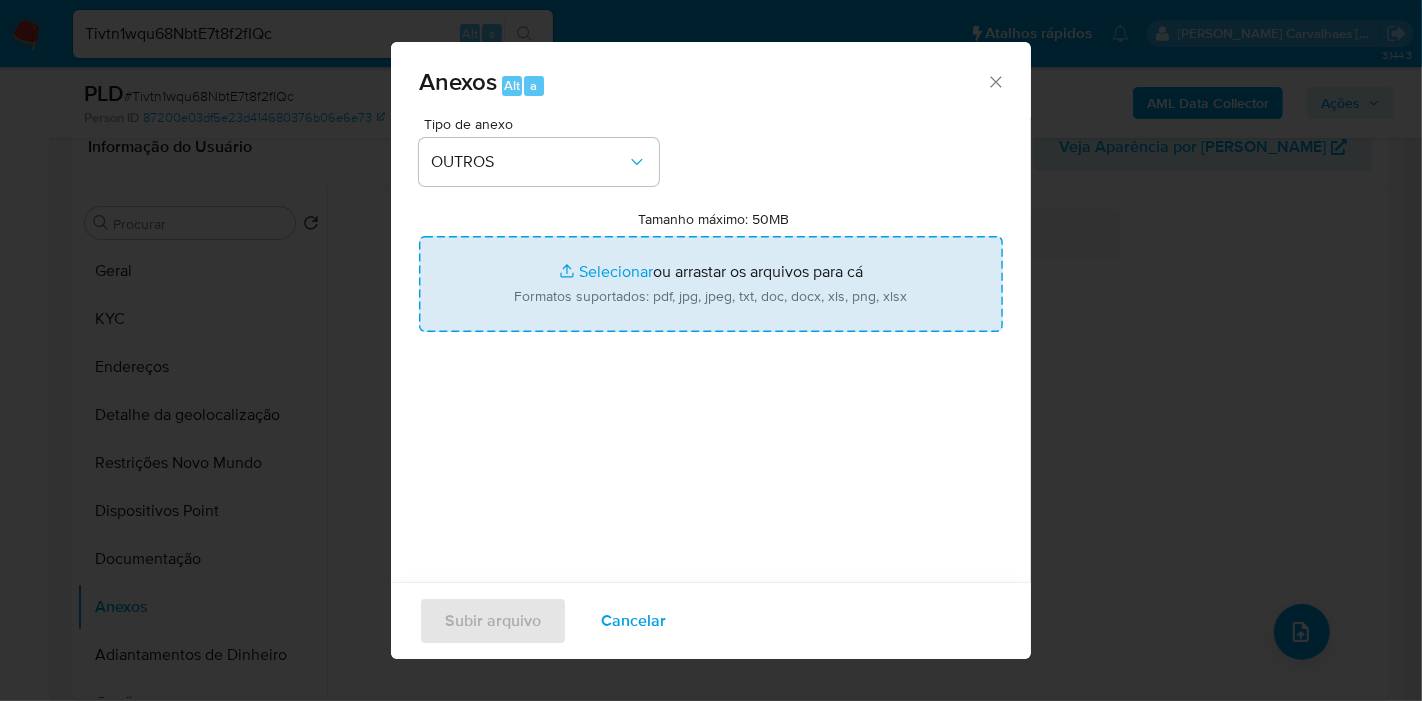 click on "Tamanho máximo: 50MB Selecionar arquivos" at bounding box center [711, 284] 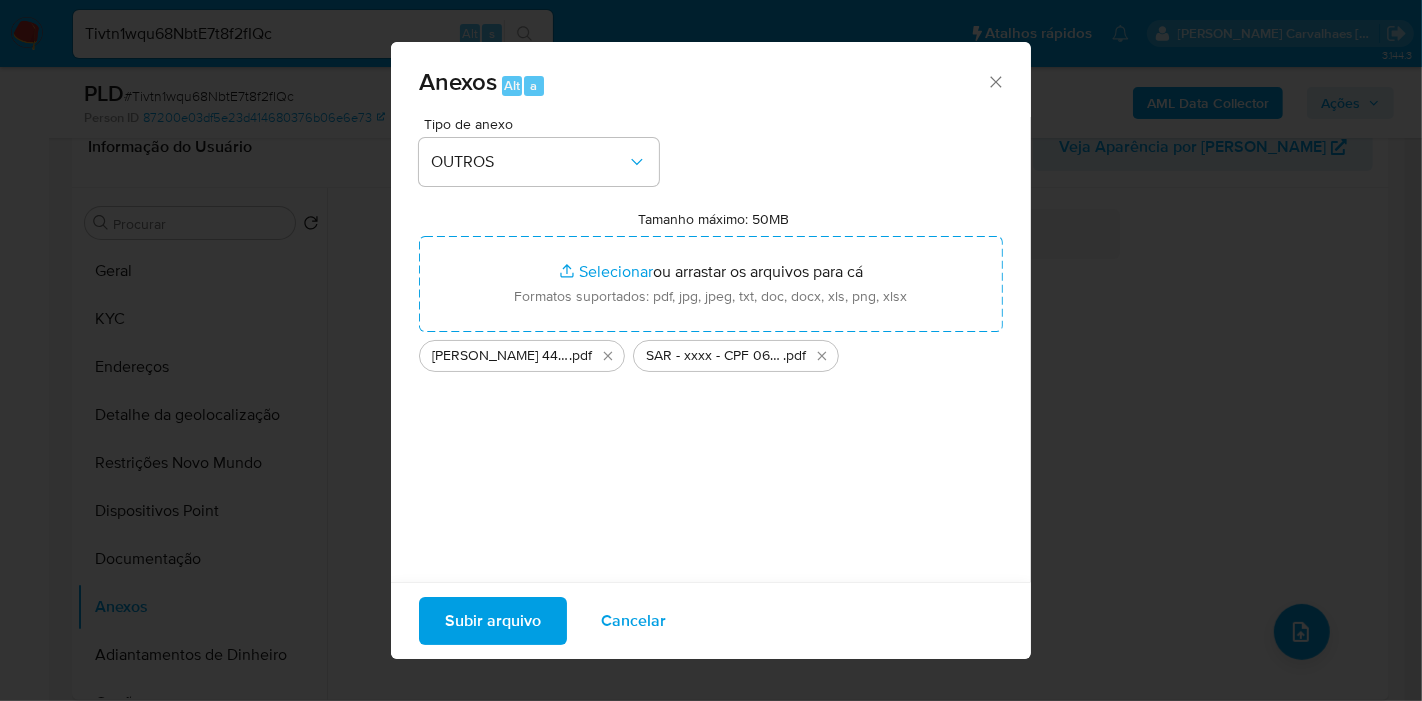 click on "Subir arquivo" at bounding box center [493, 621] 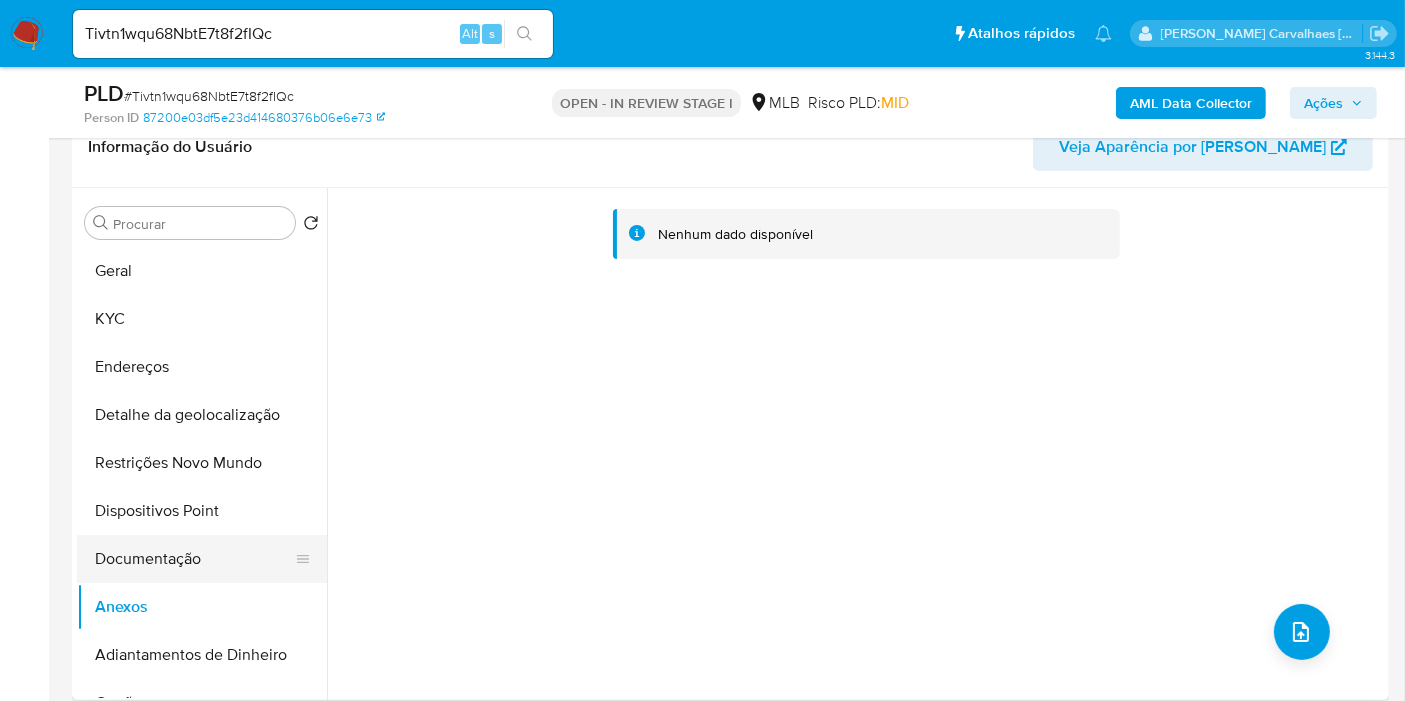 click on "Documentação" at bounding box center [194, 559] 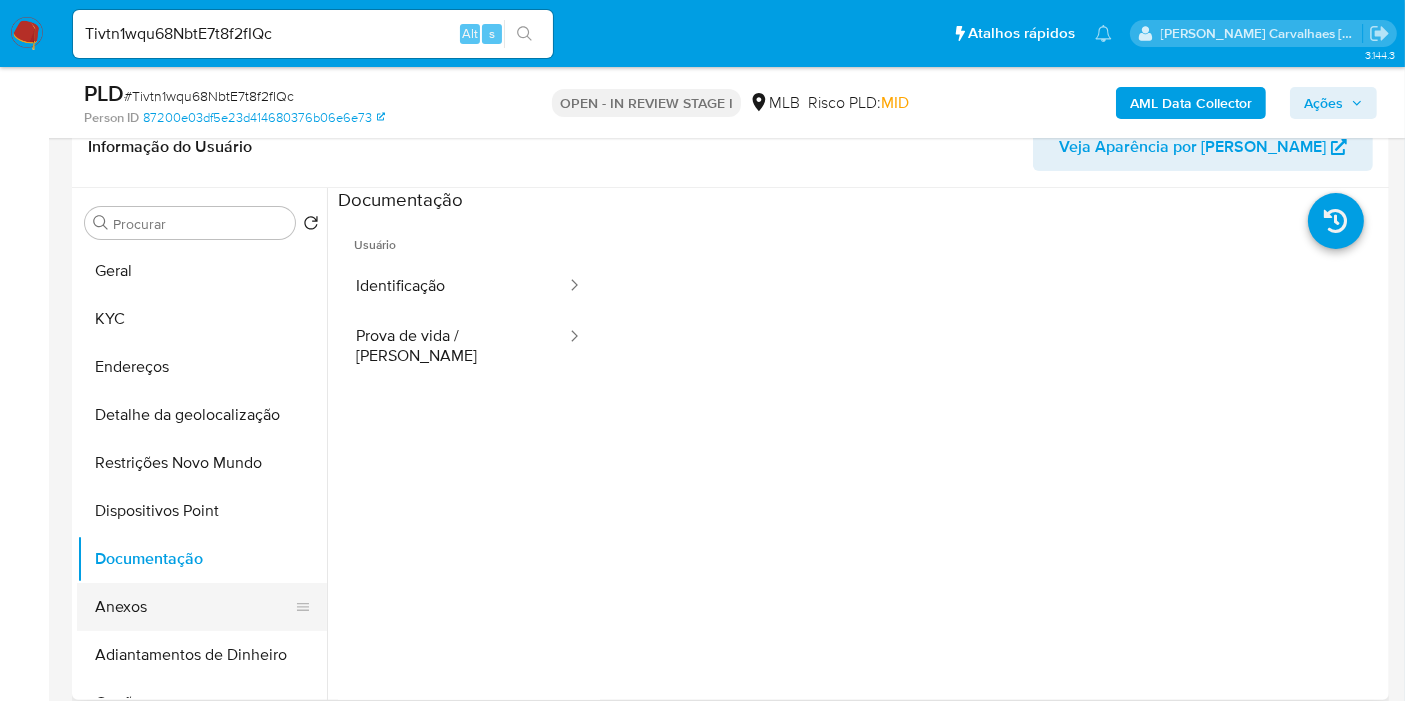 click on "Anexos" at bounding box center (194, 607) 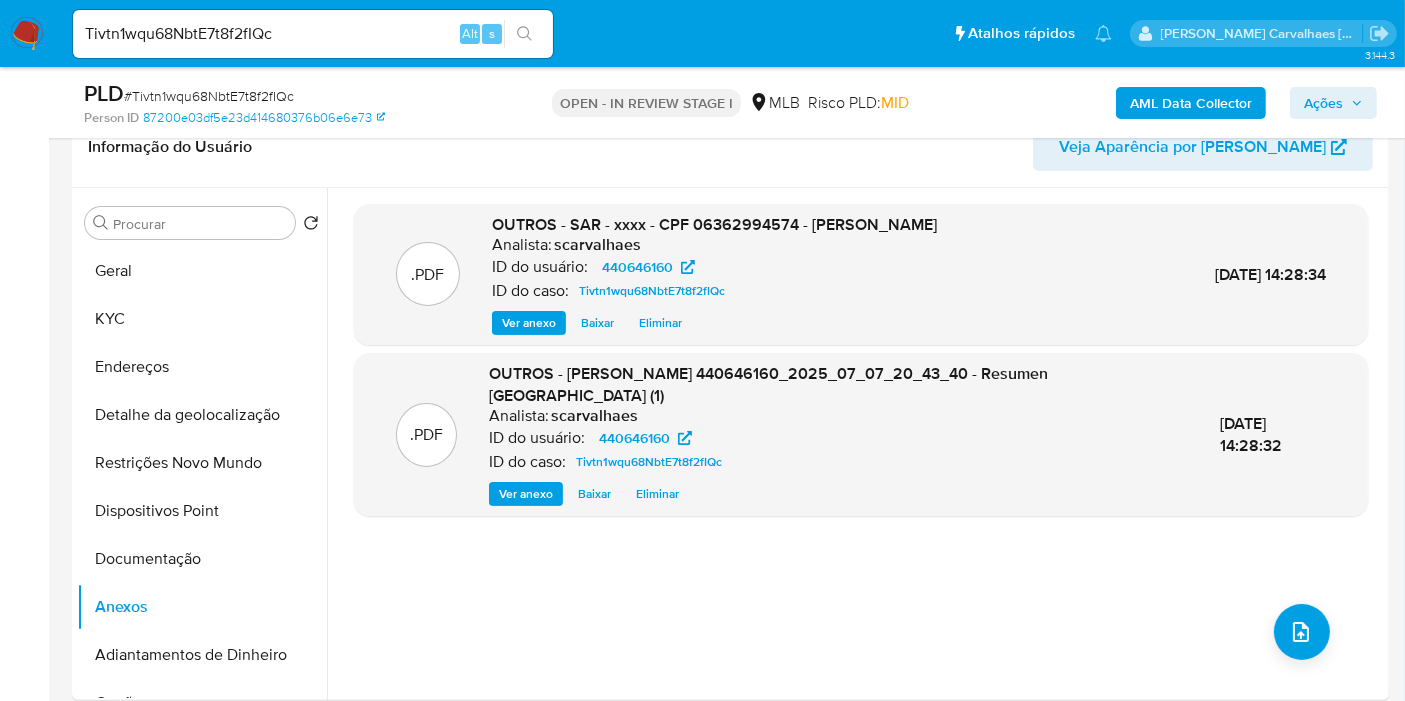 click on "Ações" at bounding box center [1333, 103] 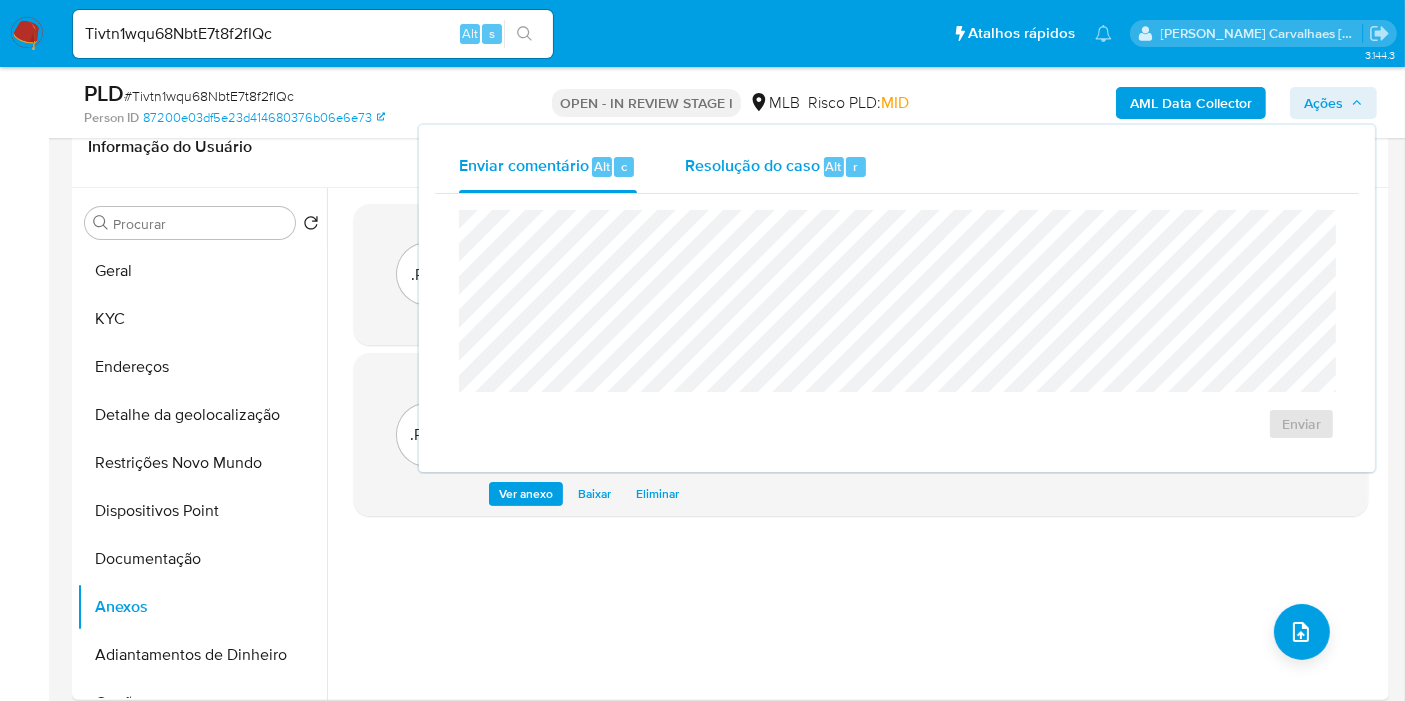 click on "Resolução do caso" at bounding box center (752, 165) 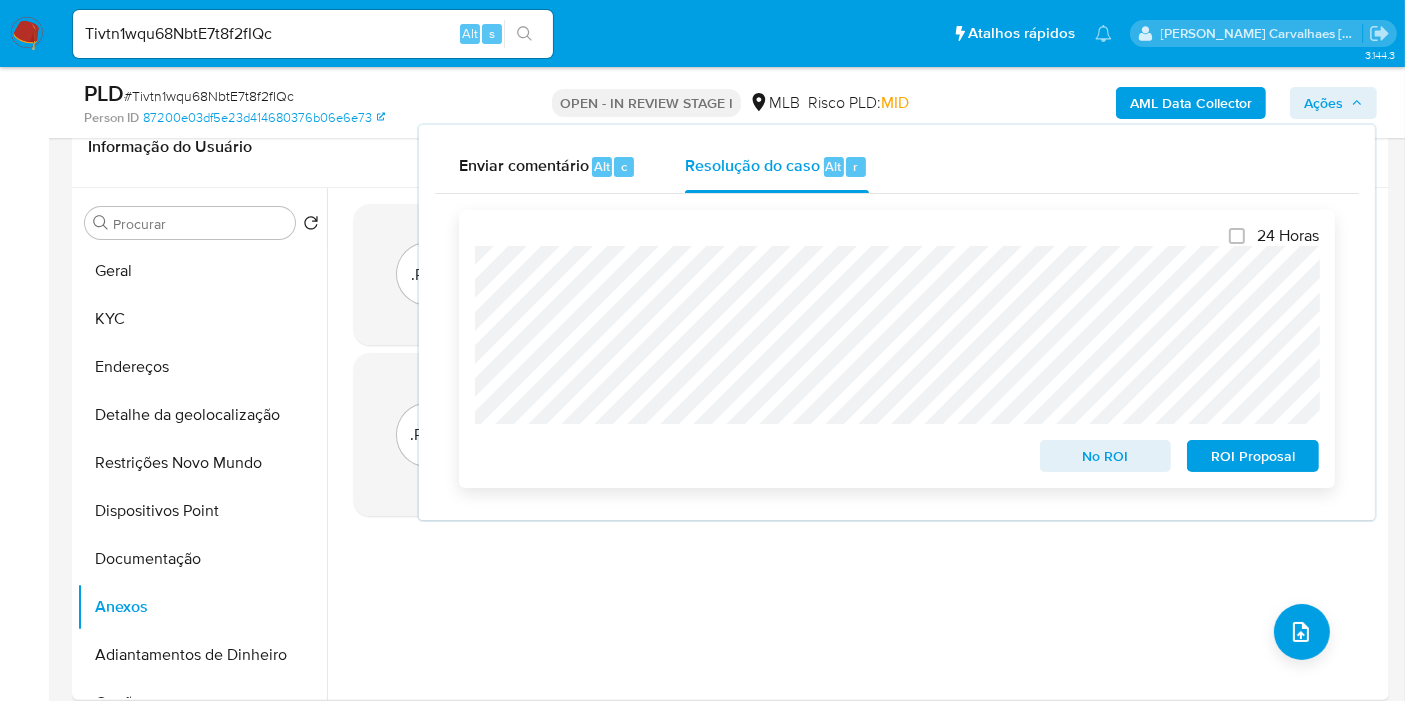 click on "ROI Proposal" at bounding box center [1253, 456] 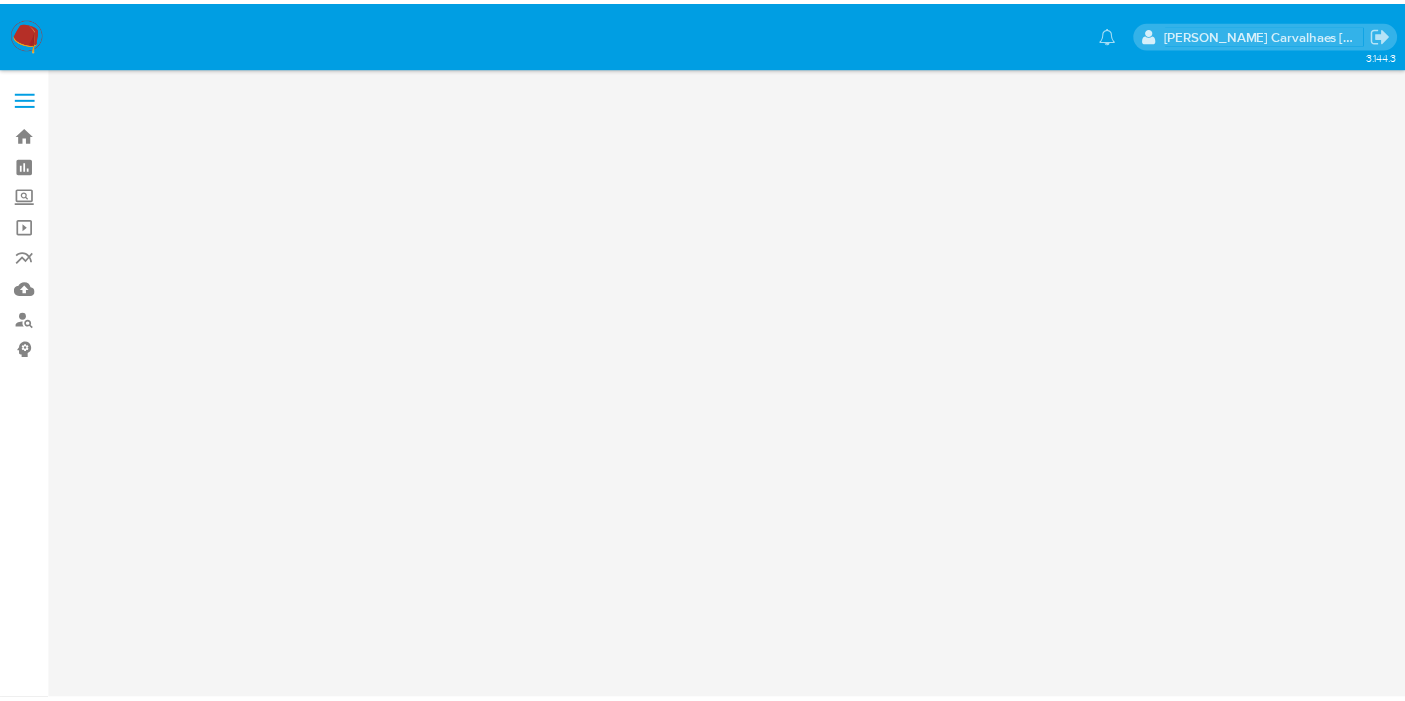 scroll, scrollTop: 0, scrollLeft: 0, axis: both 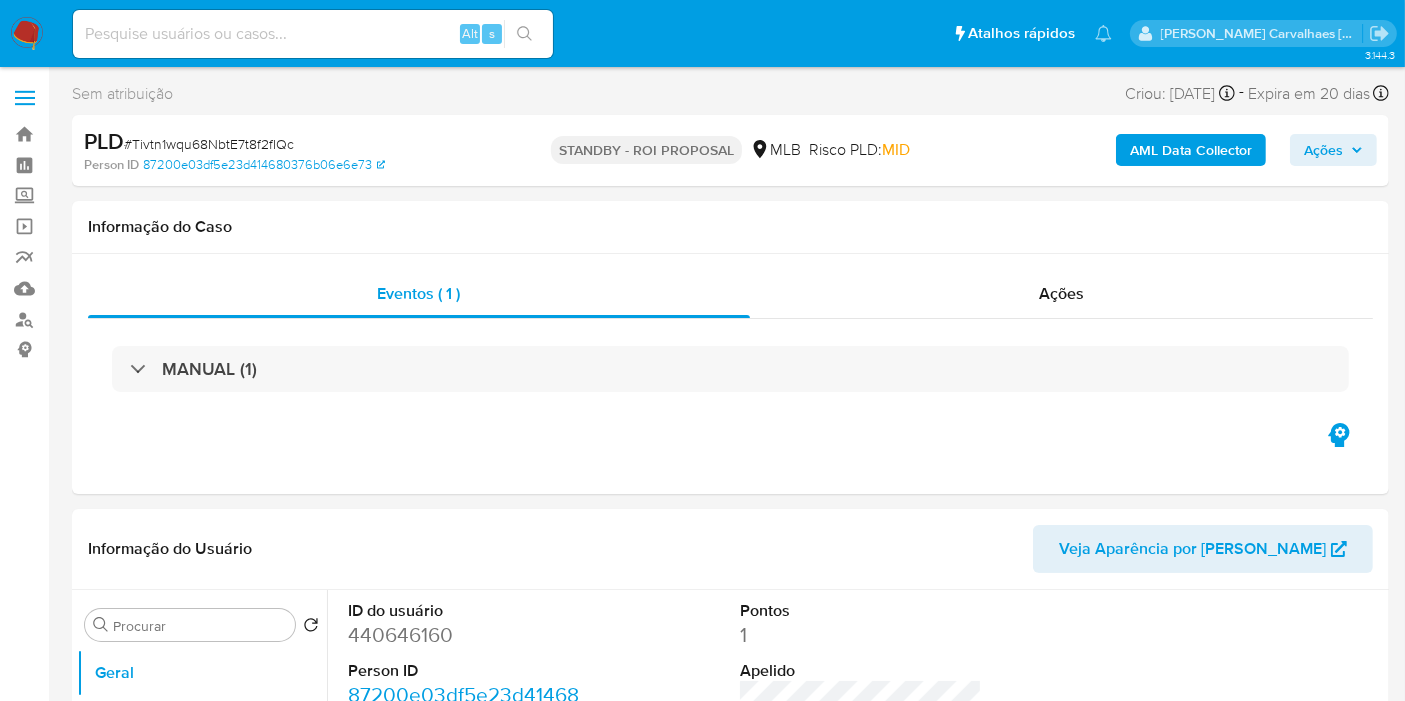 select on "10" 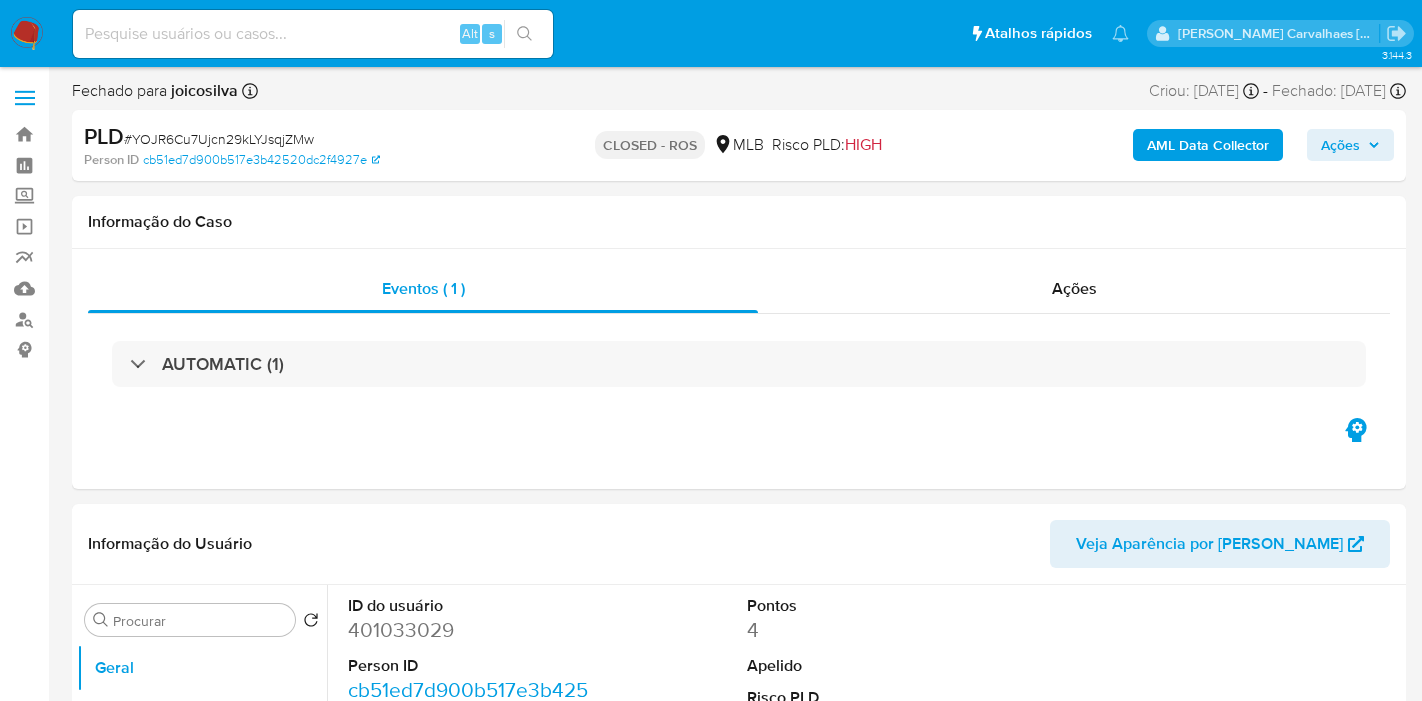 select on "10" 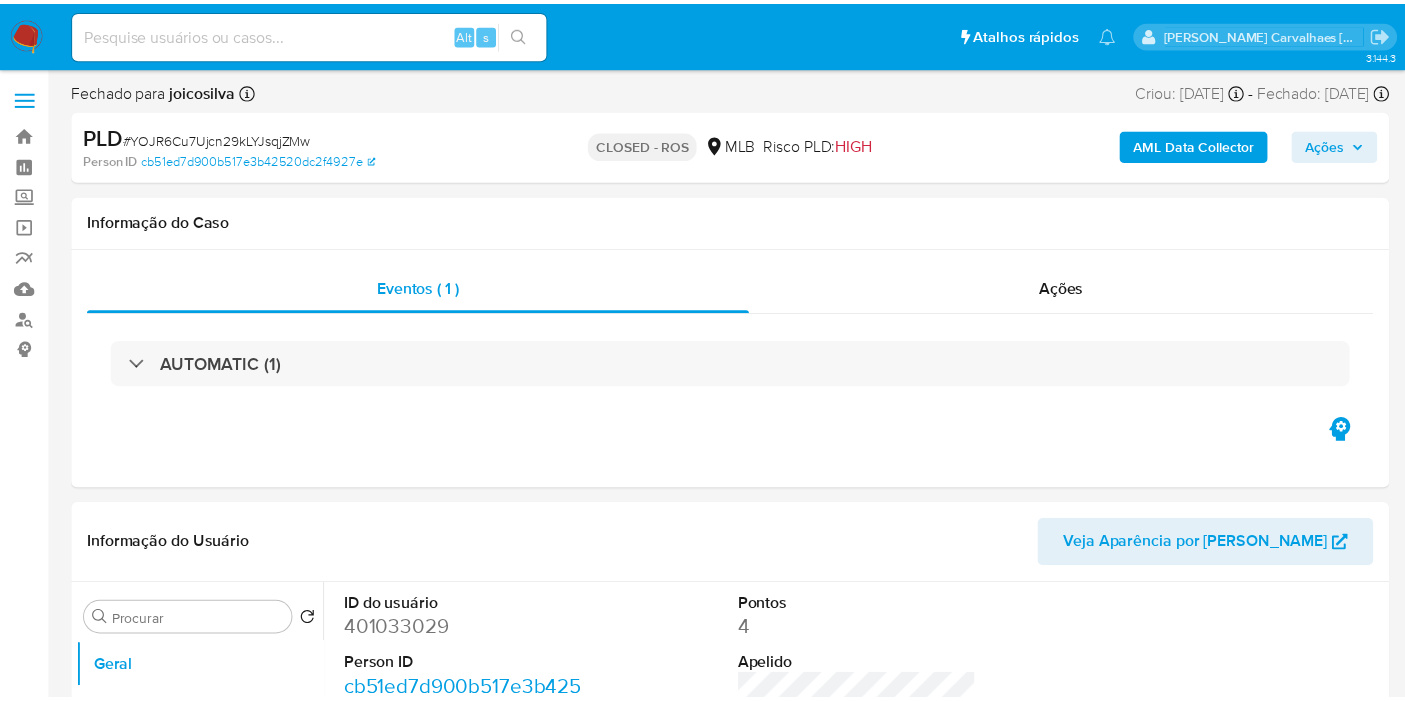 scroll, scrollTop: 0, scrollLeft: 0, axis: both 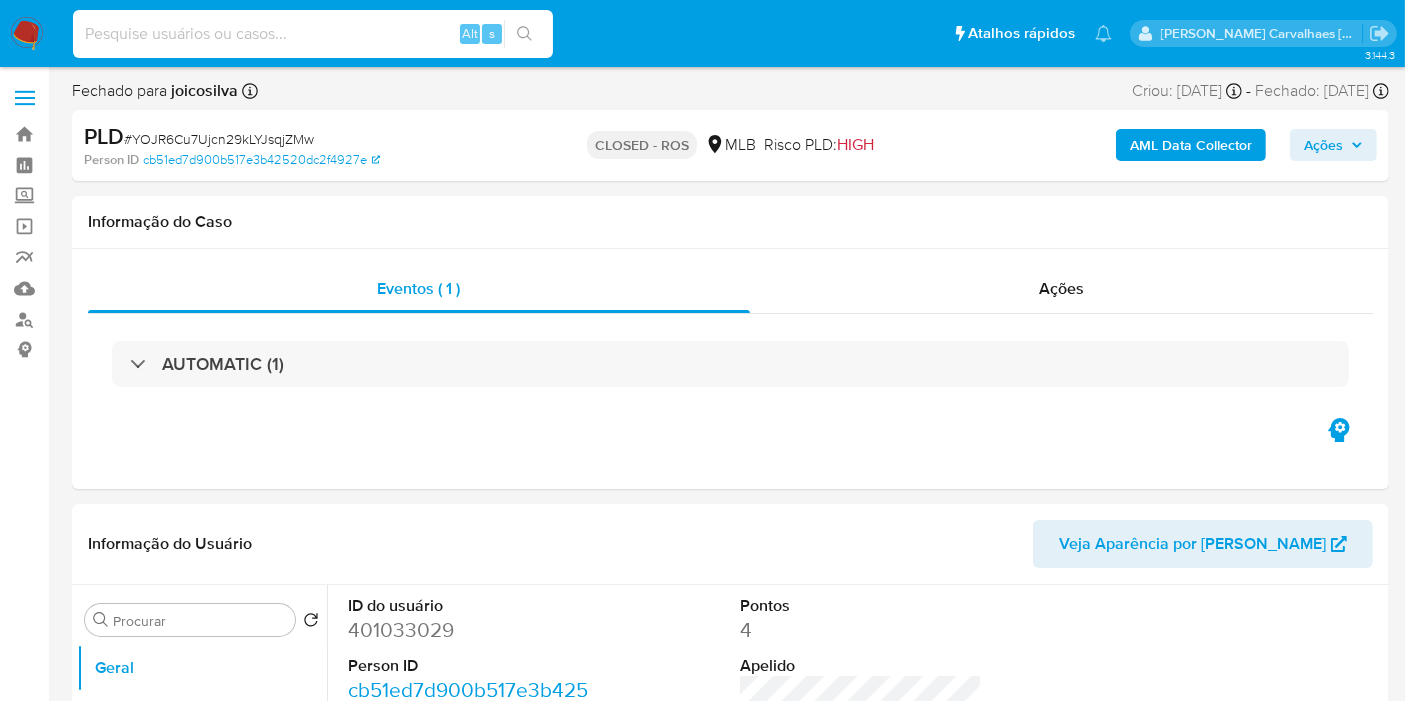 paste on "iM878qauVOQf78VsJFnt10sR" 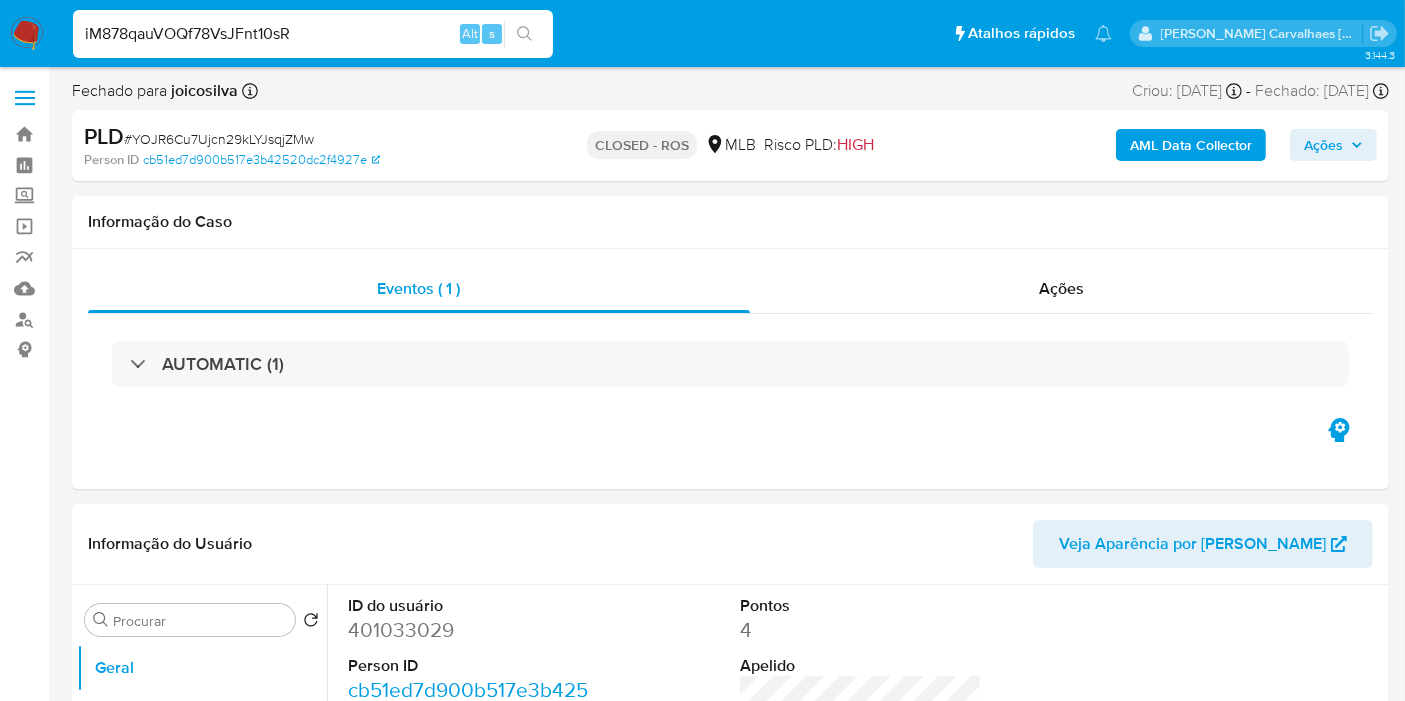 type on "iM878qauVOQf78VsJFnt10sR" 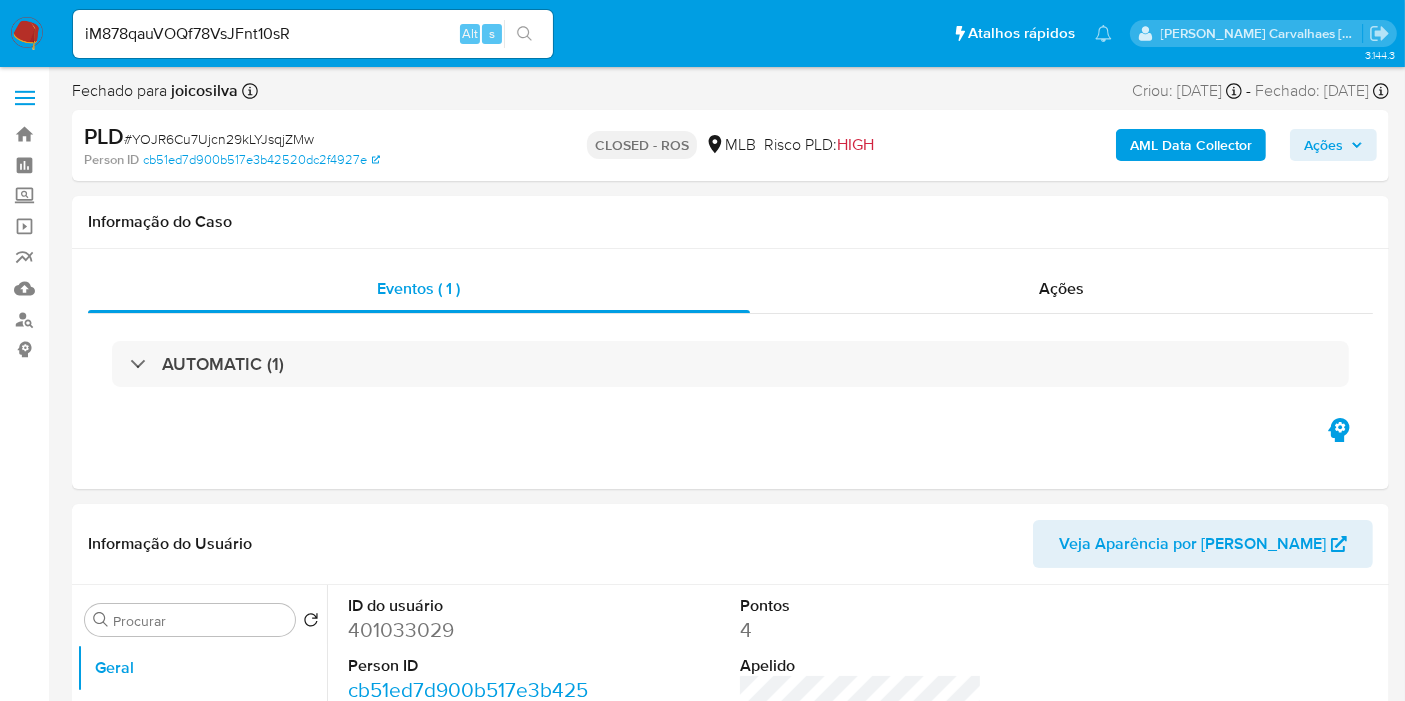 click 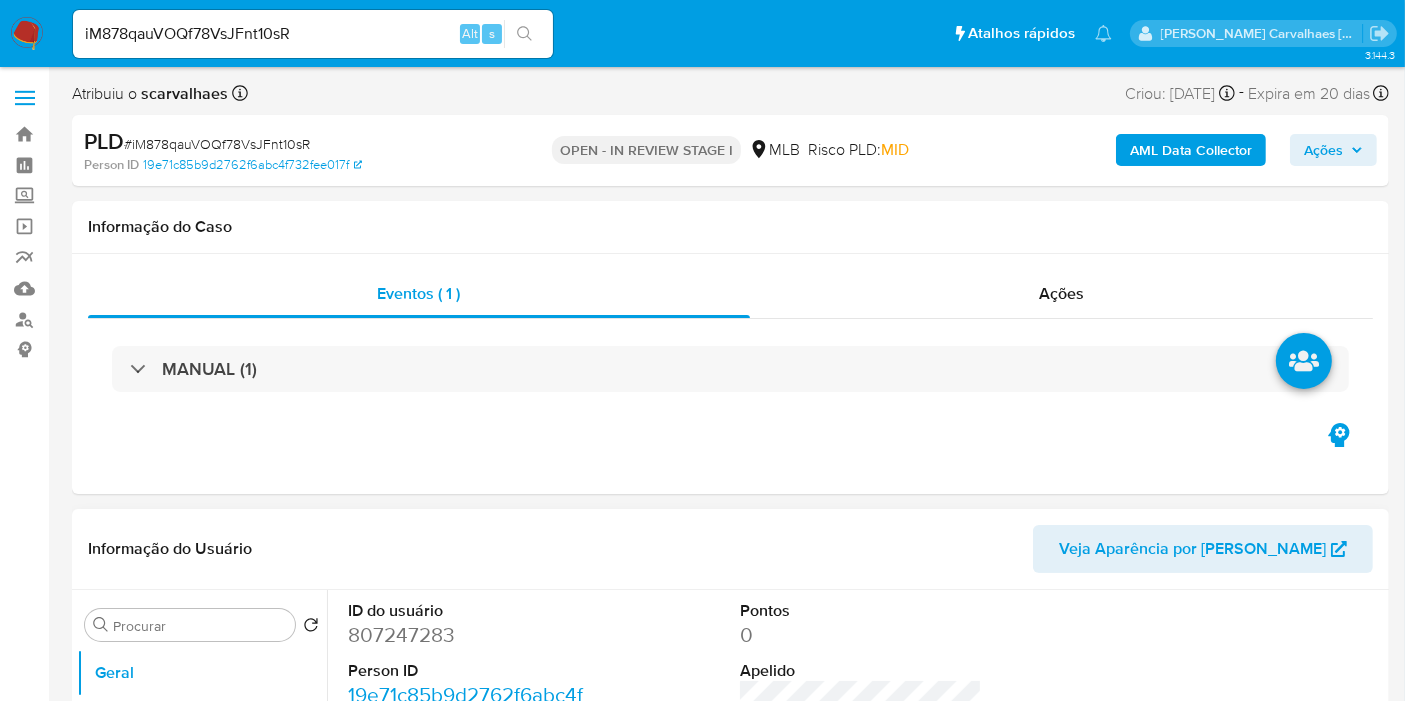 select on "10" 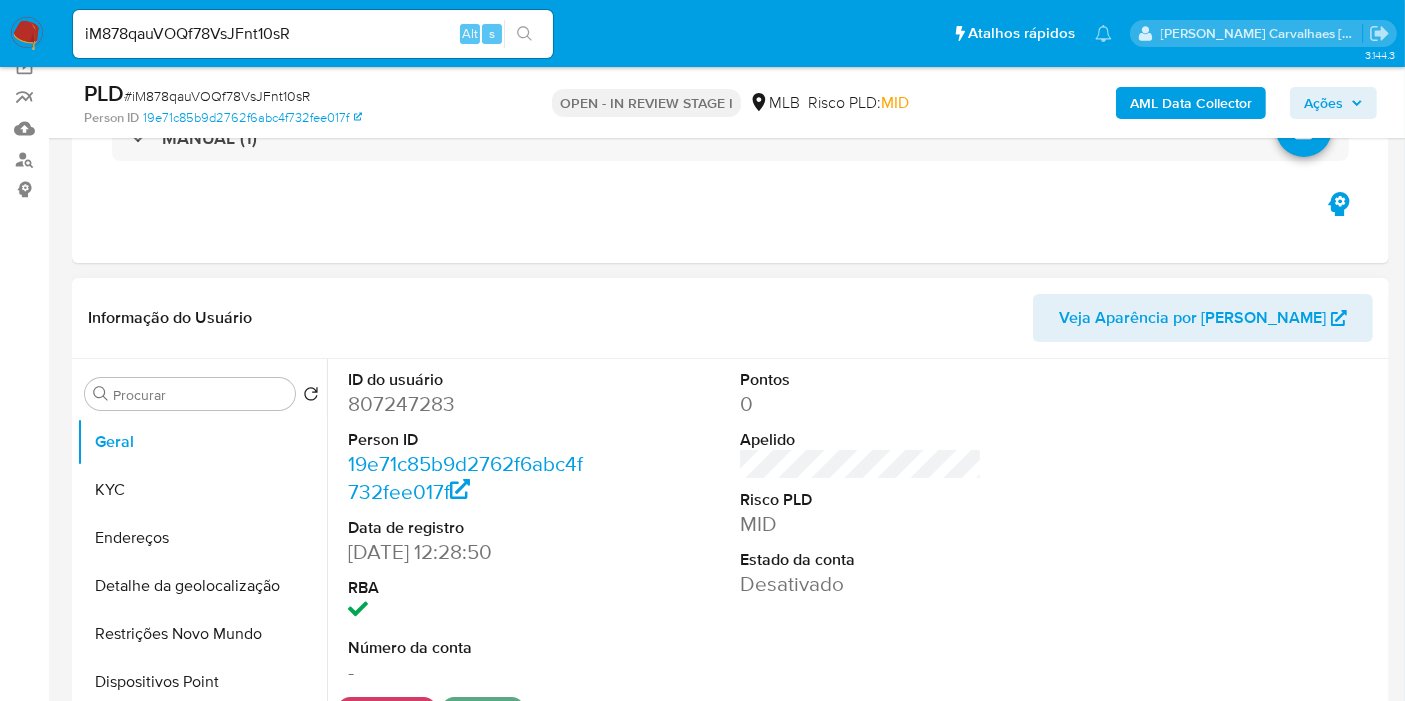scroll, scrollTop: 222, scrollLeft: 0, axis: vertical 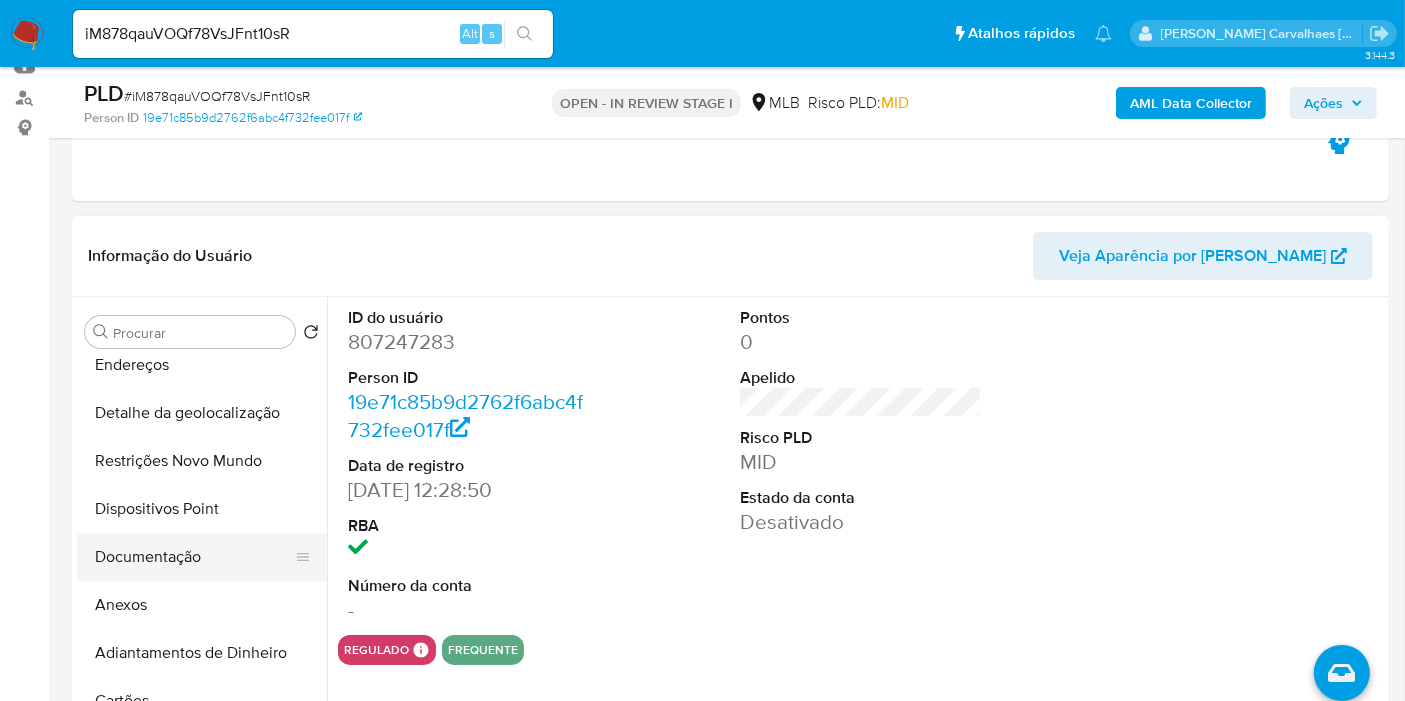 click on "Documentação" at bounding box center [194, 557] 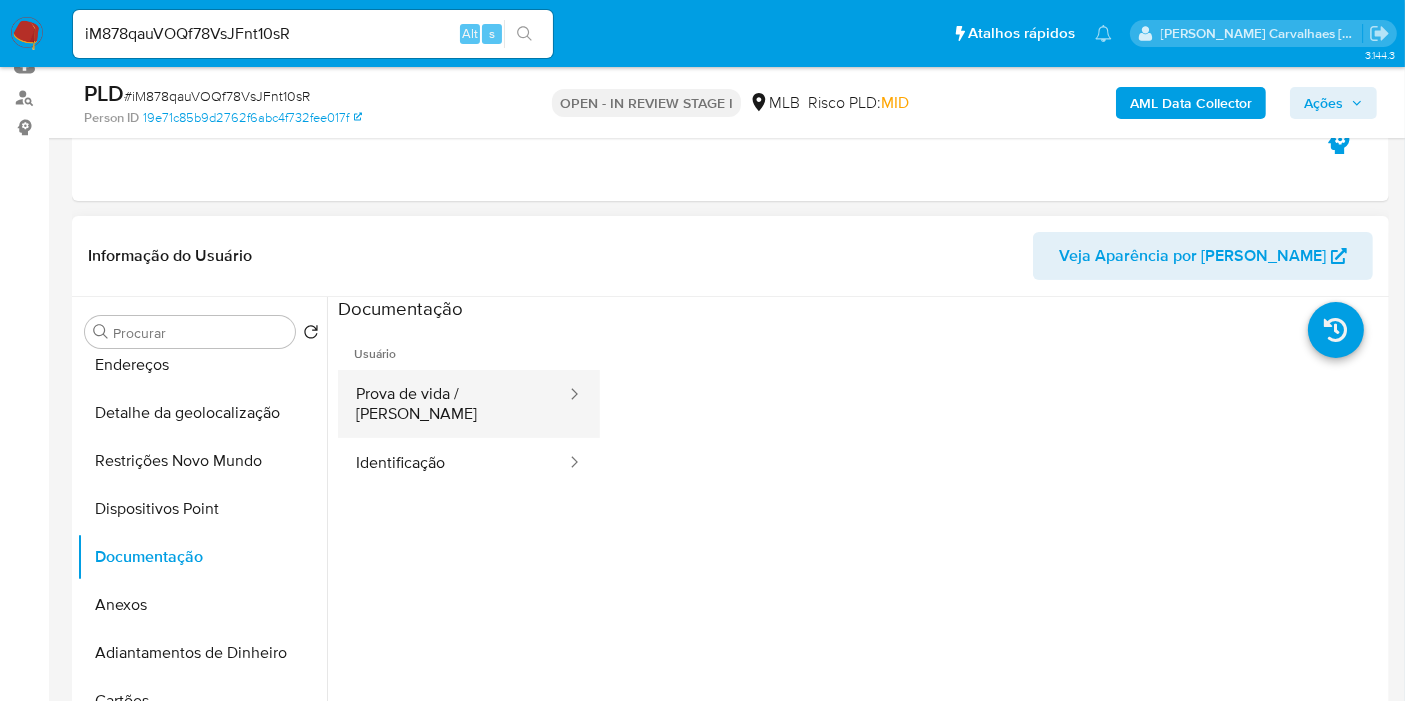 click on "Prova de vida / [PERSON_NAME]" at bounding box center (453, 404) 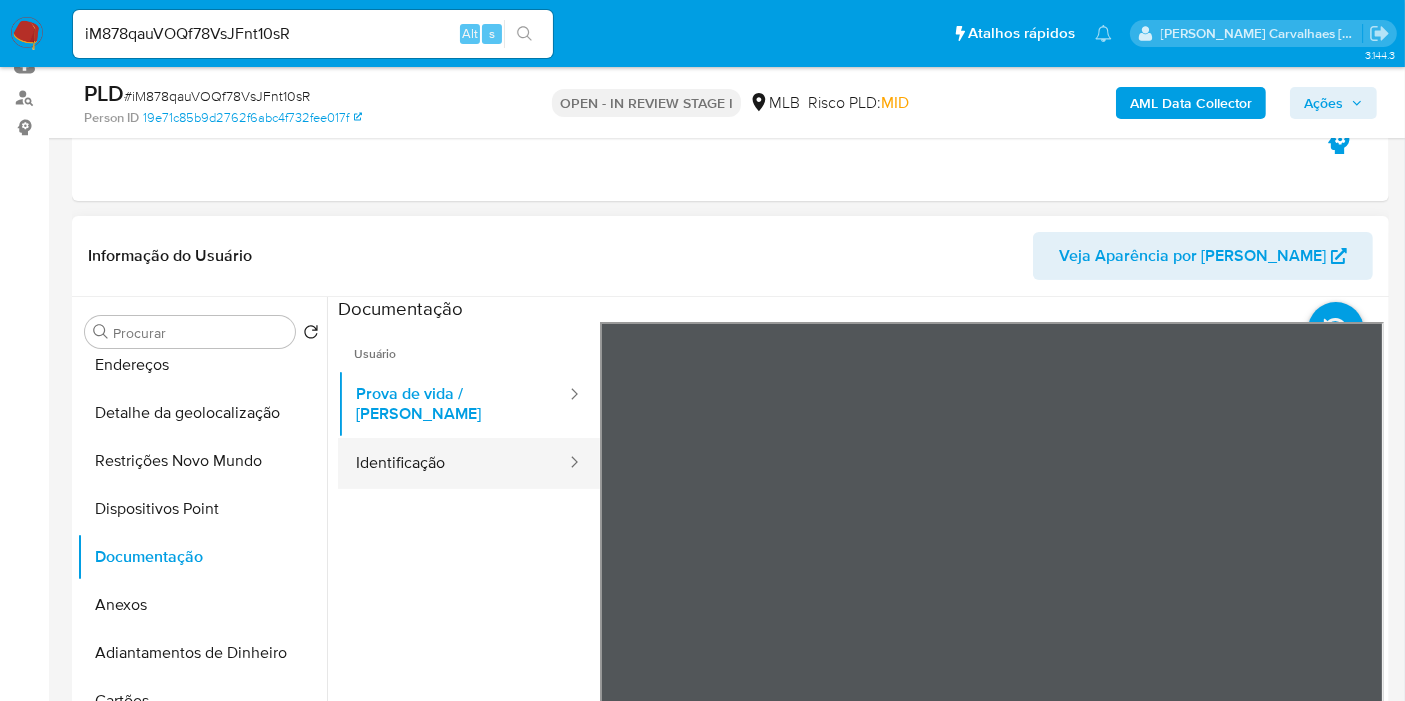 click on "Identificação" at bounding box center (453, 463) 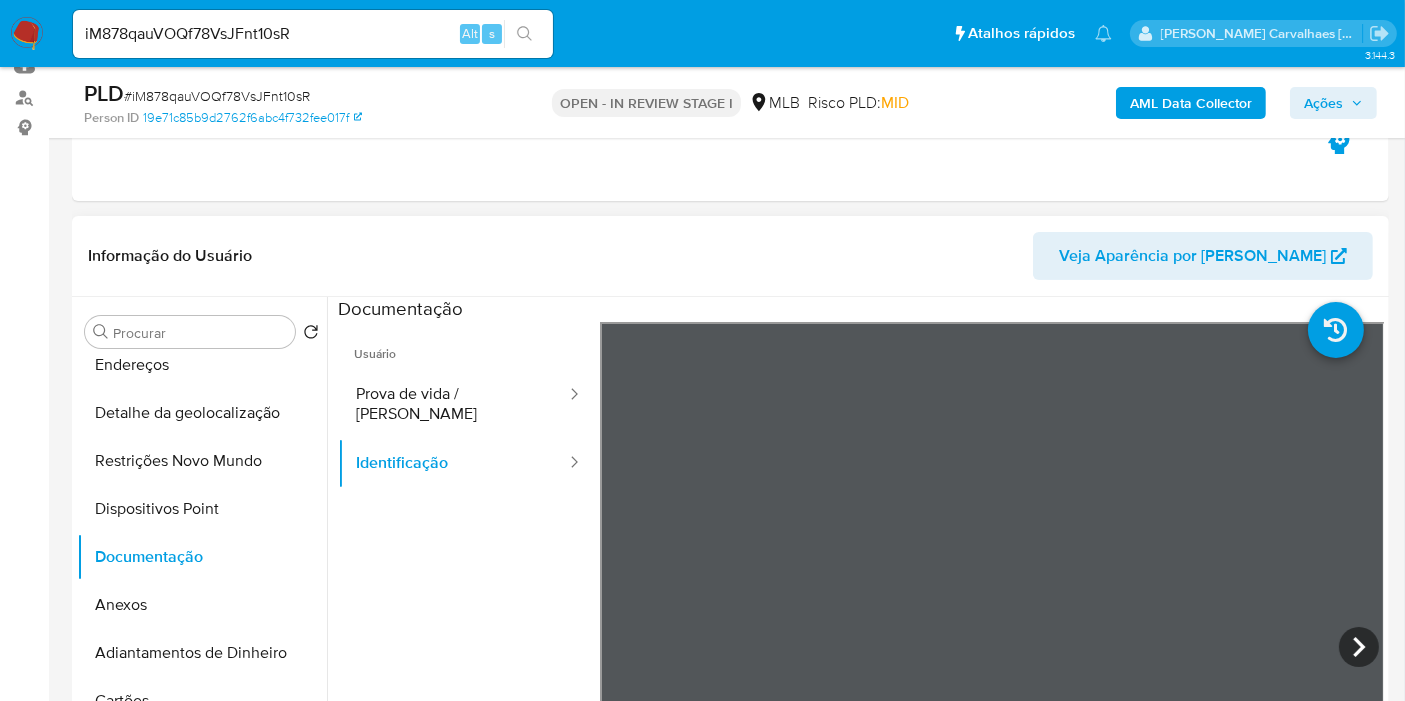 scroll, scrollTop: 33, scrollLeft: 0, axis: vertical 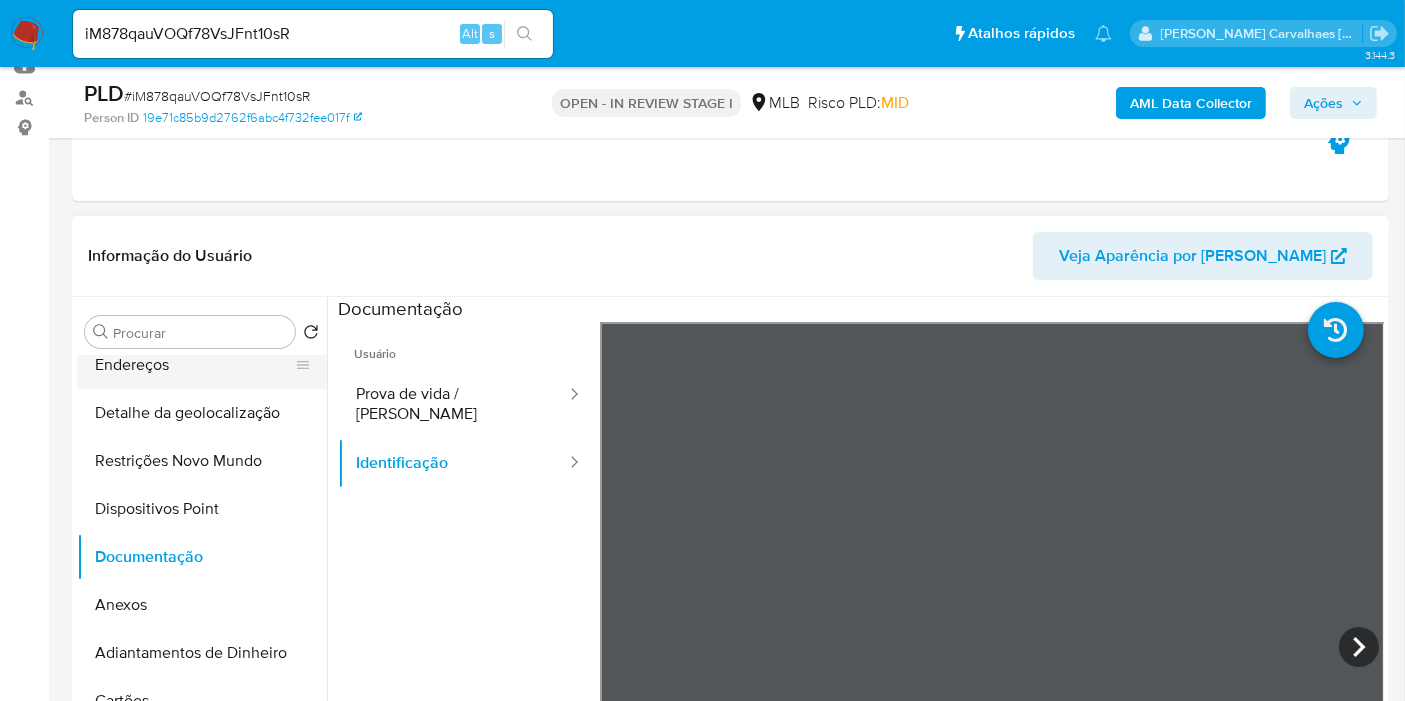 click on "Endereços" at bounding box center [194, 365] 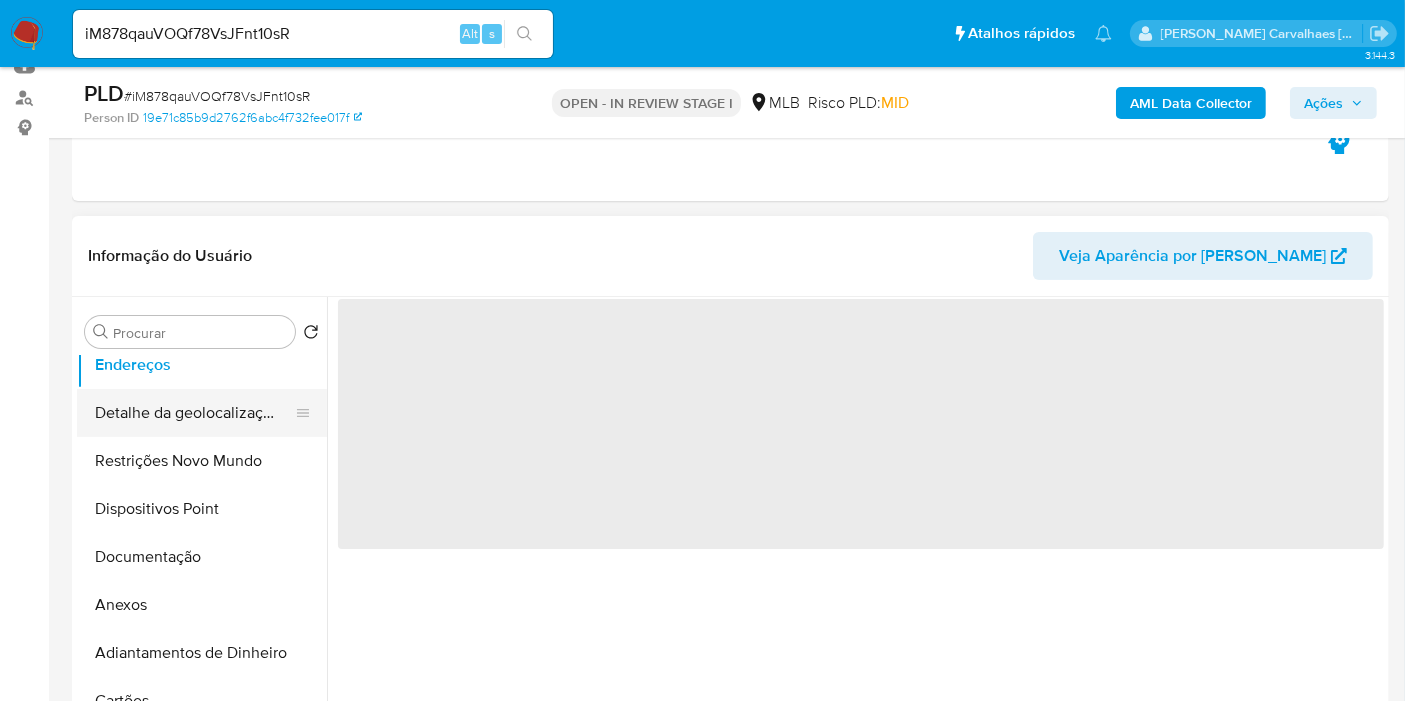 scroll, scrollTop: 0, scrollLeft: 0, axis: both 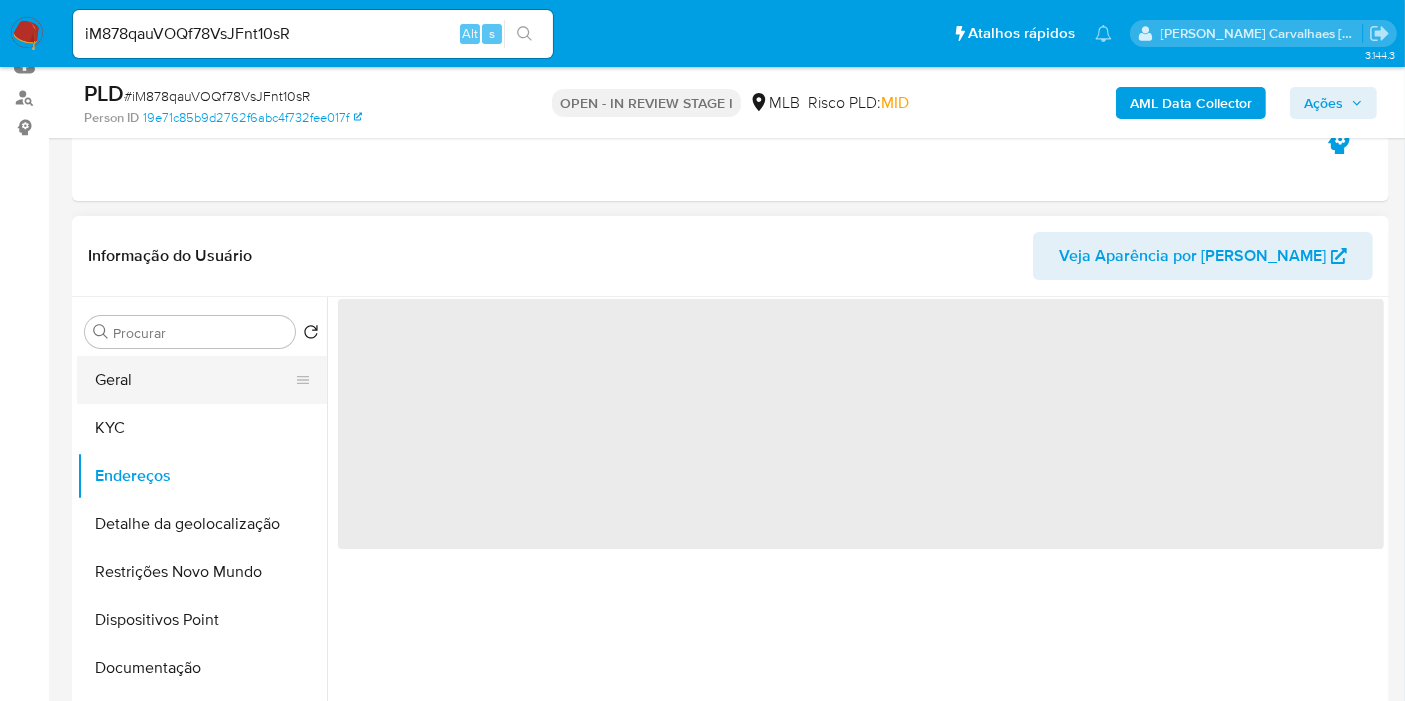 click on "Geral" at bounding box center [194, 380] 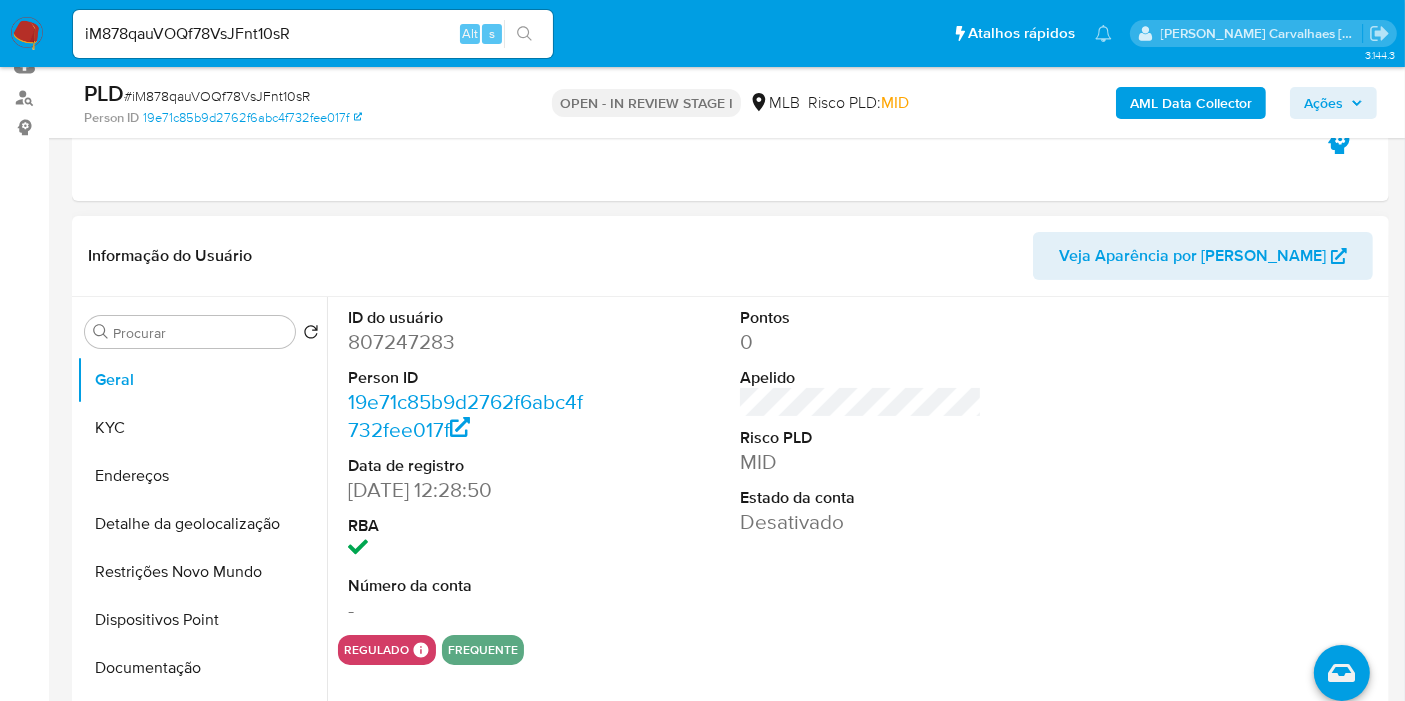 type 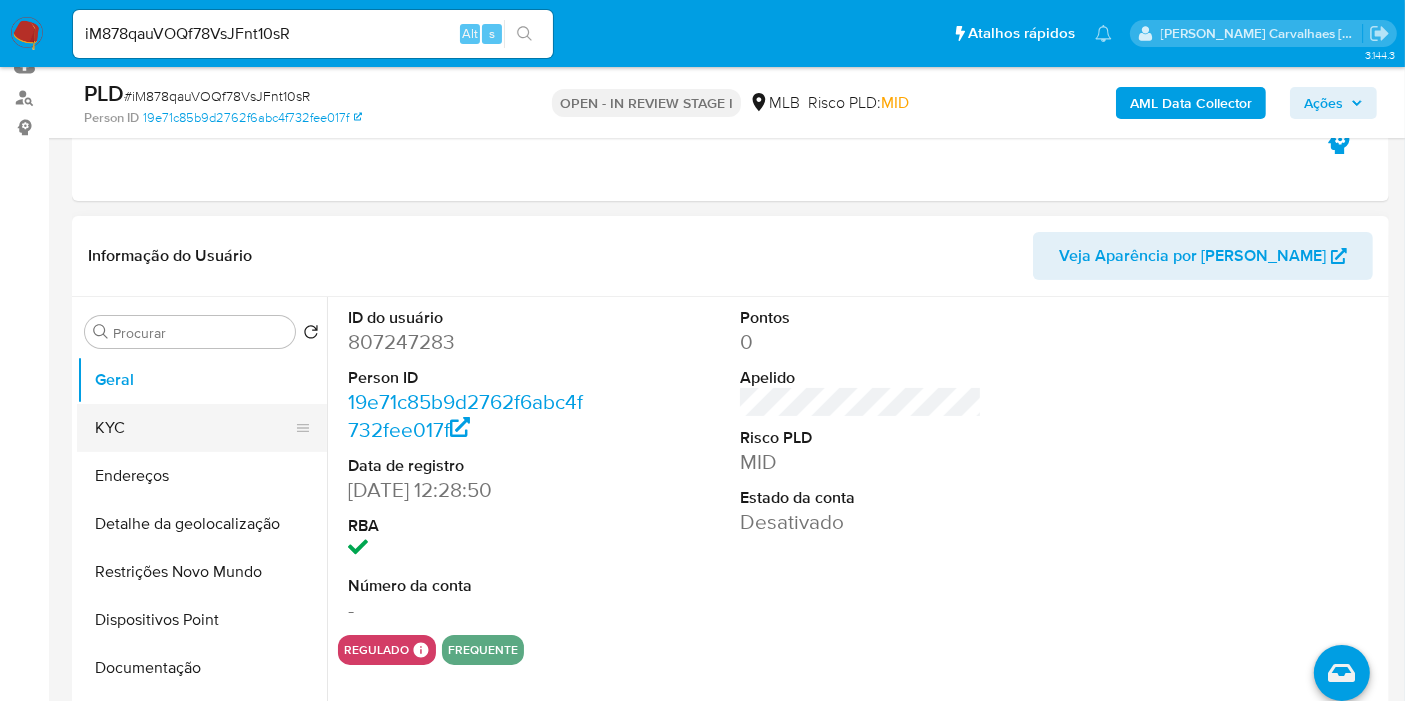 click on "KYC" at bounding box center [194, 428] 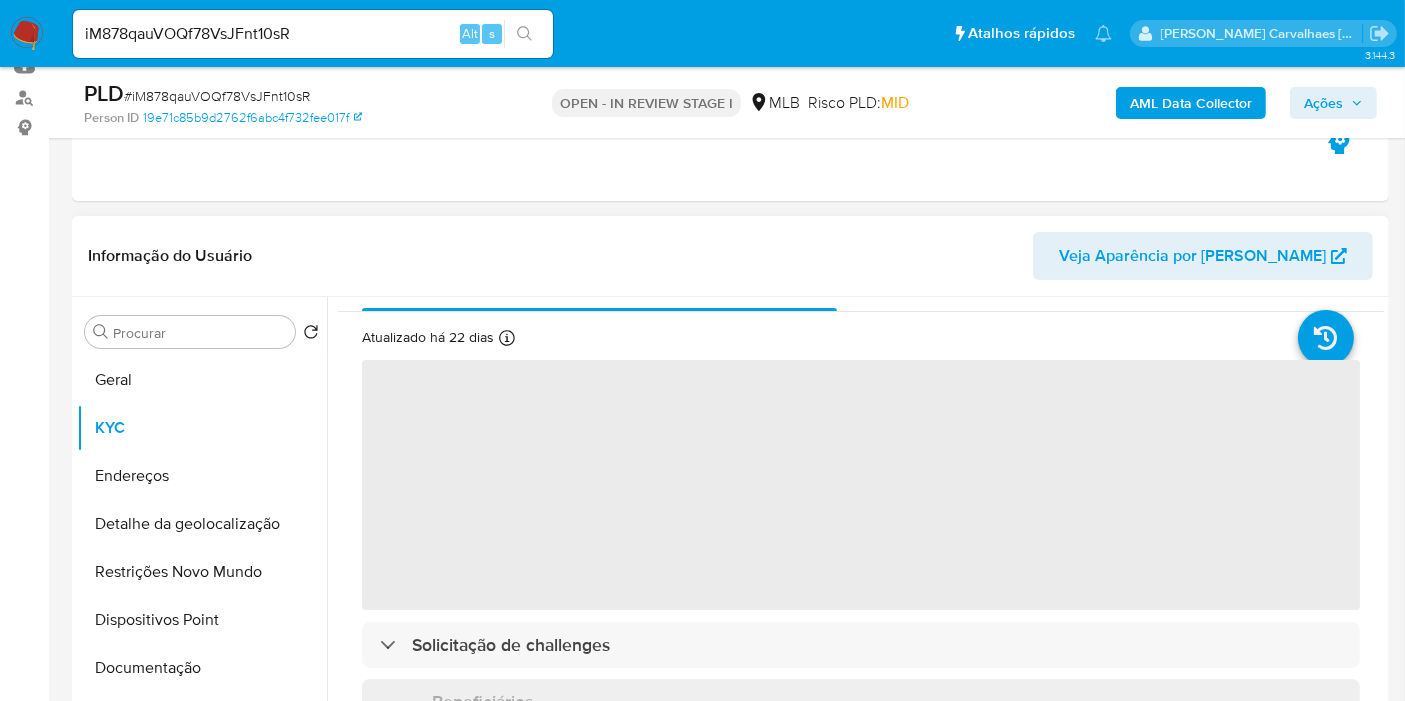 scroll, scrollTop: 0, scrollLeft: 0, axis: both 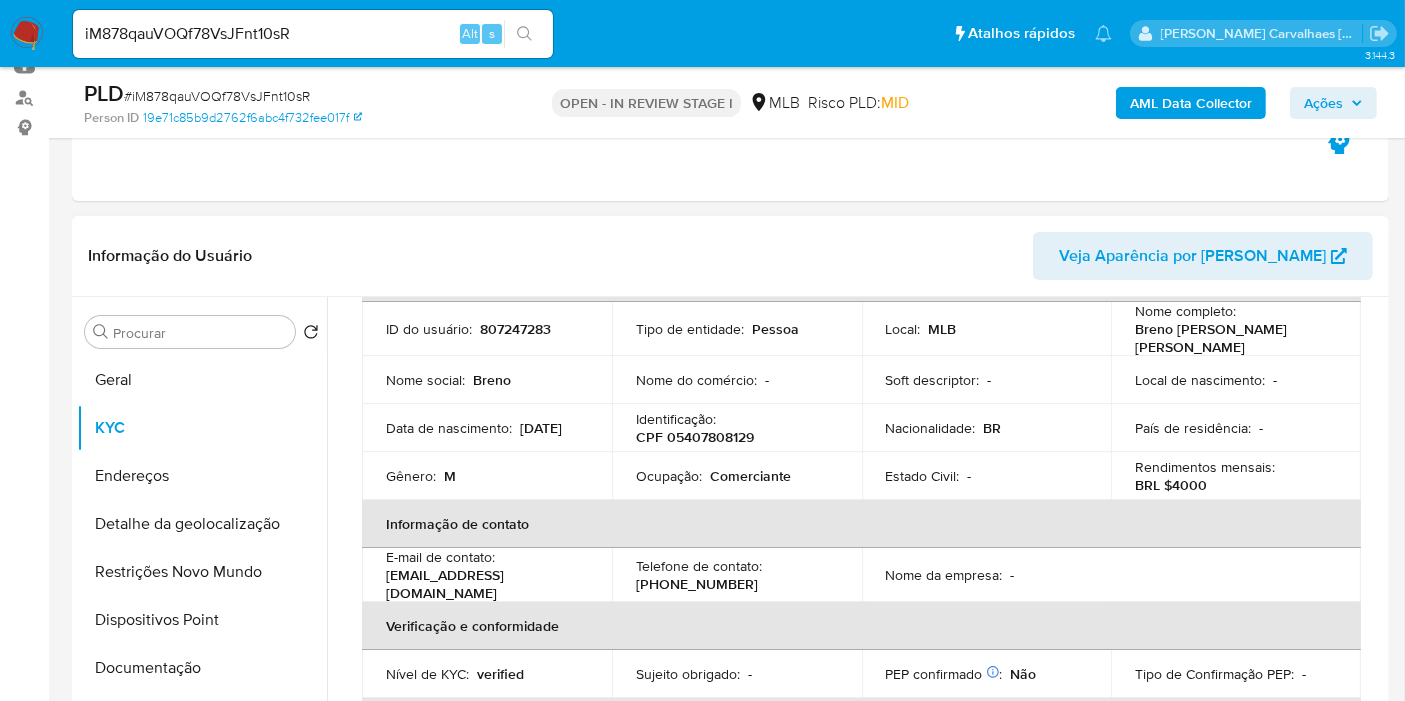 type 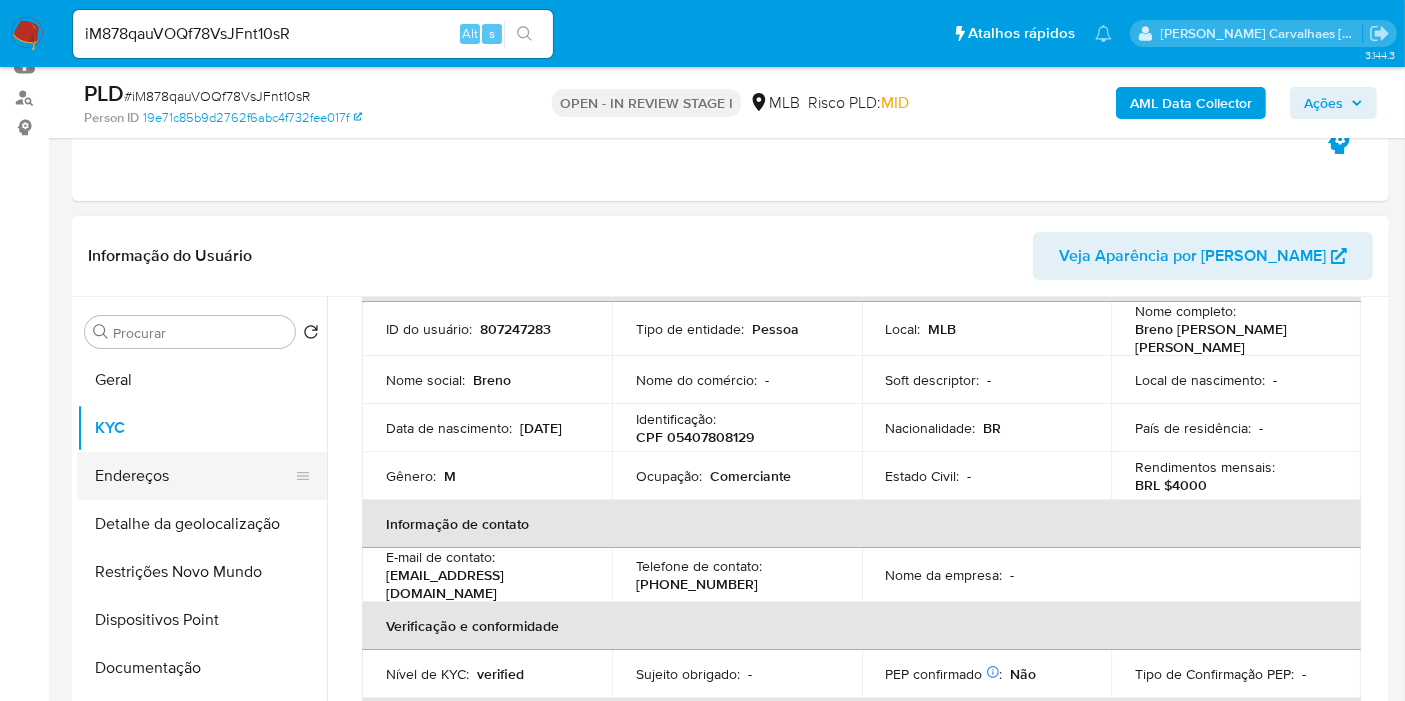 click on "Endereços" at bounding box center (194, 476) 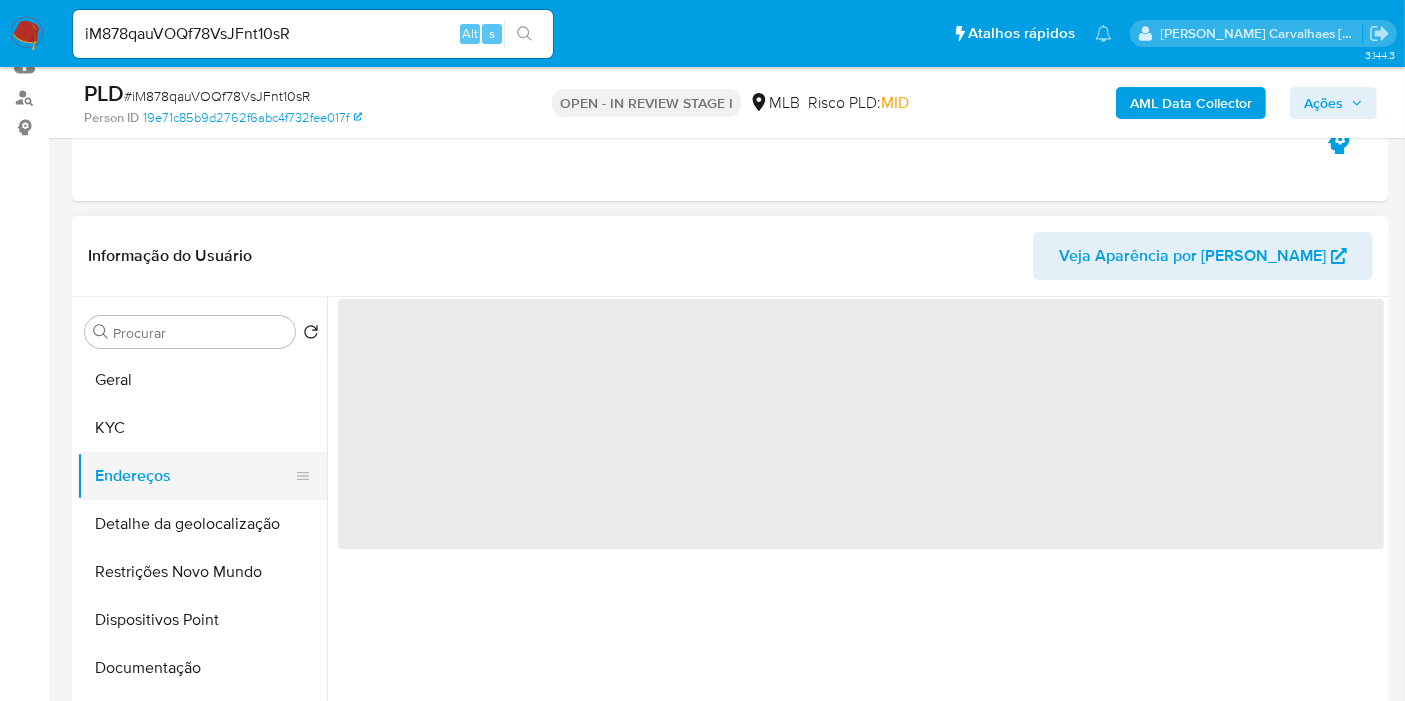 scroll, scrollTop: 0, scrollLeft: 0, axis: both 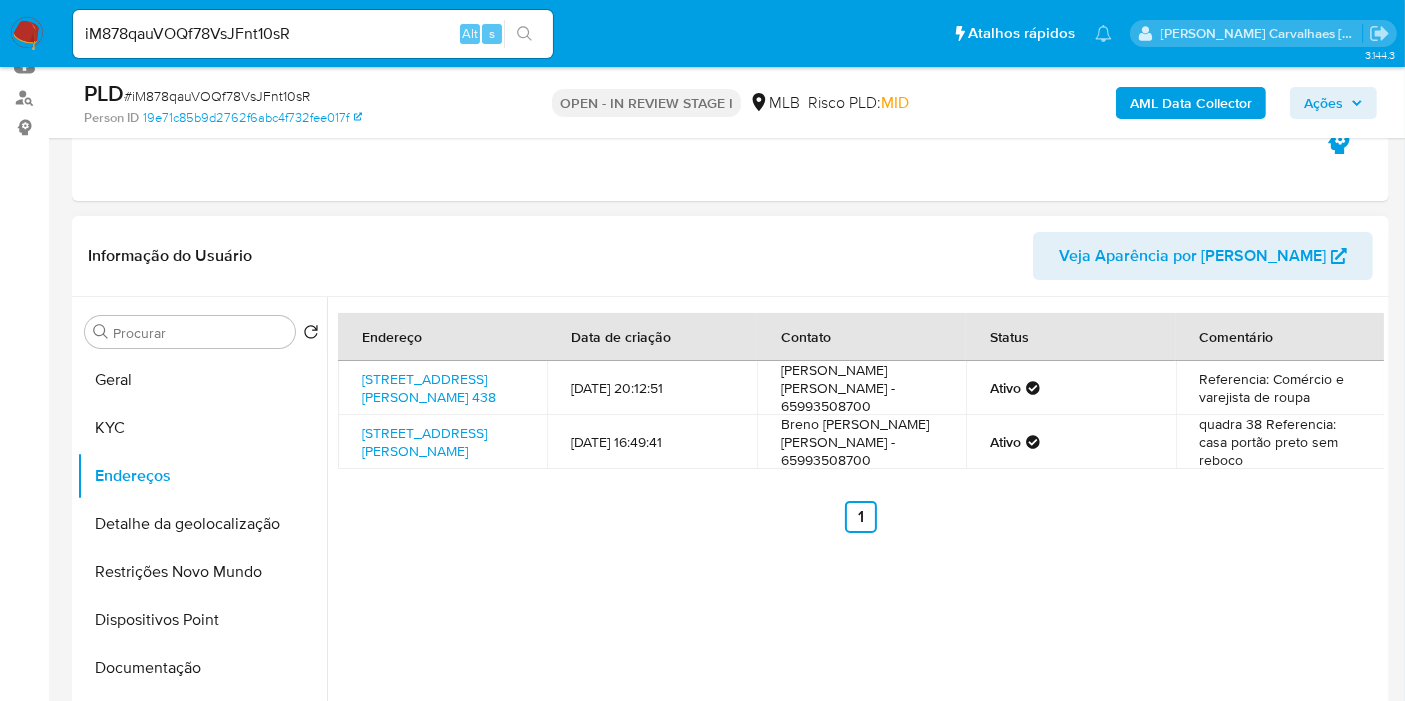 type 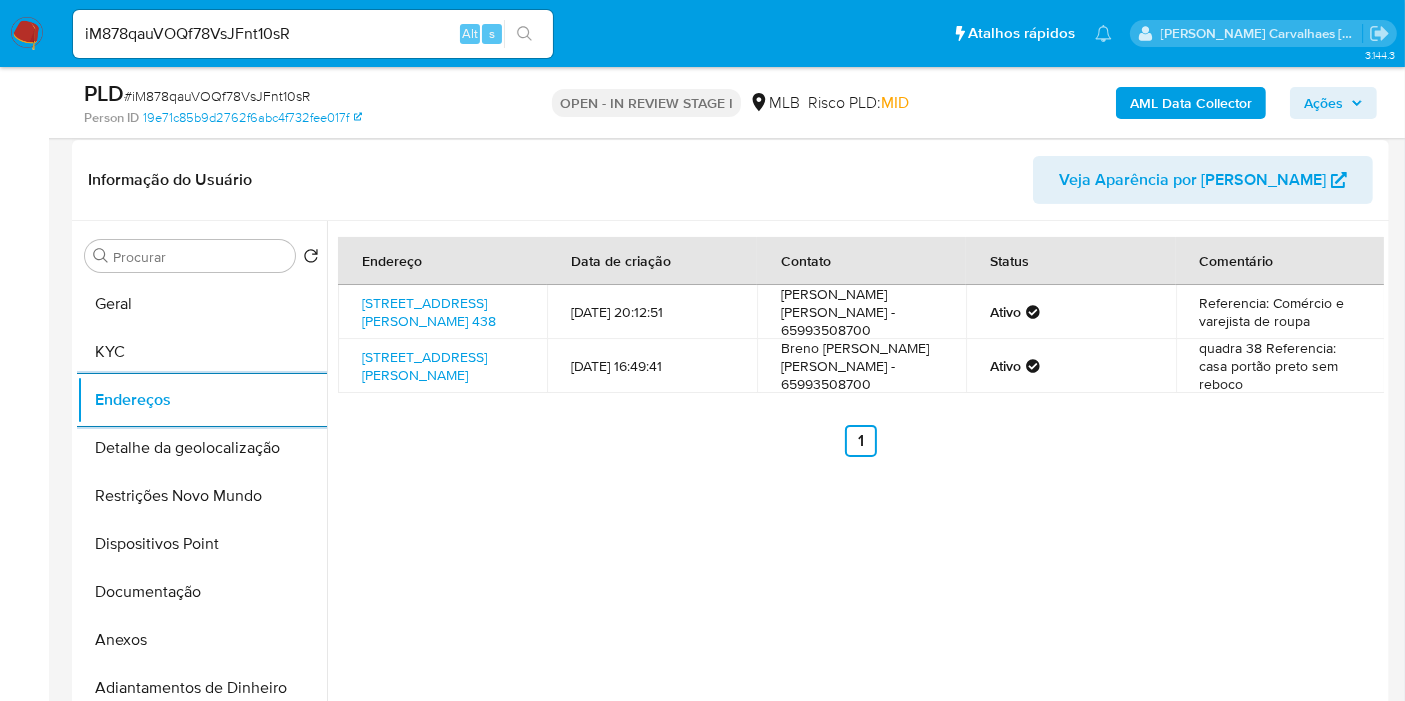 scroll, scrollTop: 333, scrollLeft: 0, axis: vertical 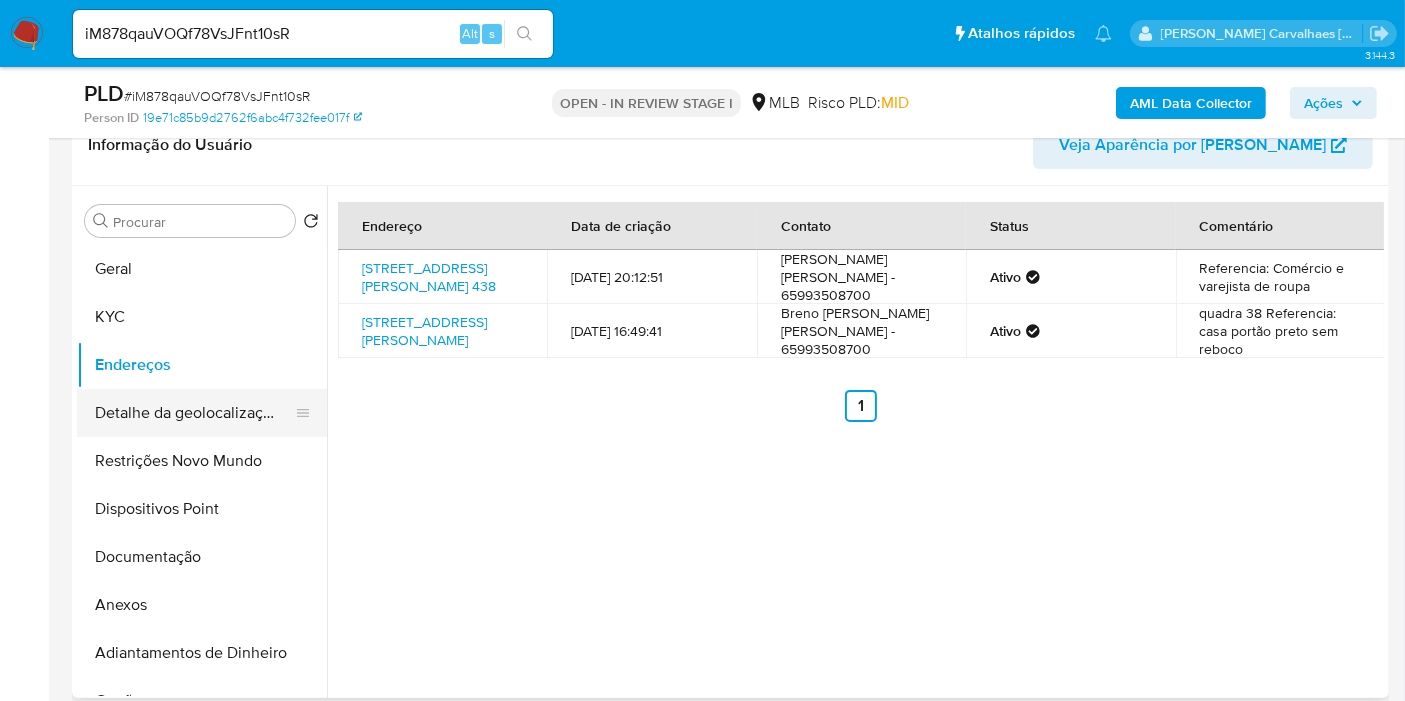 click on "Detalhe da geolocalização" at bounding box center [194, 413] 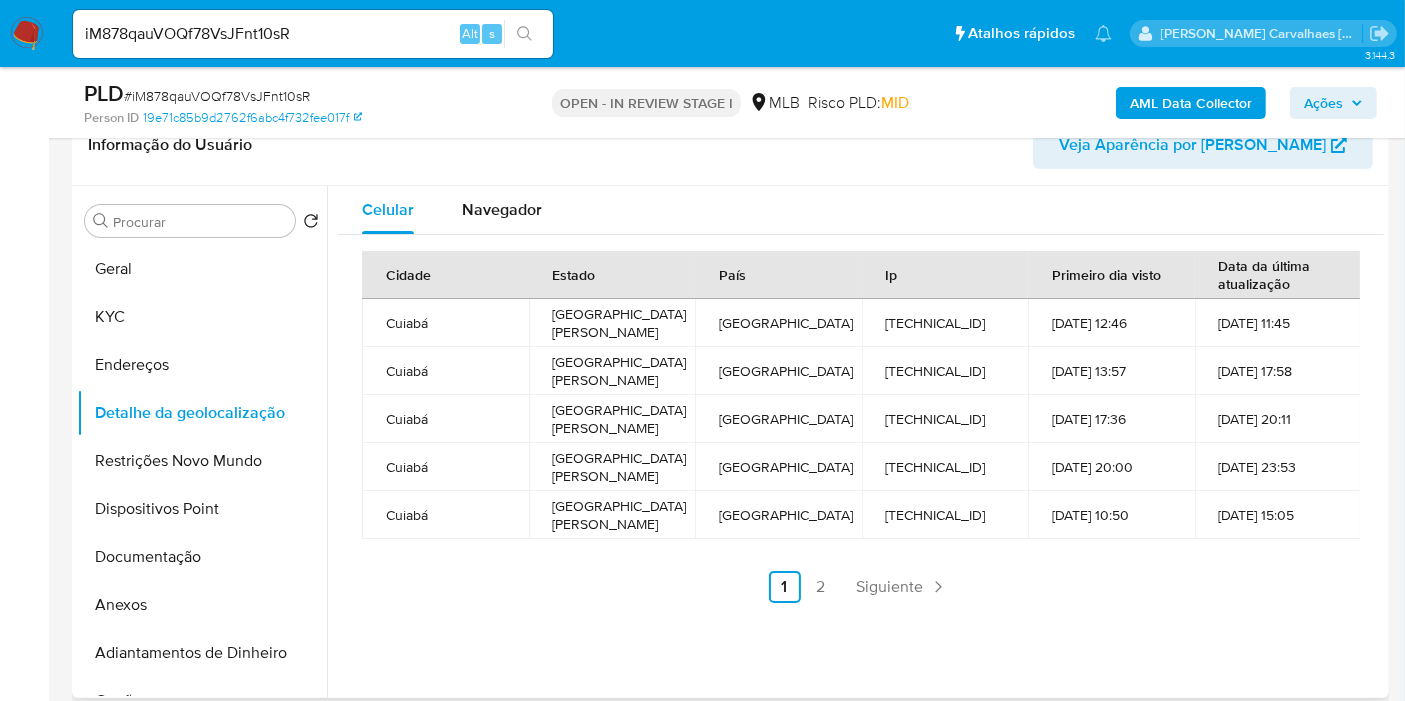 type 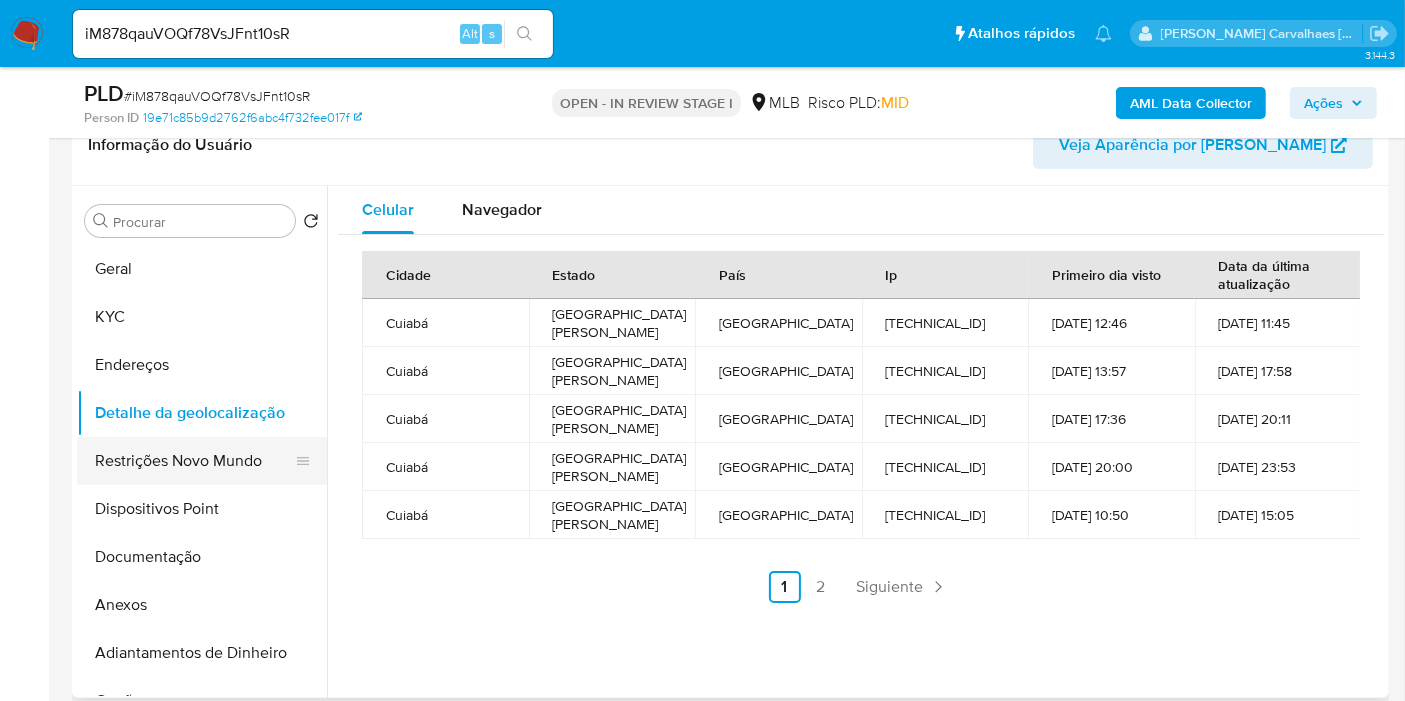click on "Restrições Novo Mundo" at bounding box center (194, 461) 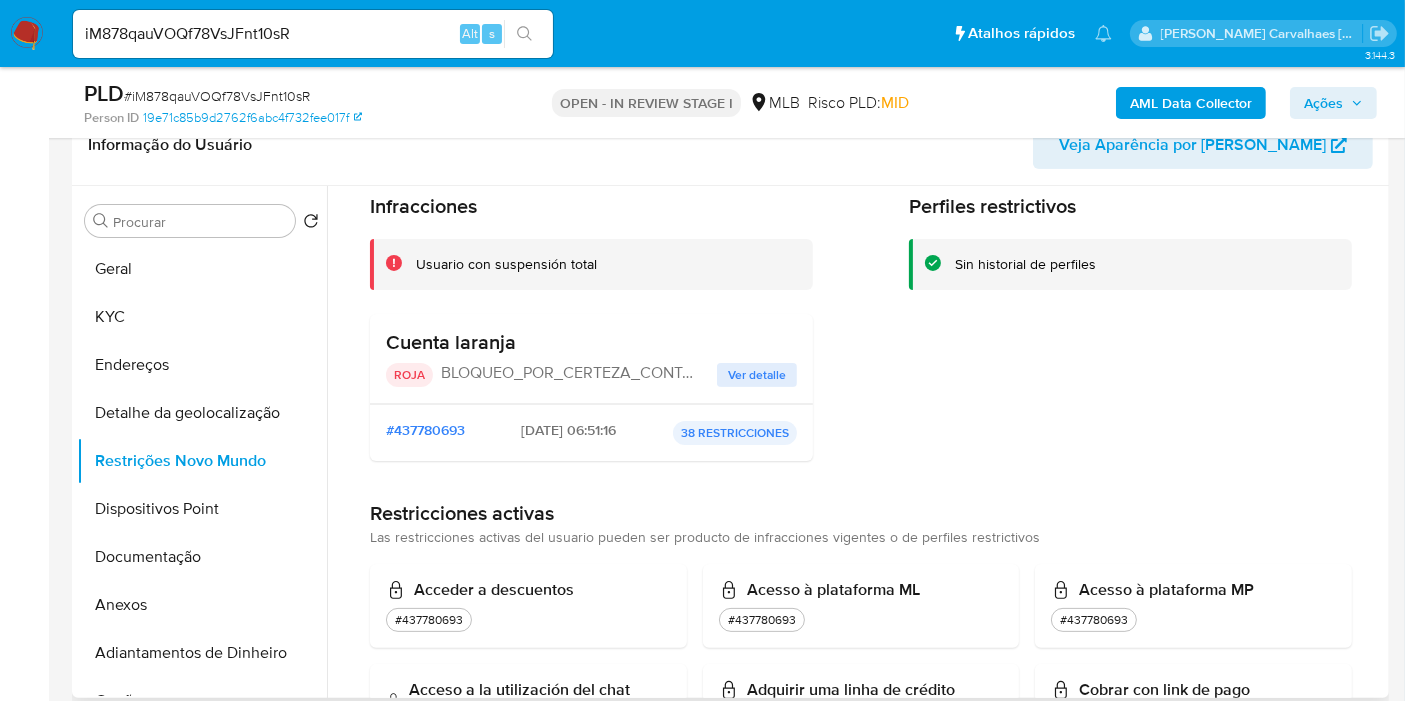 scroll, scrollTop: 111, scrollLeft: 0, axis: vertical 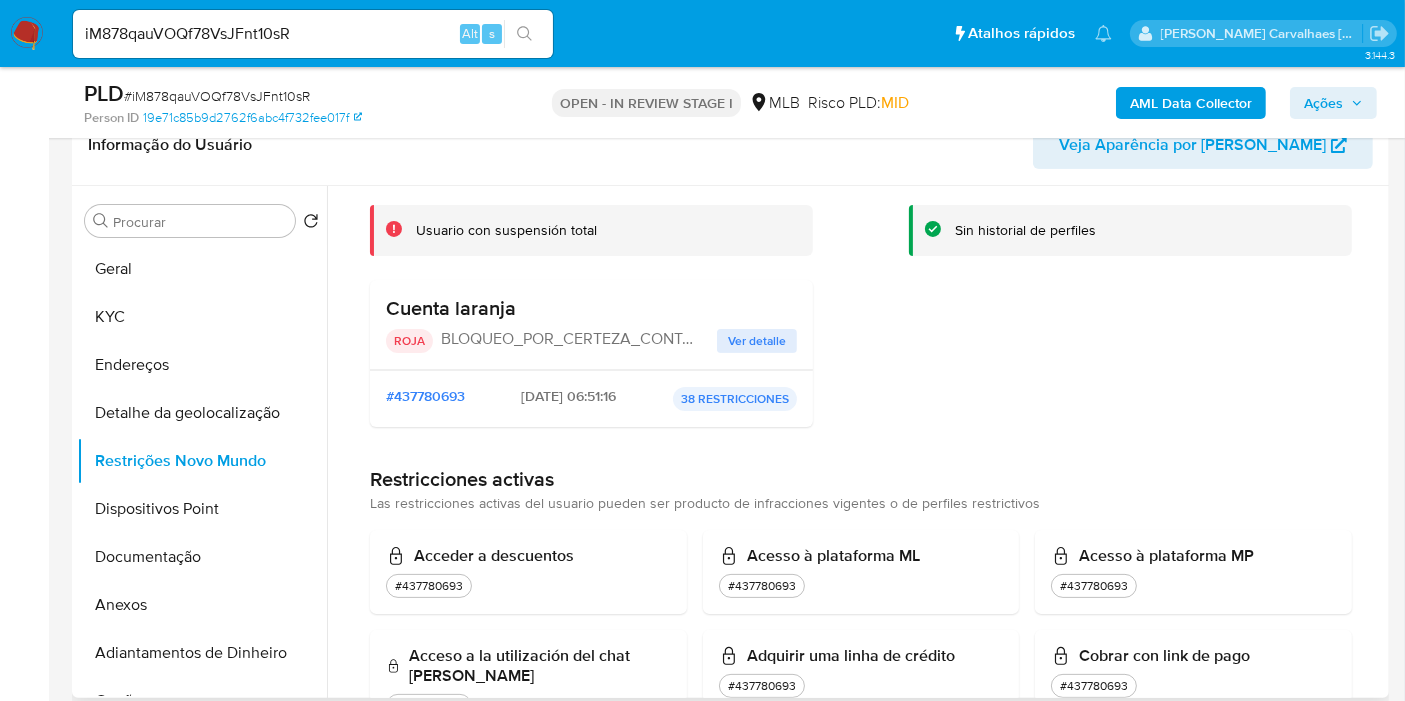 type 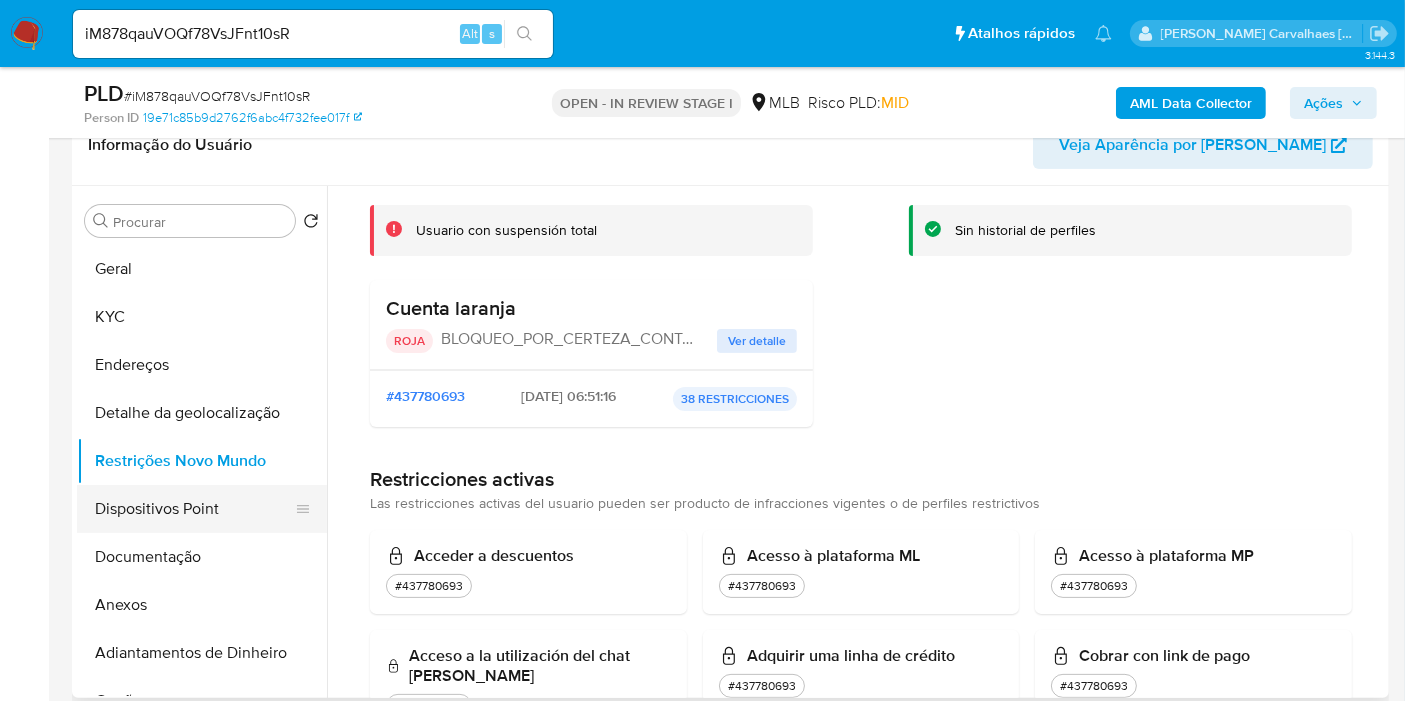 drag, startPoint x: 139, startPoint y: 500, endPoint x: 155, endPoint y: 496, distance: 16.492422 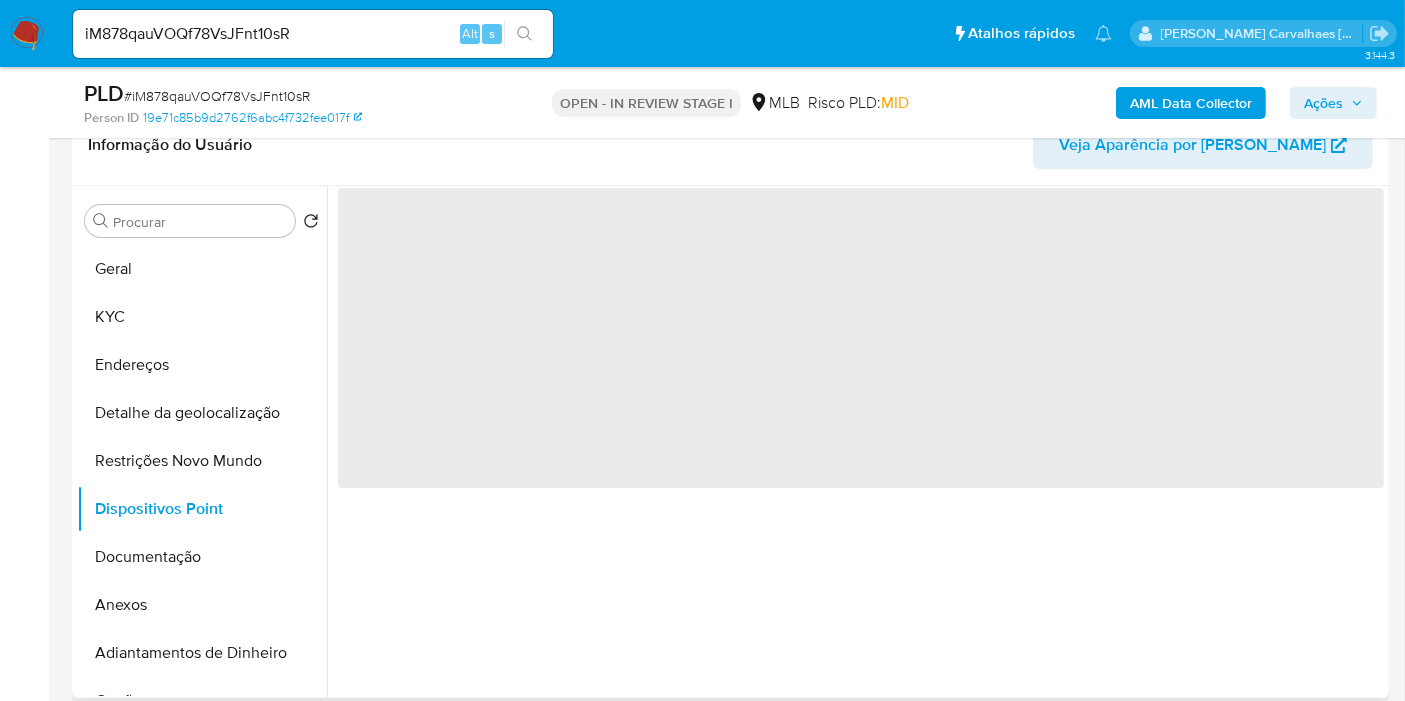 scroll, scrollTop: 0, scrollLeft: 0, axis: both 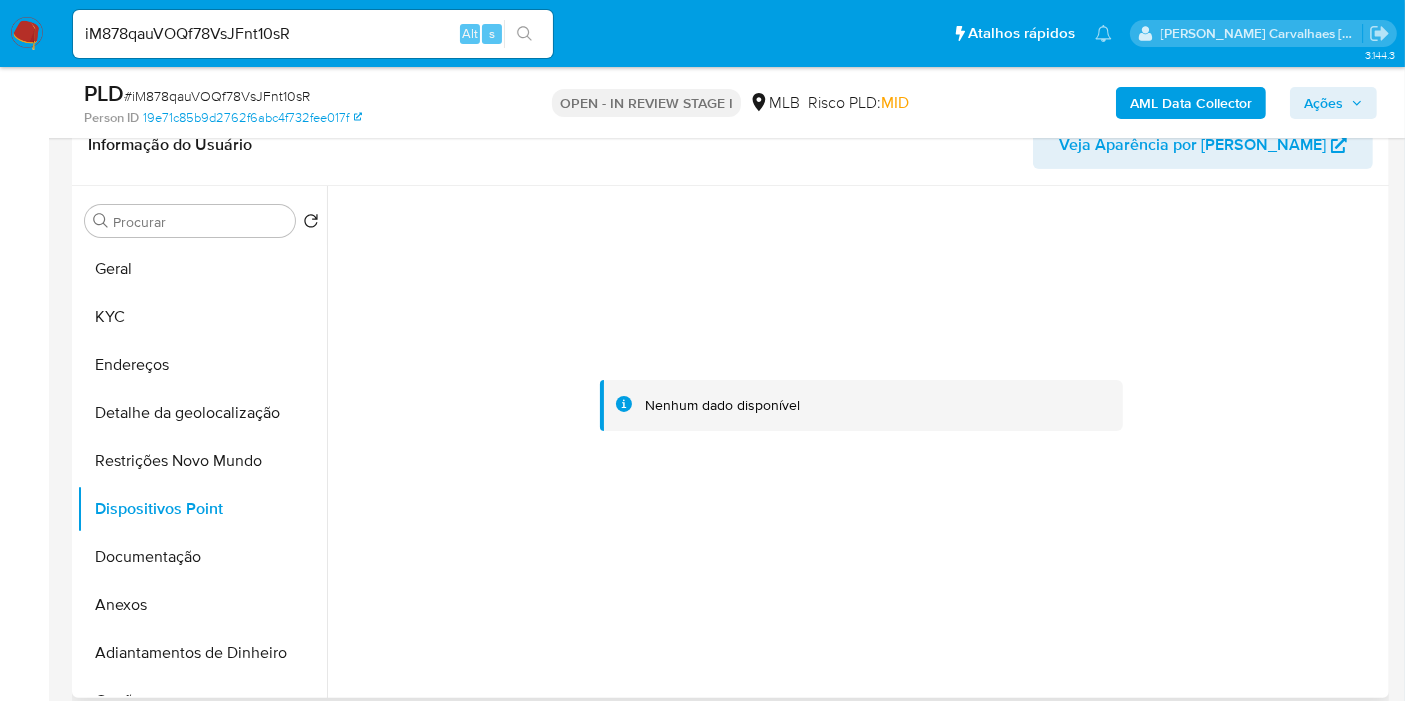 type 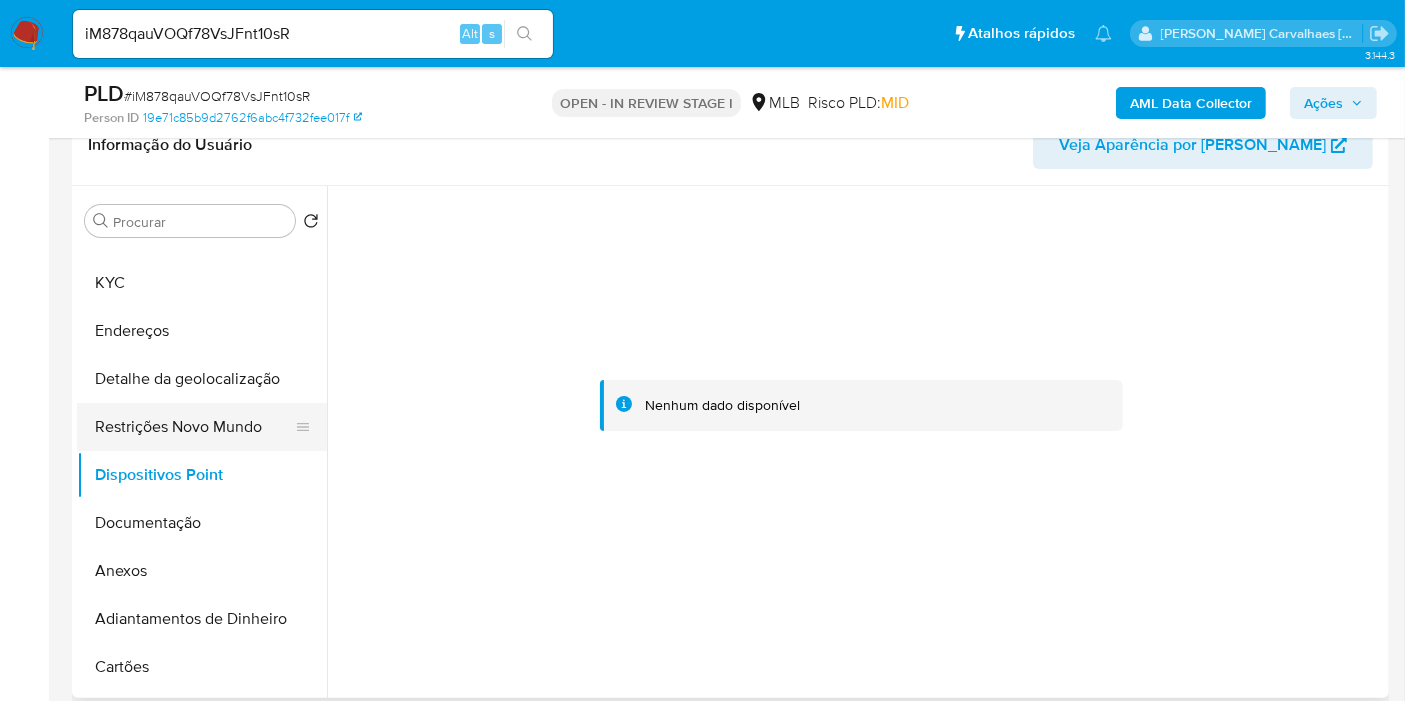 scroll, scrollTop: 0, scrollLeft: 0, axis: both 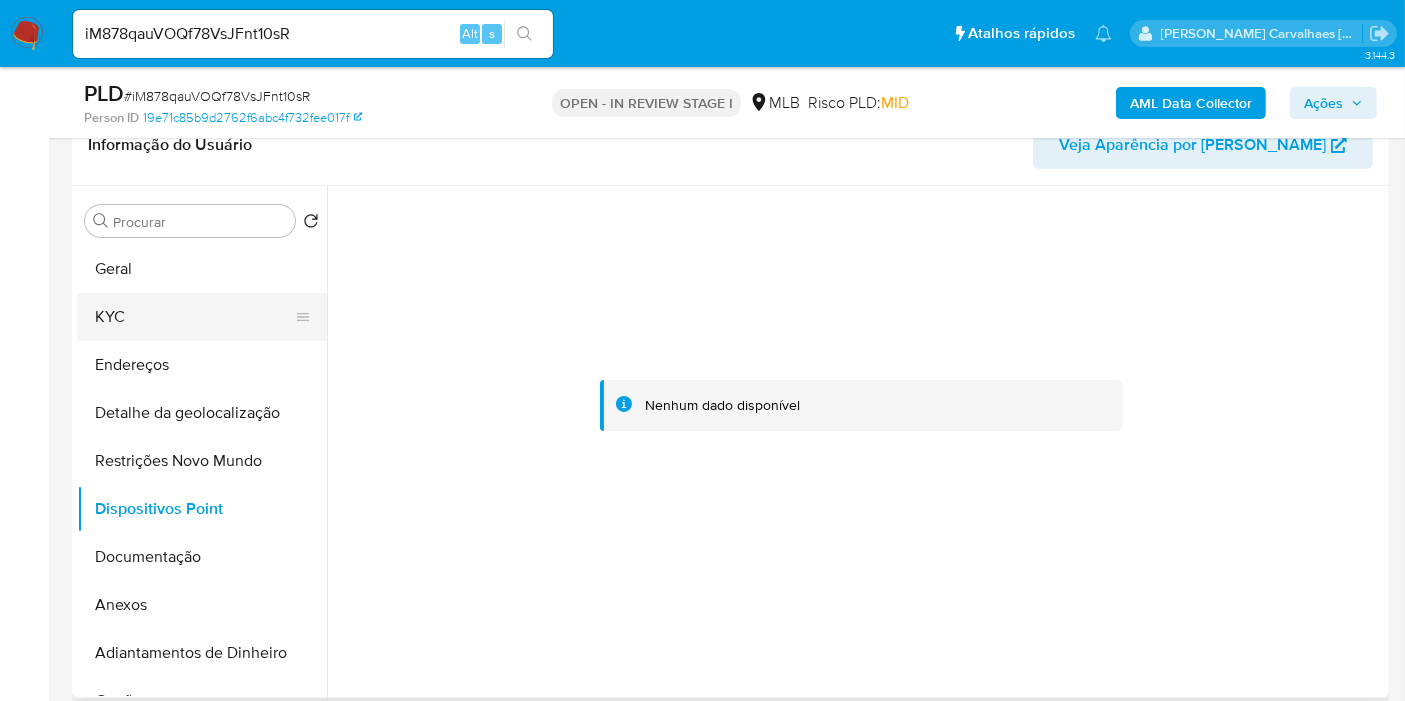 click on "KYC" at bounding box center [194, 317] 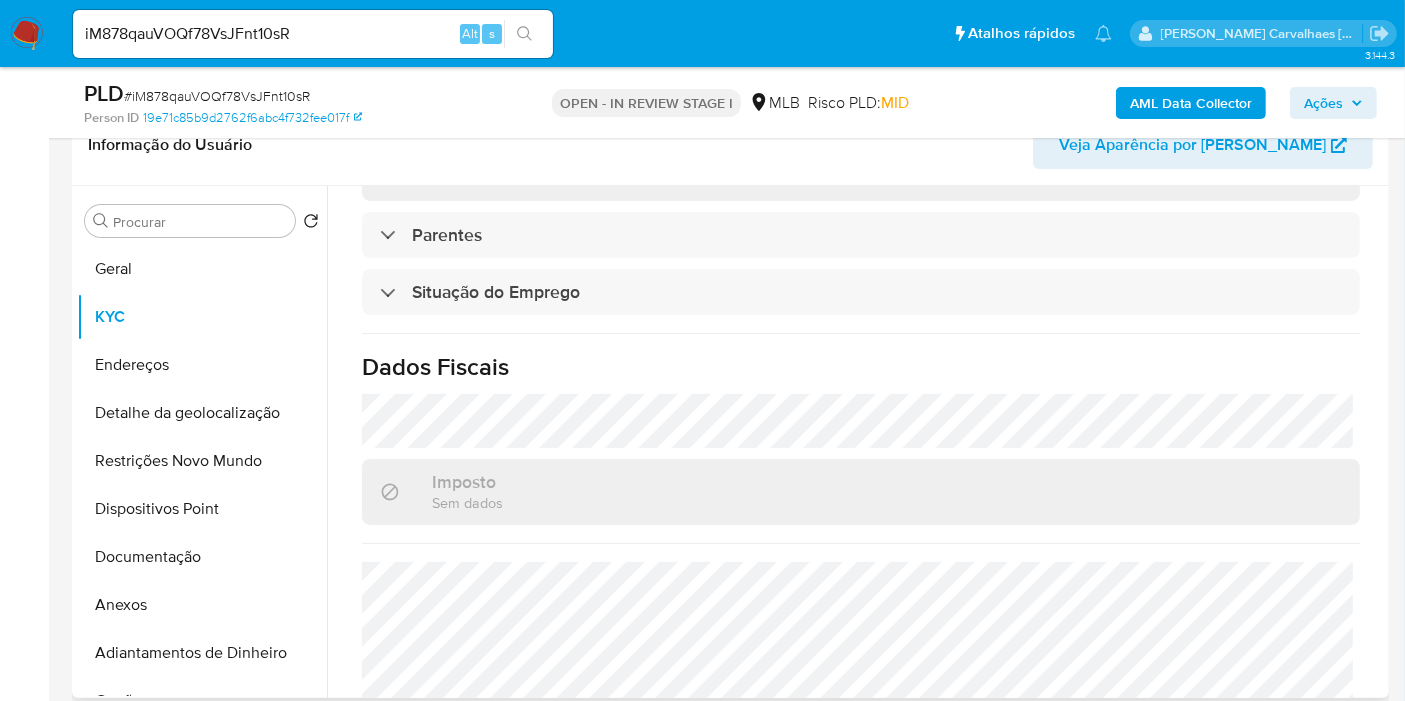 scroll, scrollTop: 888, scrollLeft: 0, axis: vertical 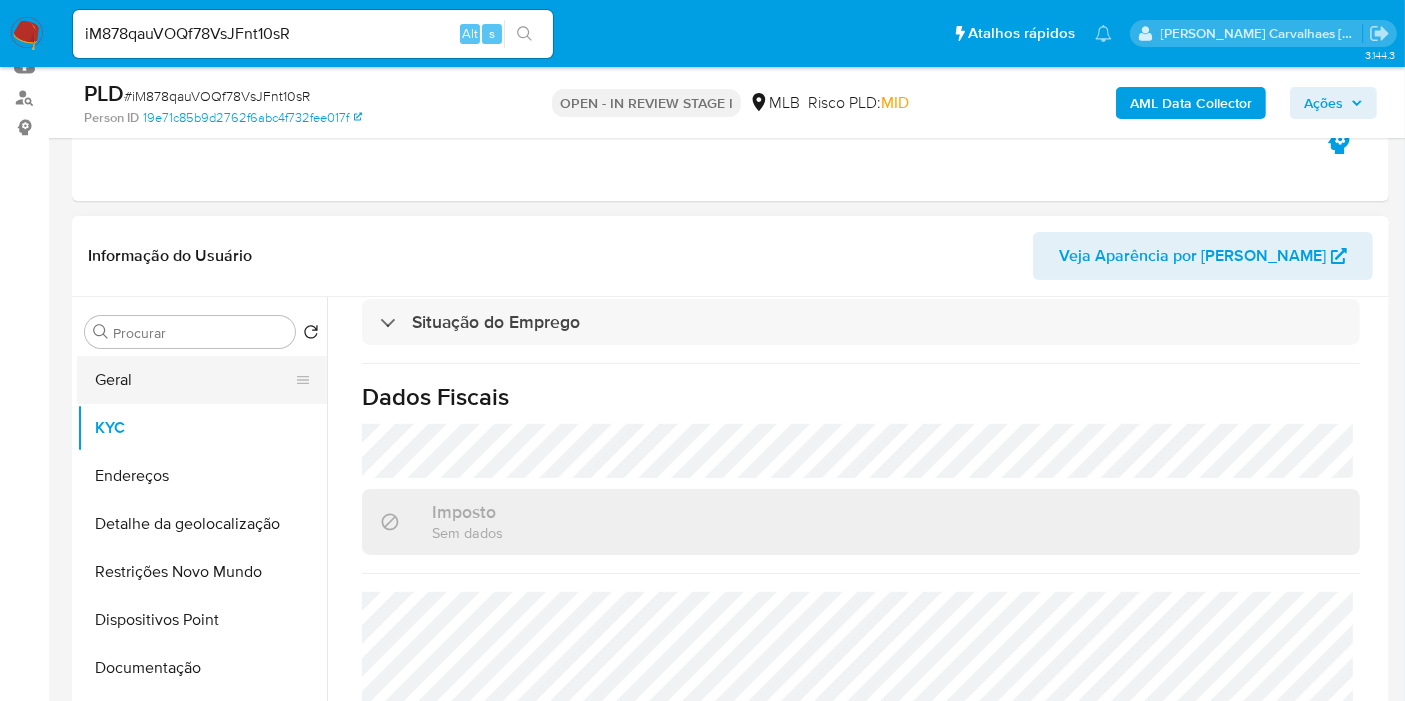 click on "Geral" at bounding box center [194, 380] 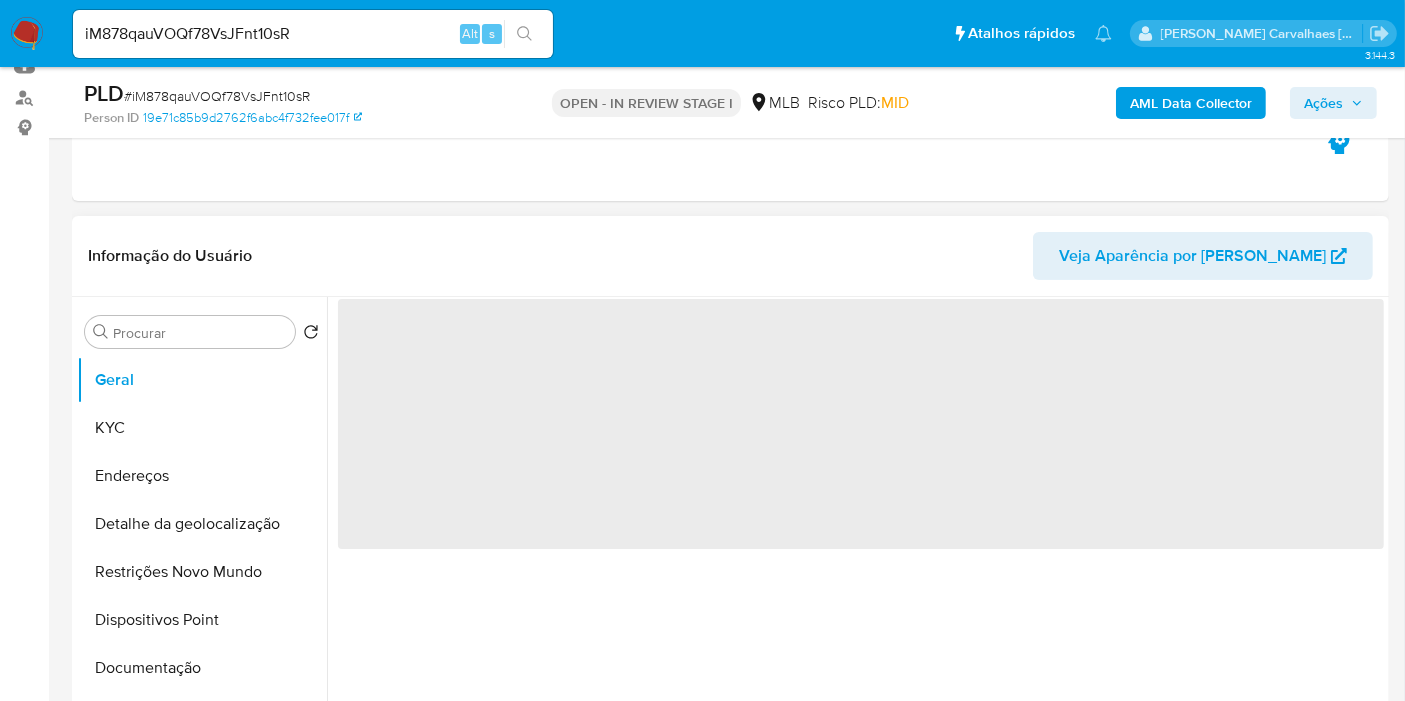 scroll, scrollTop: 0, scrollLeft: 0, axis: both 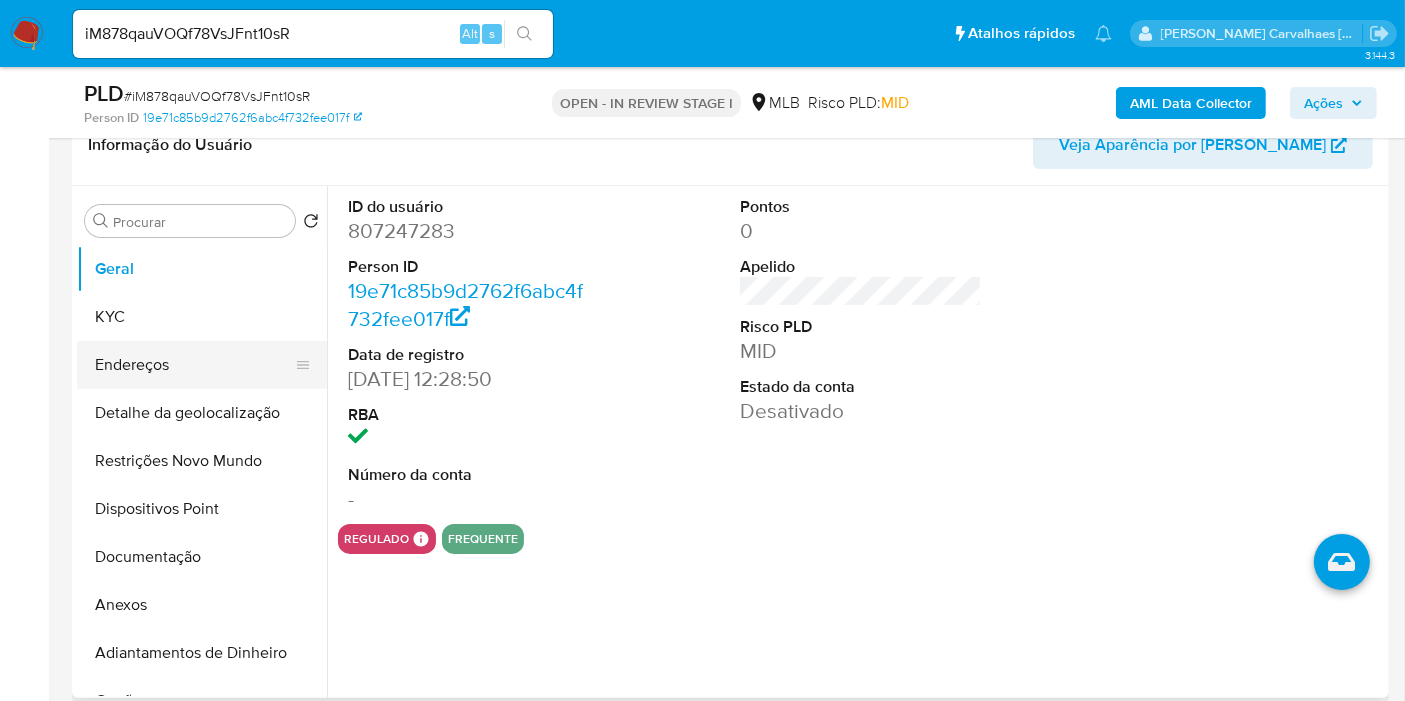 click on "Endereços" at bounding box center (194, 365) 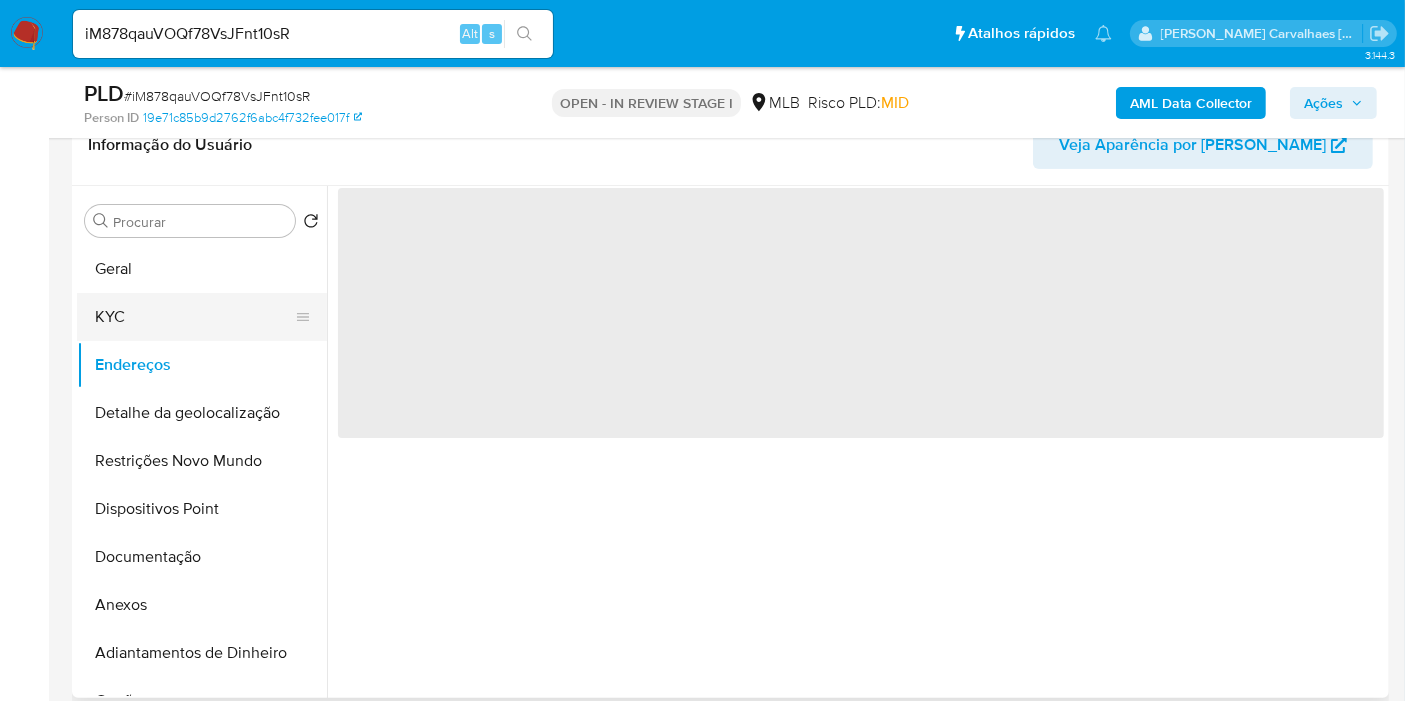 click on "KYC" at bounding box center [194, 317] 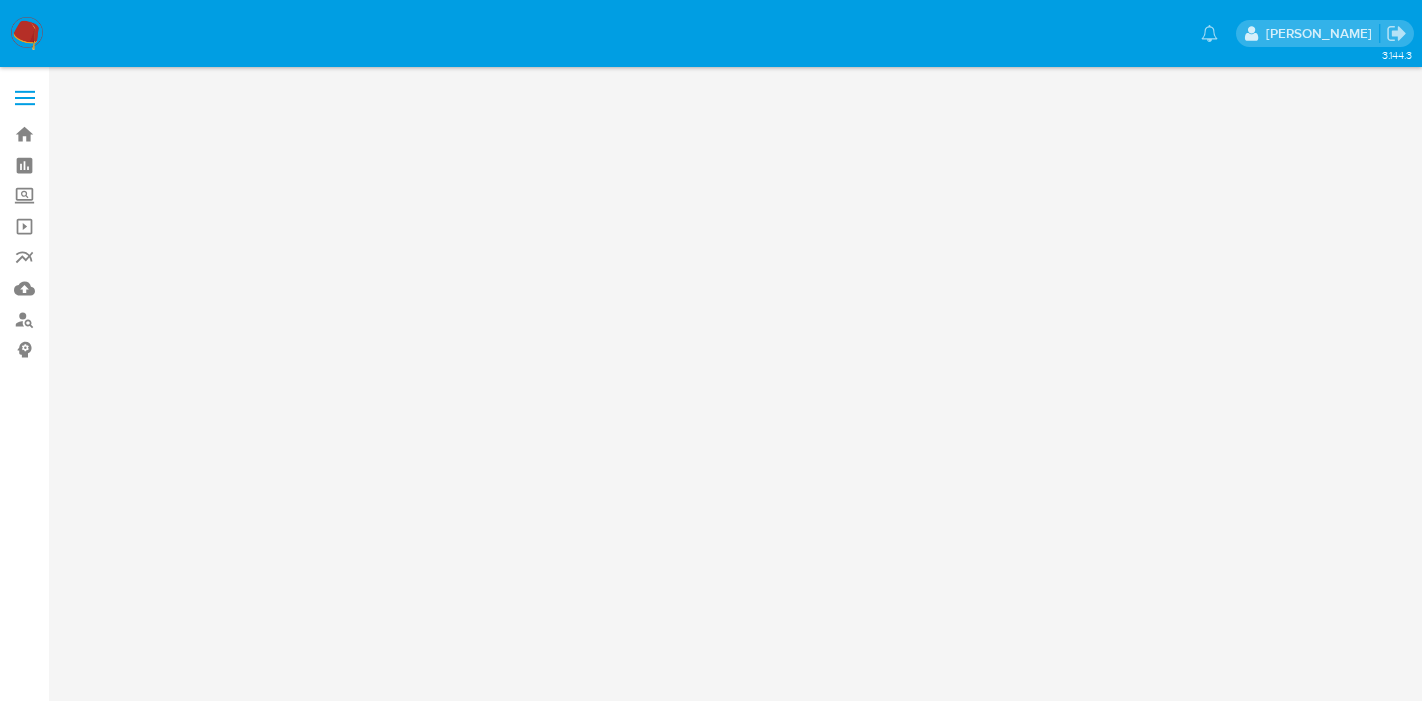 scroll, scrollTop: 0, scrollLeft: 0, axis: both 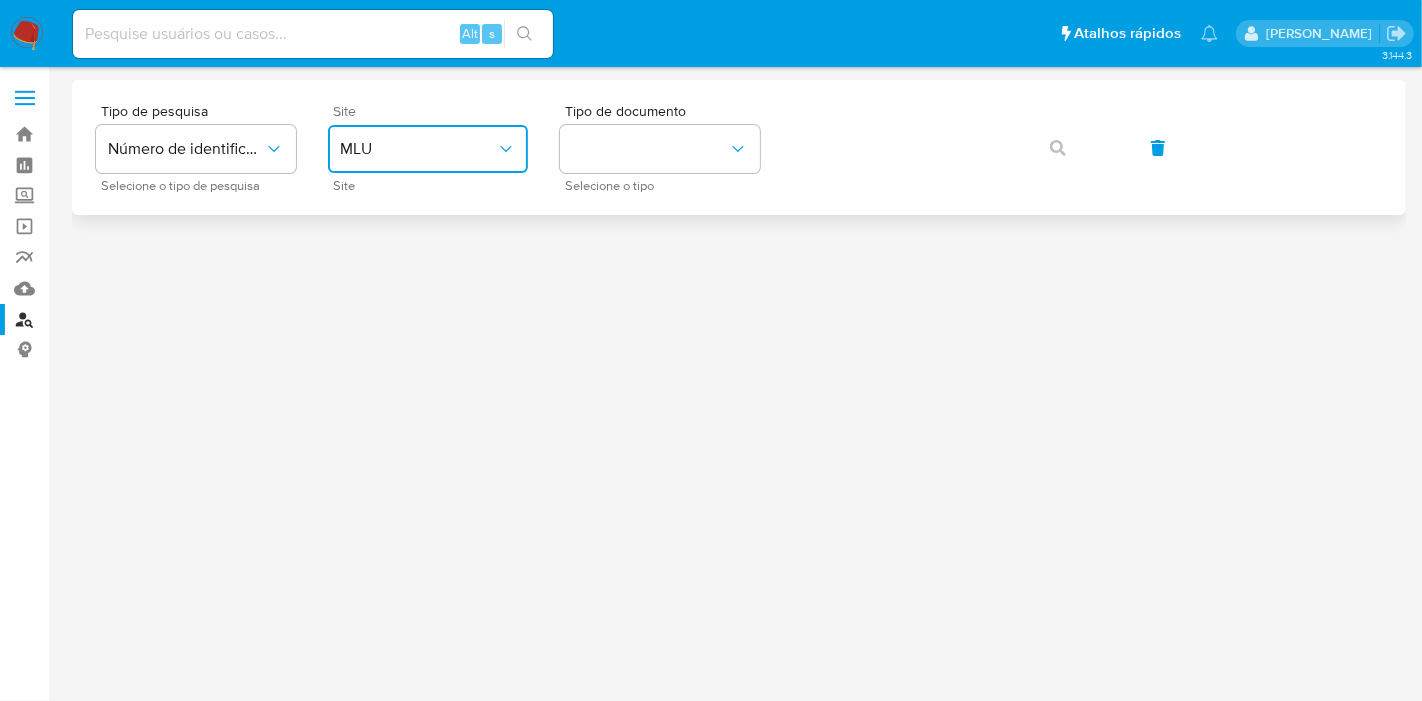 click on "MLU" at bounding box center [418, 149] 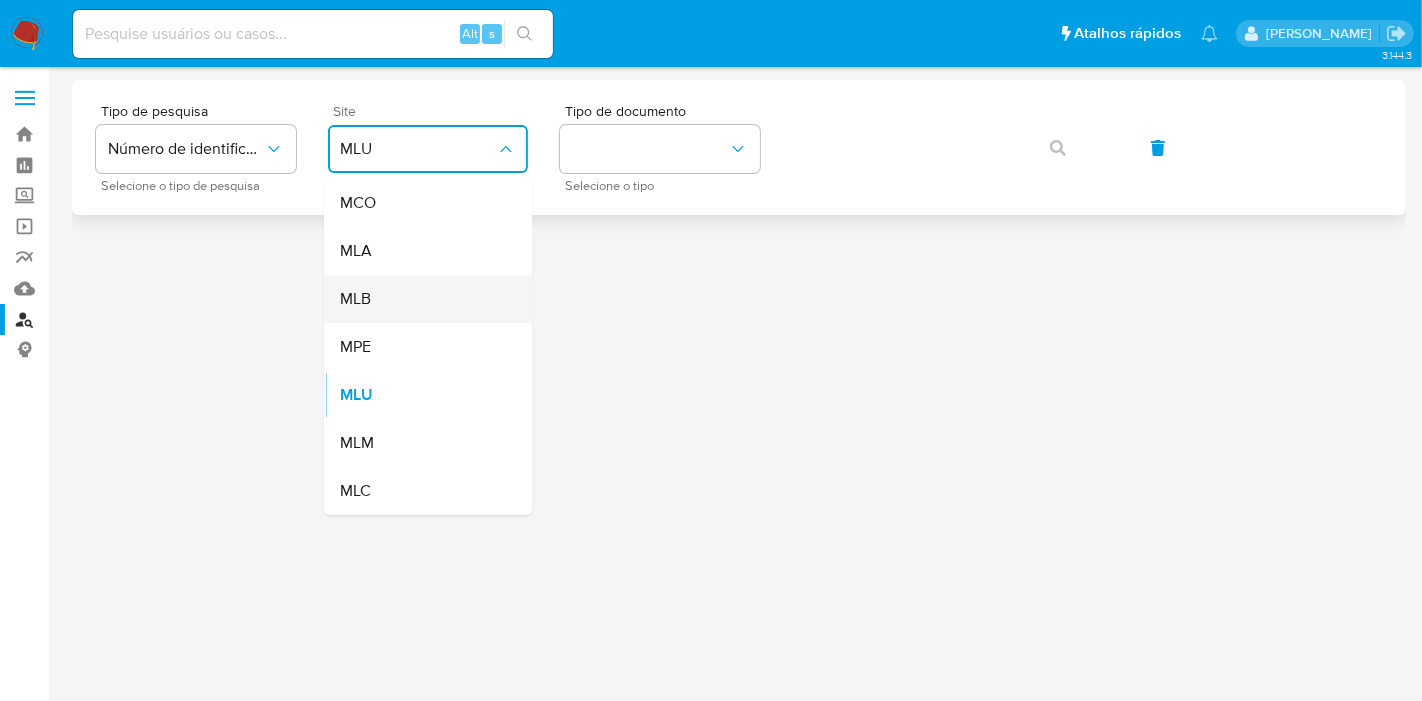 click on "MLB" at bounding box center [422, 299] 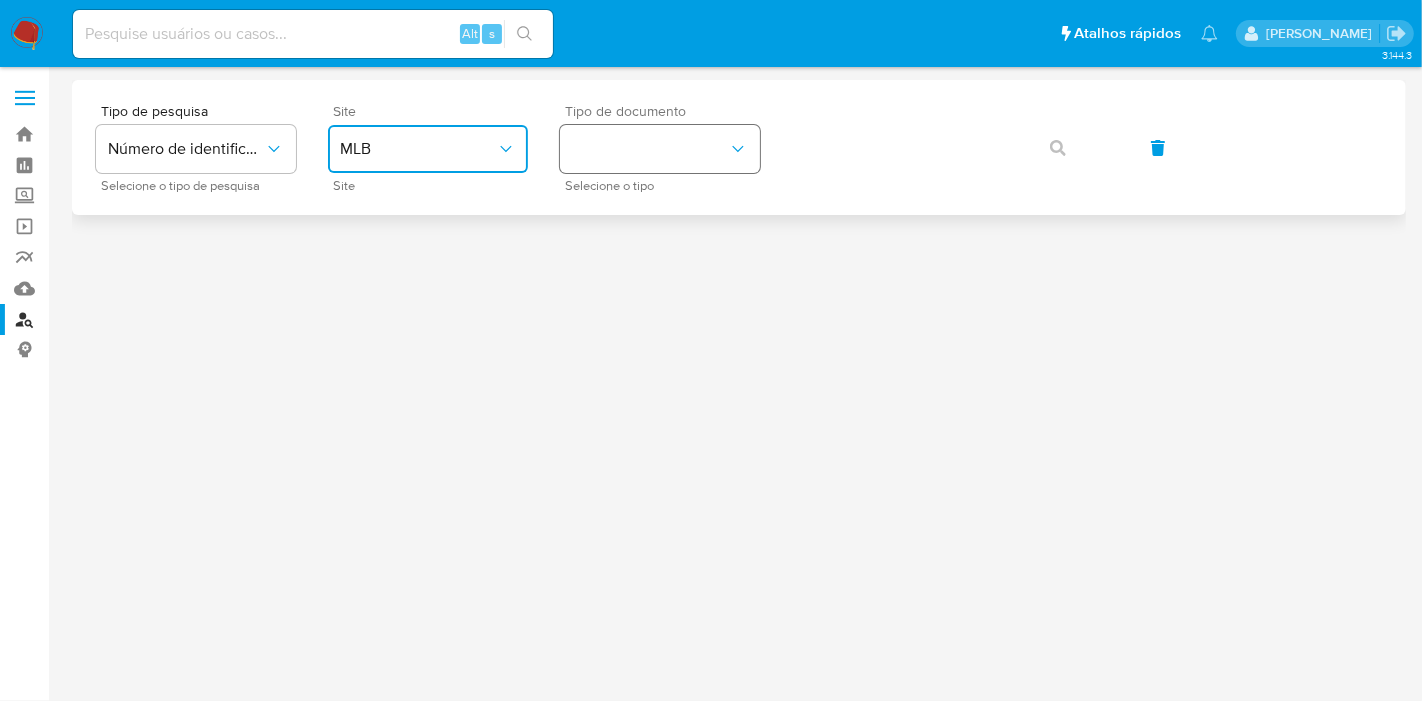 click at bounding box center [660, 149] 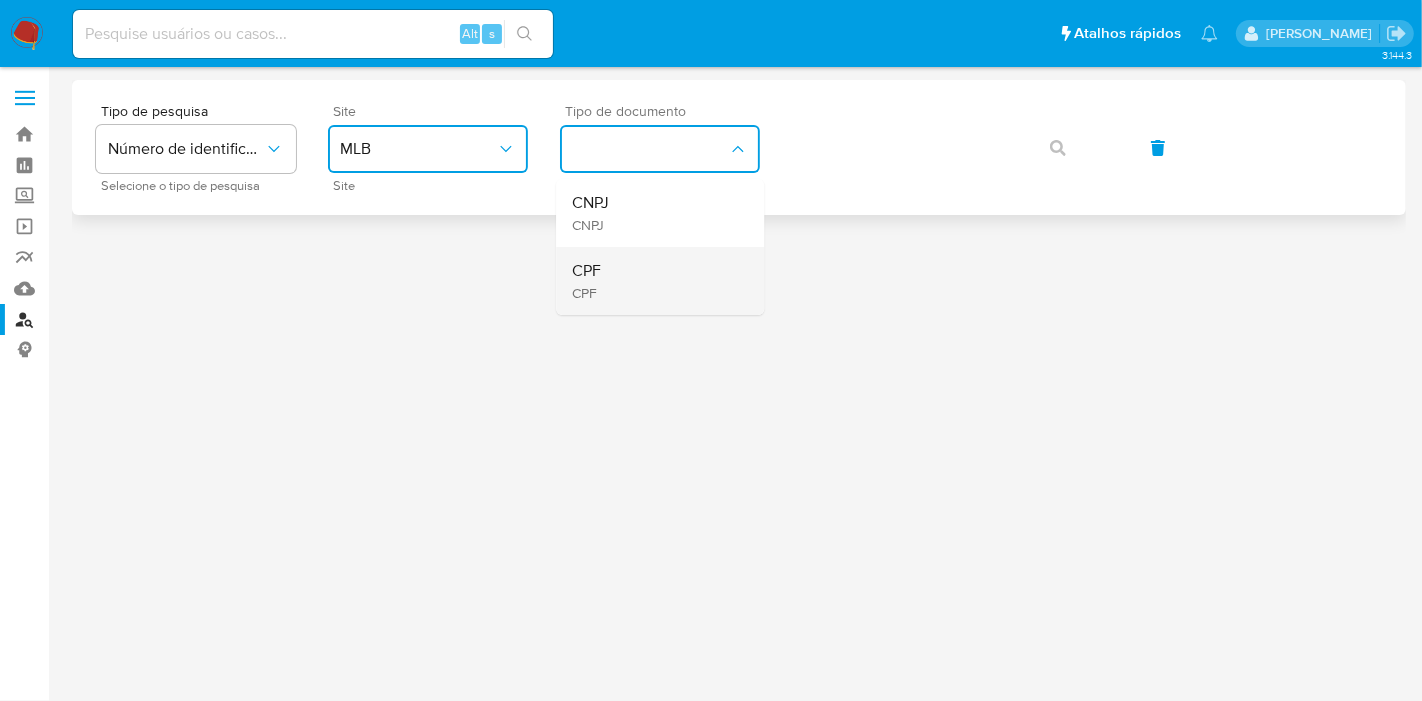 click on "CPF CPF" at bounding box center [654, 281] 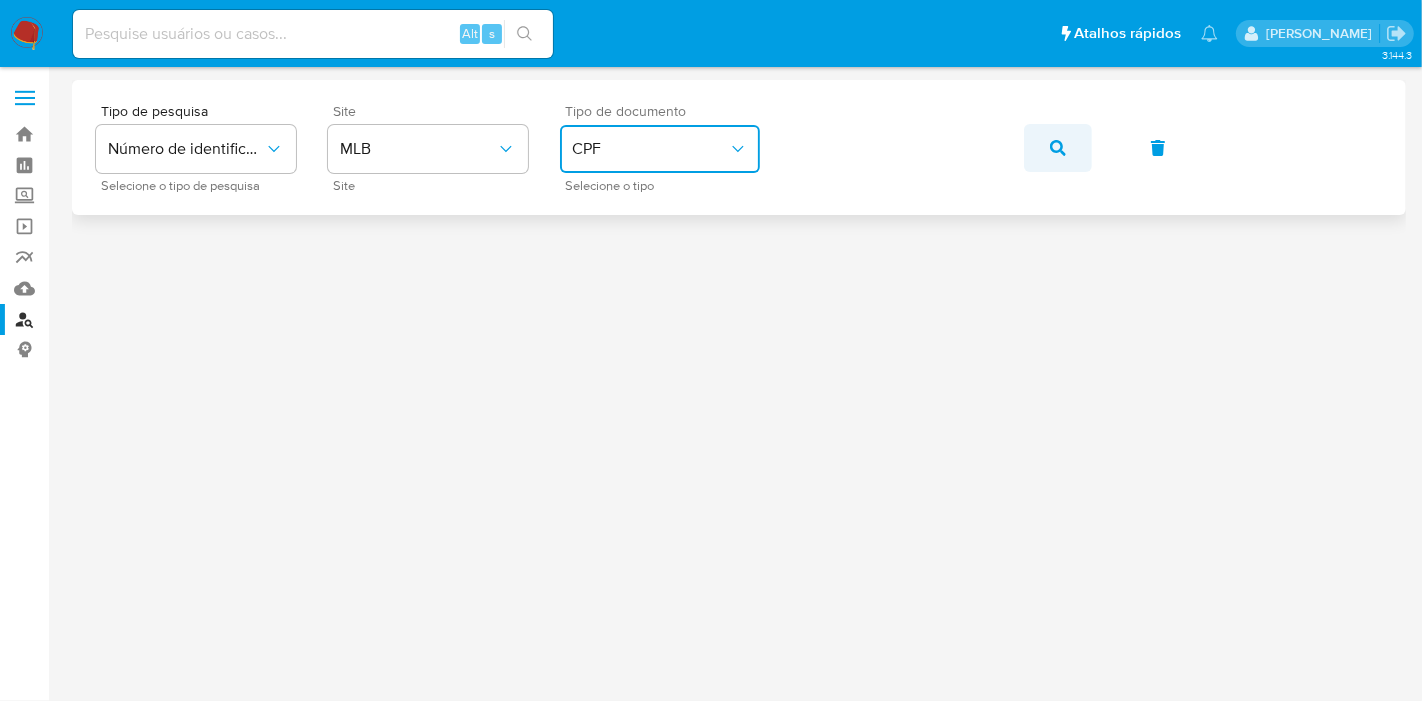 click 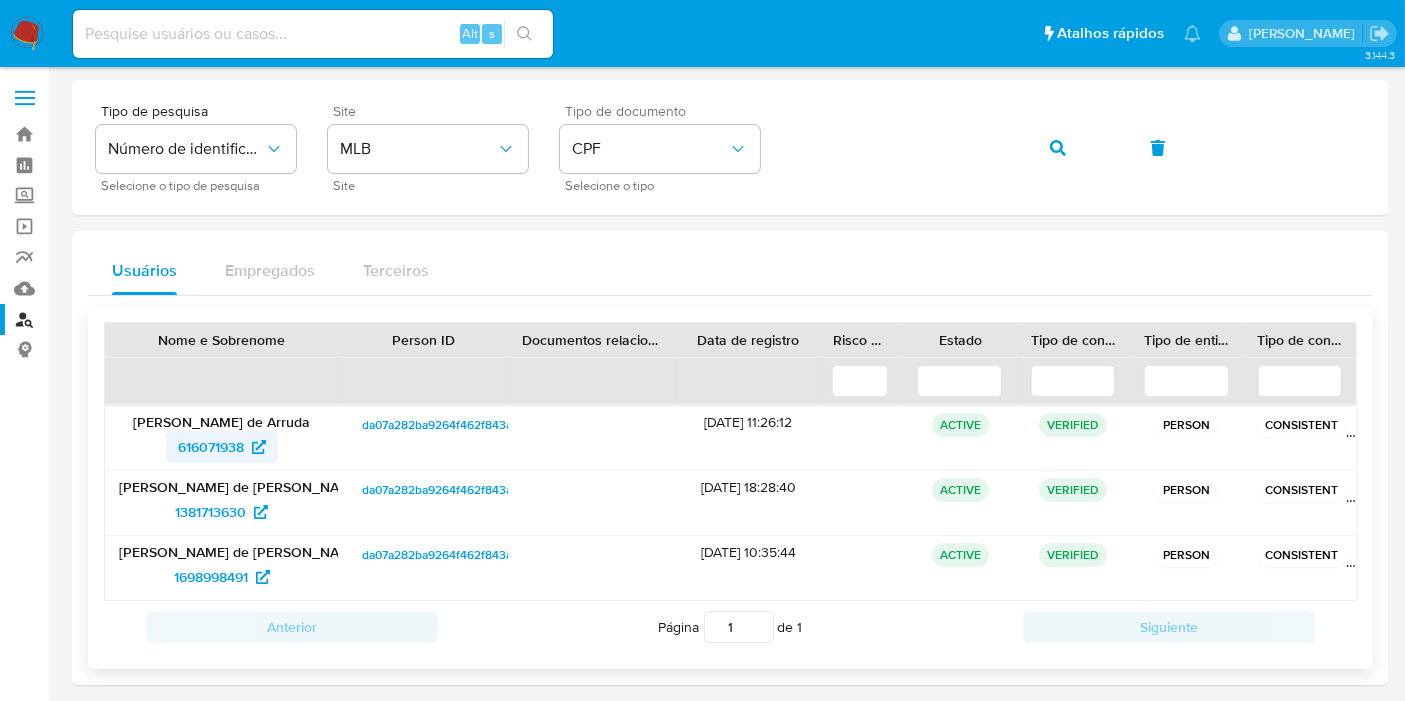 click on "616071938" at bounding box center (211, 447) 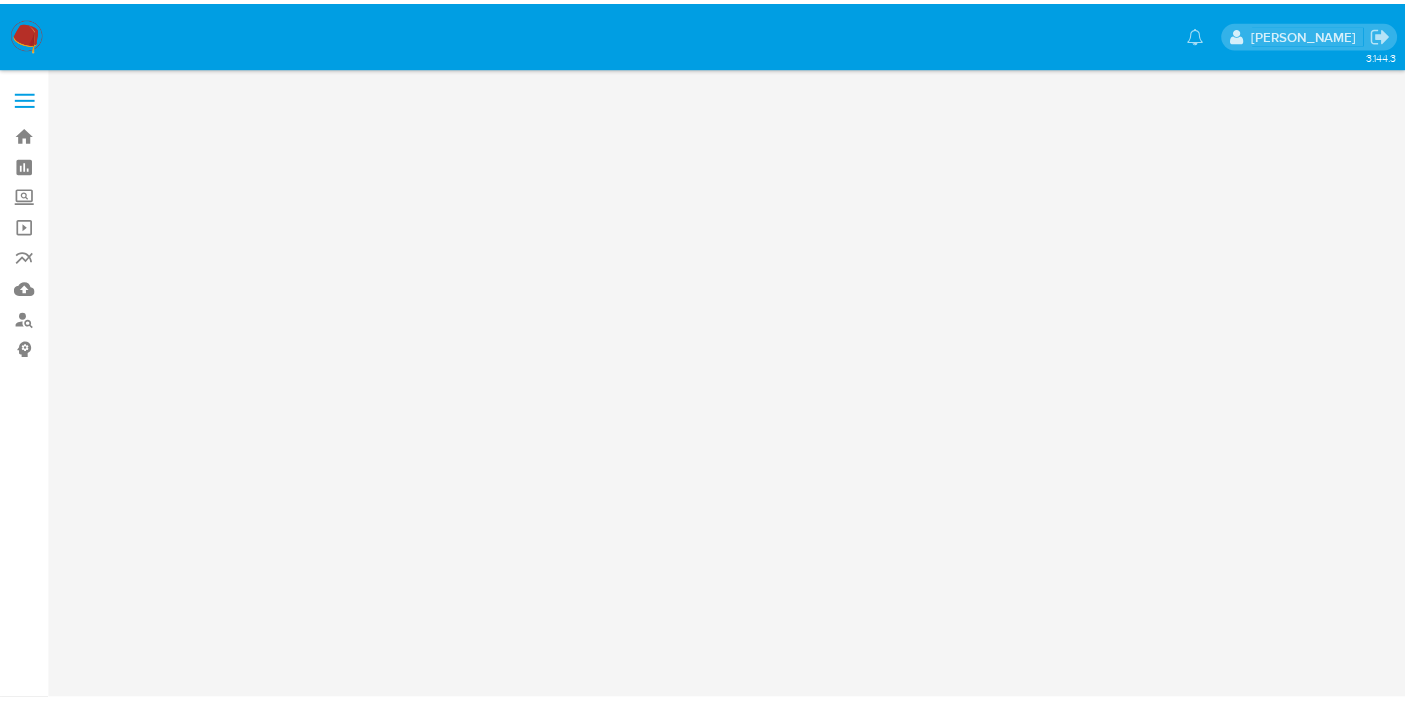 scroll, scrollTop: 0, scrollLeft: 0, axis: both 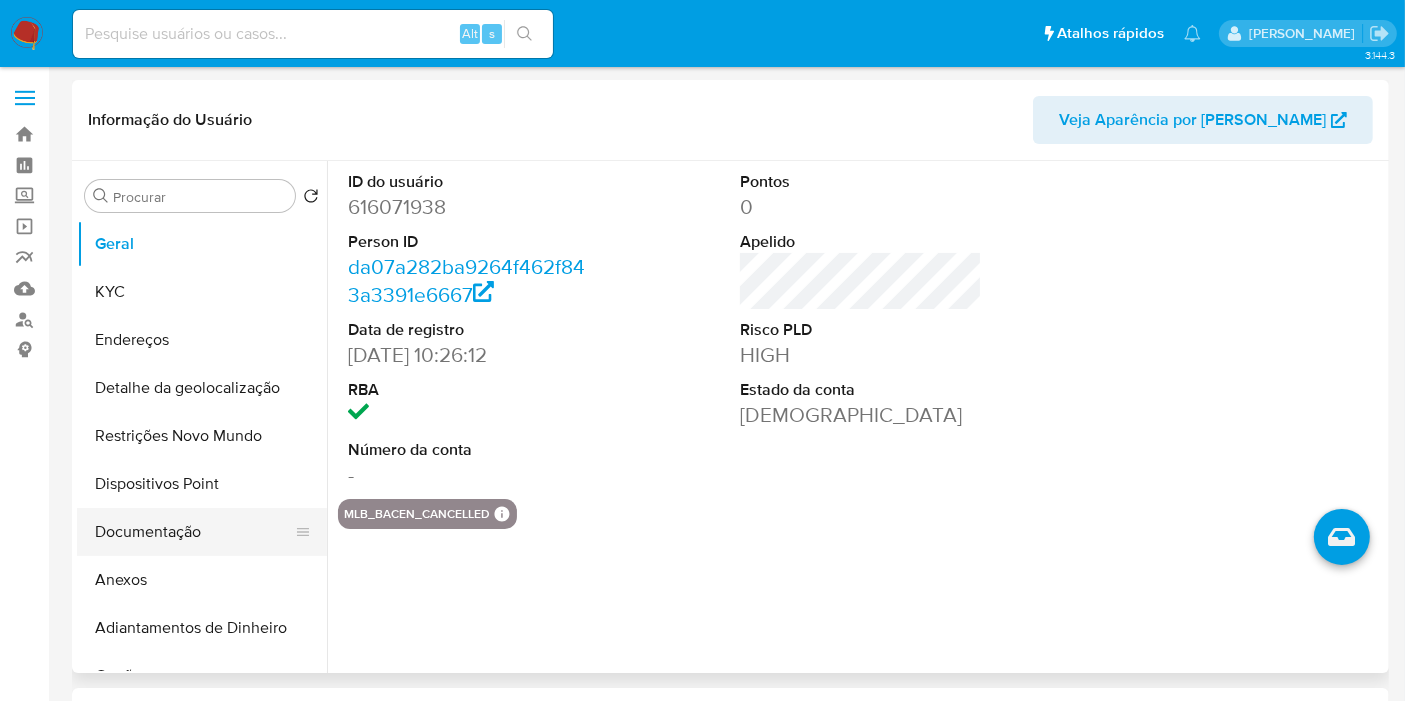 click on "Documentação" at bounding box center (194, 532) 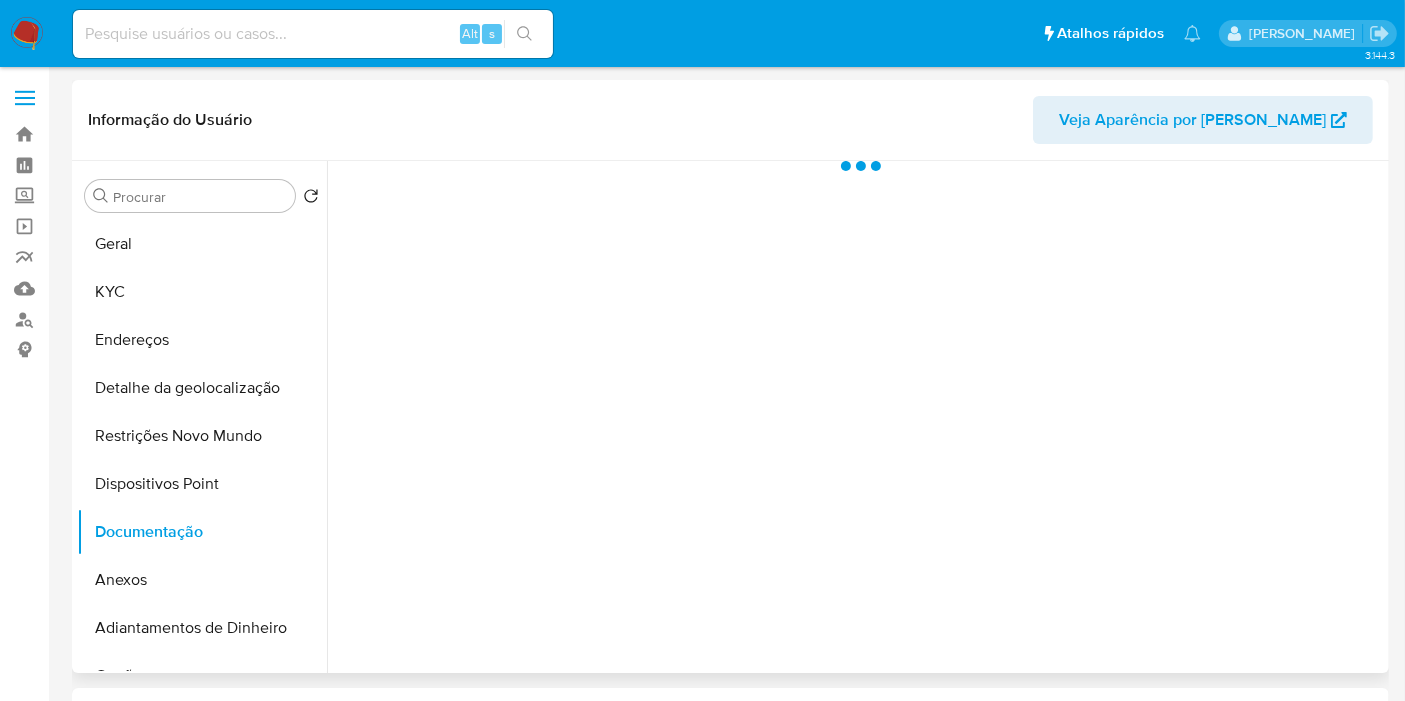 select on "10" 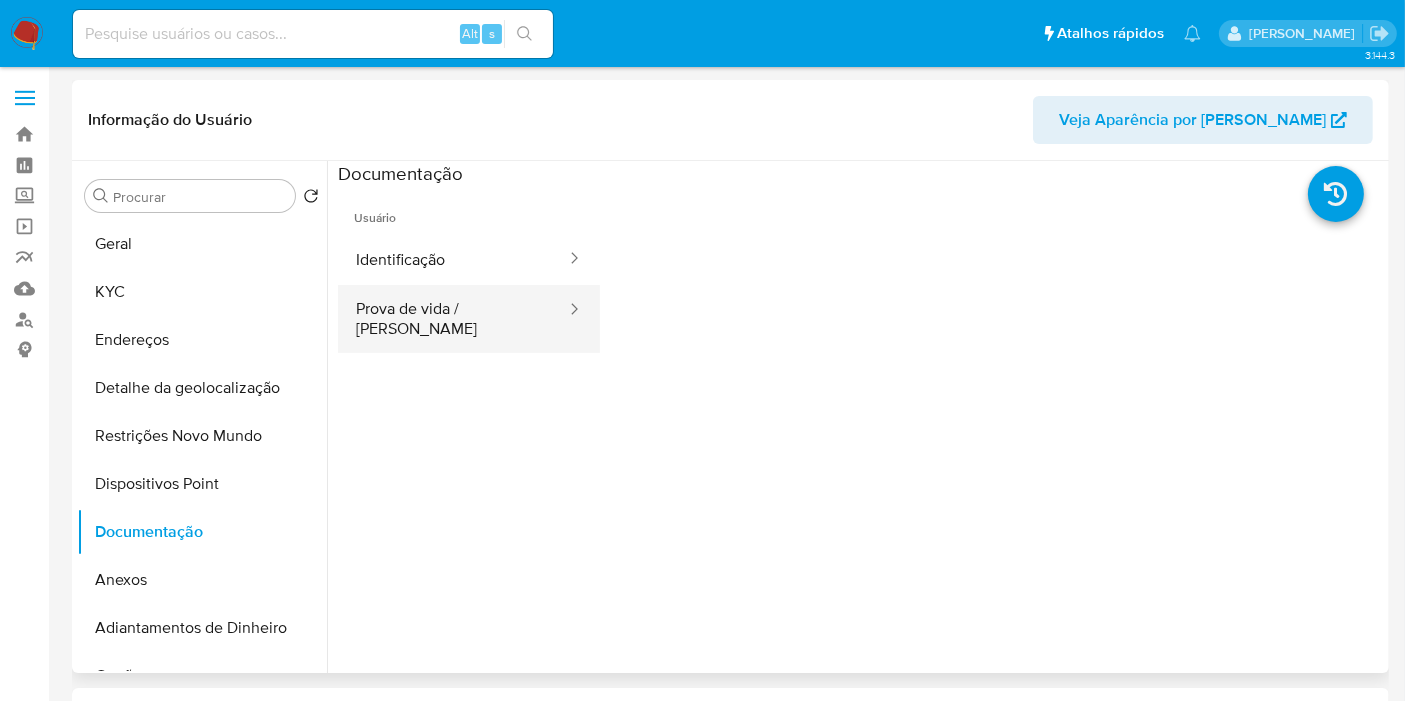 click on "Prova de vida / [PERSON_NAME]" at bounding box center [453, 319] 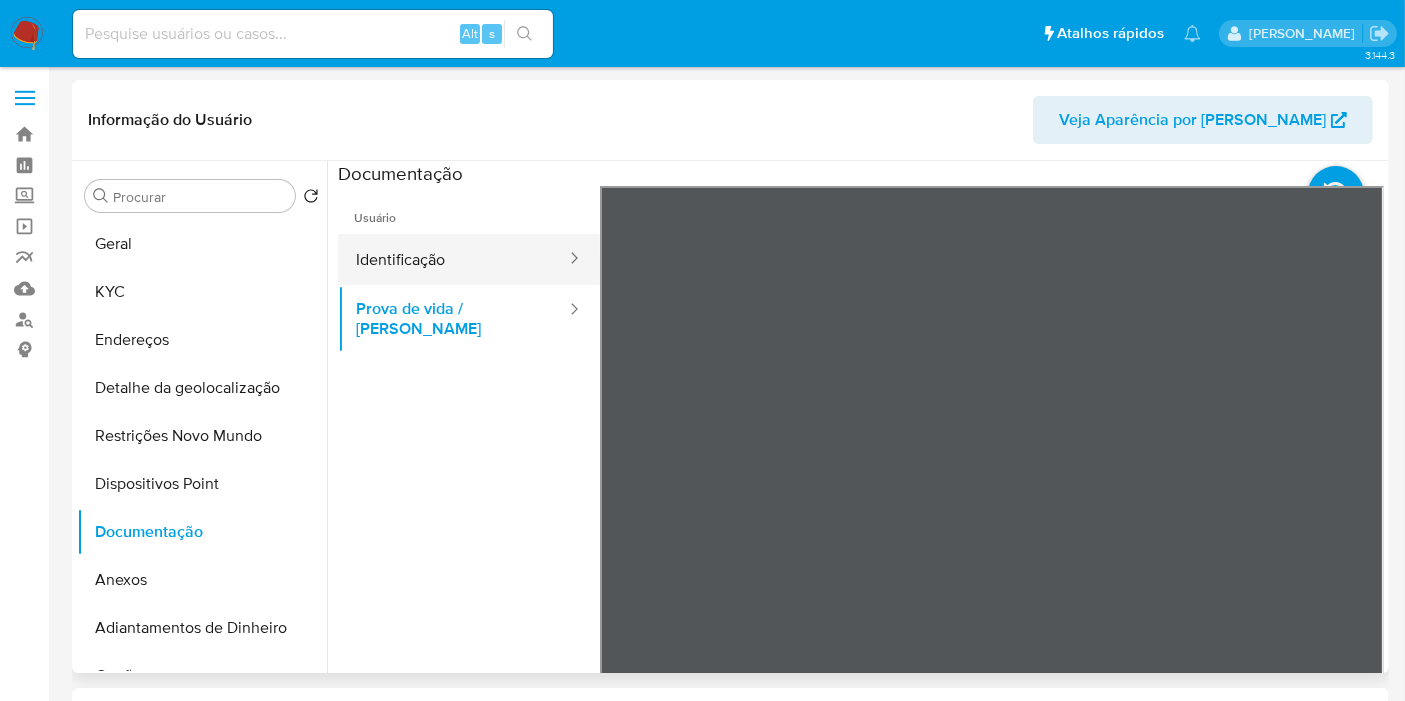 click on "Identificação" at bounding box center [453, 259] 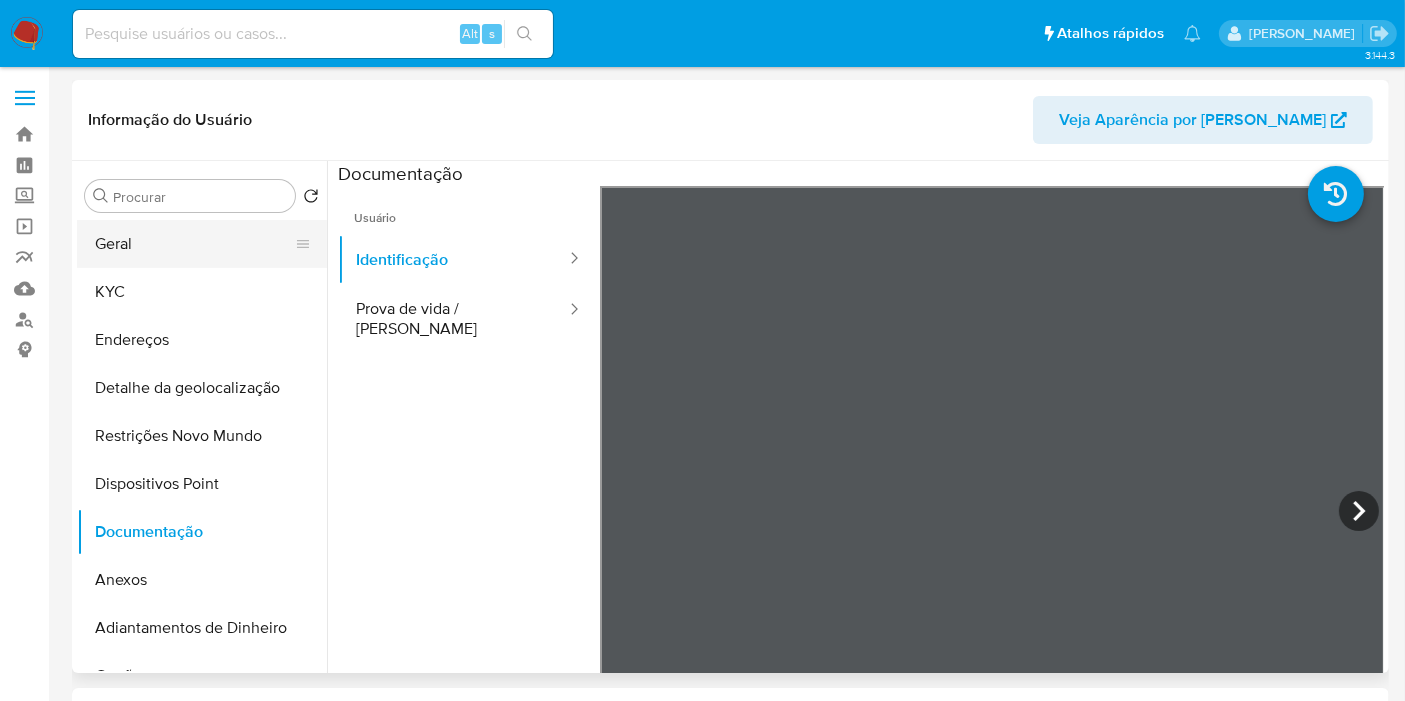 click on "Geral" at bounding box center [194, 244] 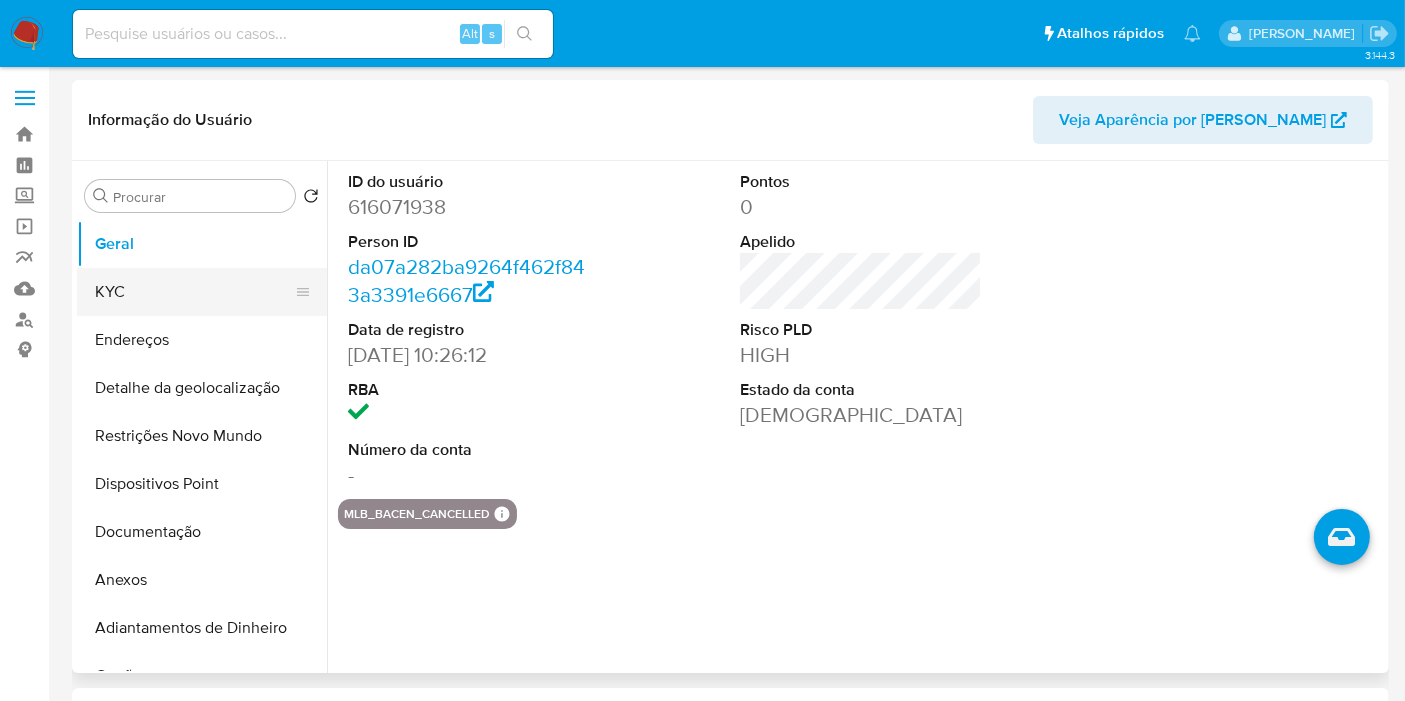 click on "KYC" at bounding box center [194, 292] 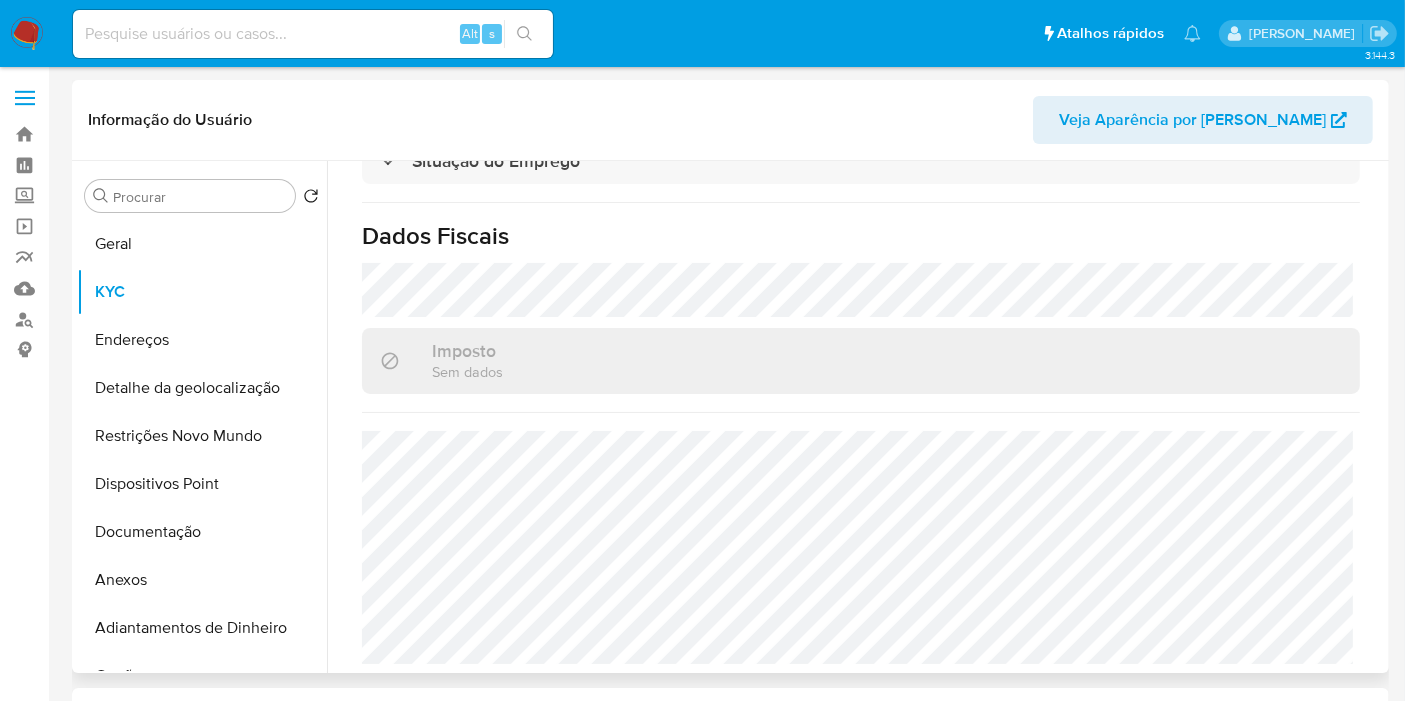 scroll, scrollTop: 928, scrollLeft: 0, axis: vertical 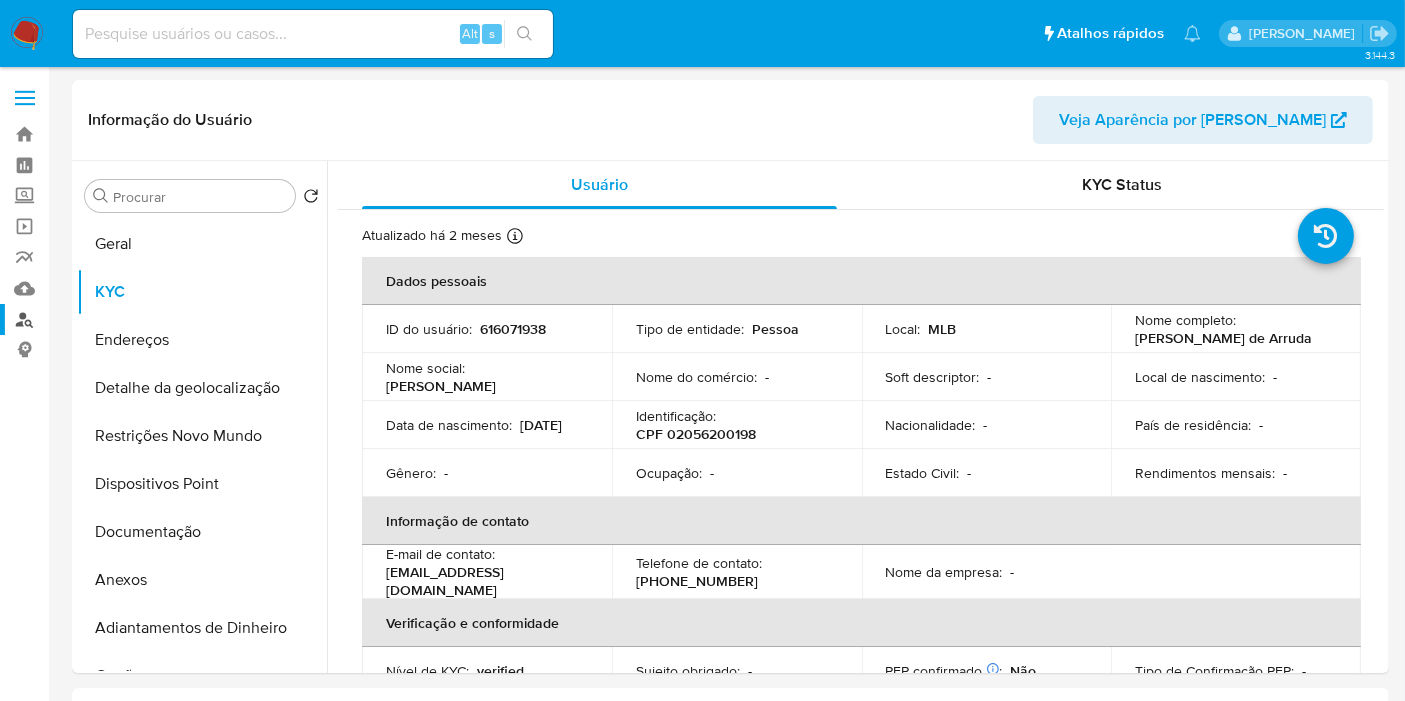 click on "Localizador de pessoas" at bounding box center [119, 319] 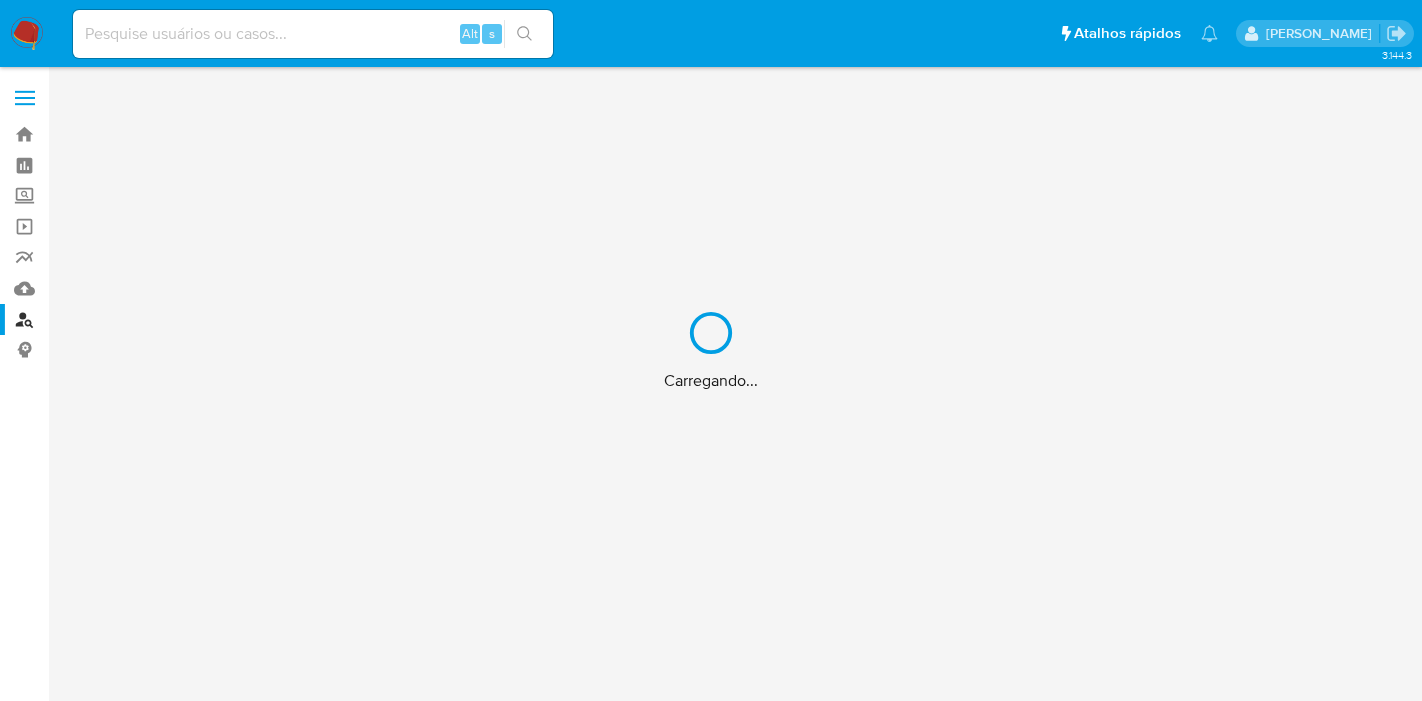 scroll, scrollTop: 0, scrollLeft: 0, axis: both 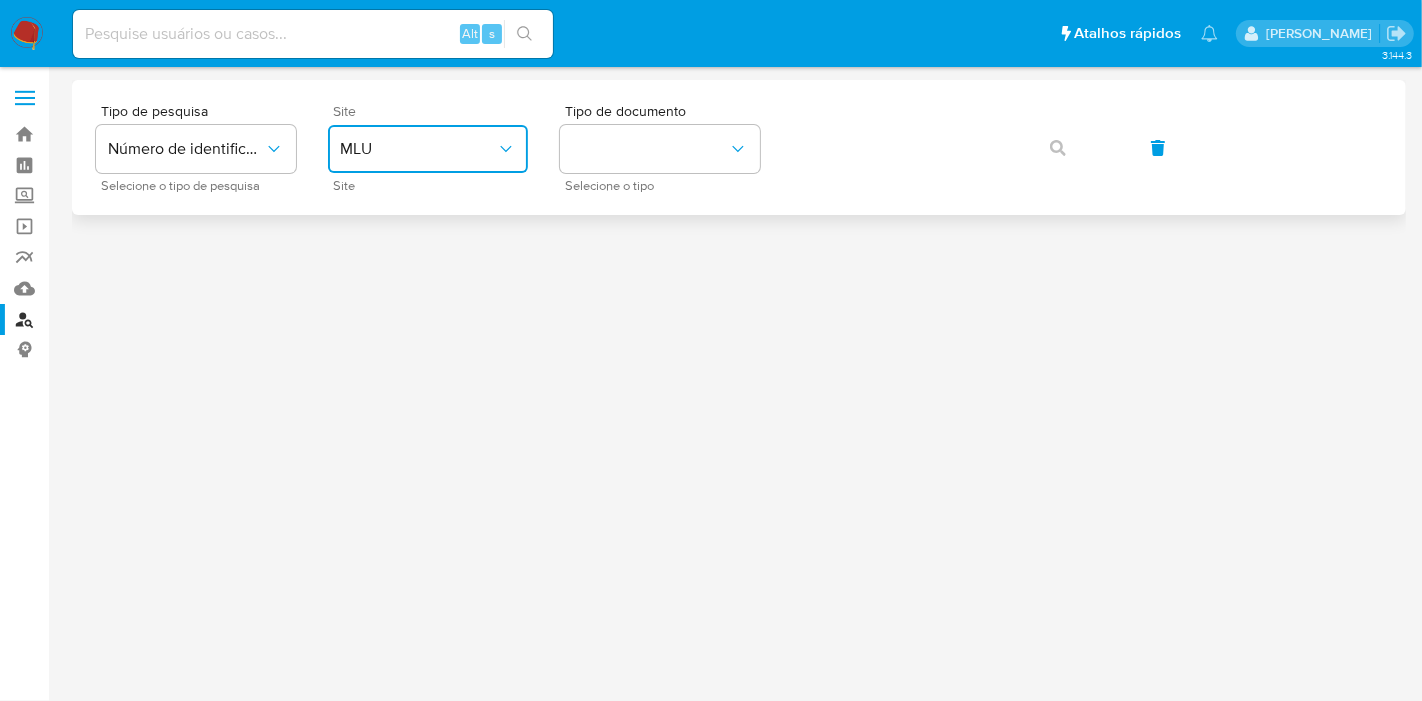 click on "MLU" at bounding box center [428, 149] 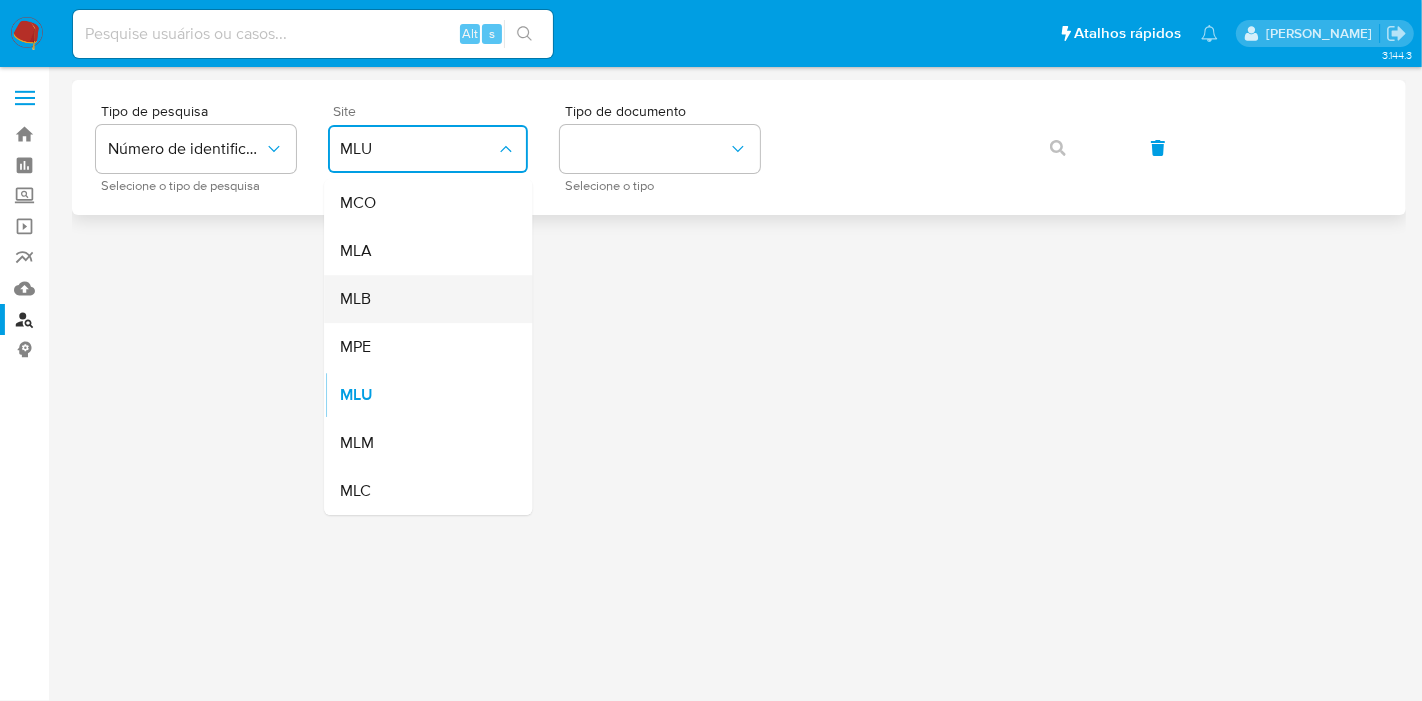 click on "MLB" at bounding box center (422, 299) 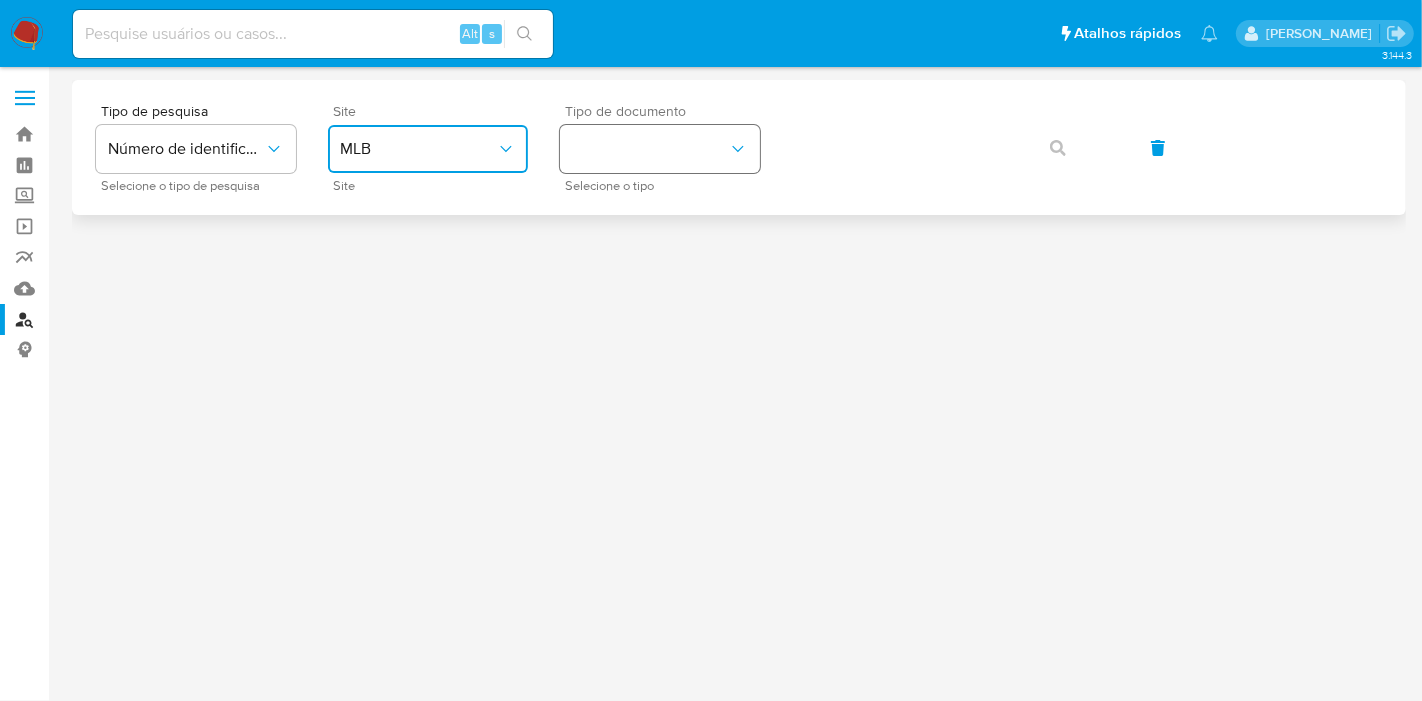 click at bounding box center [660, 149] 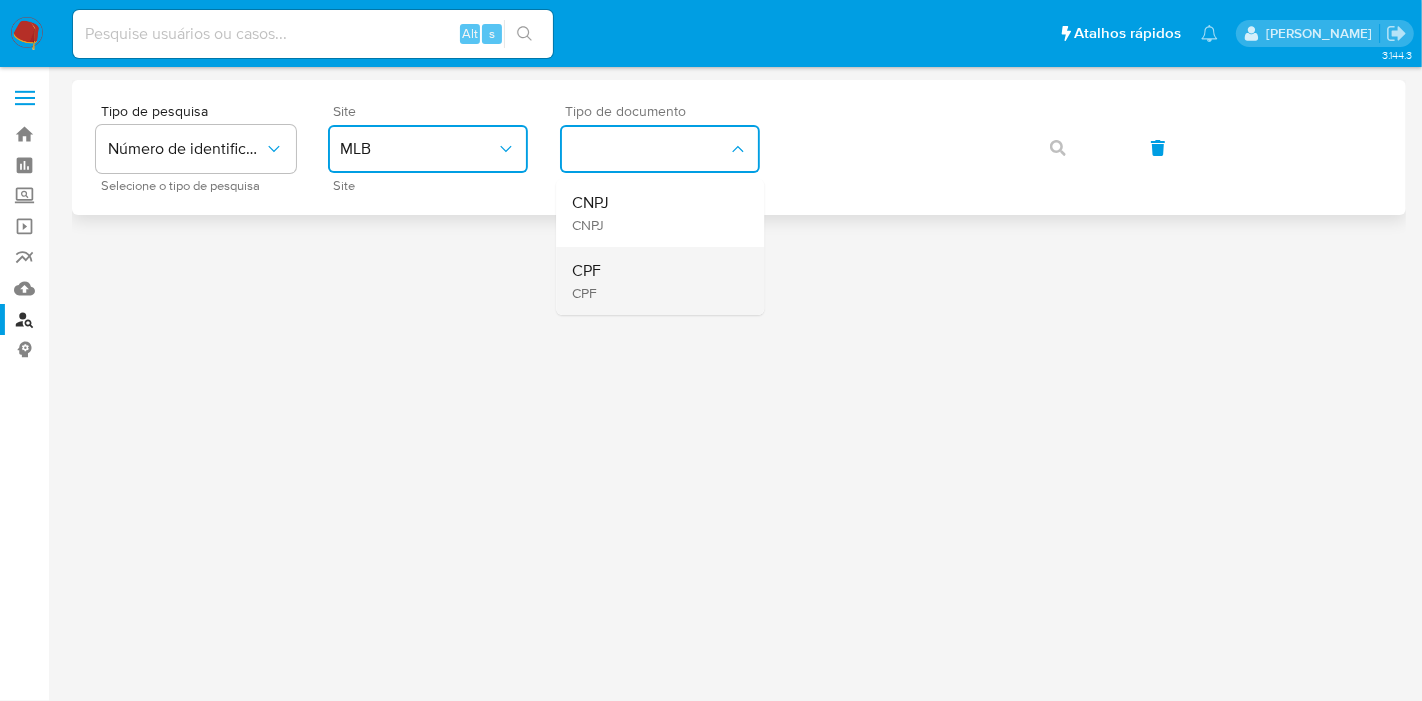 click on "CPF CPF" at bounding box center (654, 281) 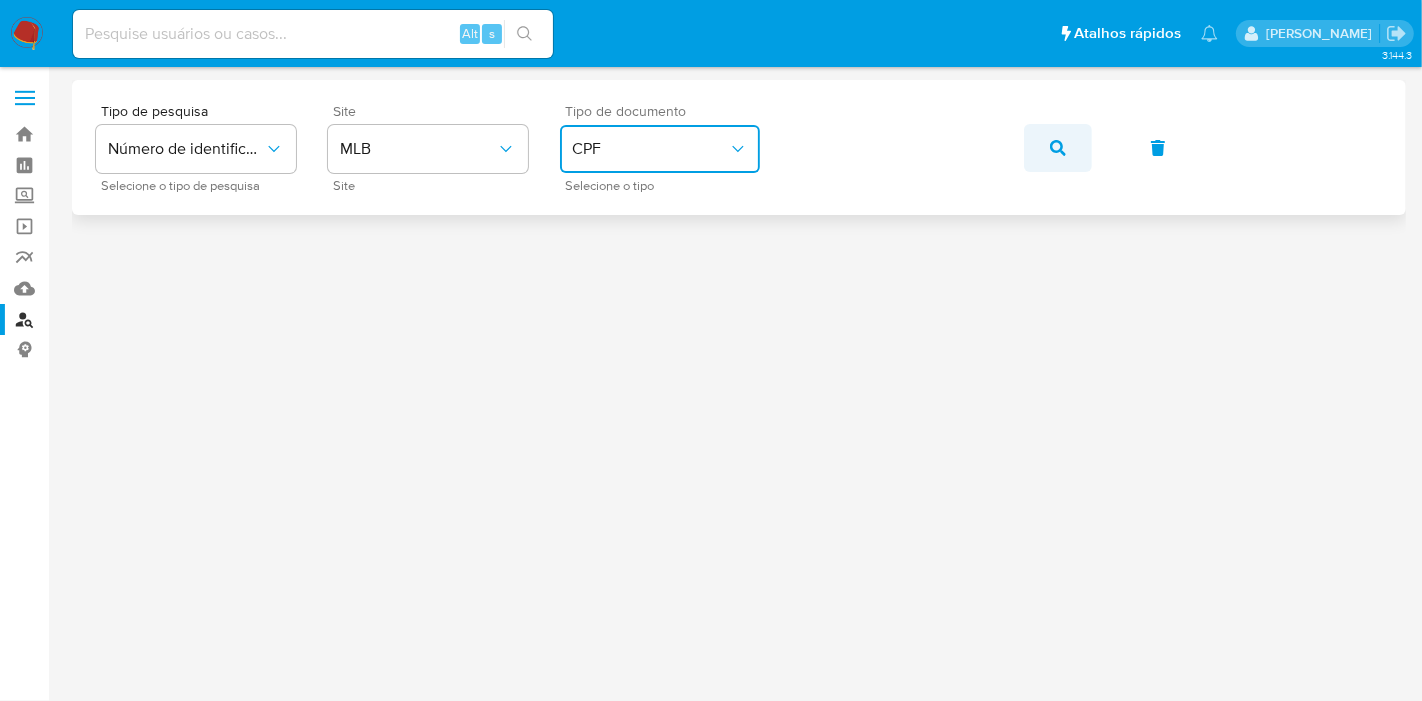 click 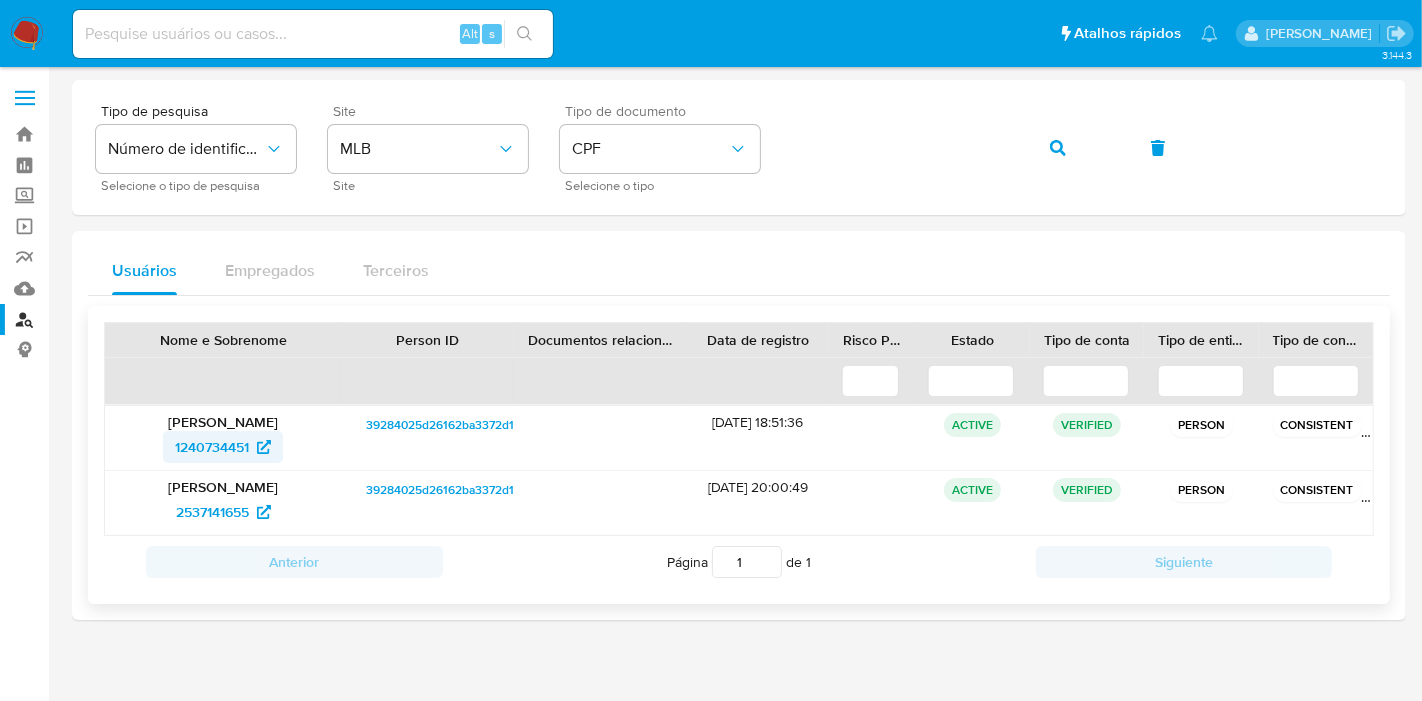 click on "1240734451" at bounding box center (212, 447) 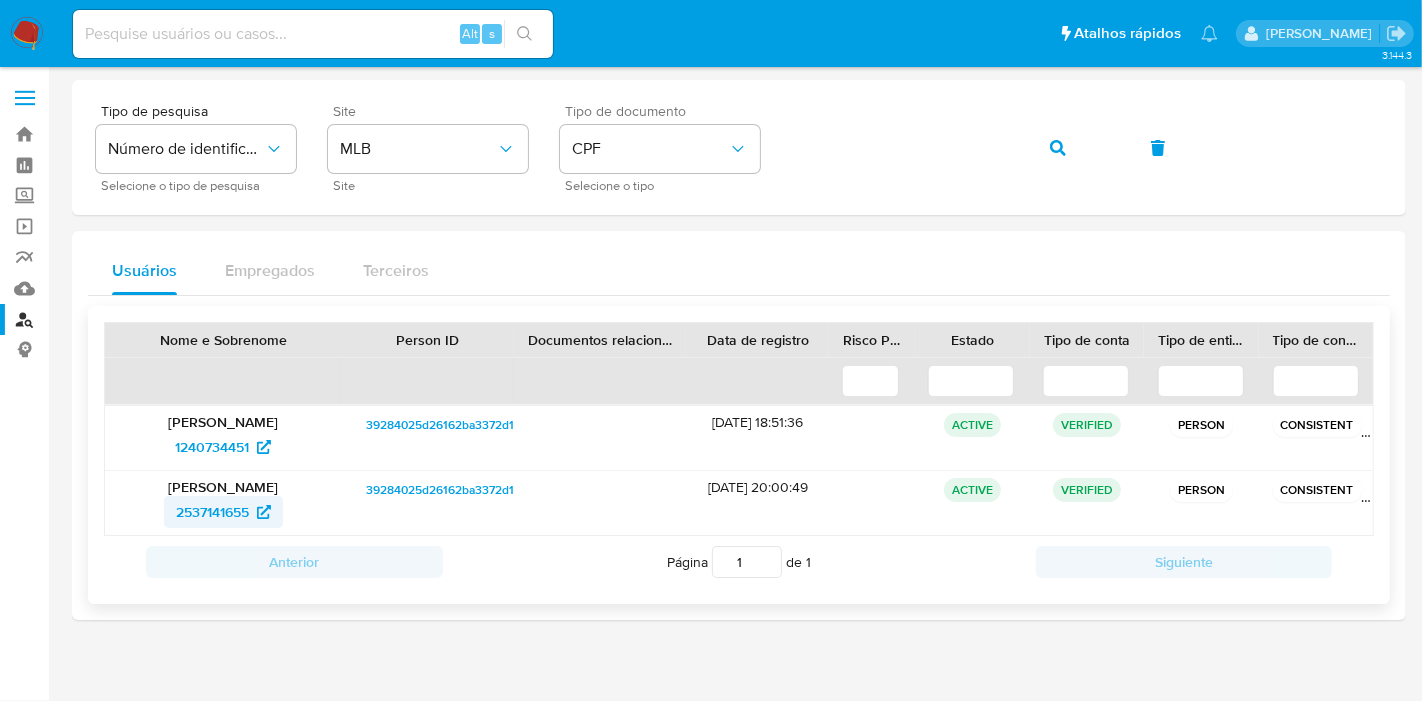 click on "2537141655" at bounding box center [212, 512] 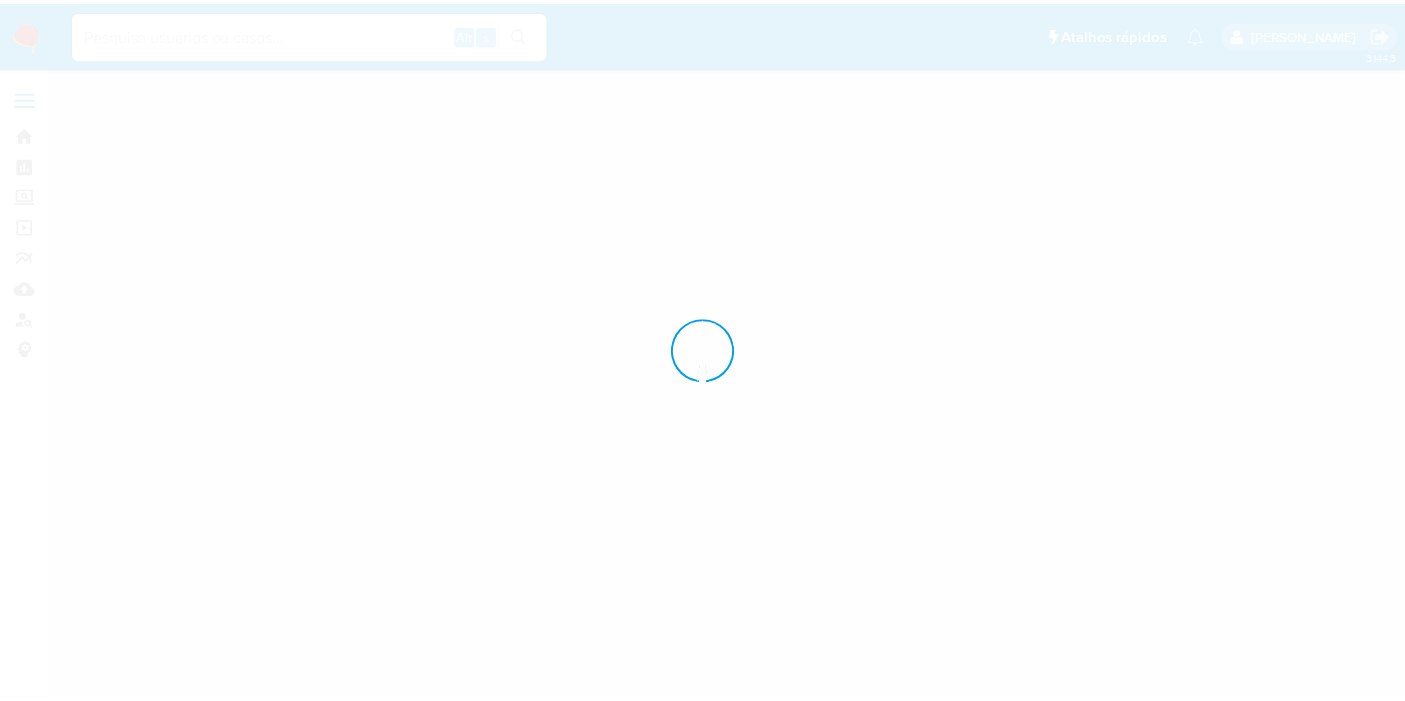 scroll, scrollTop: 0, scrollLeft: 0, axis: both 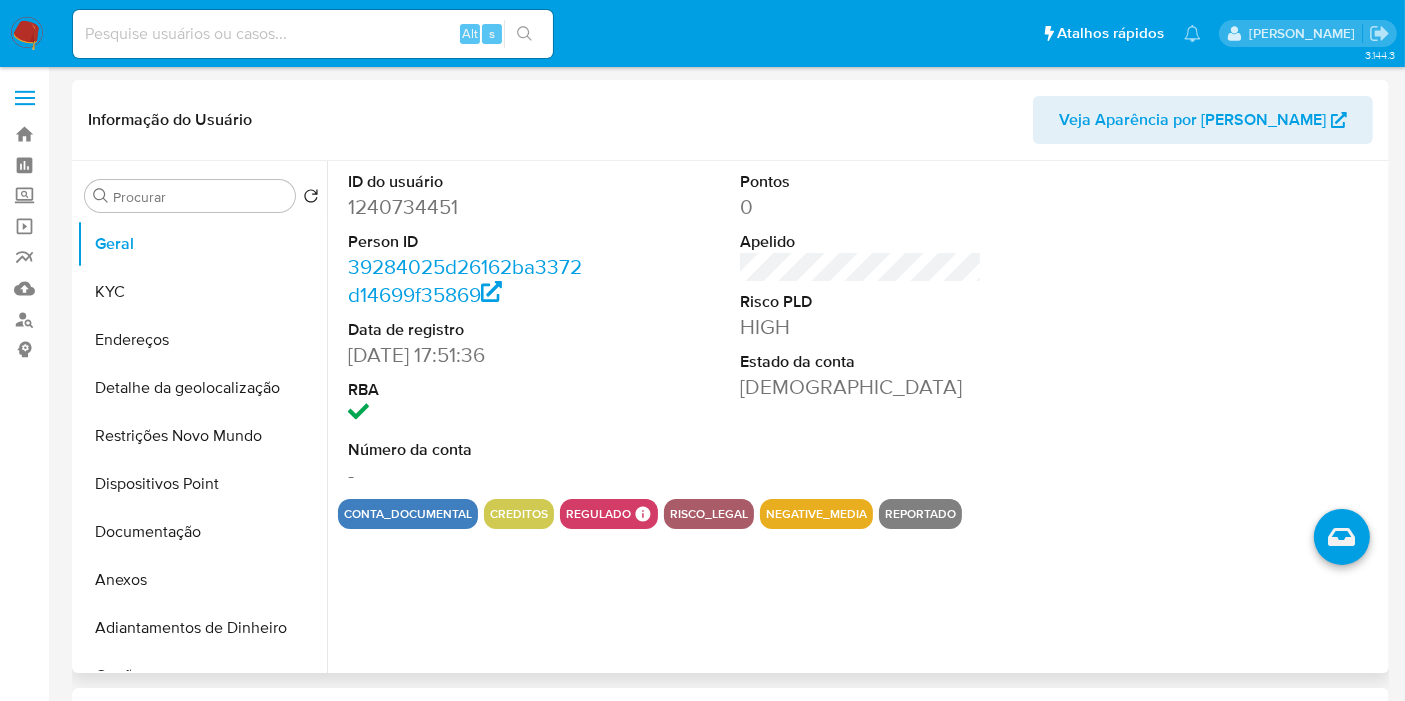 select on "10" 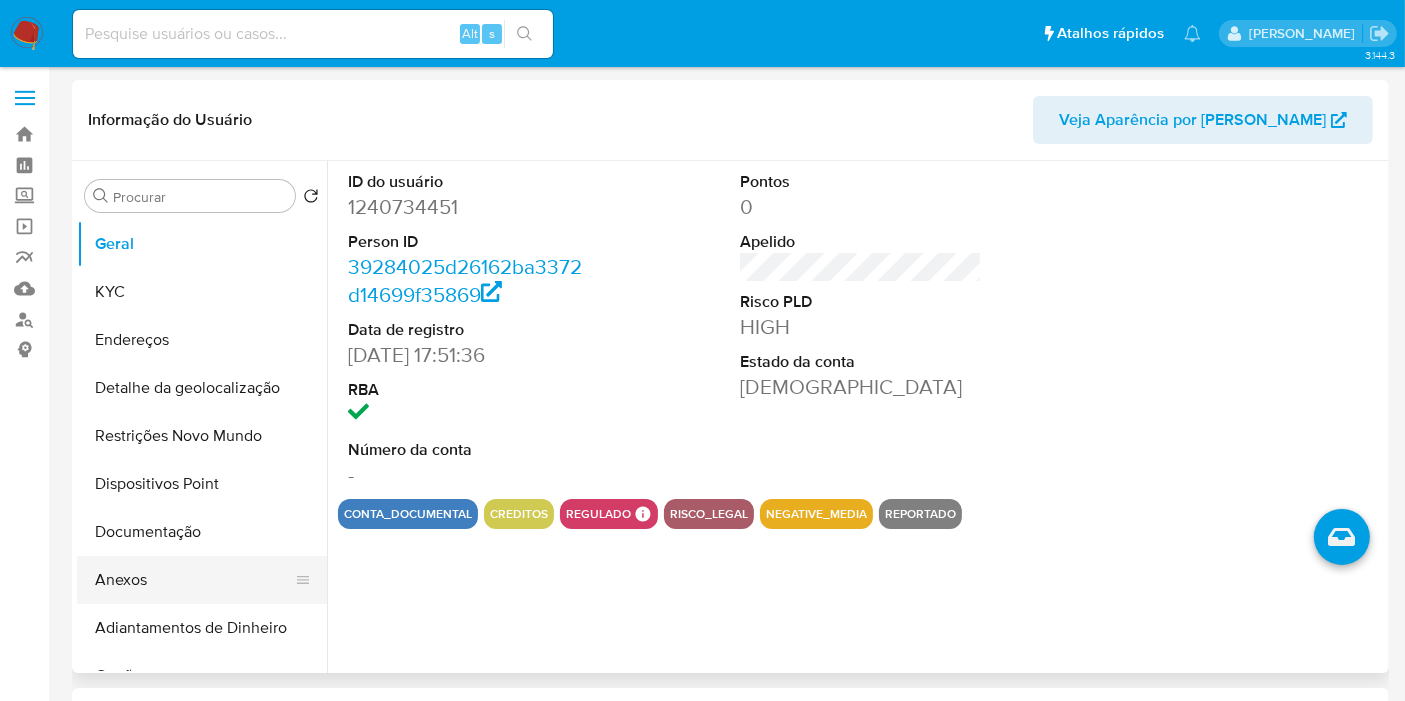 click on "Anexos" at bounding box center (194, 580) 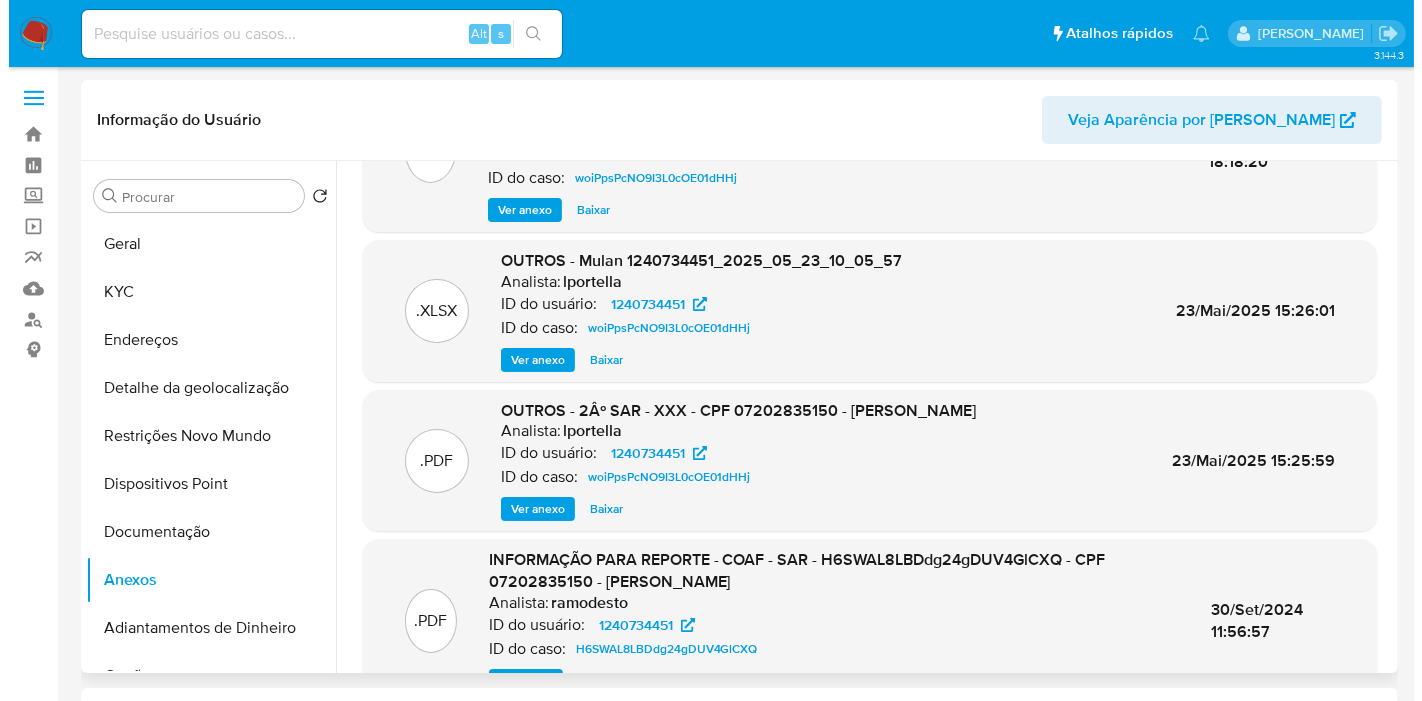 scroll, scrollTop: 211, scrollLeft: 0, axis: vertical 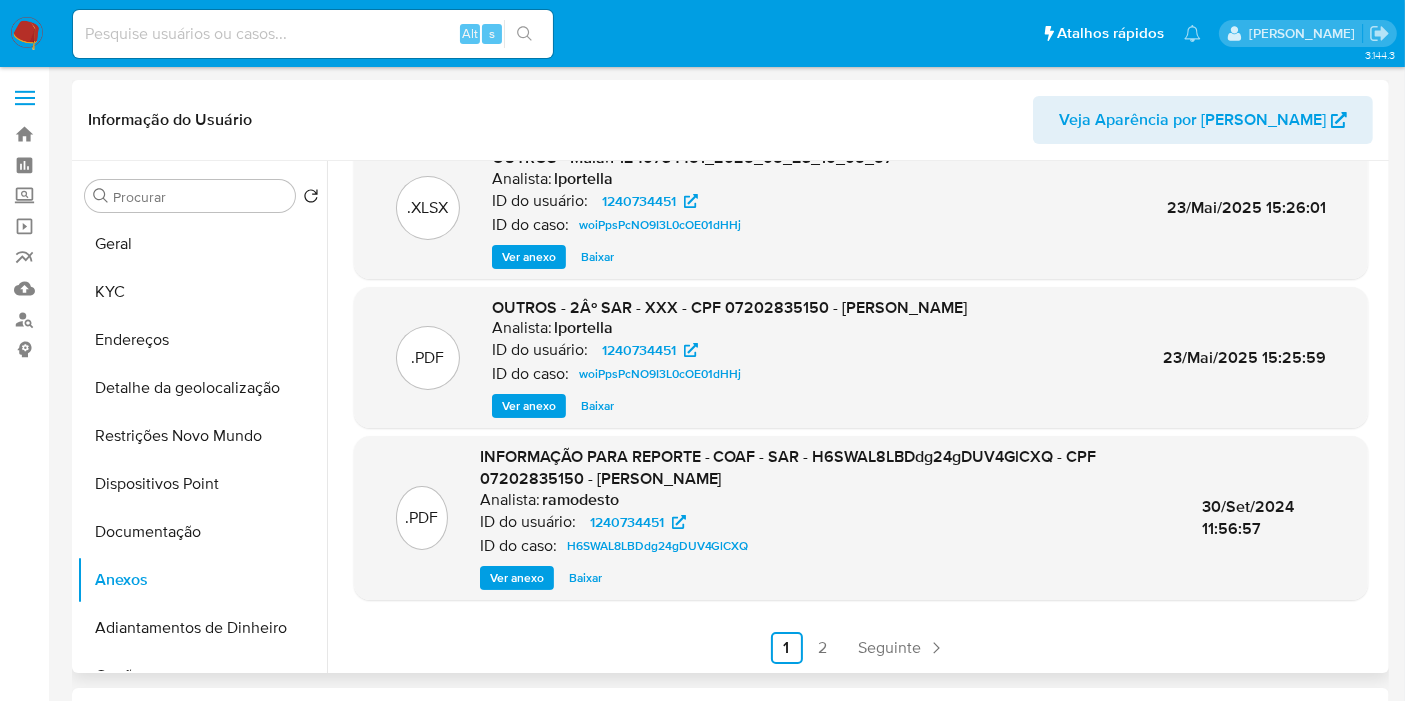click on "Ver anexo" at bounding box center [517, 578] 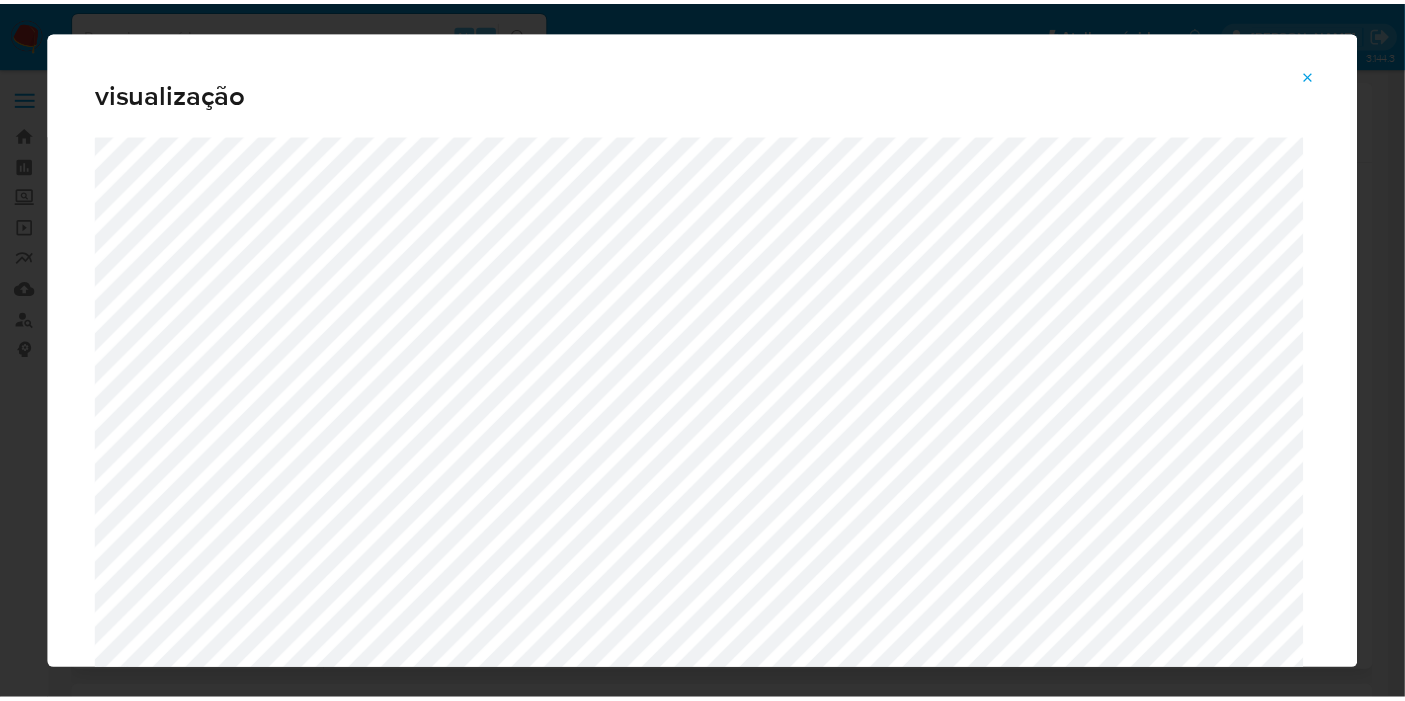 scroll, scrollTop: 23, scrollLeft: 0, axis: vertical 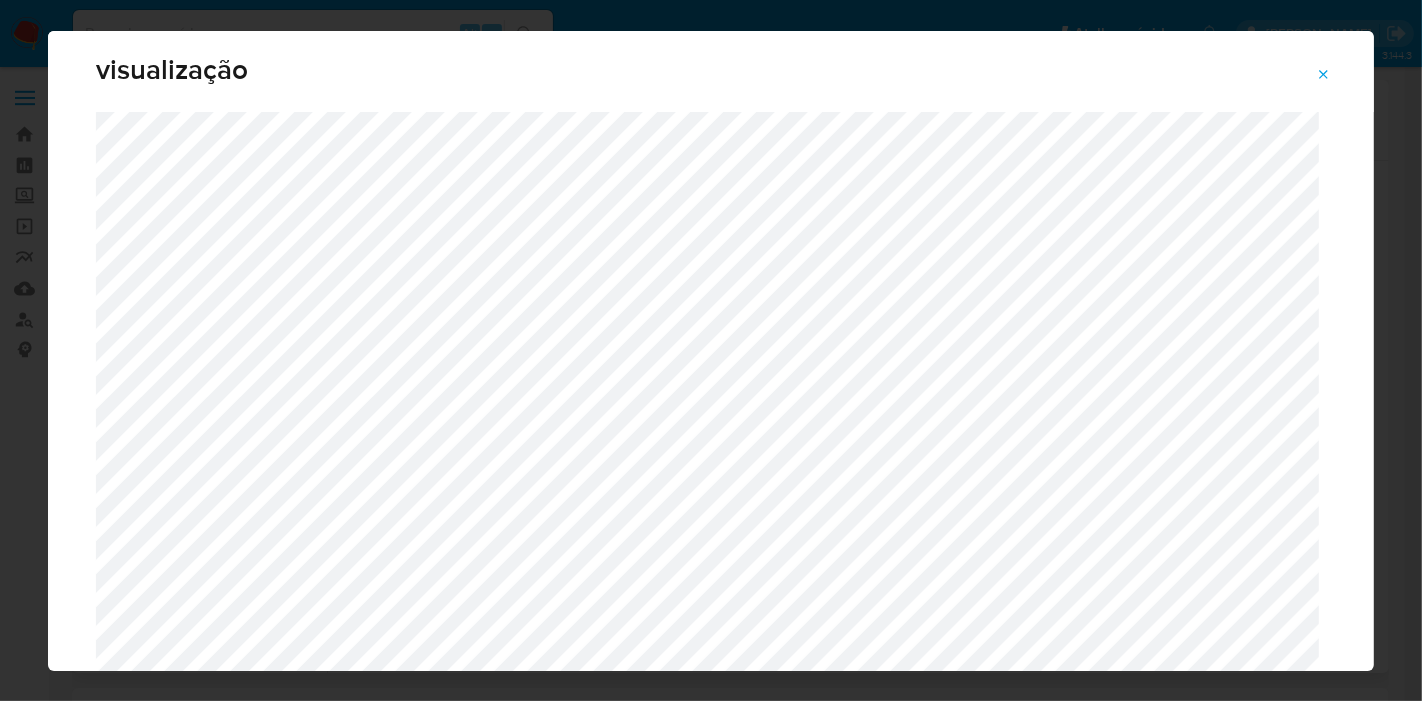 click 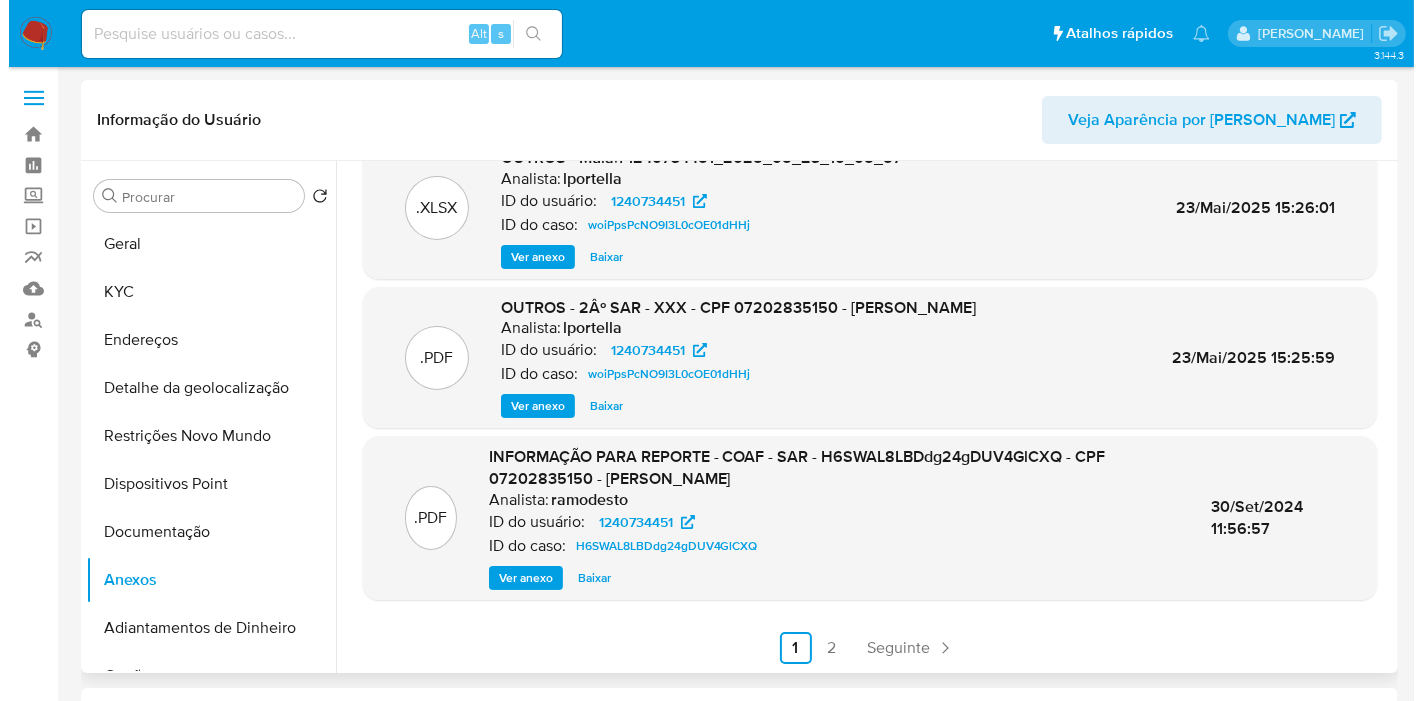 scroll, scrollTop: 0, scrollLeft: 0, axis: both 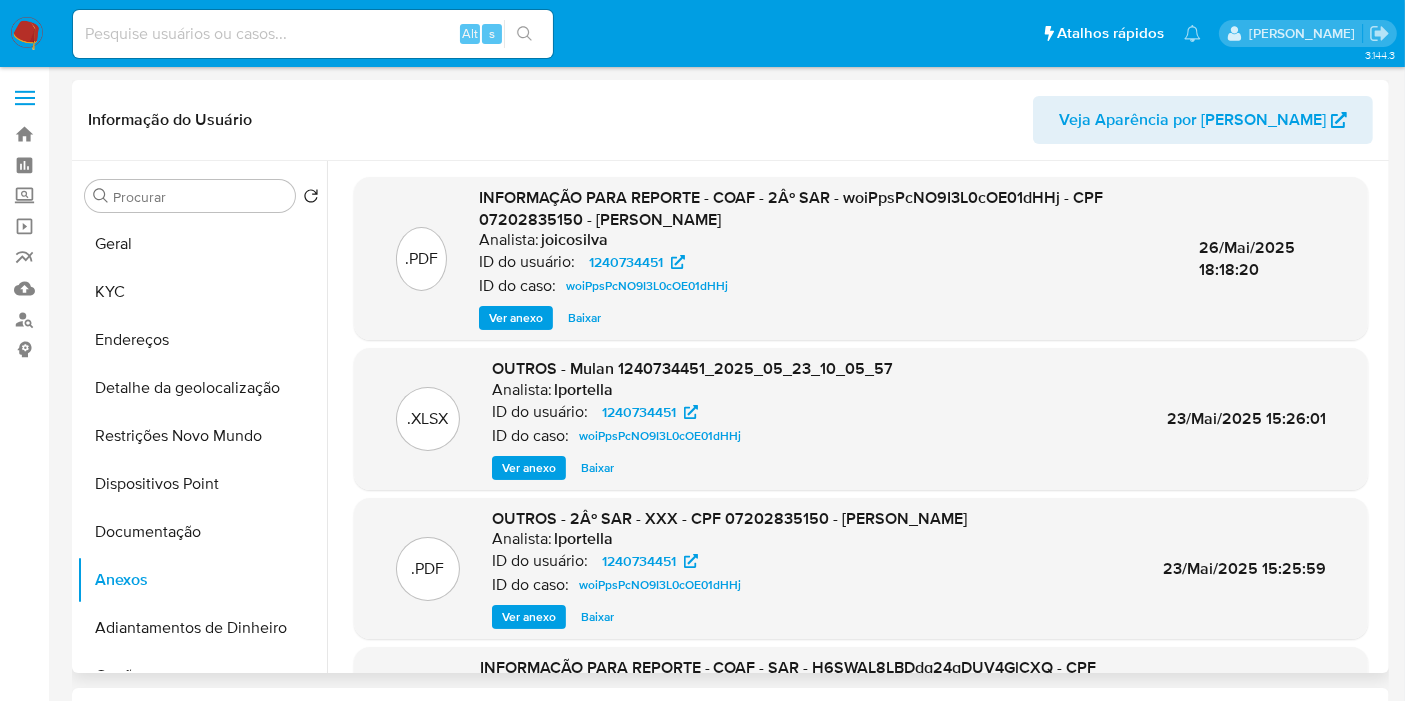 click on "Ver anexo" at bounding box center [516, 318] 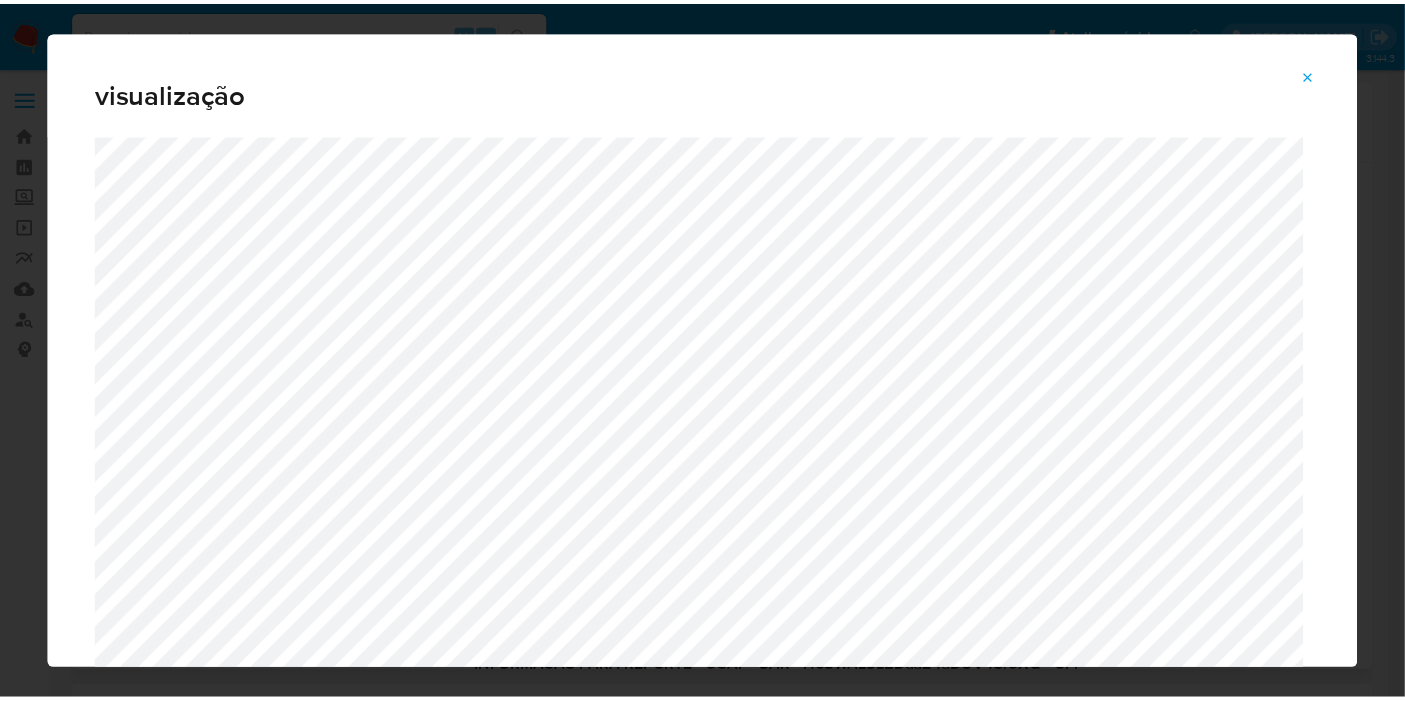 scroll, scrollTop: 23, scrollLeft: 0, axis: vertical 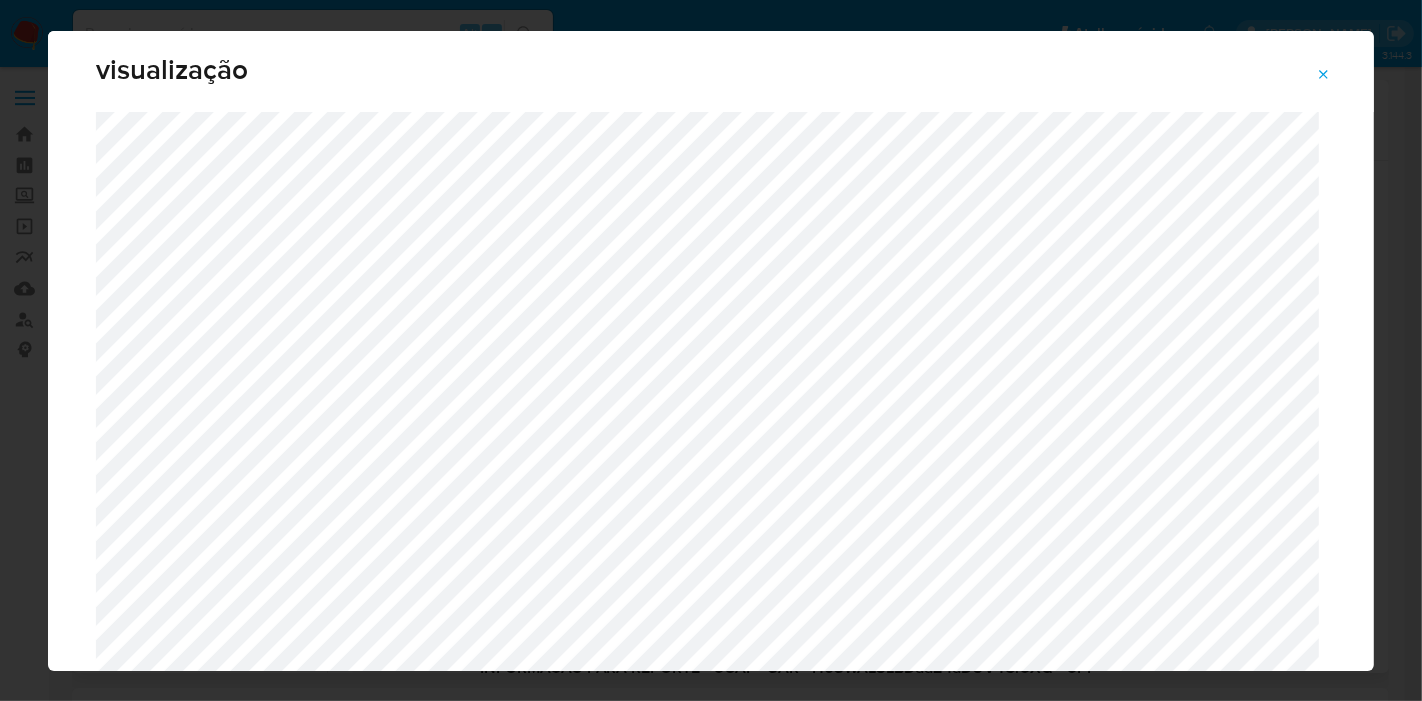 click 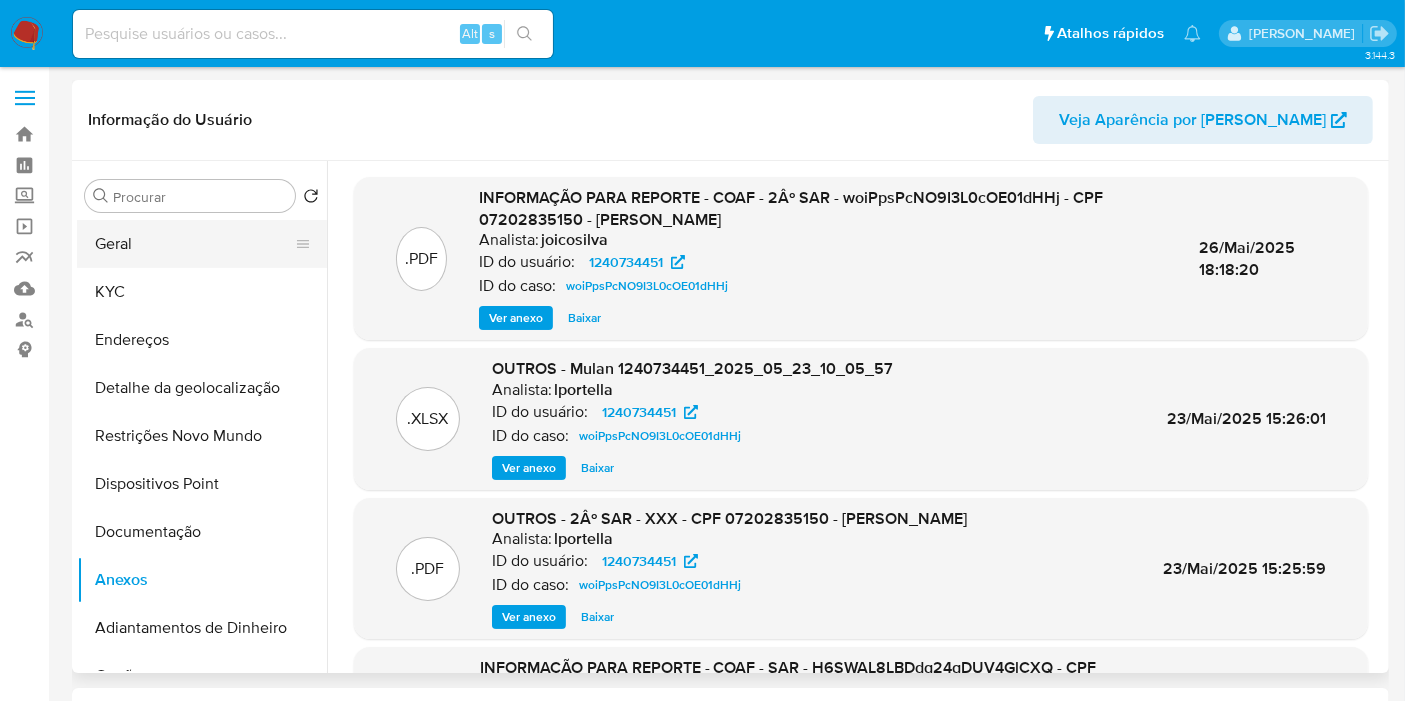 click on "Geral" at bounding box center [194, 244] 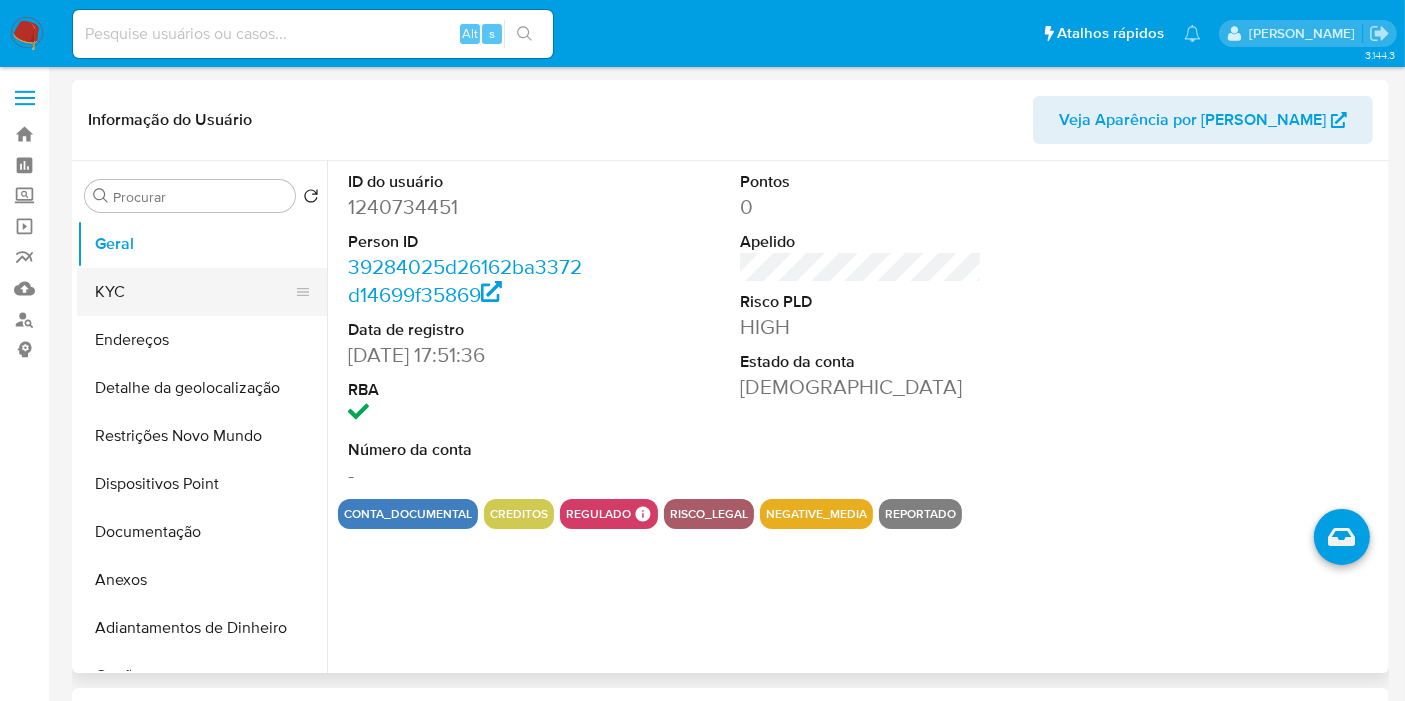 click on "KYC" at bounding box center (194, 292) 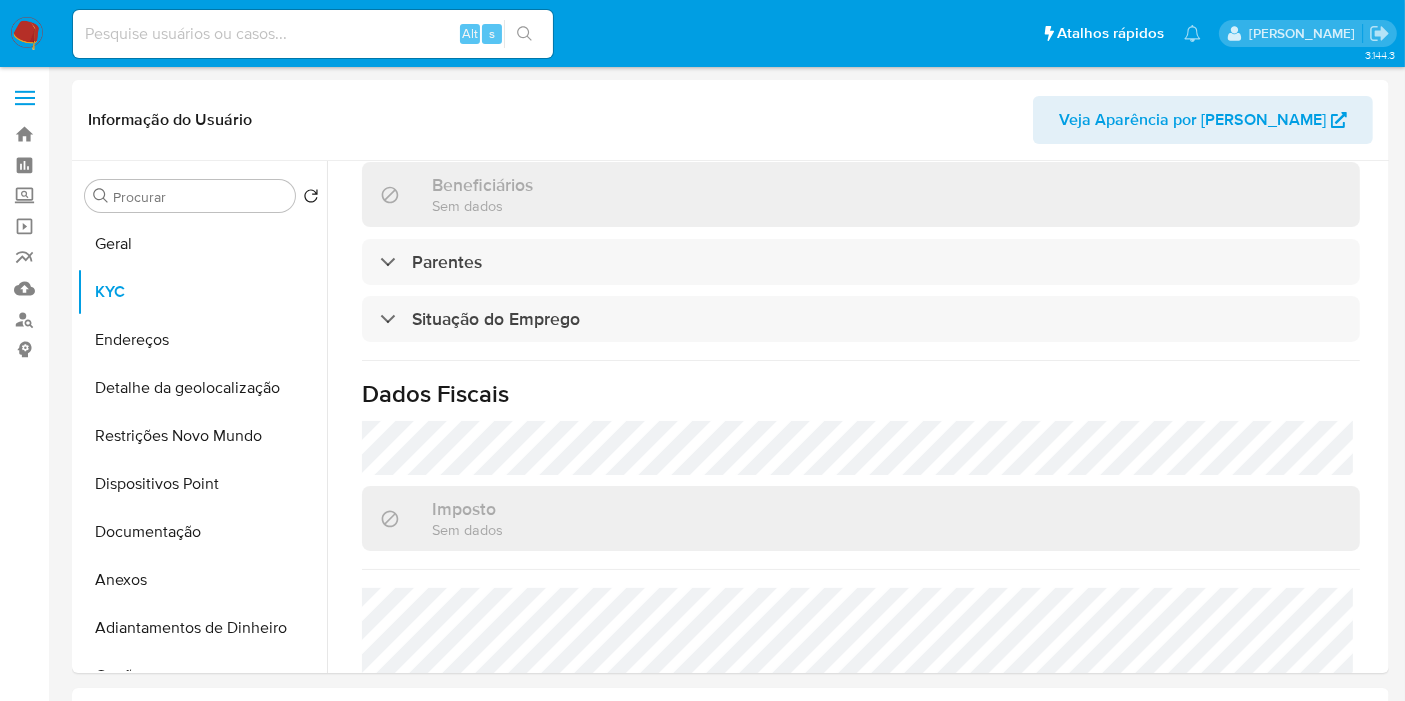 scroll, scrollTop: 777, scrollLeft: 0, axis: vertical 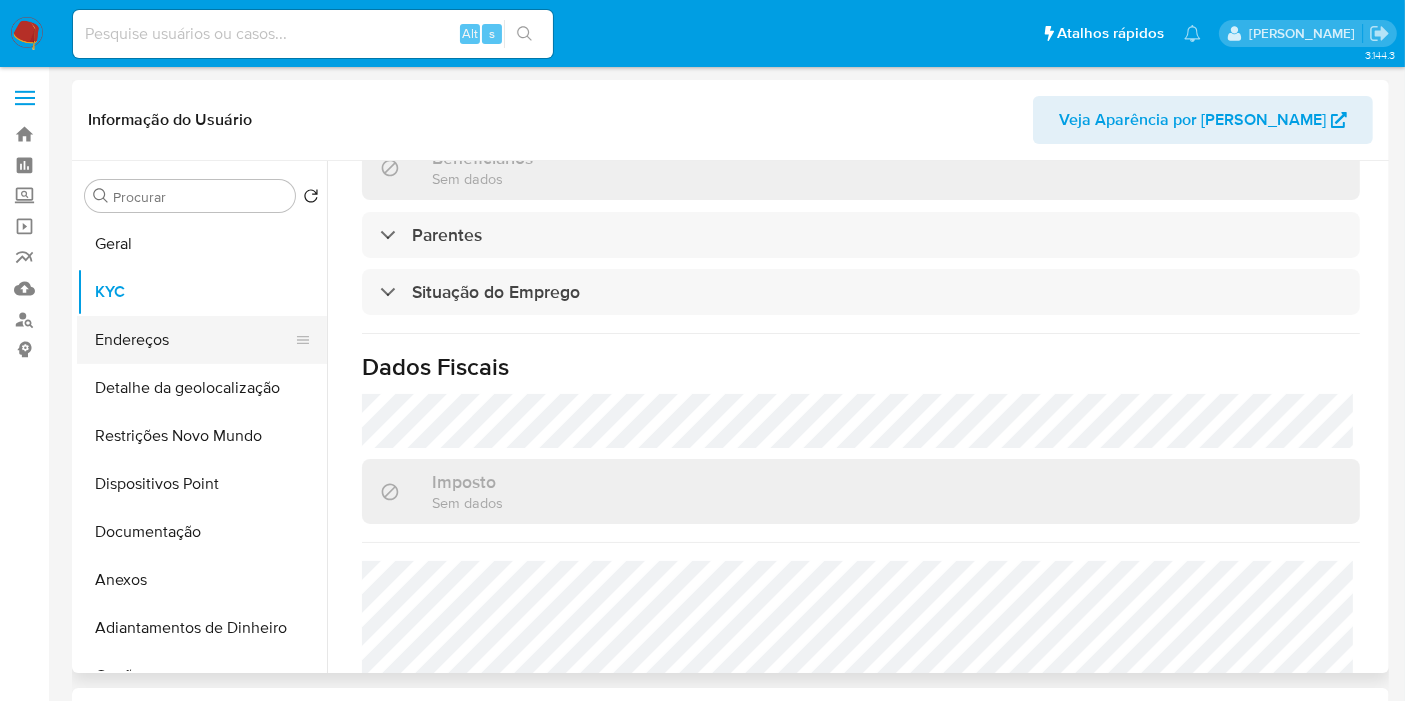 click on "Endereços" at bounding box center [194, 340] 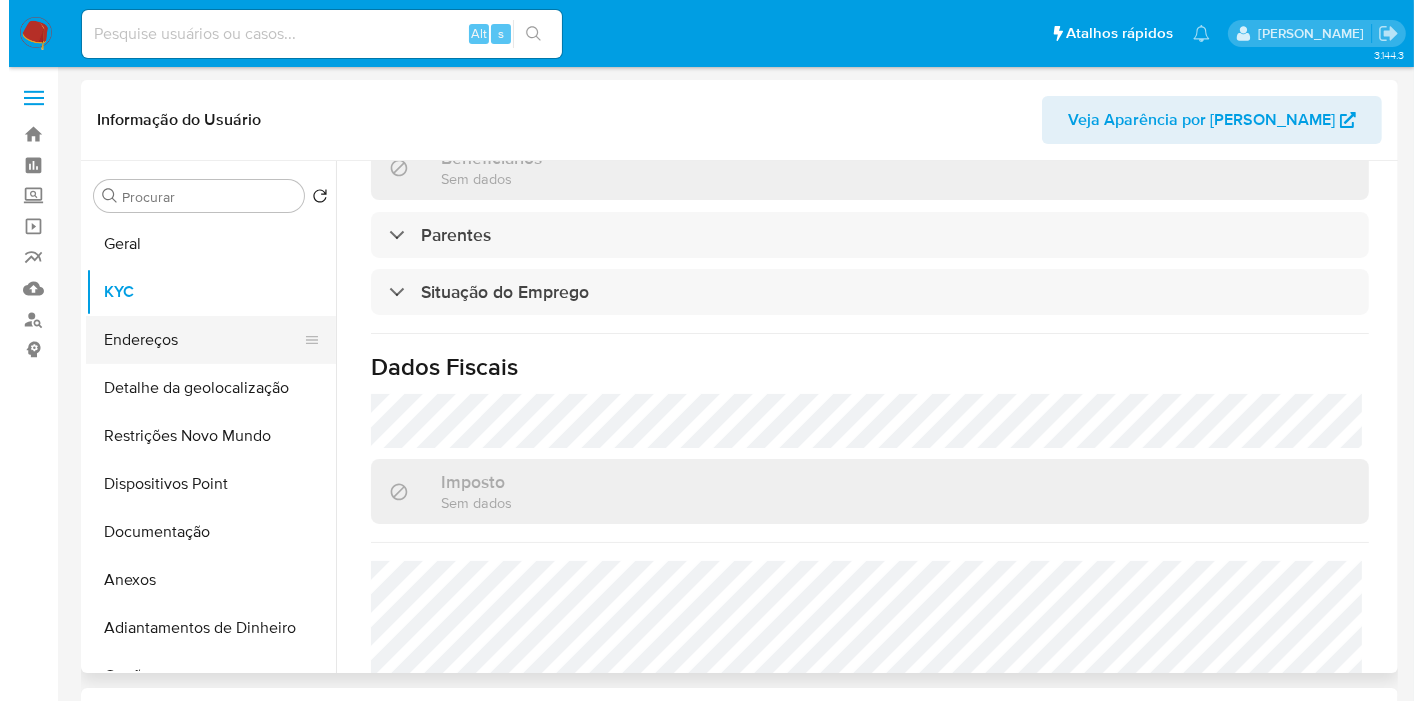 scroll, scrollTop: 0, scrollLeft: 0, axis: both 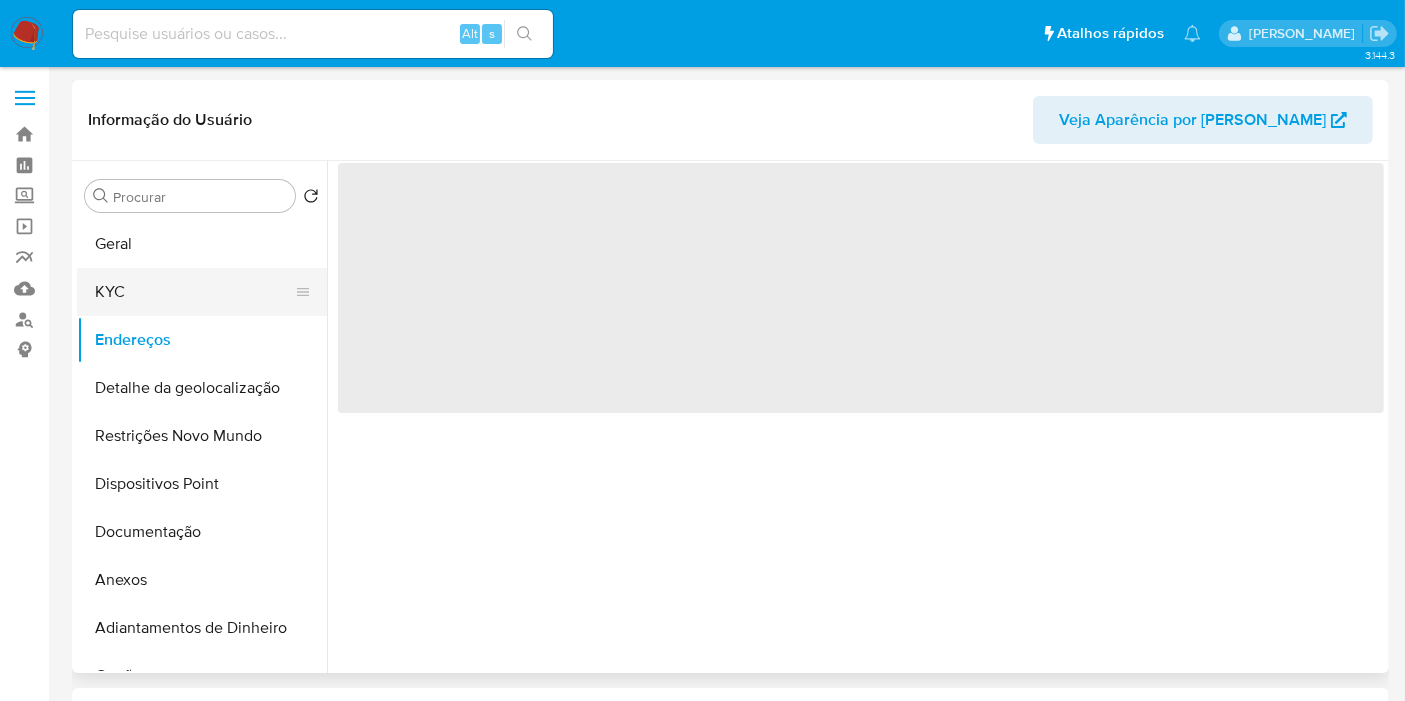click on "KYC" at bounding box center (194, 292) 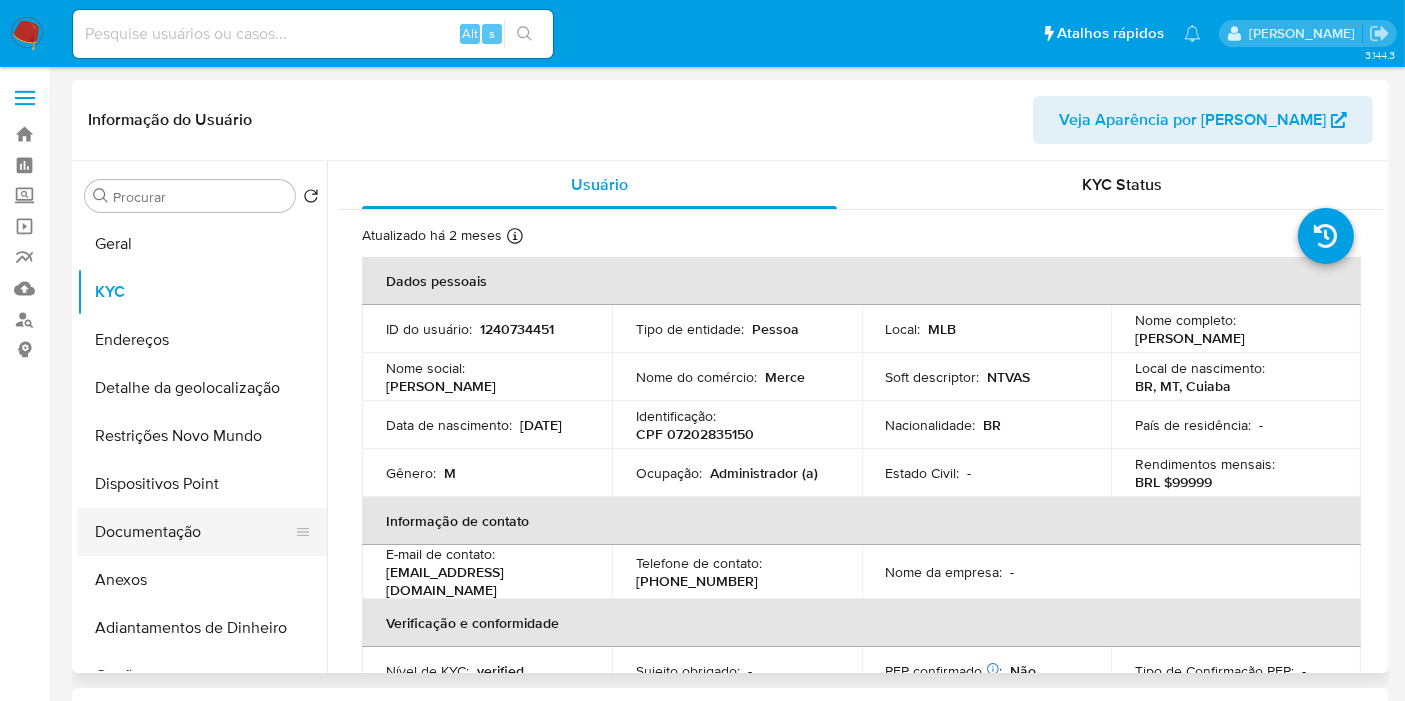 click on "Documentação" at bounding box center [194, 532] 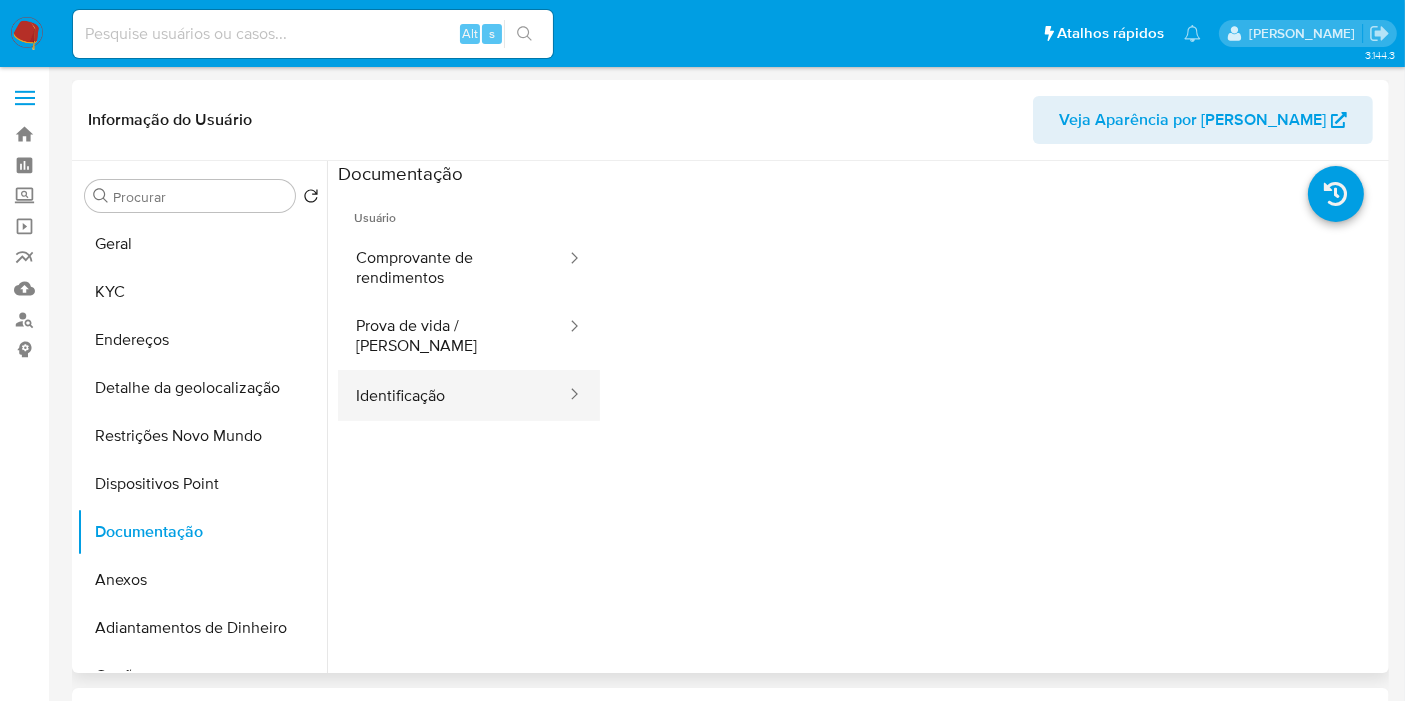click on "Identificação" at bounding box center [453, 395] 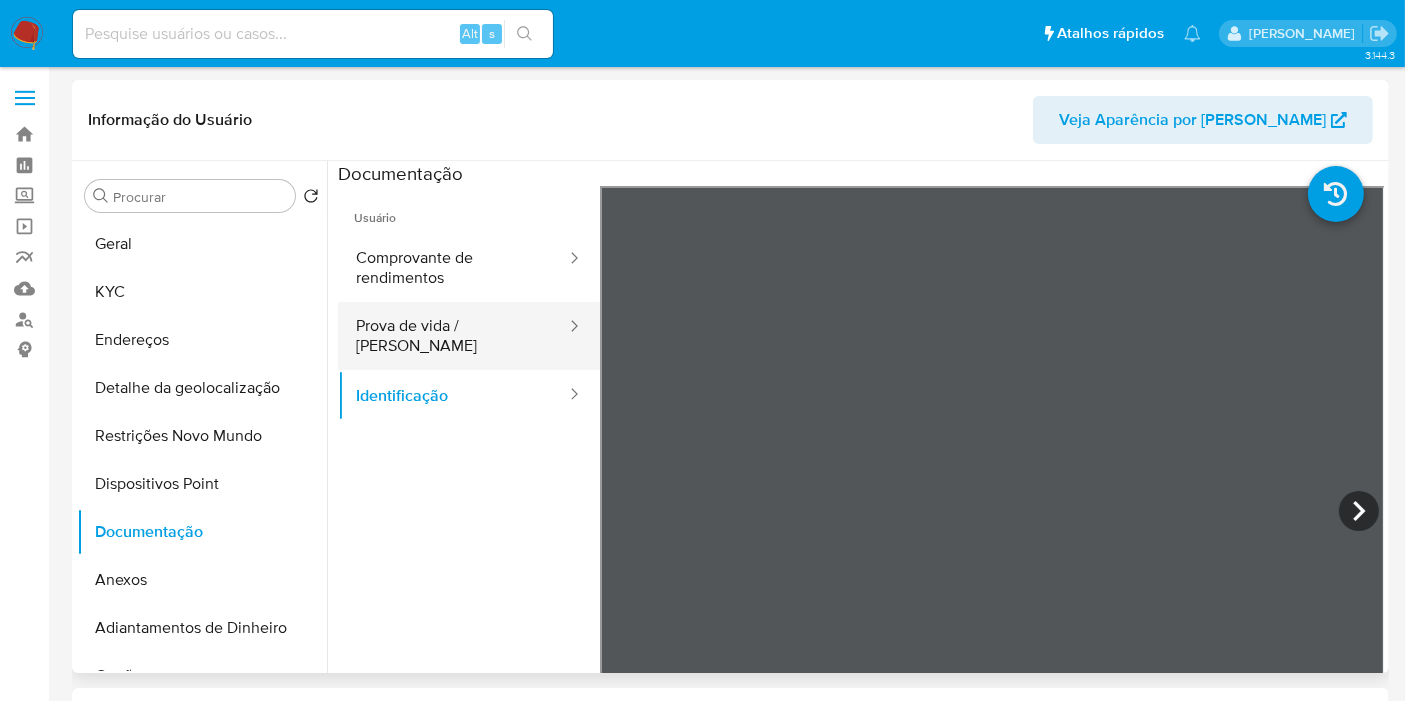 click on "Prova de vida / [PERSON_NAME]" at bounding box center (453, 336) 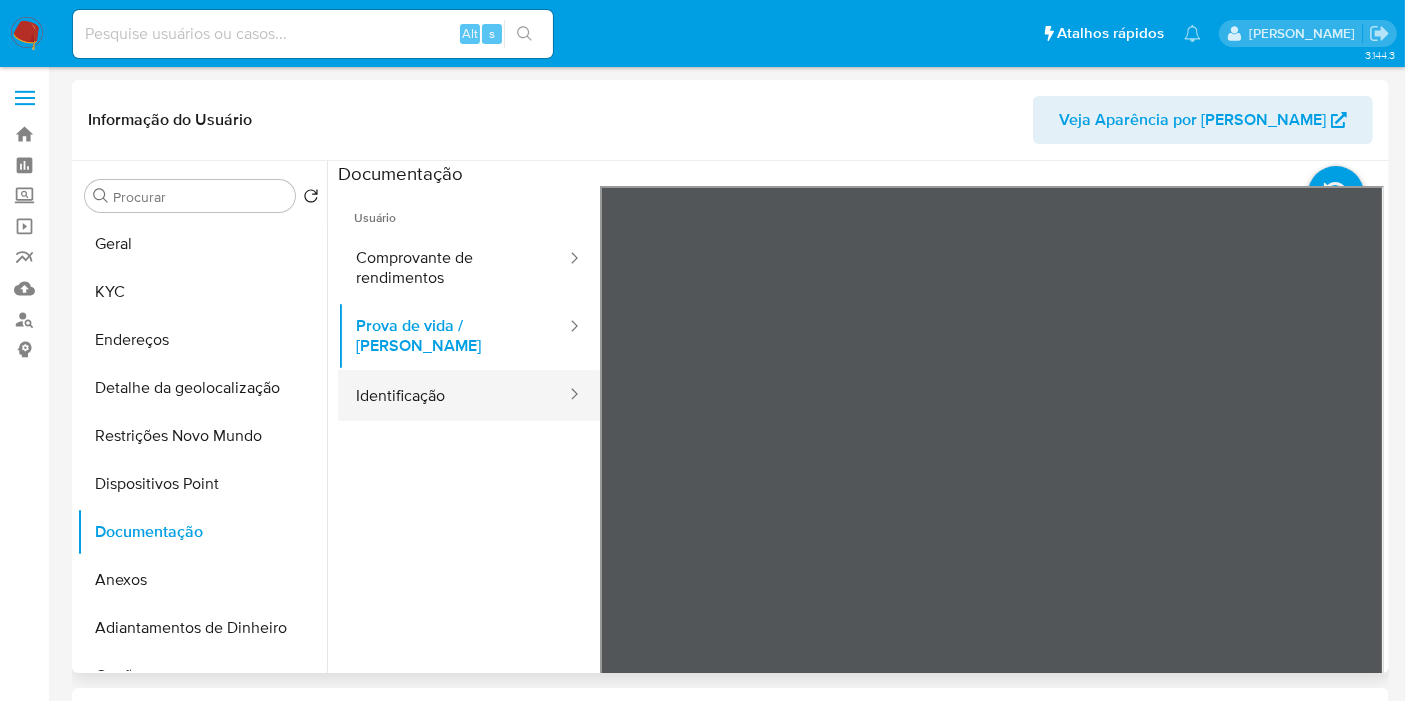 click on "Identificação" at bounding box center [453, 395] 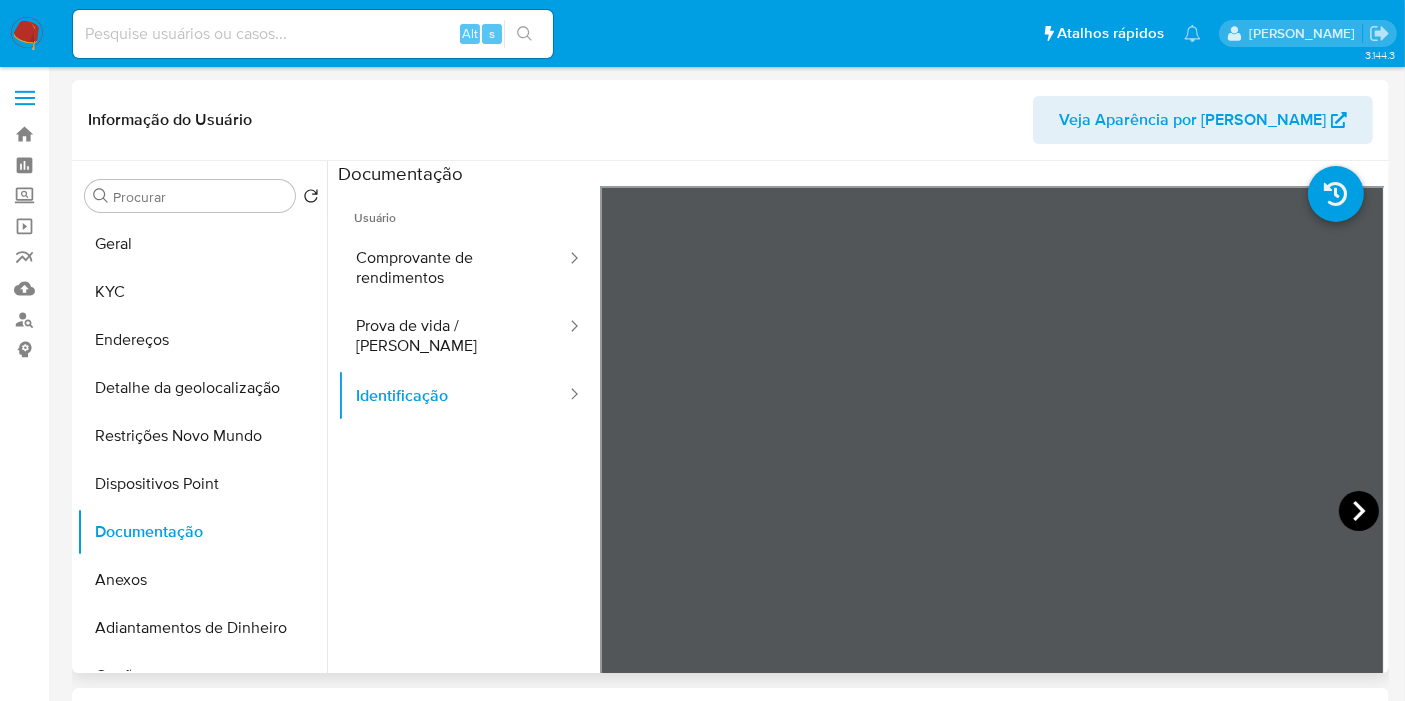 click 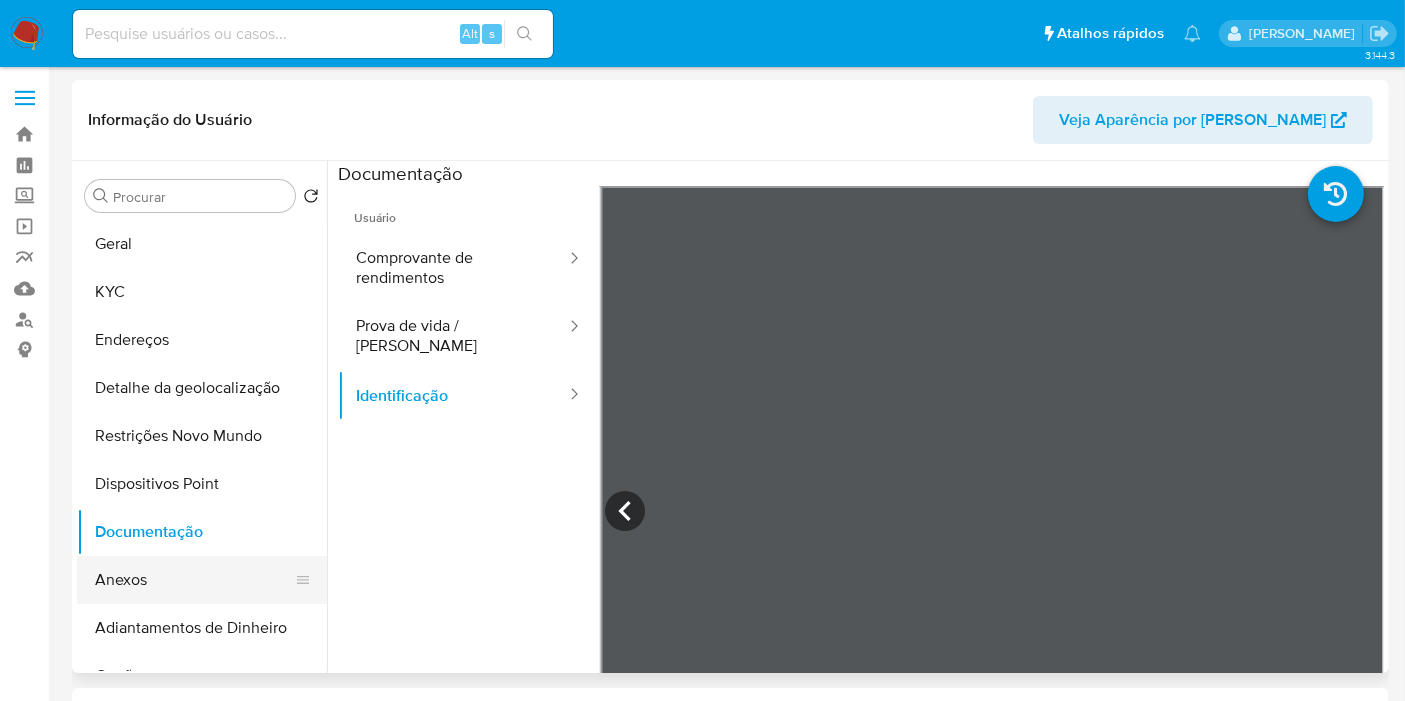 click on "Anexos" at bounding box center (194, 580) 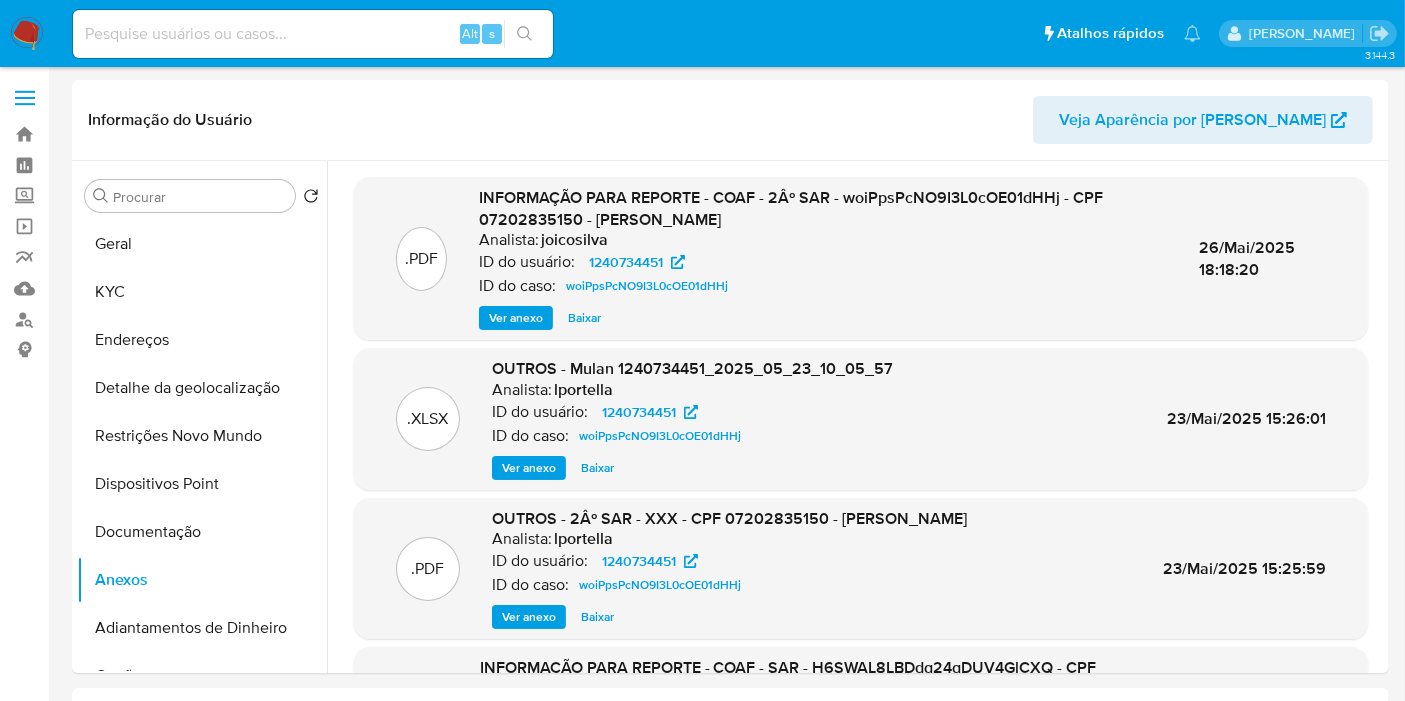 click on "Ver anexo" at bounding box center [516, 318] 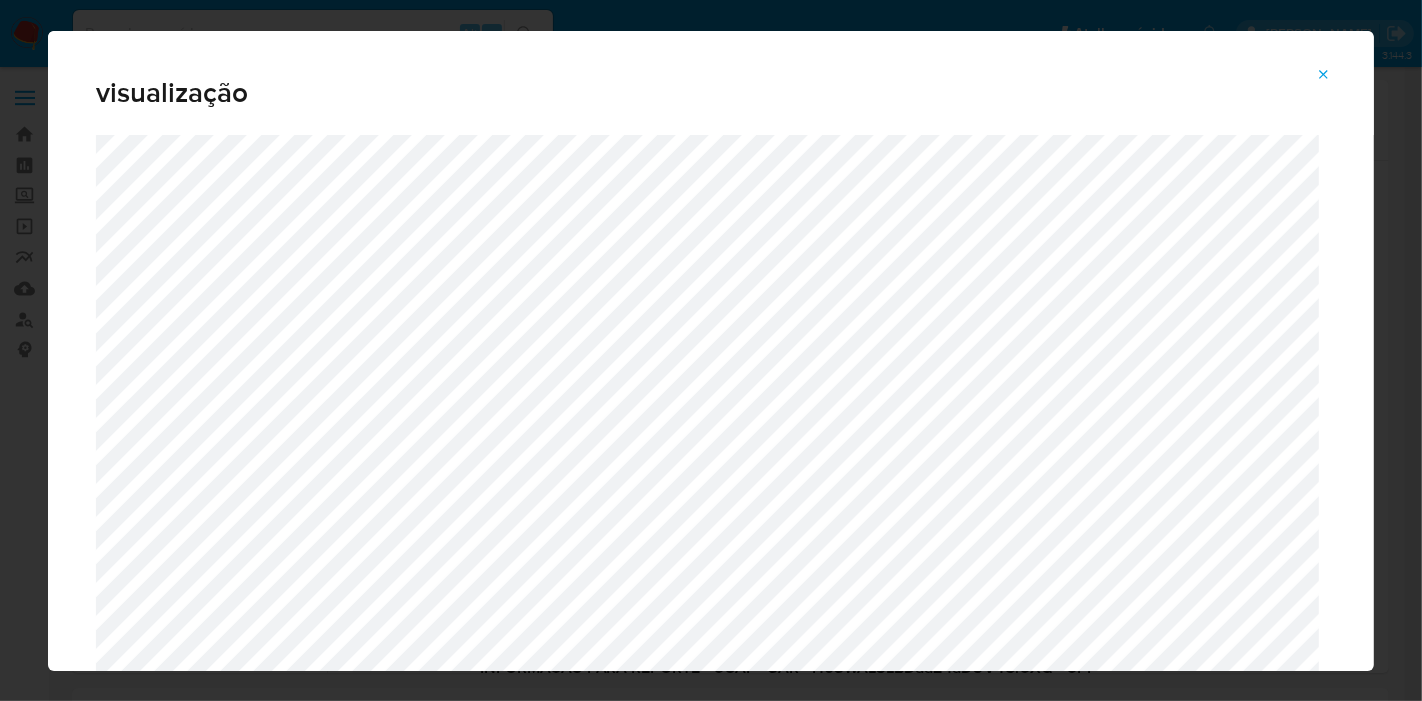 scroll, scrollTop: 103, scrollLeft: 0, axis: vertical 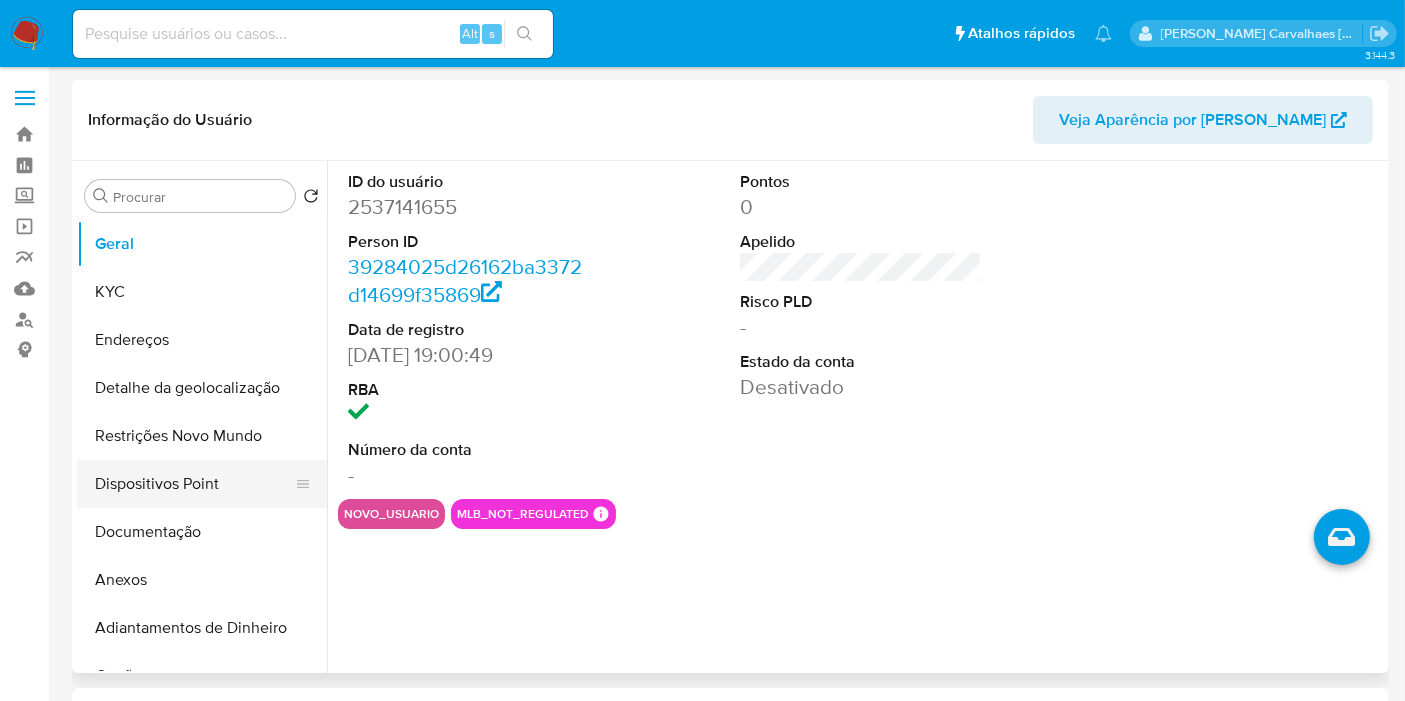 select on "10" 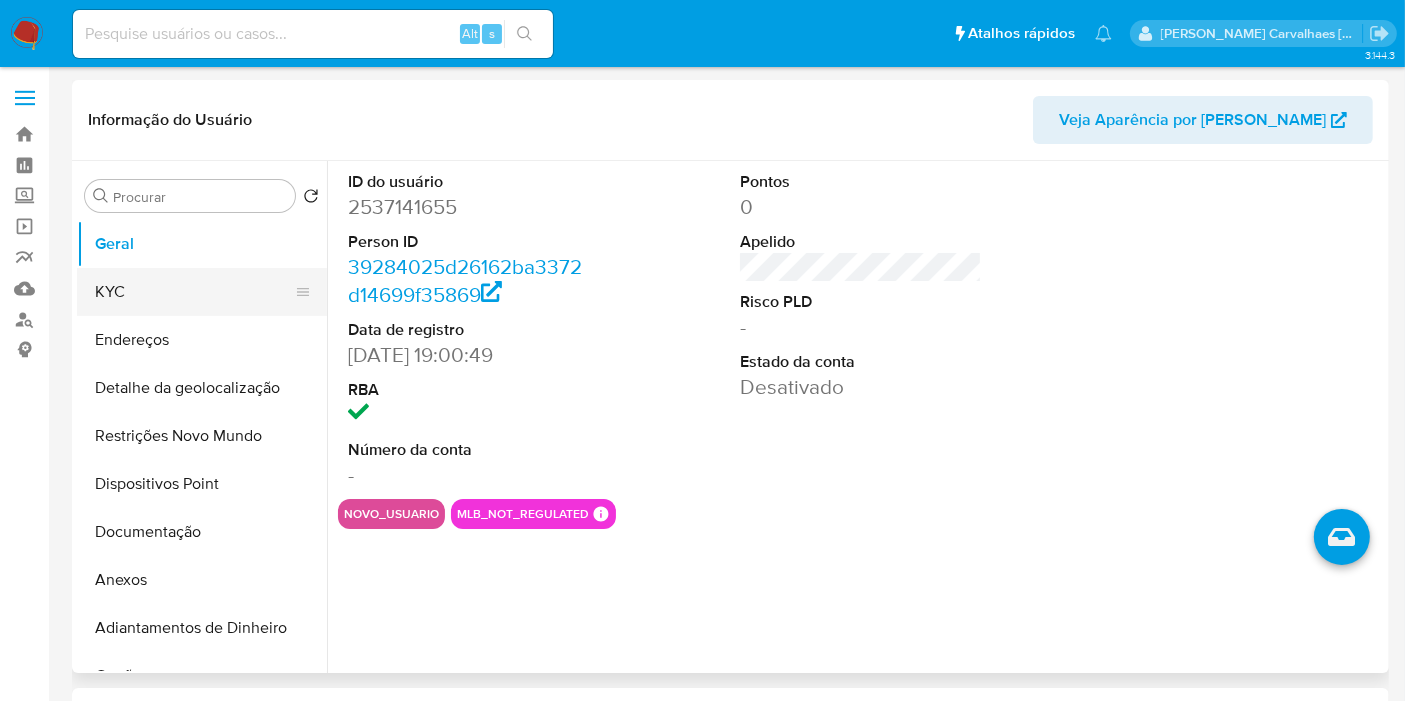 click on "KYC" at bounding box center (194, 292) 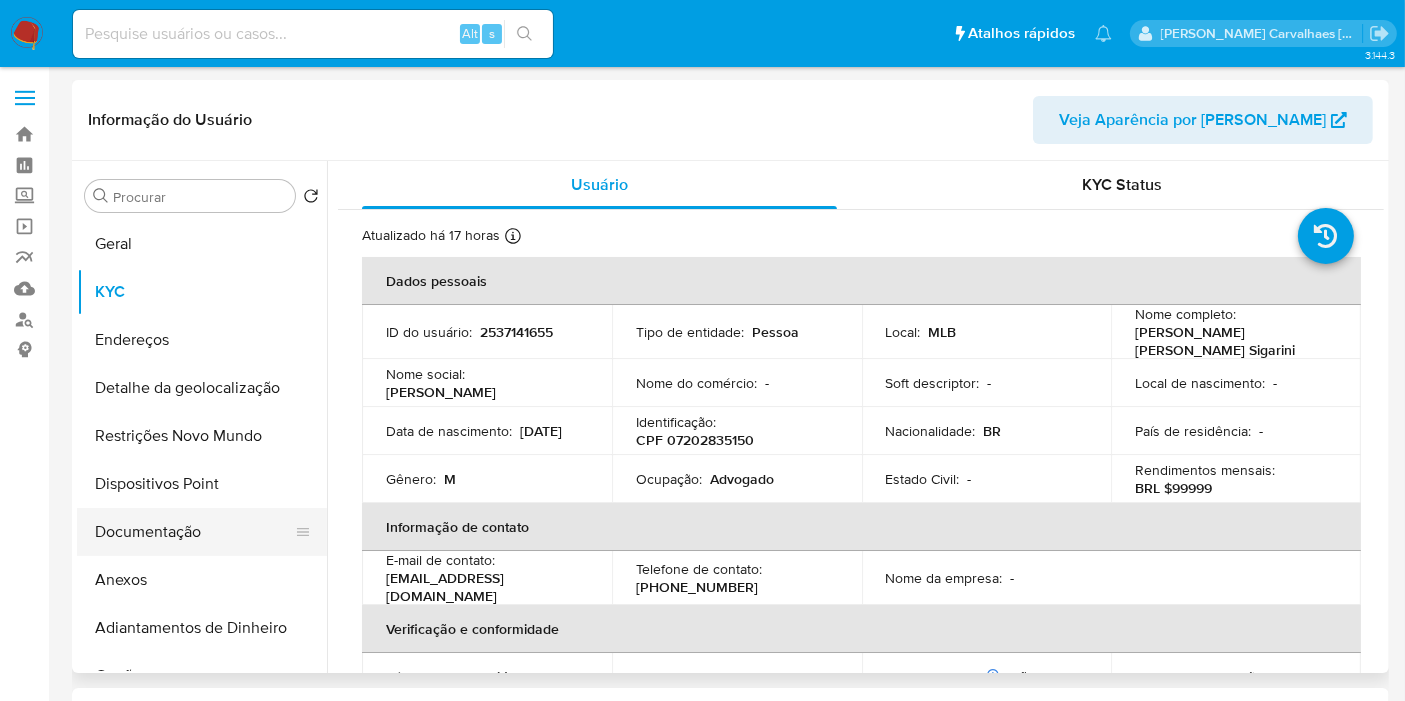click on "Documentação" at bounding box center (194, 532) 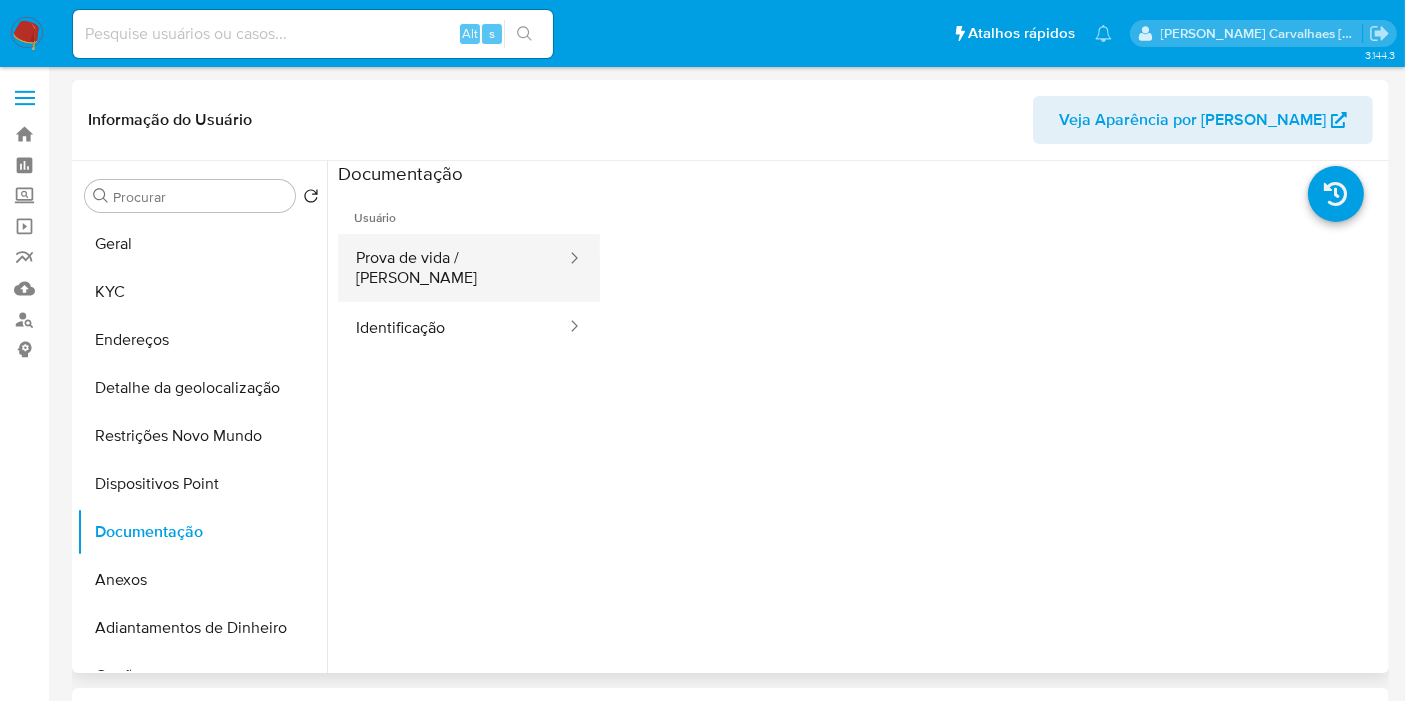 click on "Prova de vida / Selfie" at bounding box center [453, 268] 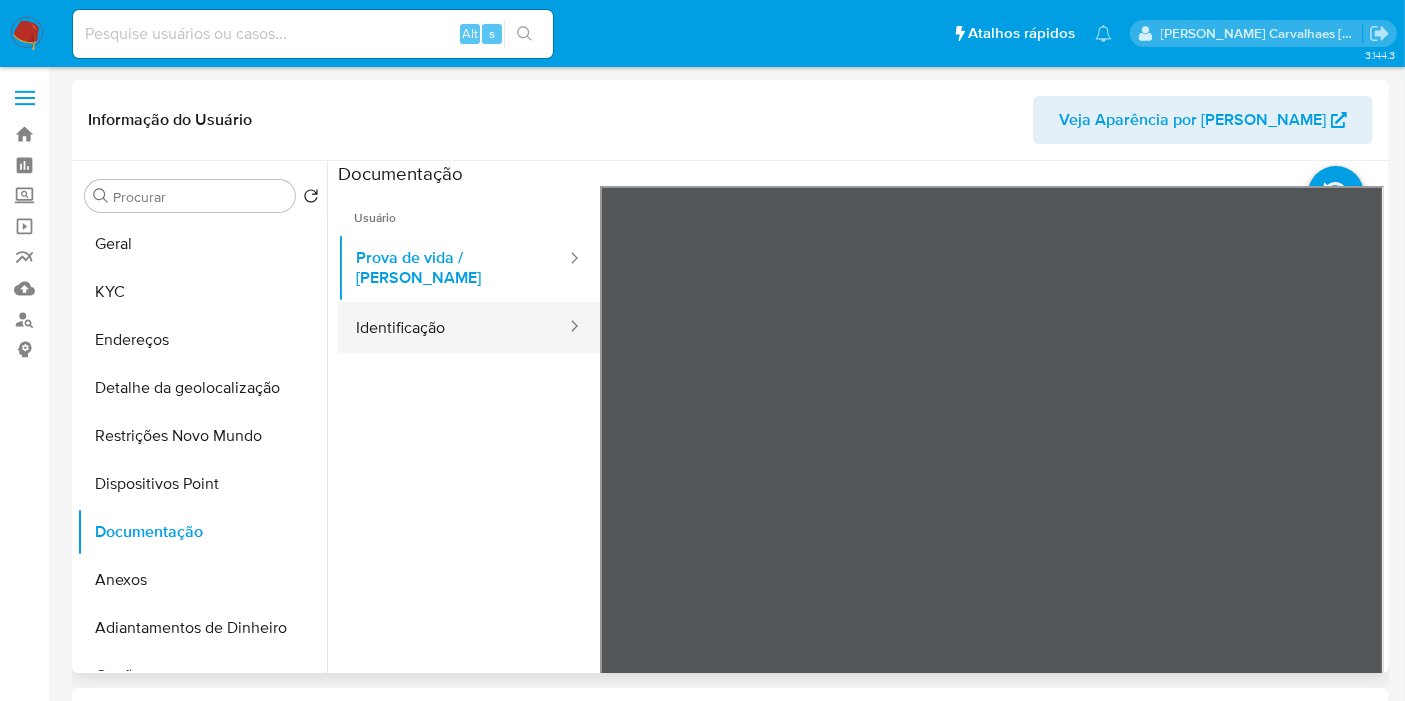 click on "Identificação" at bounding box center [453, 327] 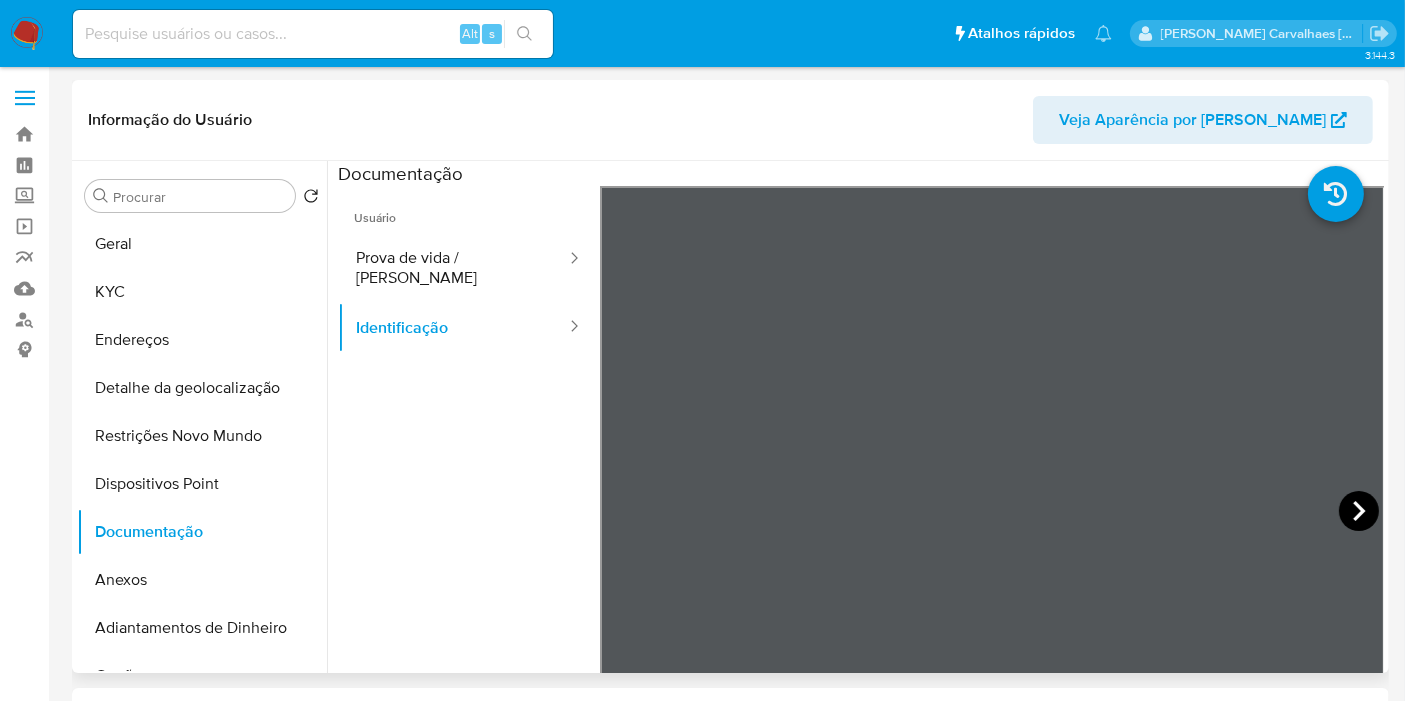 click 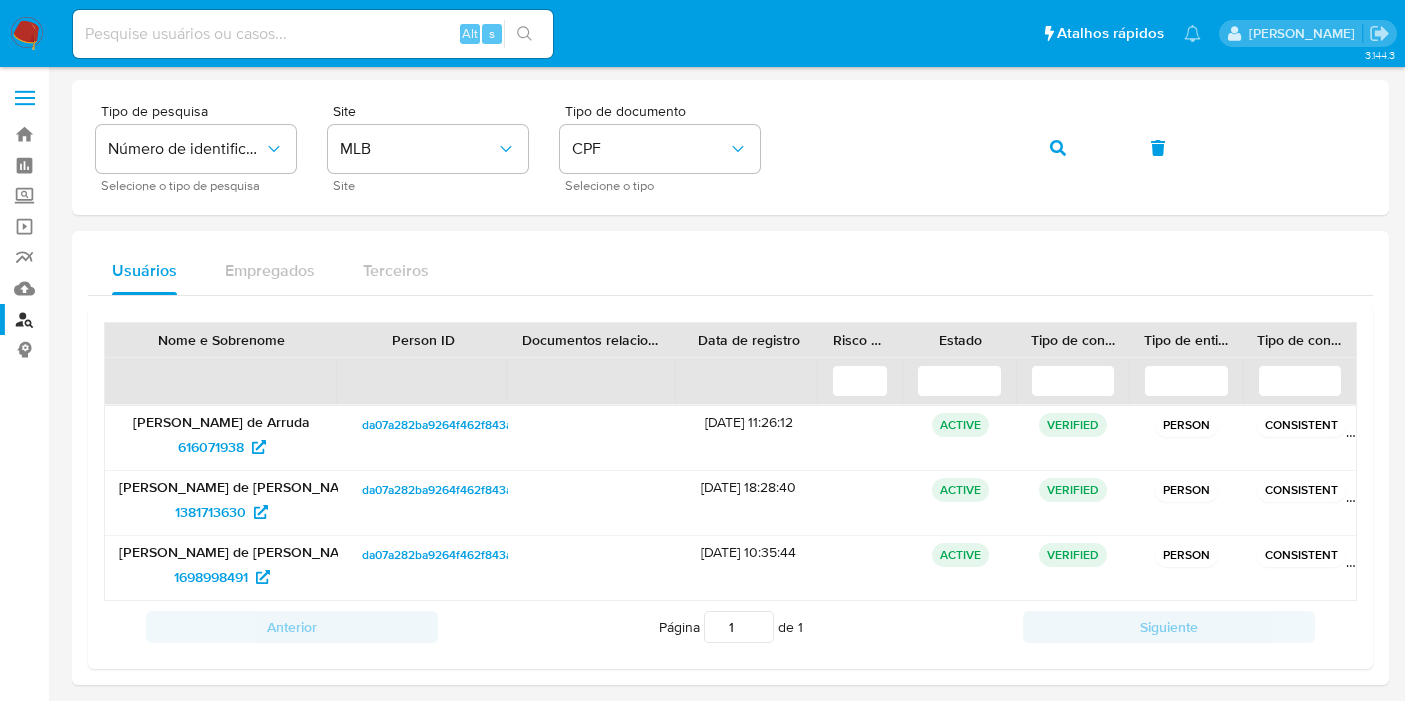 scroll, scrollTop: 0, scrollLeft: 0, axis: both 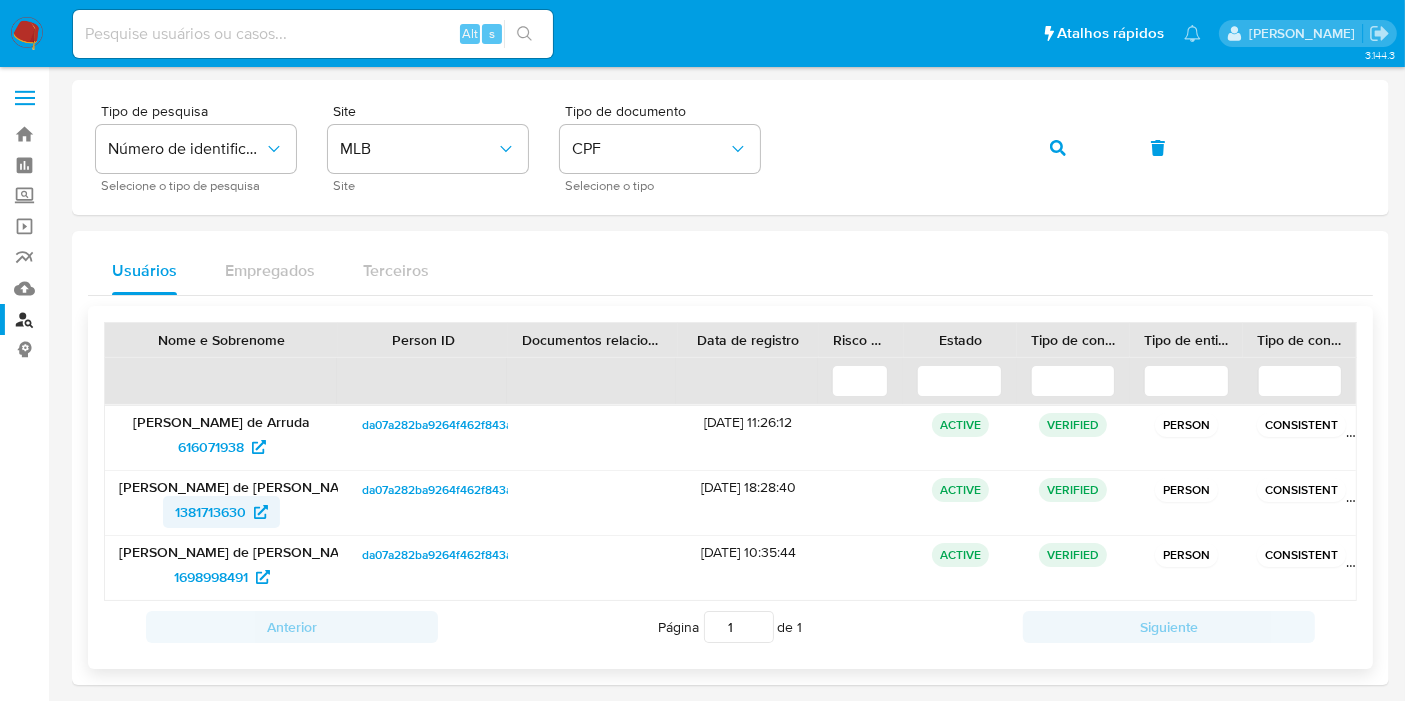 click on "1381713630" at bounding box center (210, 512) 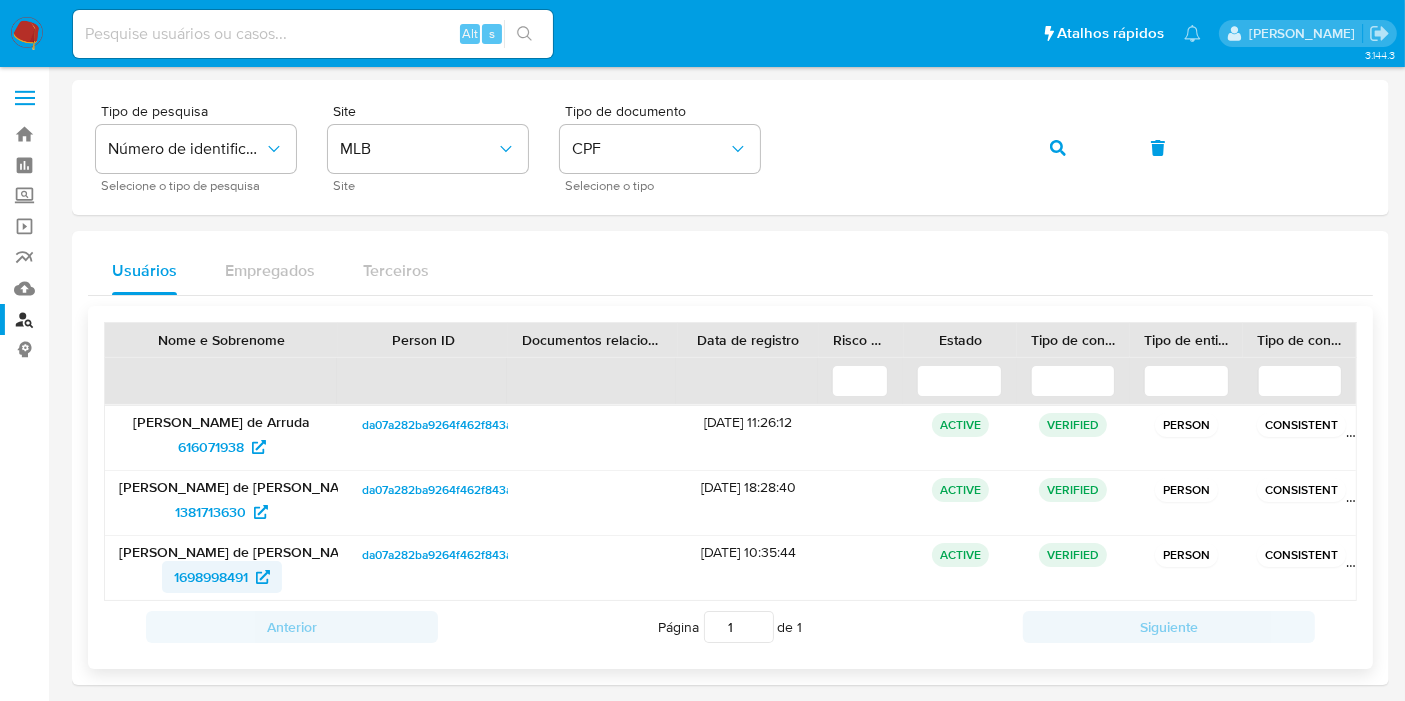 click on "1698998491" at bounding box center (211, 577) 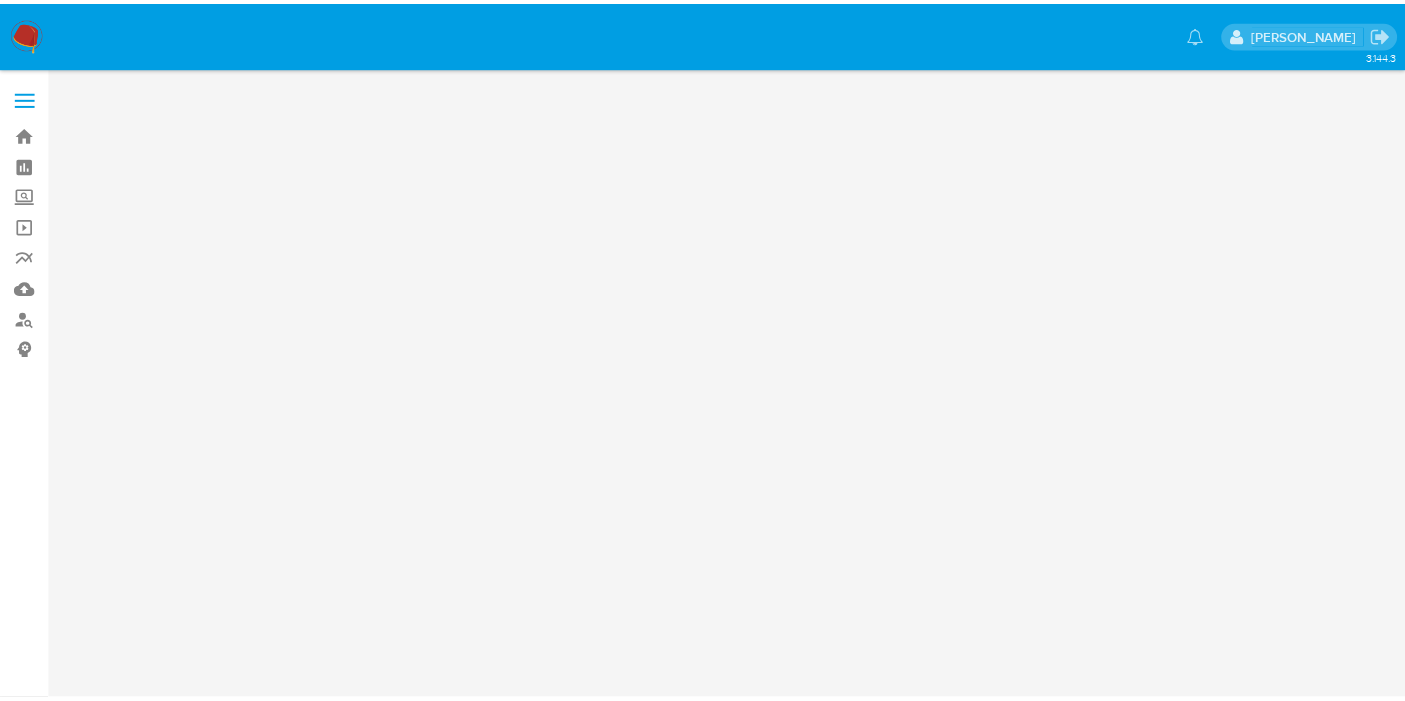 scroll, scrollTop: 0, scrollLeft: 0, axis: both 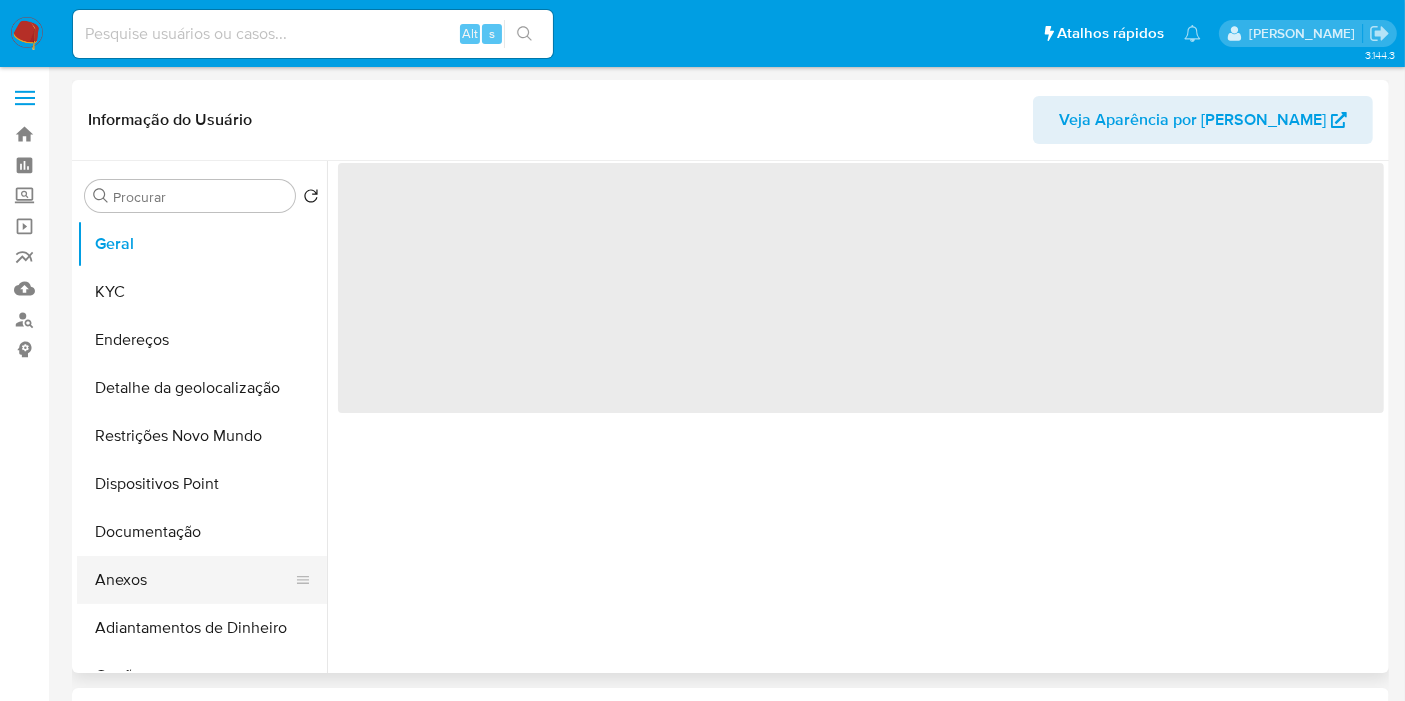 click on "Anexos" at bounding box center [194, 580] 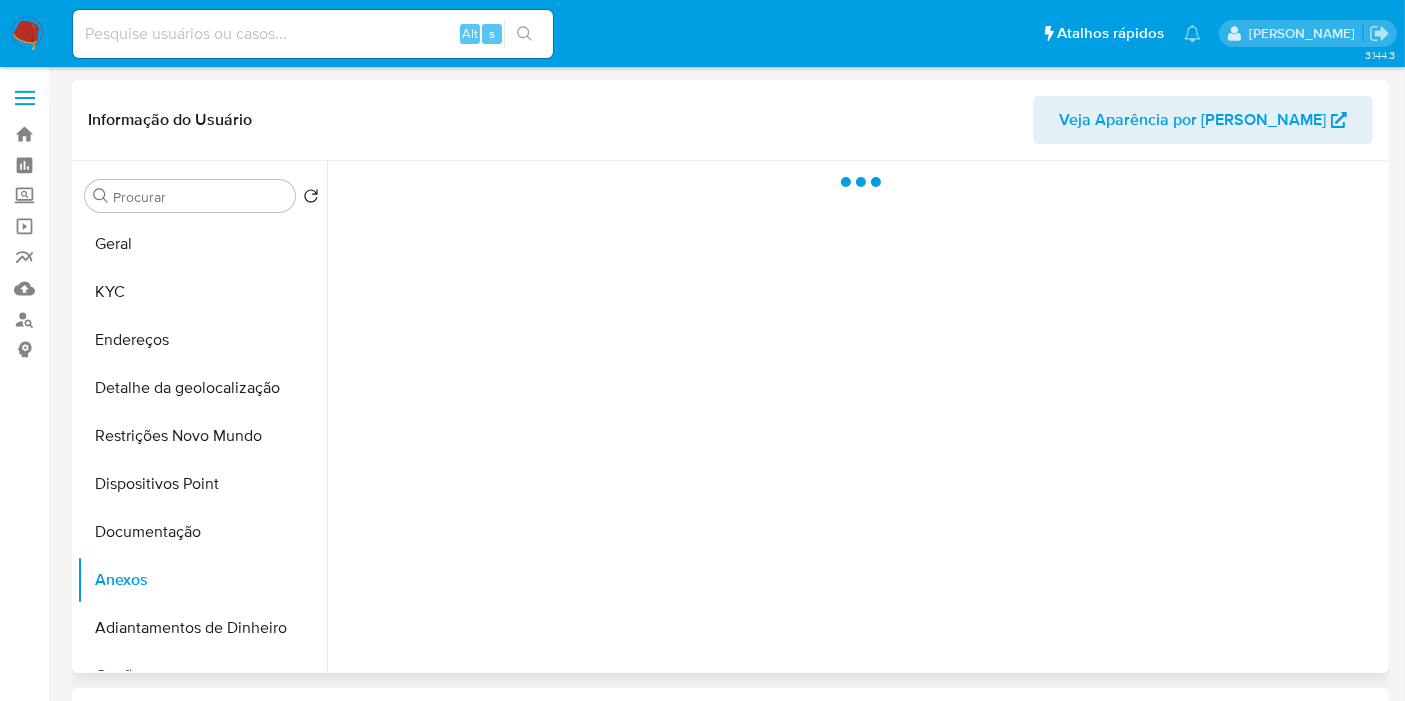 select on "10" 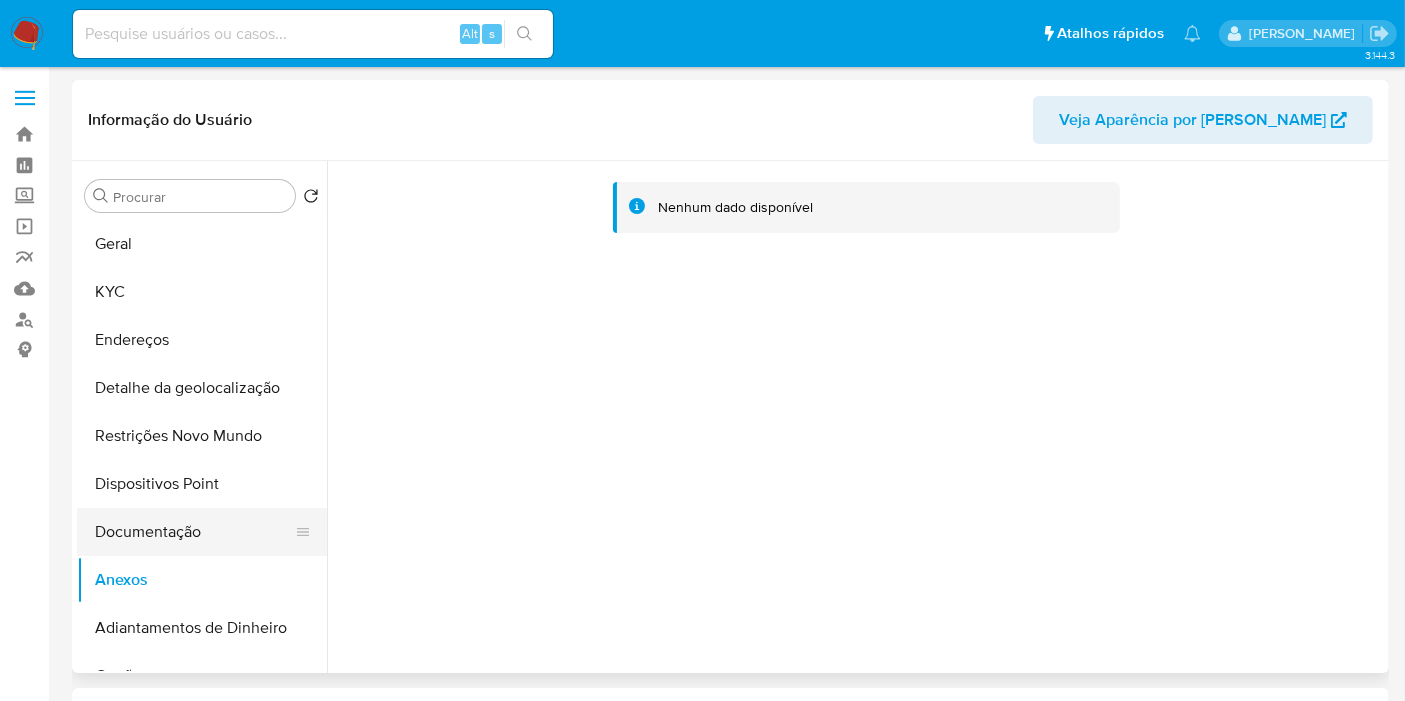 click on "Documentação" at bounding box center (194, 532) 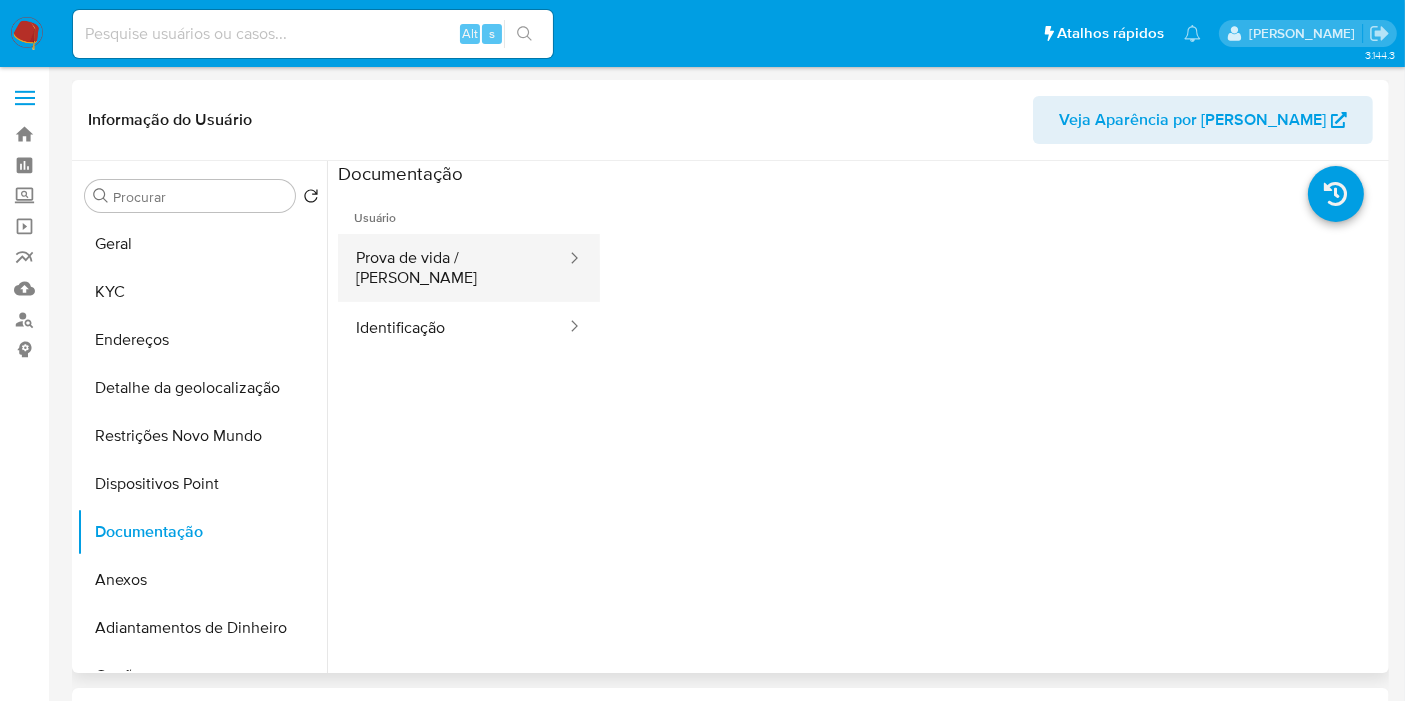click at bounding box center [568, 259] 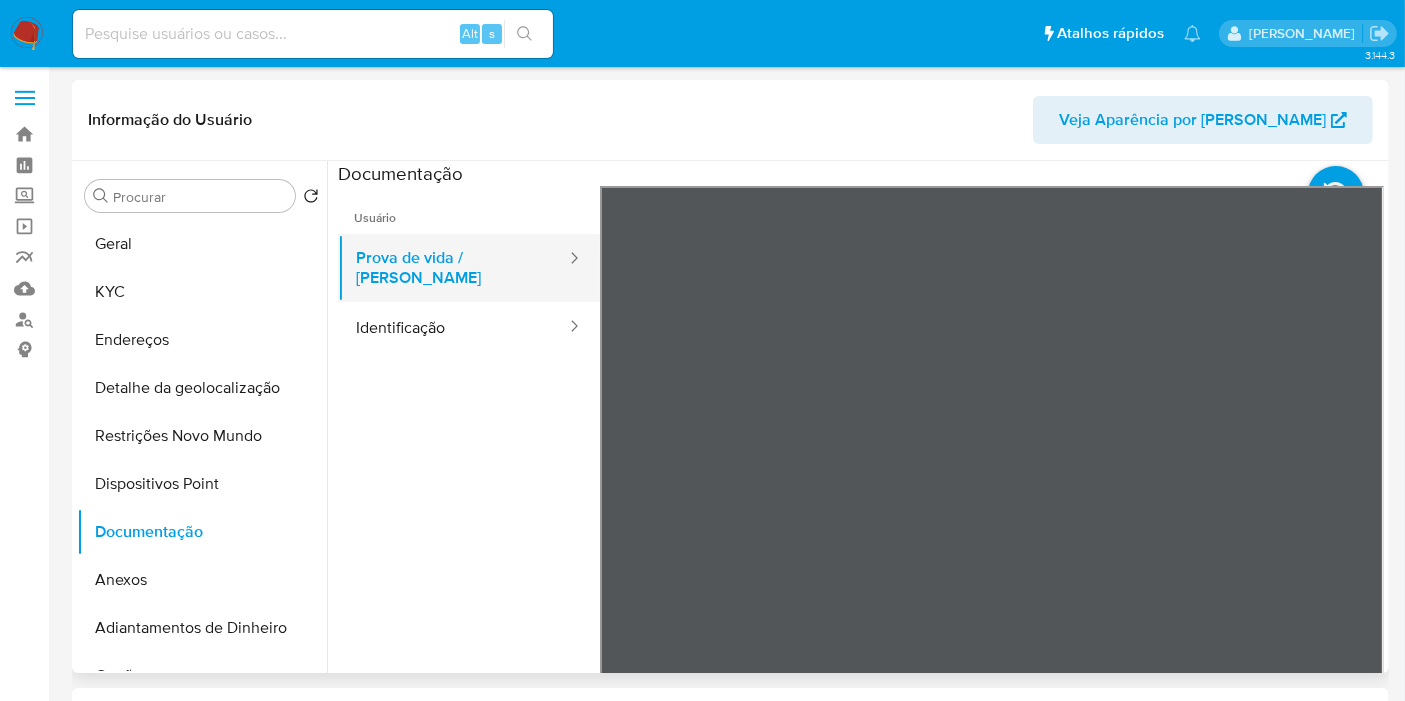 click on "Prova de vida / [PERSON_NAME]" at bounding box center [453, 268] 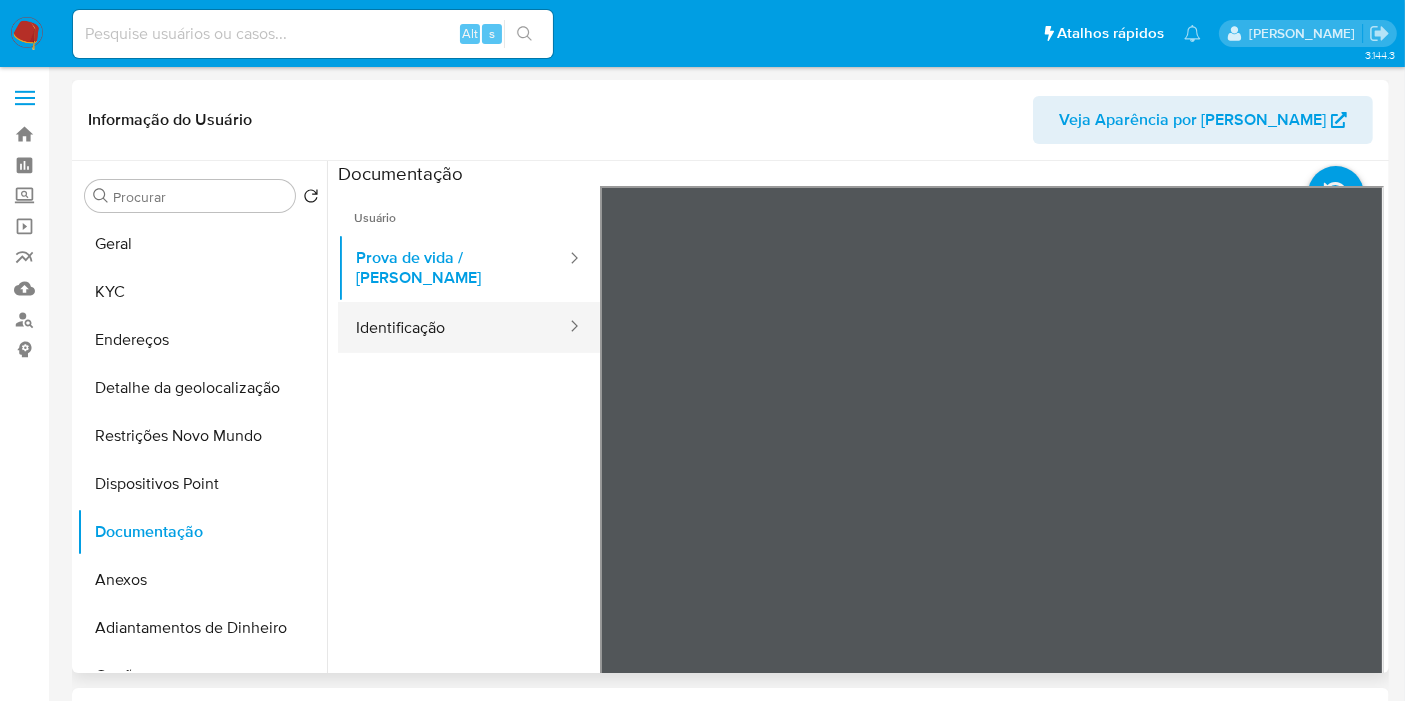 click on "Identificação" at bounding box center (453, 327) 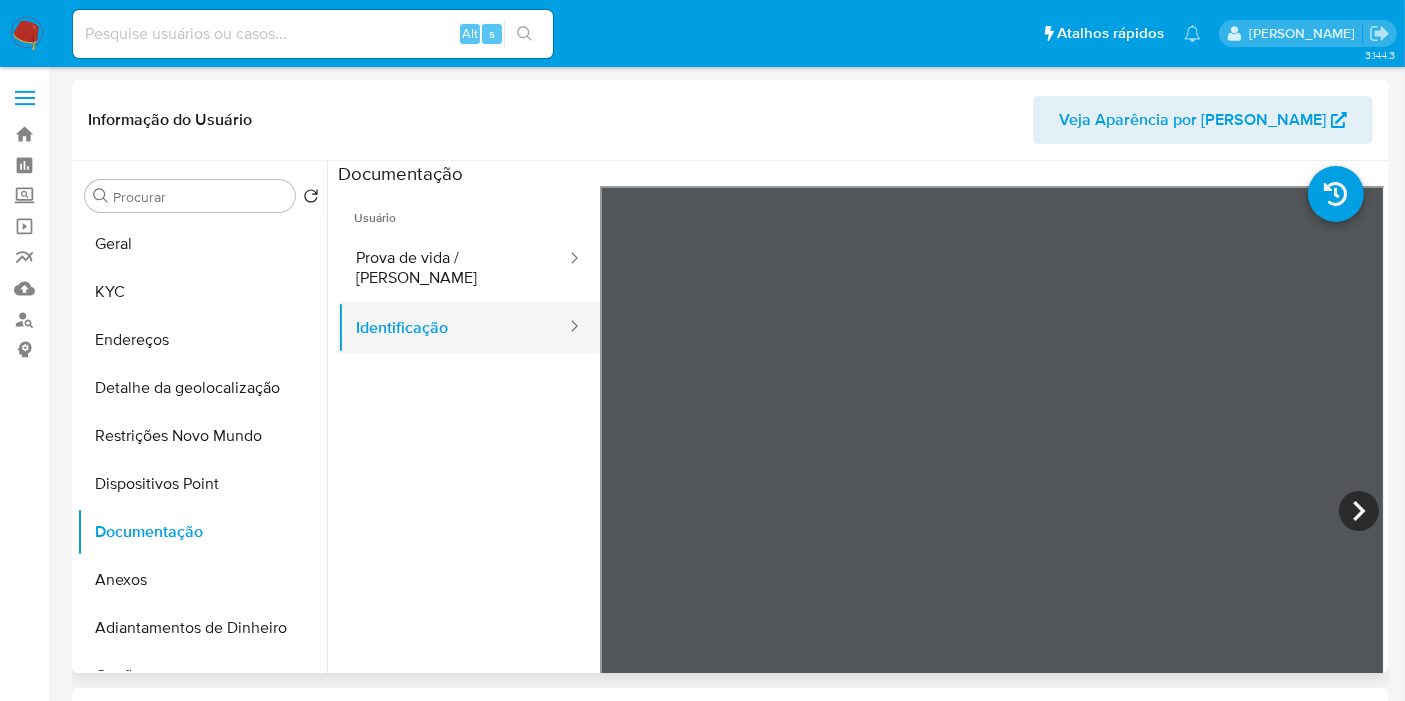 click on "Identificação" at bounding box center (453, 327) 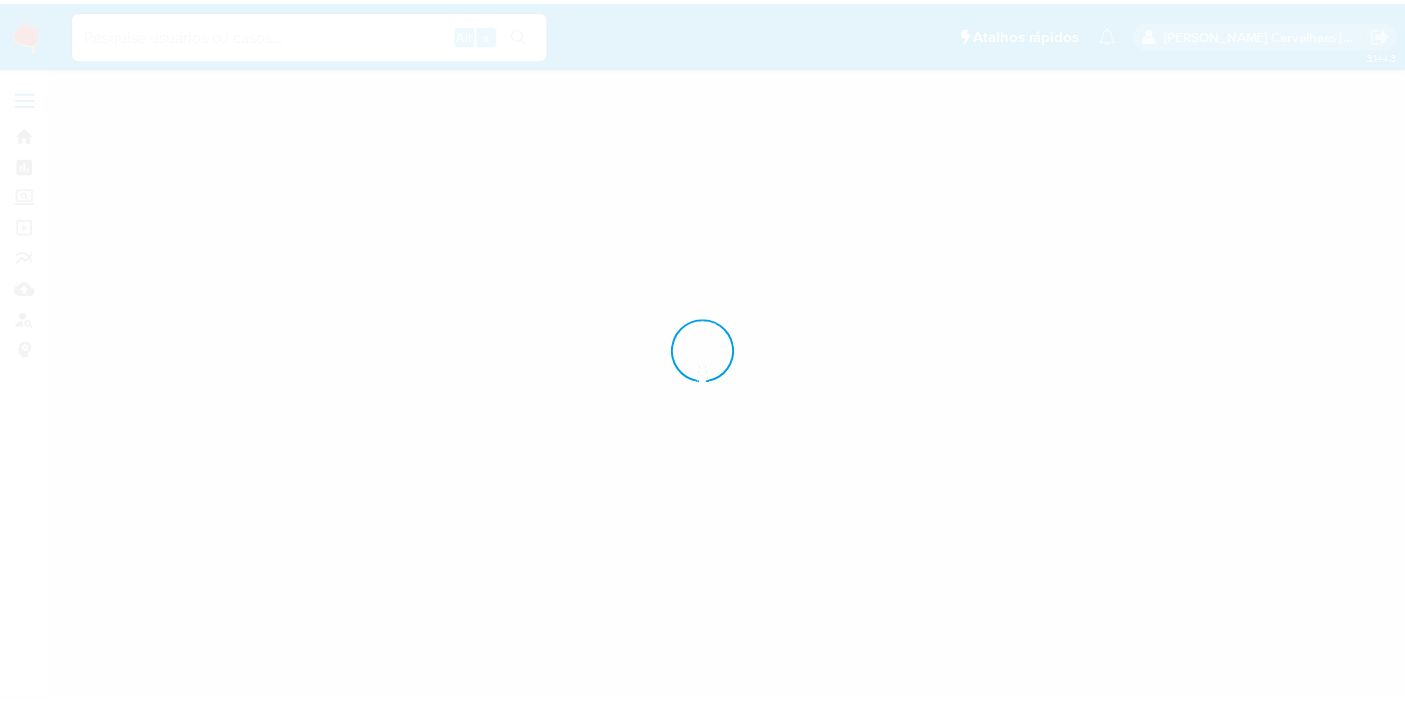 scroll, scrollTop: 0, scrollLeft: 0, axis: both 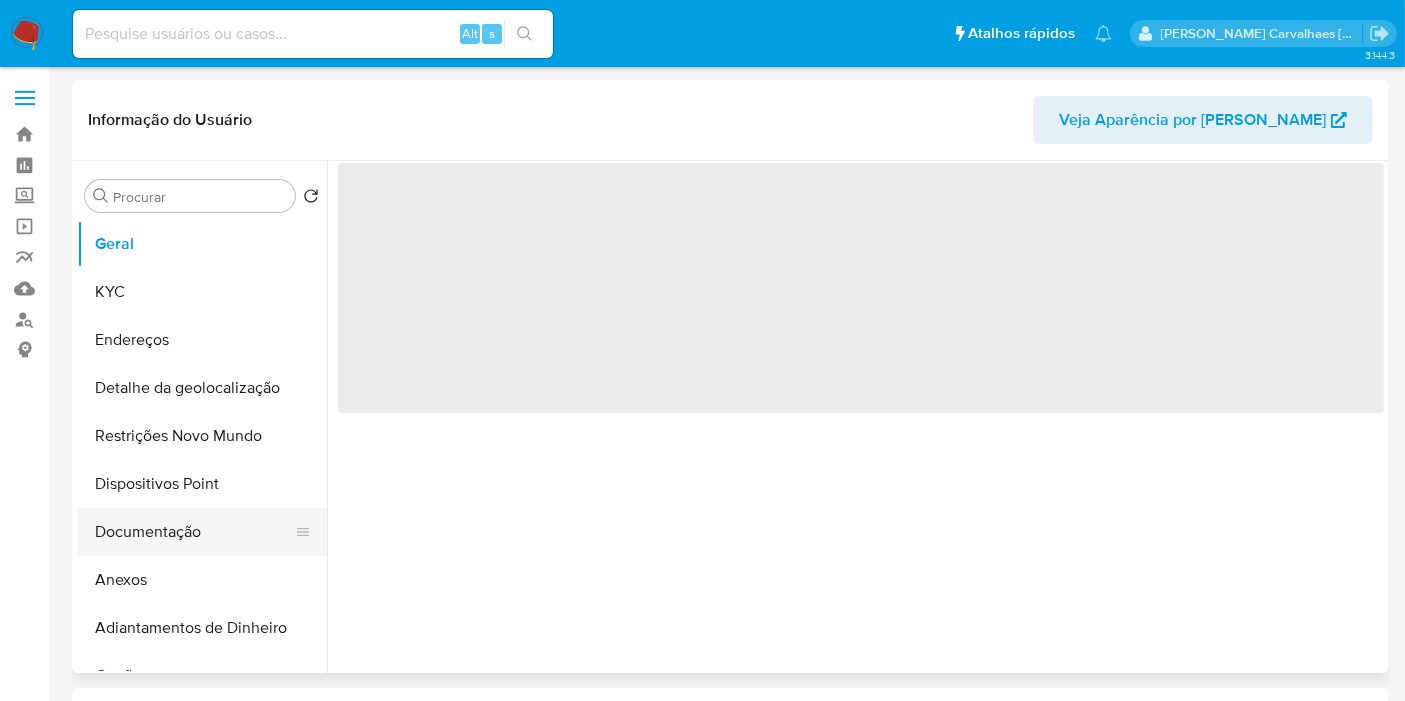 click on "Documentação" at bounding box center (194, 532) 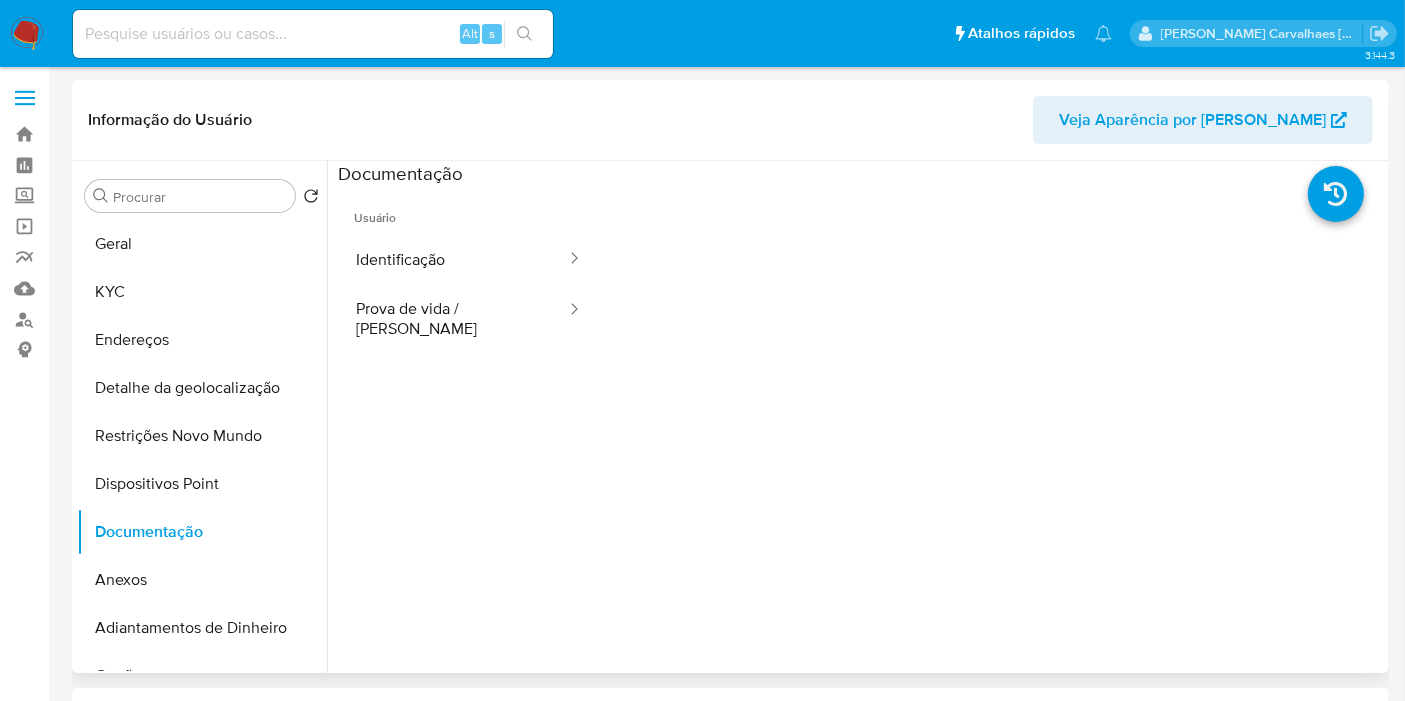 select on "10" 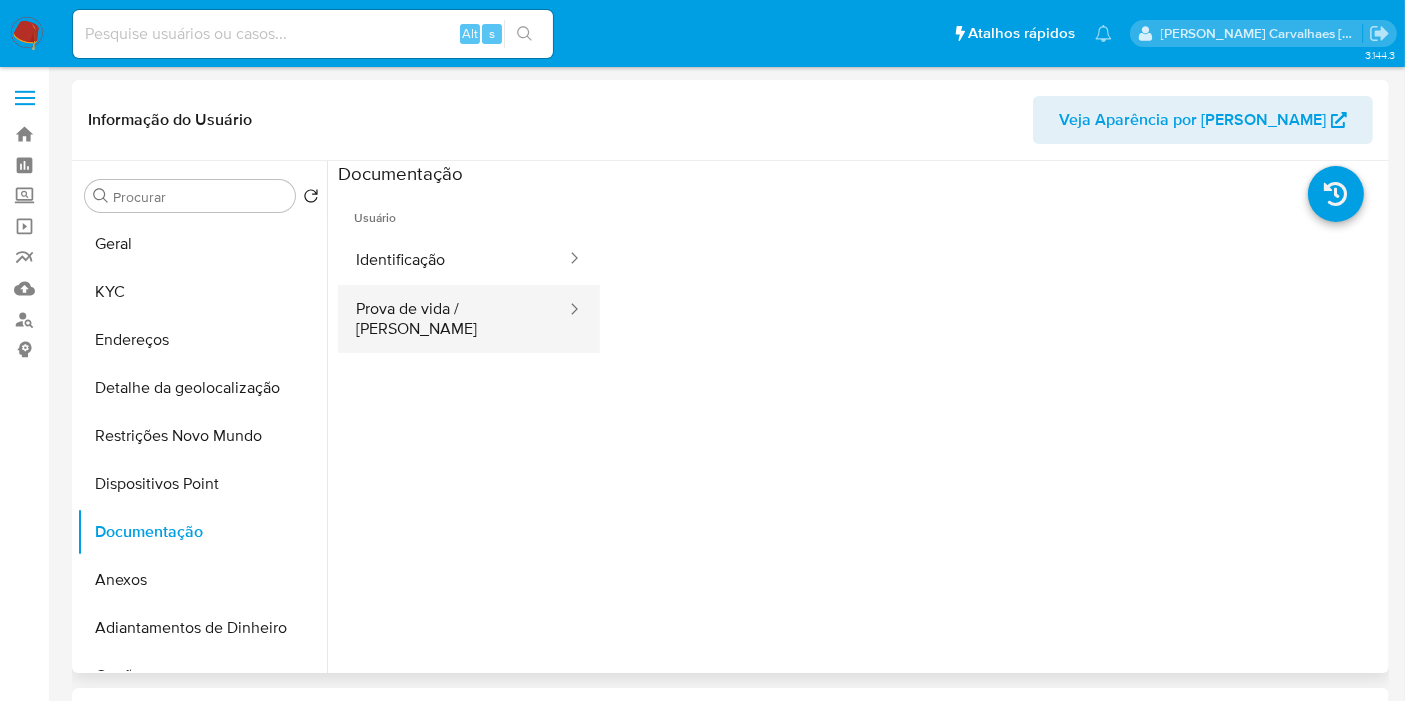 click on "Prova de vida / [PERSON_NAME]" at bounding box center (453, 319) 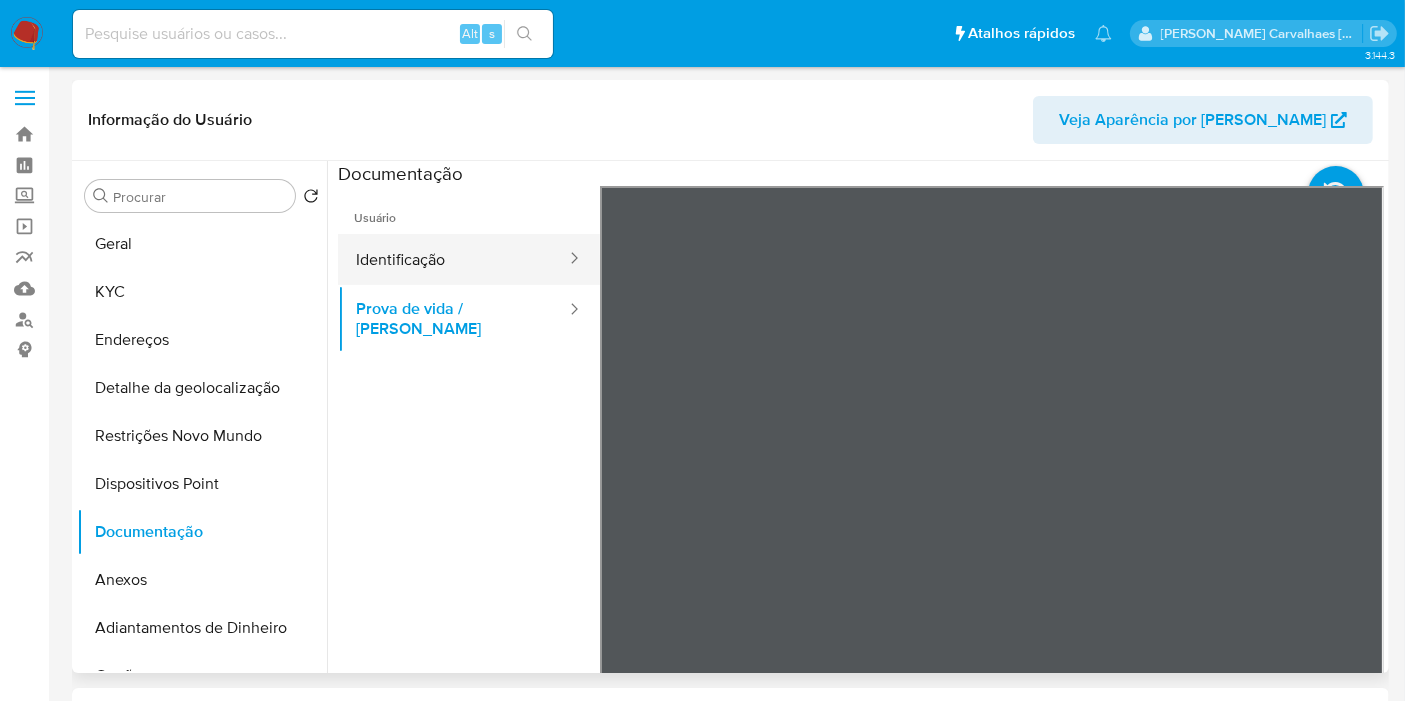 click on "Identificação" at bounding box center (453, 259) 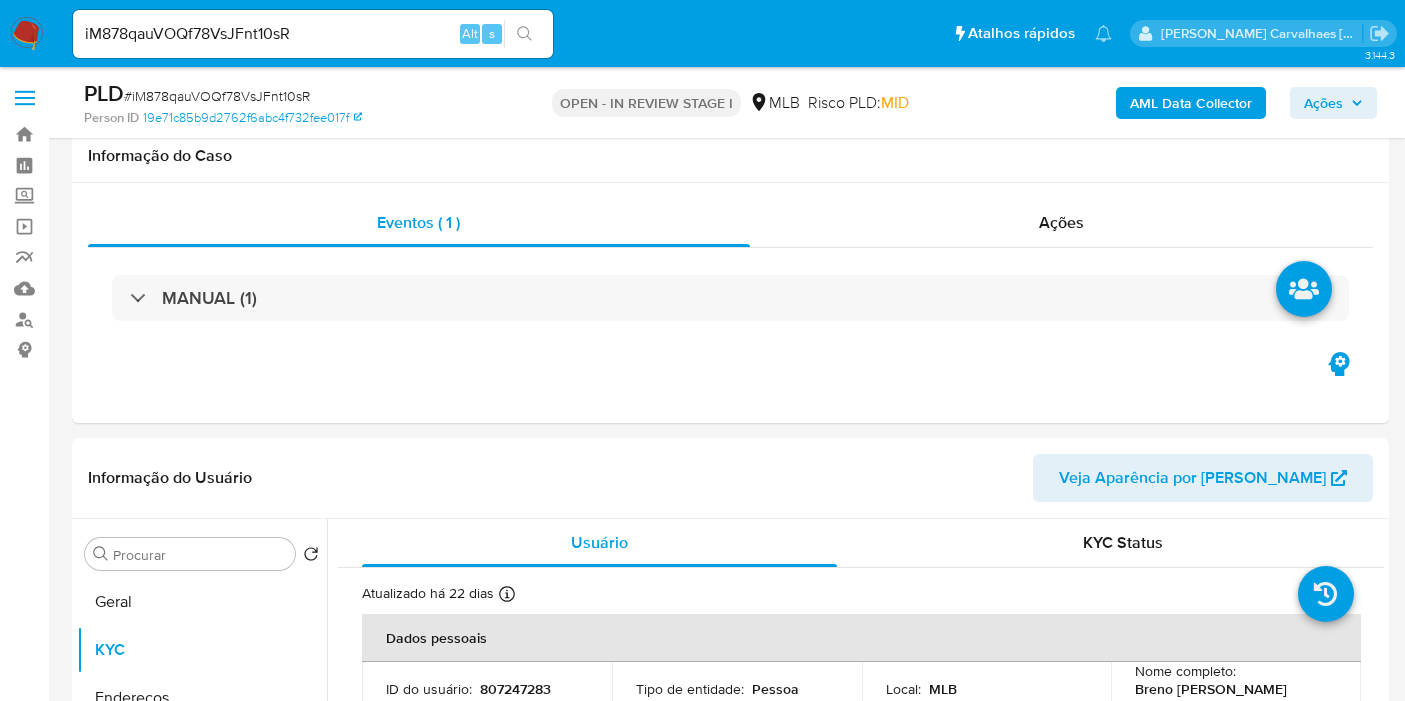 select on "10" 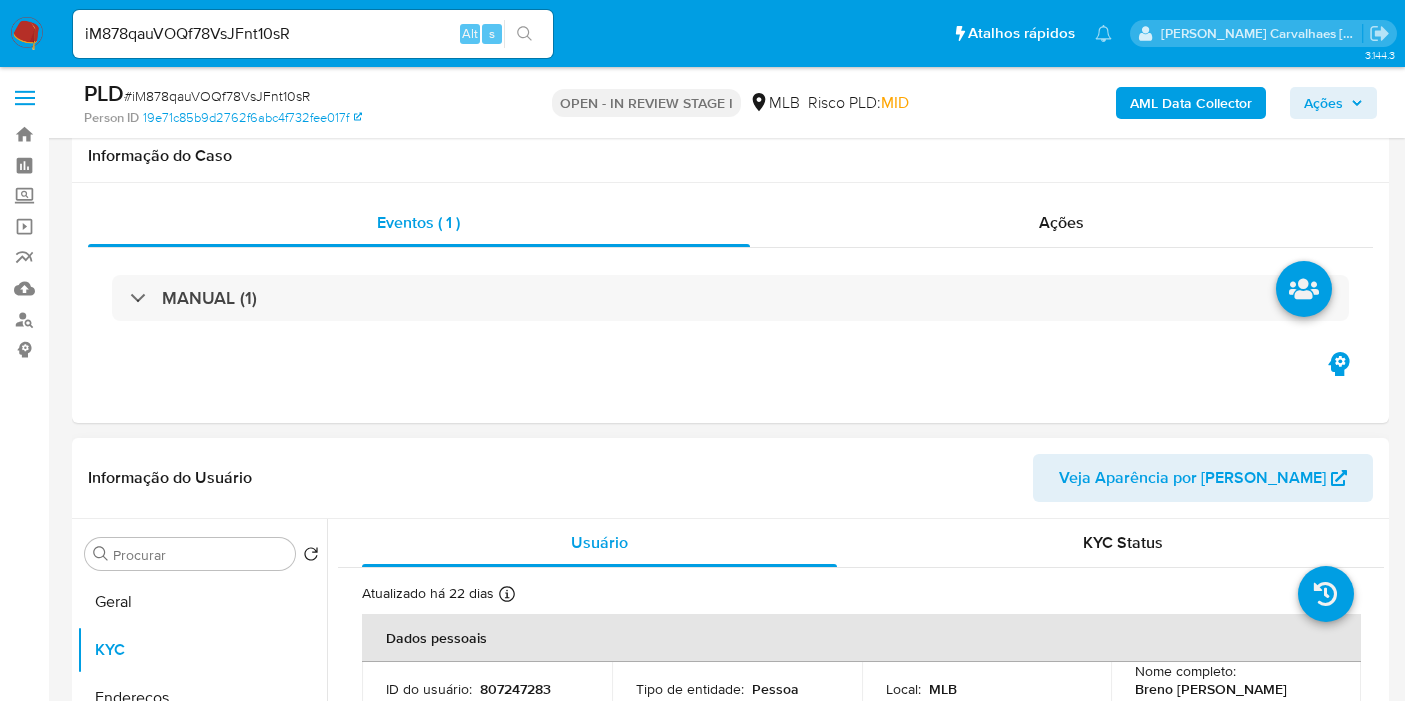 scroll, scrollTop: 333, scrollLeft: 0, axis: vertical 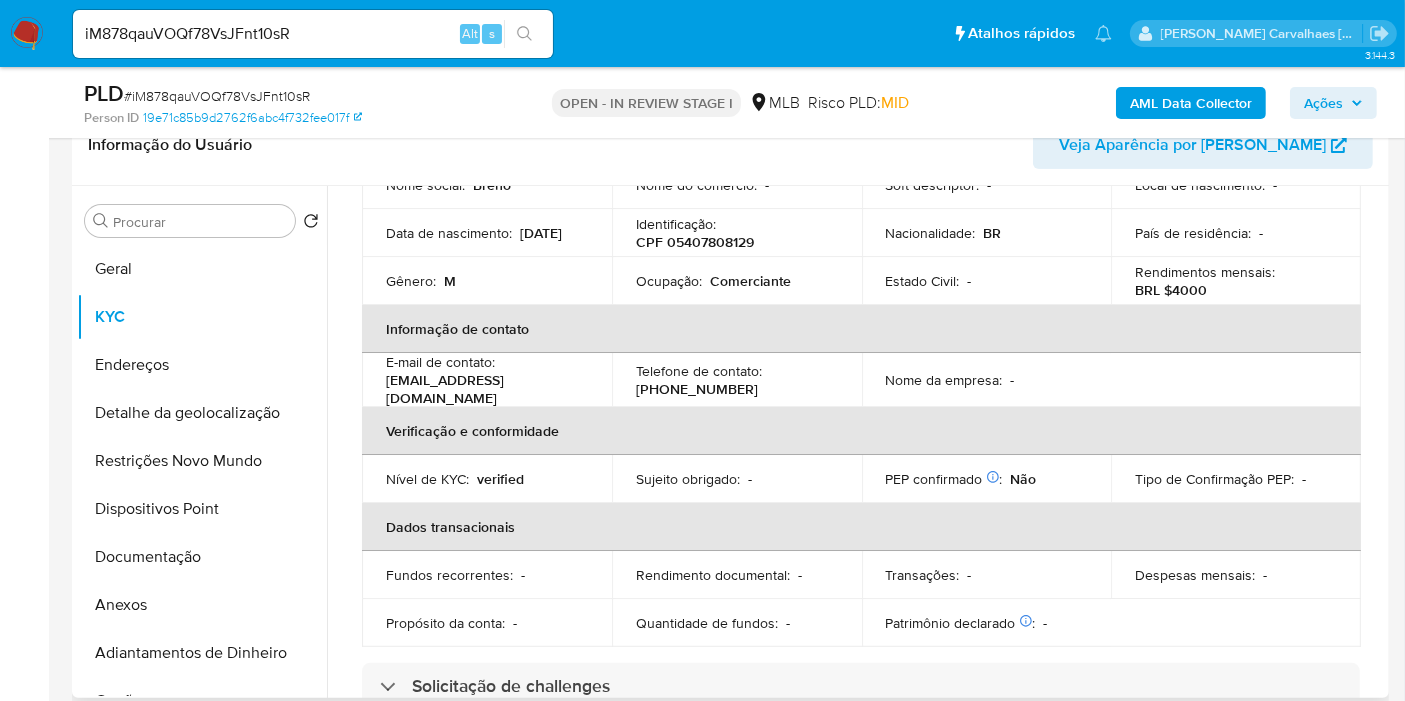 click on "Anexos" at bounding box center [202, 605] 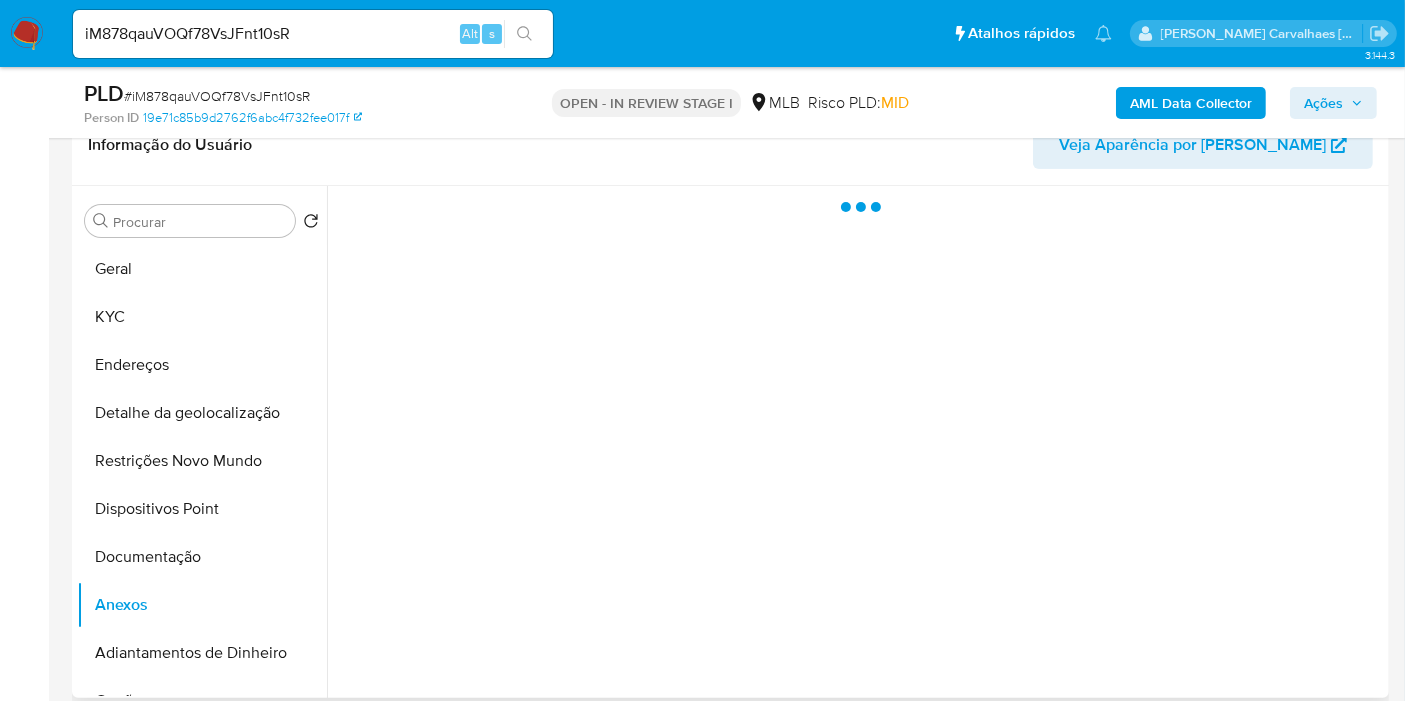 scroll, scrollTop: 0, scrollLeft: 0, axis: both 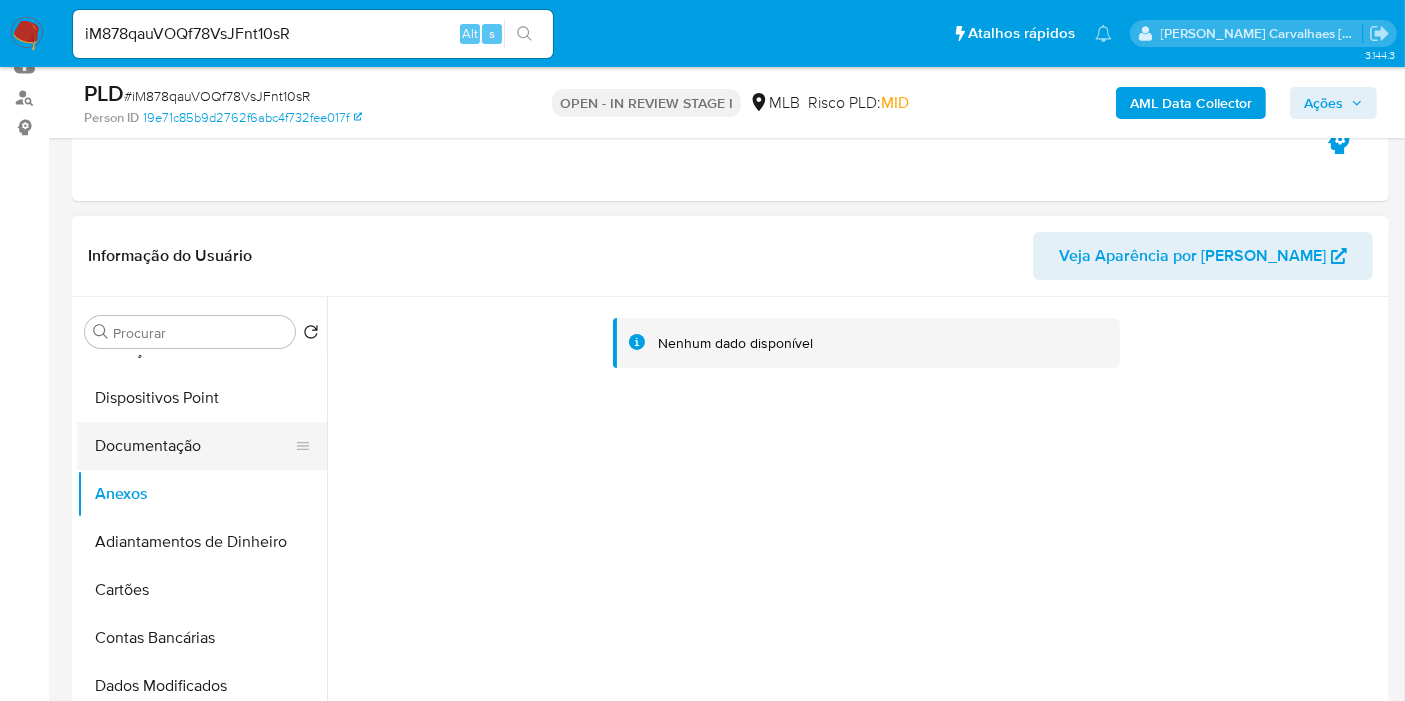 click on "Documentação" at bounding box center [194, 446] 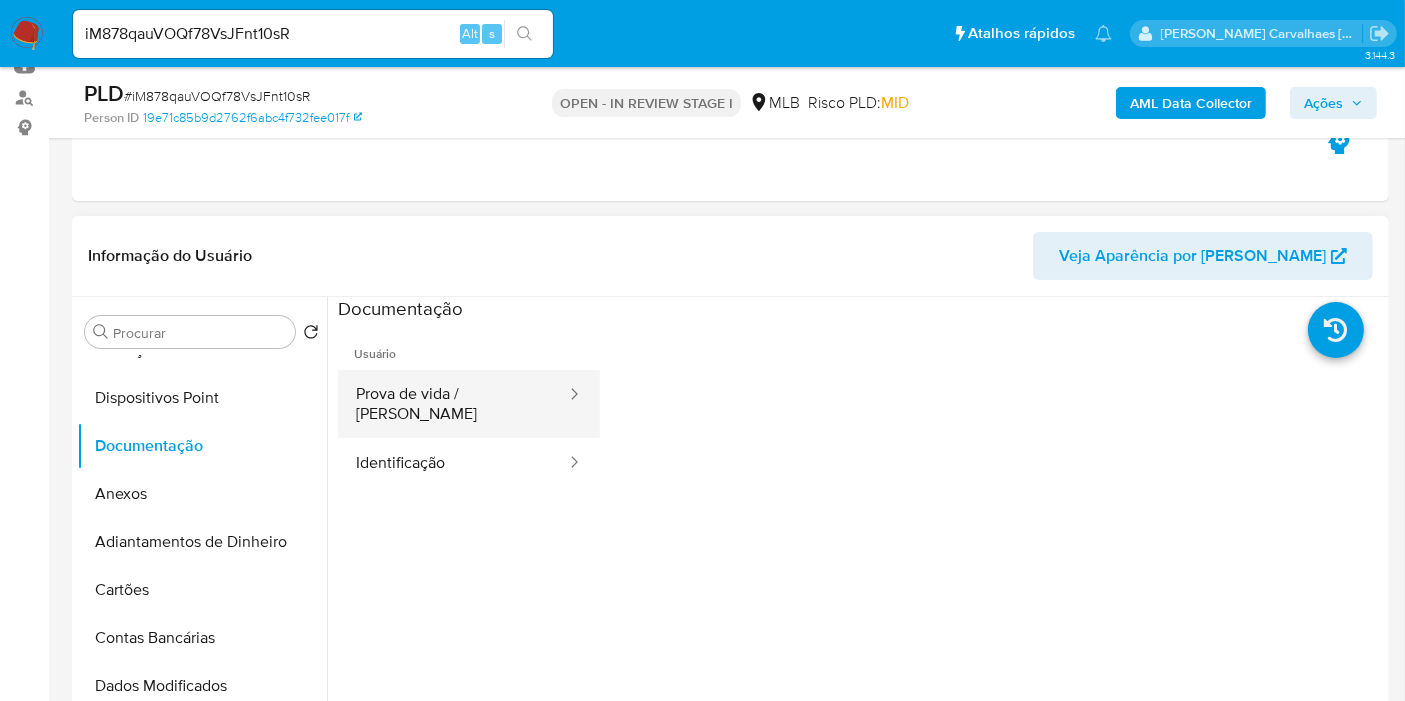 click on "Prova de vida / Selfie" at bounding box center [453, 404] 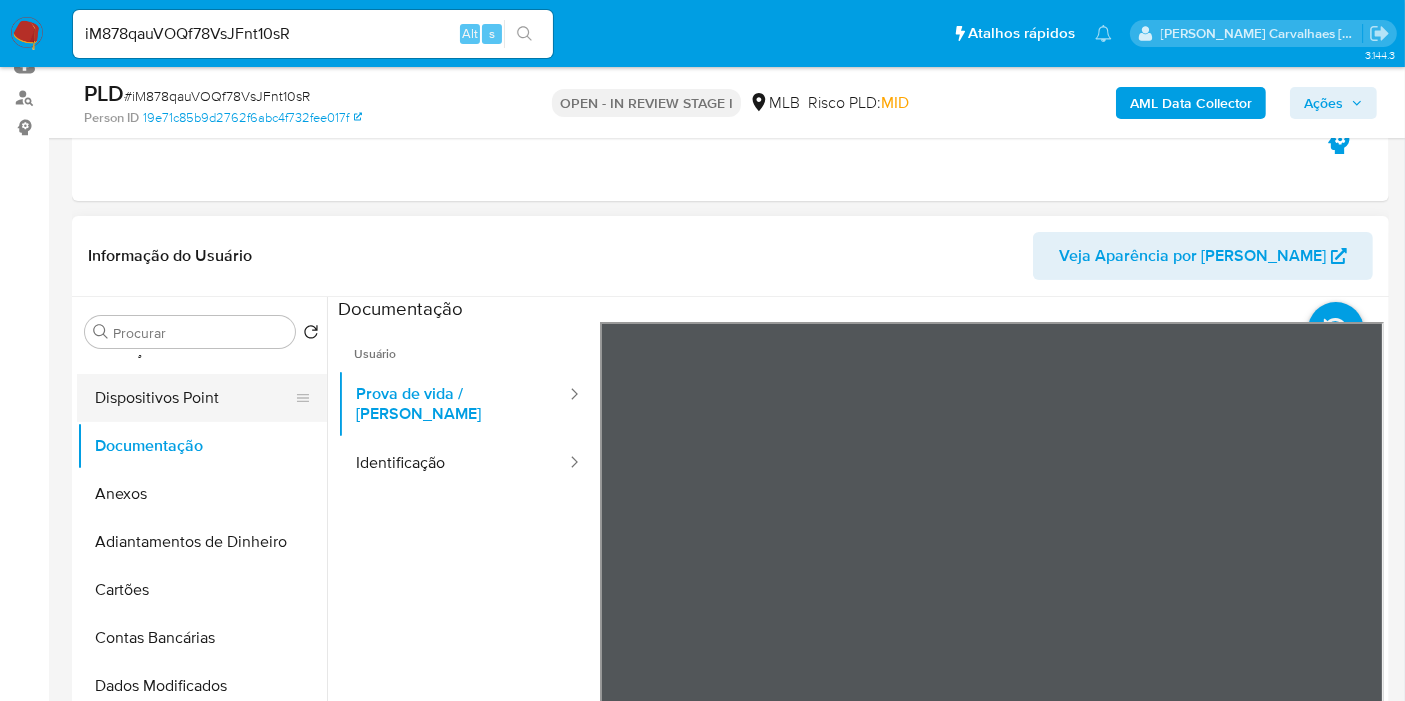click on "Dispositivos Point" at bounding box center [194, 398] 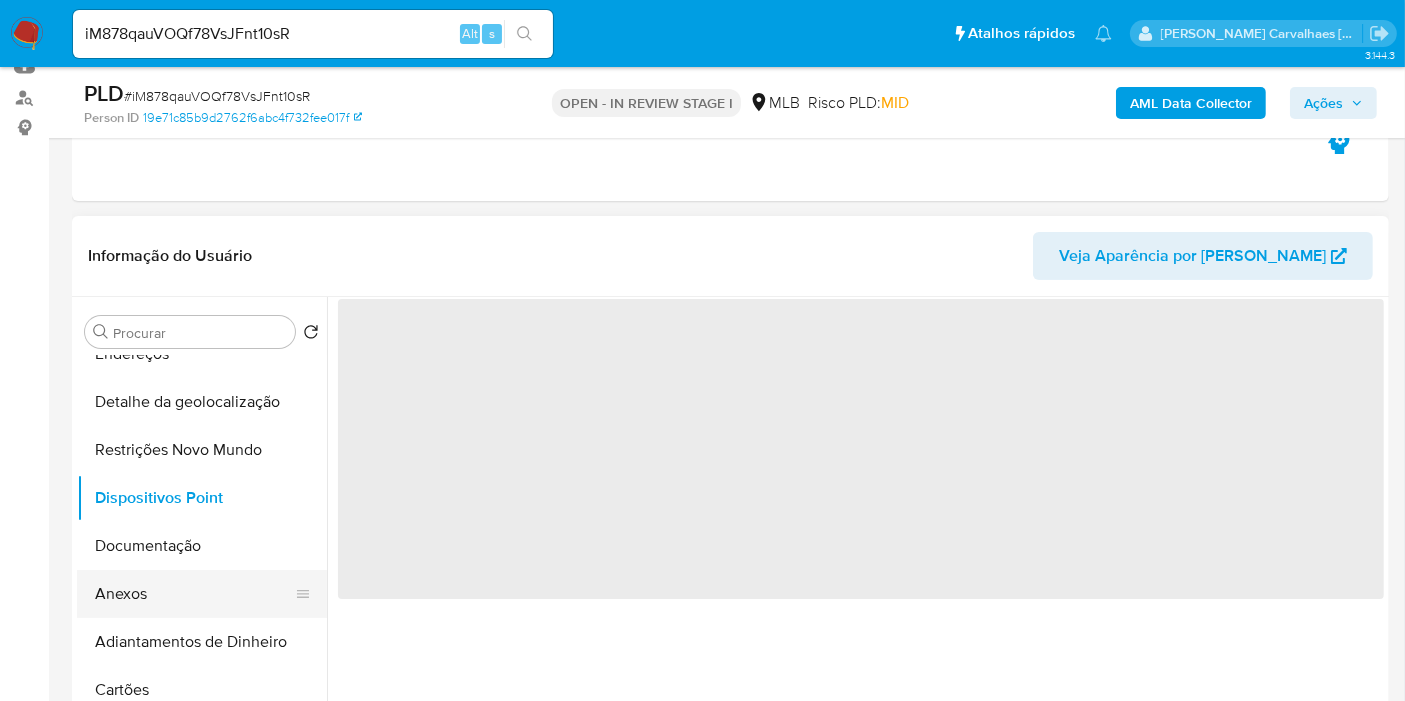 scroll, scrollTop: 0, scrollLeft: 0, axis: both 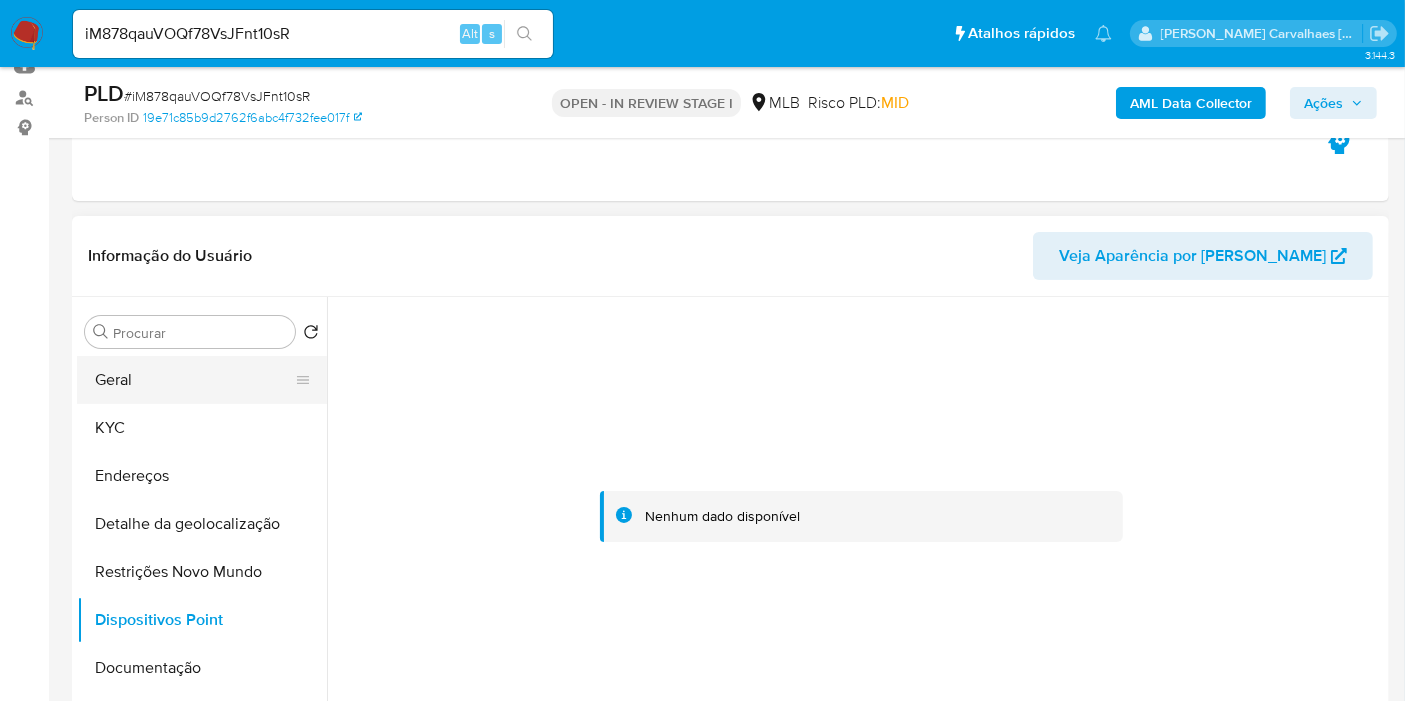 click on "Geral" at bounding box center (194, 380) 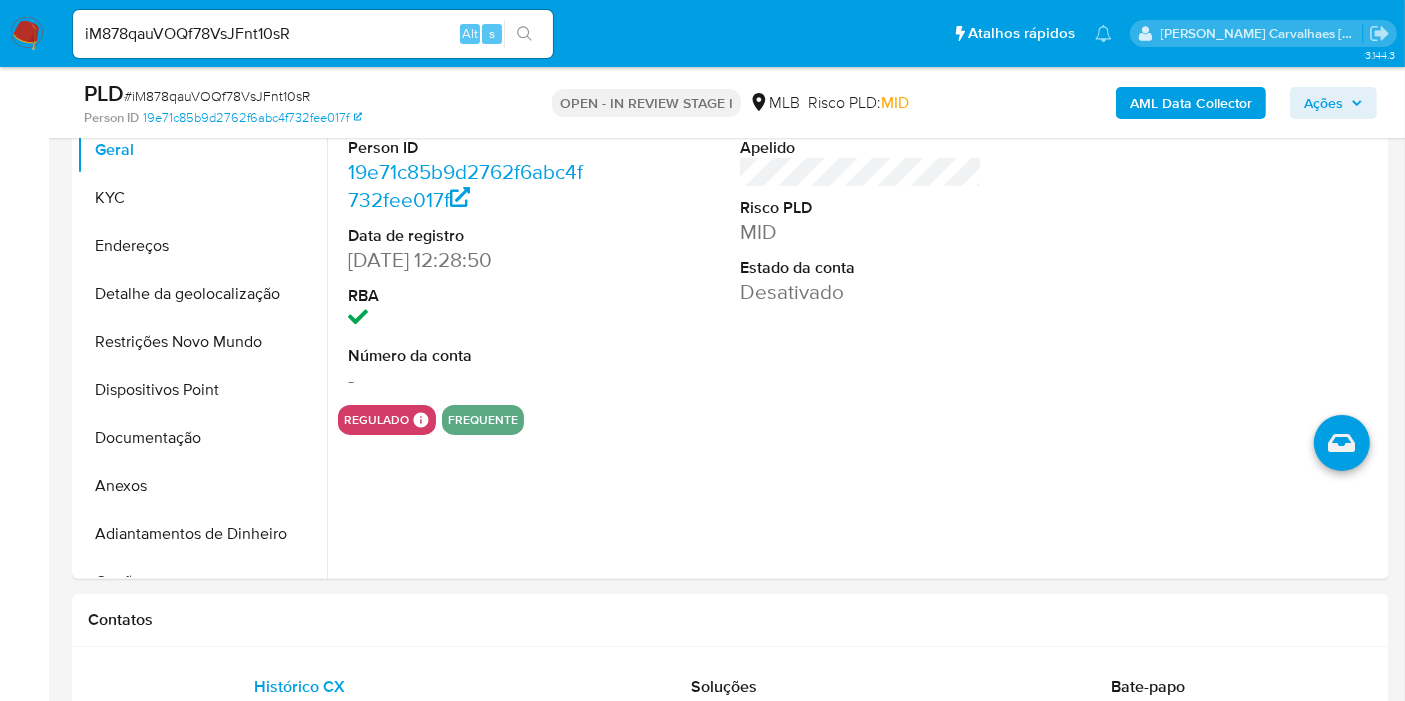 scroll, scrollTop: 666, scrollLeft: 0, axis: vertical 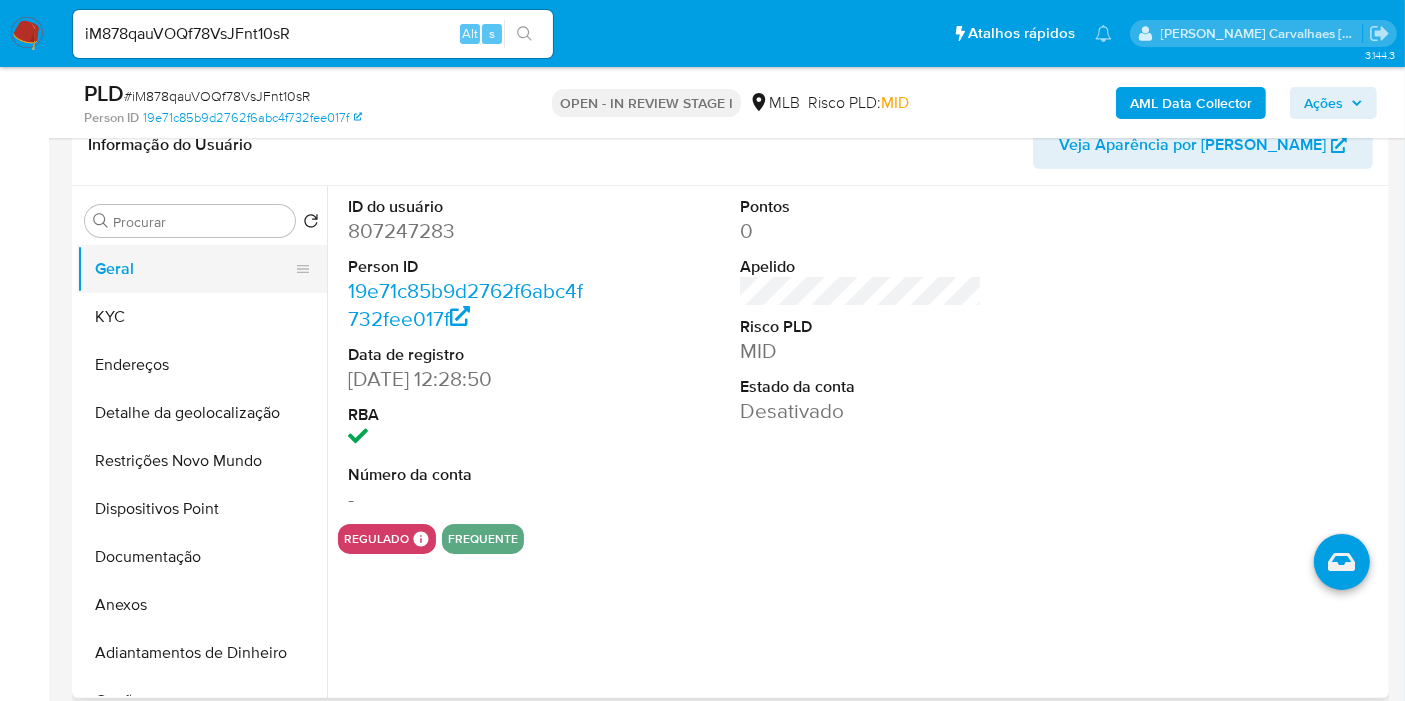 click on "Geral" at bounding box center (194, 269) 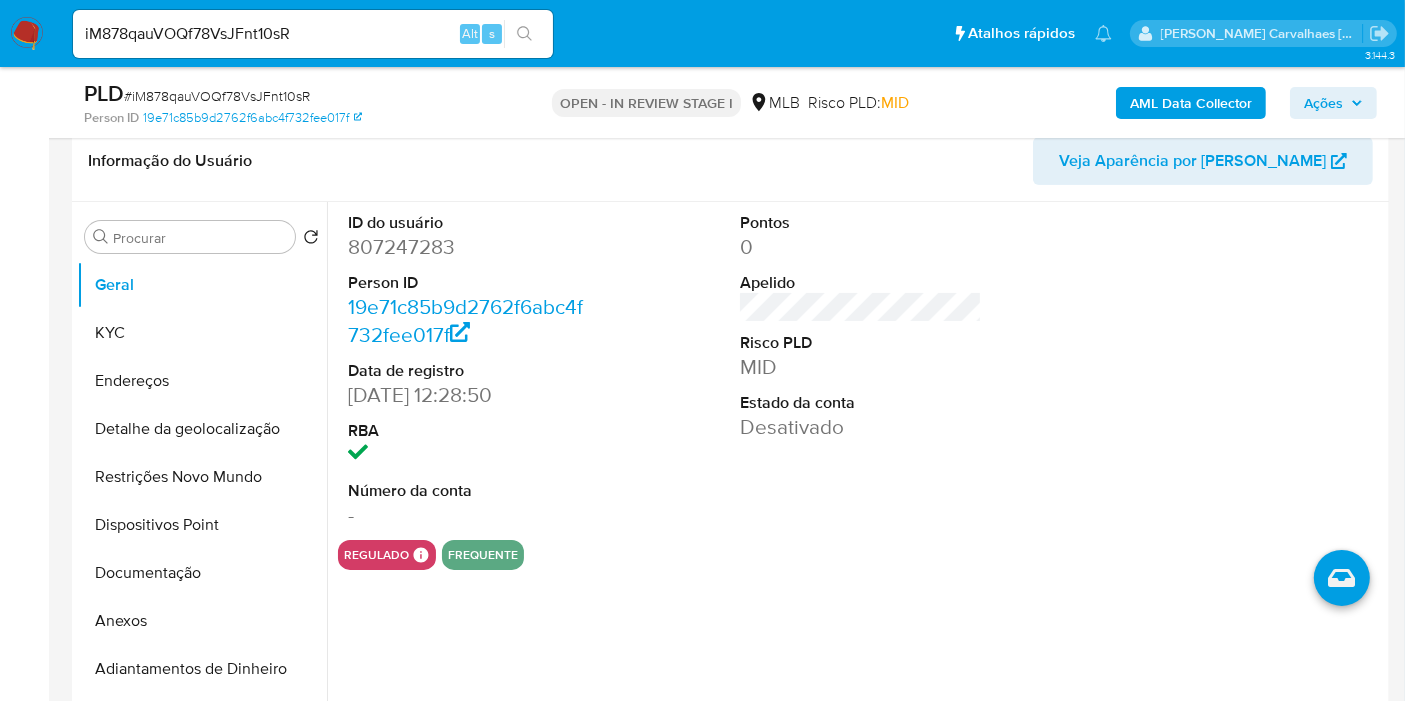 scroll, scrollTop: 333, scrollLeft: 0, axis: vertical 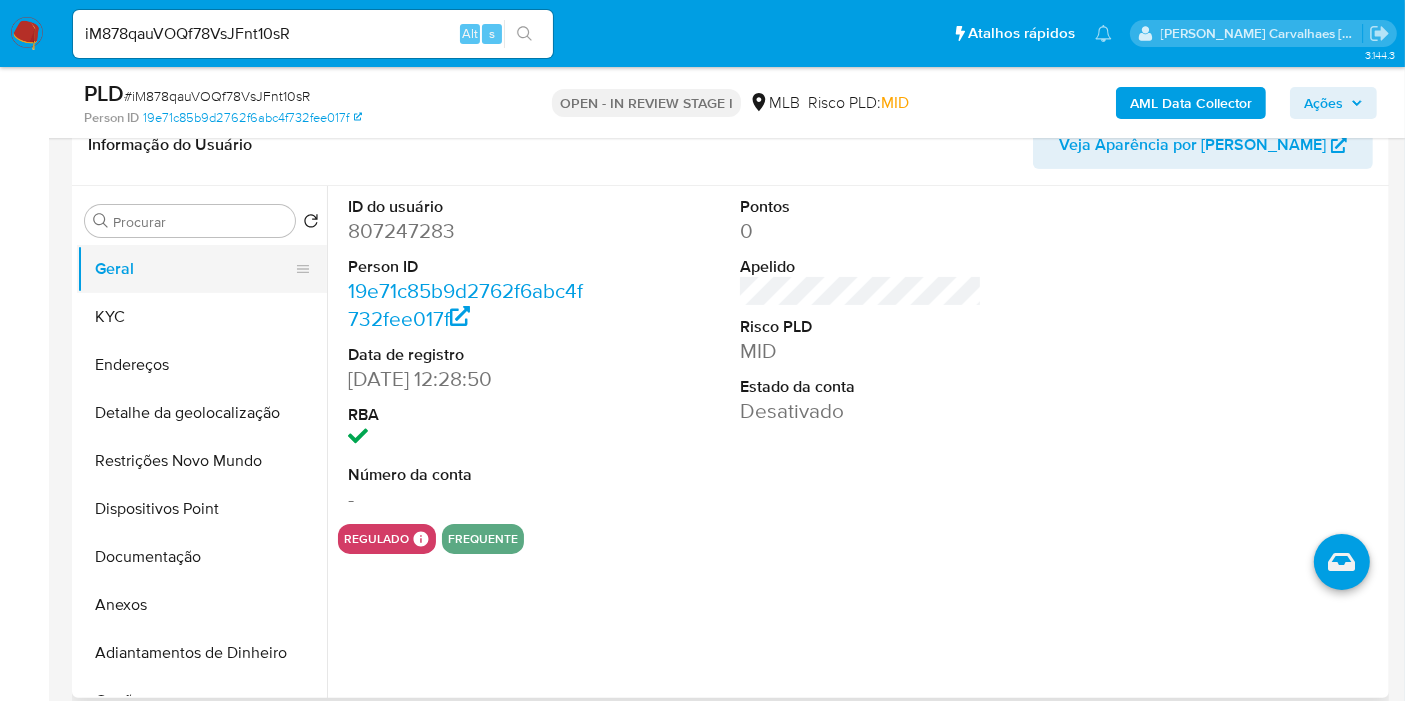 click on "Geral" at bounding box center (194, 269) 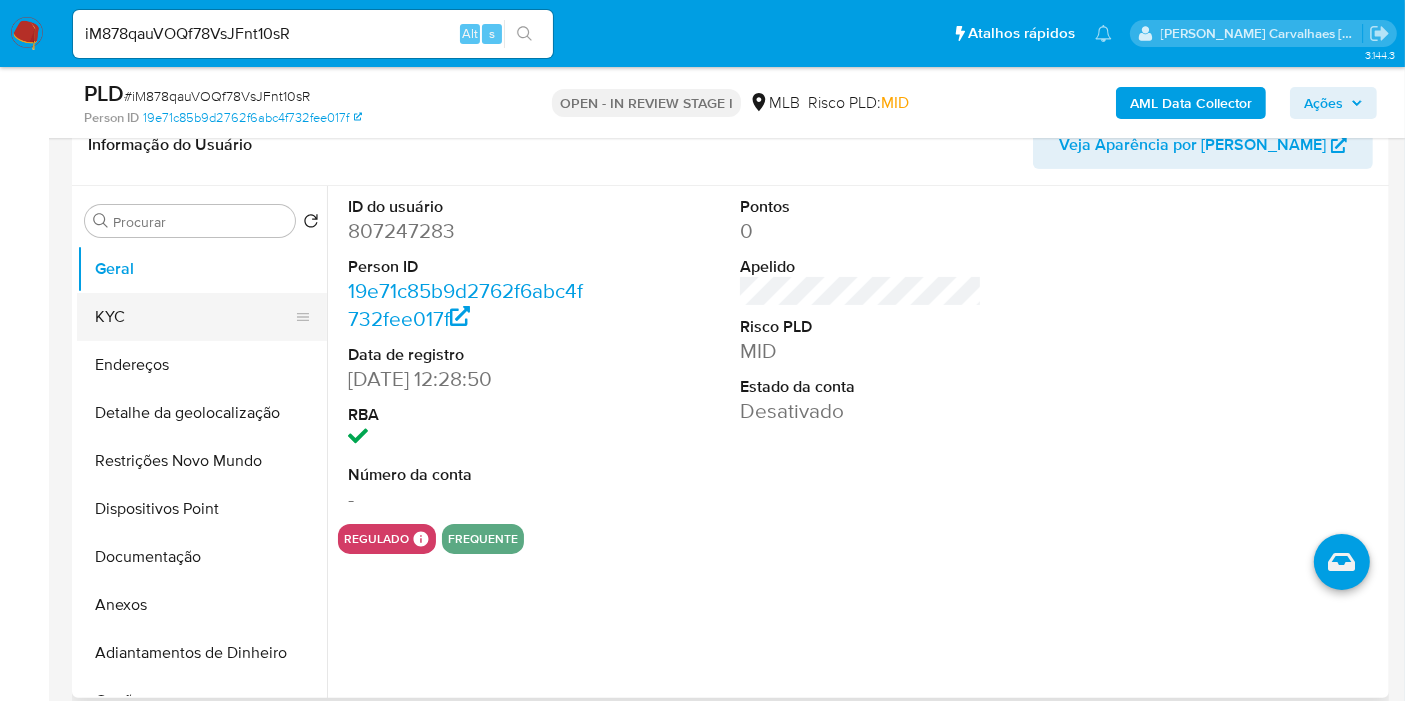 drag, startPoint x: 128, startPoint y: 314, endPoint x: 257, endPoint y: 325, distance: 129.46814 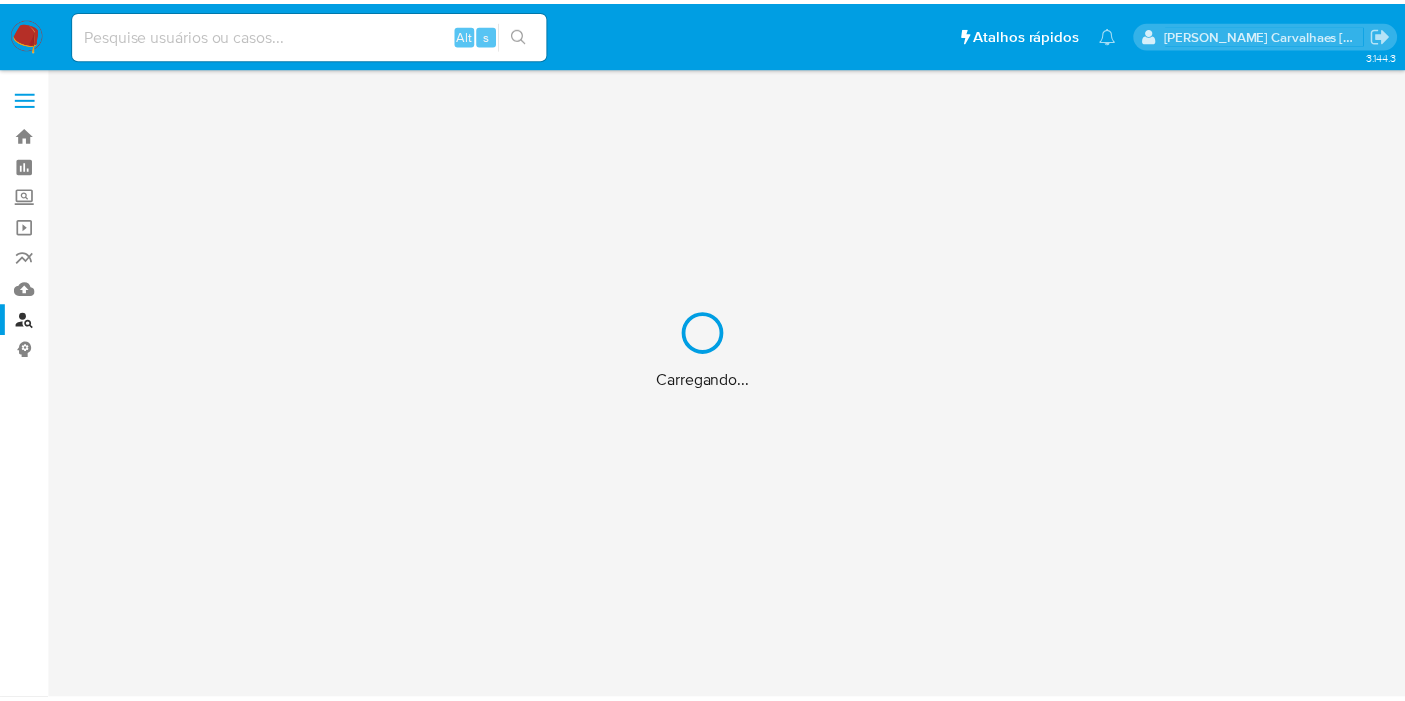 scroll, scrollTop: 0, scrollLeft: 0, axis: both 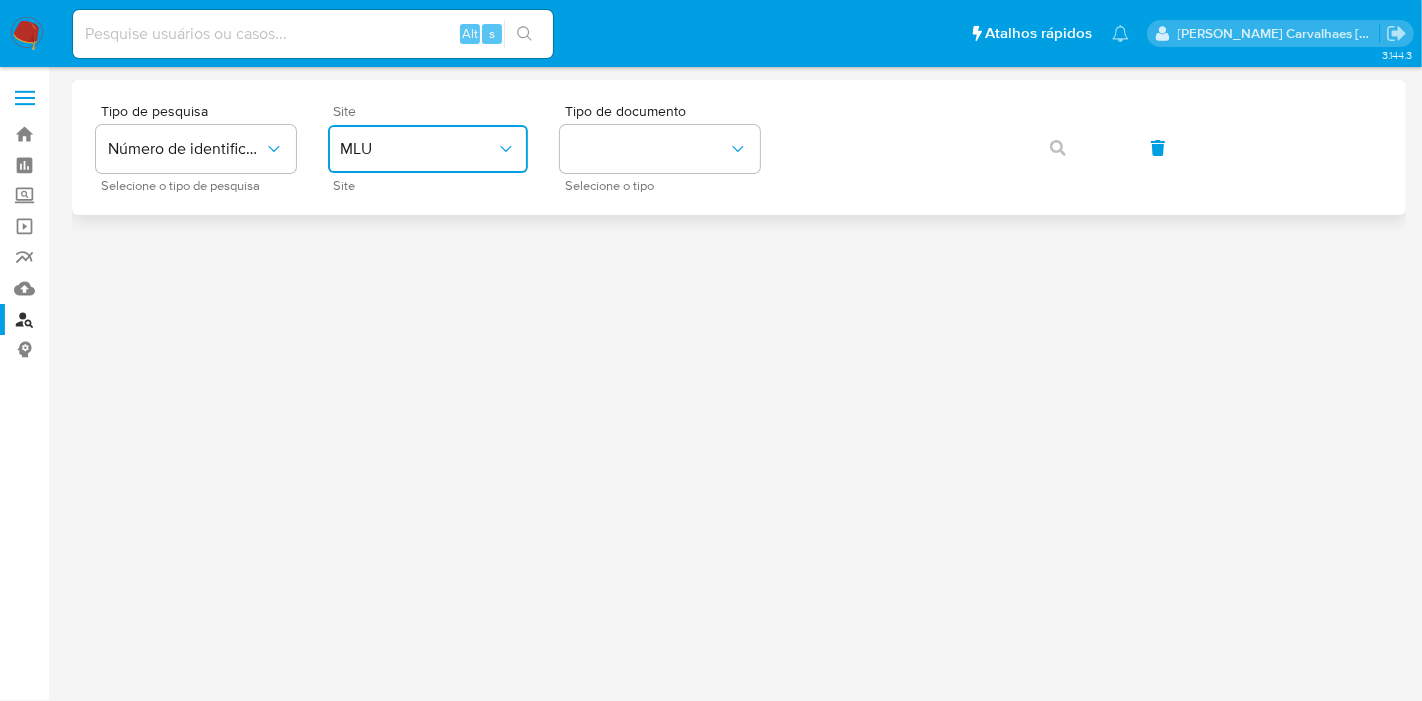 click on "MLU" at bounding box center [418, 149] 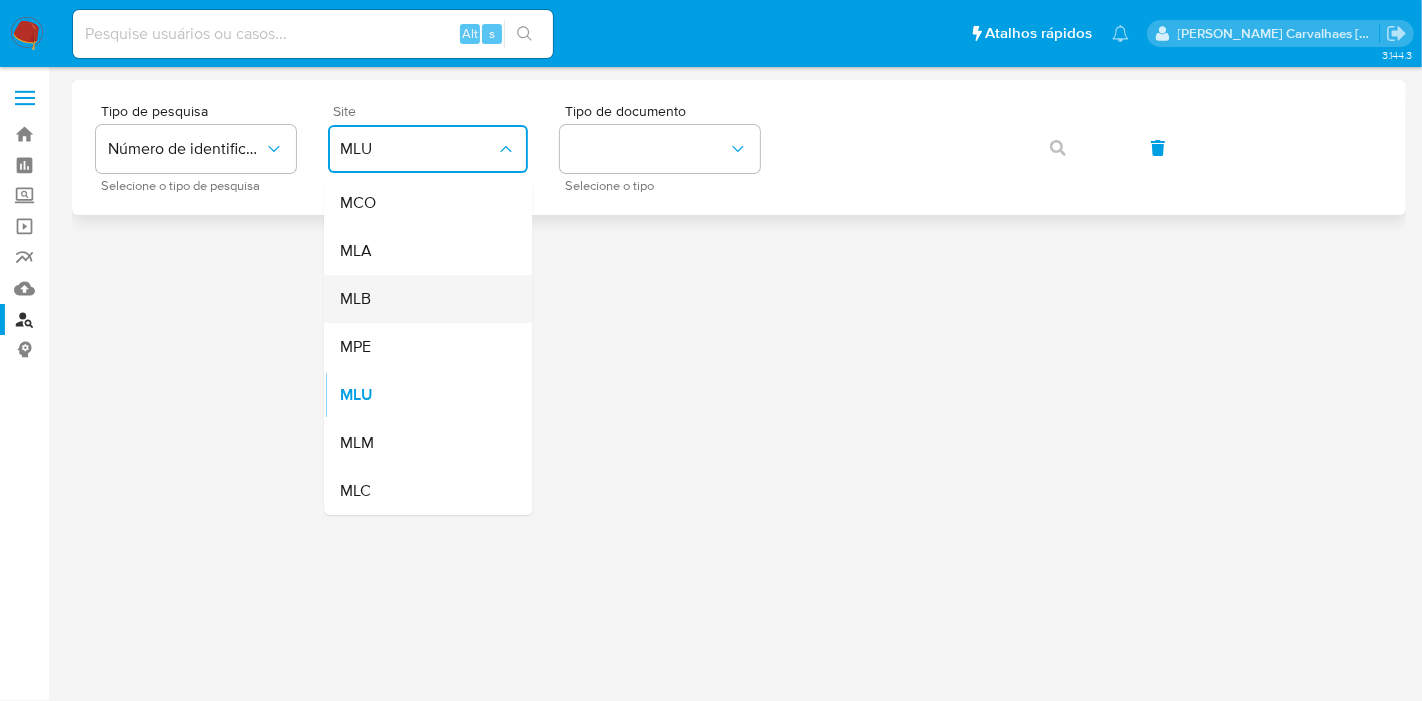 click on "MLB" at bounding box center [422, 299] 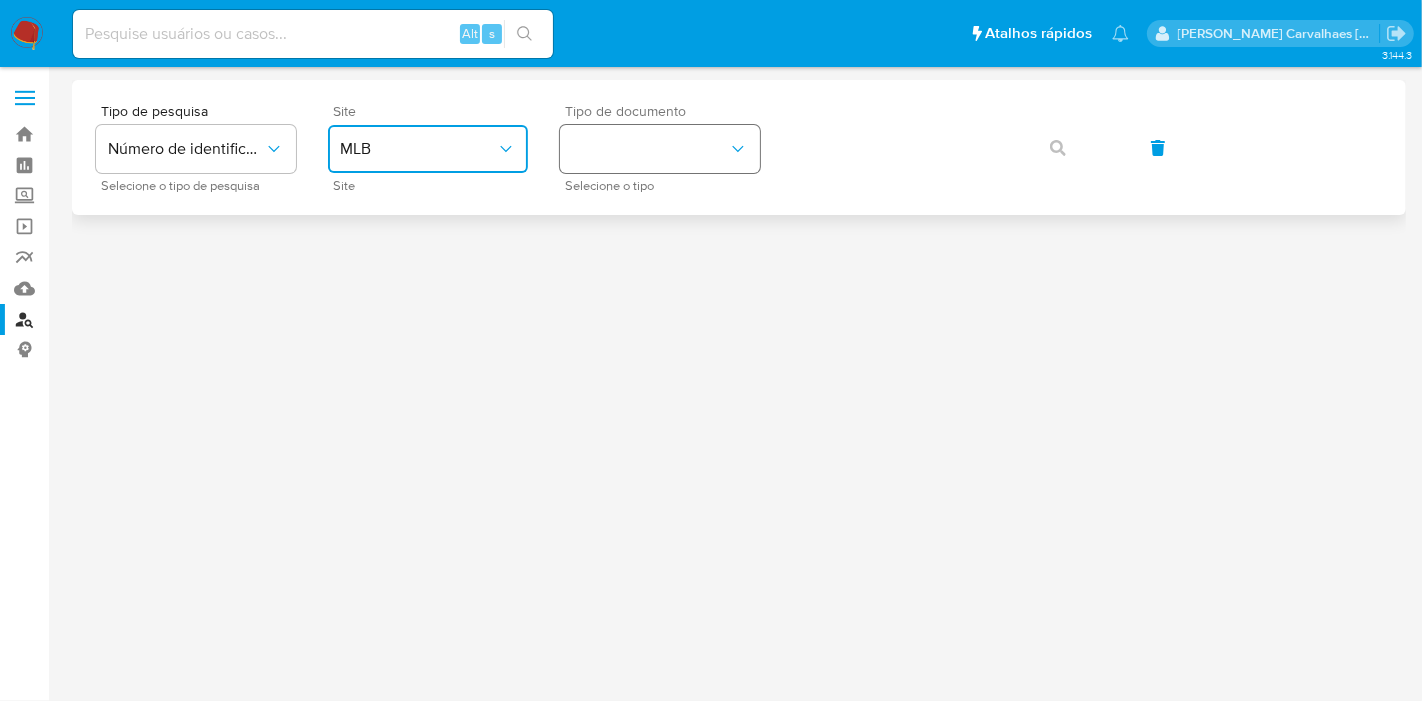 click at bounding box center (660, 149) 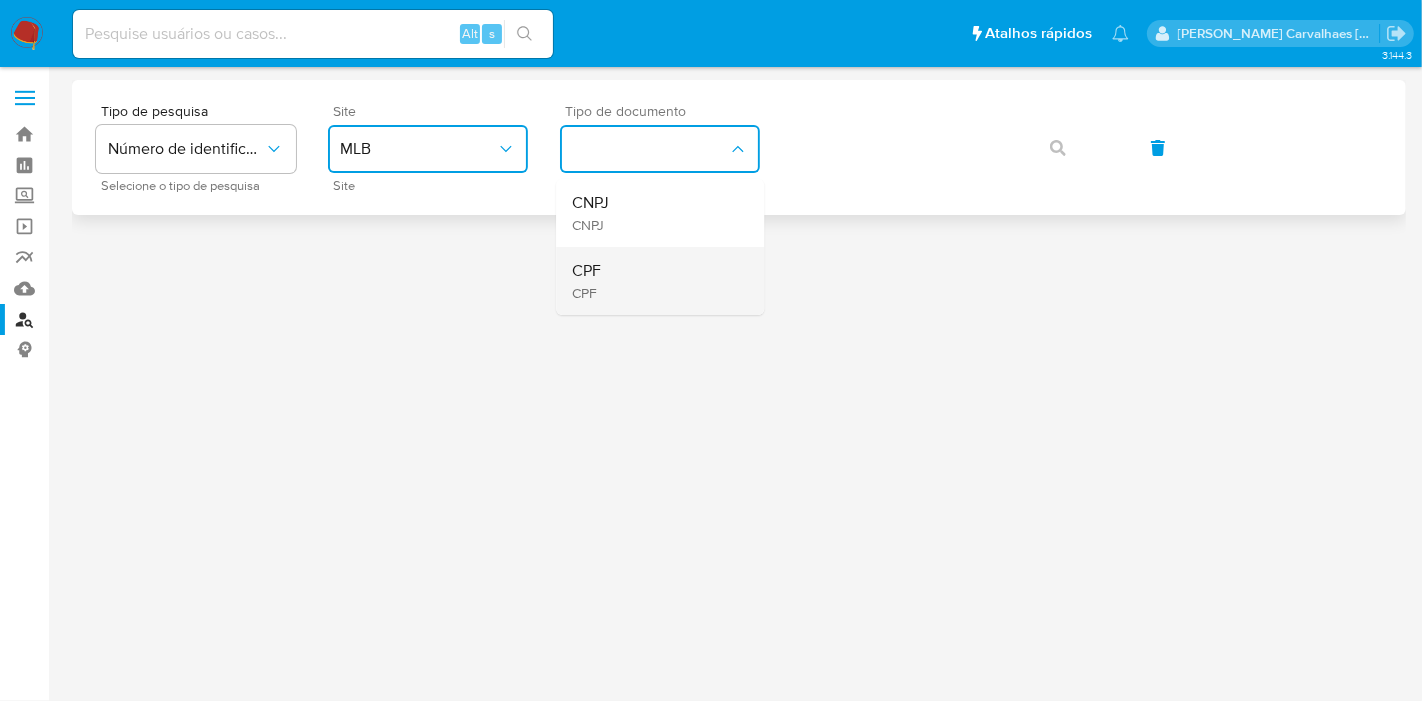 drag, startPoint x: 643, startPoint y: 143, endPoint x: 633, endPoint y: 269, distance: 126.3962 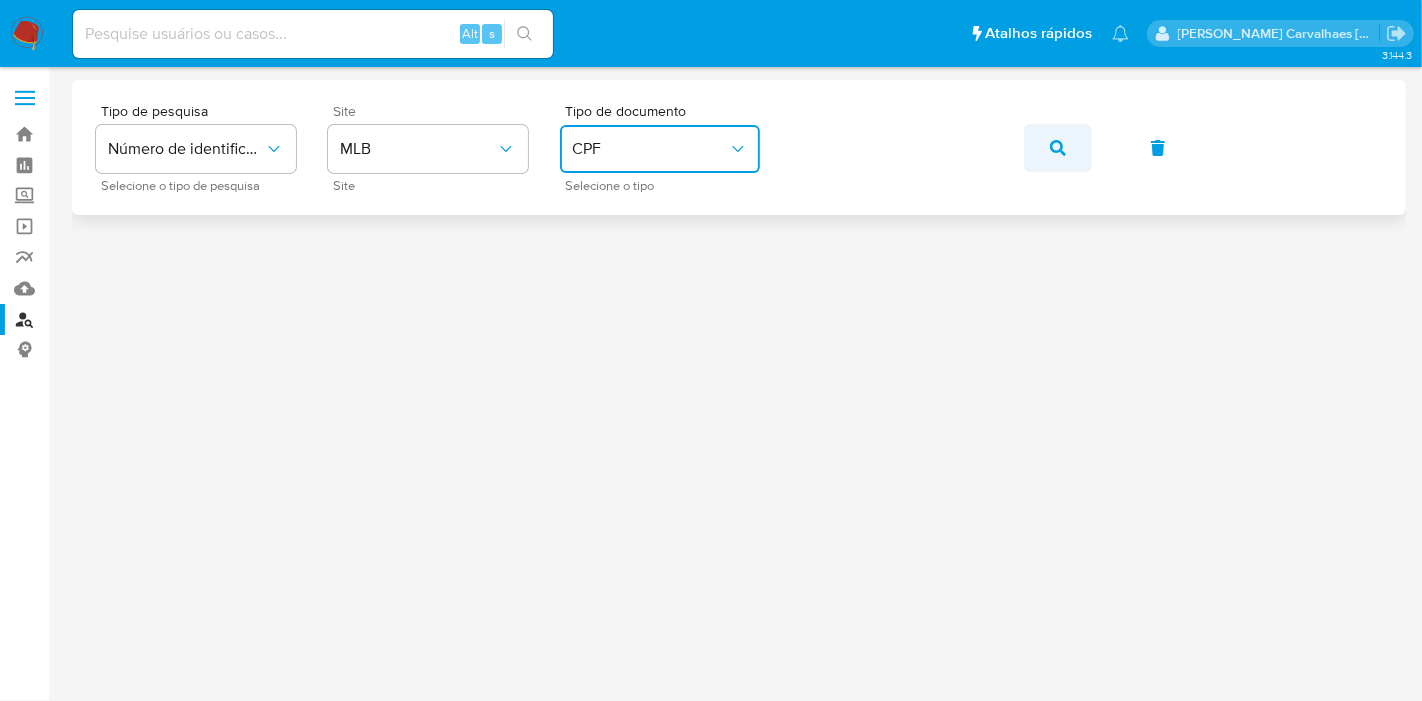 click 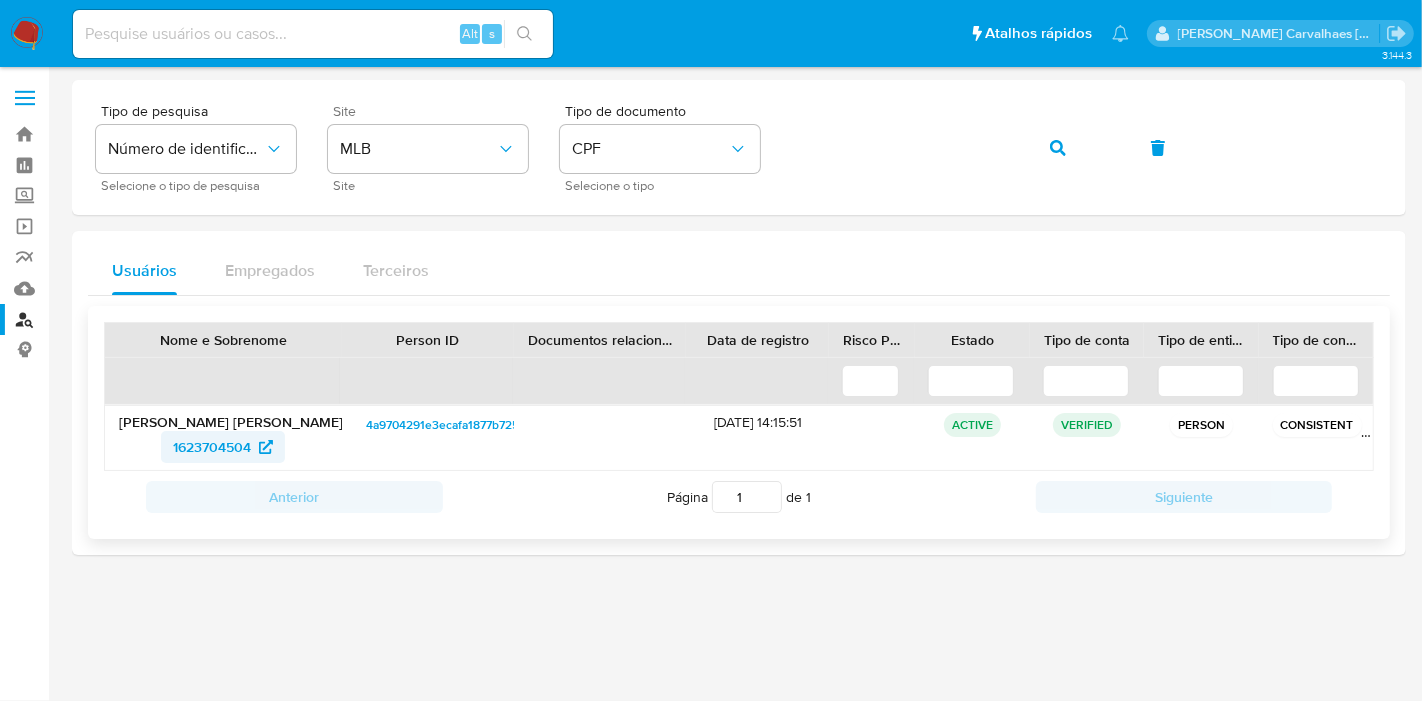 click on "1623704504" at bounding box center (212, 447) 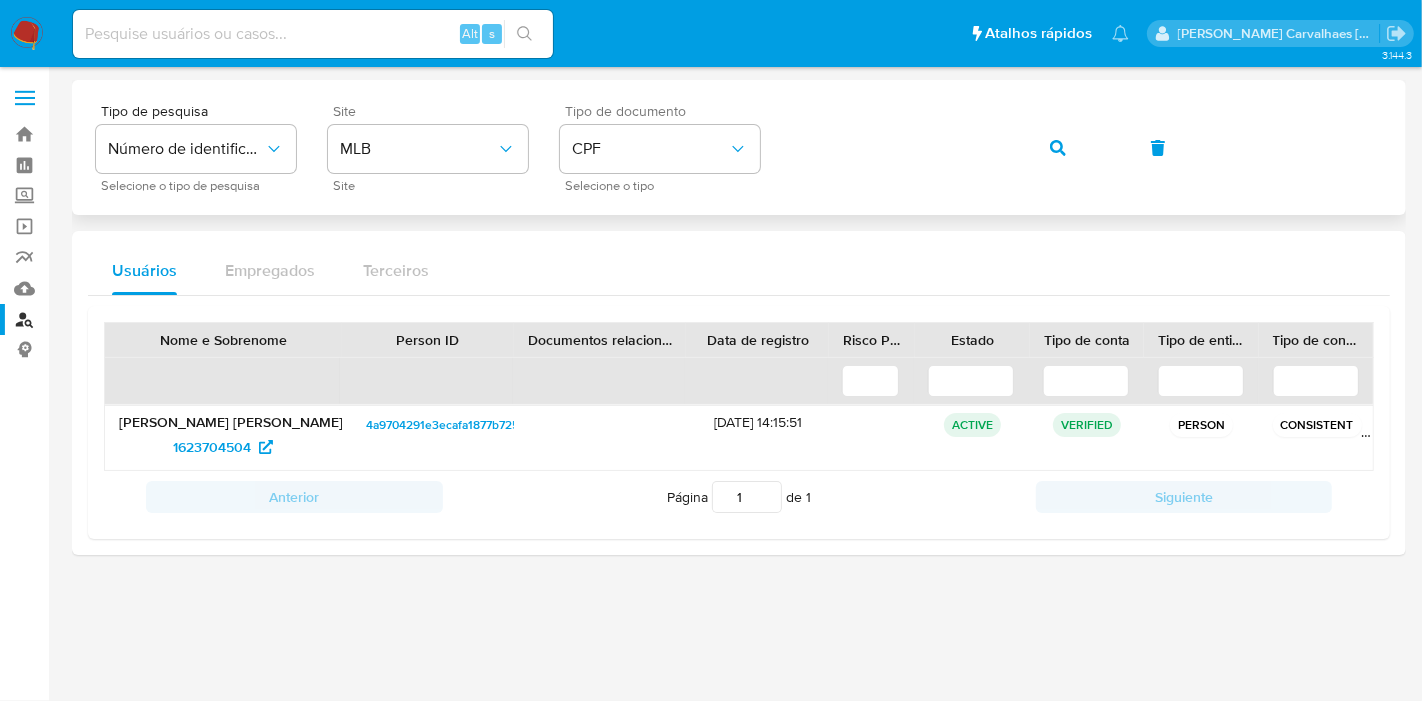 click on "Tipo de pesquisa Número de identificação Selecione o tipo de pesquisa Site MLB Site Tipo de documento CPF Selecione o tipo" at bounding box center (739, 147) 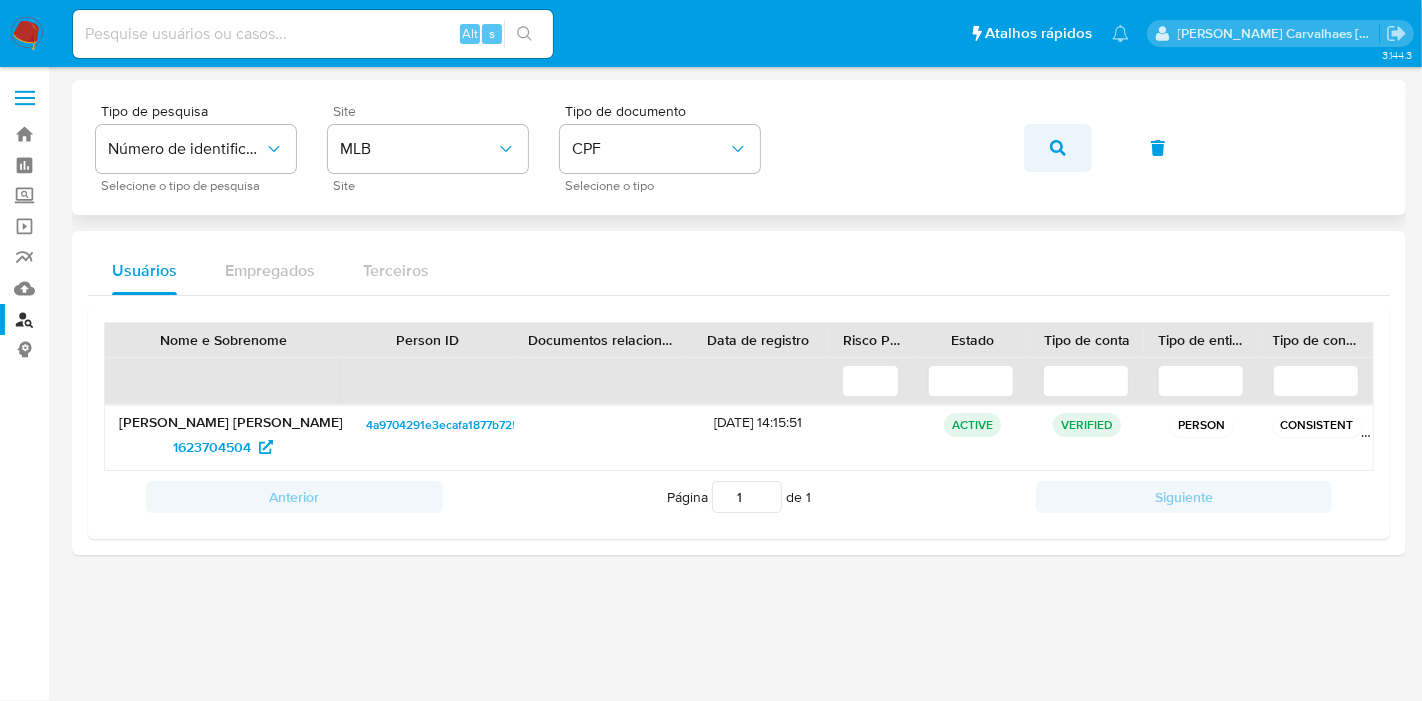 click 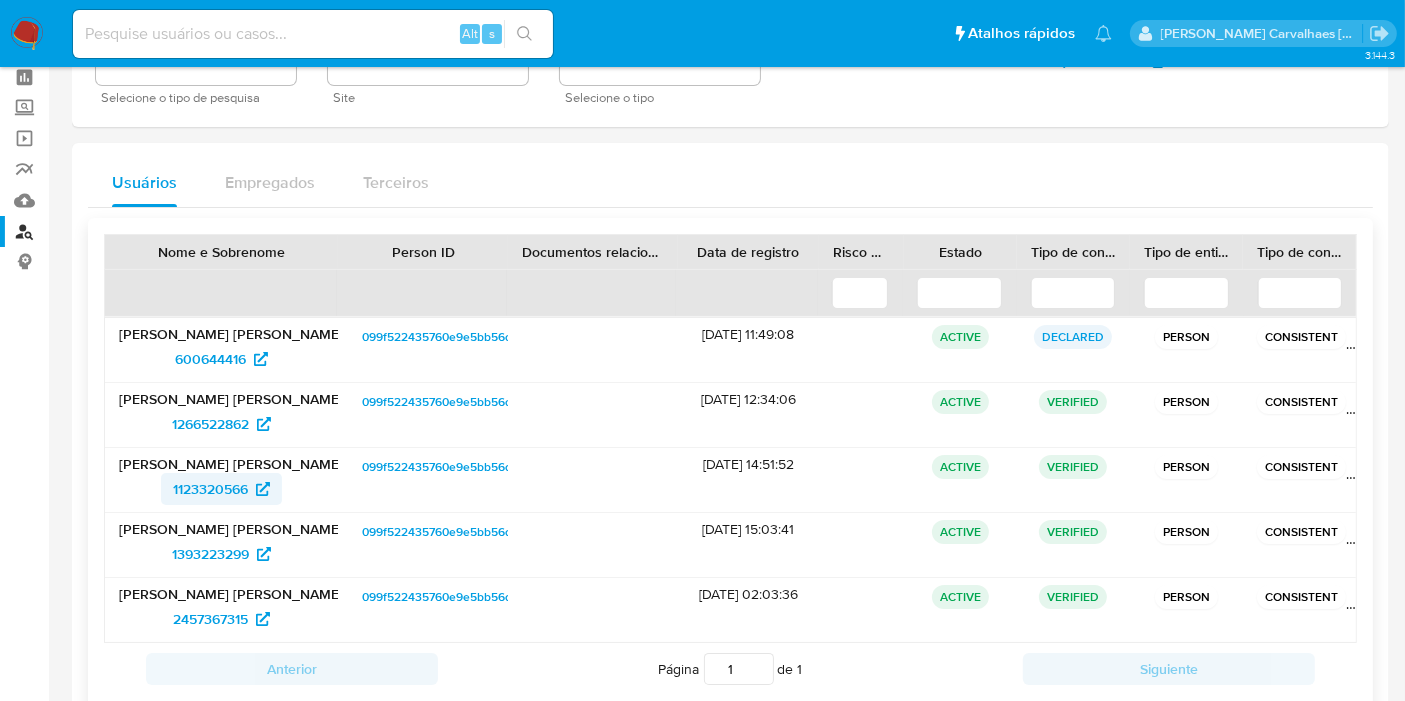scroll, scrollTop: 138, scrollLeft: 0, axis: vertical 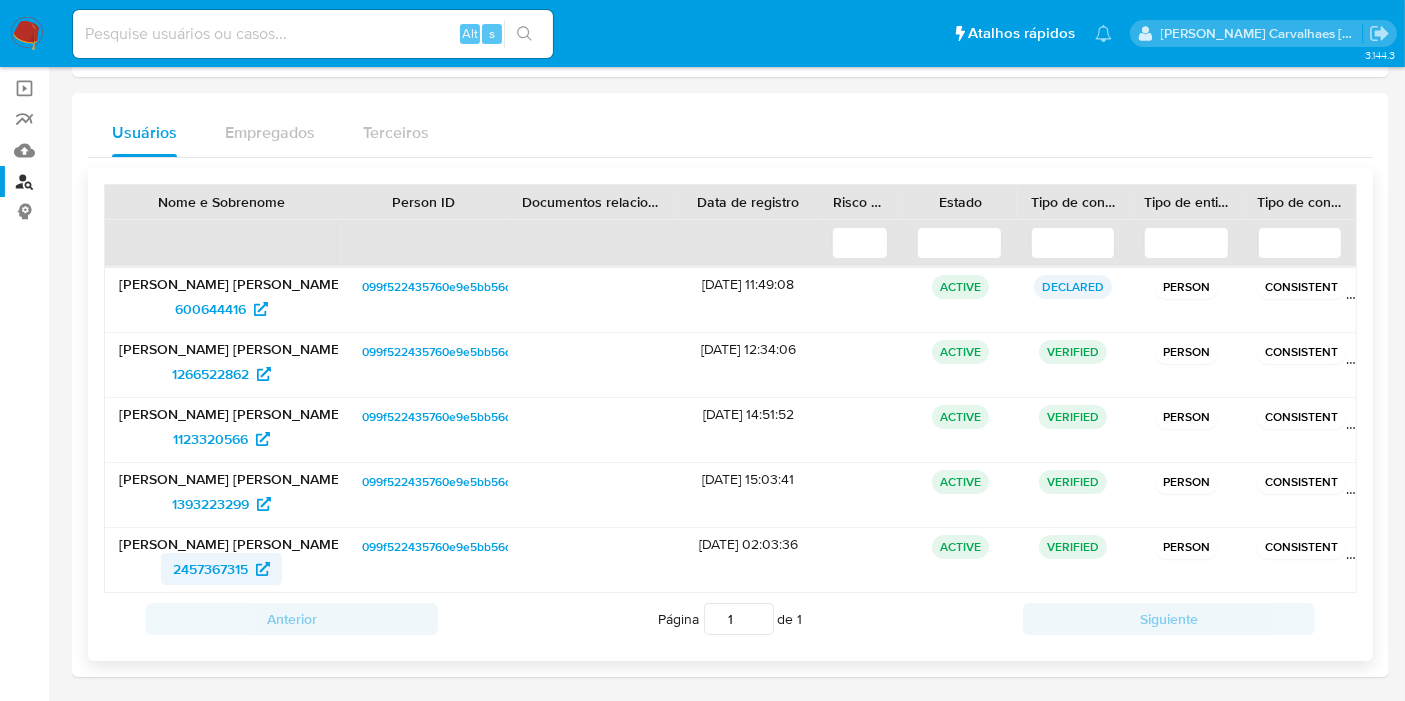 click on "2457367315" at bounding box center [210, 569] 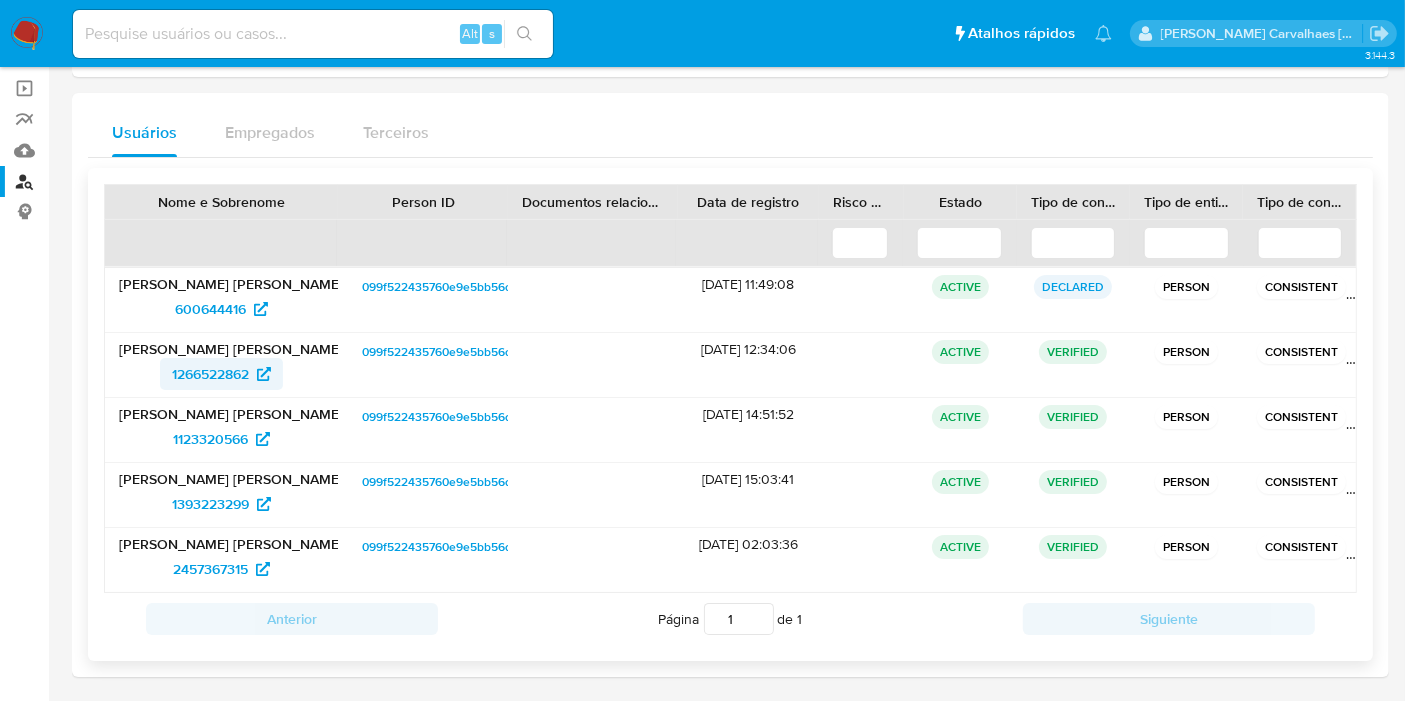click on "1266522862" at bounding box center (210, 374) 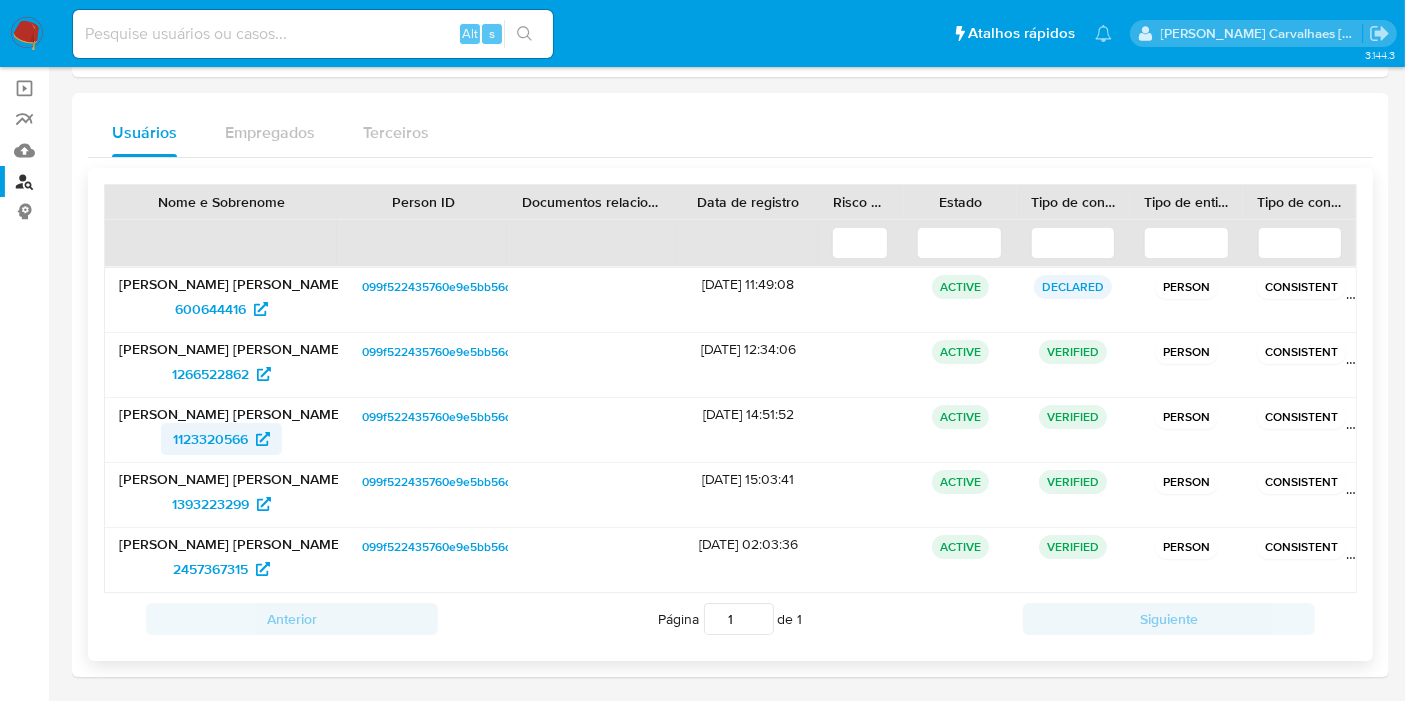 click on "1123320566" at bounding box center (210, 439) 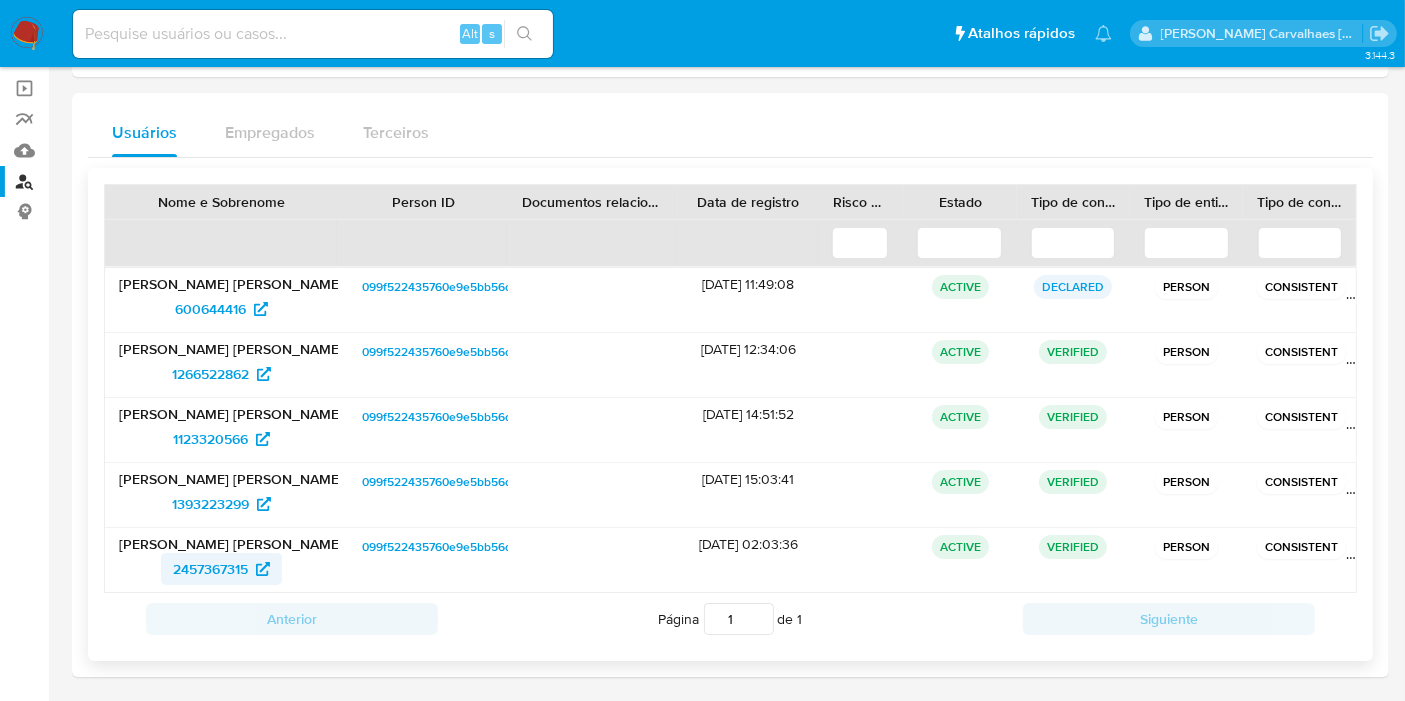 click on "2457367315" at bounding box center (210, 569) 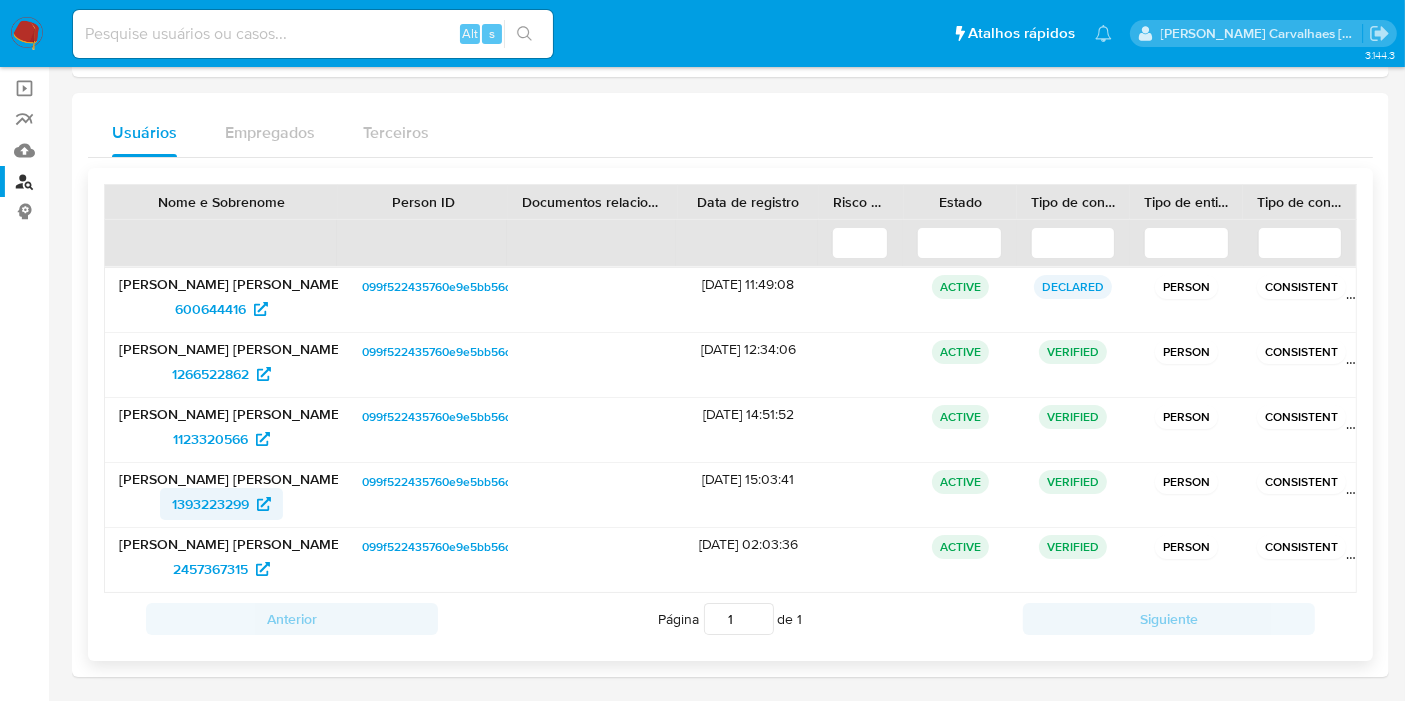 click on "1393223299" at bounding box center [210, 504] 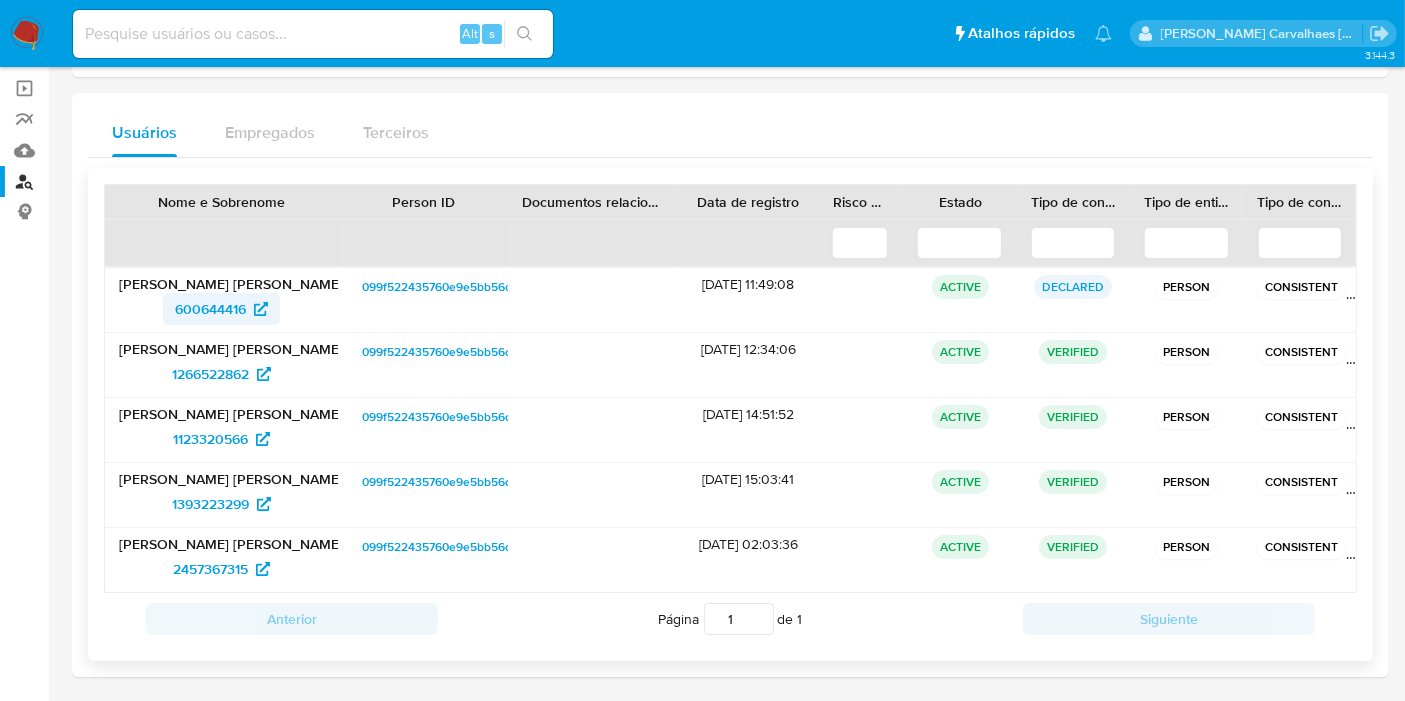 click on "600644416" at bounding box center (210, 309) 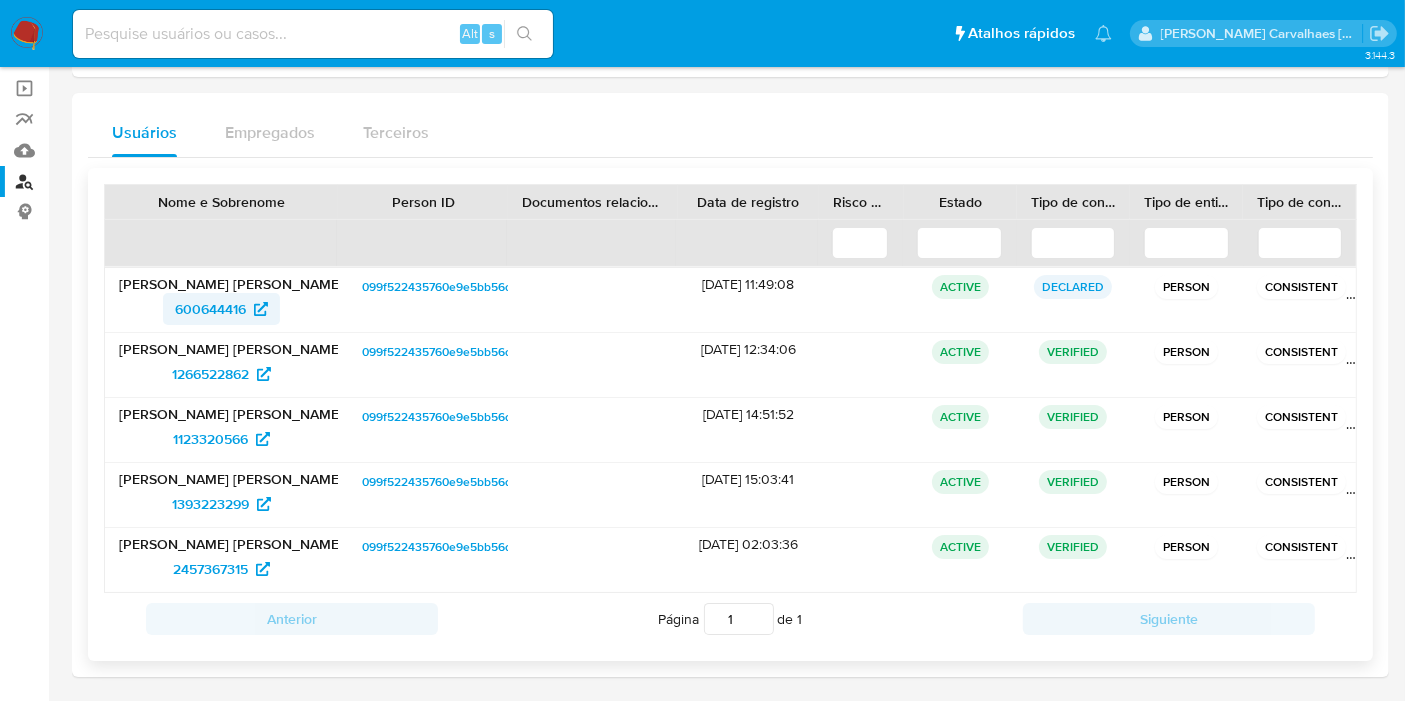 click on "600644416" at bounding box center [210, 309] 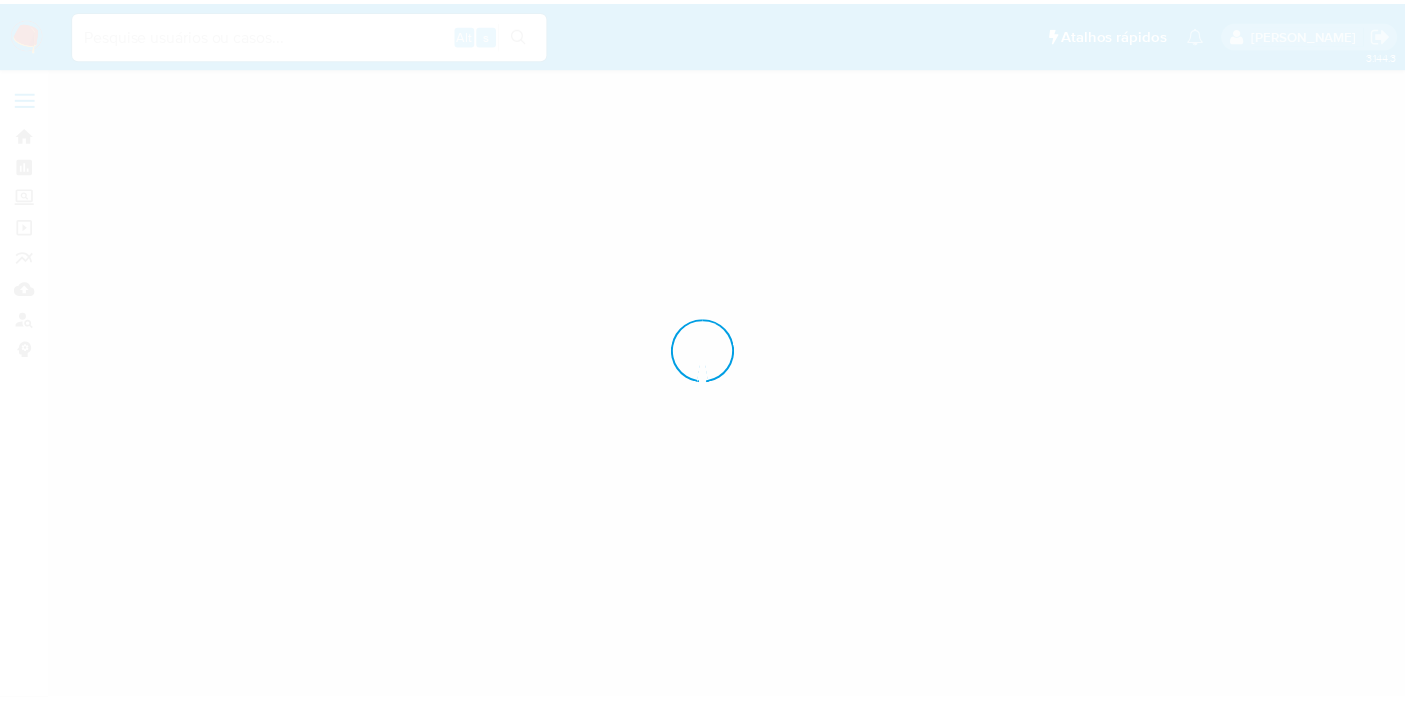 scroll, scrollTop: 0, scrollLeft: 0, axis: both 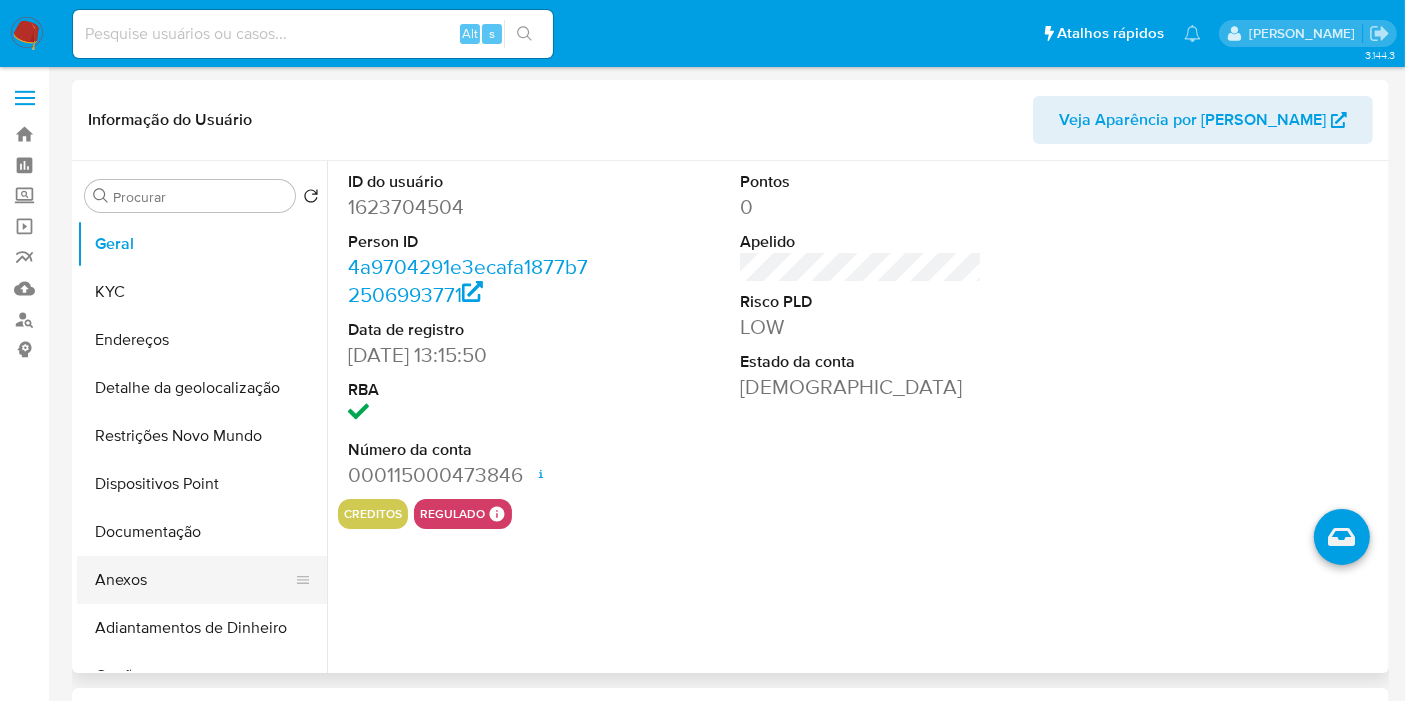 select on "10" 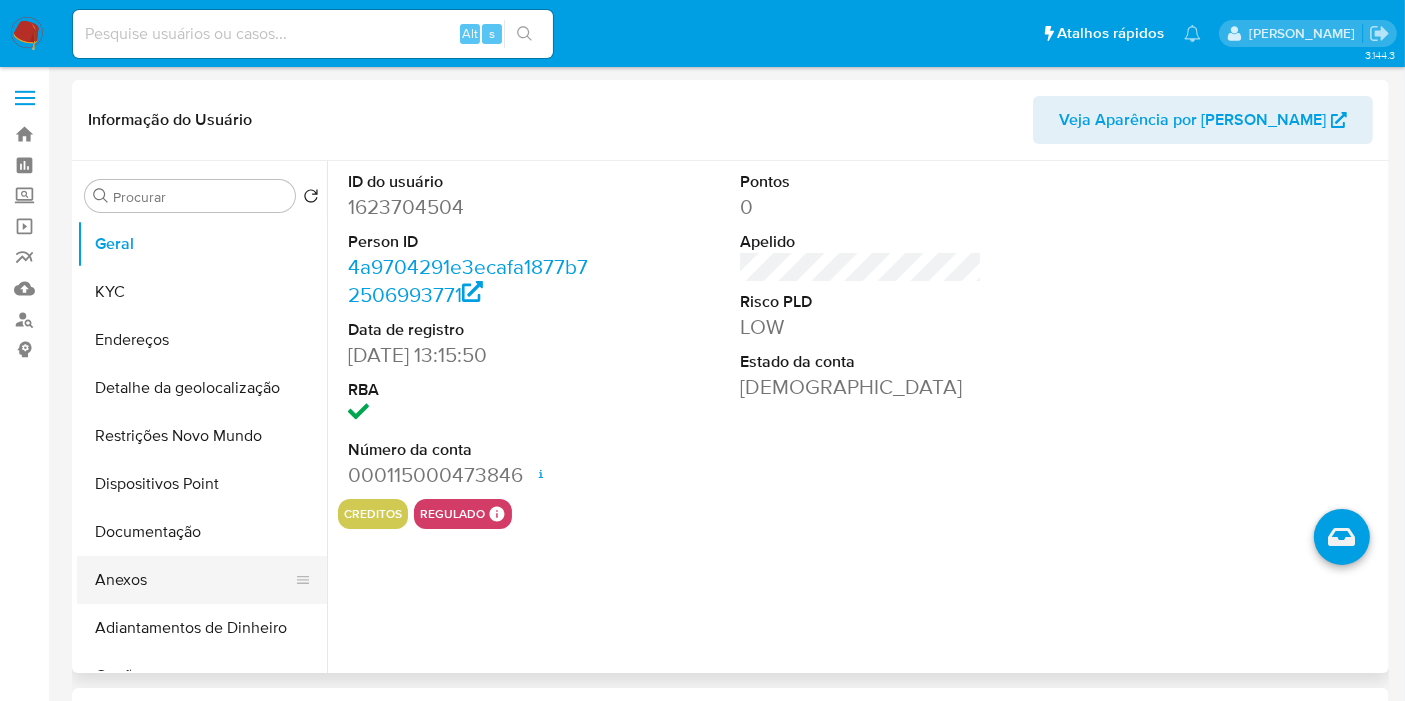 click on "Anexos" at bounding box center [194, 580] 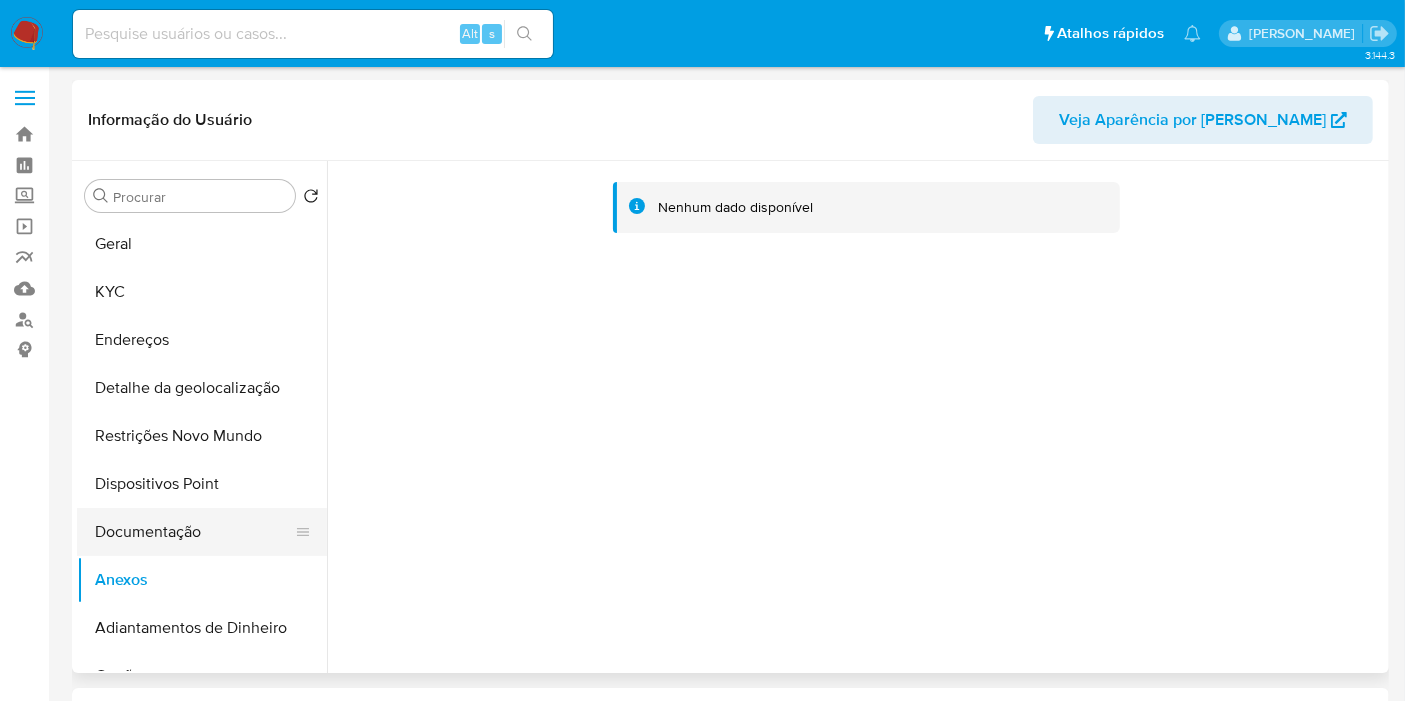 click on "Documentação" at bounding box center [194, 532] 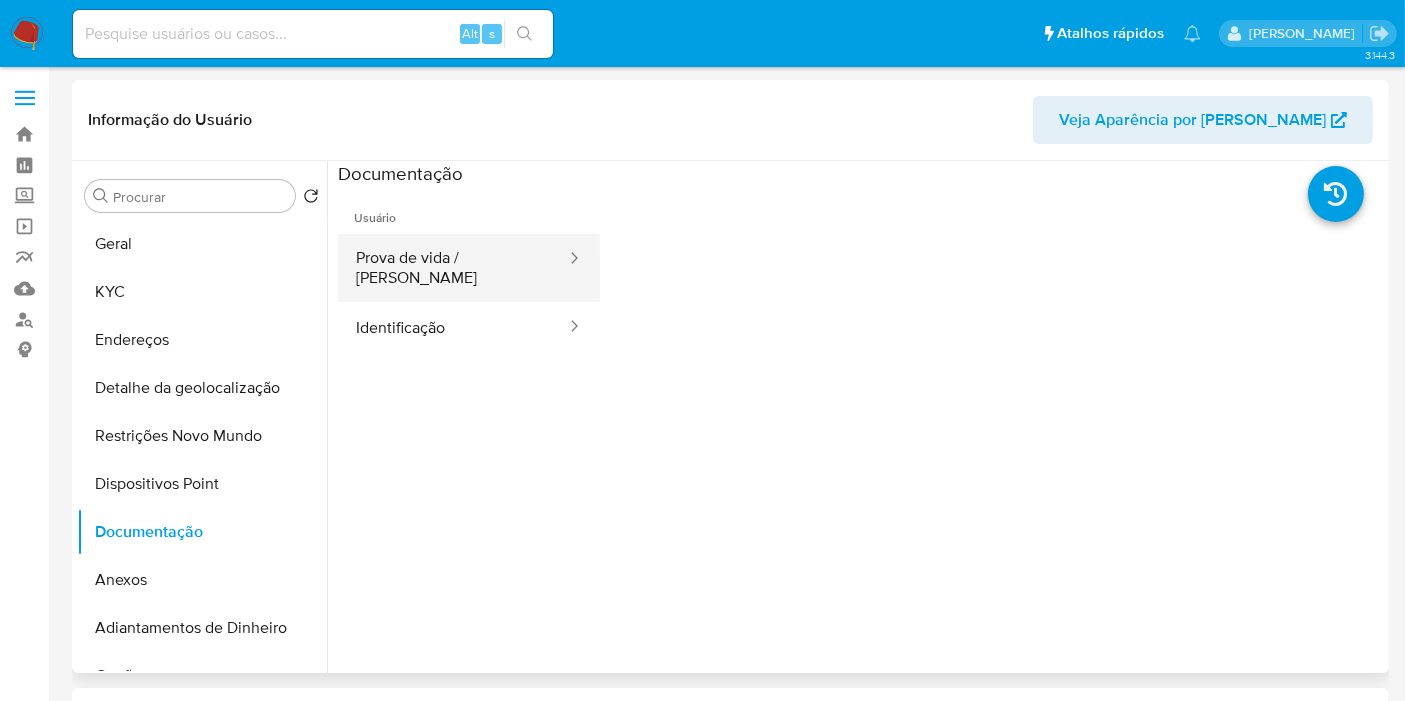 click on "Prova de vida / [PERSON_NAME]" at bounding box center [453, 268] 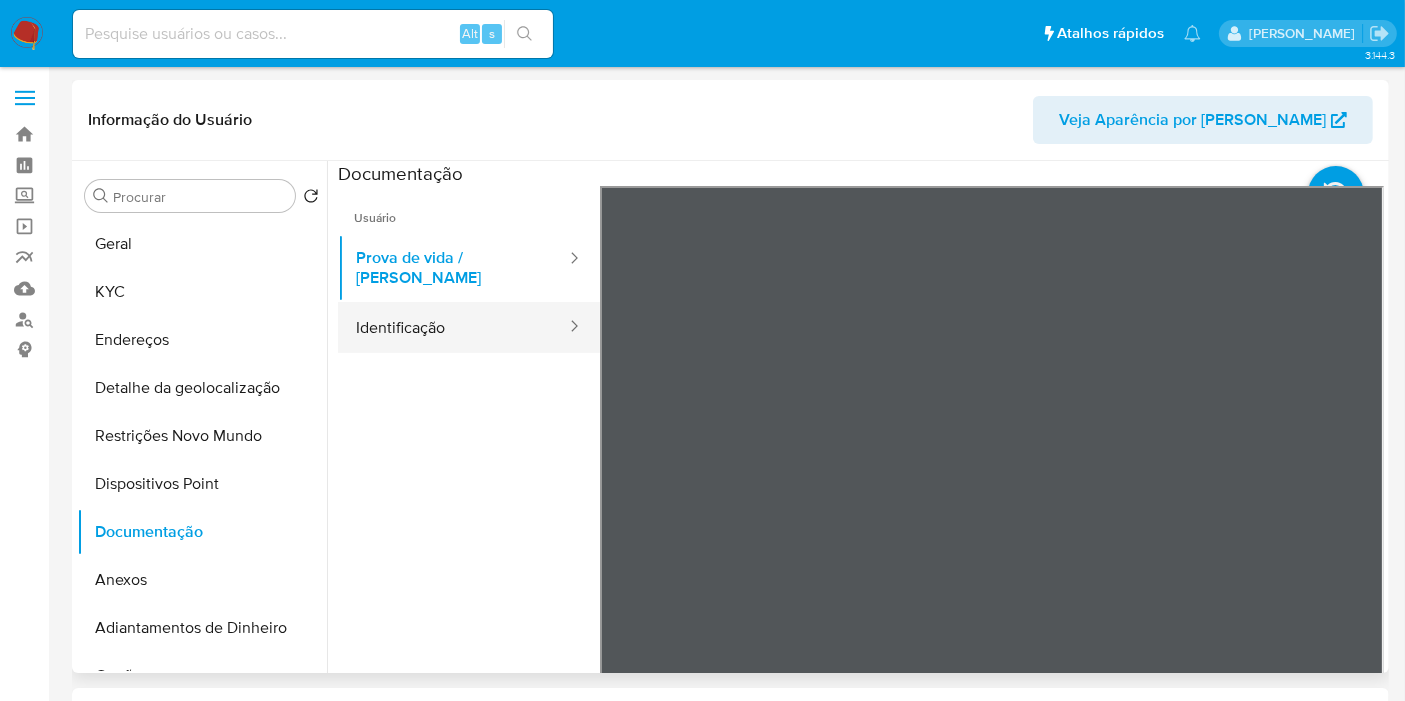 click on "Identificação" at bounding box center (453, 327) 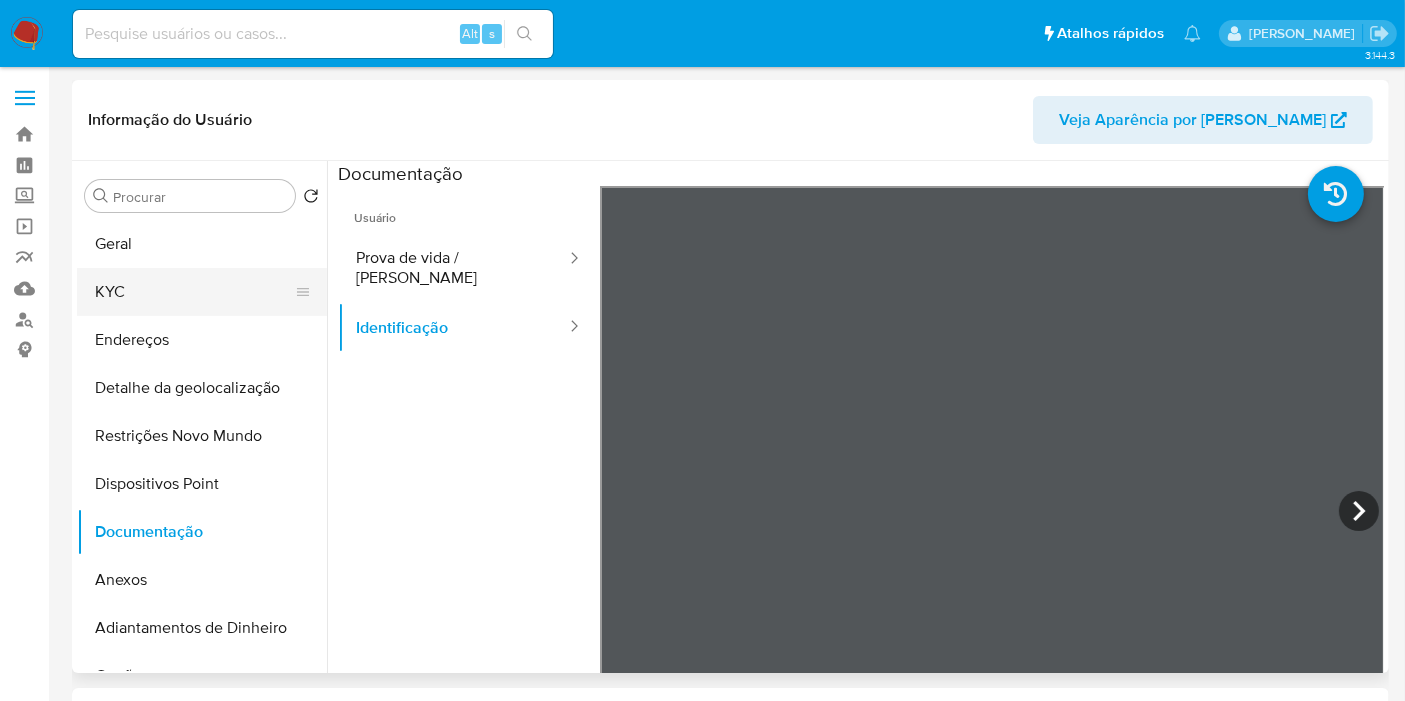 click on "KYC" at bounding box center [194, 292] 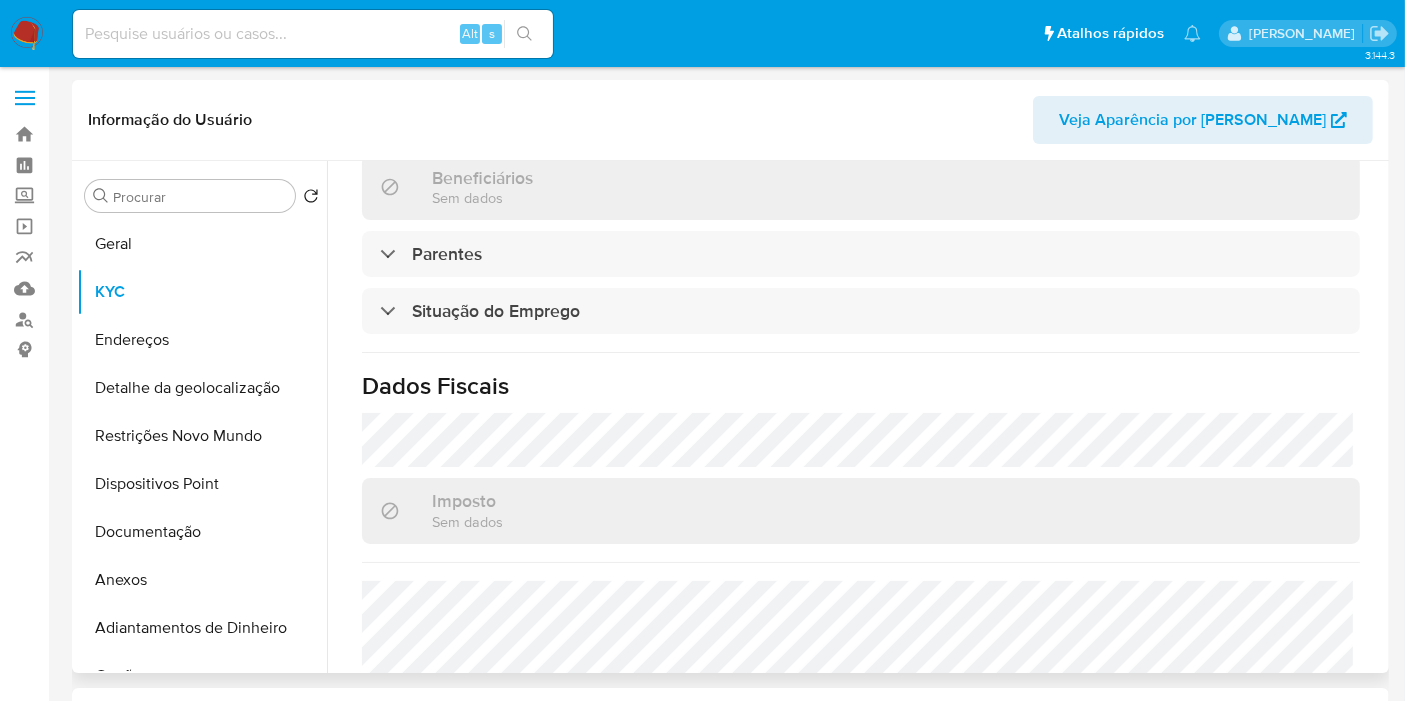 scroll, scrollTop: 888, scrollLeft: 0, axis: vertical 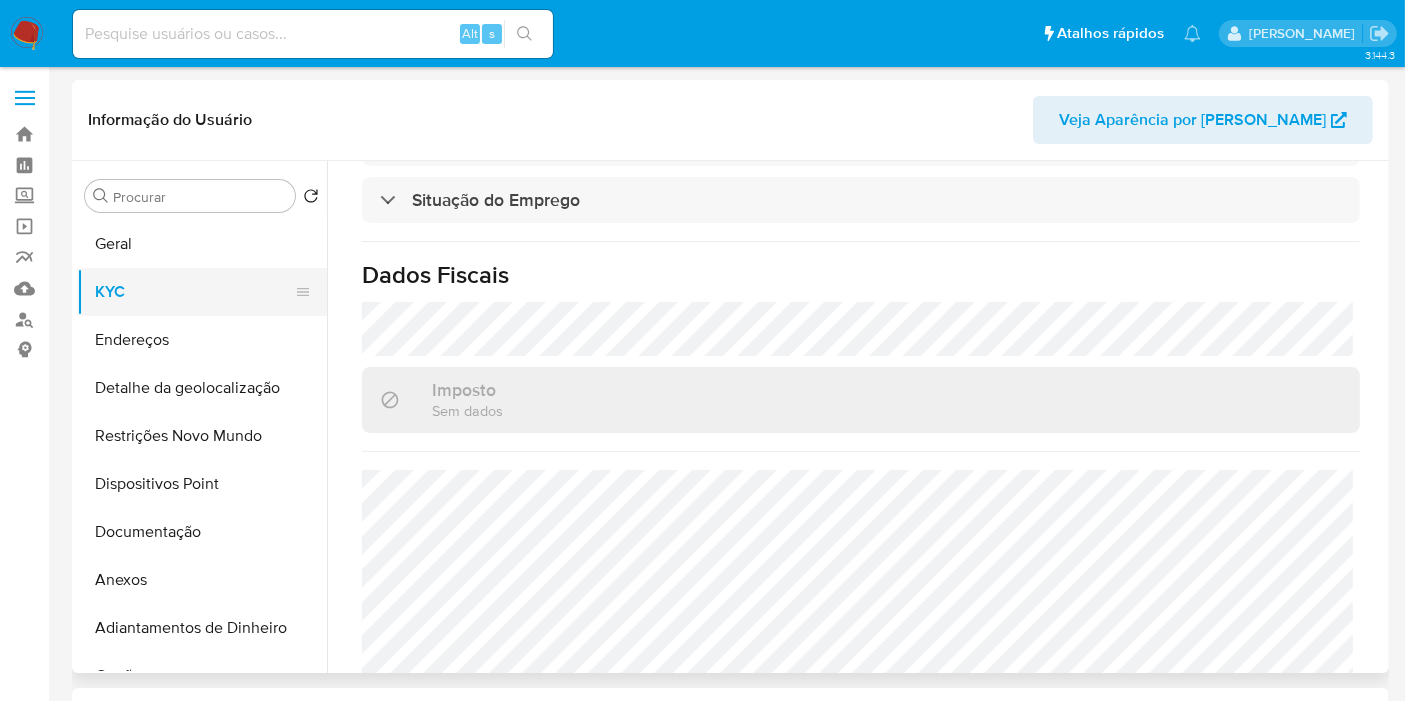 click on "KYC" at bounding box center [194, 292] 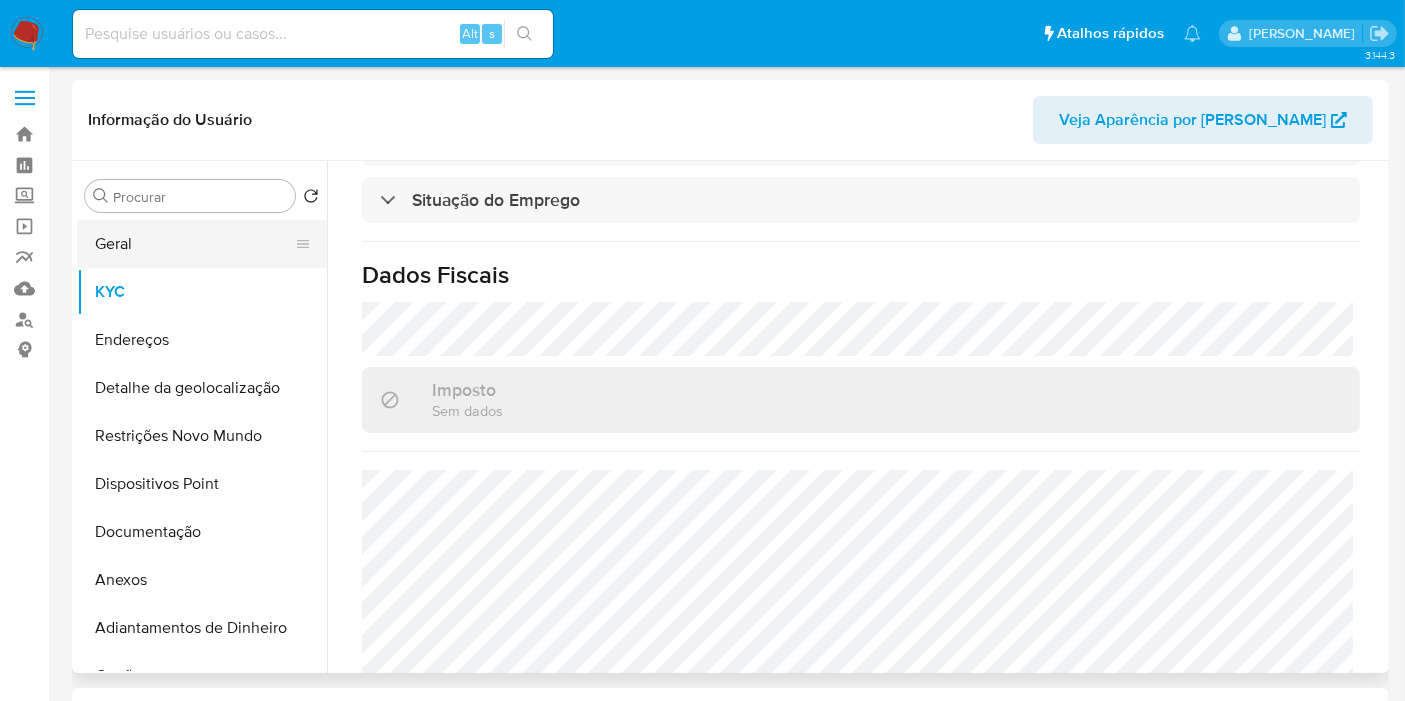 click on "Geral" at bounding box center [194, 244] 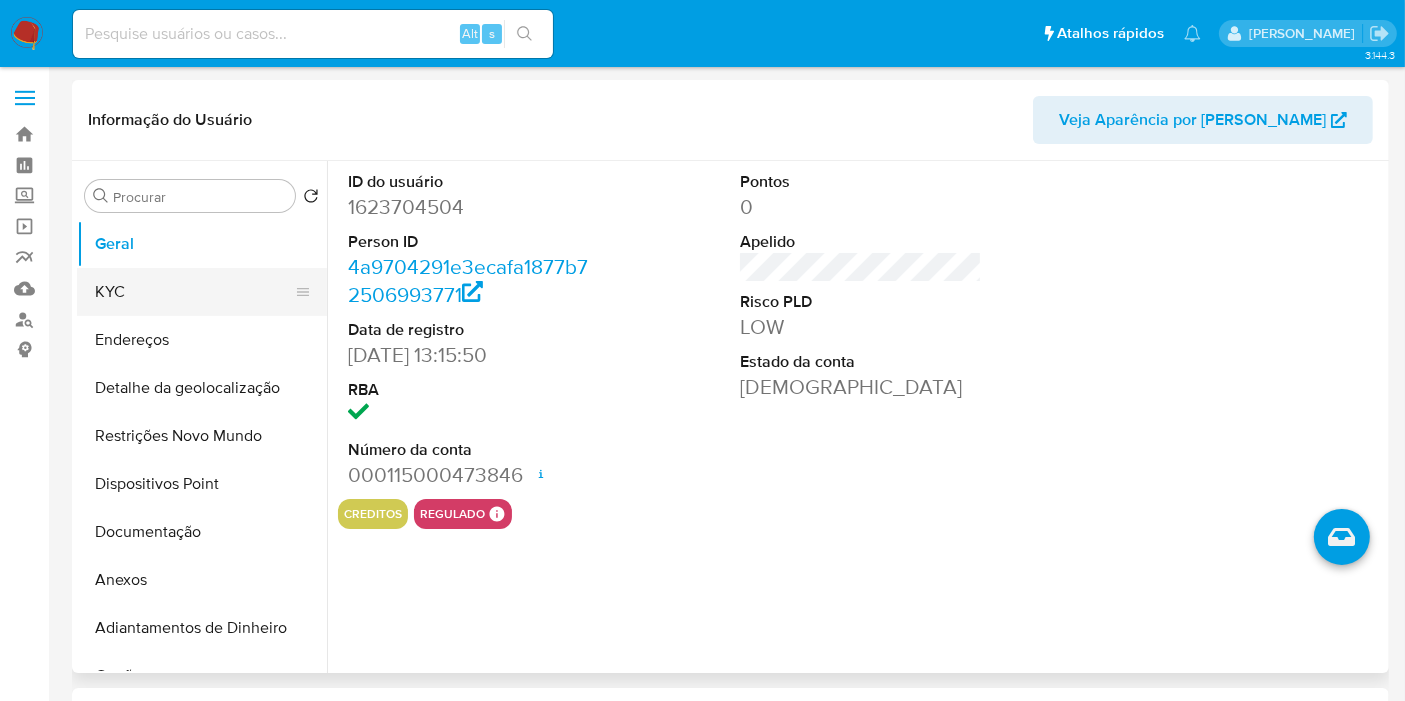 click on "KYC" at bounding box center [194, 292] 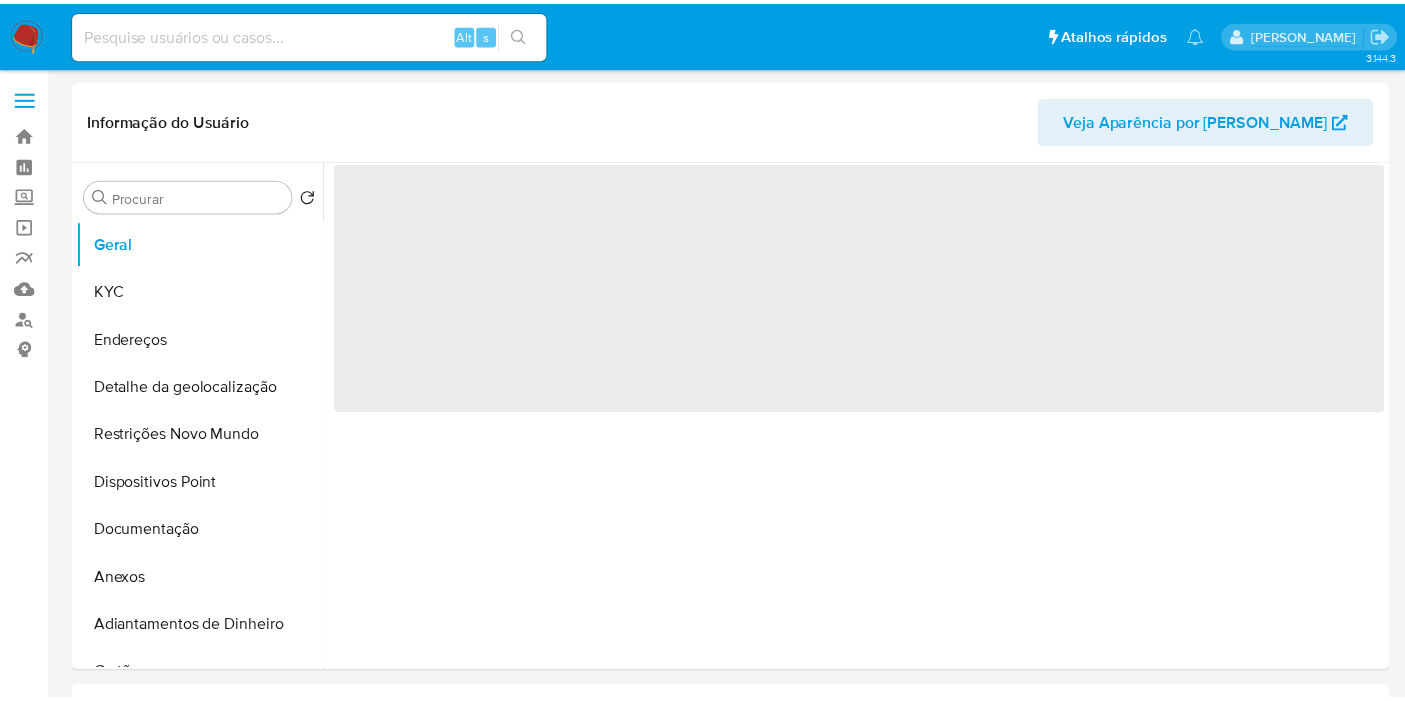 scroll, scrollTop: 0, scrollLeft: 0, axis: both 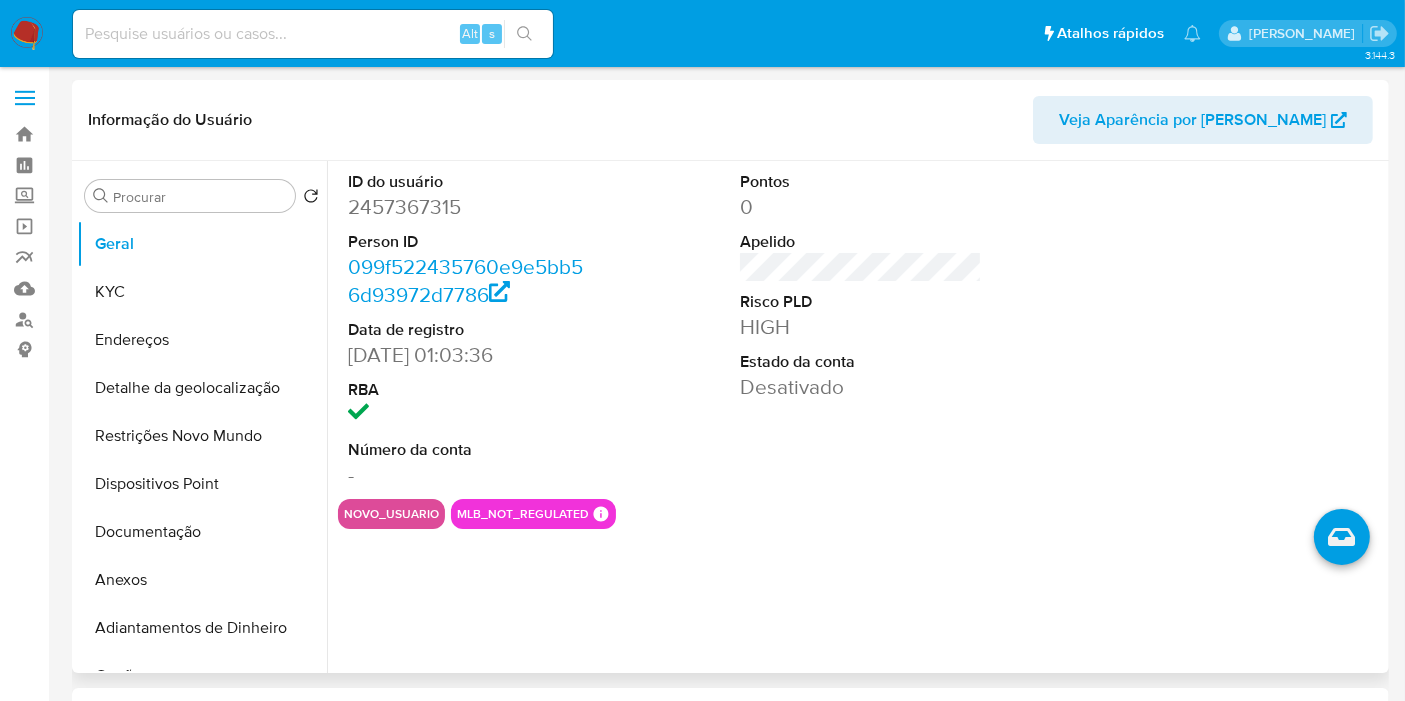 select on "10" 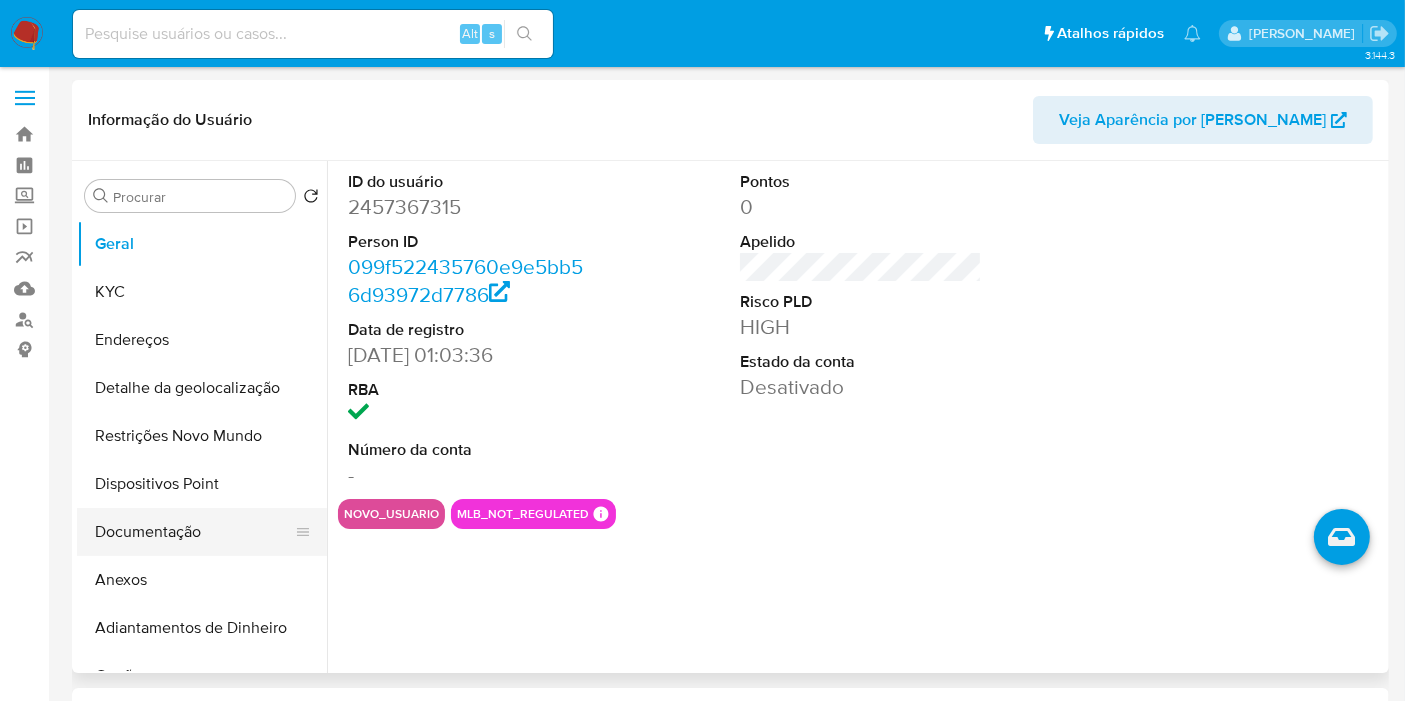 click on "Documentação" at bounding box center [194, 532] 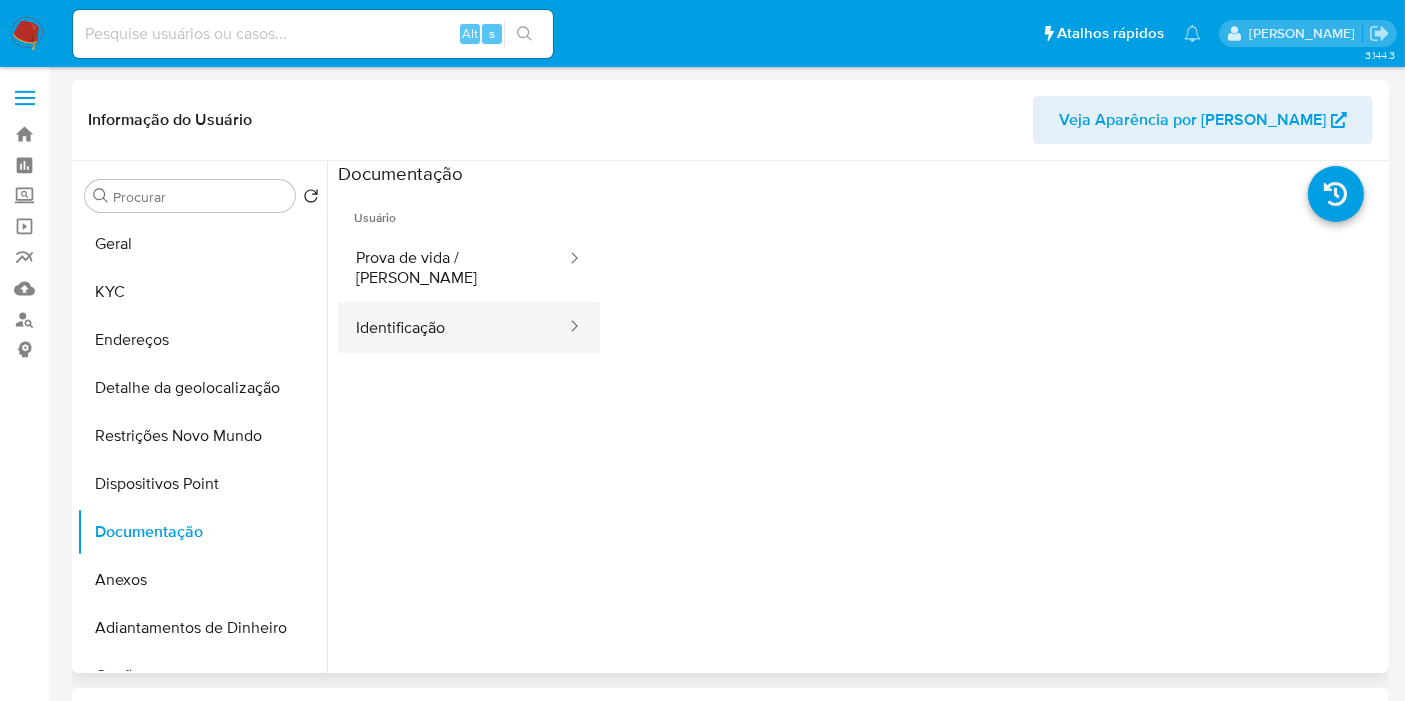 click on "Identificação" at bounding box center [453, 327] 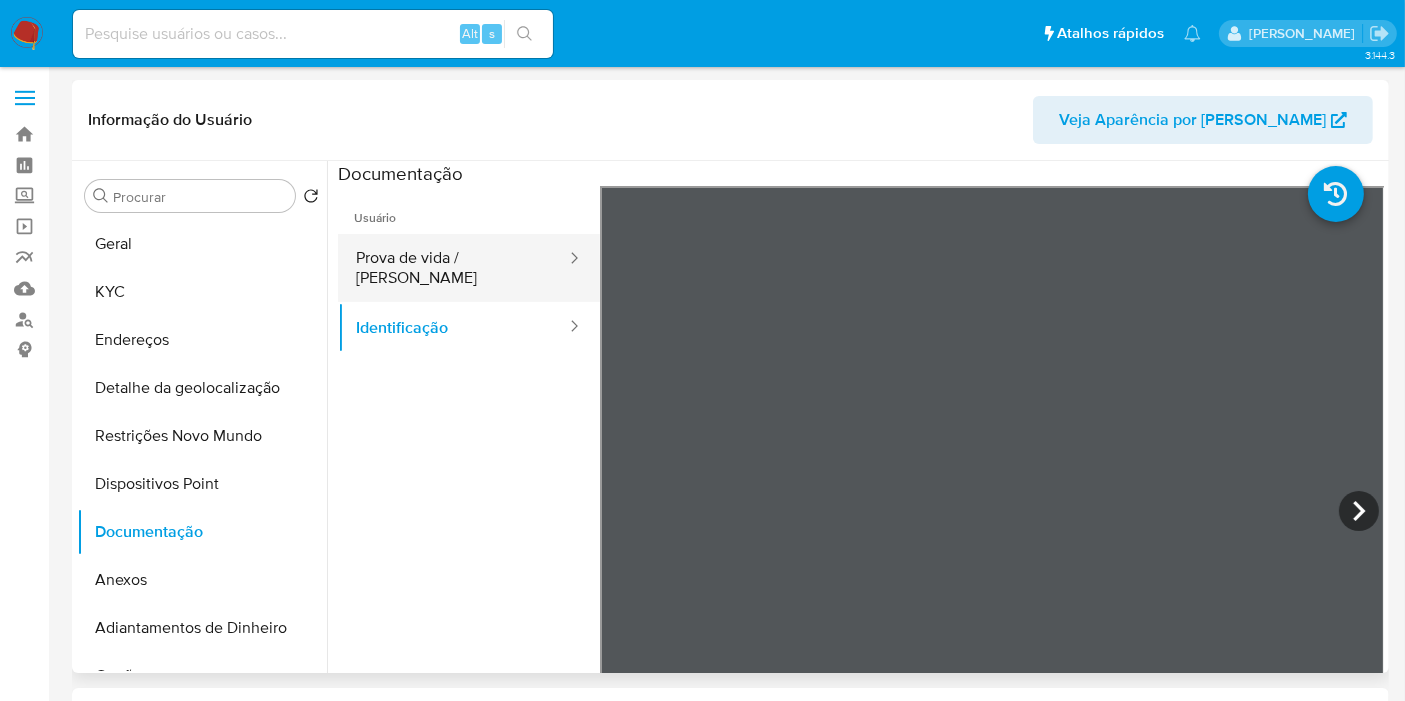 click on "Prova de vida / [PERSON_NAME]" at bounding box center (453, 268) 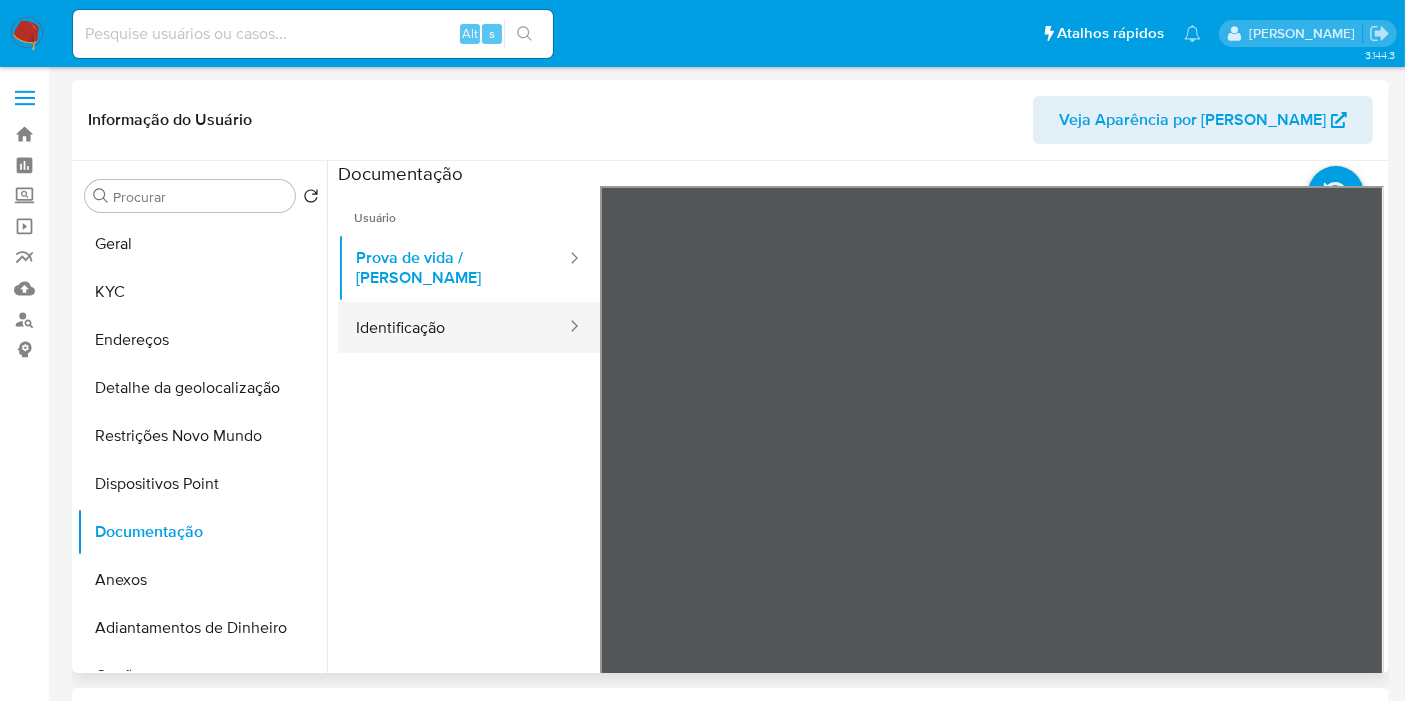 click on "Identificação" at bounding box center (453, 327) 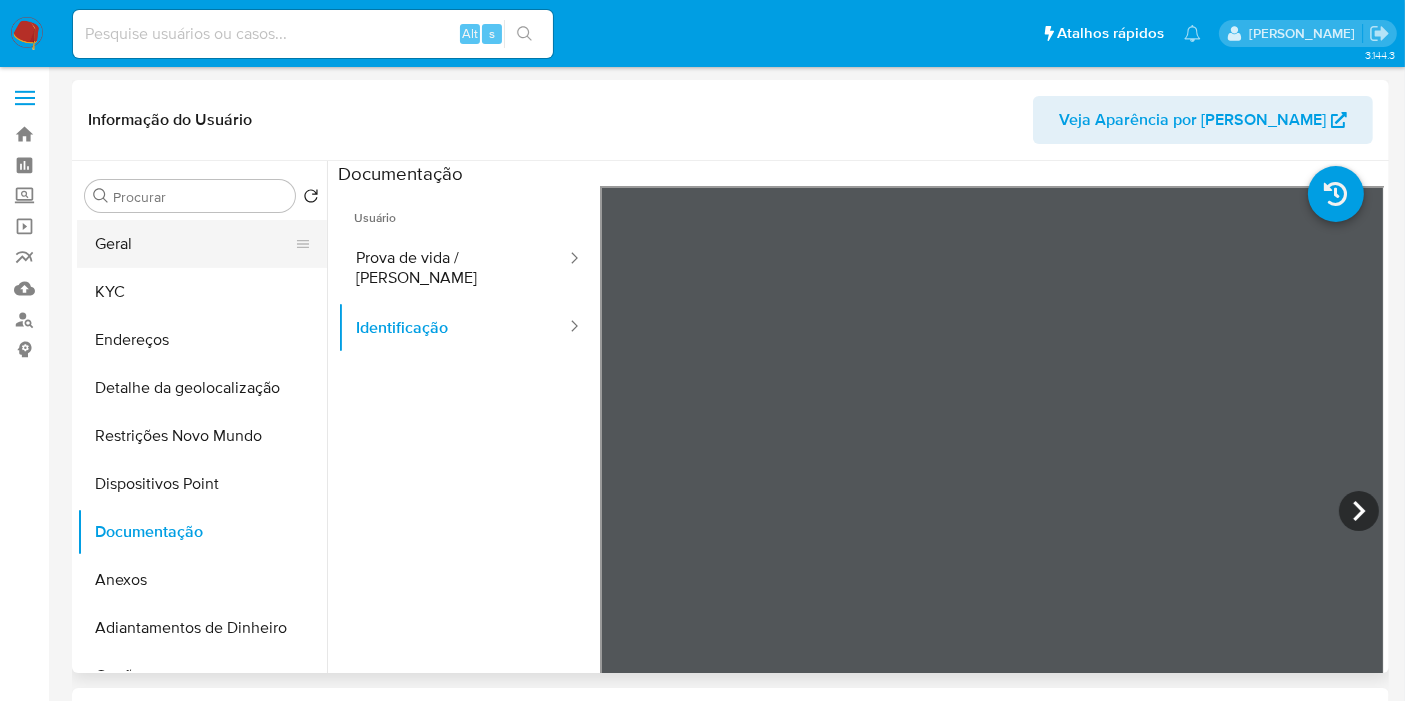 click on "Geral" at bounding box center [194, 244] 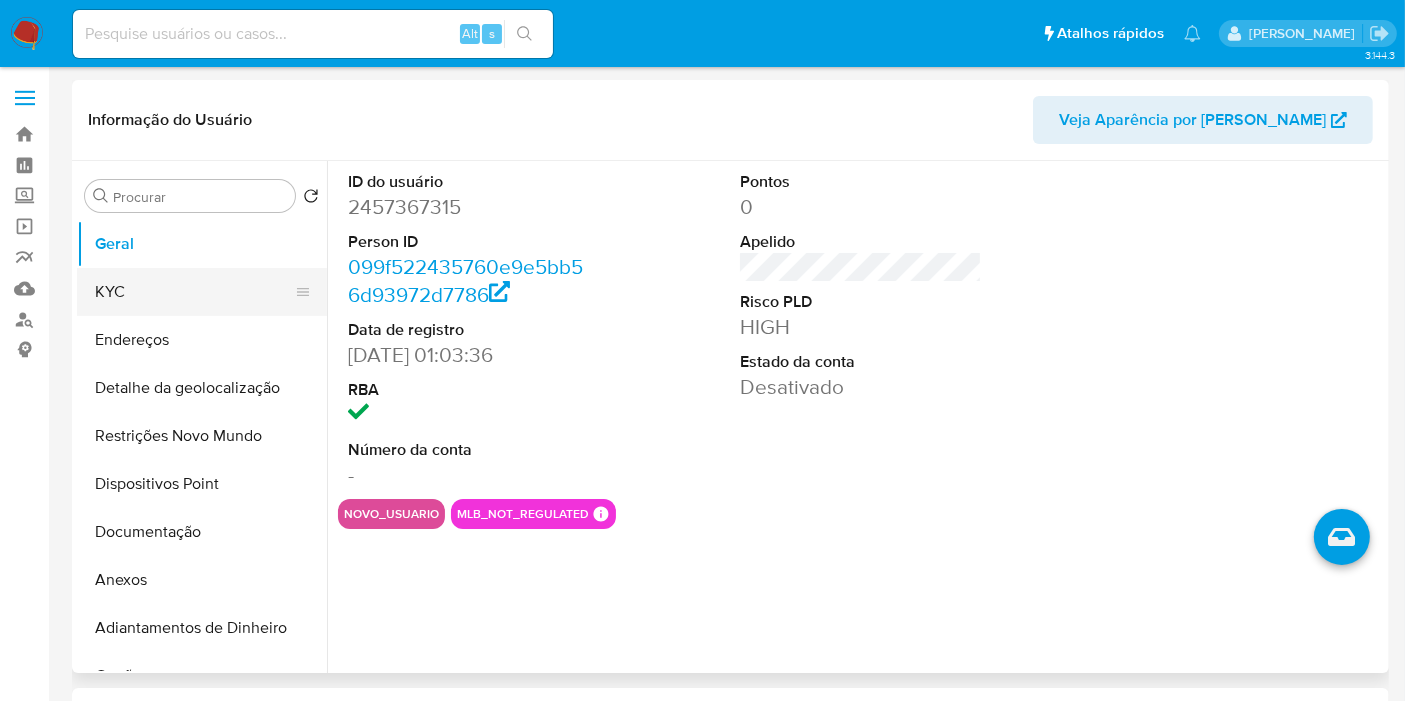 click on "KYC" at bounding box center (194, 292) 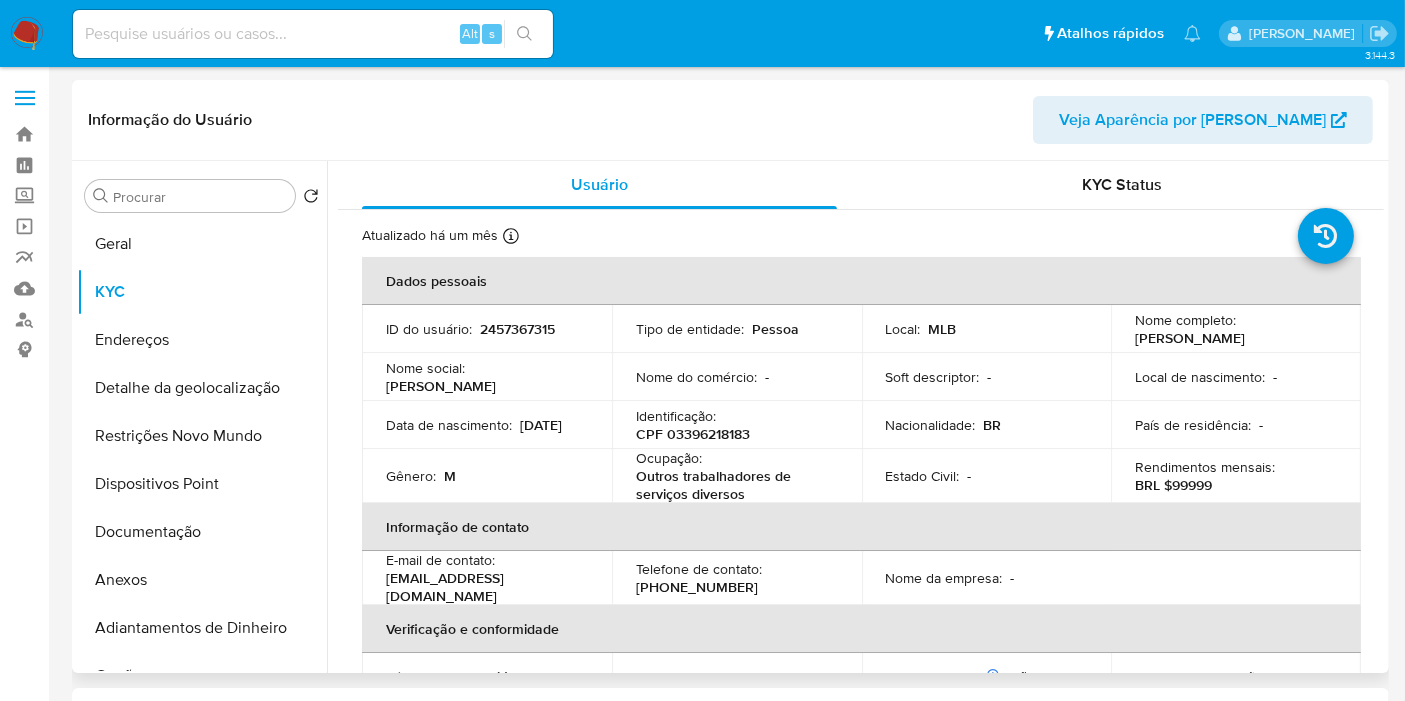 drag, startPoint x: 1131, startPoint y: 334, endPoint x: 1305, endPoint y: 340, distance: 174.10342 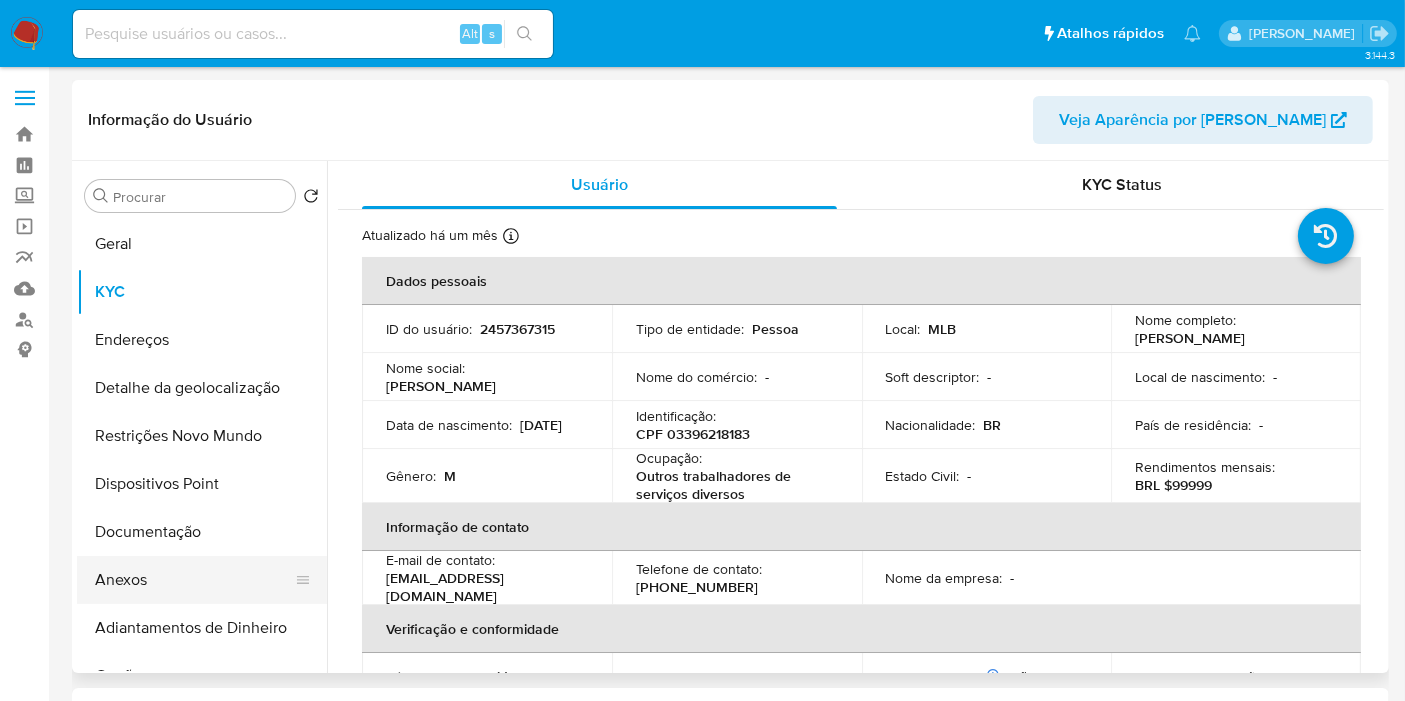 click on "Anexos" at bounding box center [194, 580] 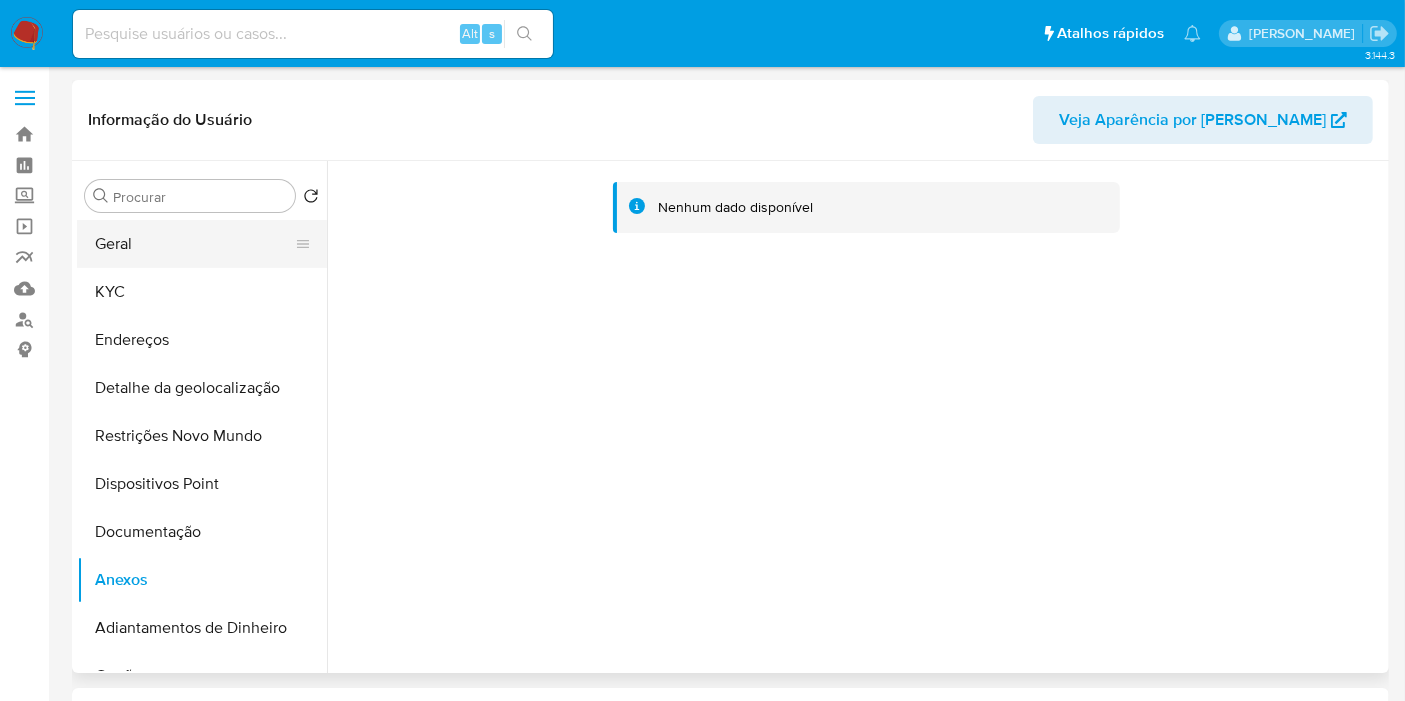 click on "Geral" at bounding box center [194, 244] 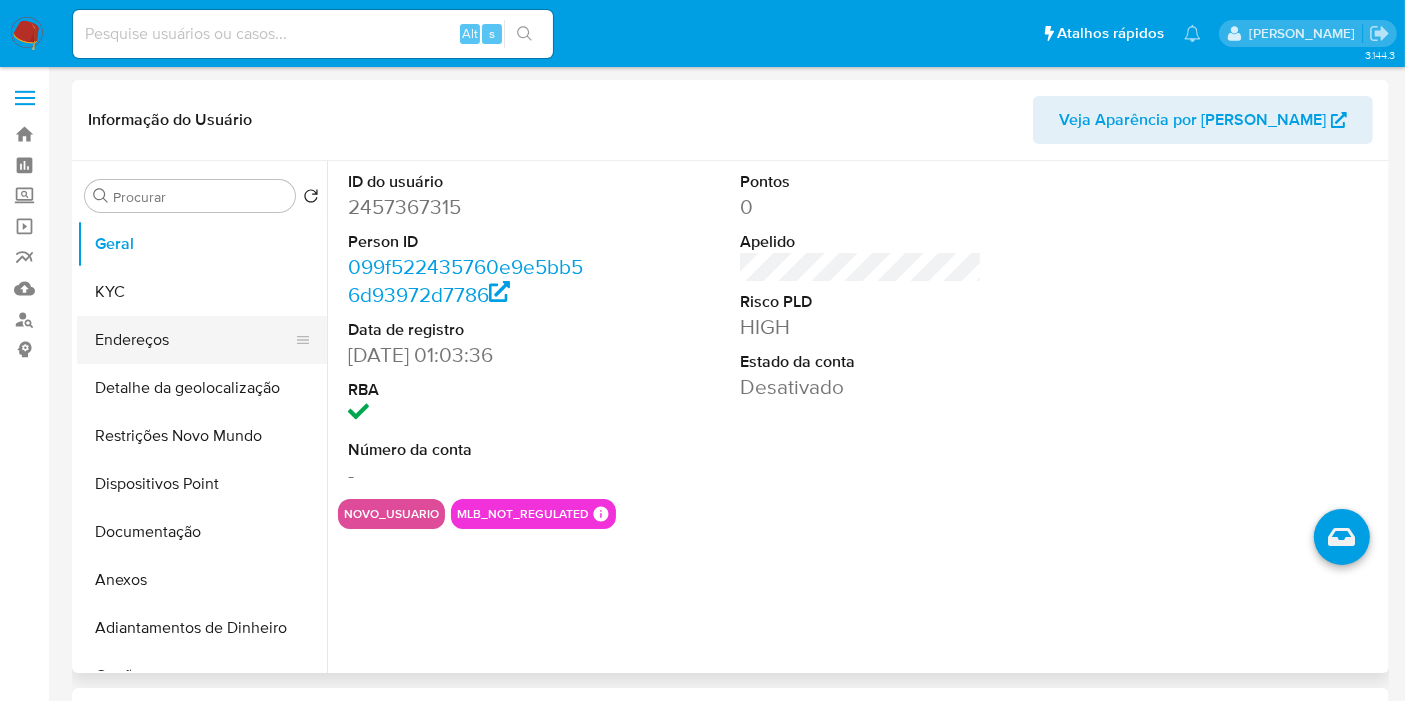 click on "Endereços" at bounding box center (194, 340) 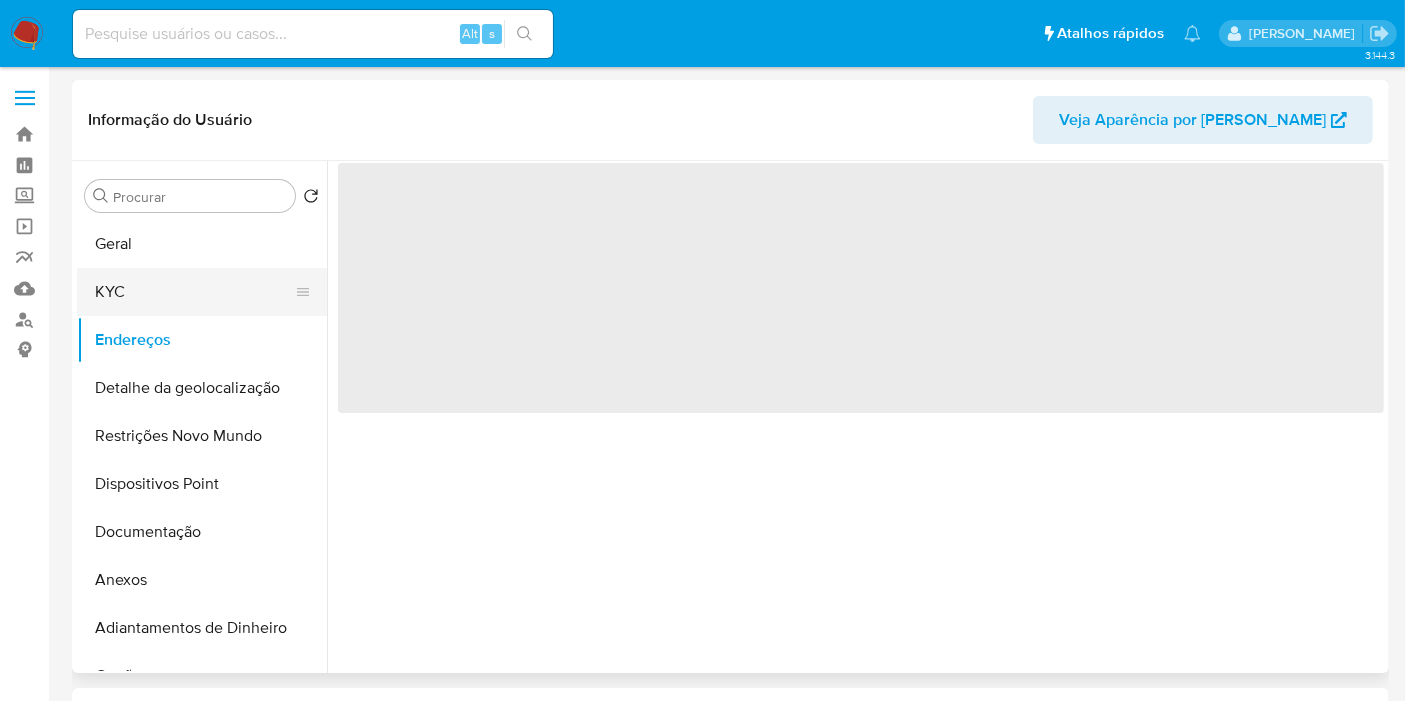 click on "KYC" at bounding box center [194, 292] 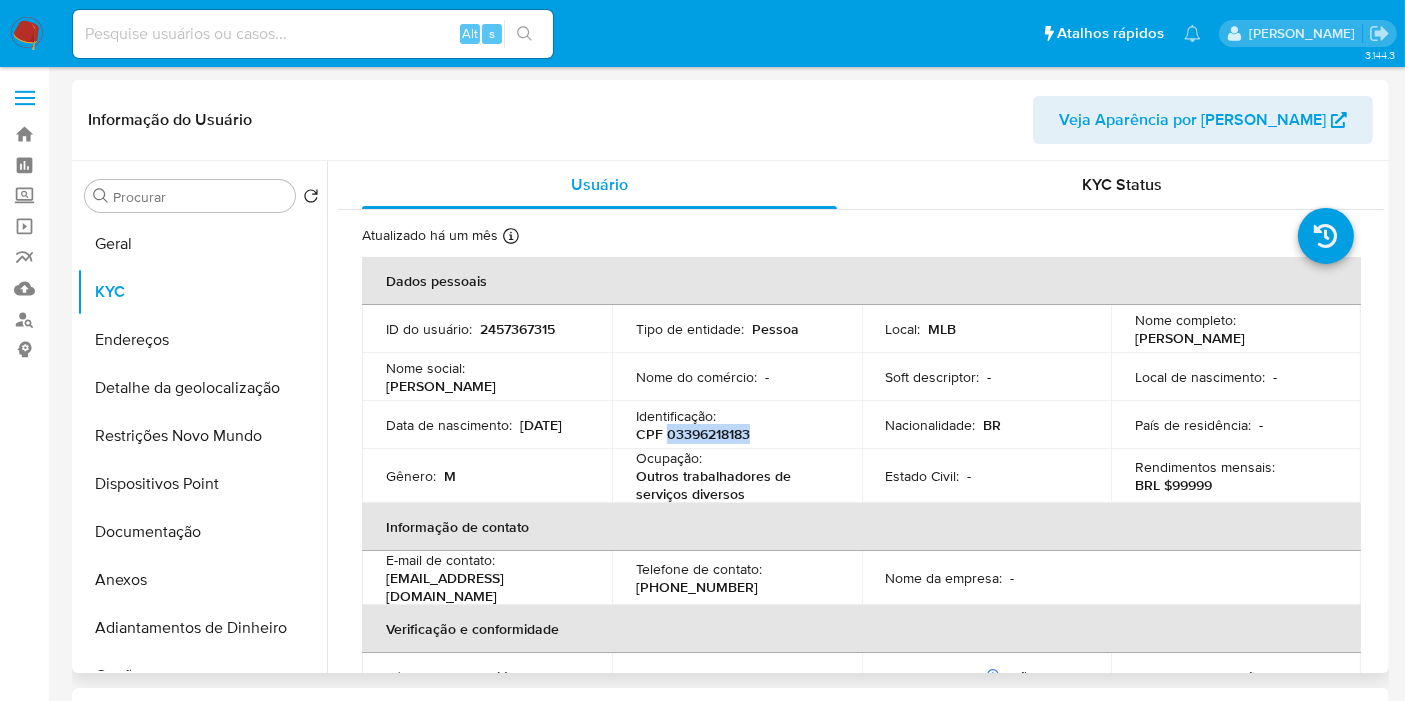drag, startPoint x: 662, startPoint y: 429, endPoint x: 751, endPoint y: 429, distance: 89 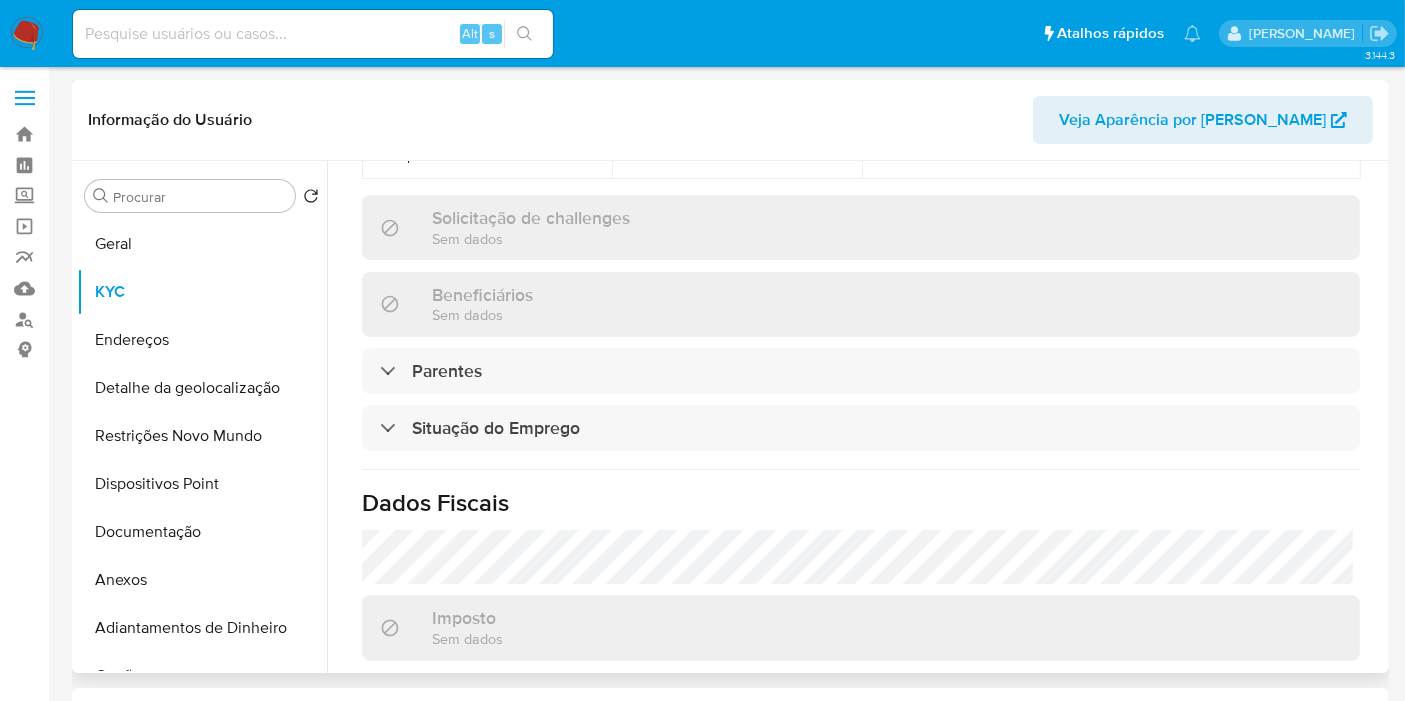 scroll, scrollTop: 934, scrollLeft: 0, axis: vertical 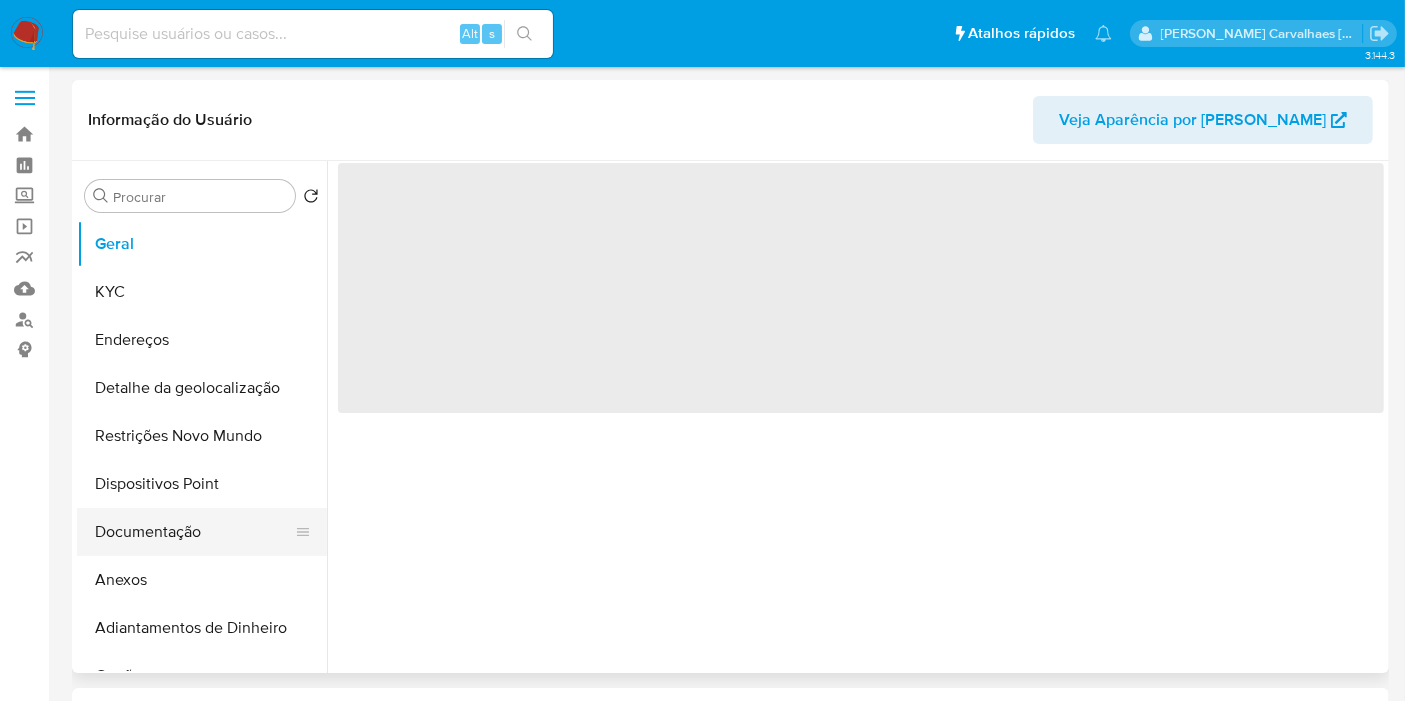 click on "Documentação" at bounding box center [194, 532] 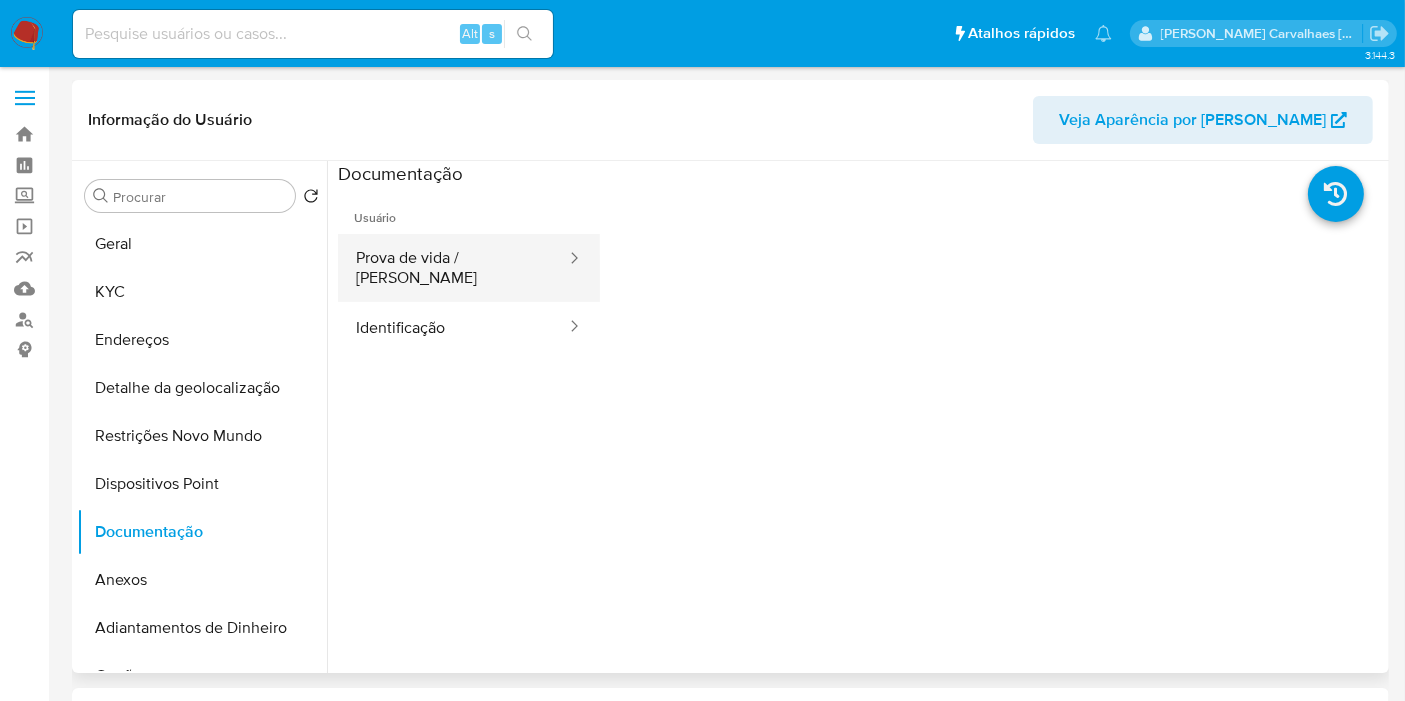click on "Prova de vida / [PERSON_NAME]" at bounding box center (453, 268) 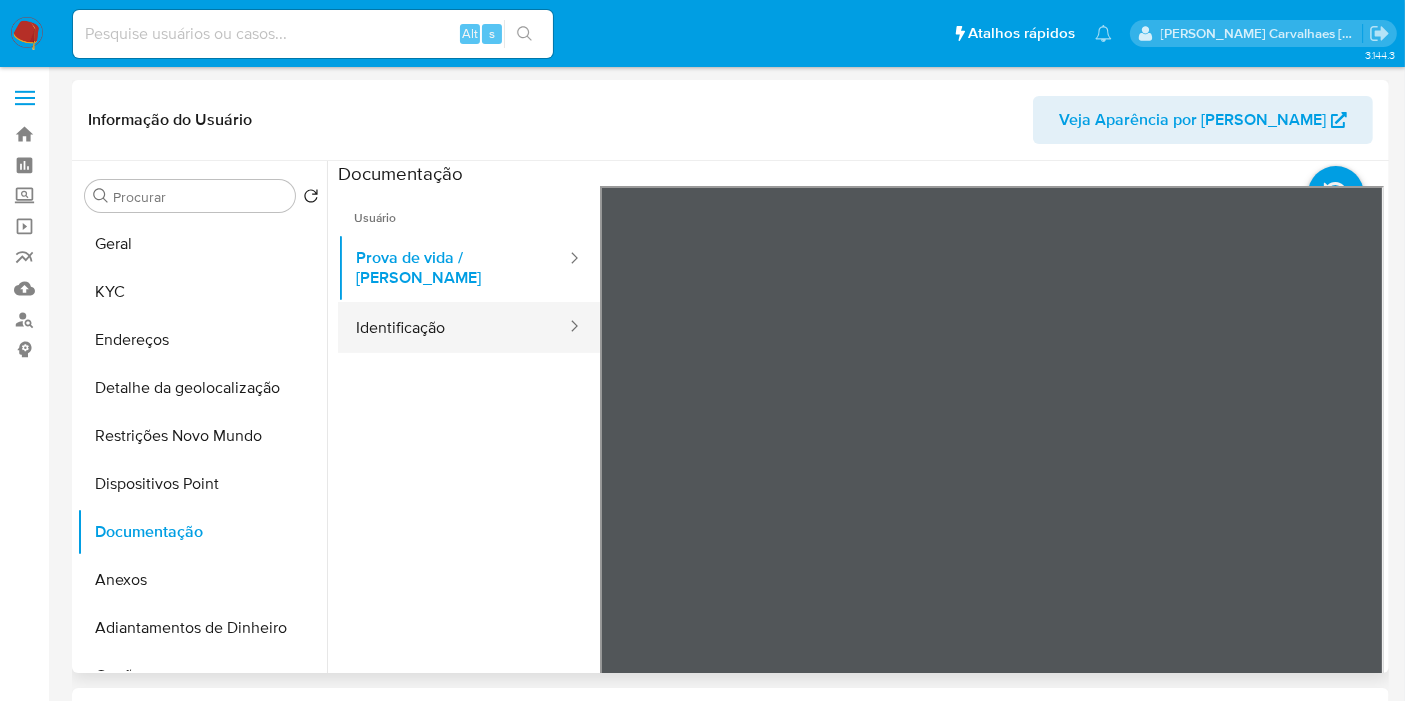 click on "Identificação" at bounding box center [453, 327] 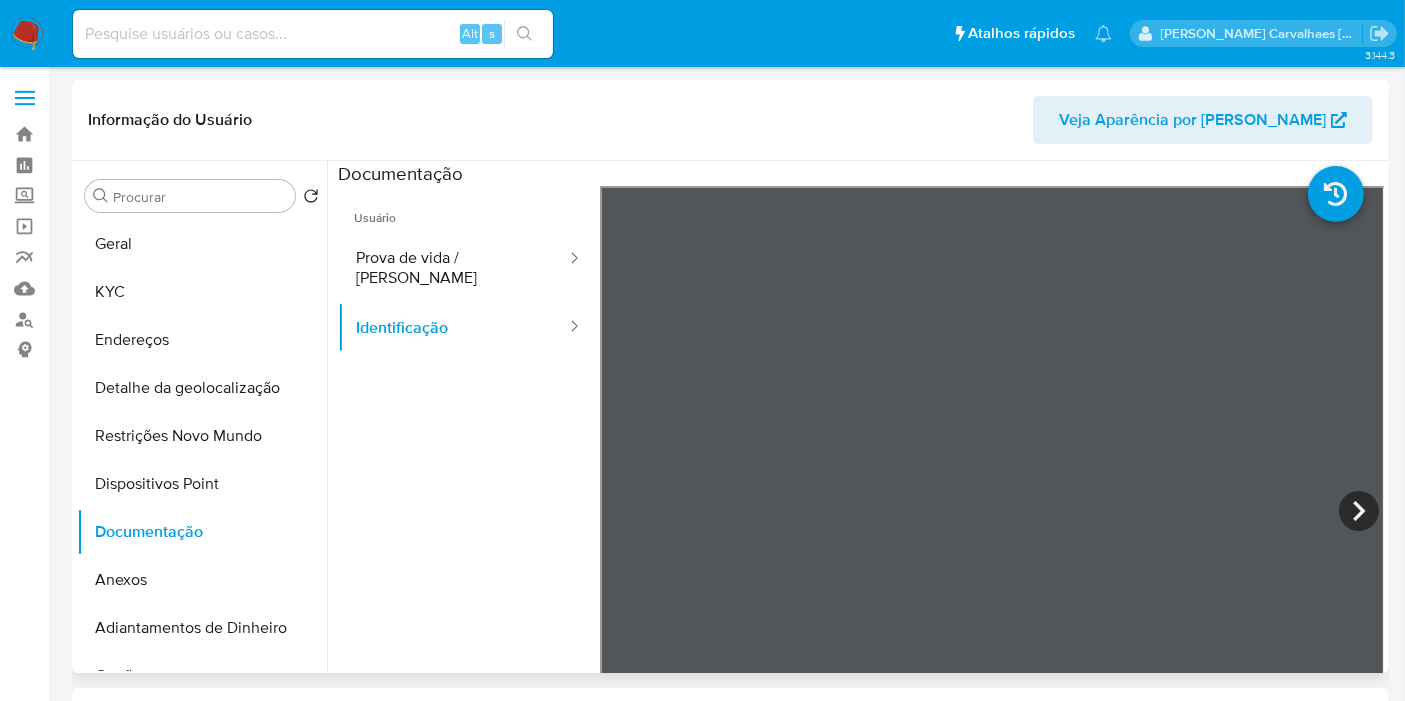scroll, scrollTop: 33, scrollLeft: 0, axis: vertical 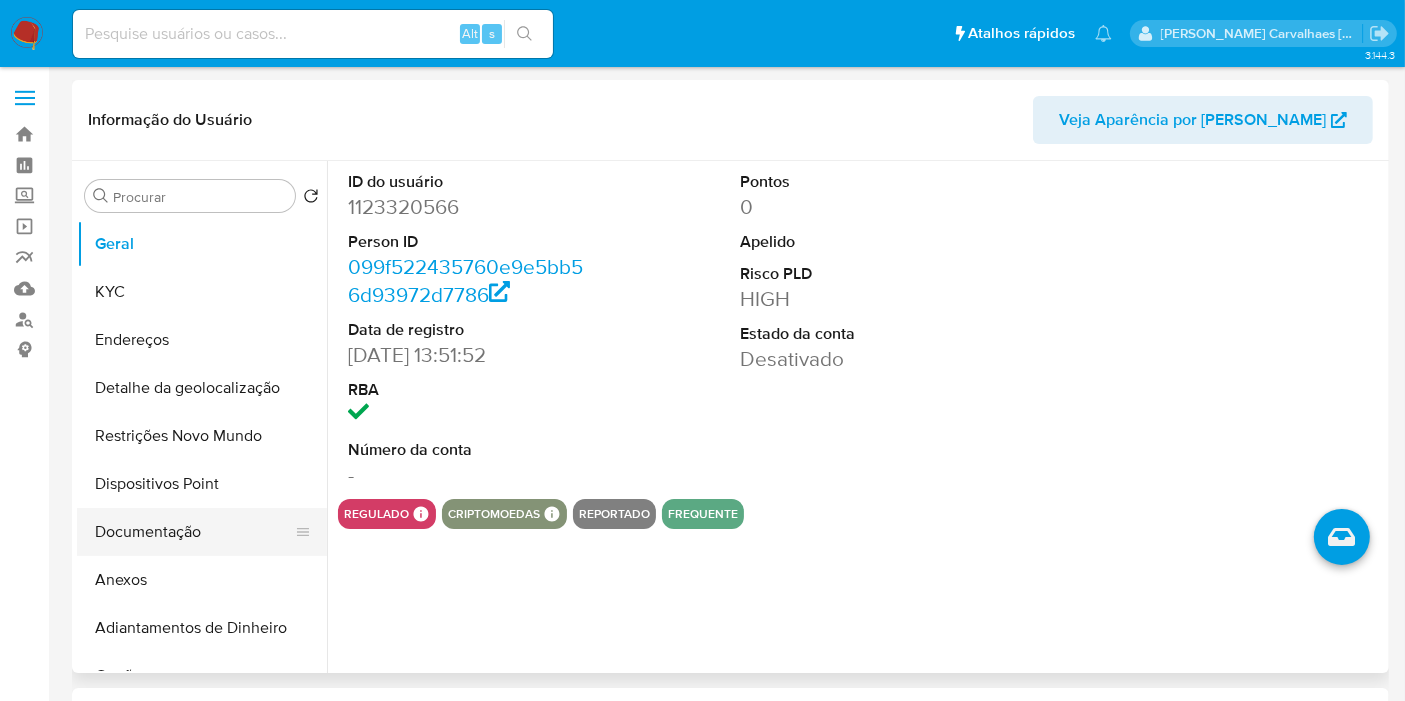 click on "Documentação" at bounding box center [194, 532] 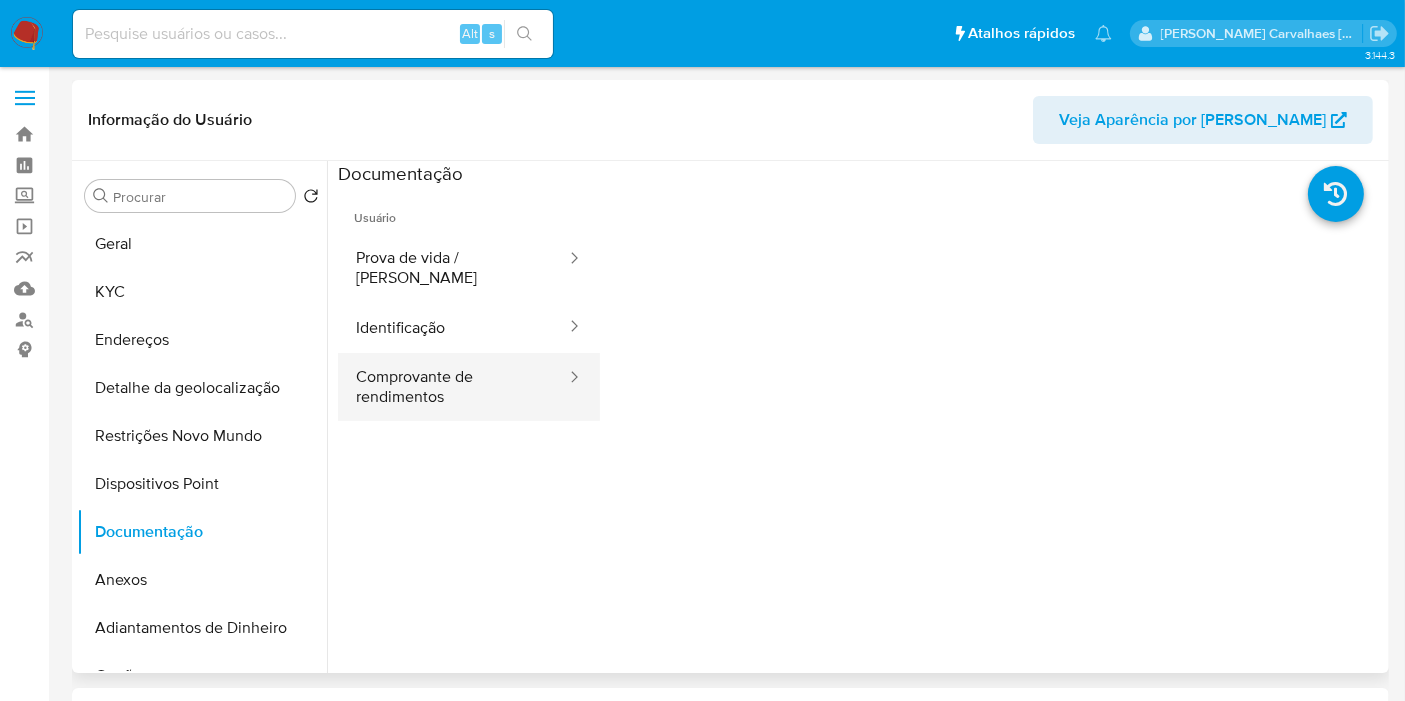 click on "Comprovante de rendimentos" at bounding box center [453, 387] 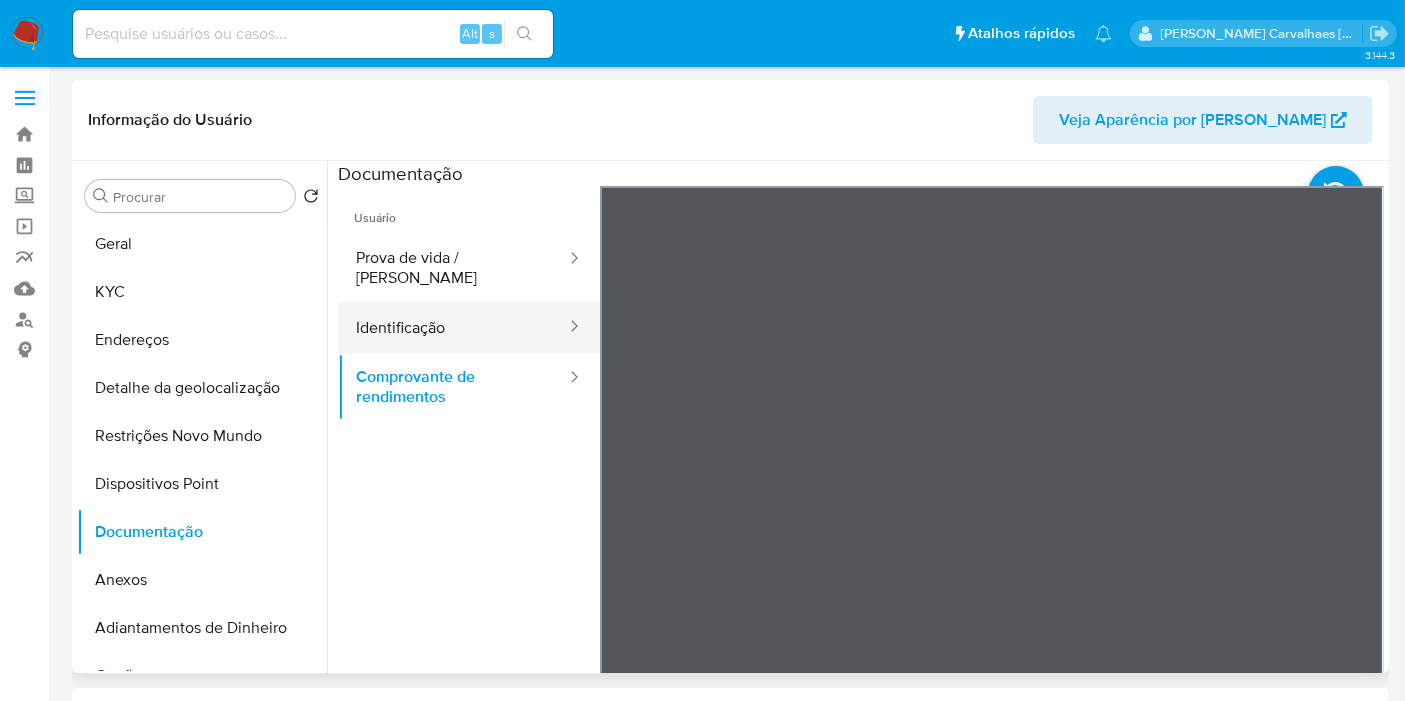 click on "Identificação" at bounding box center (453, 327) 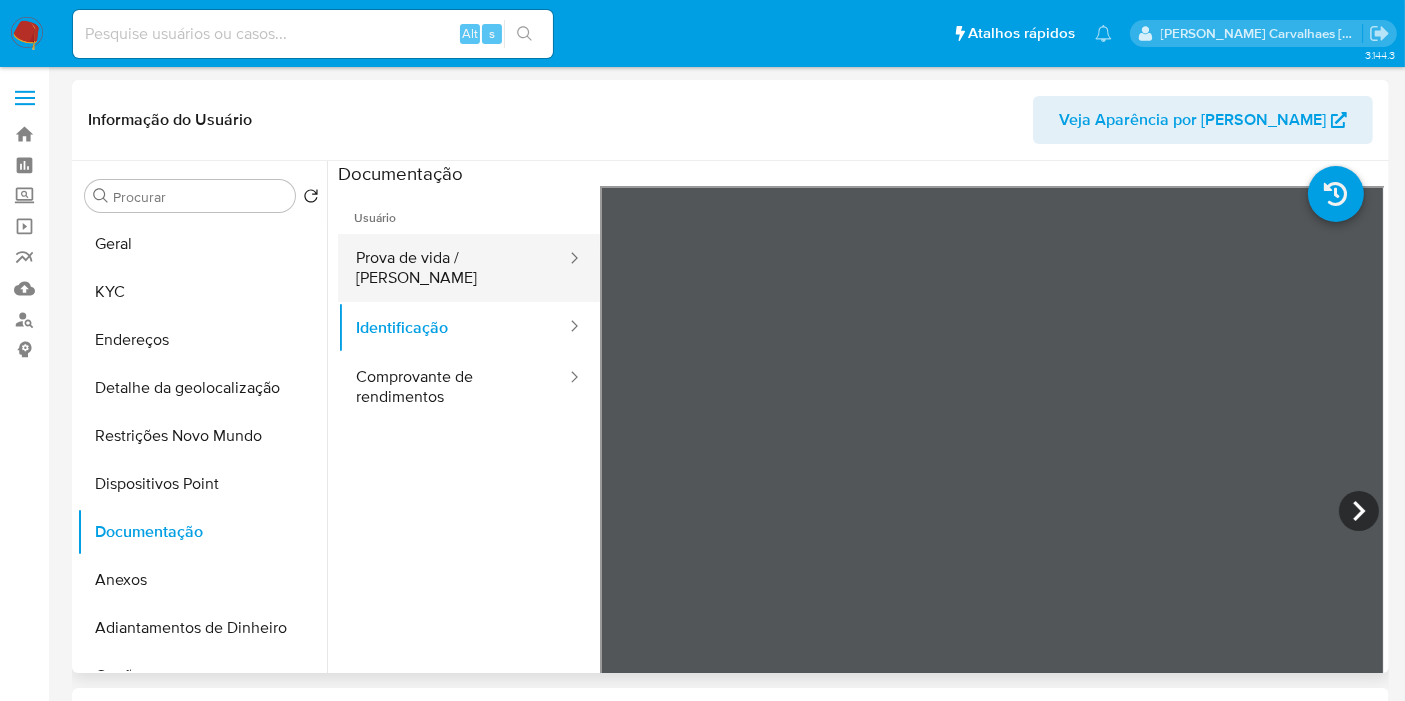 click on "Prova de vida / [PERSON_NAME]" at bounding box center [453, 268] 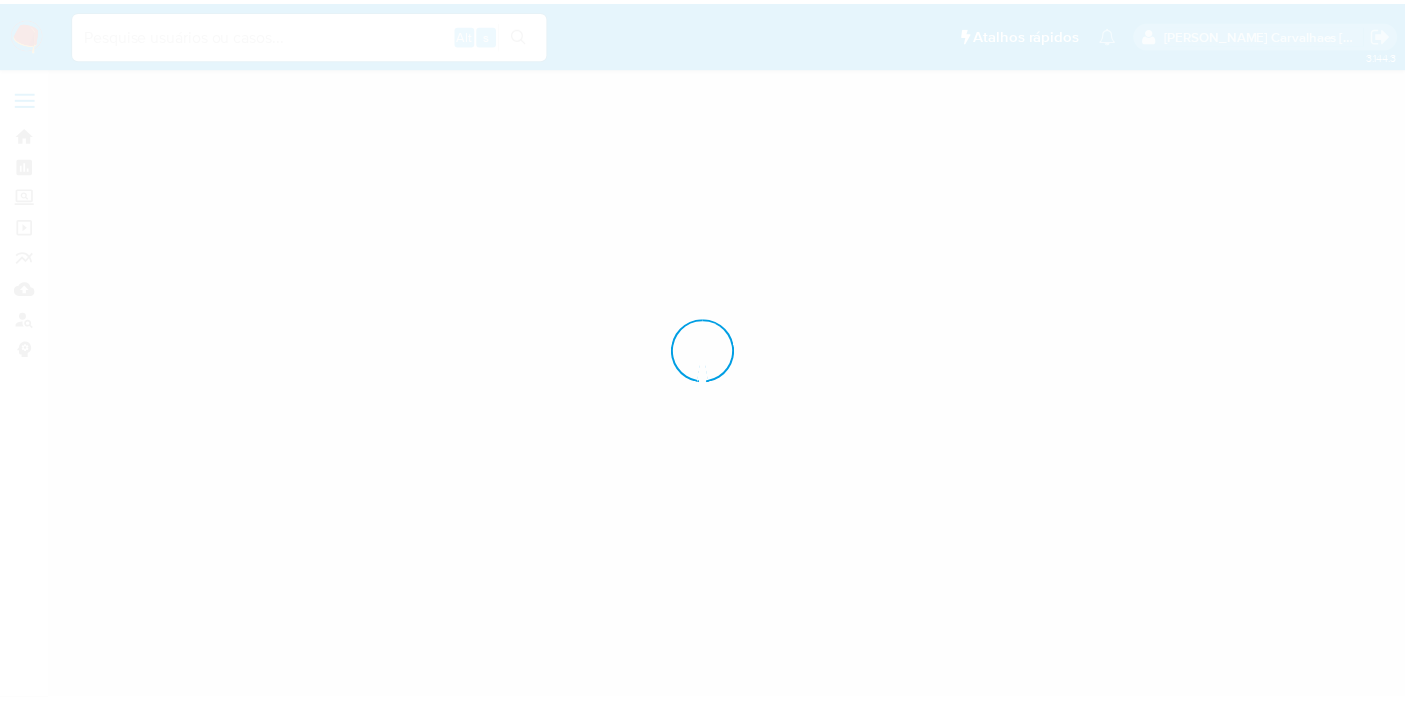 scroll, scrollTop: 0, scrollLeft: 0, axis: both 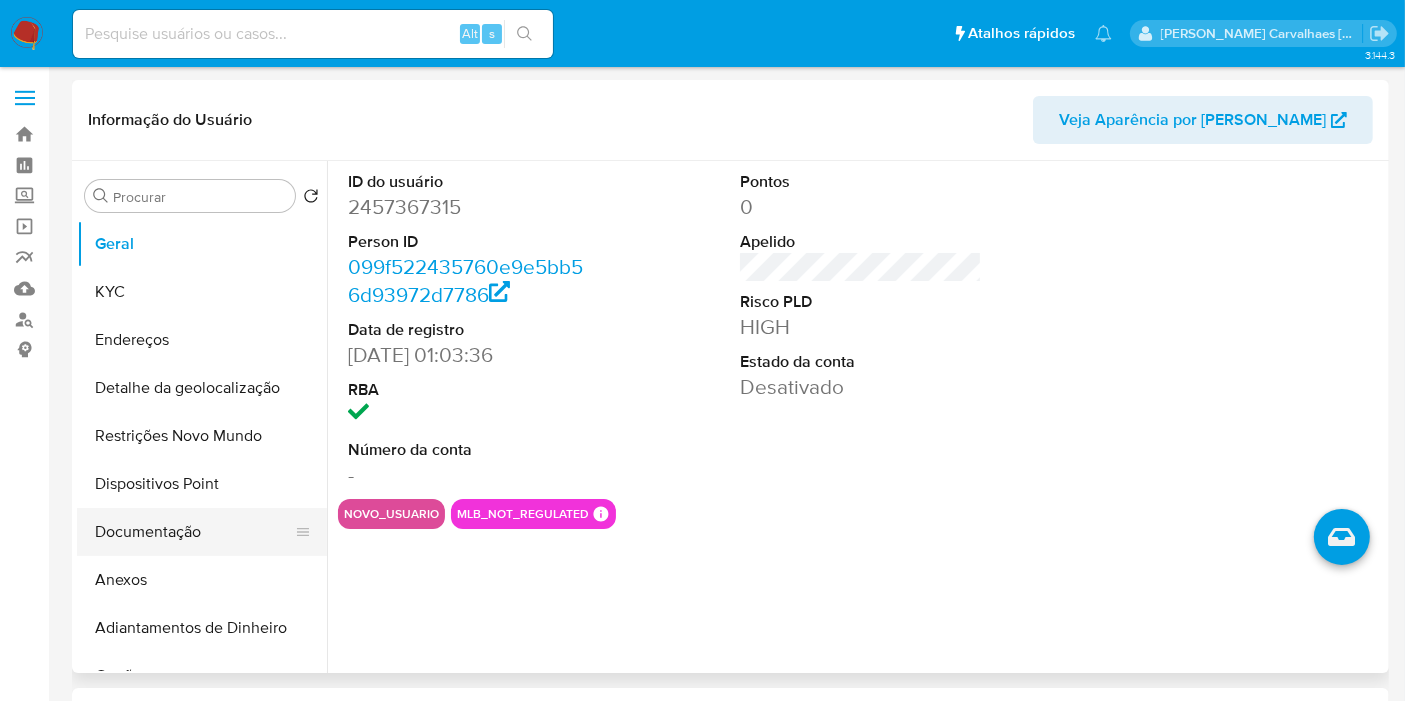 click on "Documentação" at bounding box center (194, 532) 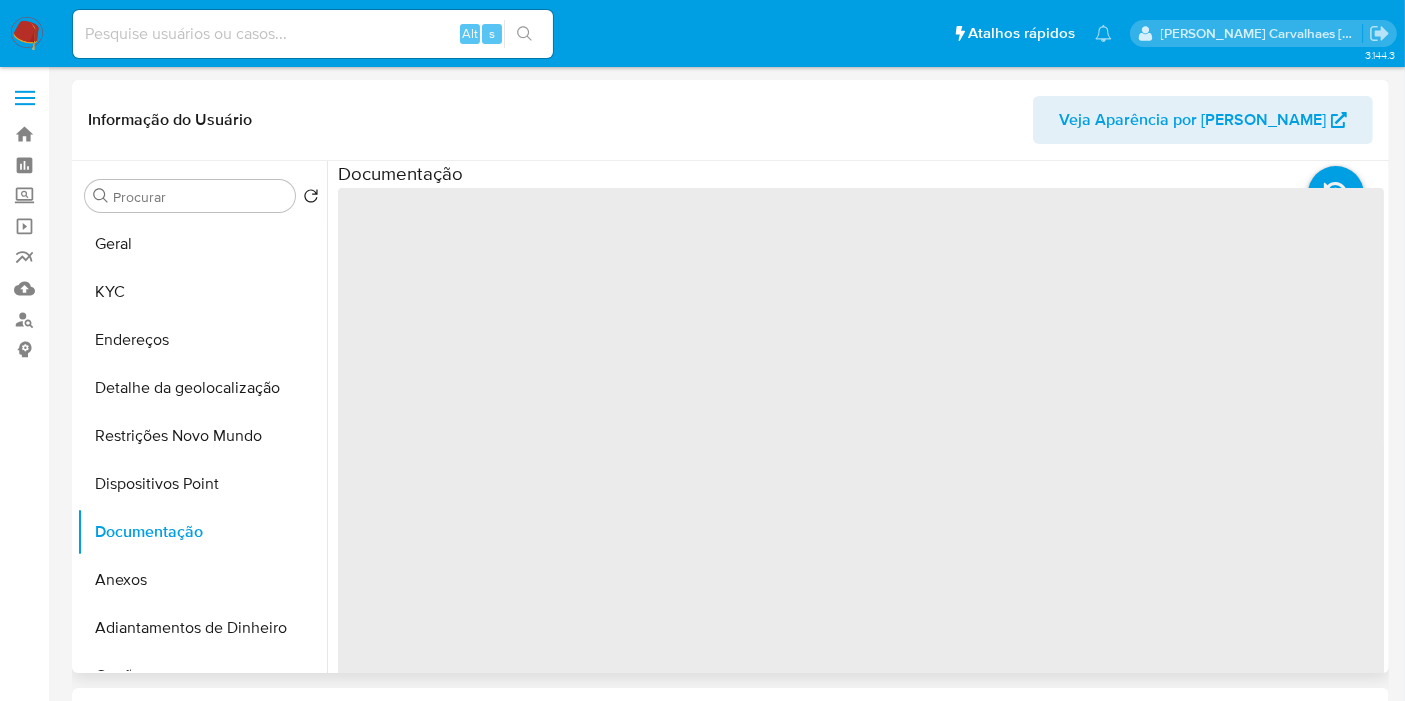 select on "10" 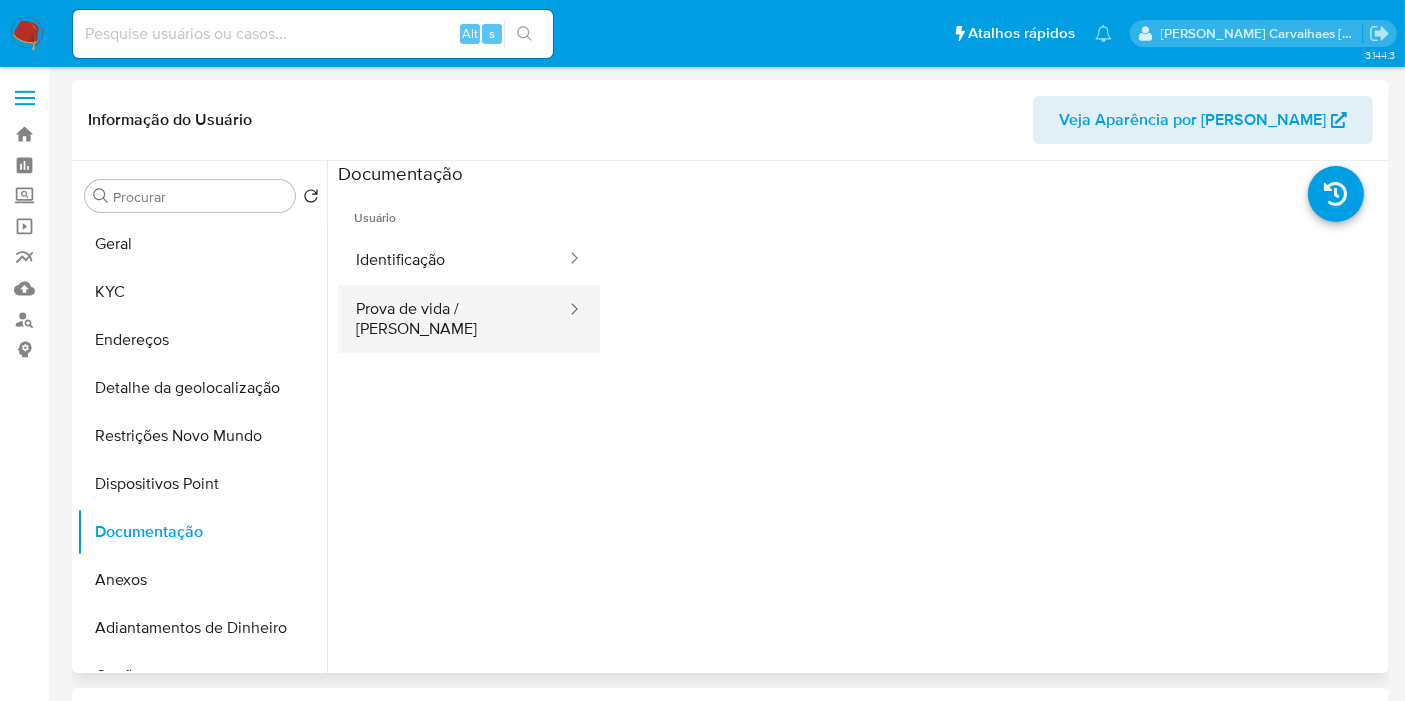 click on "Prova de vida / [PERSON_NAME]" at bounding box center [453, 319] 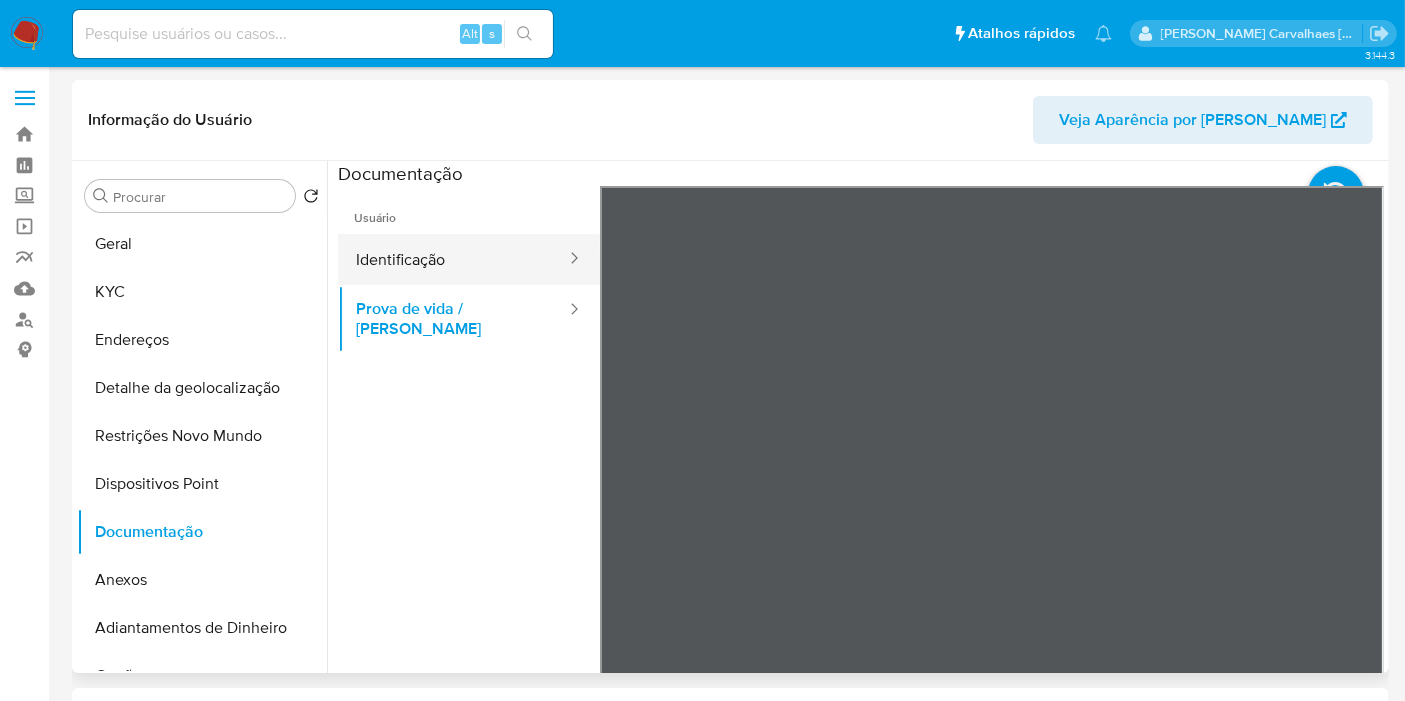 click on "Identificação" at bounding box center [453, 259] 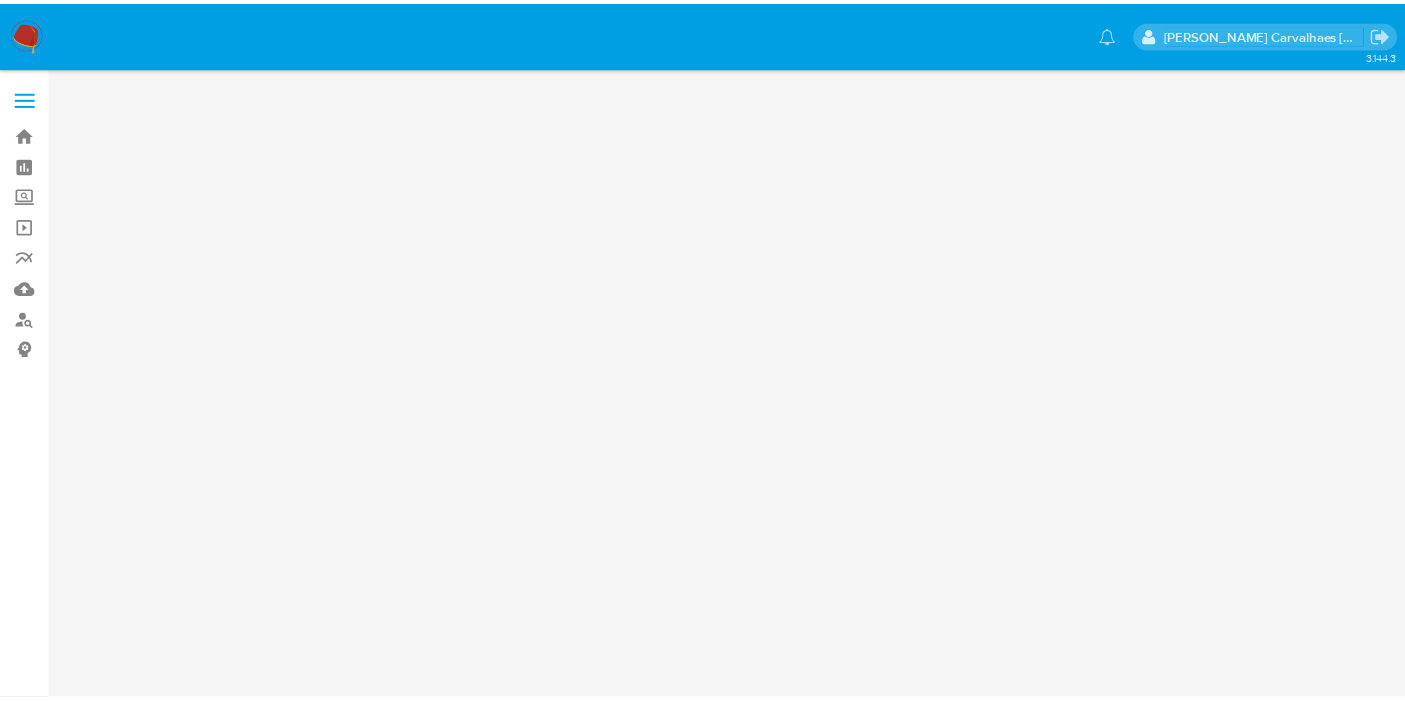 scroll, scrollTop: 0, scrollLeft: 0, axis: both 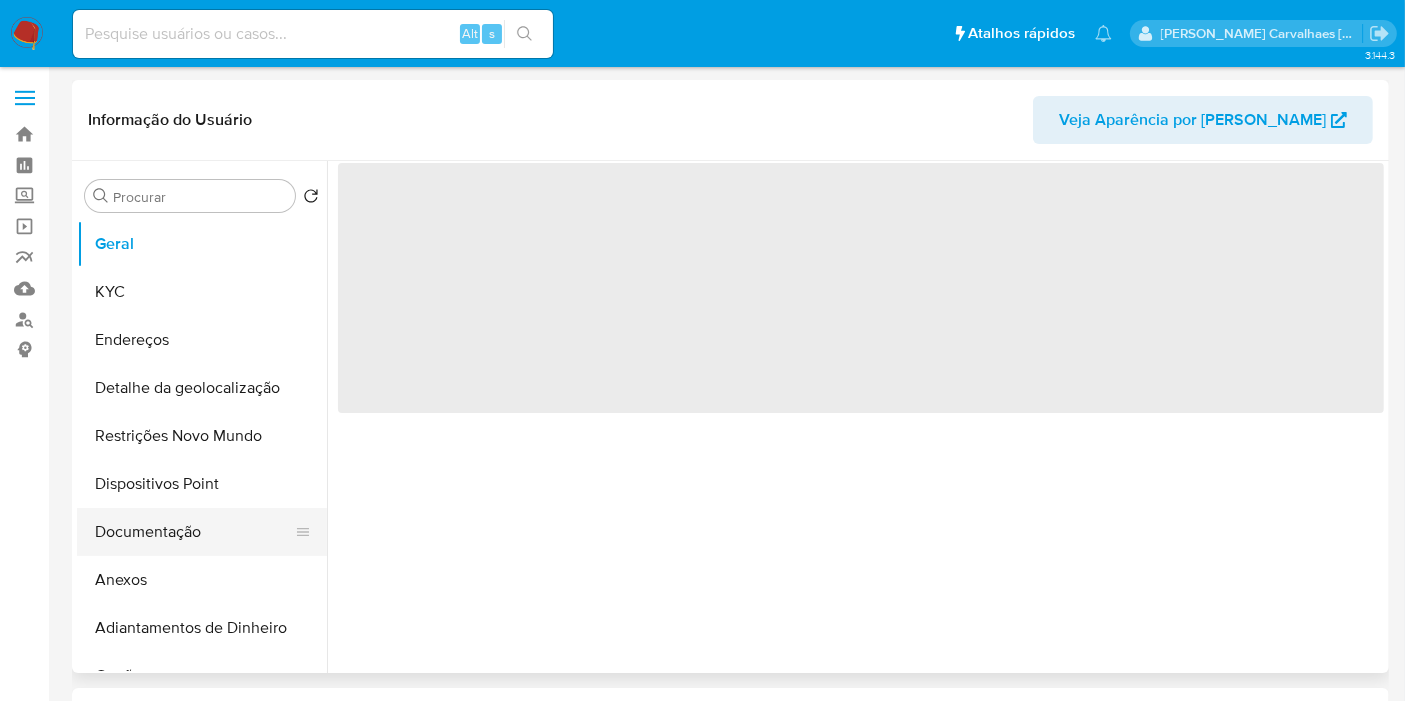 click on "Documentação" at bounding box center (194, 532) 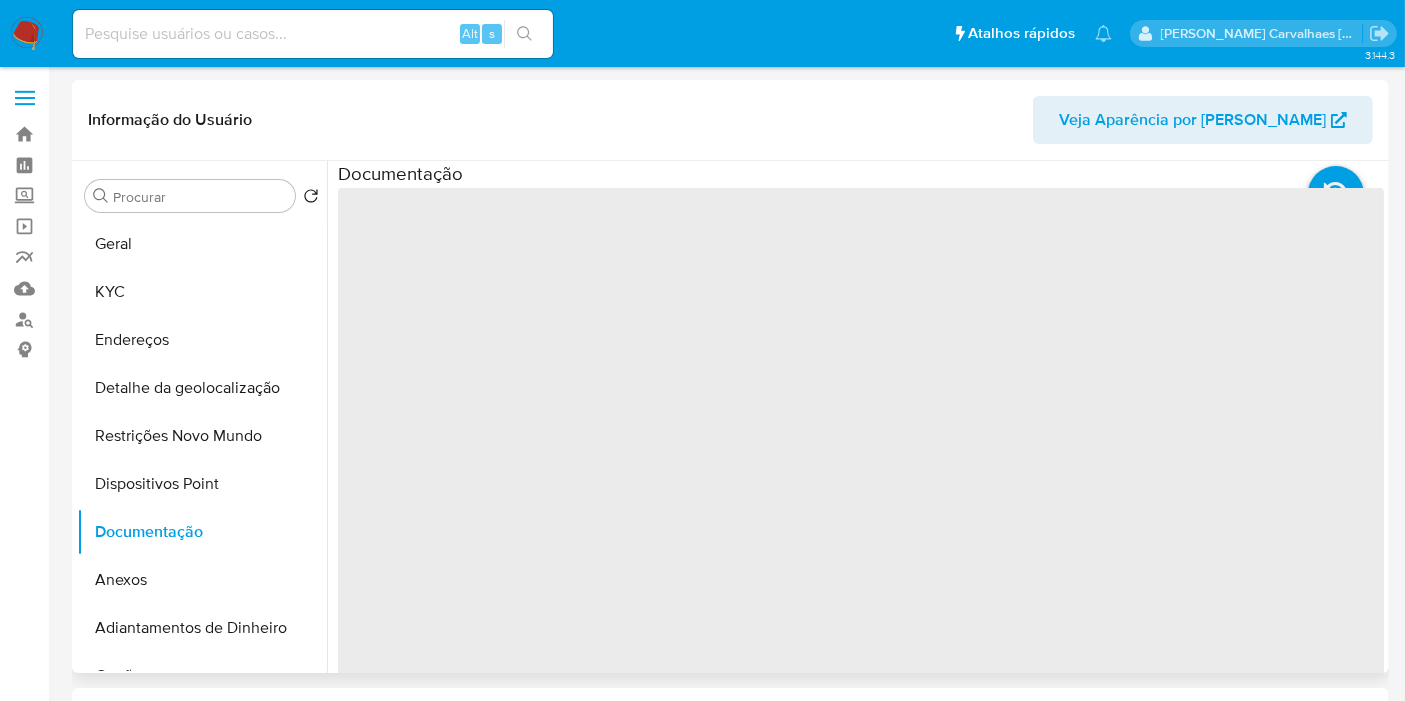 select on "10" 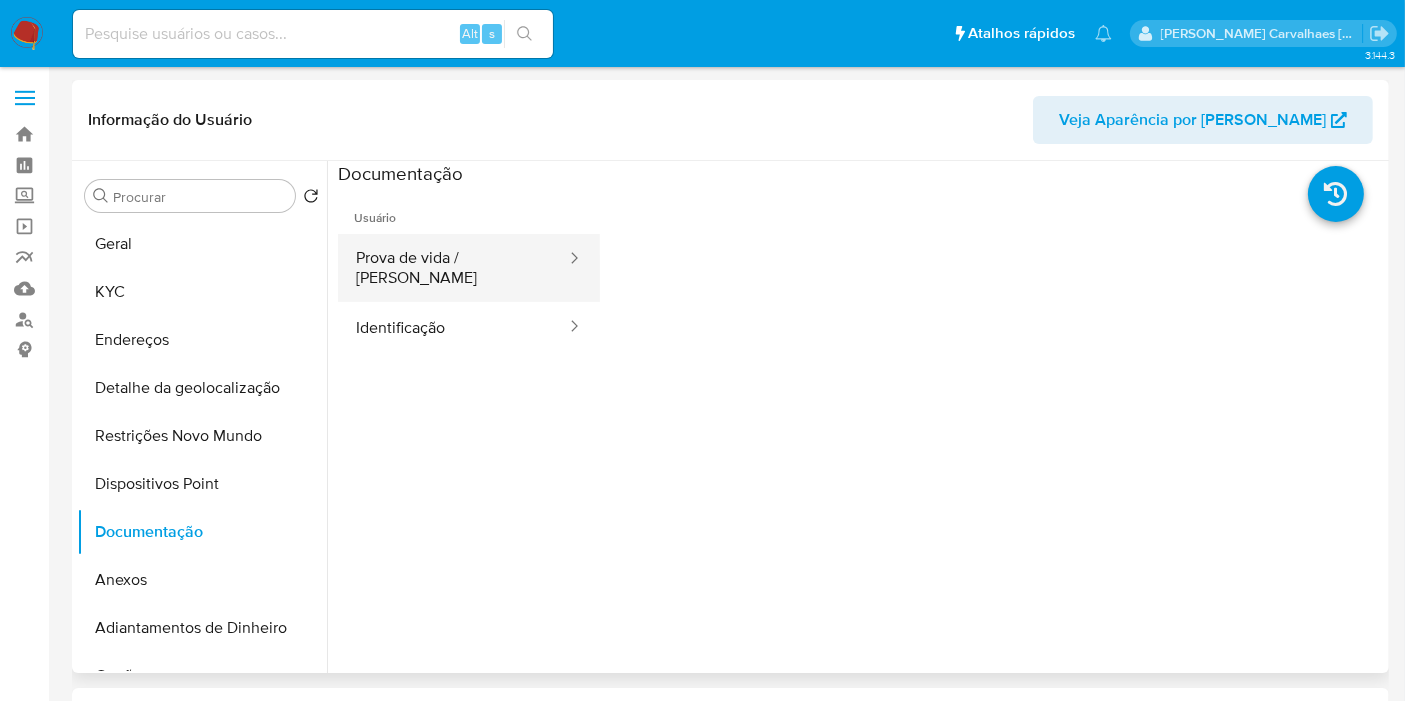 click on "Prova de vida / [PERSON_NAME]" at bounding box center (453, 268) 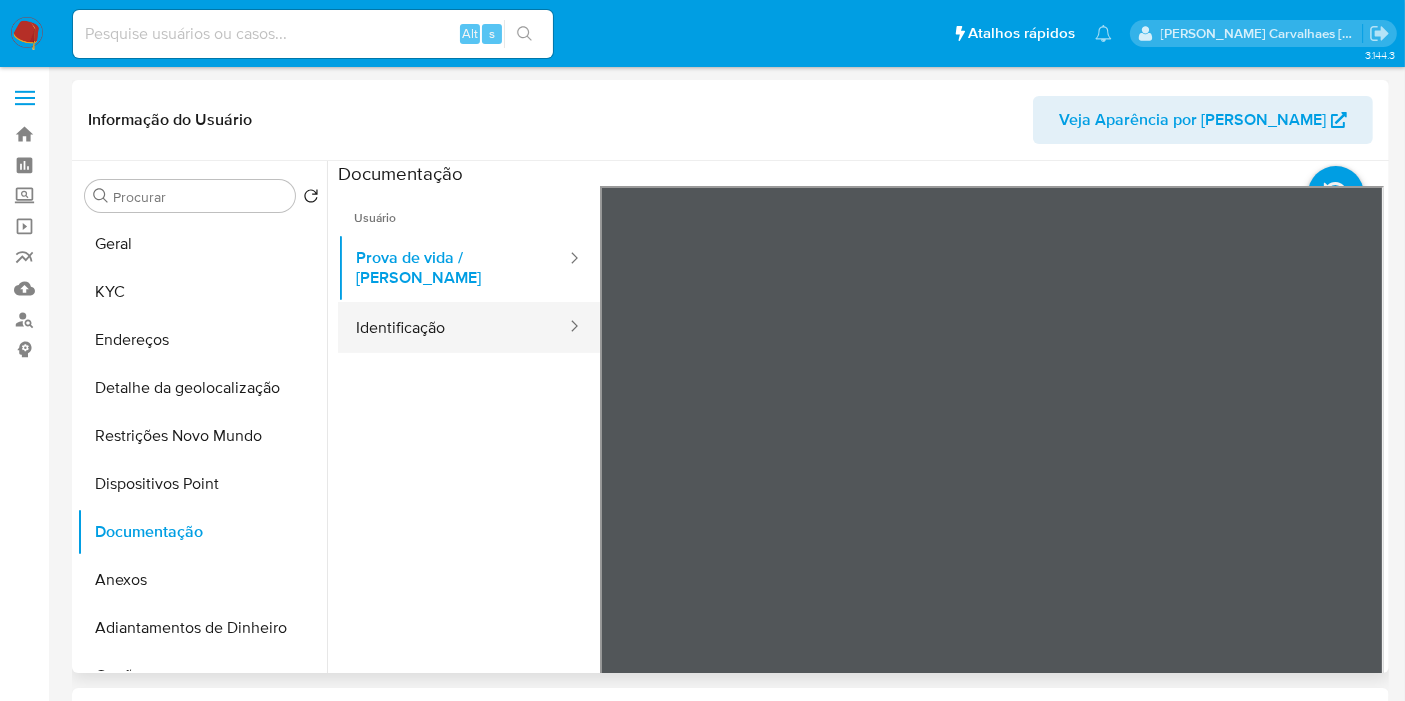 click on "Identificação" at bounding box center (453, 327) 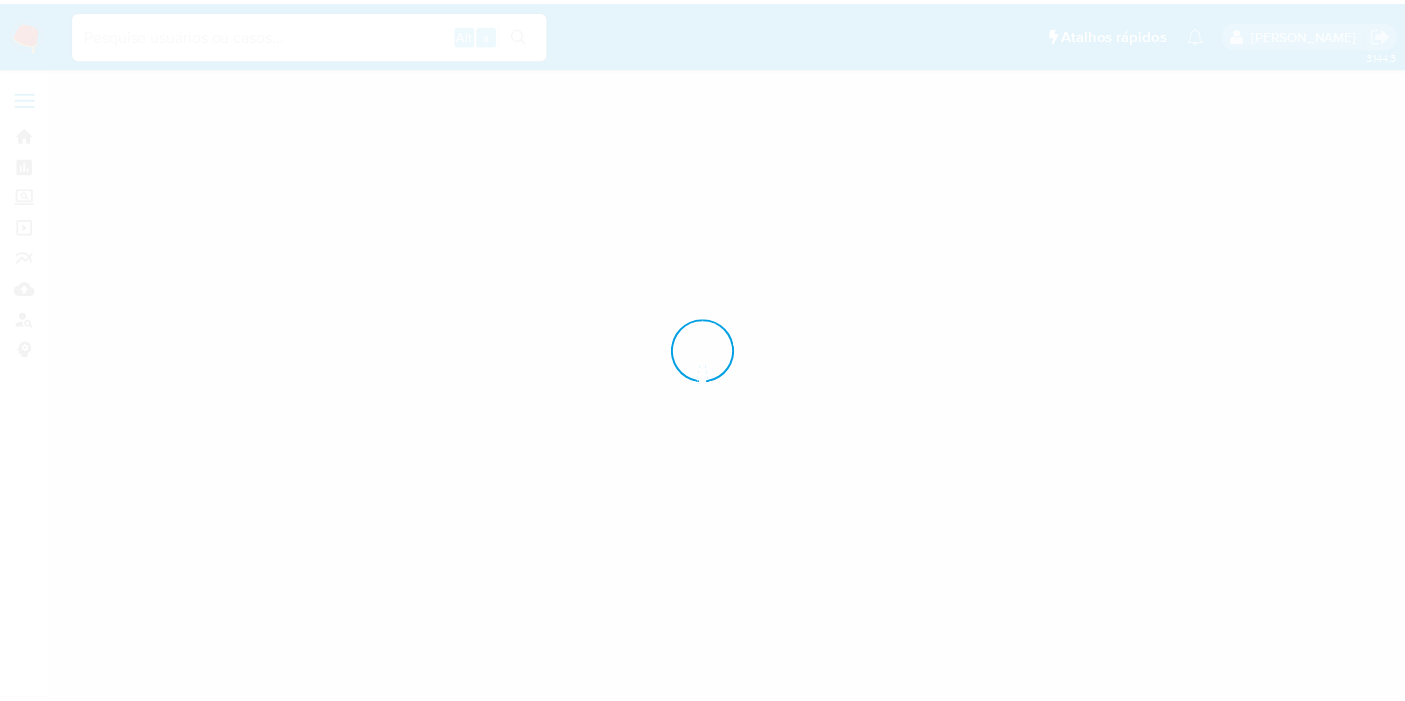 scroll, scrollTop: 0, scrollLeft: 0, axis: both 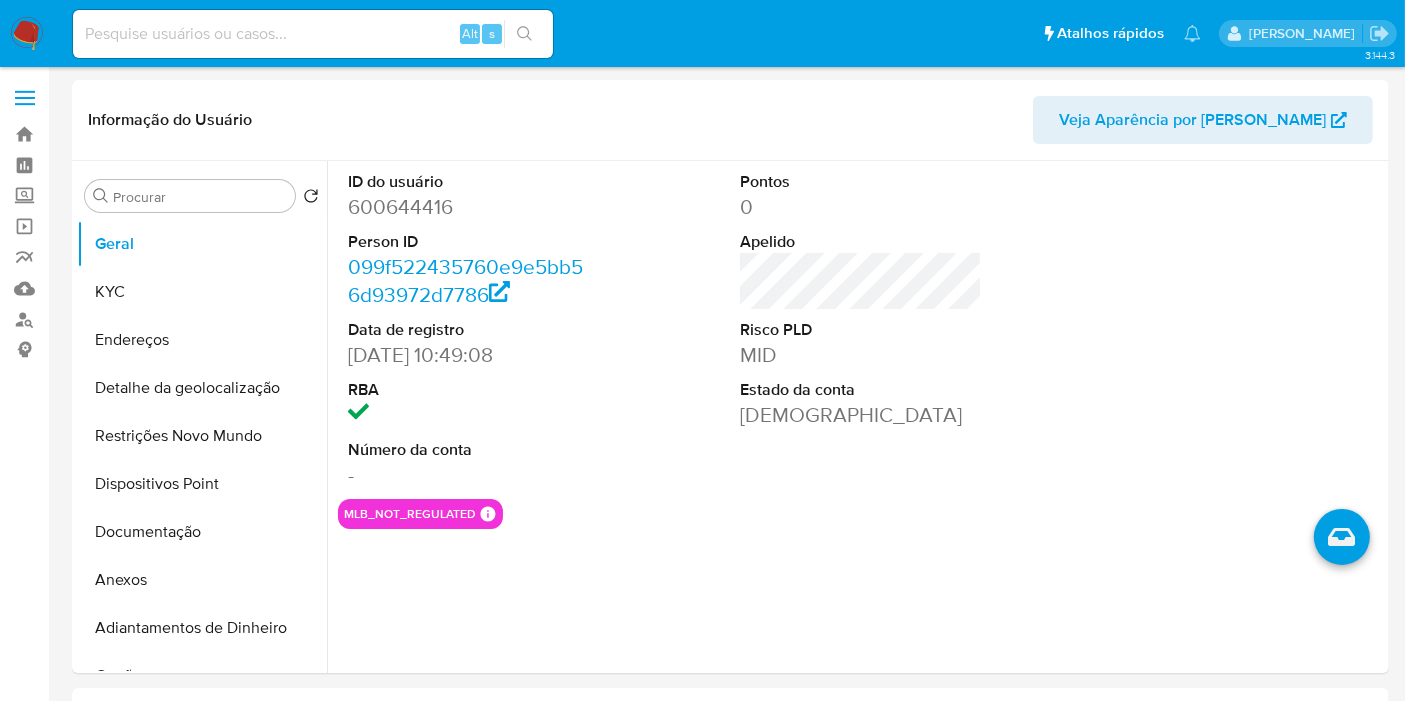 select on "10" 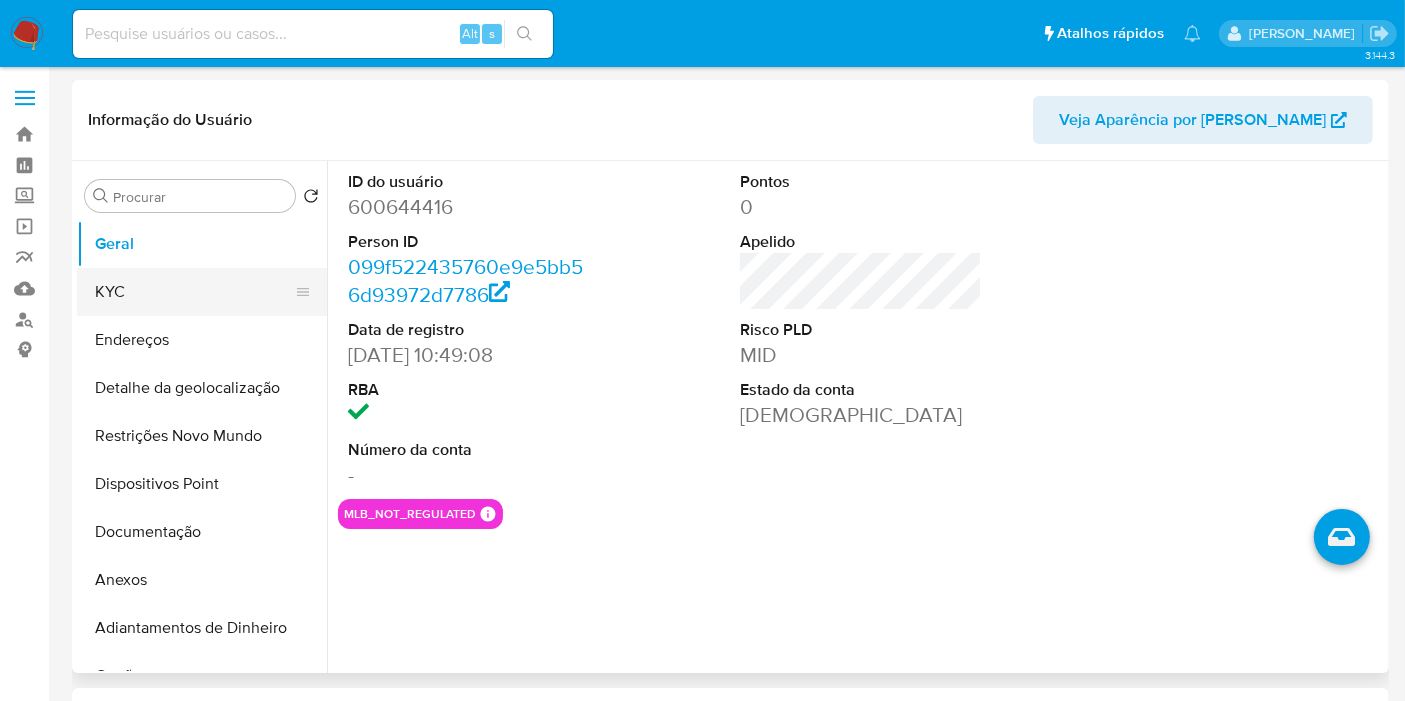 click on "KYC" at bounding box center (194, 292) 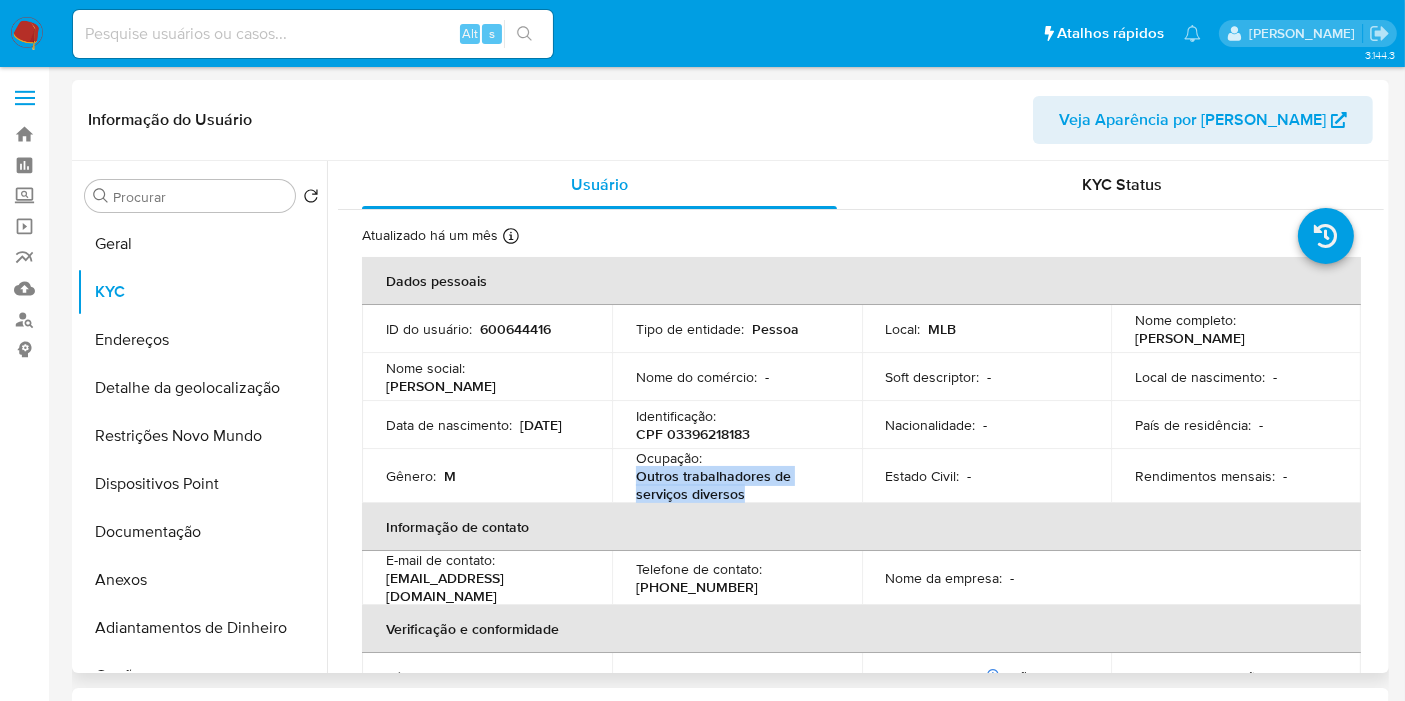 drag, startPoint x: 635, startPoint y: 477, endPoint x: 751, endPoint y: 488, distance: 116.520386 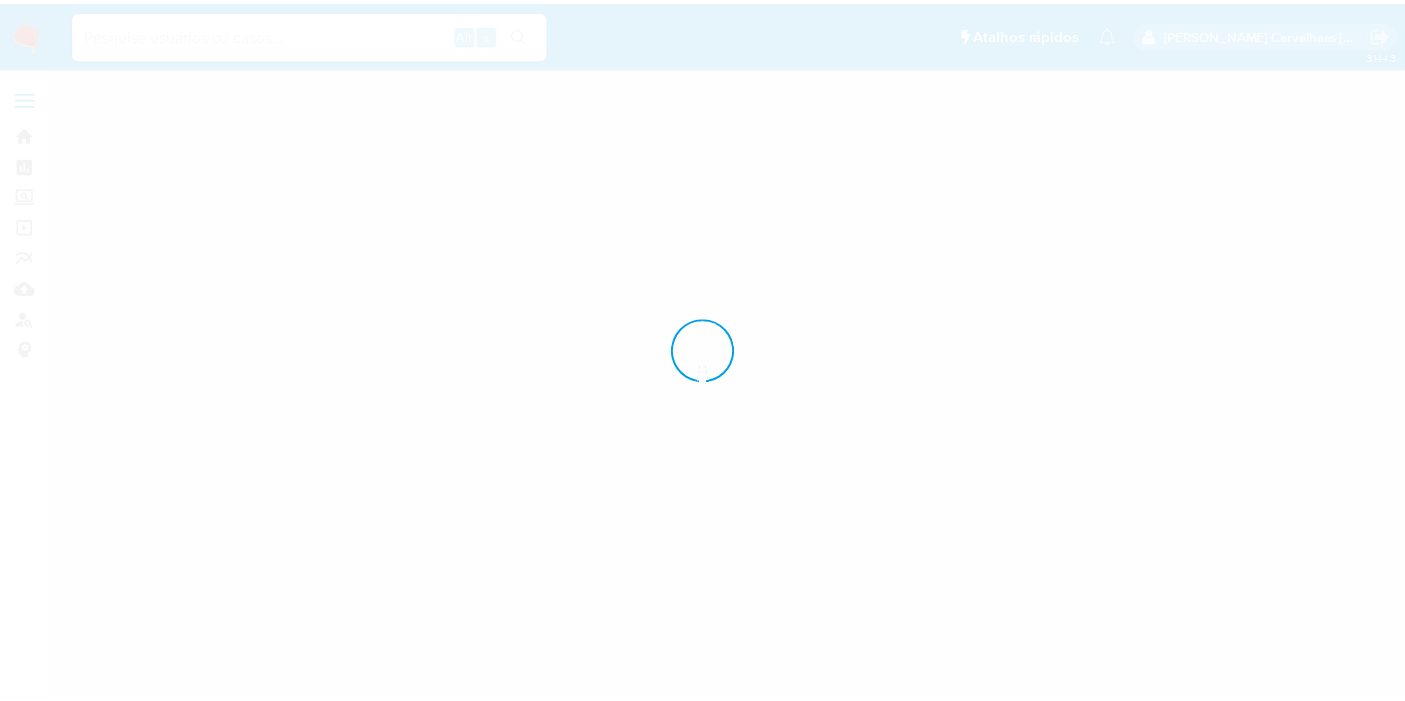 scroll, scrollTop: 0, scrollLeft: 0, axis: both 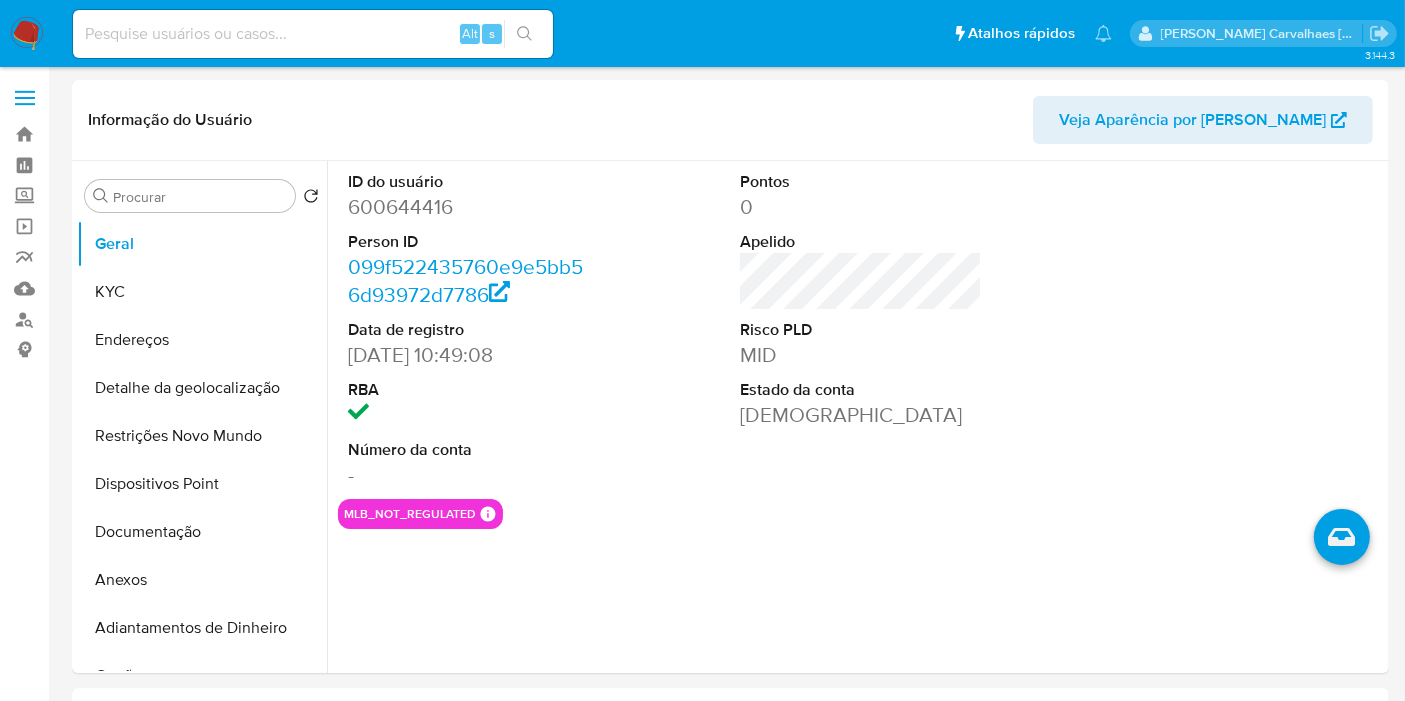 select on "10" 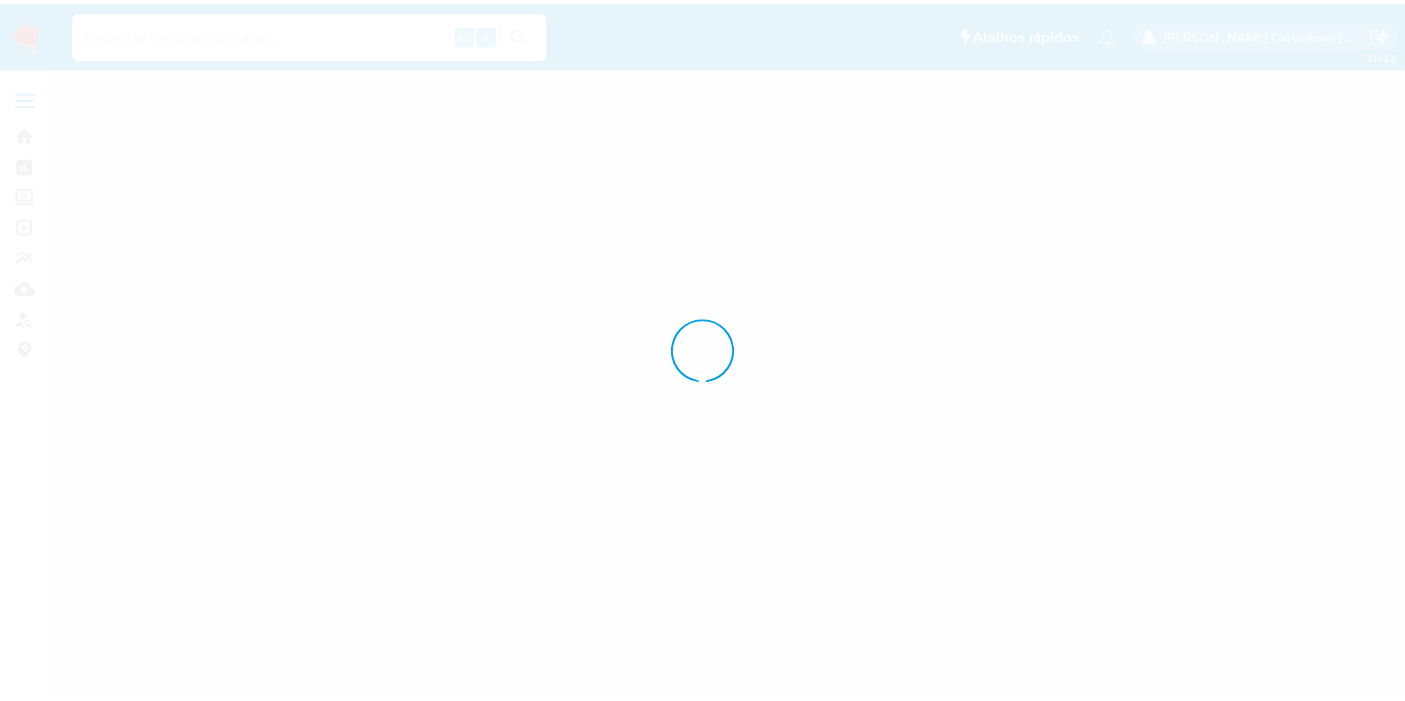 scroll, scrollTop: 0, scrollLeft: 0, axis: both 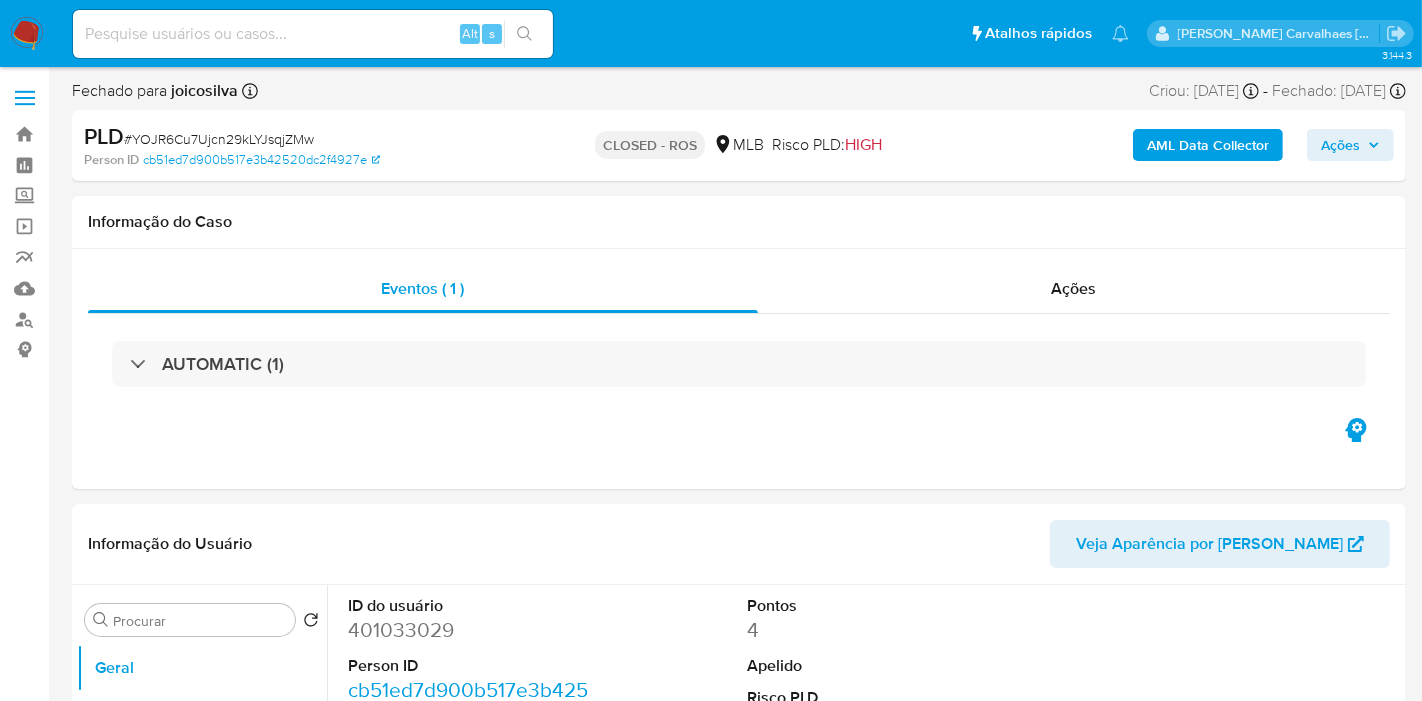 select on "10" 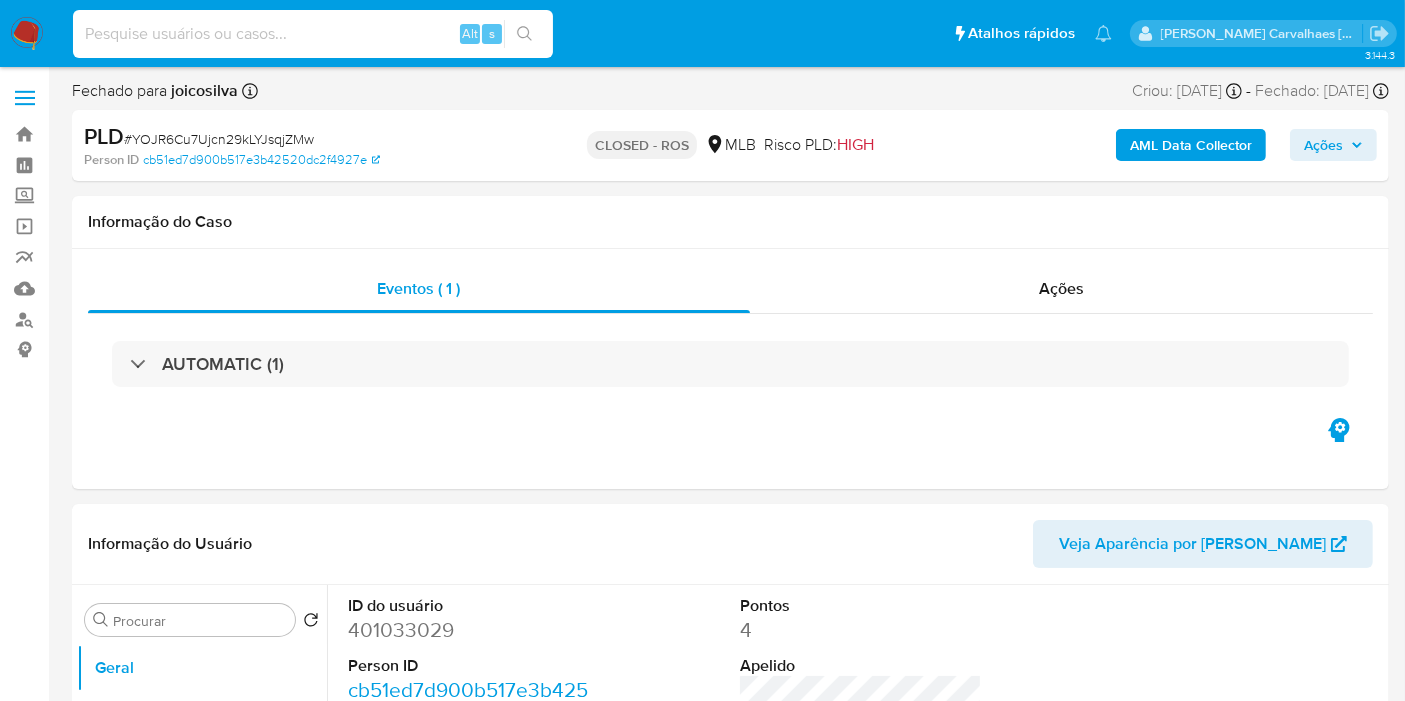 paste on "iM878qauVOQf78VsJFnt10sR" 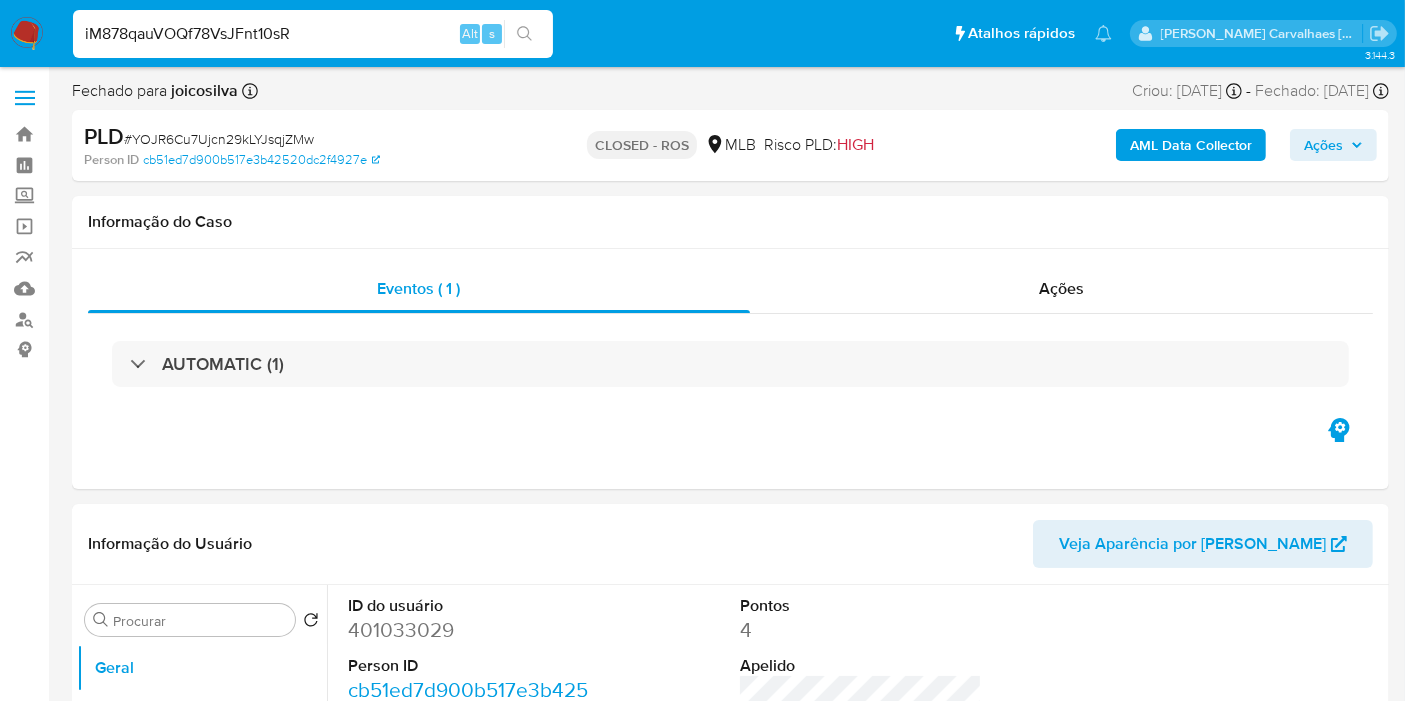 type on "iM878qauVOQf78VsJFnt10sR" 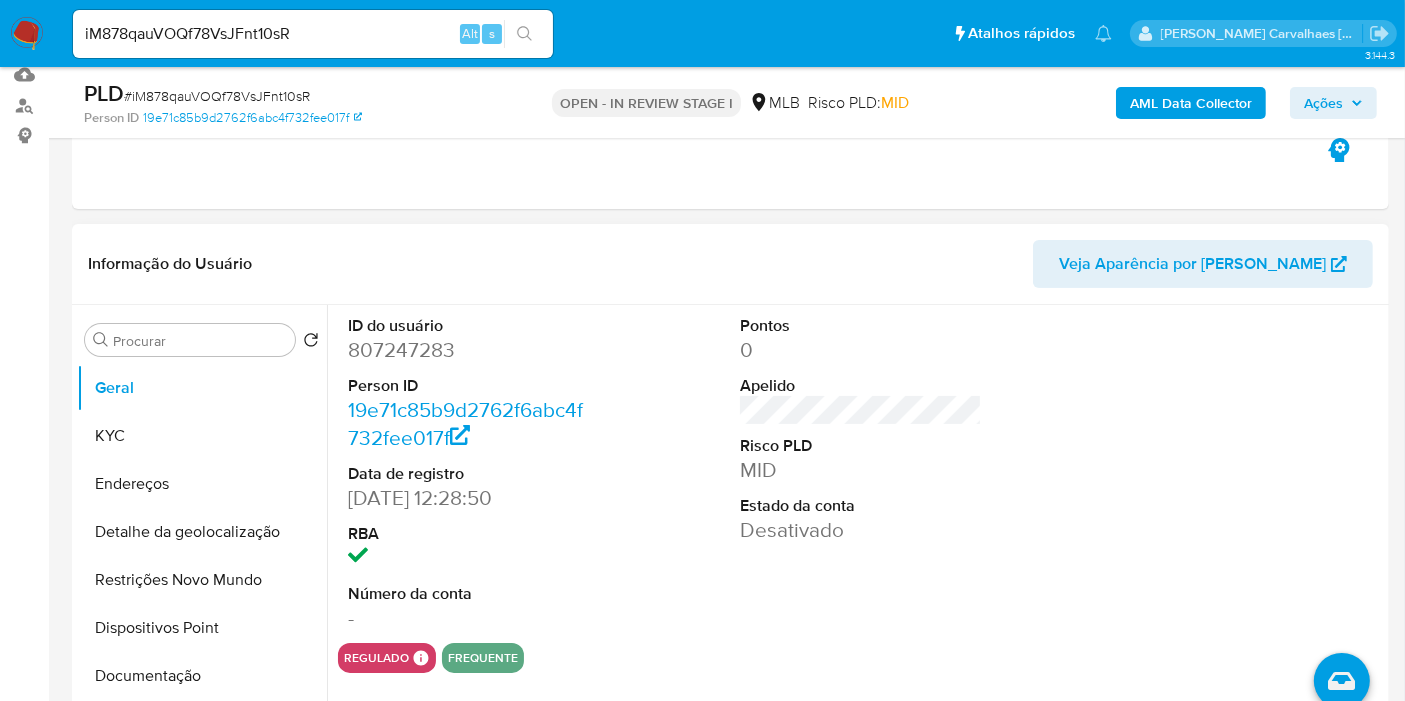 scroll, scrollTop: 222, scrollLeft: 0, axis: vertical 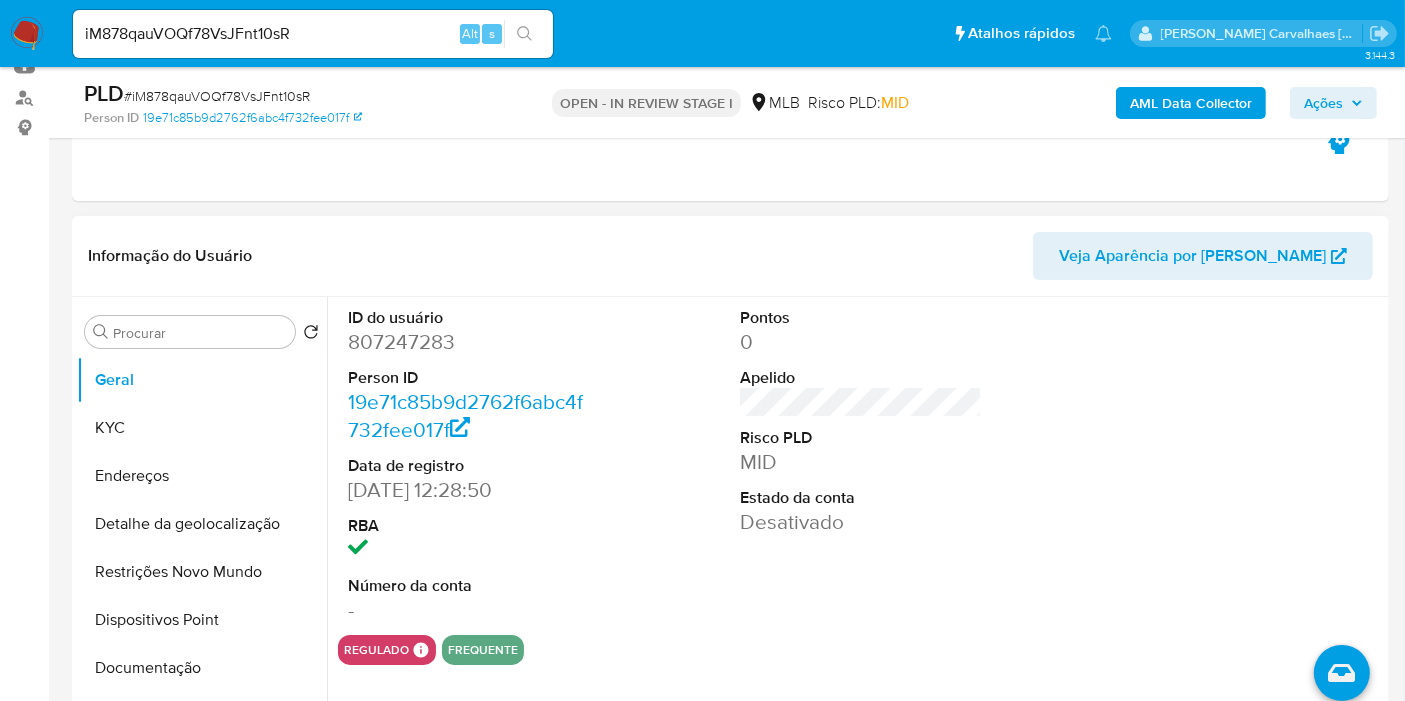 select on "10" 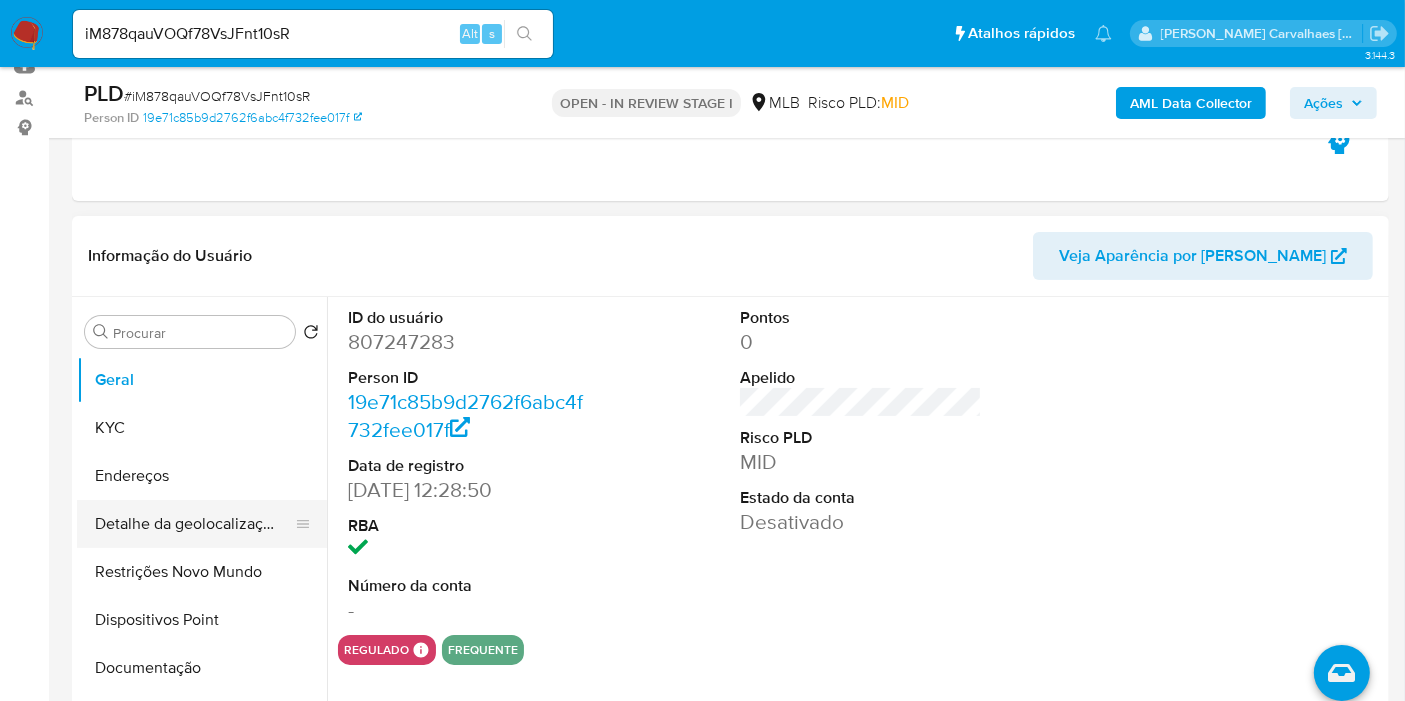 scroll, scrollTop: 222, scrollLeft: 0, axis: vertical 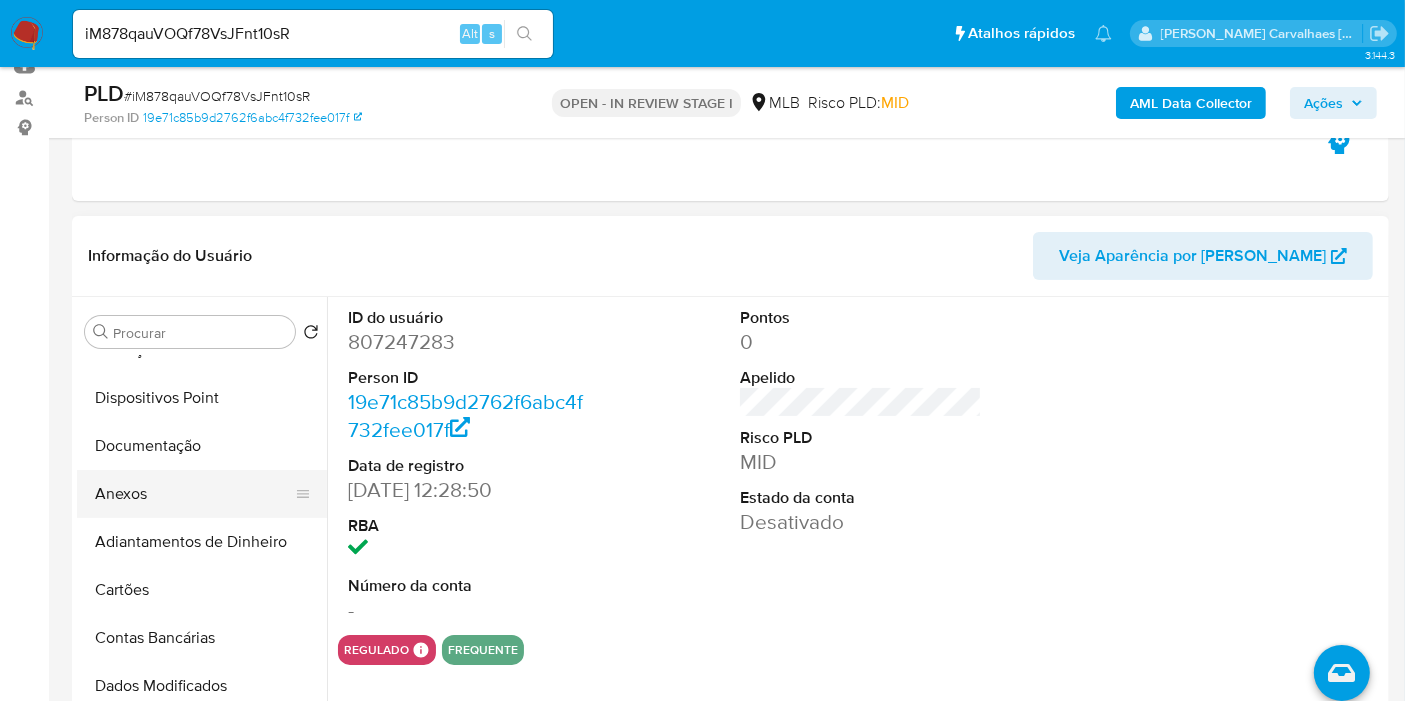 click on "Anexos" at bounding box center [194, 494] 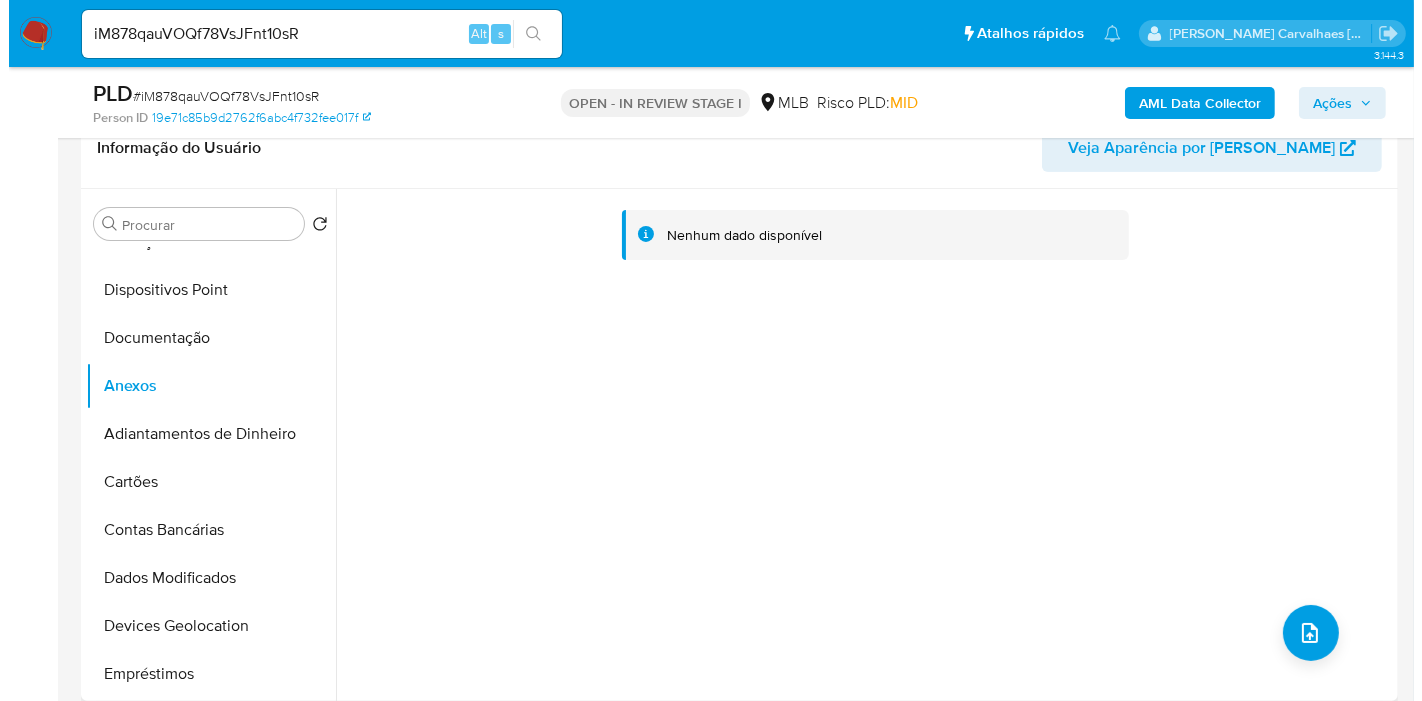 scroll, scrollTop: 333, scrollLeft: 0, axis: vertical 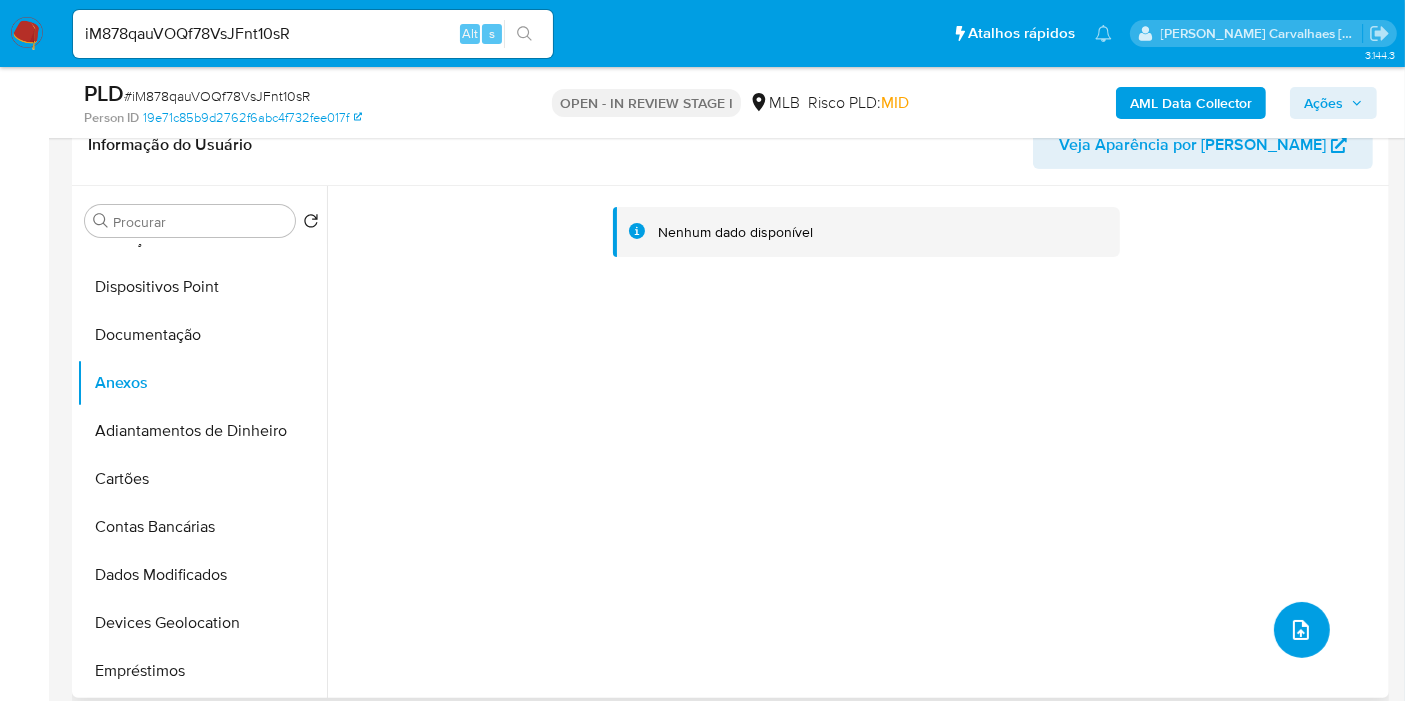 click 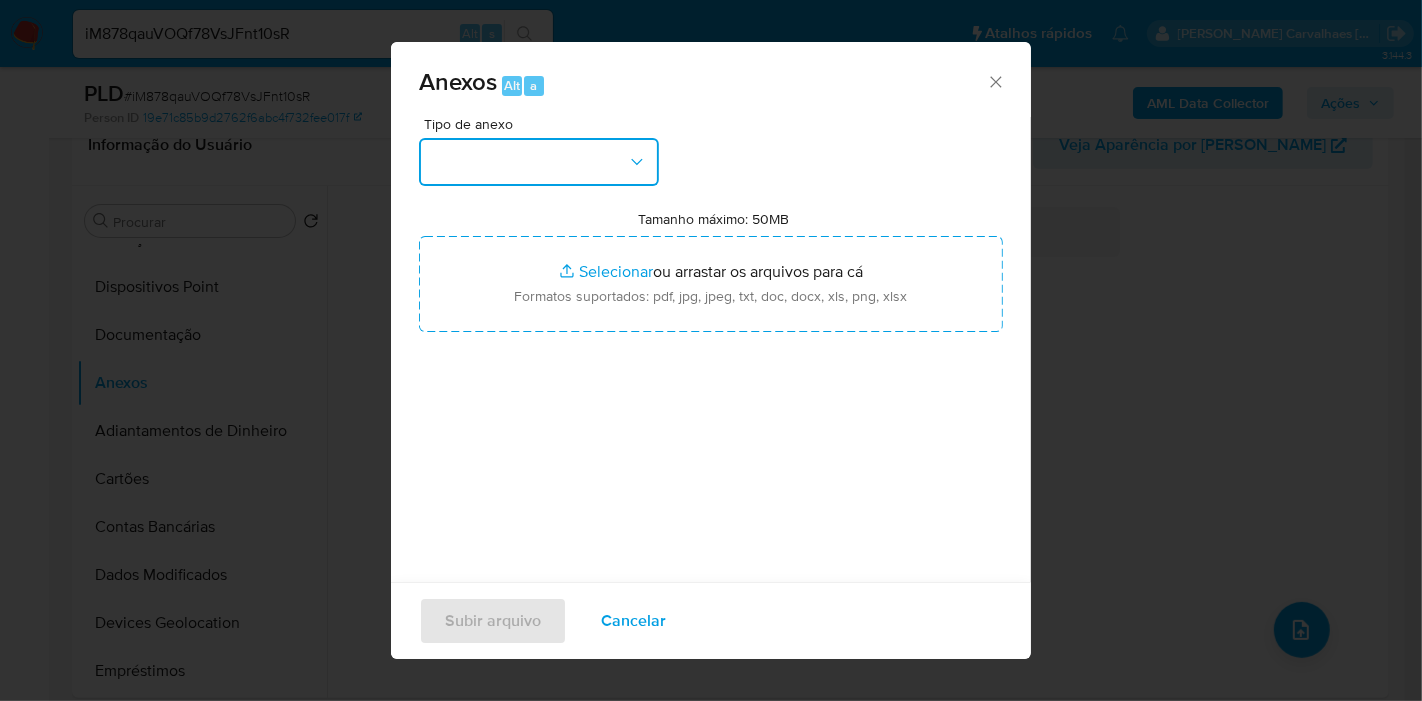 click 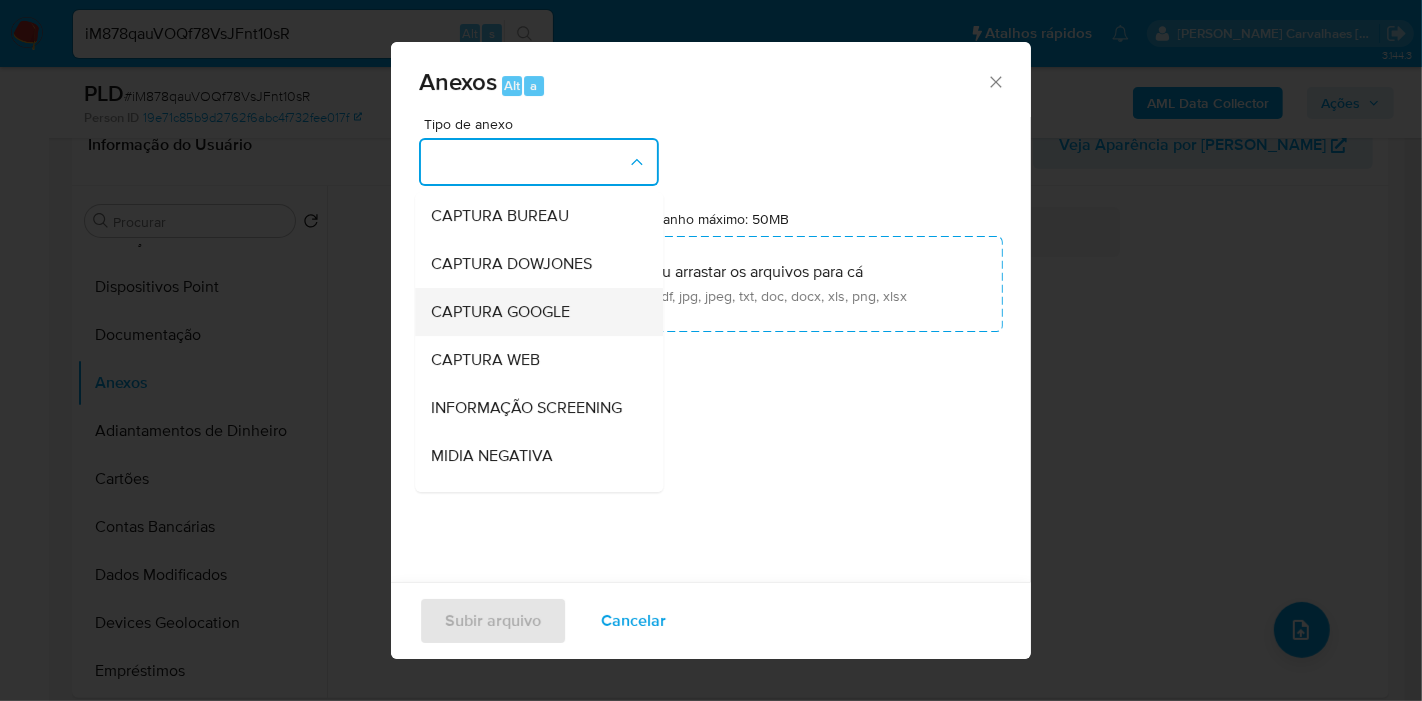 type 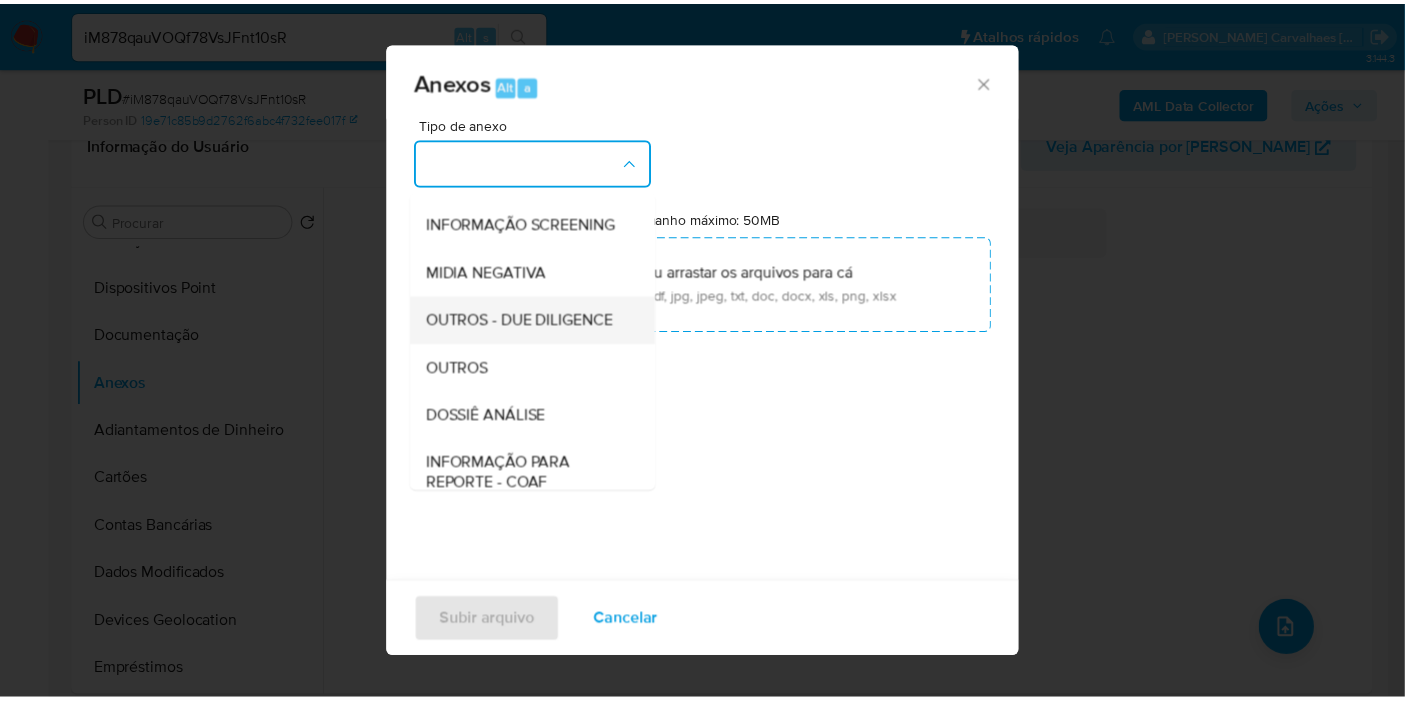 scroll, scrollTop: 187, scrollLeft: 0, axis: vertical 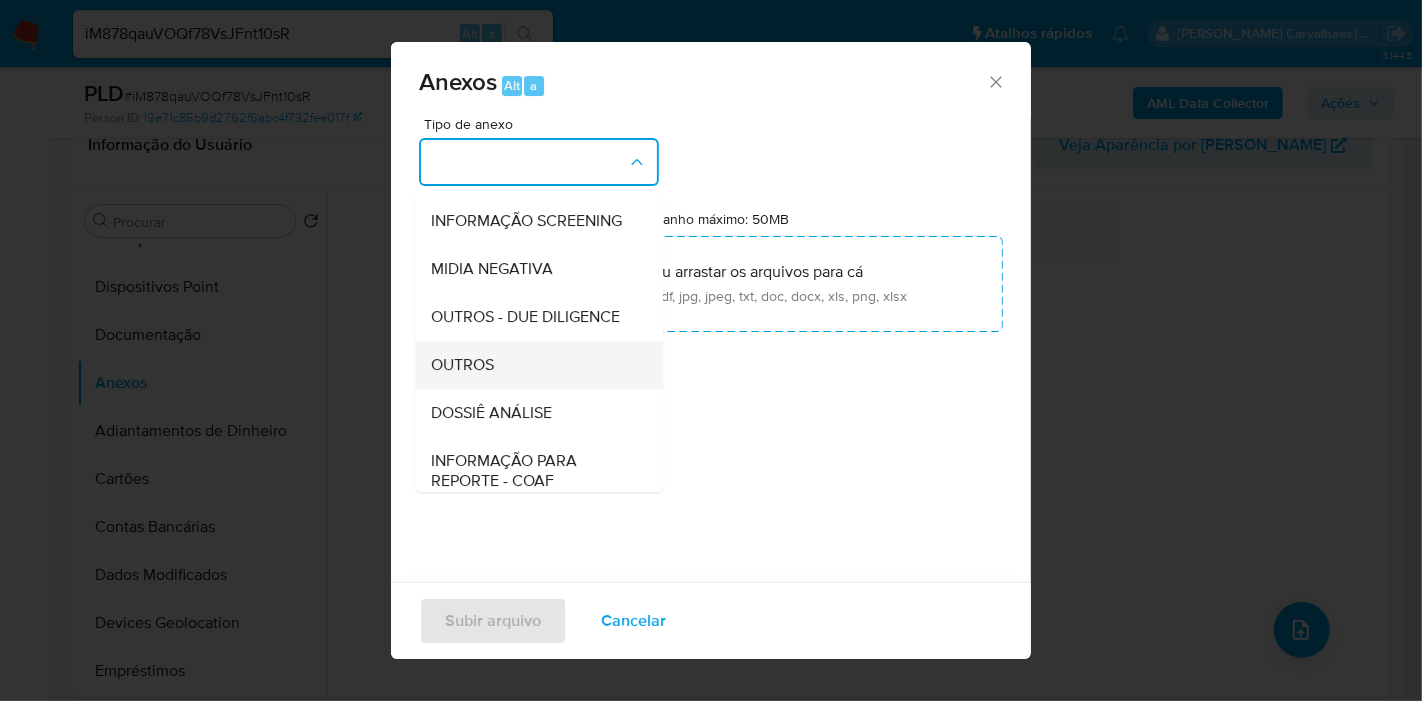 click on "OUTROS" at bounding box center (533, 365) 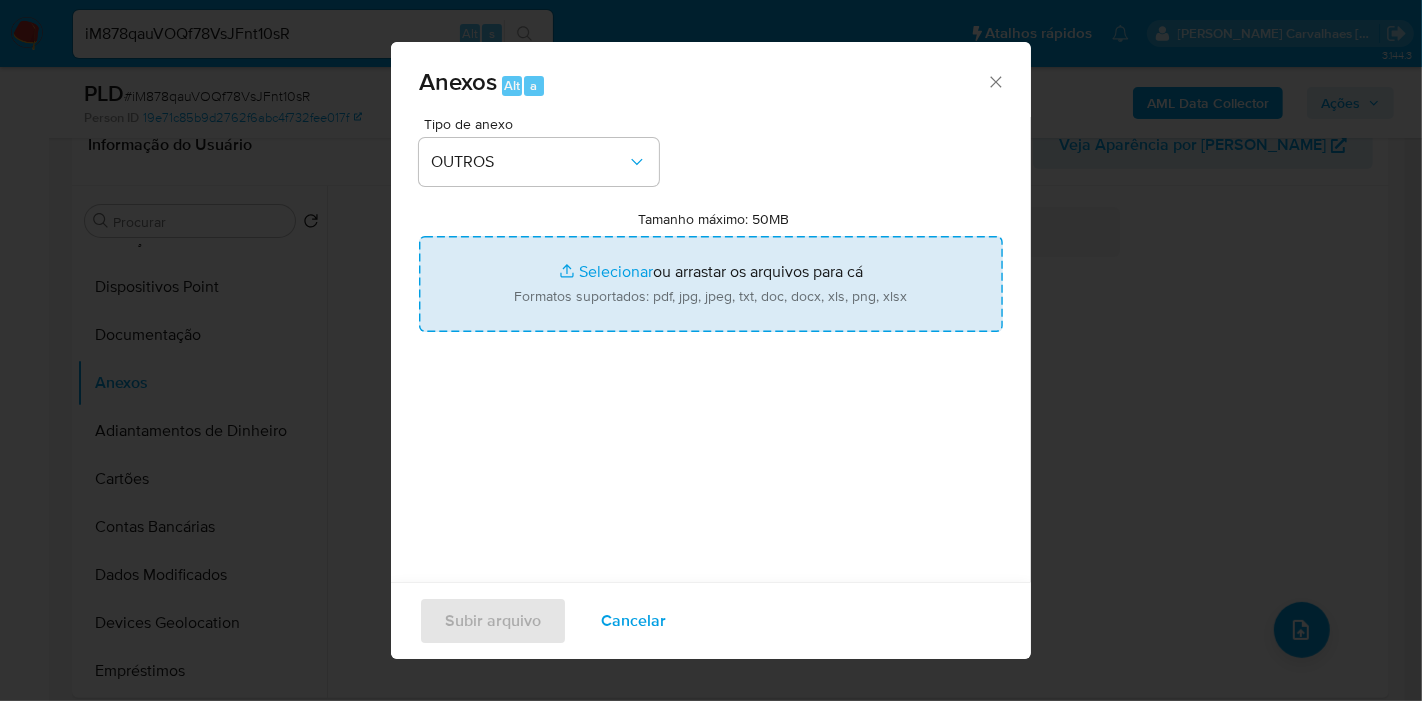 click on "Tamanho máximo: 50MB Selecionar arquivos" at bounding box center (711, 284) 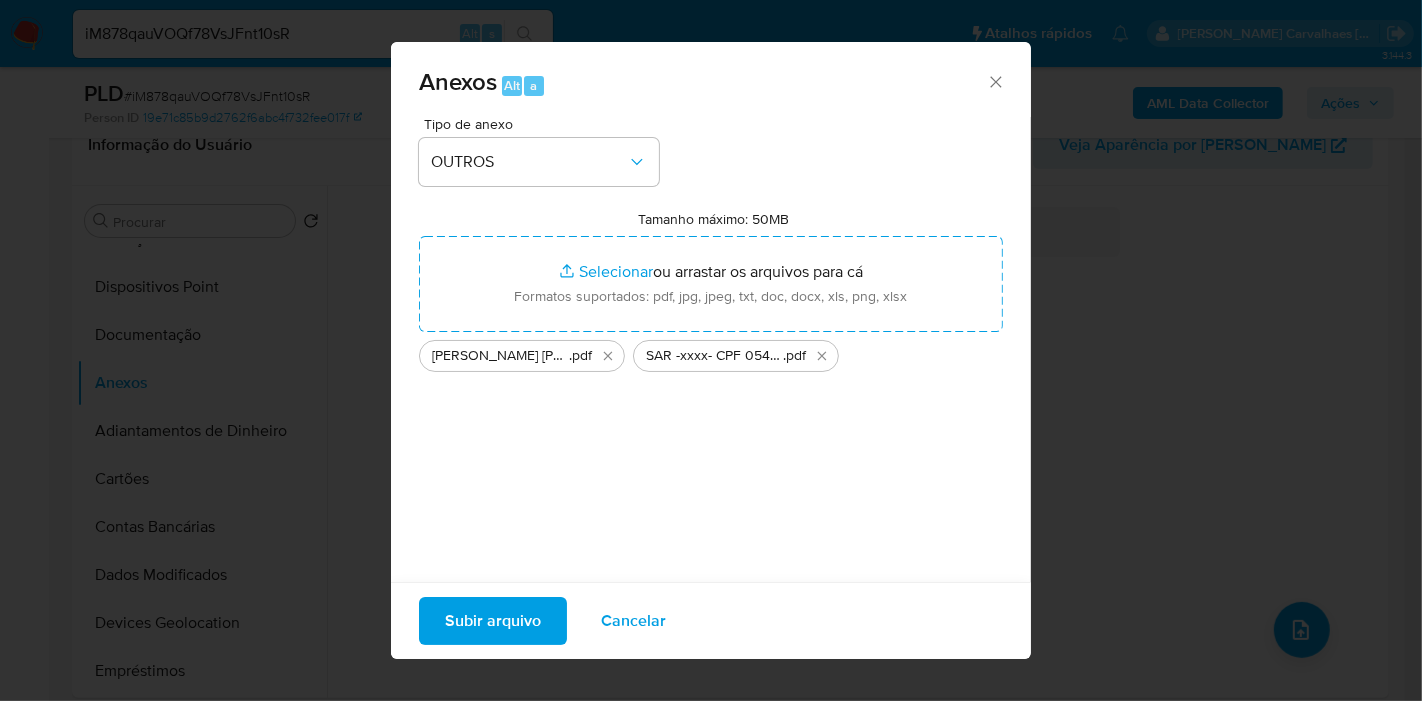 click on "Subir arquivo" at bounding box center (493, 621) 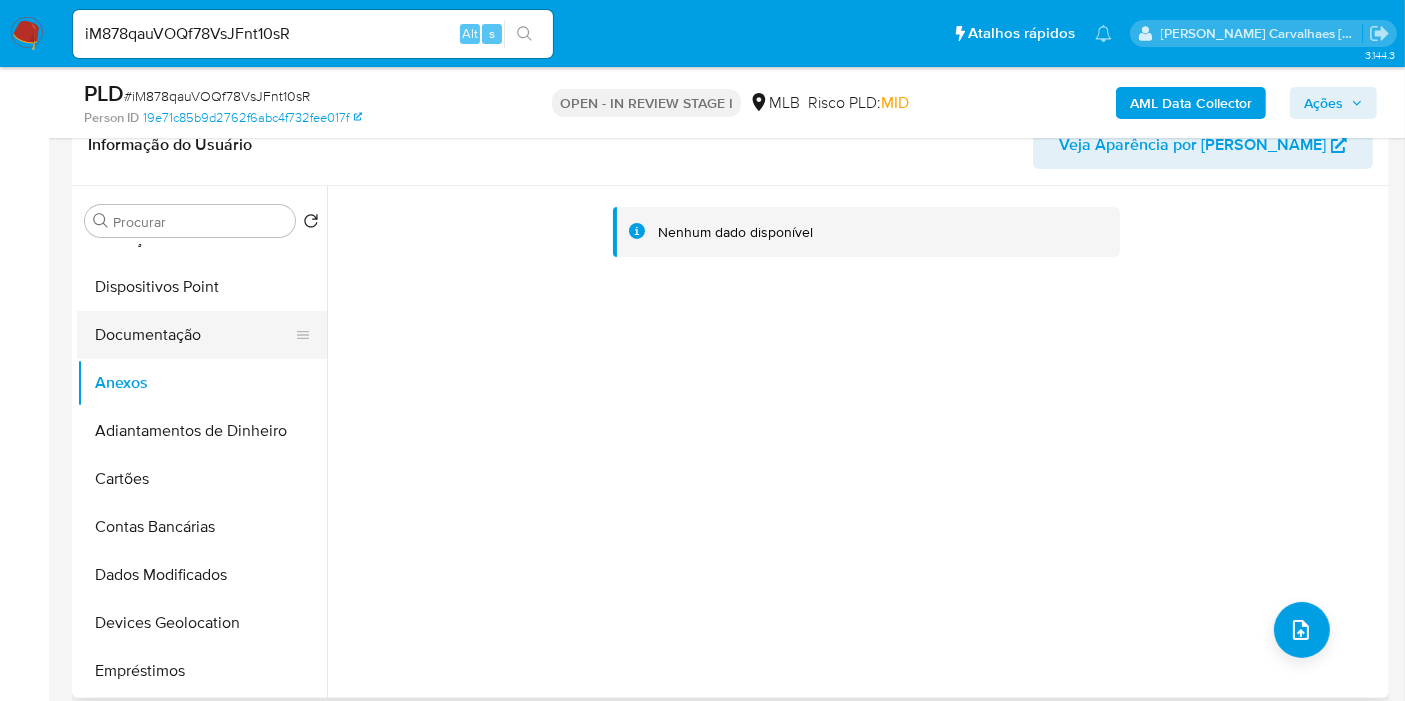 click on "Documentação" at bounding box center (194, 335) 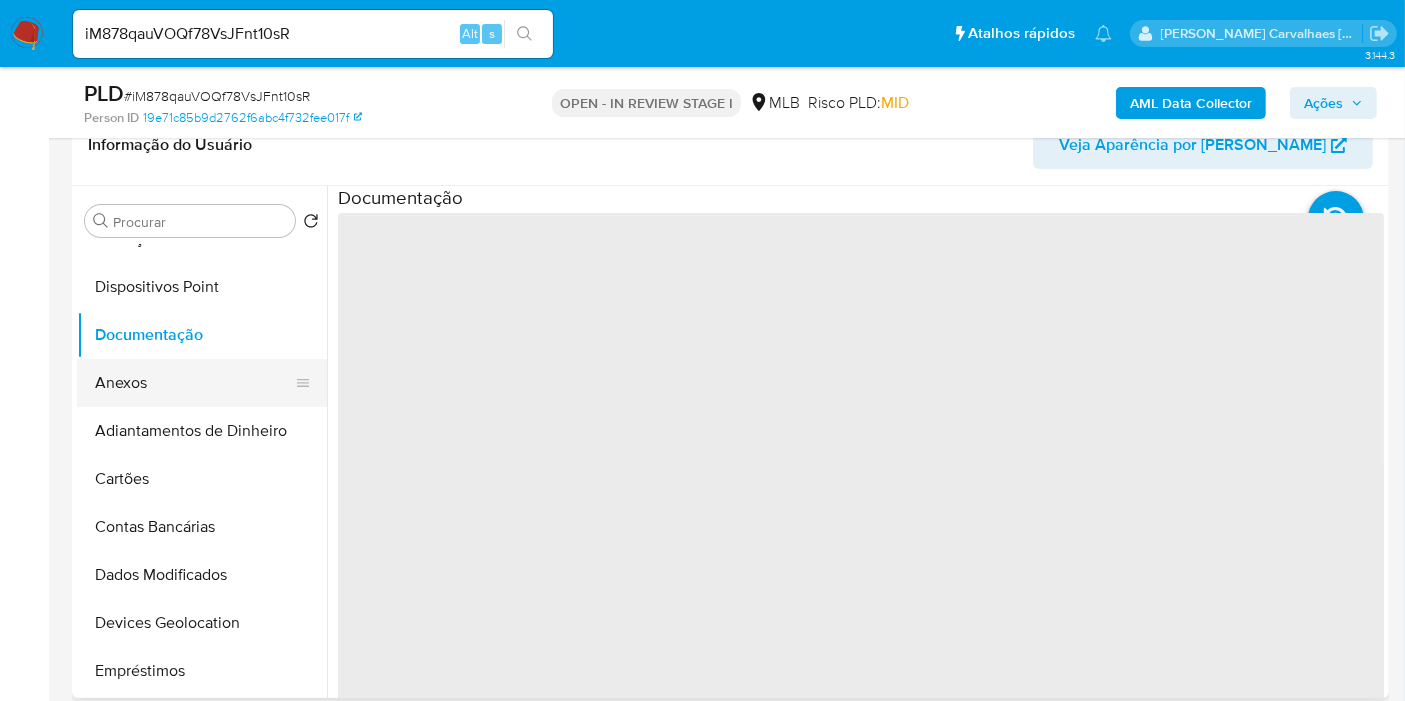 click on "Anexos" at bounding box center [194, 383] 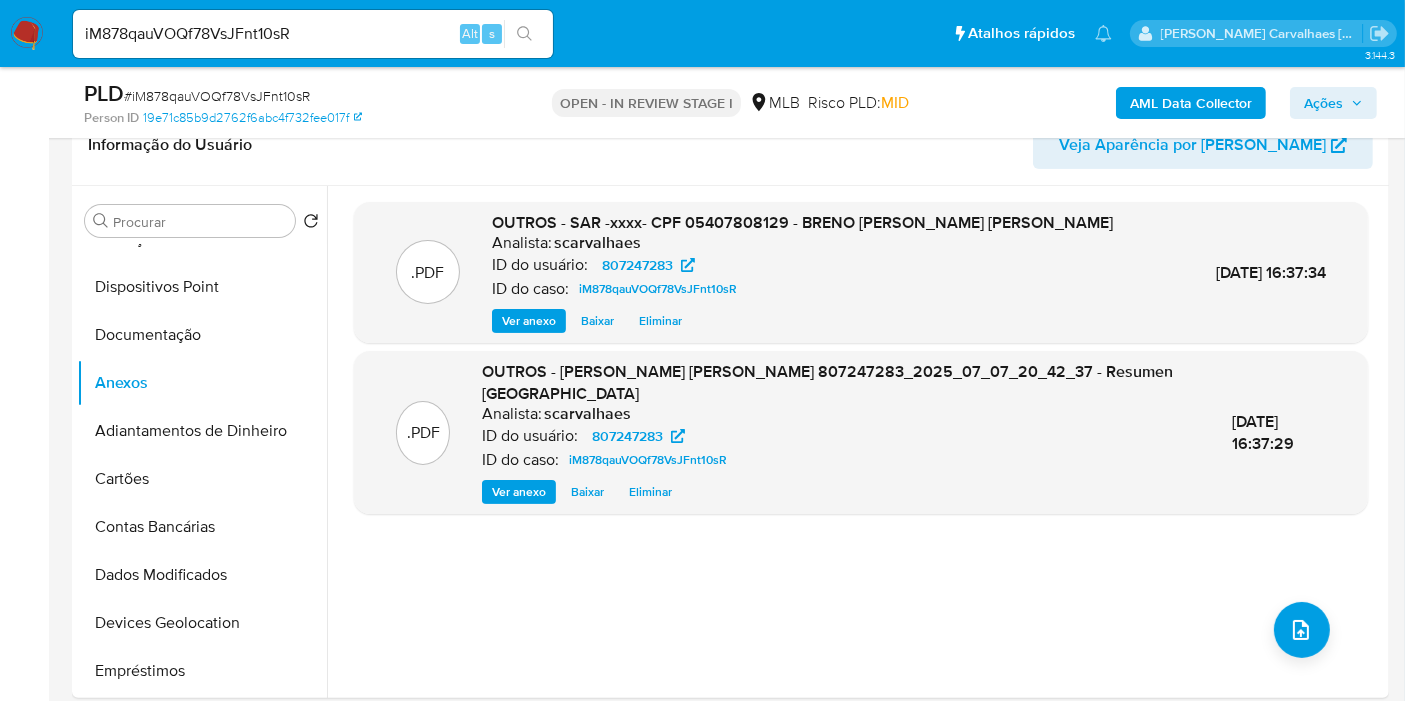 click on "Ações" at bounding box center [1323, 103] 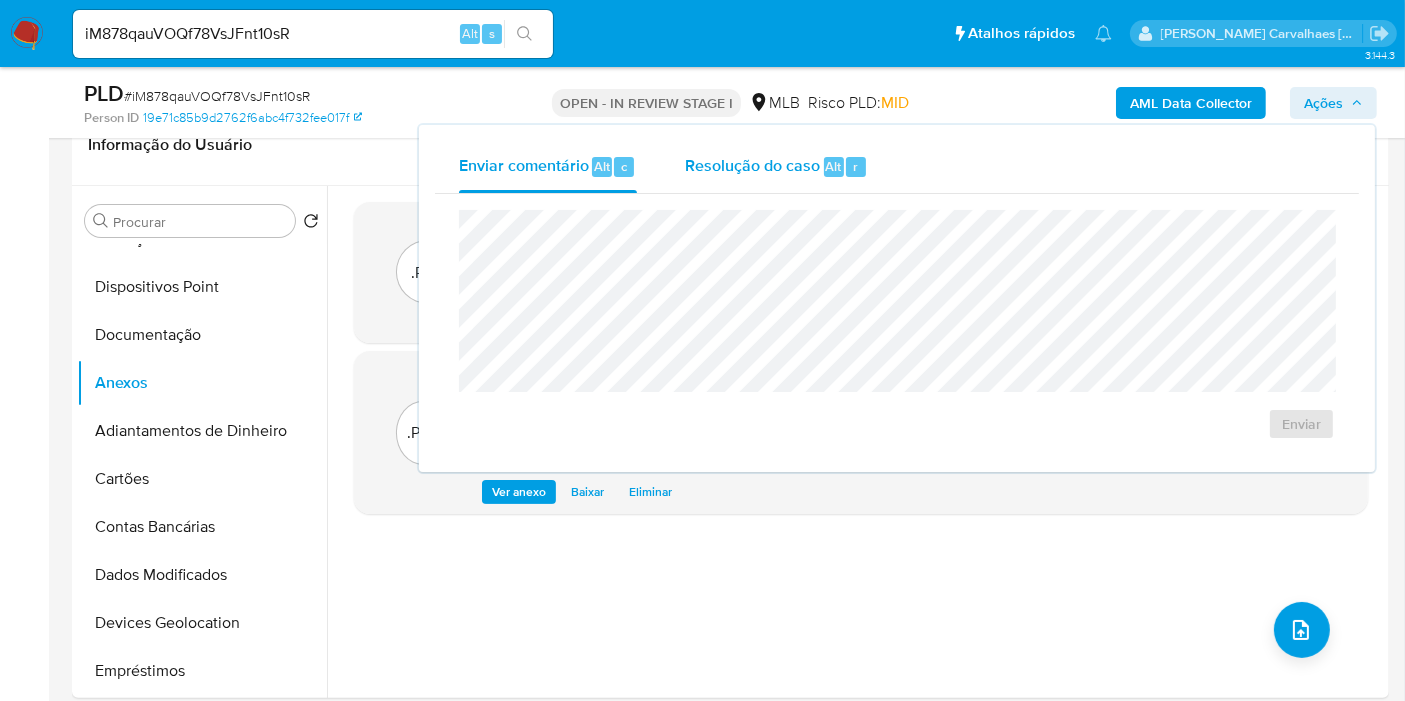 click on "Resolução do caso" at bounding box center (752, 165) 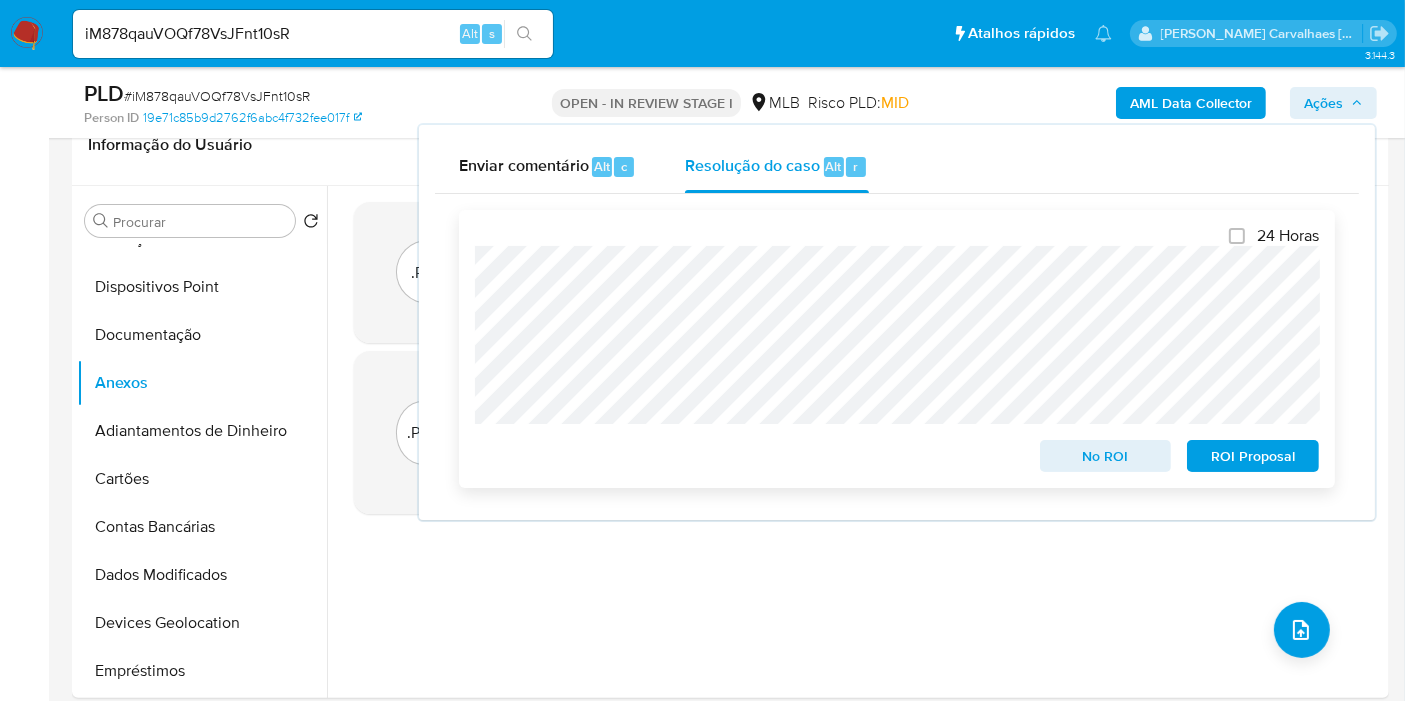 click on "ROI Proposal" at bounding box center (1253, 456) 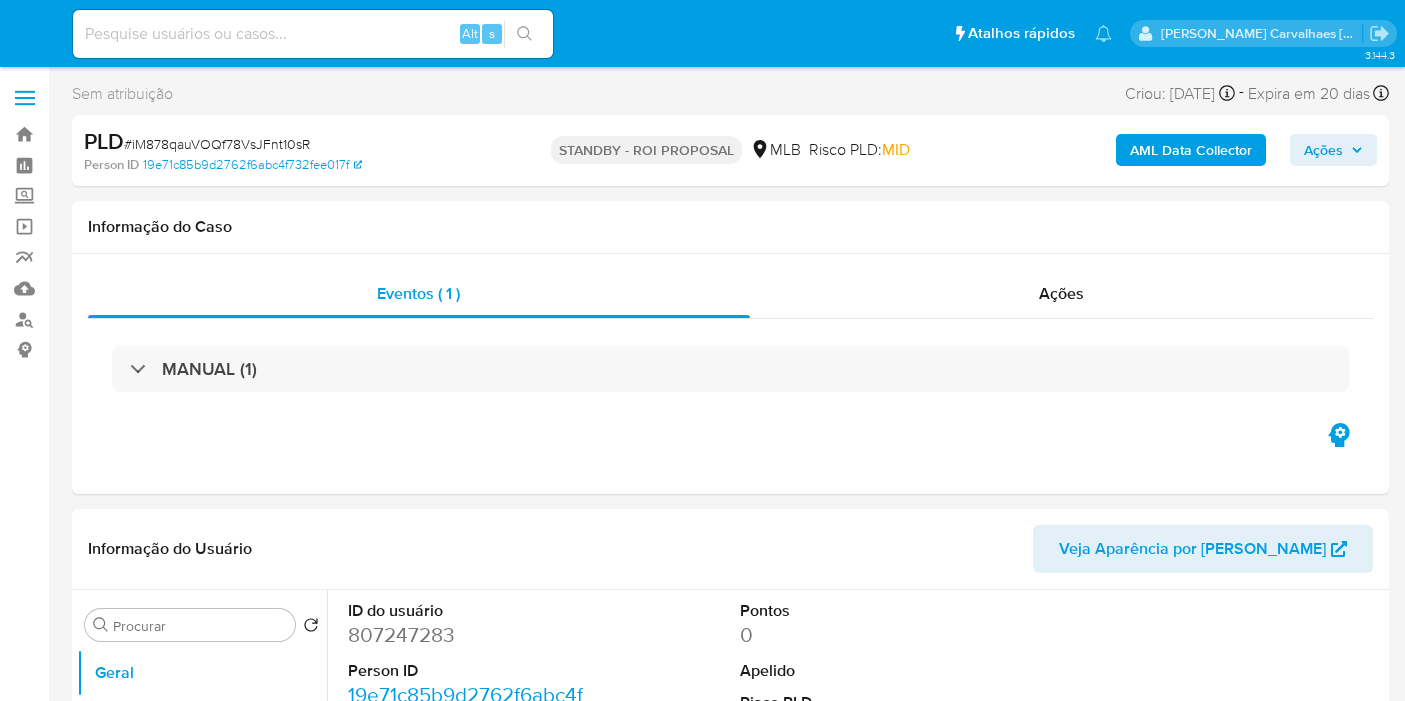 select on "10" 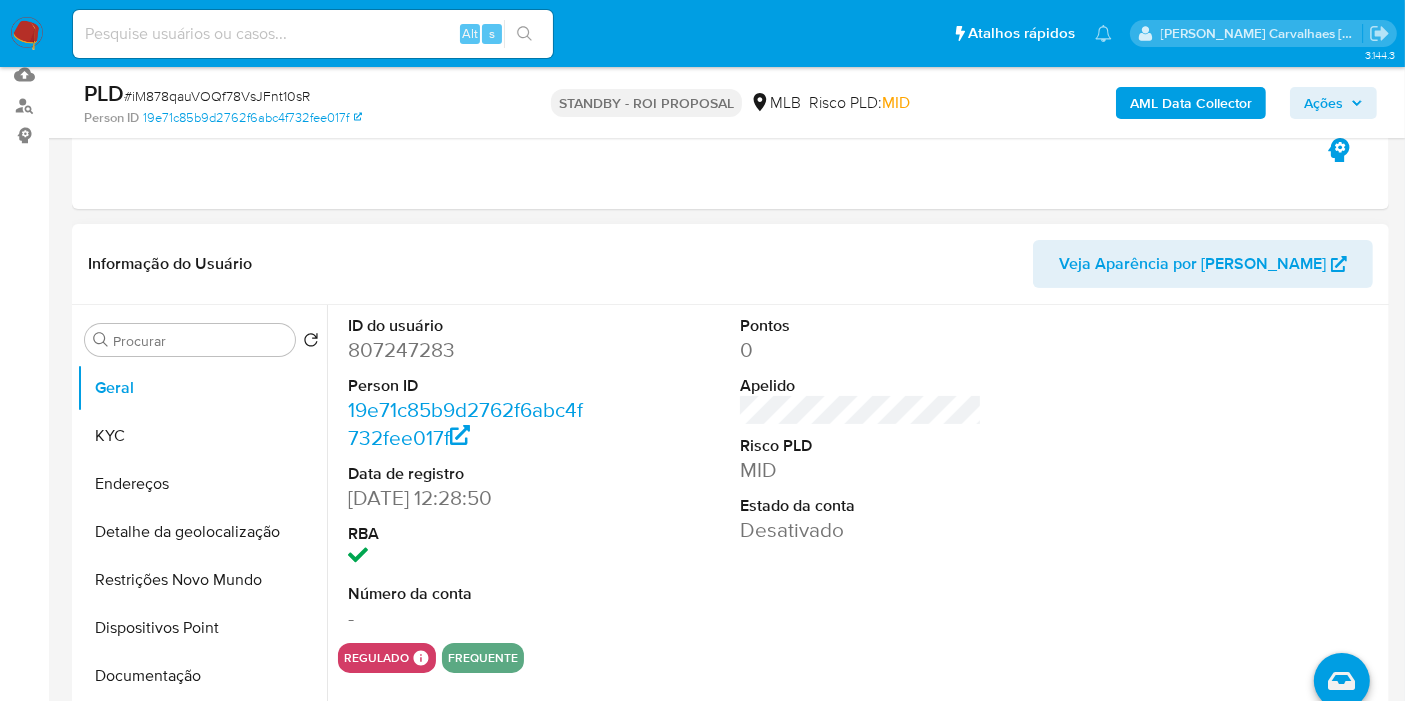 scroll, scrollTop: 222, scrollLeft: 0, axis: vertical 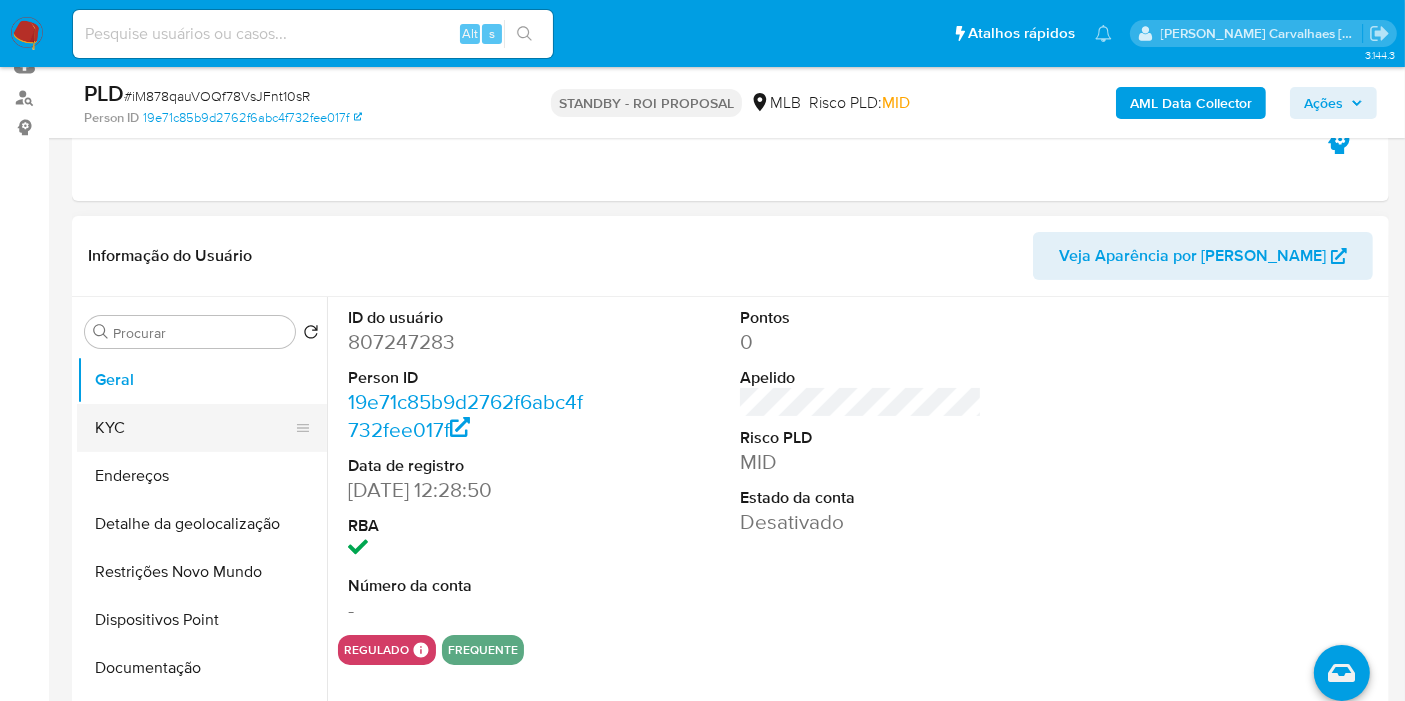 click on "KYC" at bounding box center [194, 428] 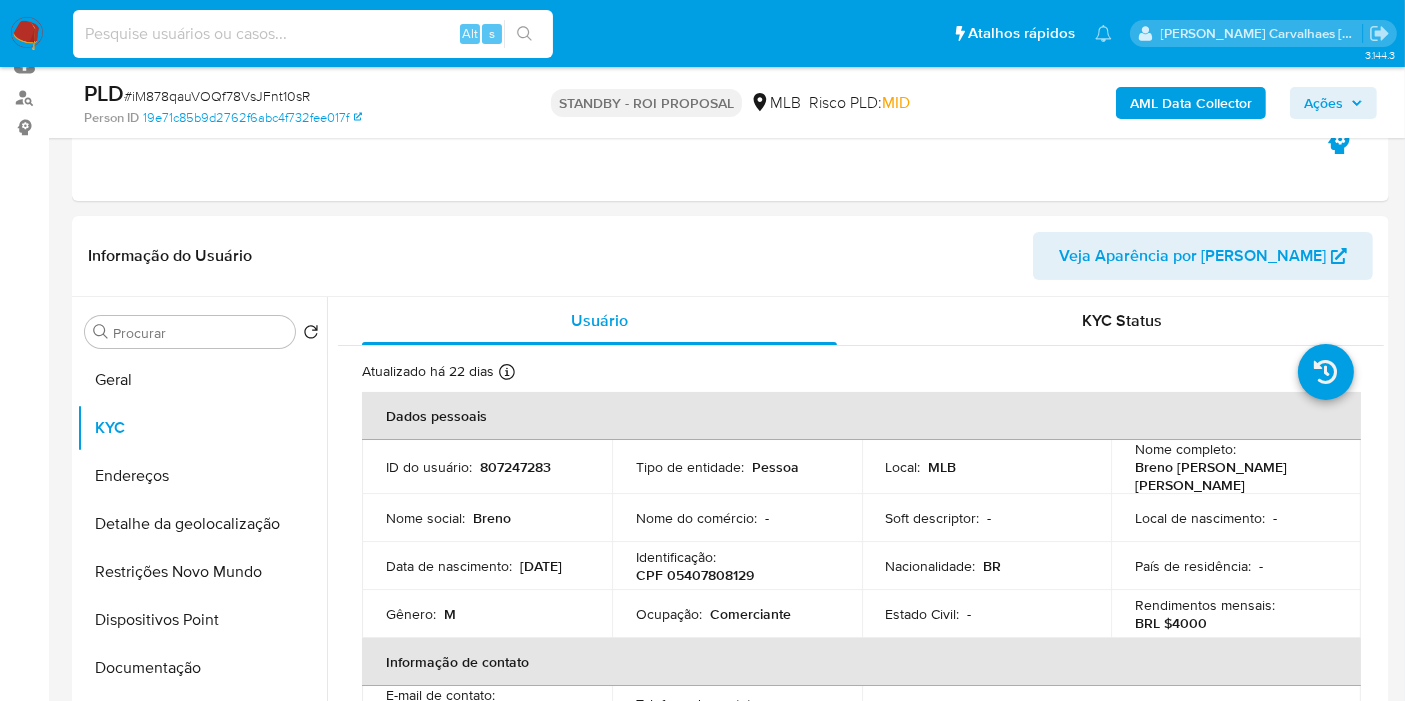 paste on "HCm5i6LUSvKyOxovbUYo2njd" 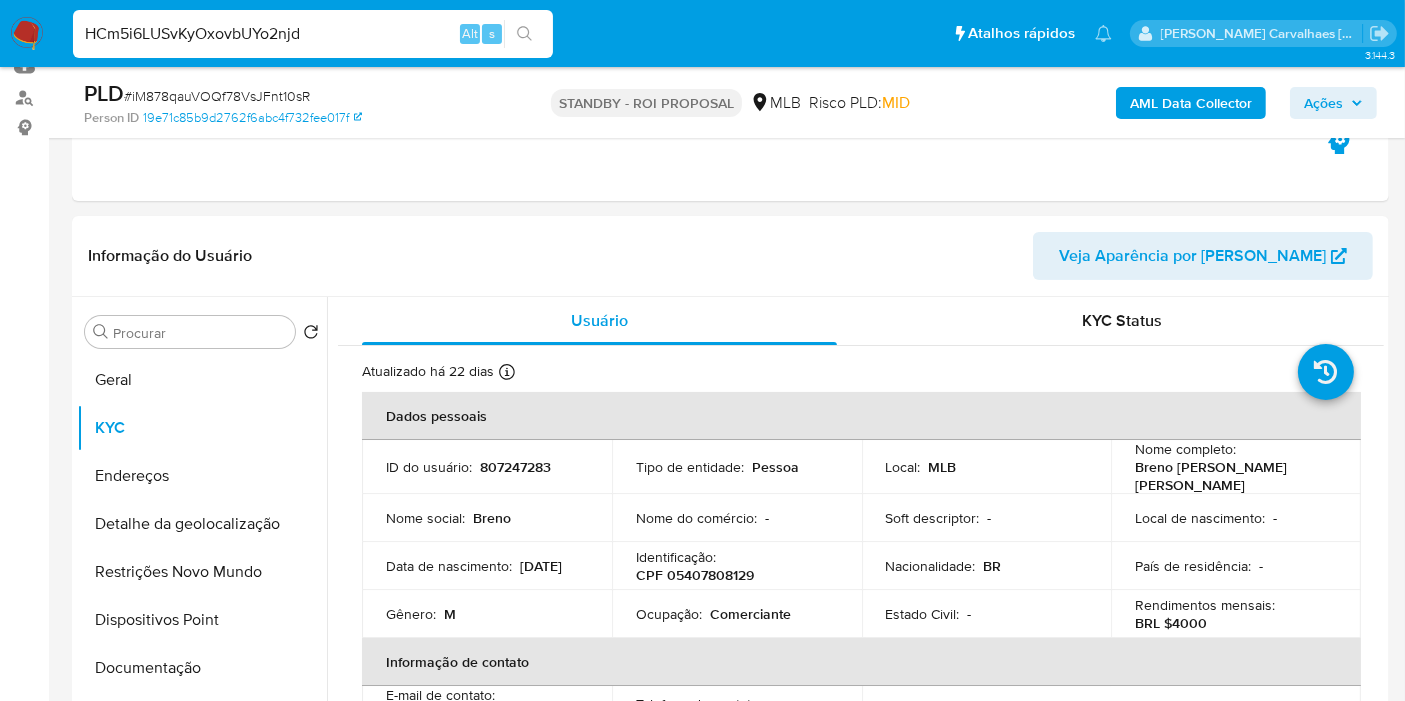 type on "HCm5i6LUSvKyOxovbUYo2njd" 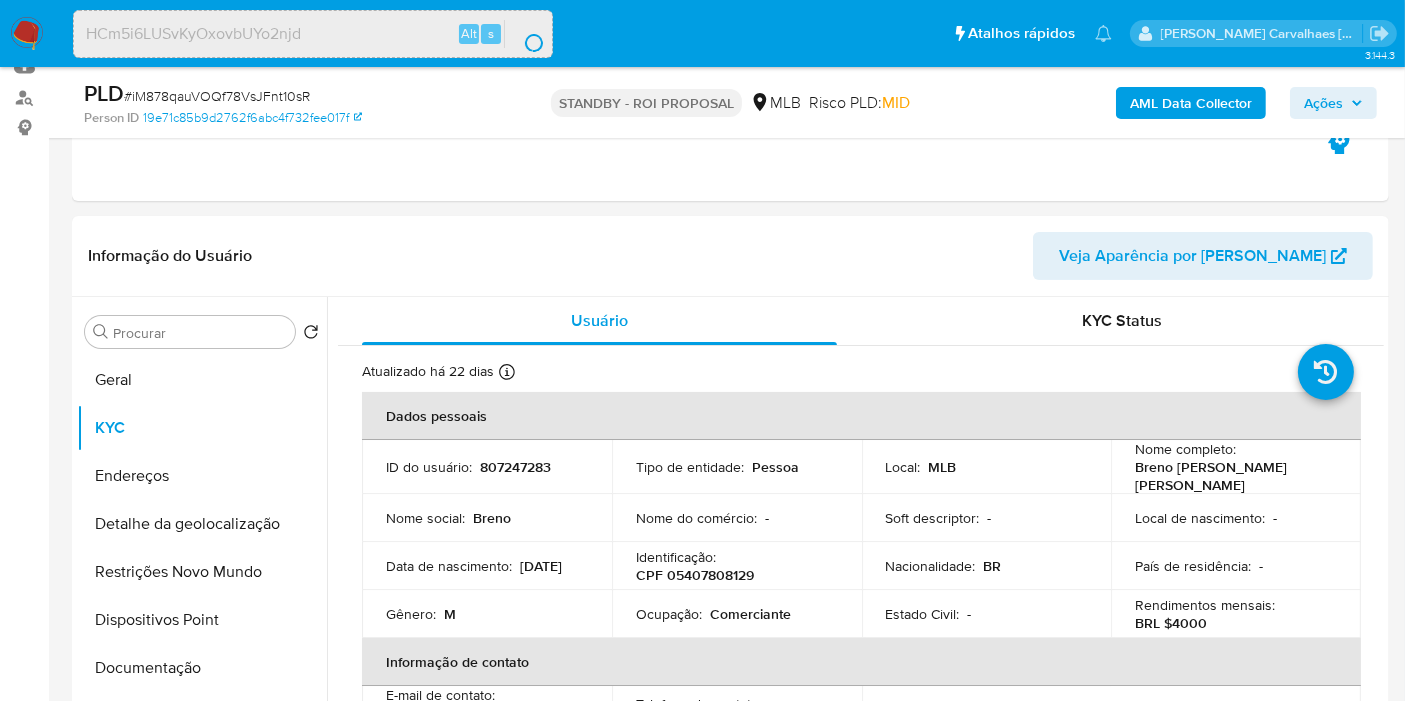 scroll, scrollTop: 0, scrollLeft: 0, axis: both 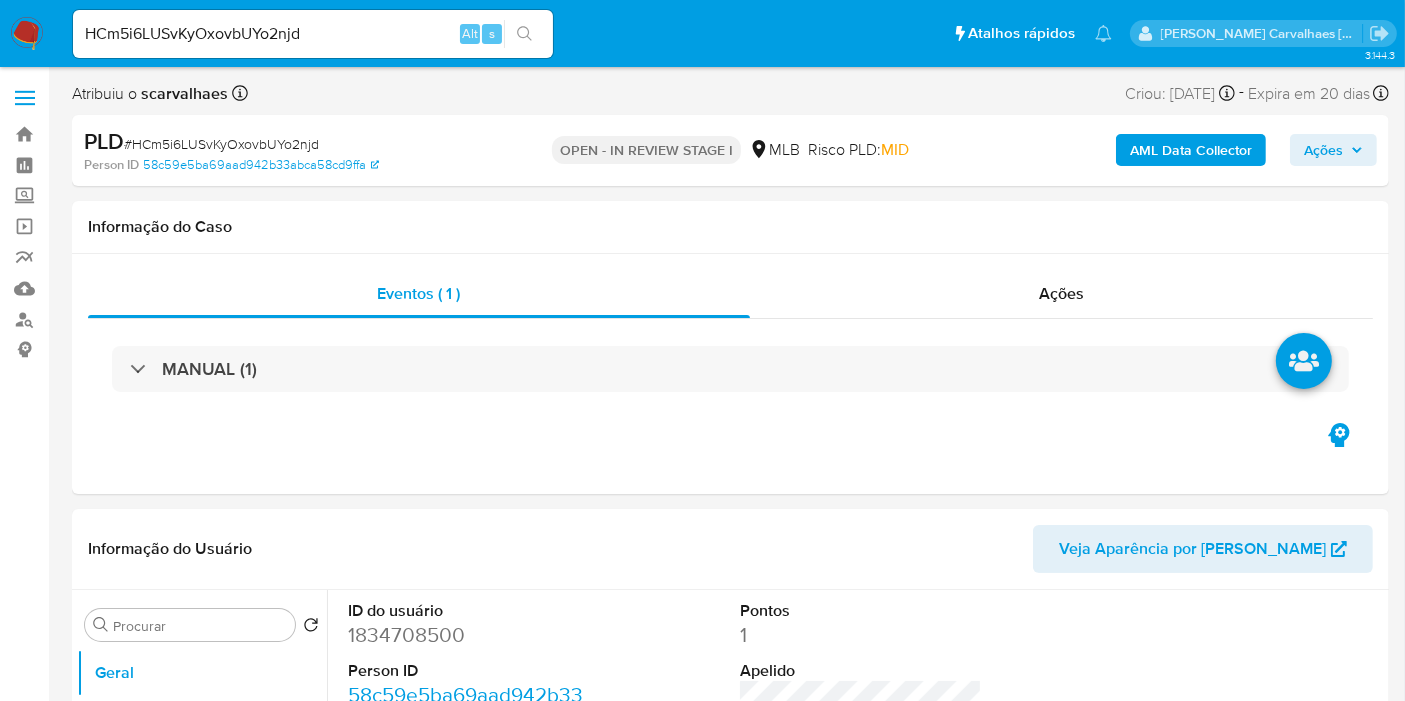 select on "10" 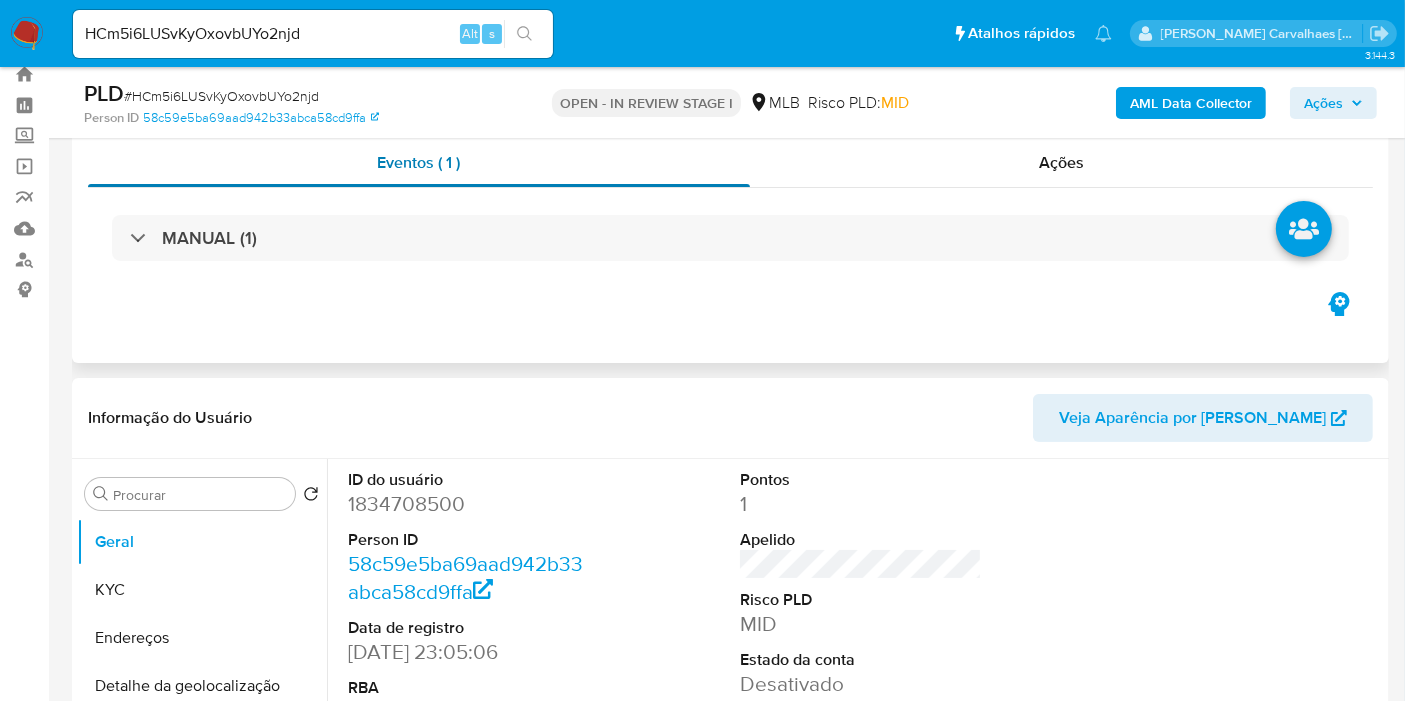 scroll, scrollTop: 111, scrollLeft: 0, axis: vertical 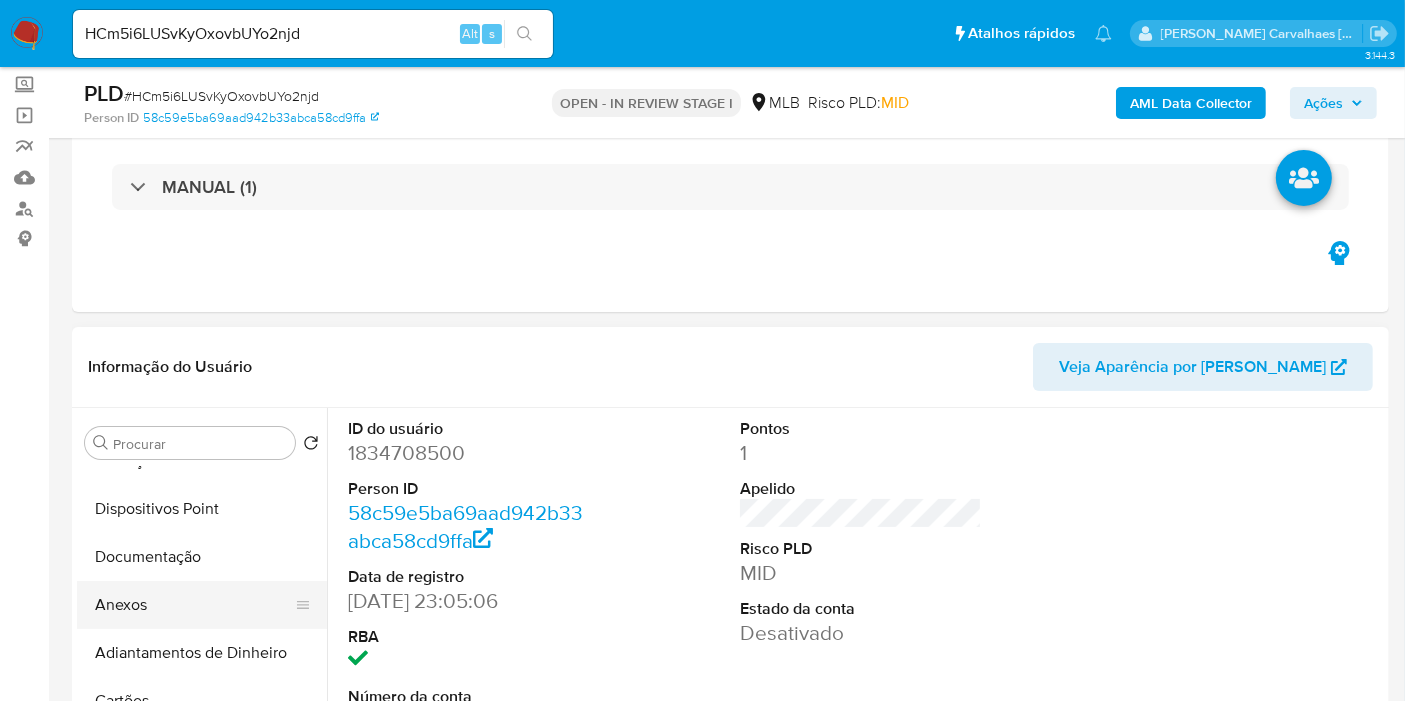 click on "Anexos" at bounding box center [194, 605] 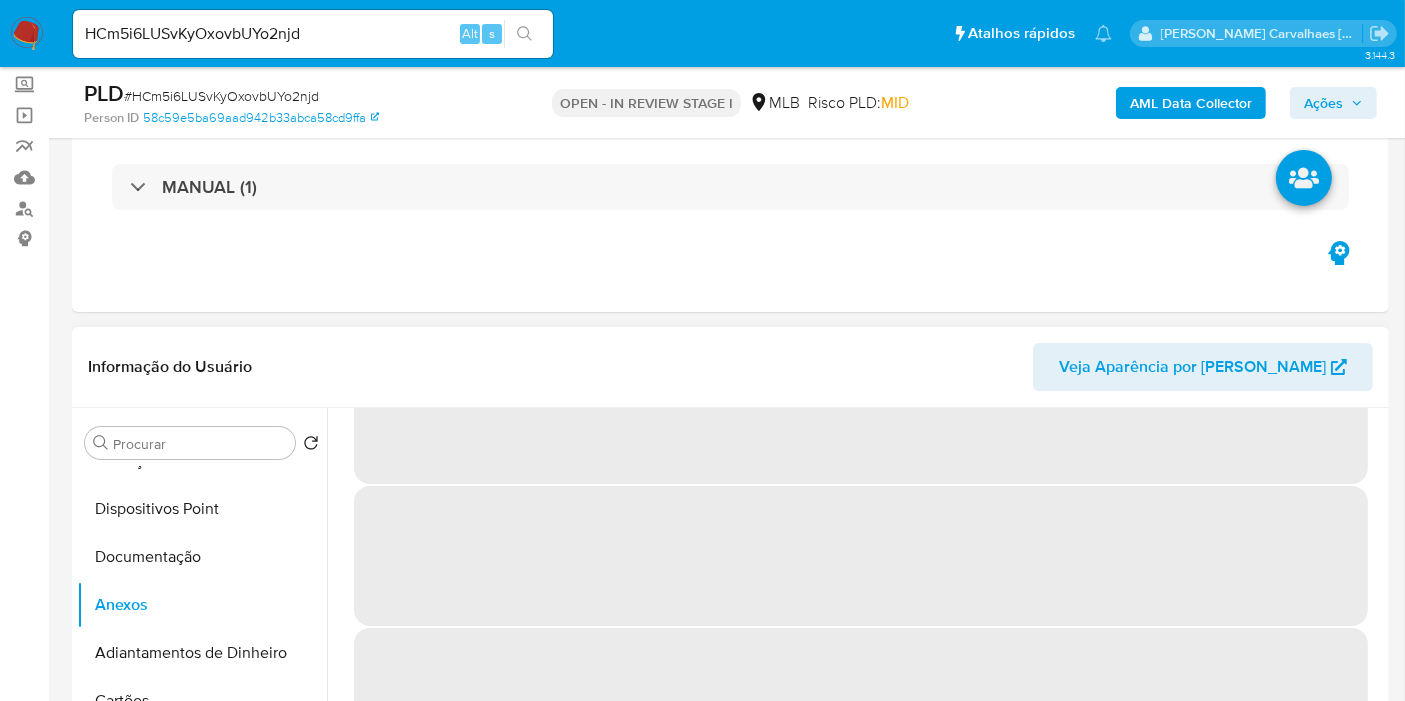 scroll, scrollTop: 0, scrollLeft: 0, axis: both 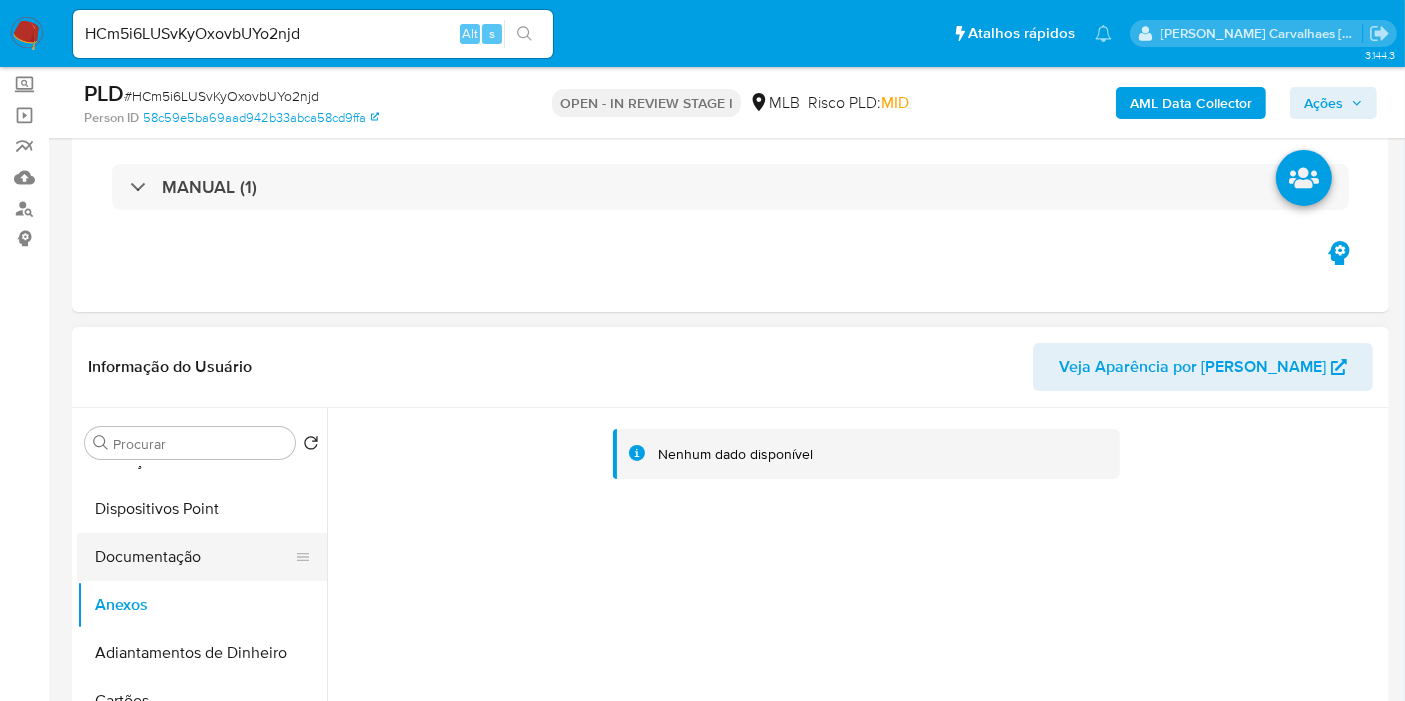 click on "Documentação" at bounding box center [194, 557] 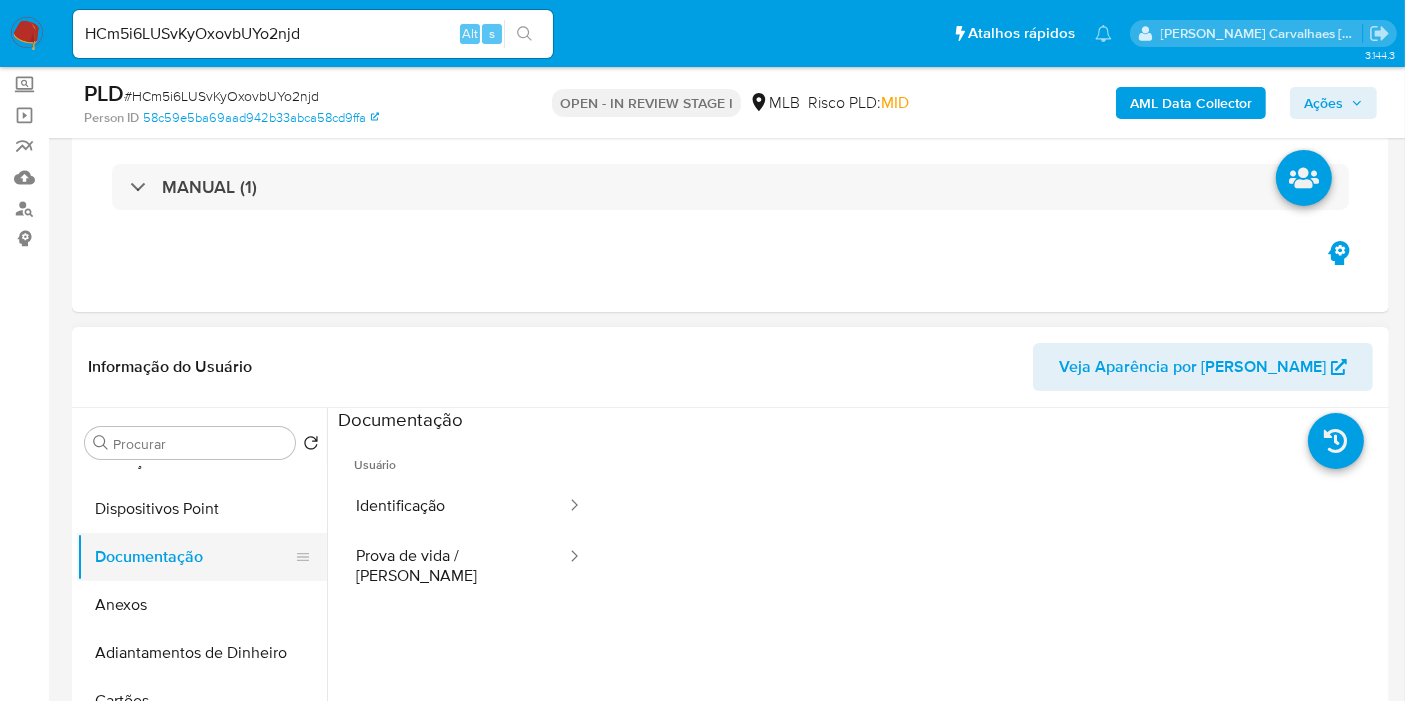 click on "Documentação" at bounding box center (194, 557) 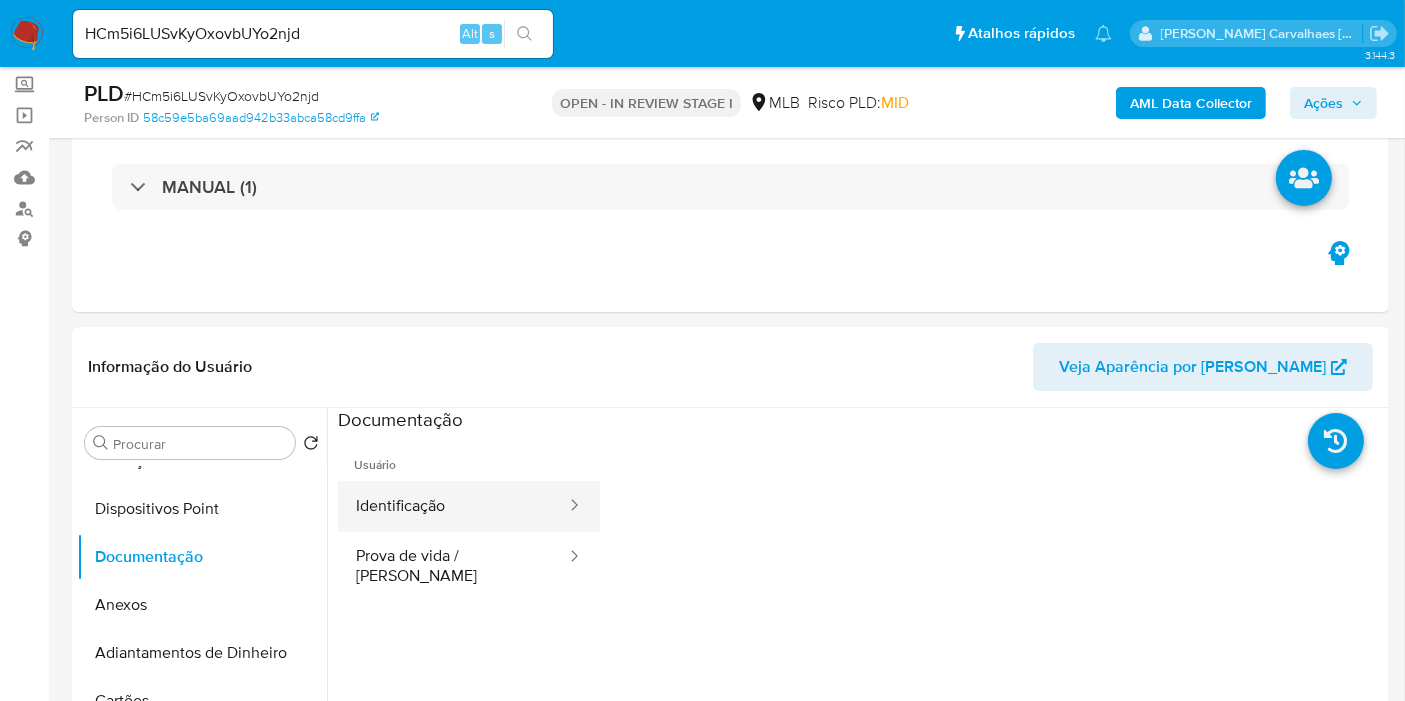 click on "Identificação" at bounding box center (453, 506) 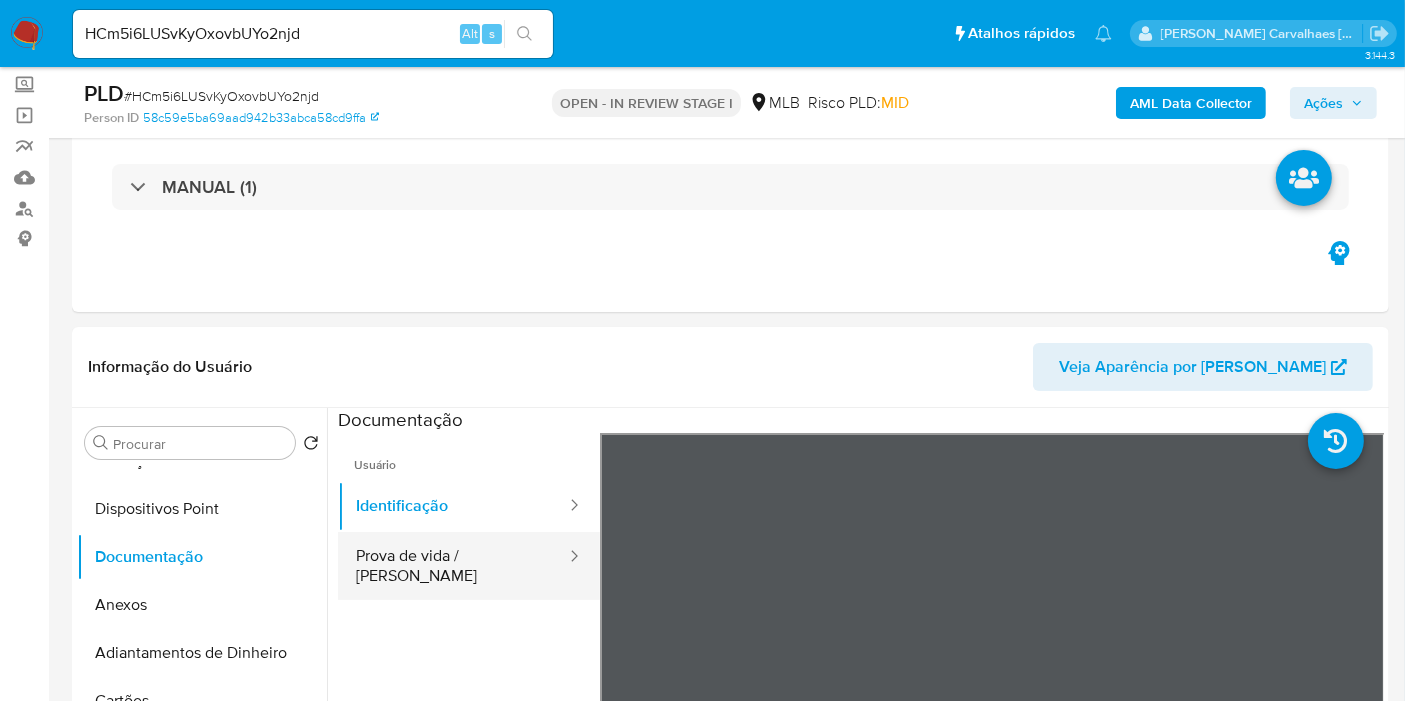 click on "Prova de vida / Selfie" at bounding box center (453, 566) 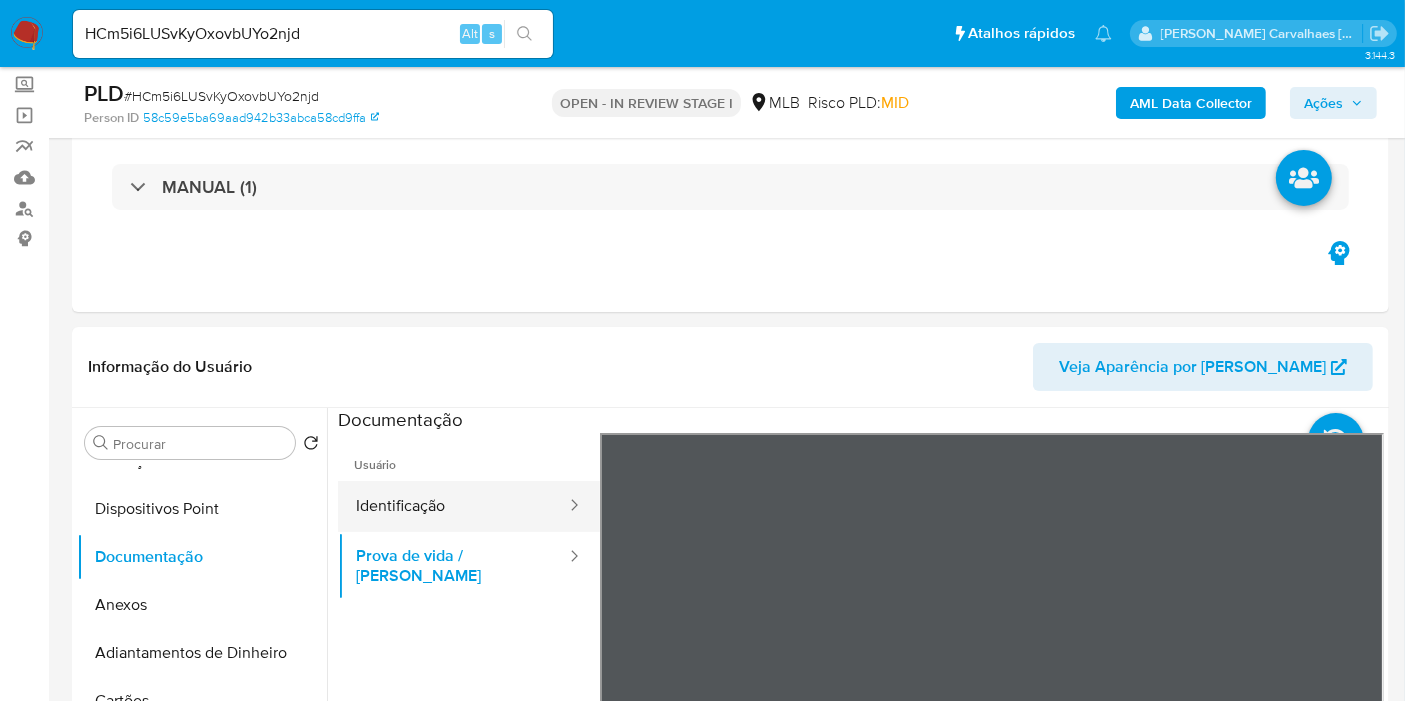 click on "Identificação" at bounding box center (453, 506) 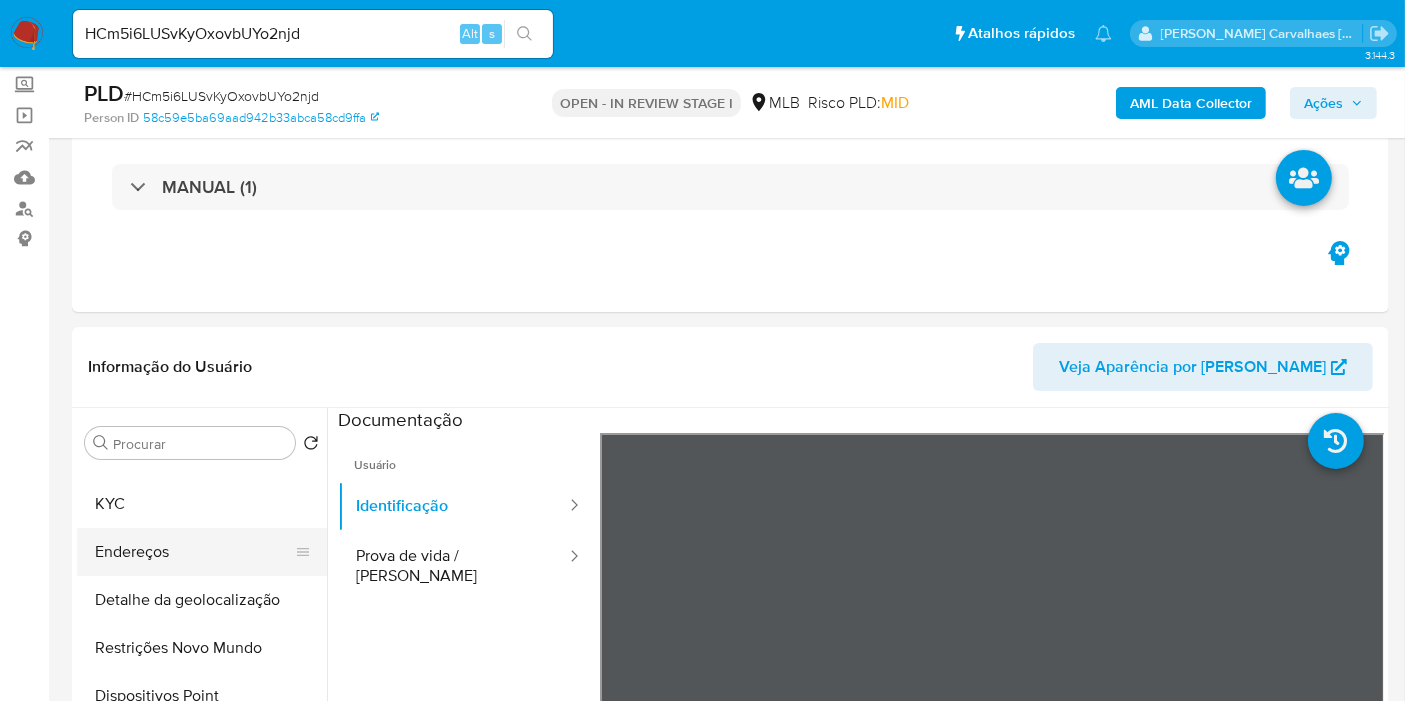 scroll, scrollTop: 0, scrollLeft: 0, axis: both 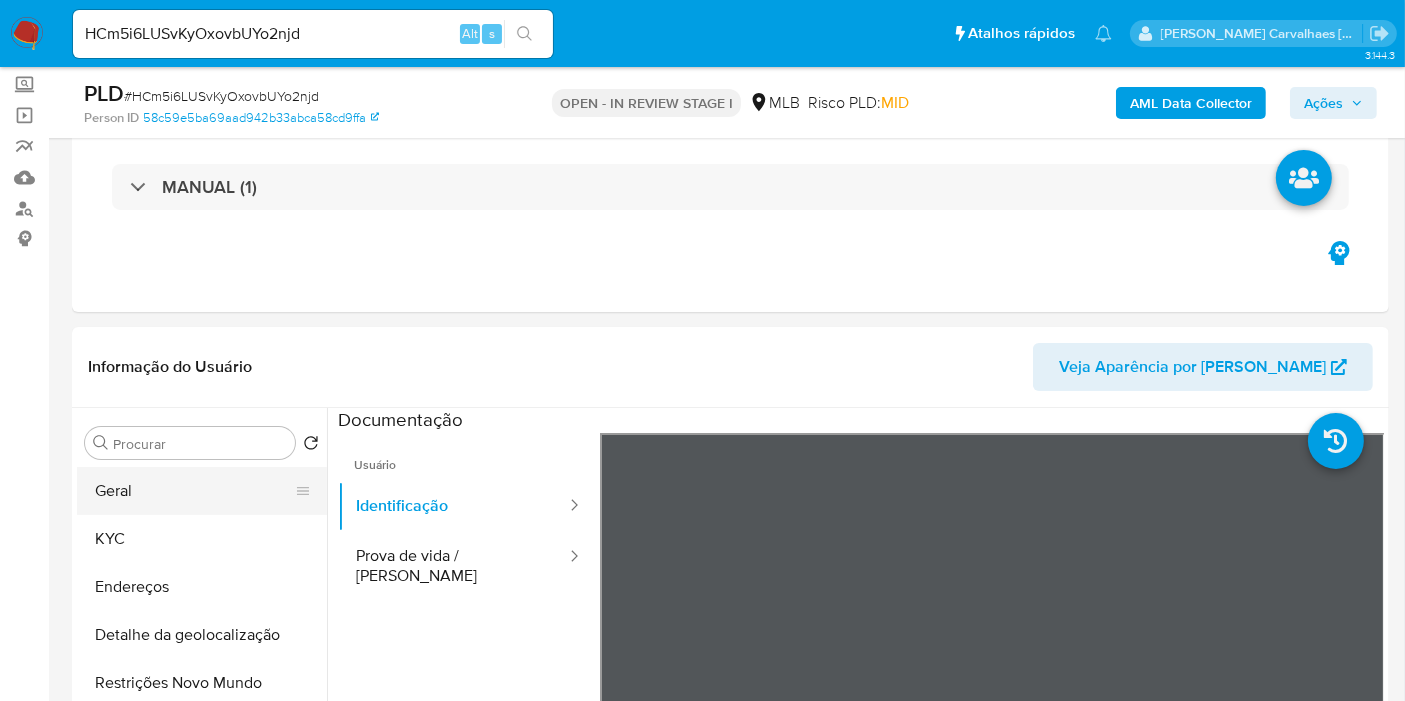 click on "Geral" at bounding box center [194, 491] 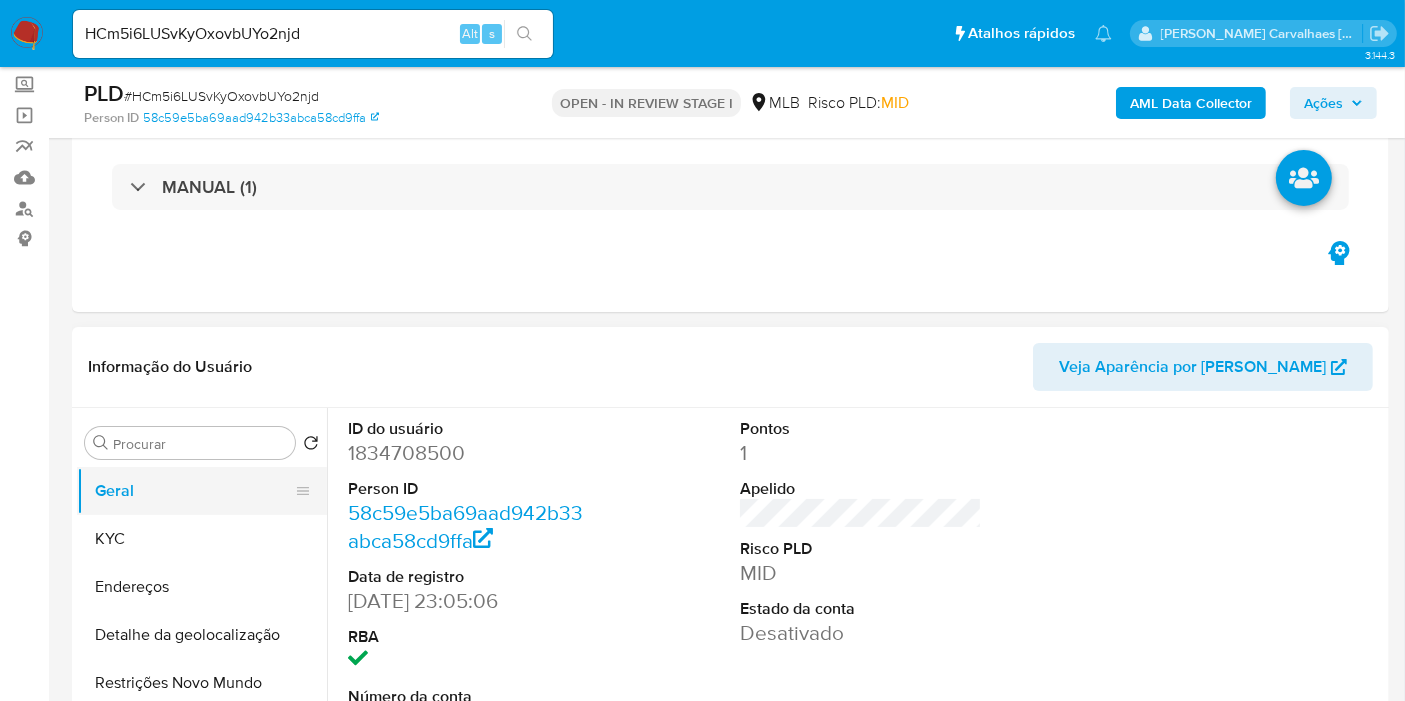 click on "Geral" at bounding box center [194, 491] 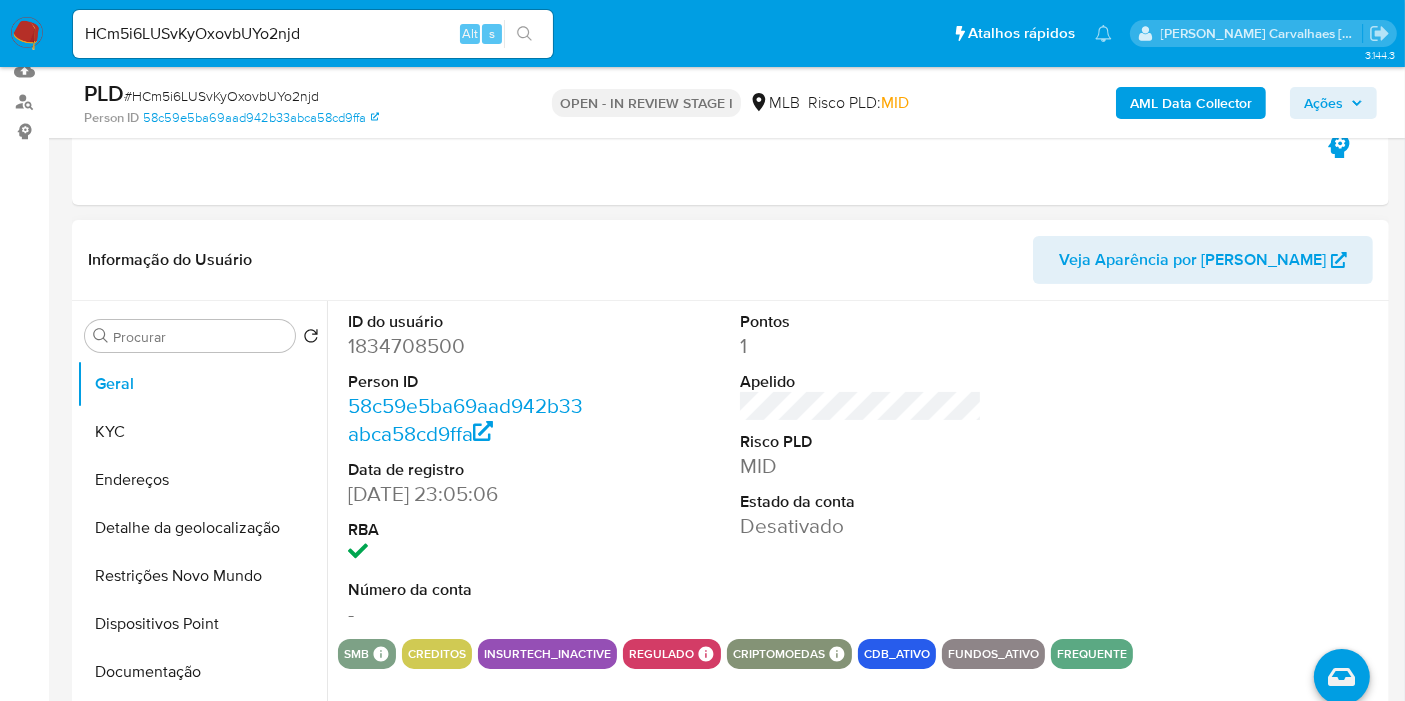 scroll, scrollTop: 222, scrollLeft: 0, axis: vertical 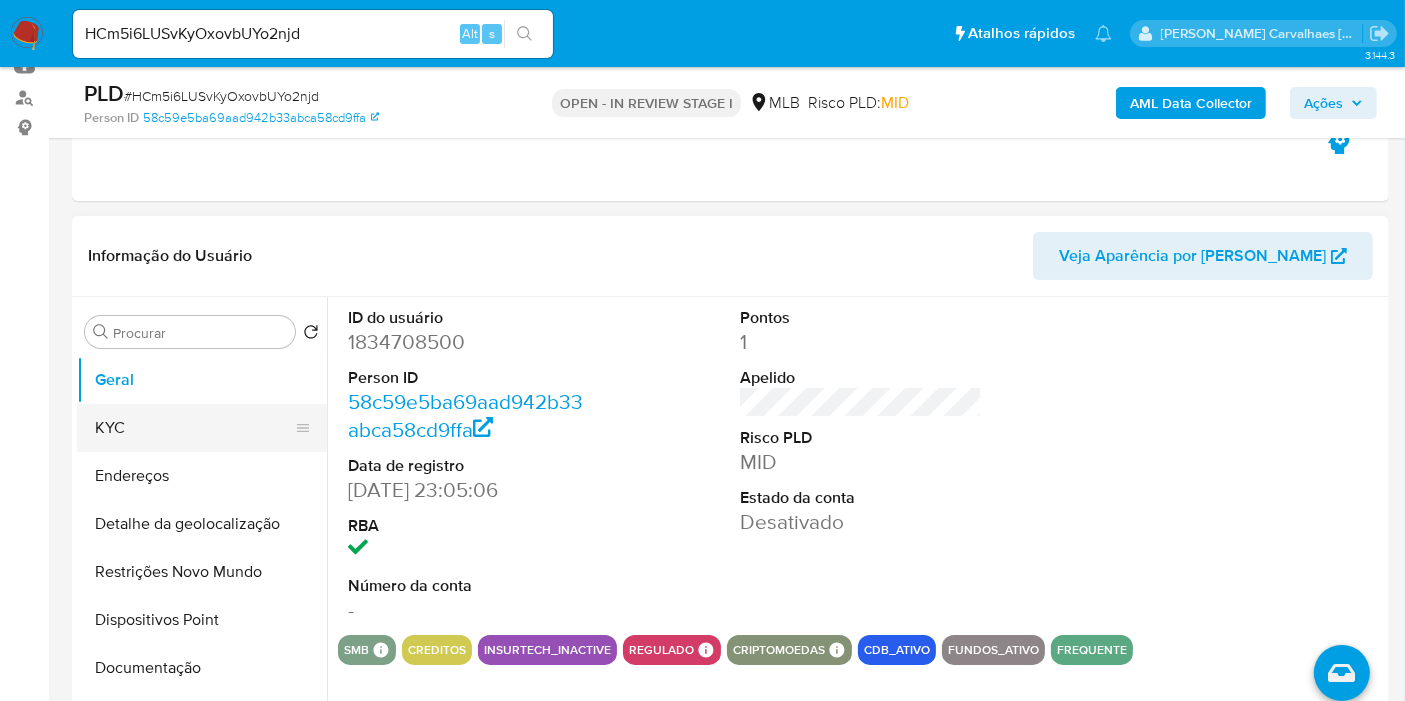 click on "KYC" at bounding box center [194, 428] 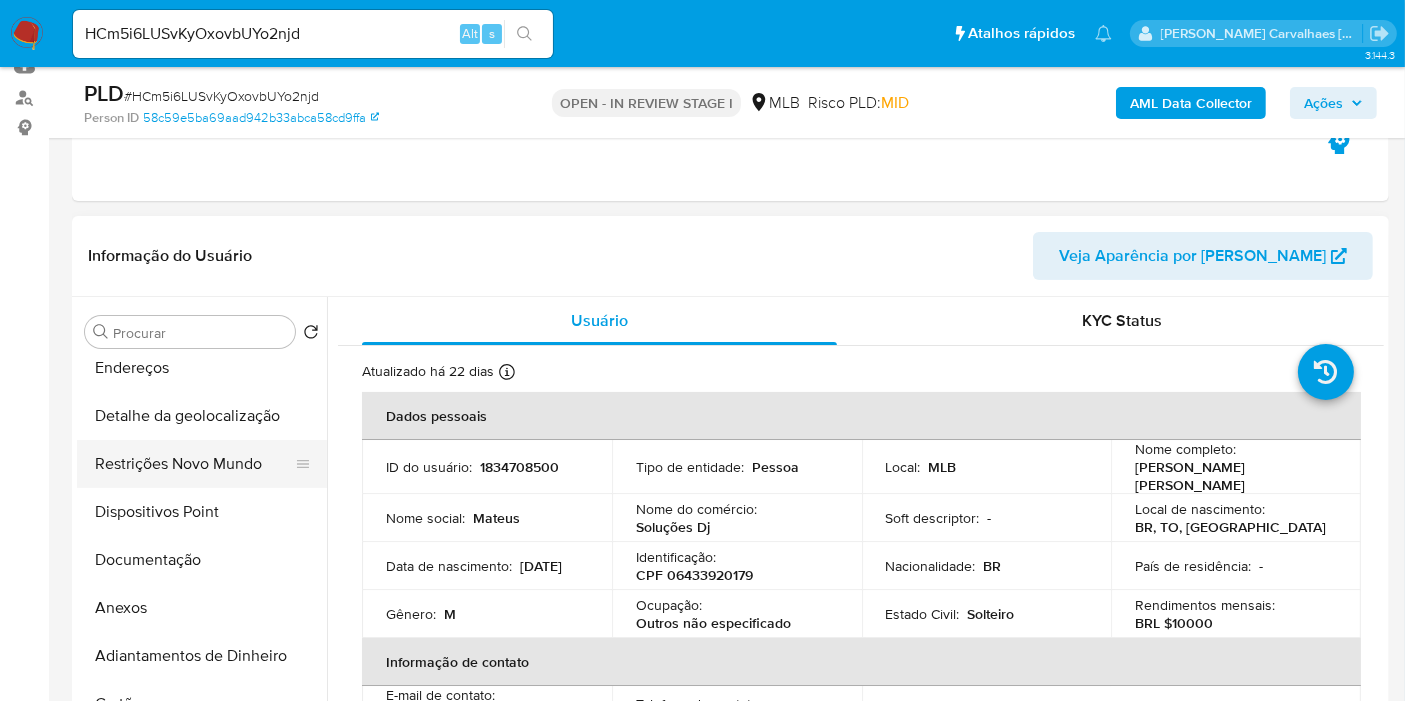 scroll, scrollTop: 111, scrollLeft: 0, axis: vertical 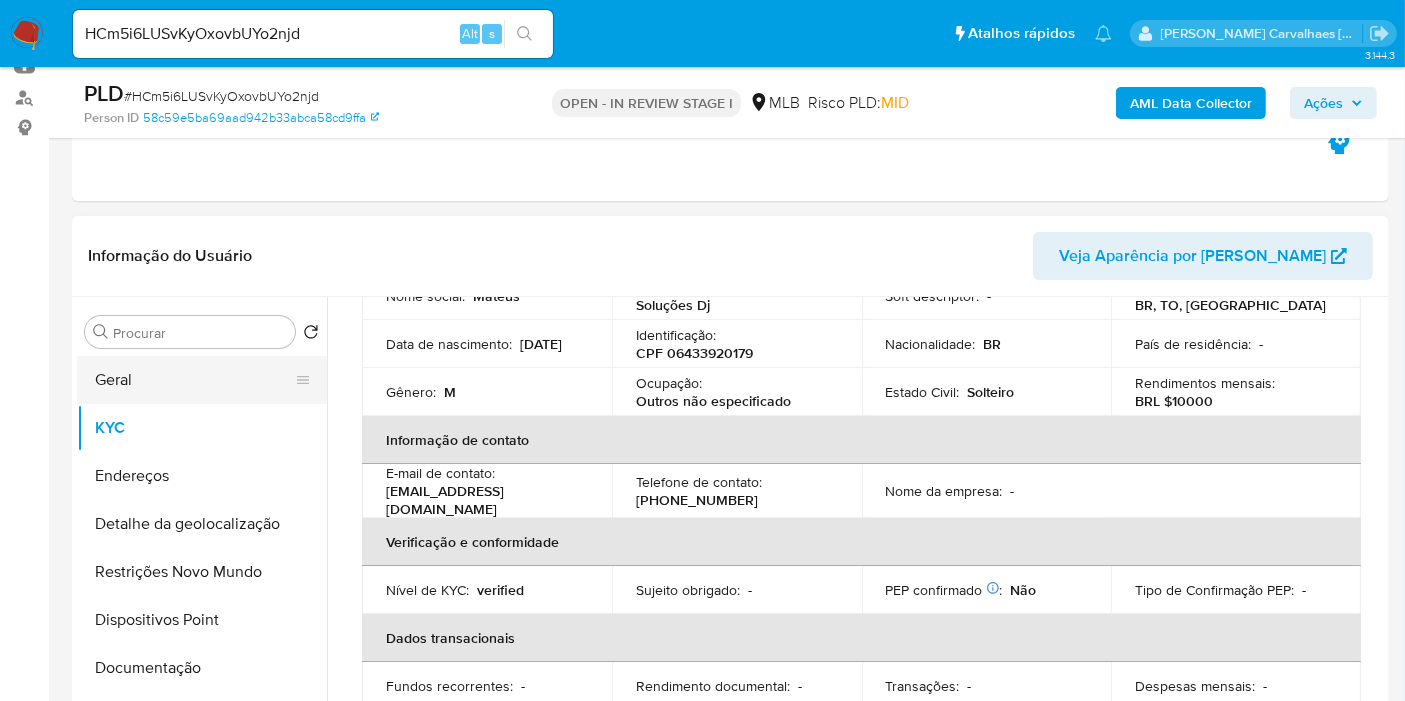 click on "Geral" at bounding box center (194, 380) 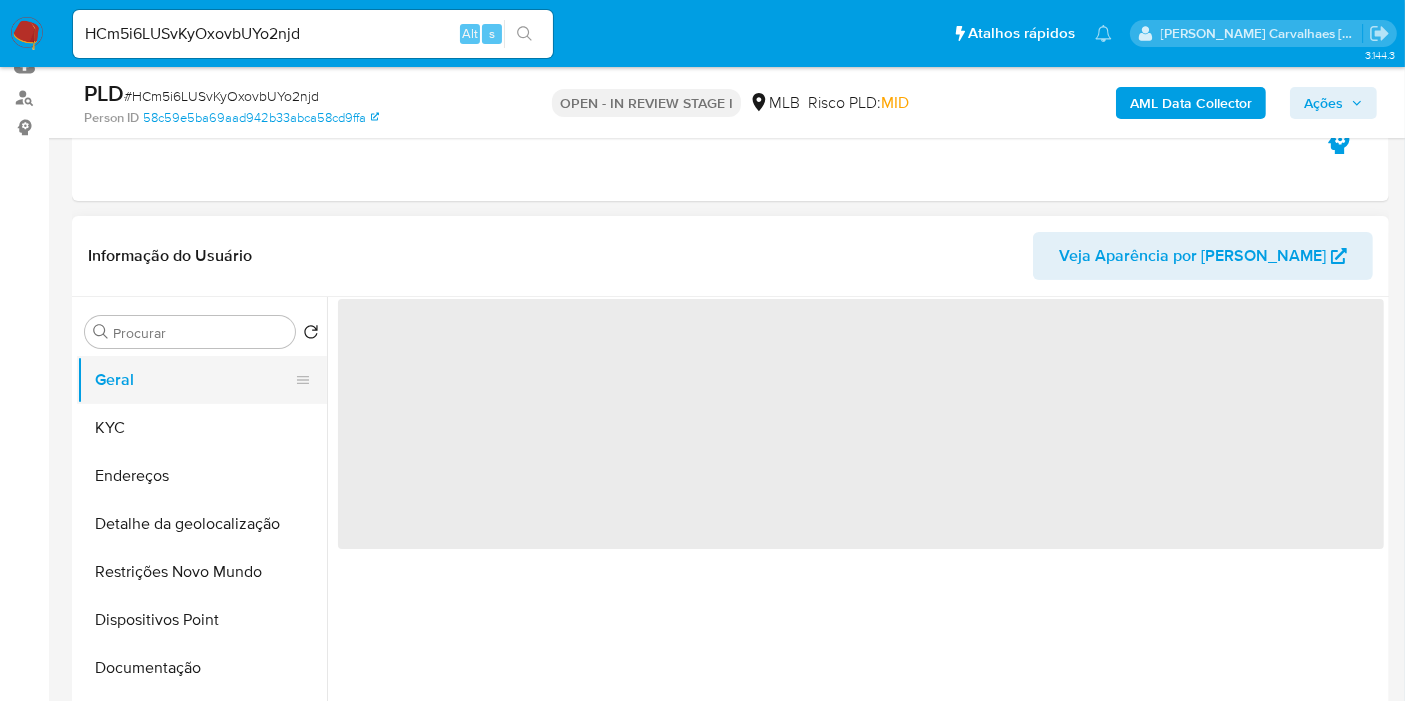 scroll, scrollTop: 0, scrollLeft: 0, axis: both 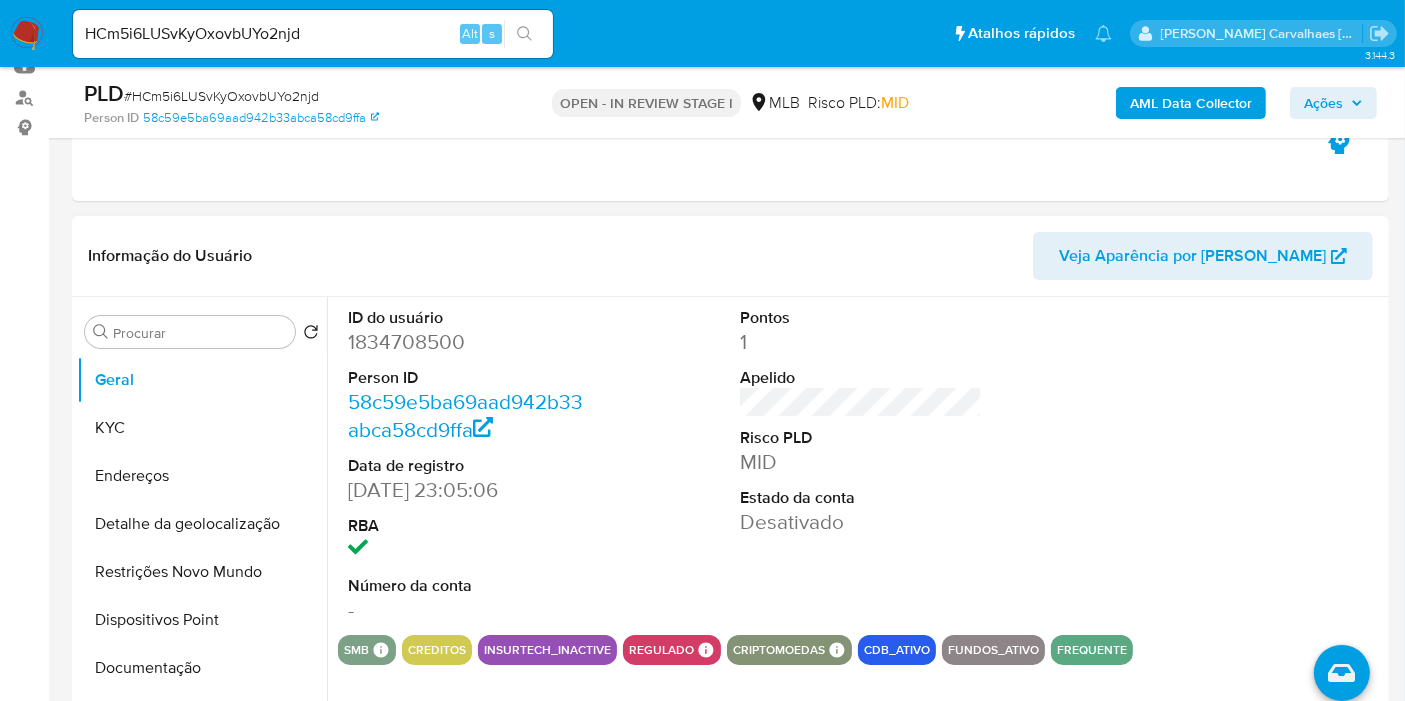 type 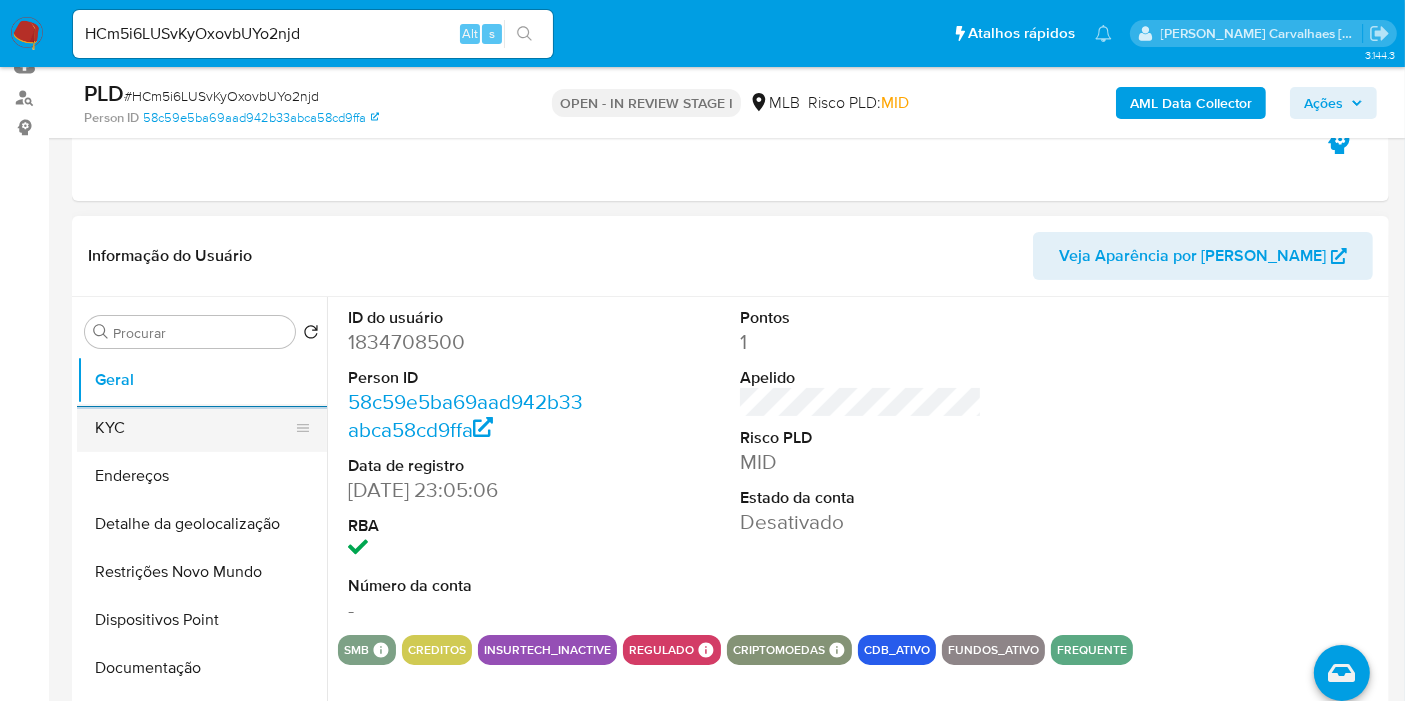 click on "KYC" at bounding box center (194, 428) 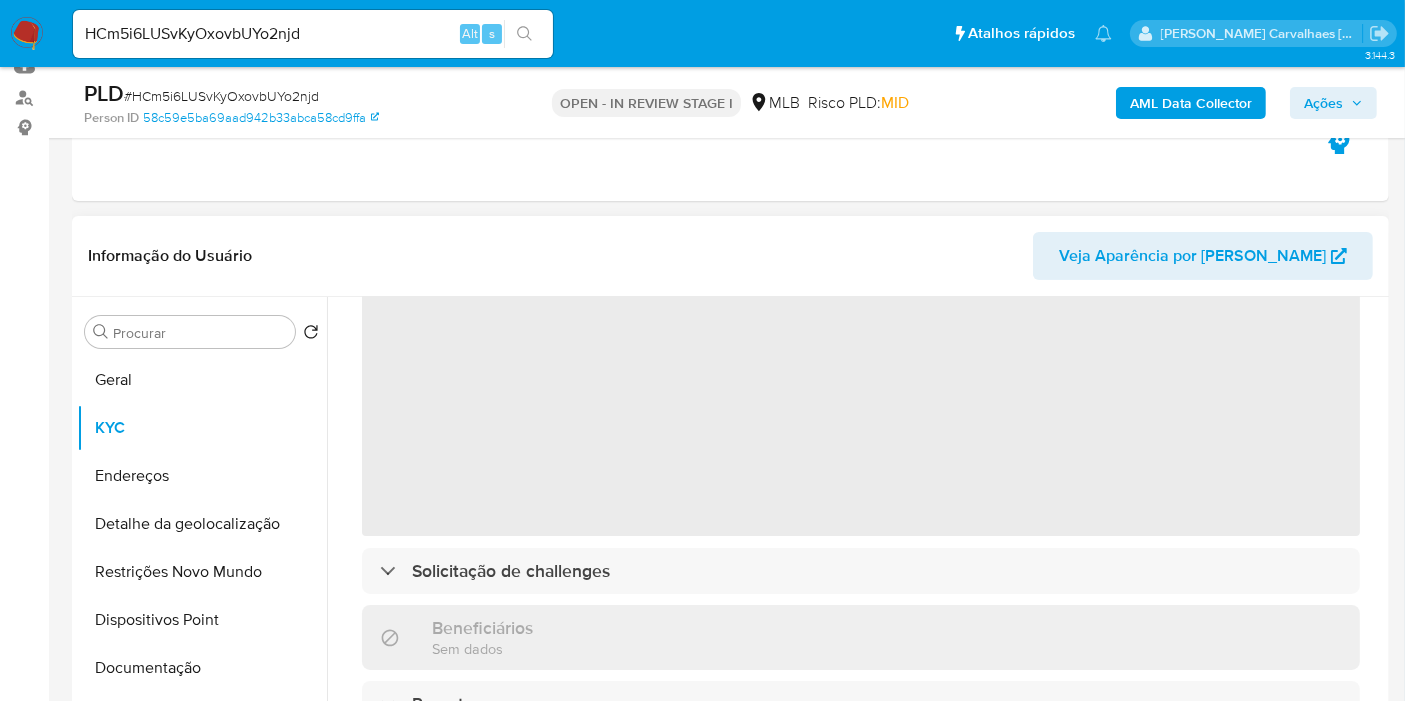 scroll, scrollTop: 111, scrollLeft: 0, axis: vertical 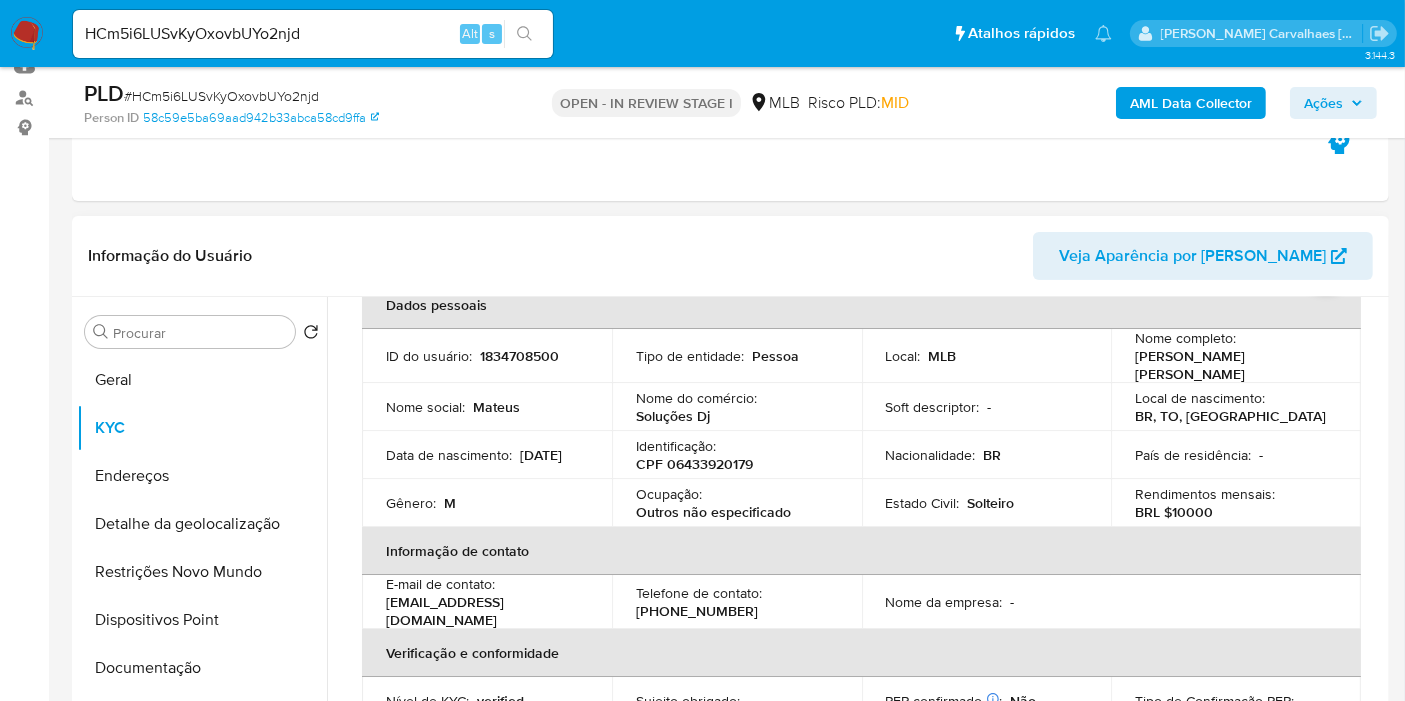 click on "Procurar   Retornar ao pedido padrão Geral KYC Endereços Detalhe da geolocalização Restrições Novo Mundo Dispositivos Point Documentação Anexos Adiantamentos de Dinheiro Cartões Contas Bancárias Dados Modificados Devices Geolocation Empréstimos Fecha Compliant Financiamento de Veículos Histórico de Risco PLD Histórico de casos Histórico de conversas IV Challenges Insurtech Items Lista Interna Listas Externas Marcas AML Perfis Relacionados Usuário KYC Status Atualizado há 22 dias   Criado: 29/05/2024 00:05:07 Atualizado: 16/06/2025 23:31:43 Dados pessoais   ID do usuário :    1834708500   Tipo de entidade :    Pessoa   Local :    MLB   Nome completo :    Mateus Lima Duarte   Nome social :    Mateus   Nome do comércio :    Soluções Dj   Soft descriptor :    -   Local de nascimento :    BR, TO, Araguaína   Data de nascimento :    08/03/2006   Identificação :    CPF 06433920179   Nacionalidade :    BR   País de residência :    -   Gênero :    M   Ocupação :      :" at bounding box center (730, 553) 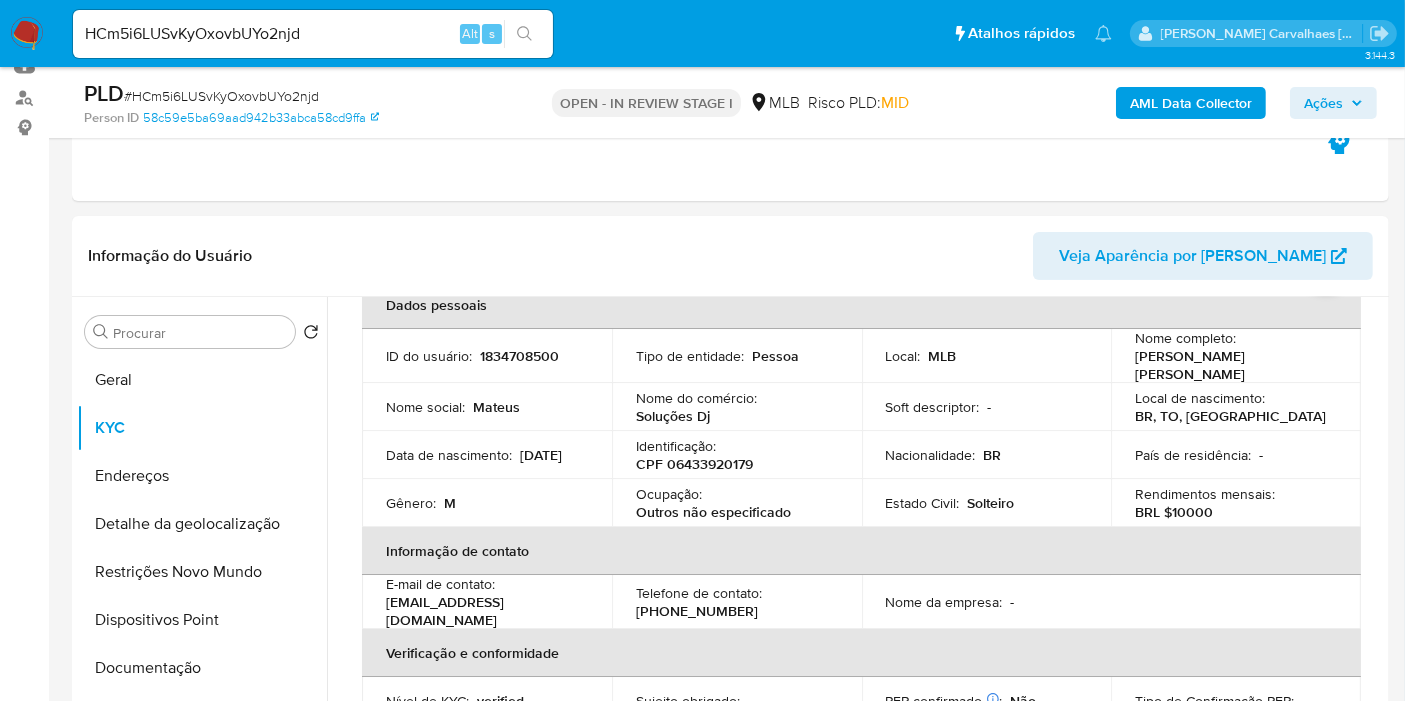 drag, startPoint x: 1381, startPoint y: 436, endPoint x: 1386, endPoint y: 470, distance: 34.36568 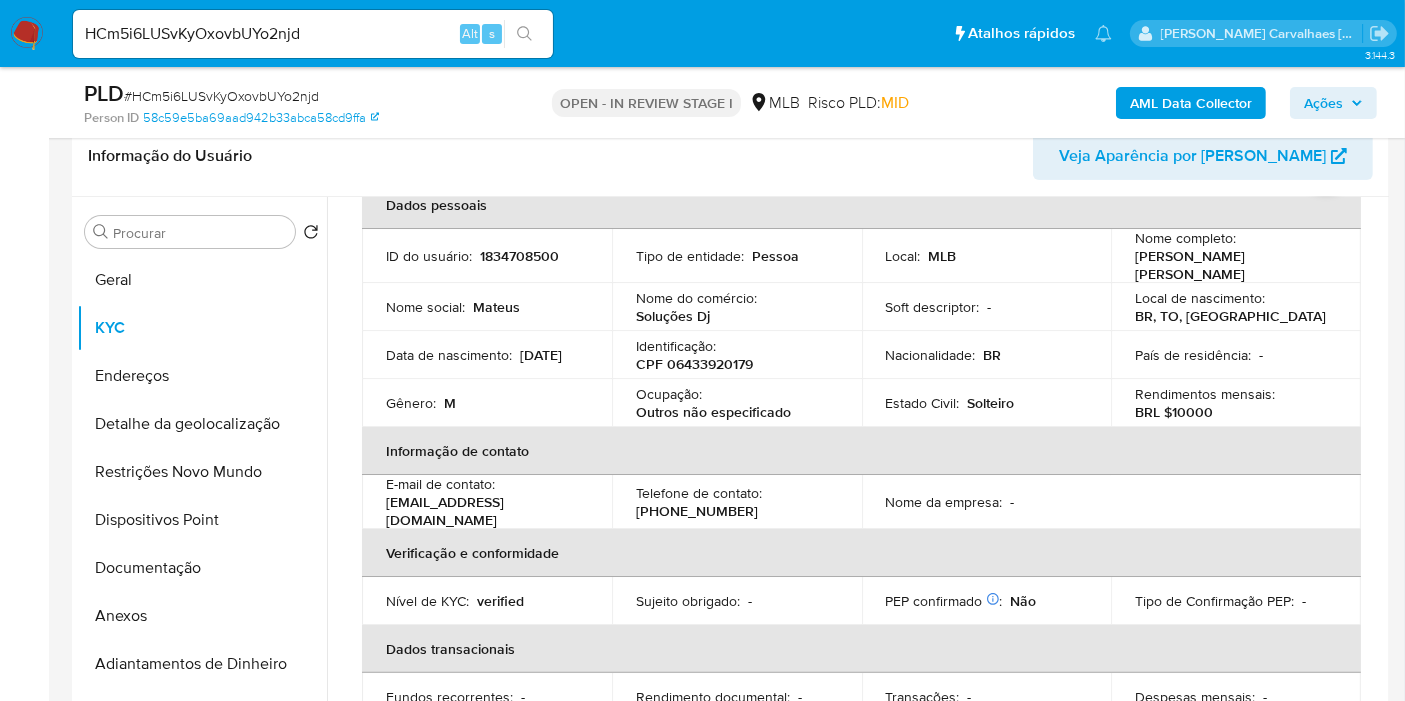 scroll, scrollTop: 346, scrollLeft: 0, axis: vertical 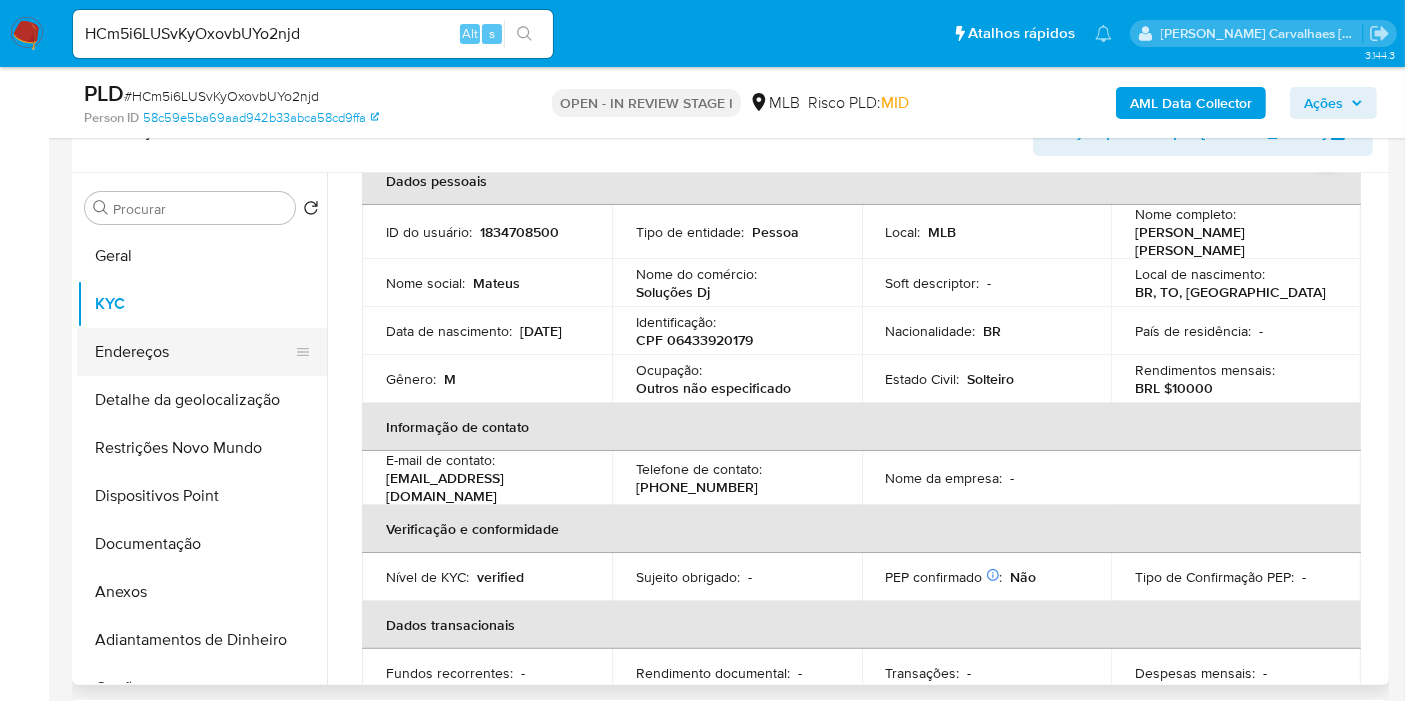 click on "Endereços" at bounding box center [194, 352] 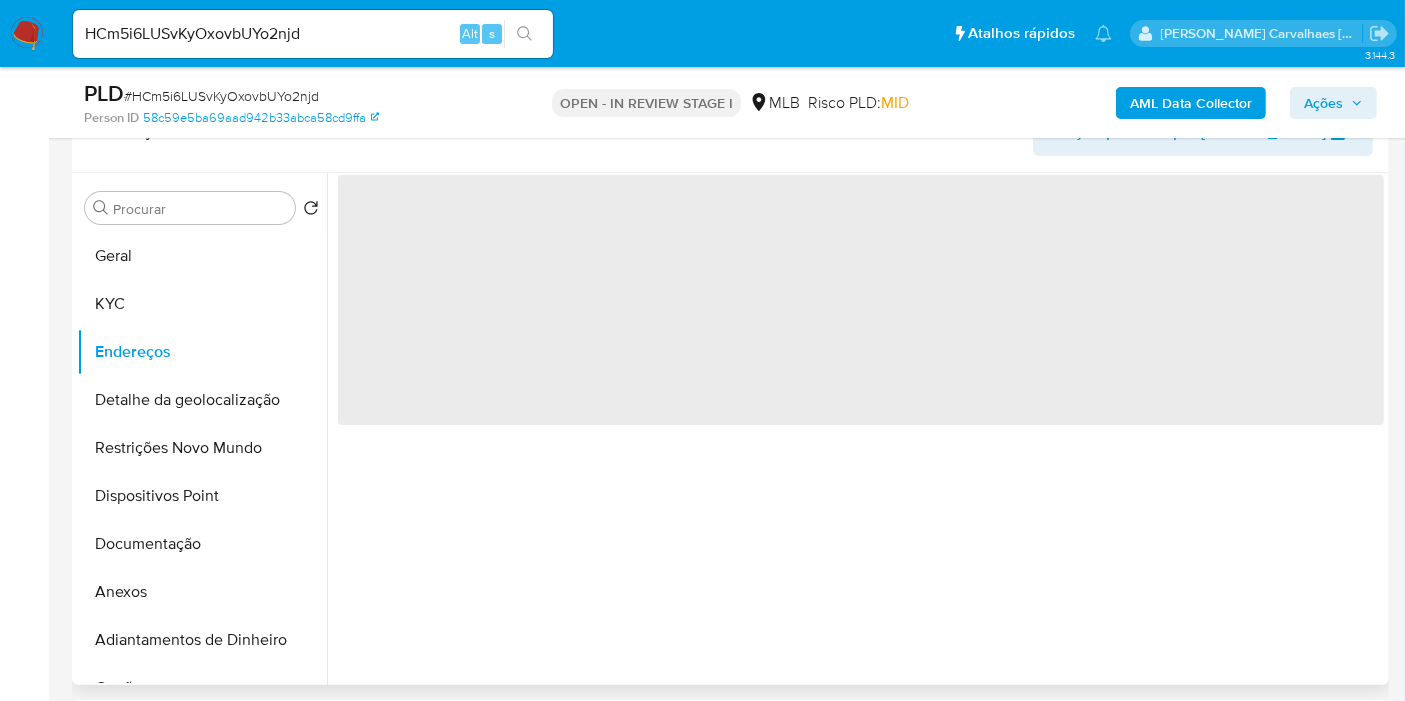 scroll, scrollTop: 0, scrollLeft: 0, axis: both 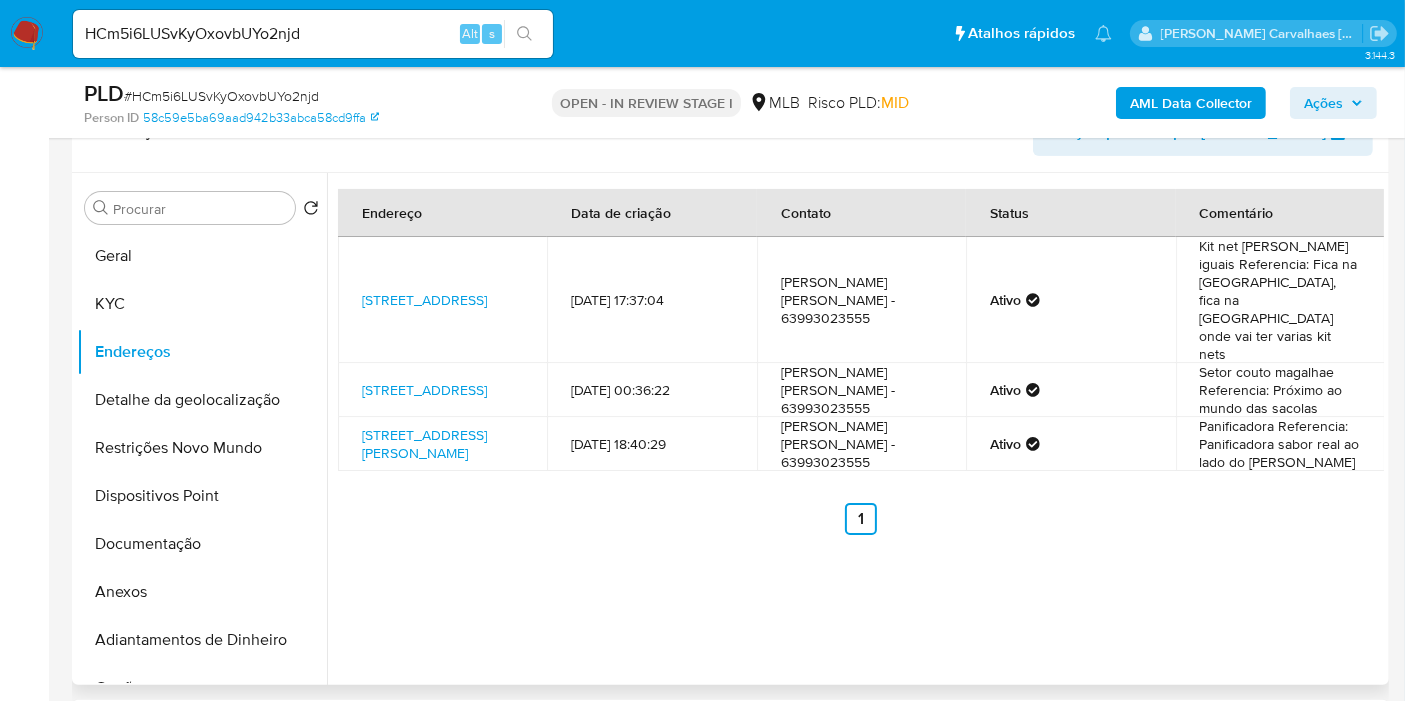 type 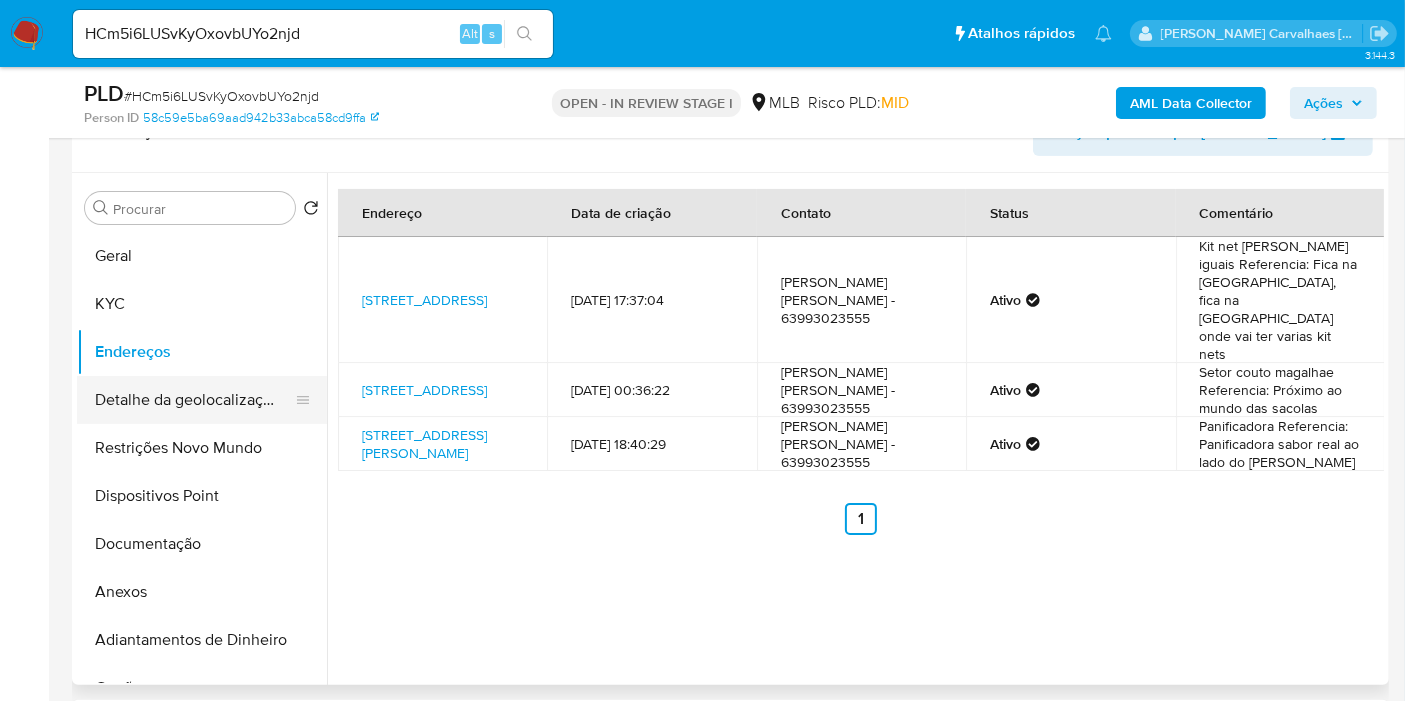 click on "Detalhe da geolocalização" at bounding box center (194, 400) 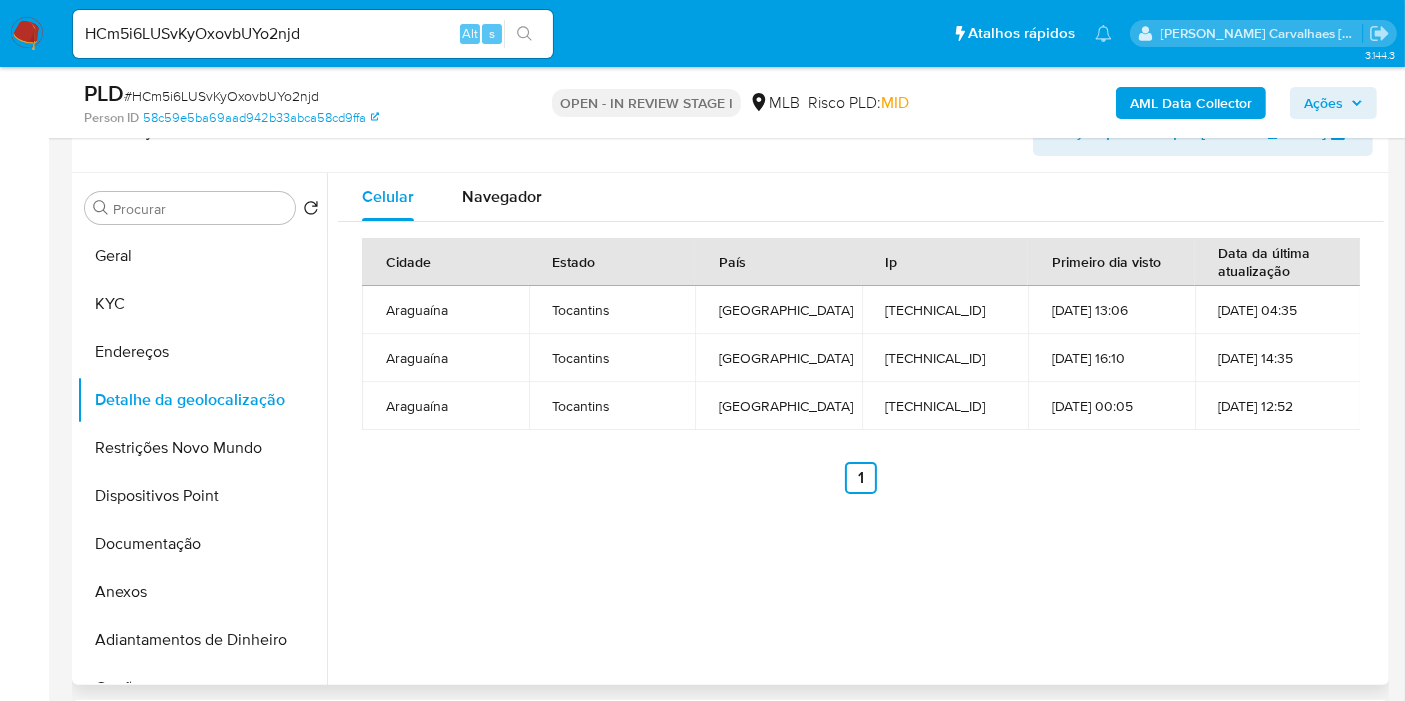 type 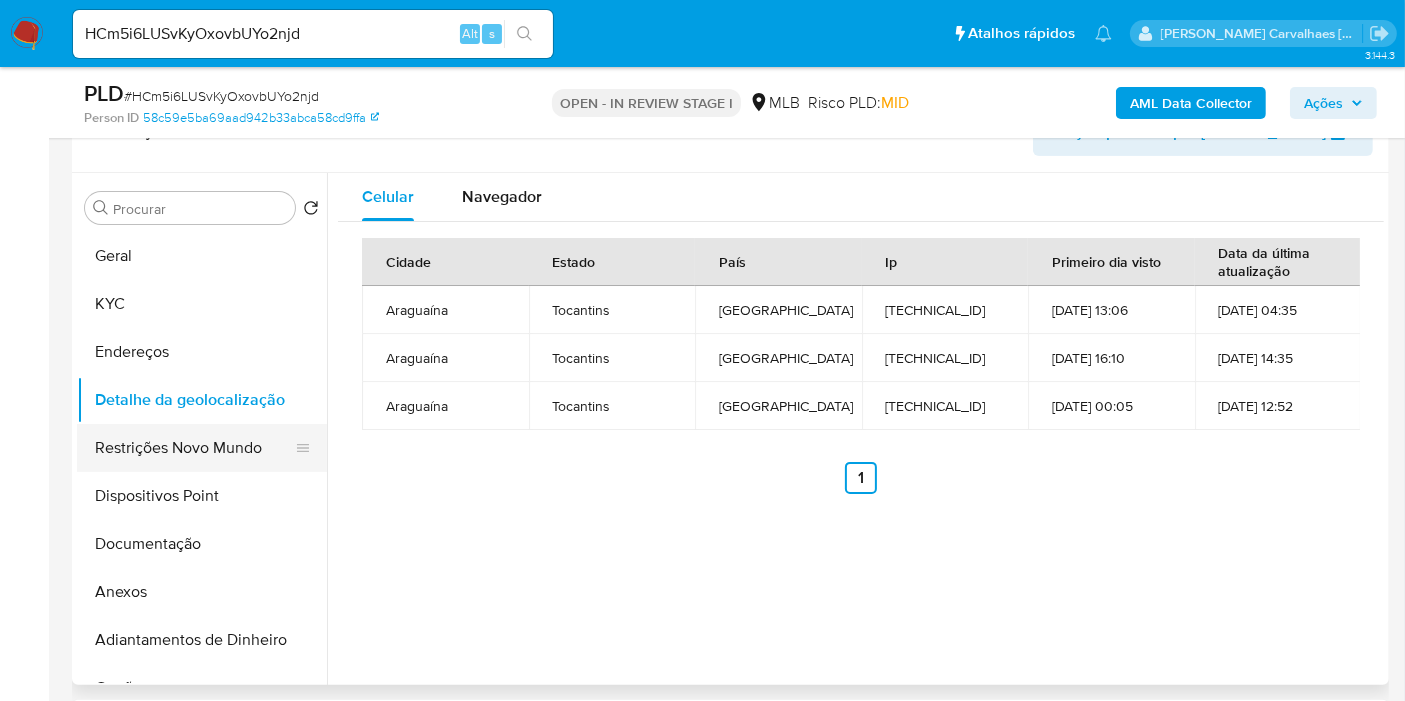 click on "Restrições Novo Mundo" at bounding box center [194, 448] 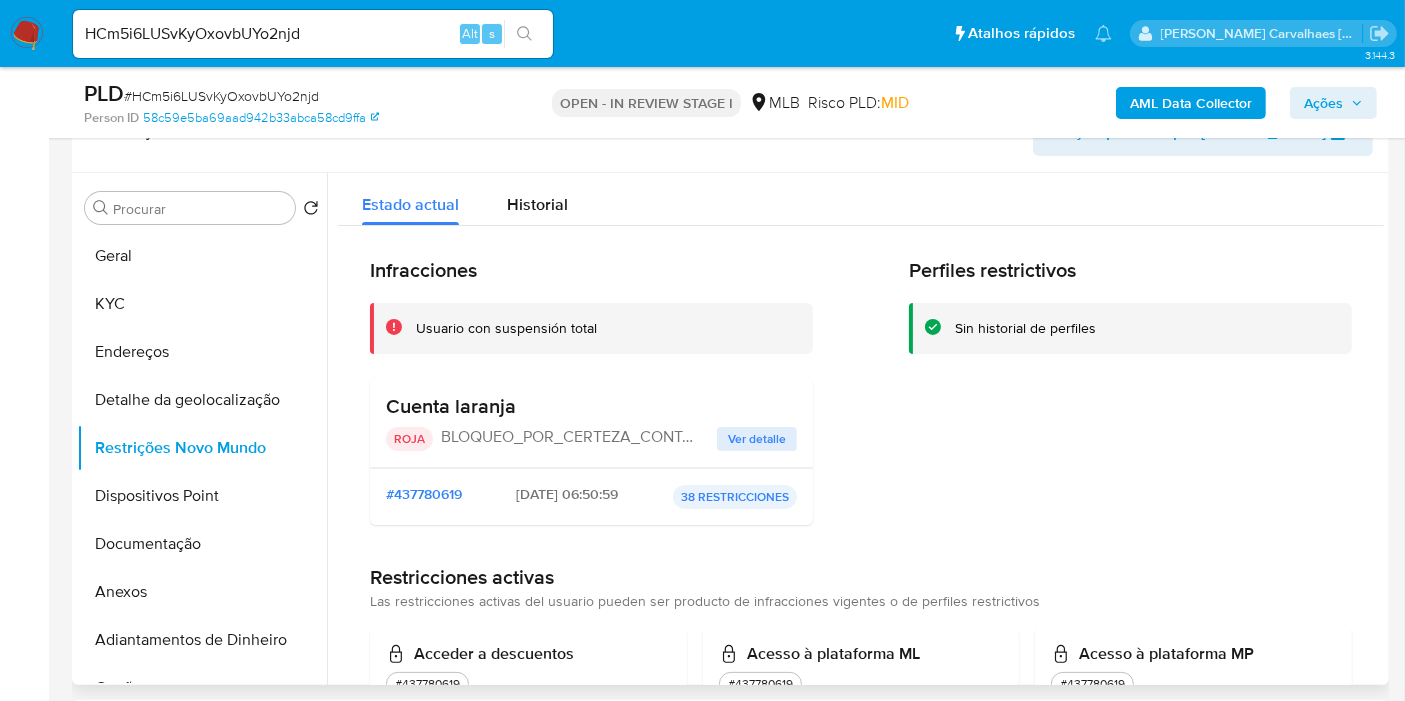 type 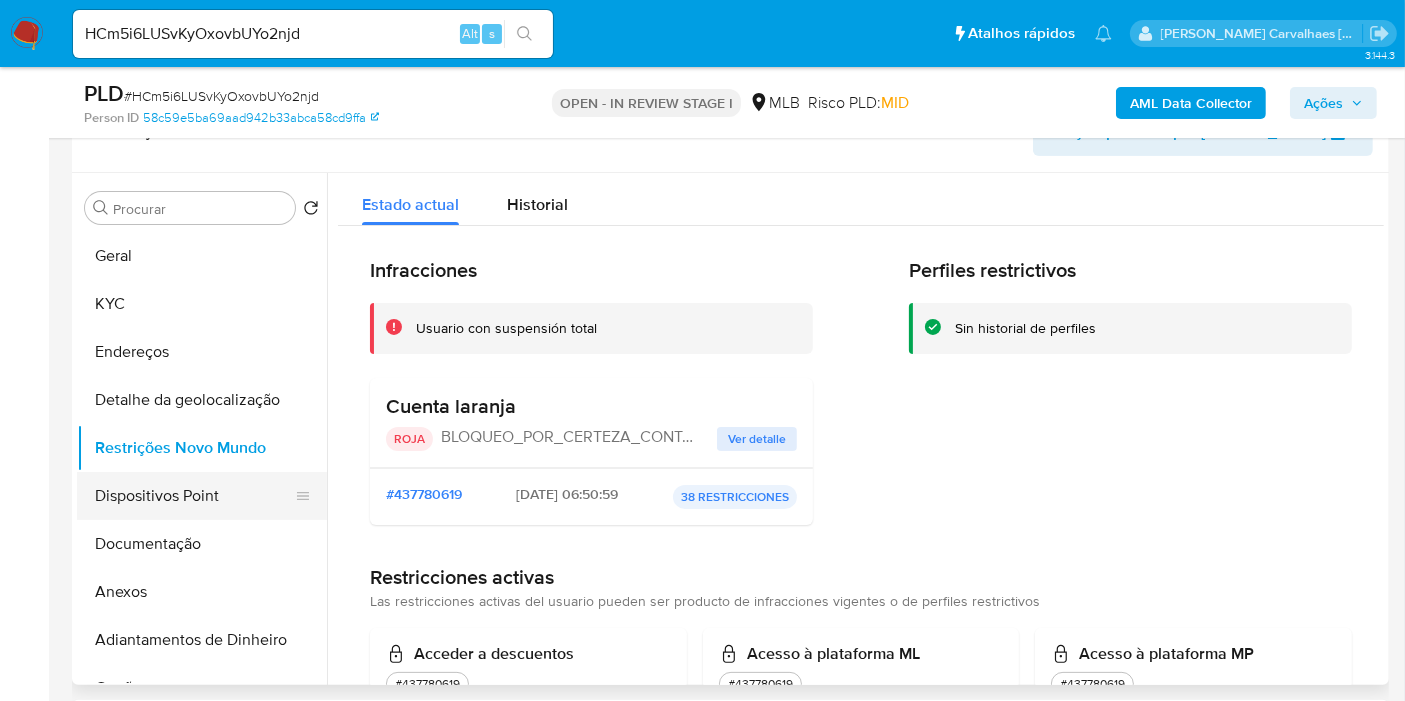 click on "Dispositivos Point" at bounding box center [194, 496] 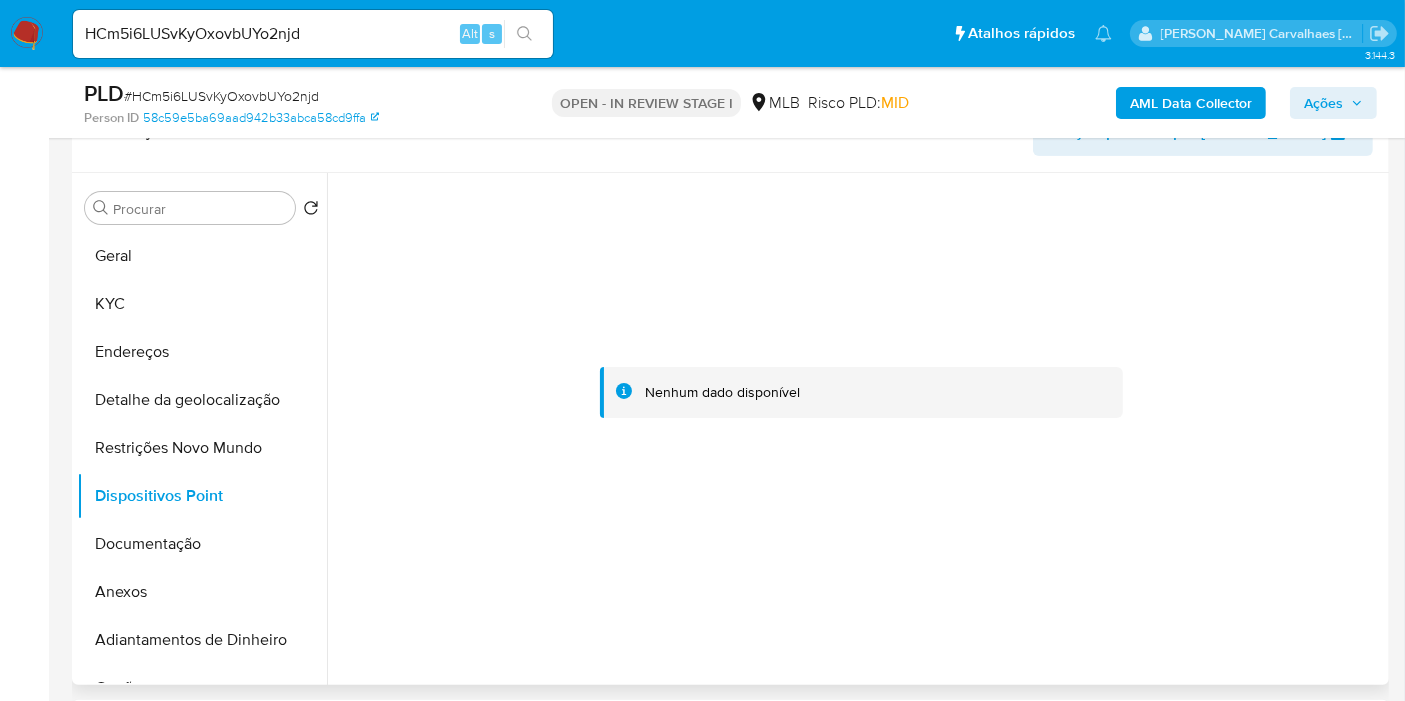 type 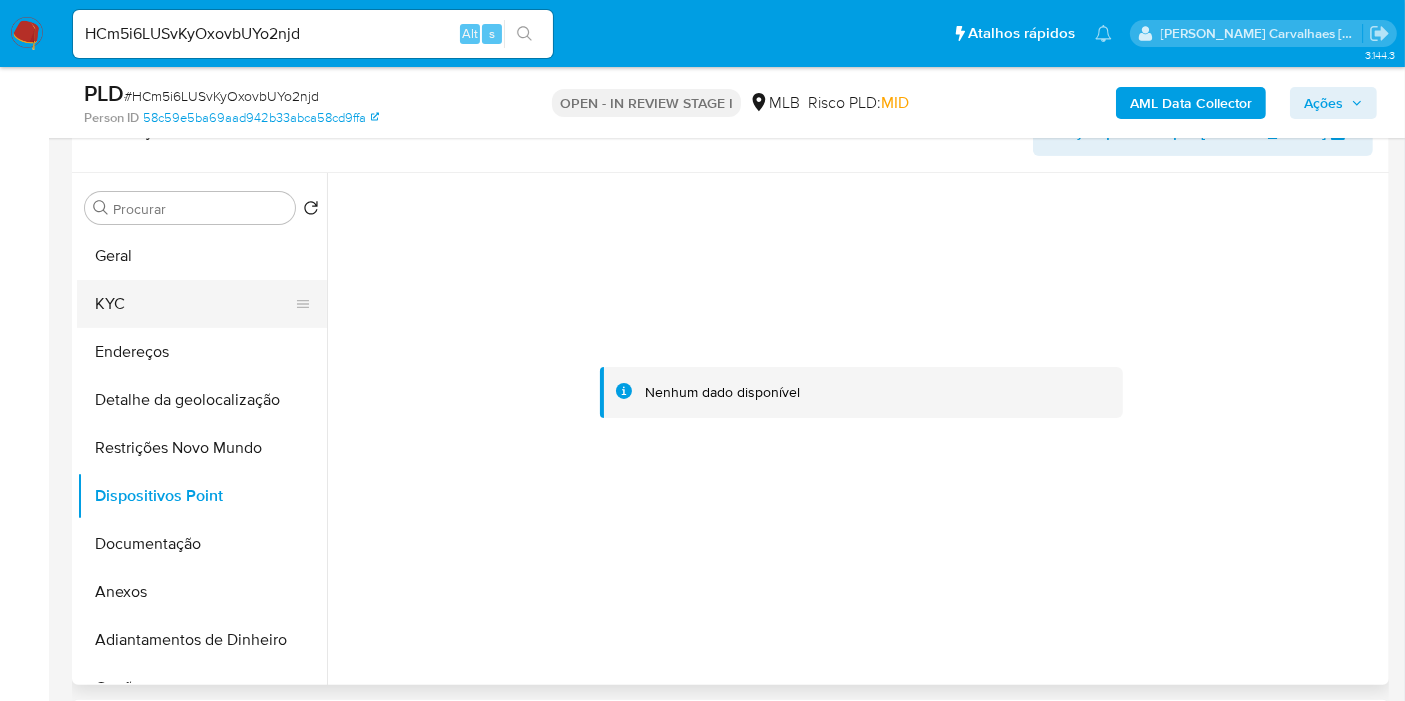 click on "KYC" at bounding box center (194, 304) 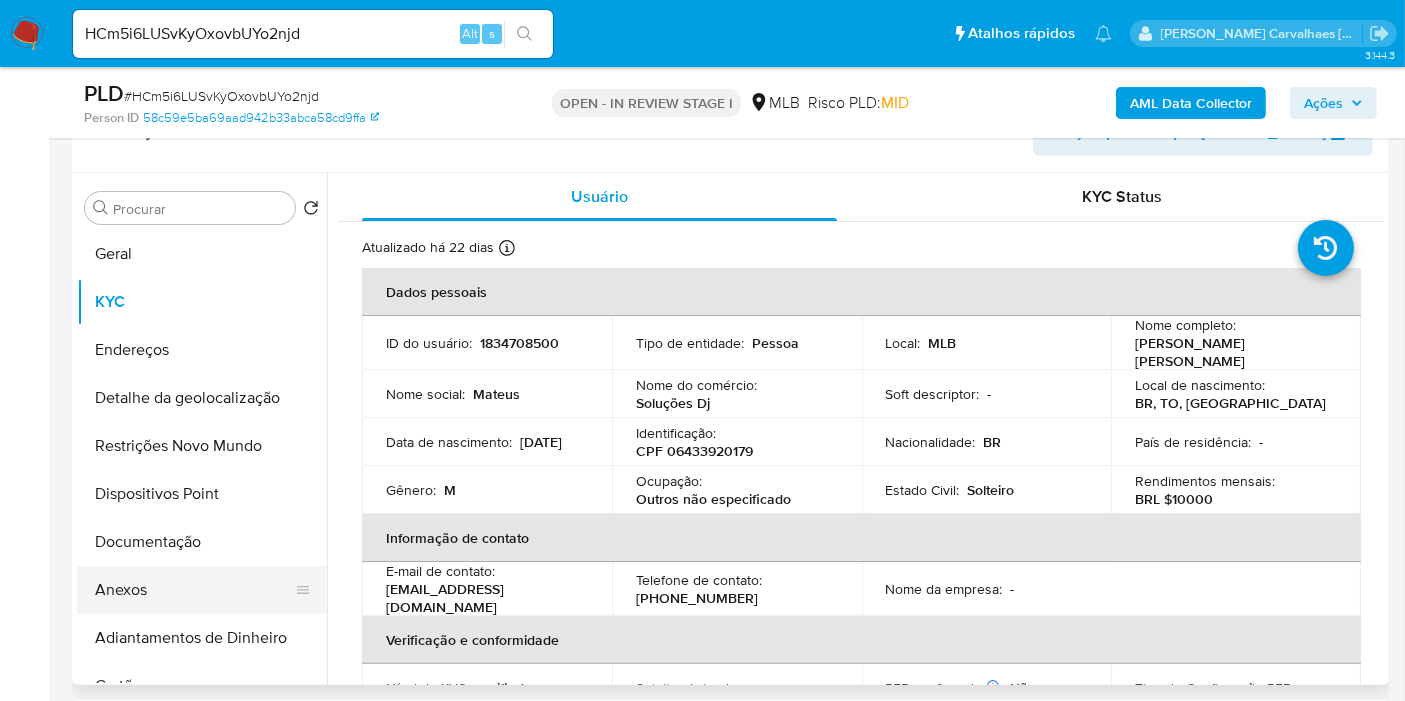 scroll, scrollTop: 0, scrollLeft: 0, axis: both 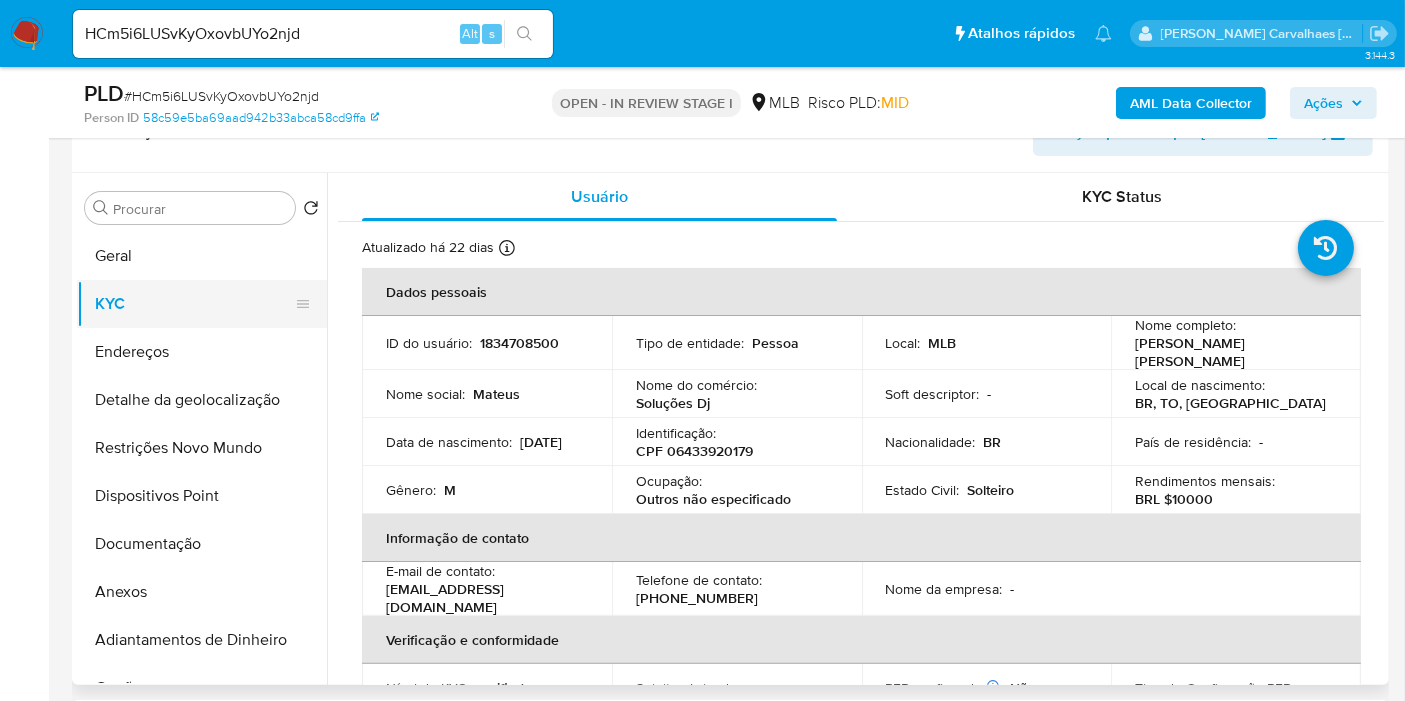 click on "KYC" at bounding box center [194, 304] 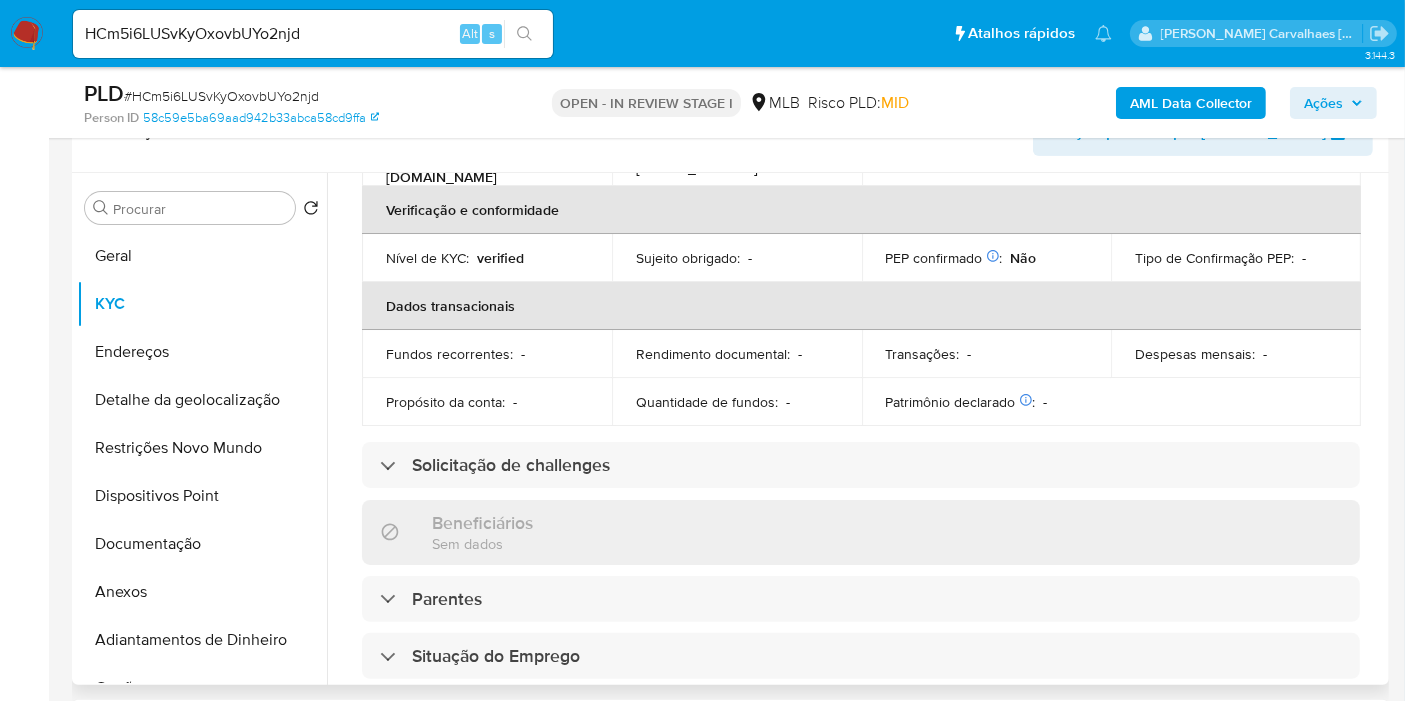 scroll, scrollTop: 555, scrollLeft: 0, axis: vertical 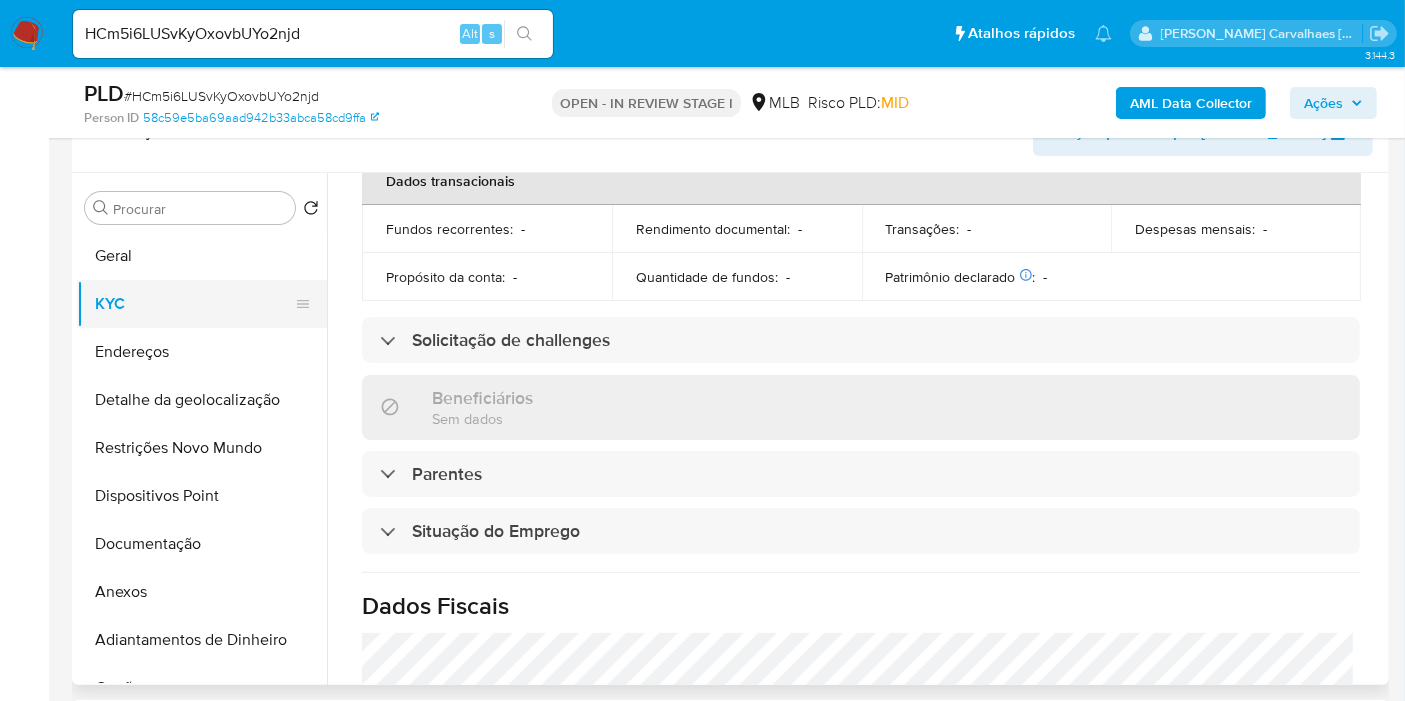 click on "KYC" at bounding box center (194, 304) 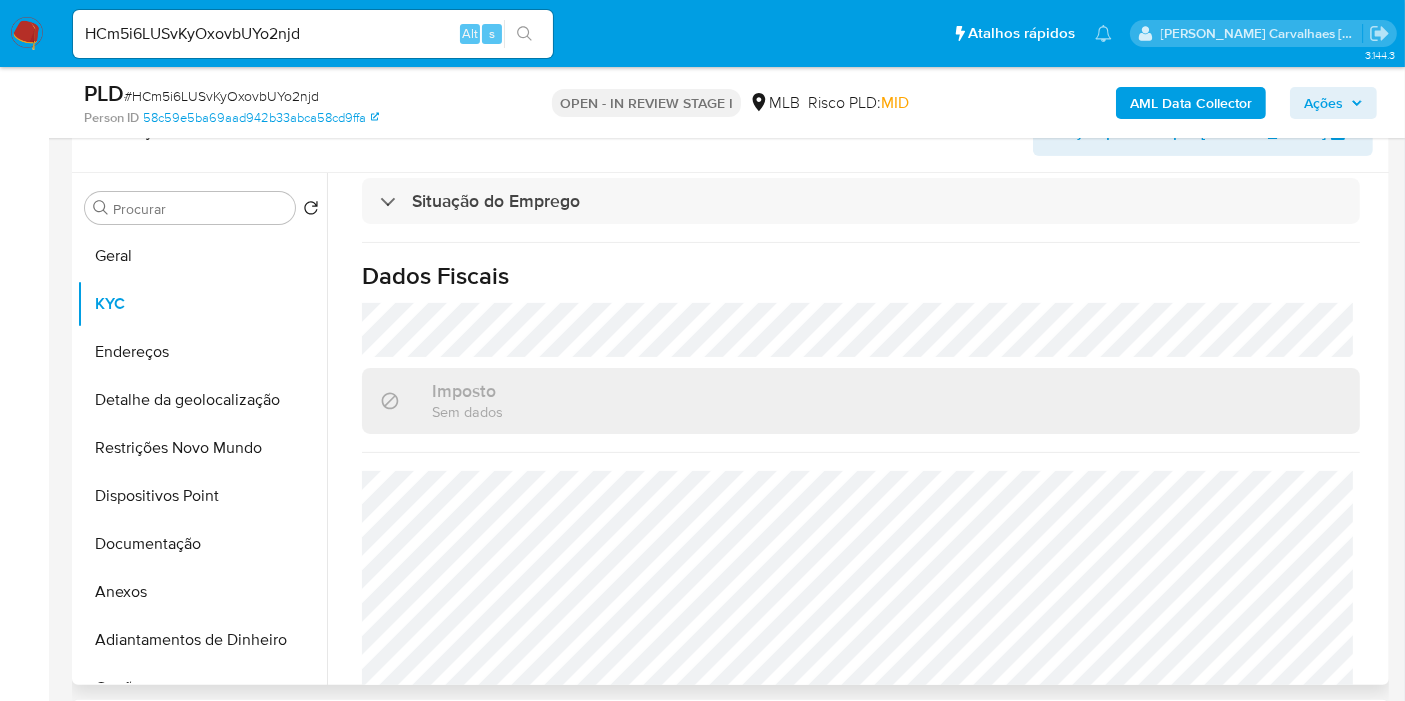 scroll, scrollTop: 888, scrollLeft: 0, axis: vertical 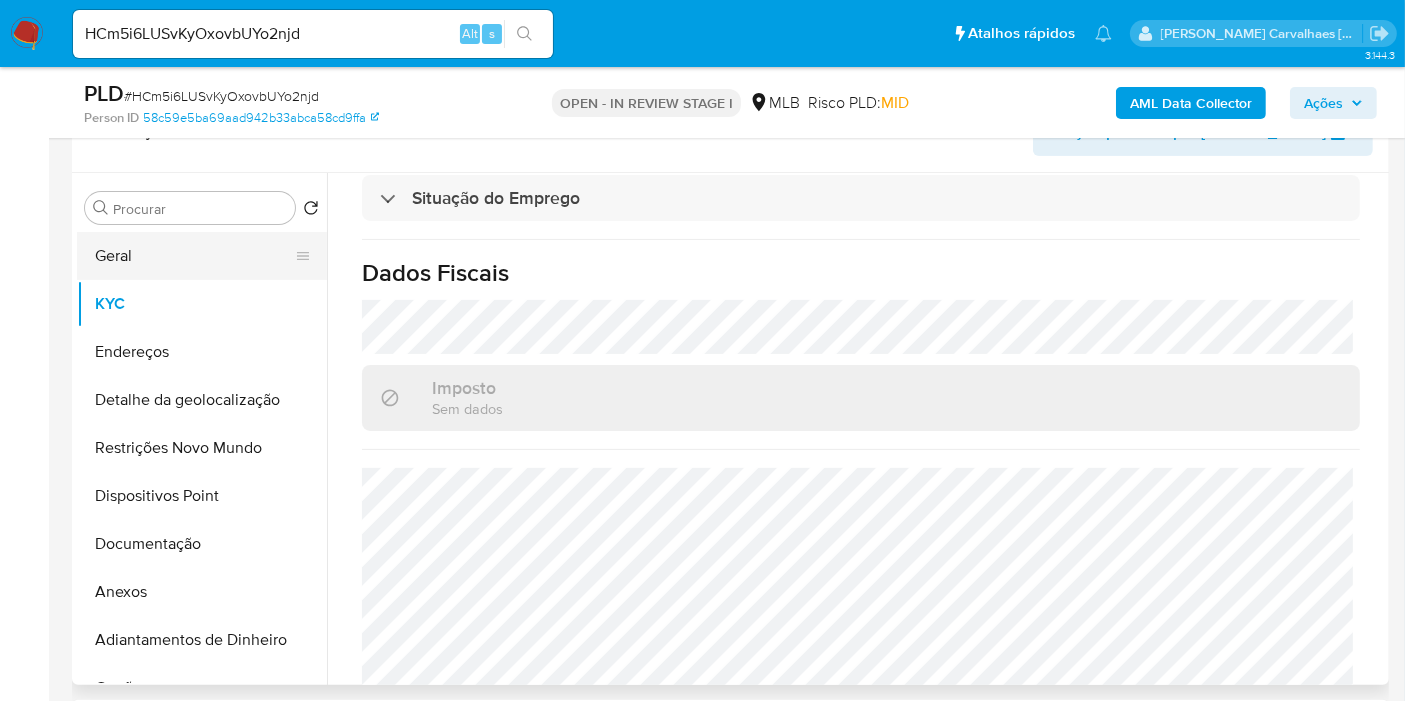 click on "Geral" at bounding box center [194, 256] 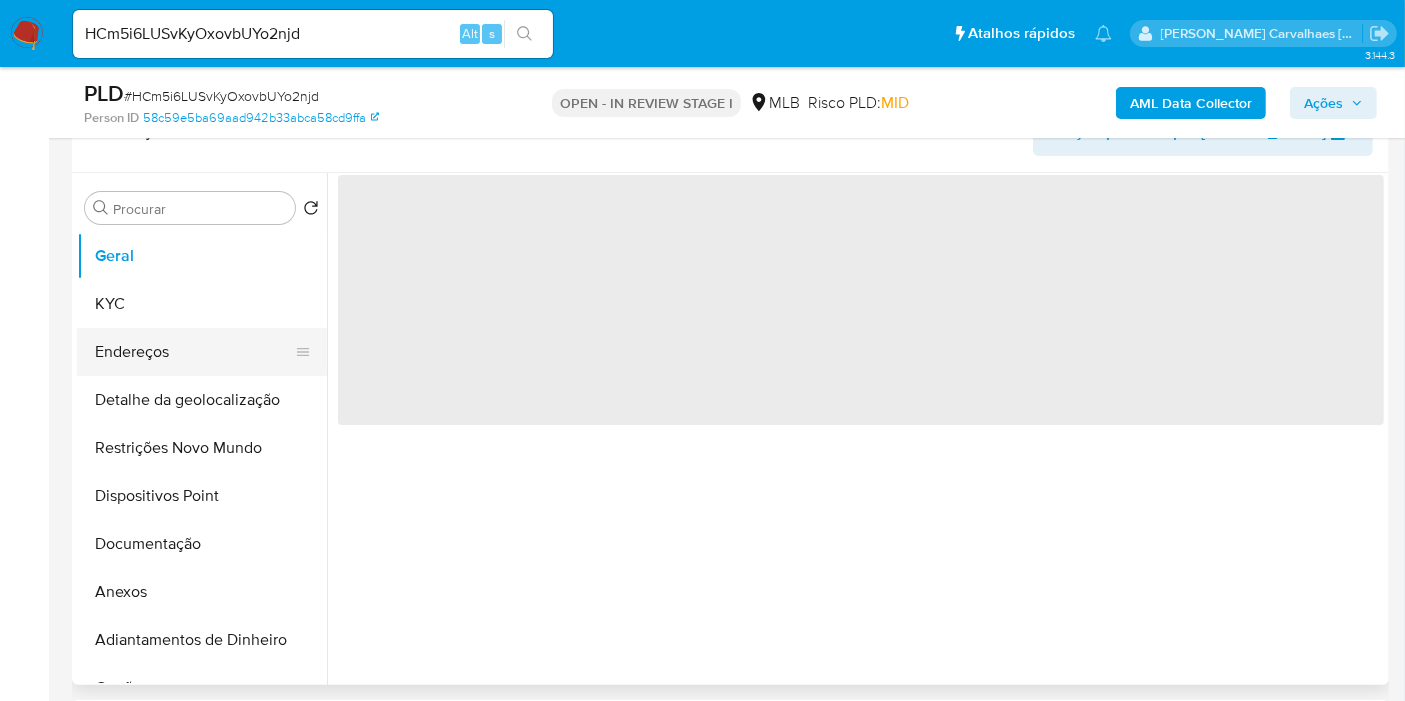 scroll, scrollTop: 0, scrollLeft: 0, axis: both 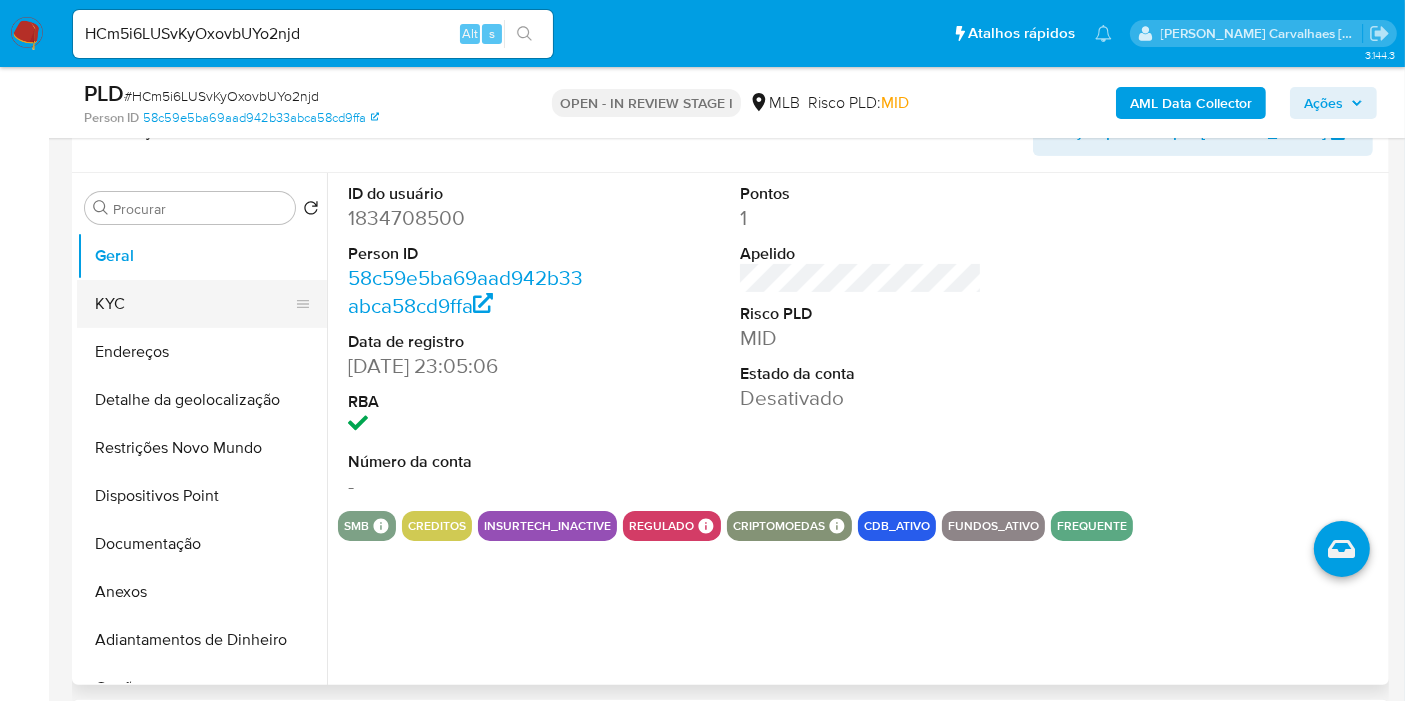 click on "KYC" at bounding box center (194, 304) 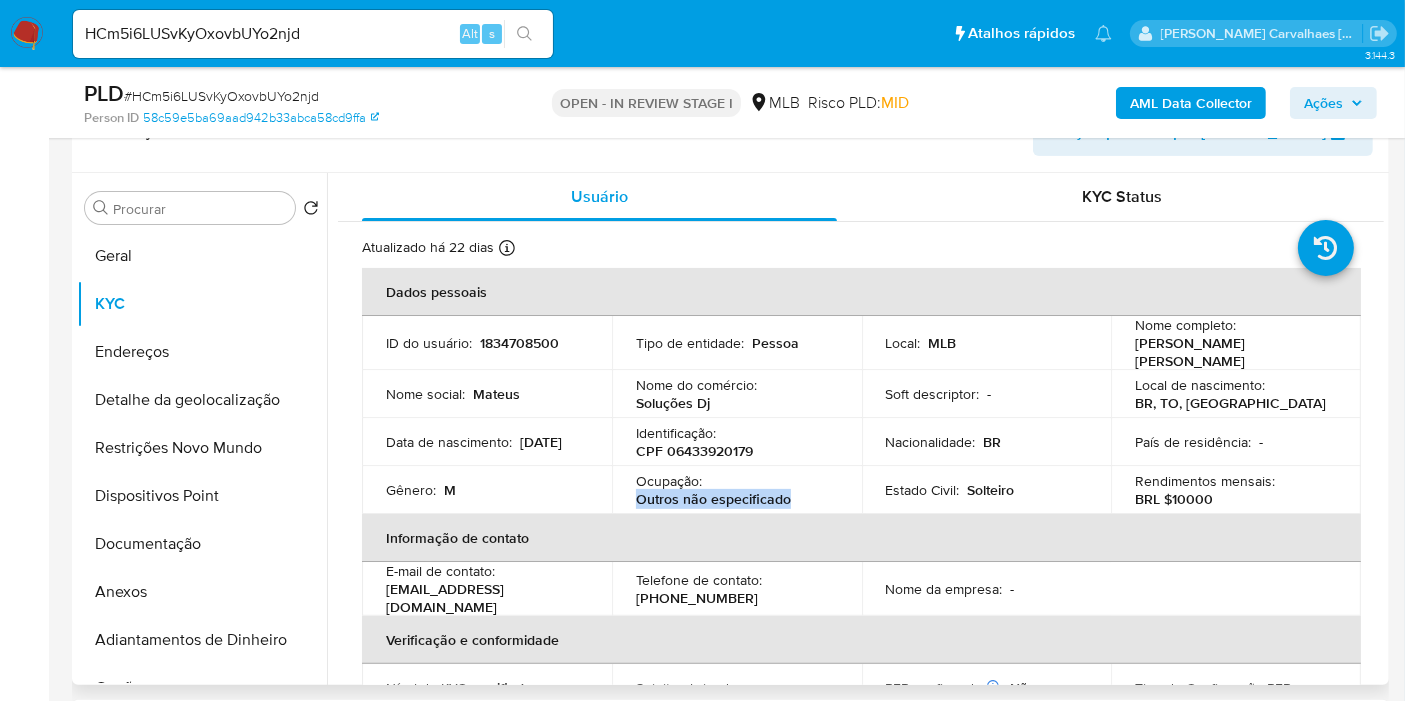 drag, startPoint x: 634, startPoint y: 490, endPoint x: 791, endPoint y: 490, distance: 157 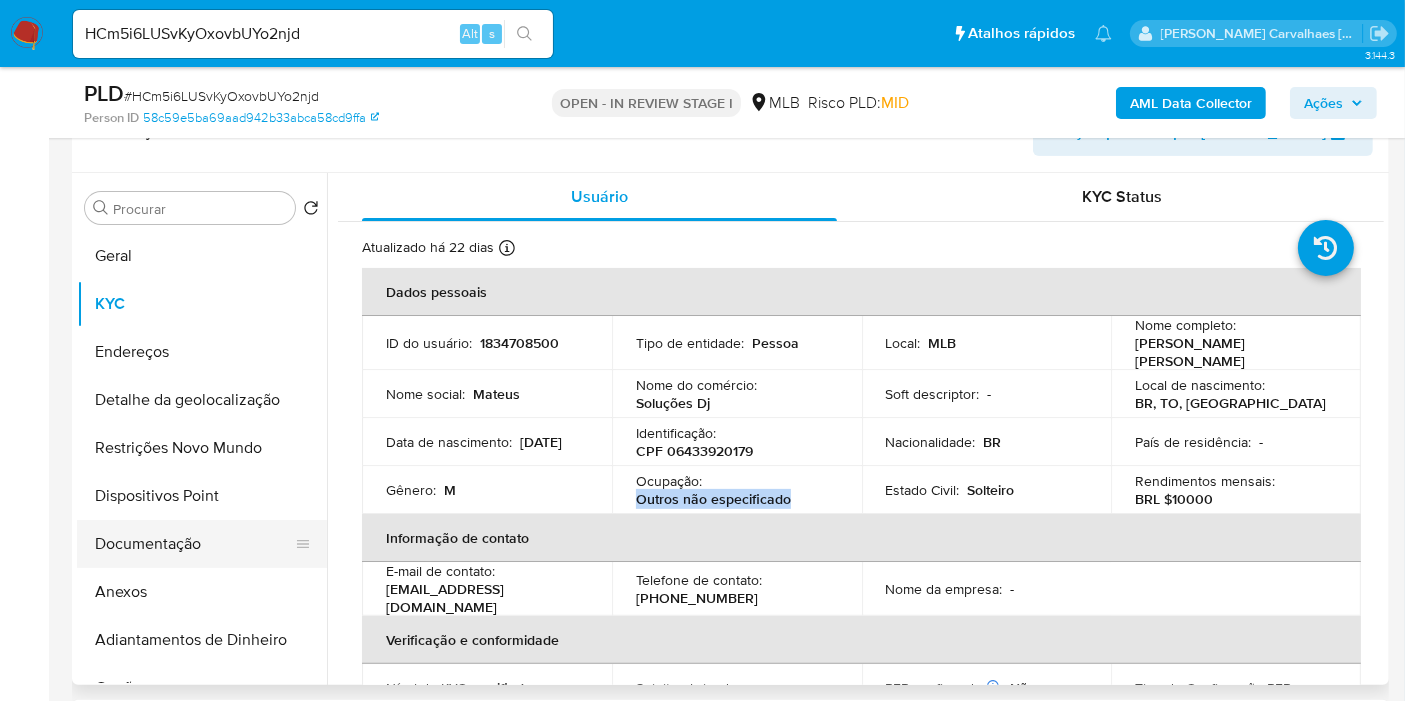 click on "Documentação" at bounding box center (194, 544) 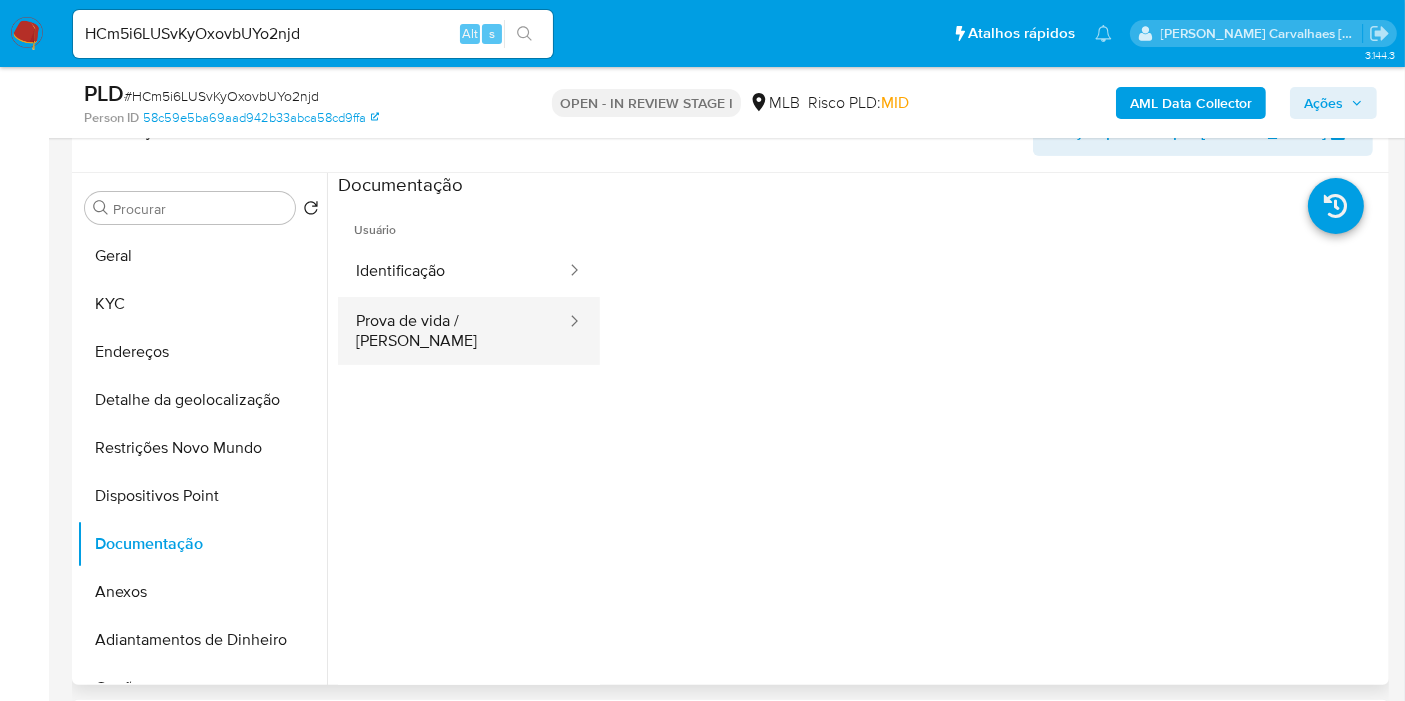 click on "Prova de vida / [PERSON_NAME]" at bounding box center [453, 331] 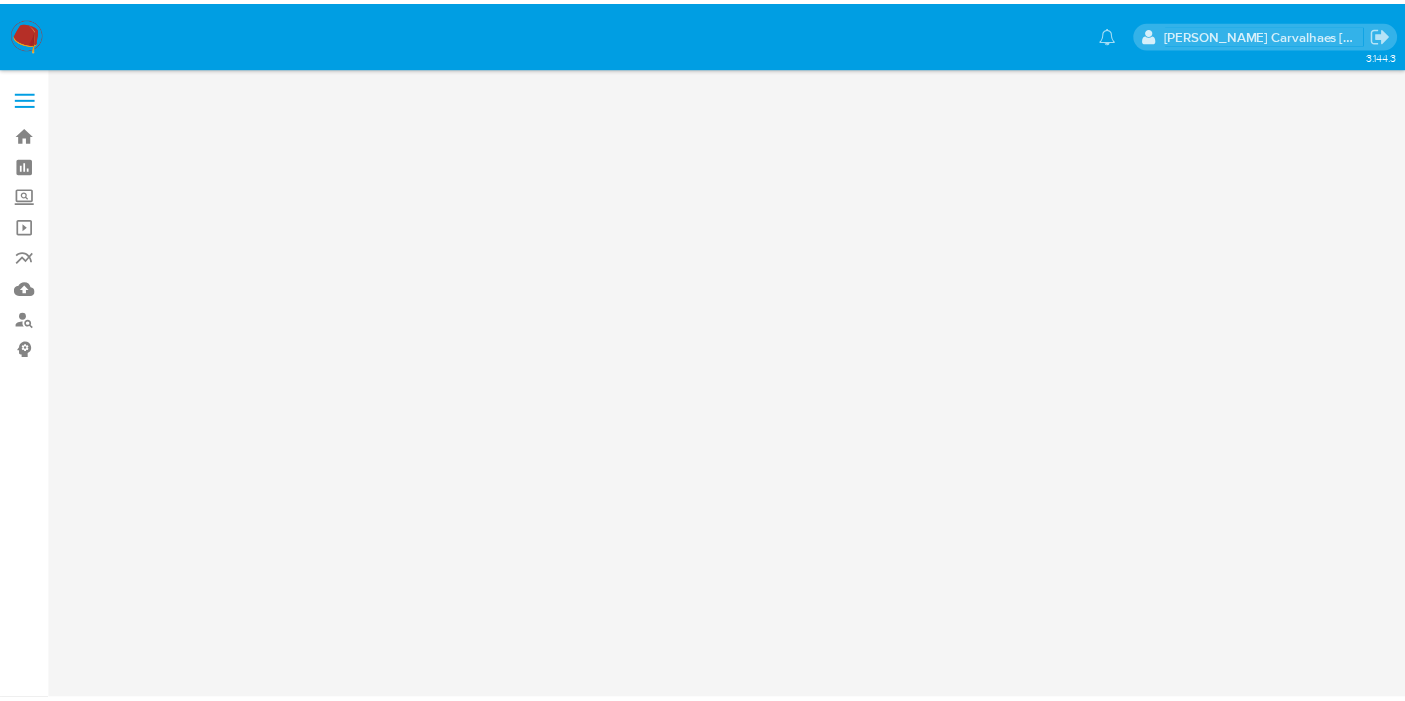 scroll, scrollTop: 0, scrollLeft: 0, axis: both 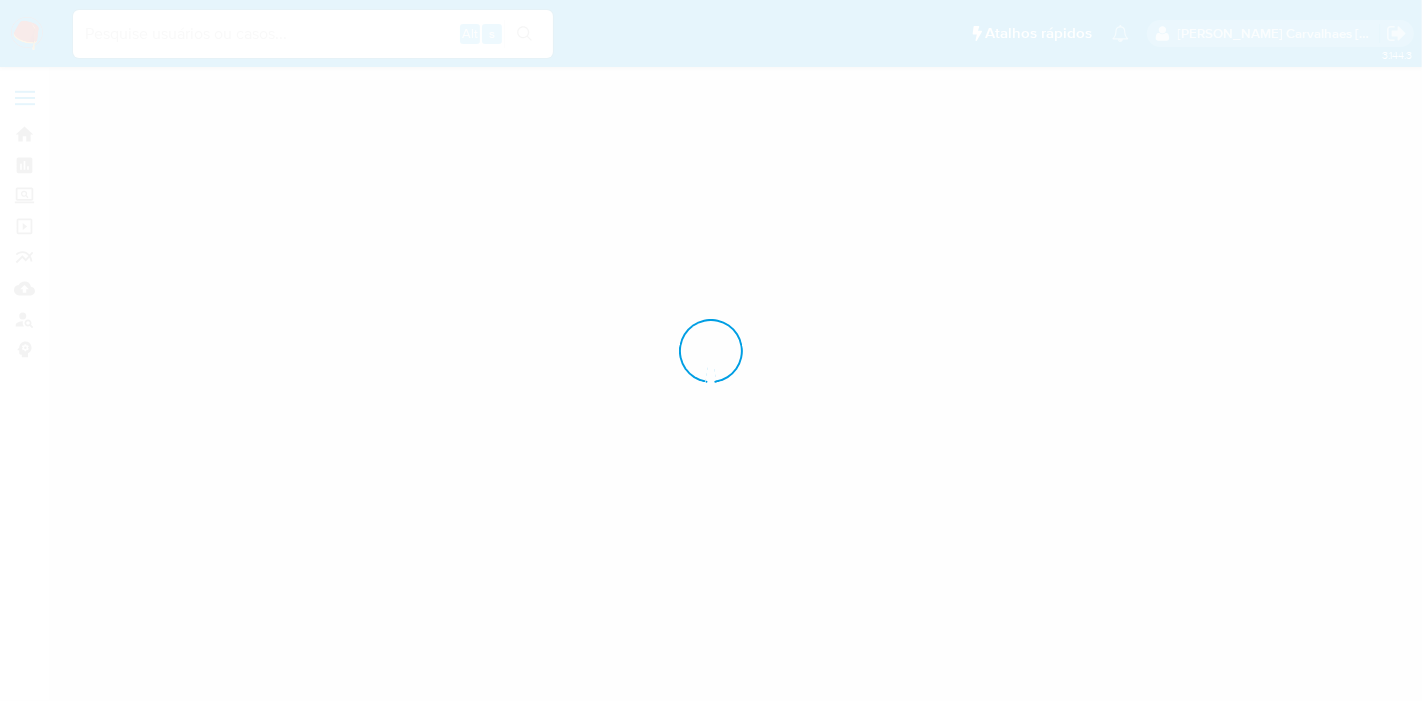 click at bounding box center (711, 350) 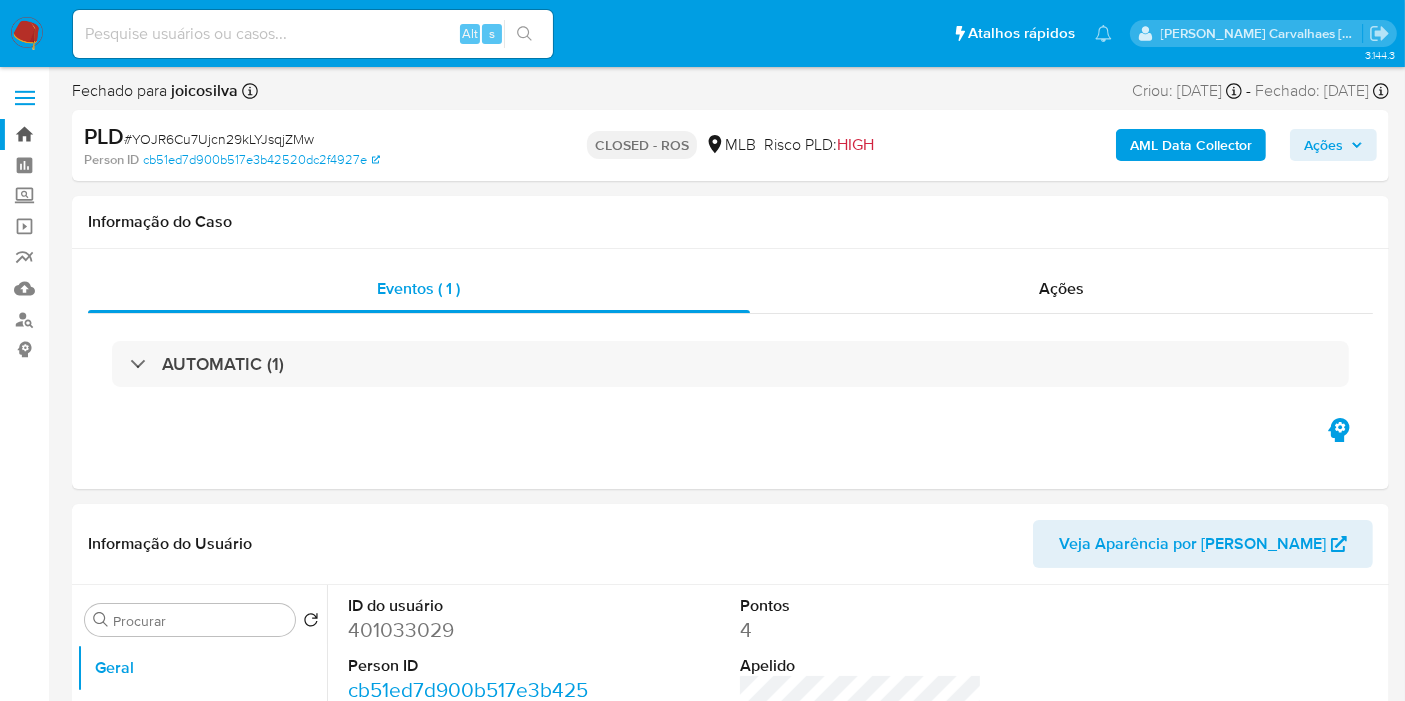 select on "10" 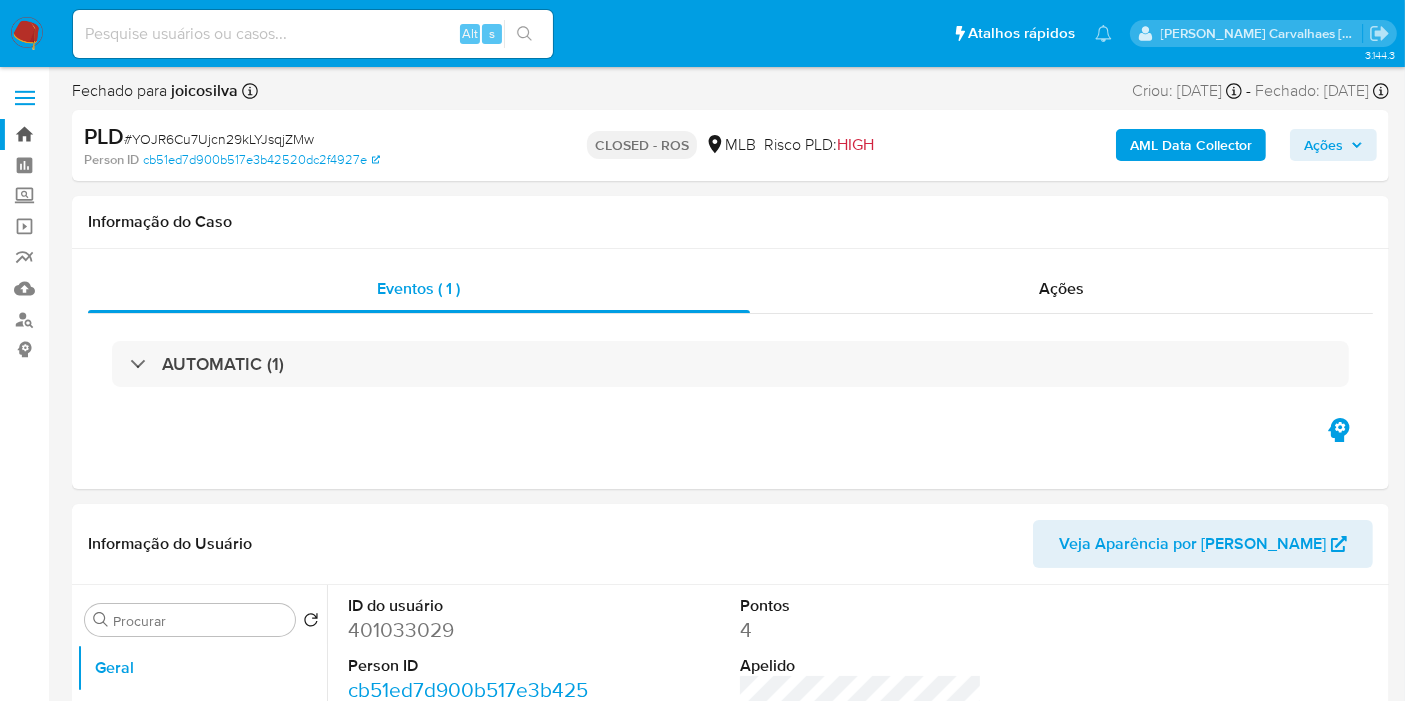 click on "Bandeja" at bounding box center [119, 134] 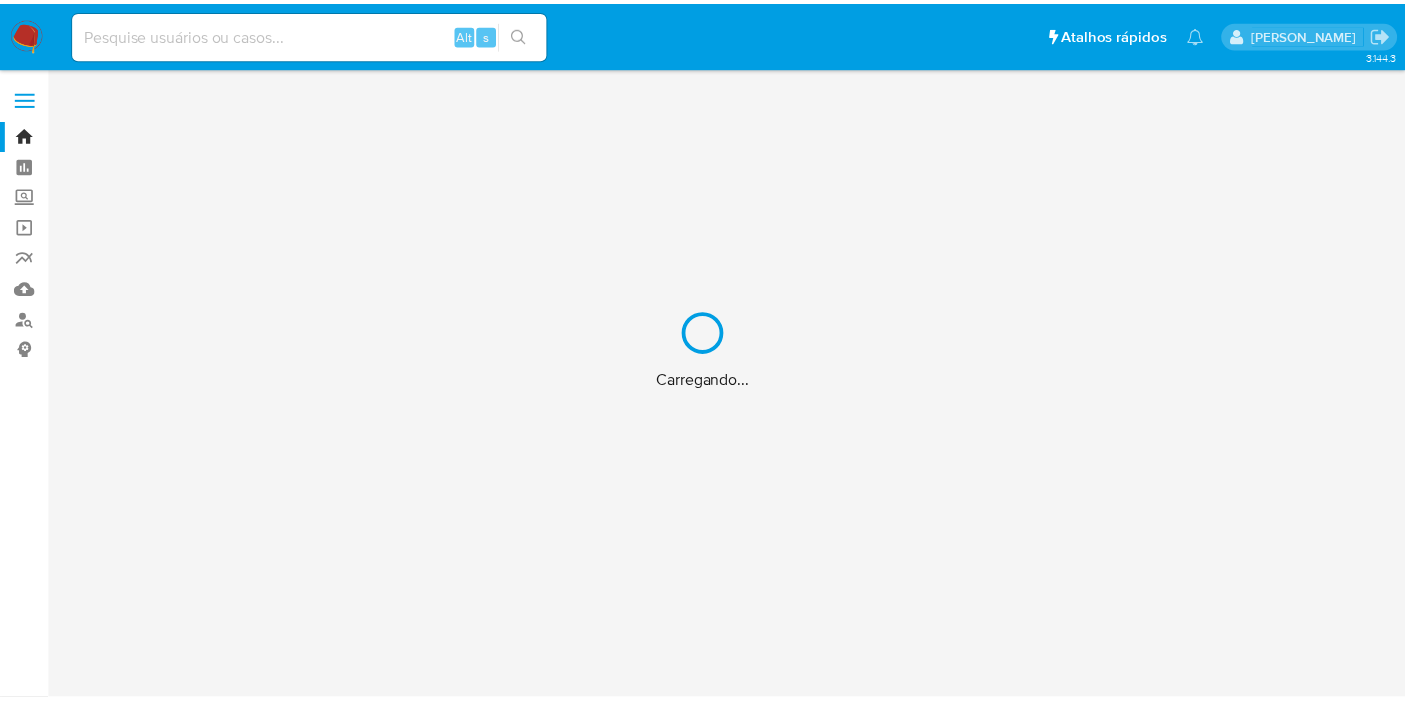 scroll, scrollTop: 0, scrollLeft: 0, axis: both 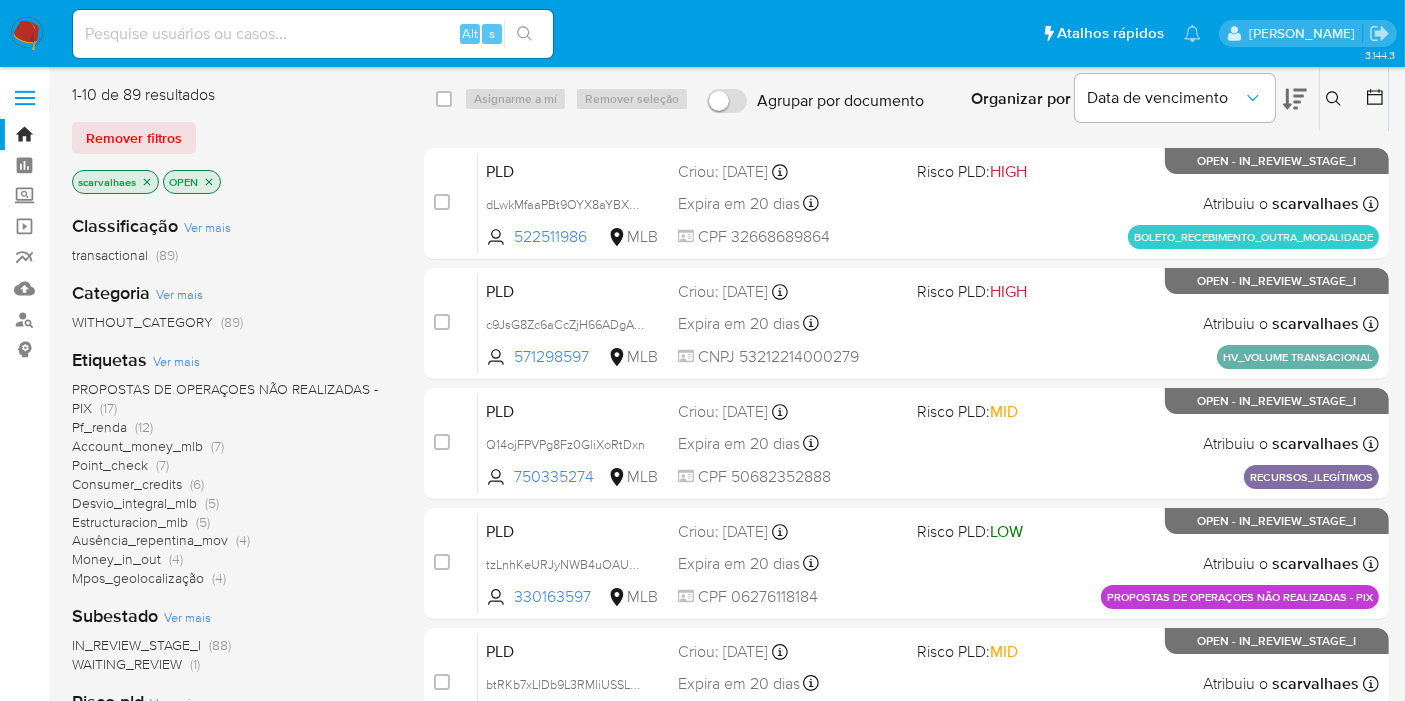 click on "PROPOSTAS DE OPERAÇOES NÃO REALIZADAS - PIX" at bounding box center (225, 398) 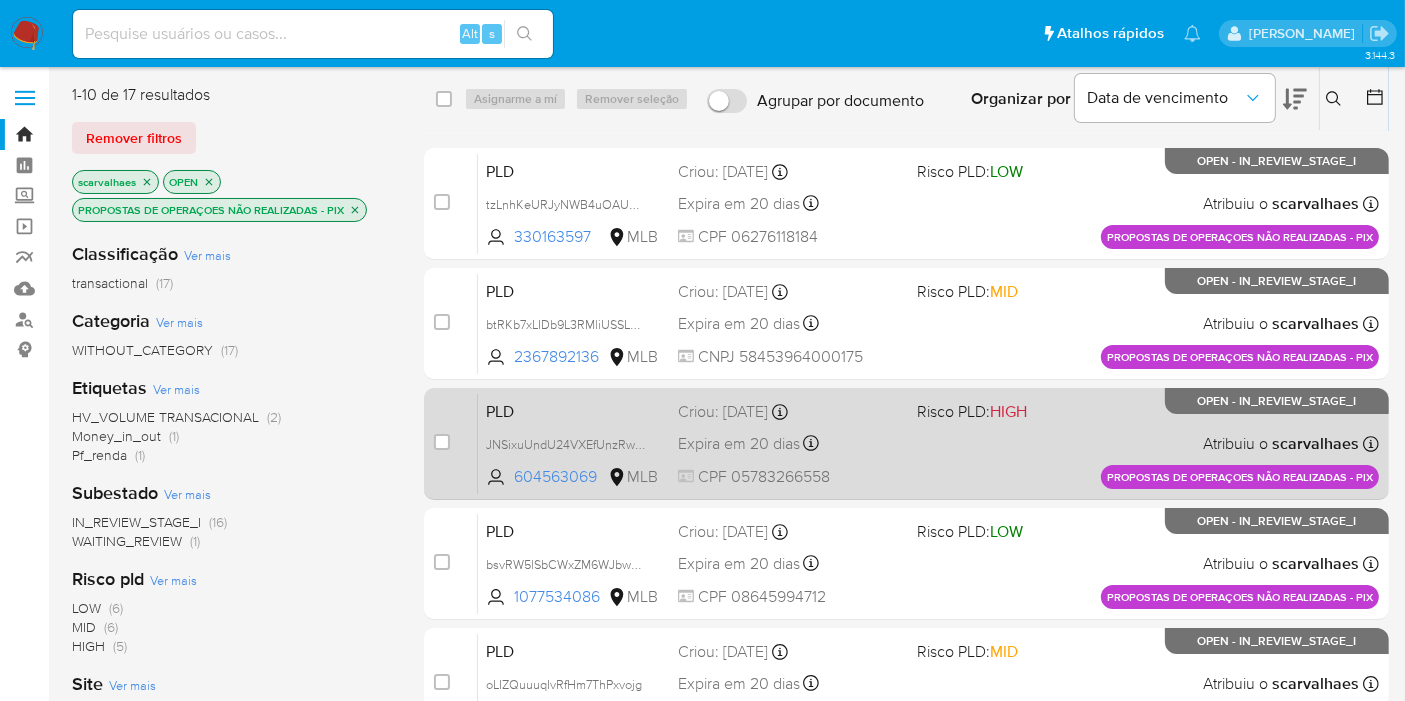 click on "Expira em 20 dias   Expira em [DATE] 16:36:48" at bounding box center (789, 443) 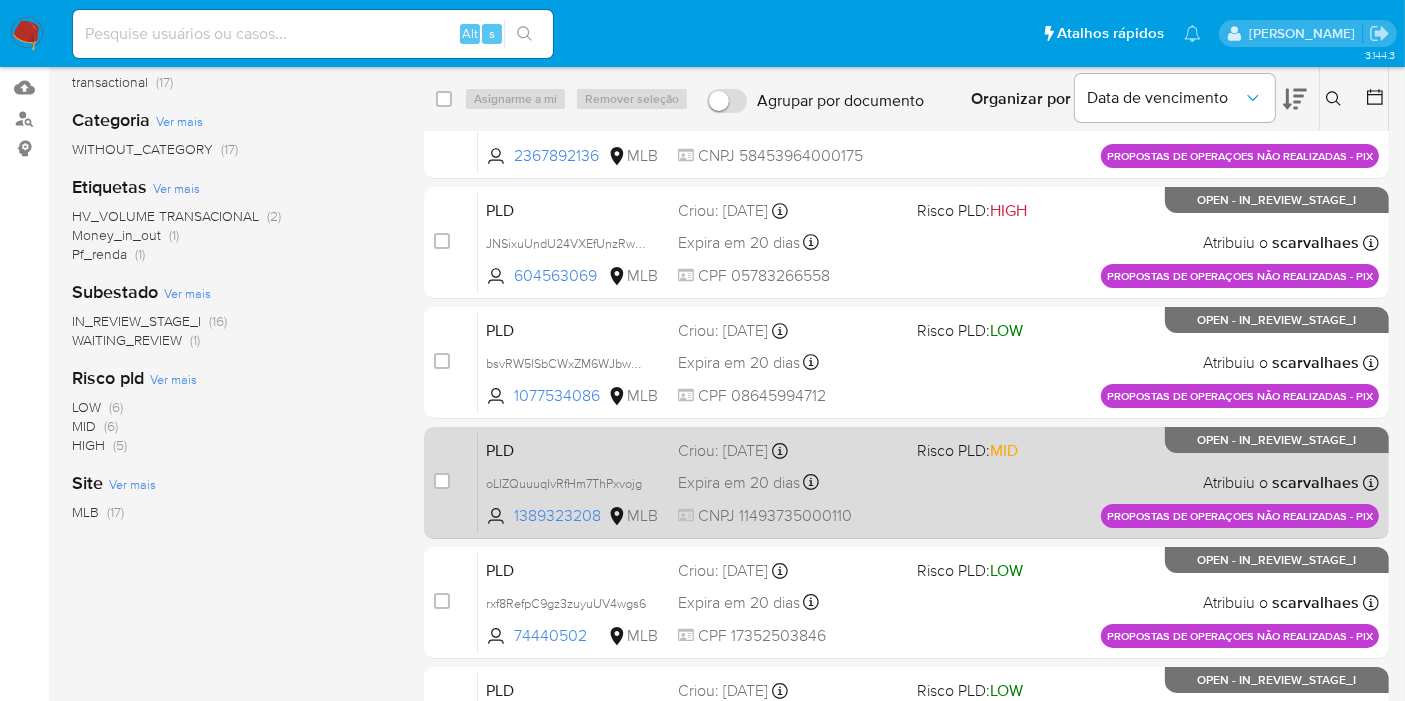 scroll, scrollTop: 222, scrollLeft: 0, axis: vertical 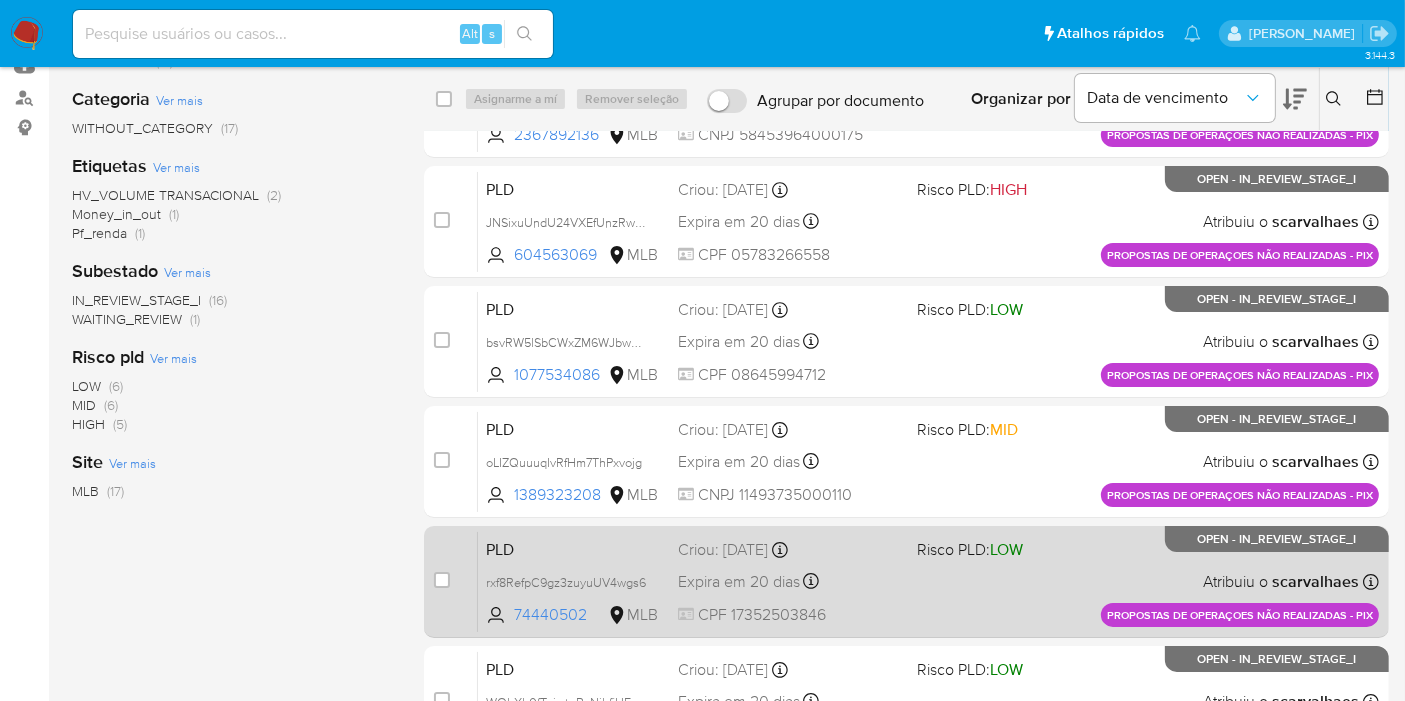 click on "PLD rxf8RefpC9gz3zuyuUV4wgs6 74440502 MLB Risco PLD:  LOW Criou: 13/06/2025   Criou: 13/06/2025 16:36:08 Expira em 20 dias   Expira em 28/07/2025 16:36:08 CPF   17352503846 Atribuiu o   scarvalhaes   Asignado el: 13/06/2025 16:36:08 PROPOSTAS DE OPERAÇOES NÃO REALIZADAS - PIX OPEN - IN_REVIEW_STAGE_I" at bounding box center (928, 581) 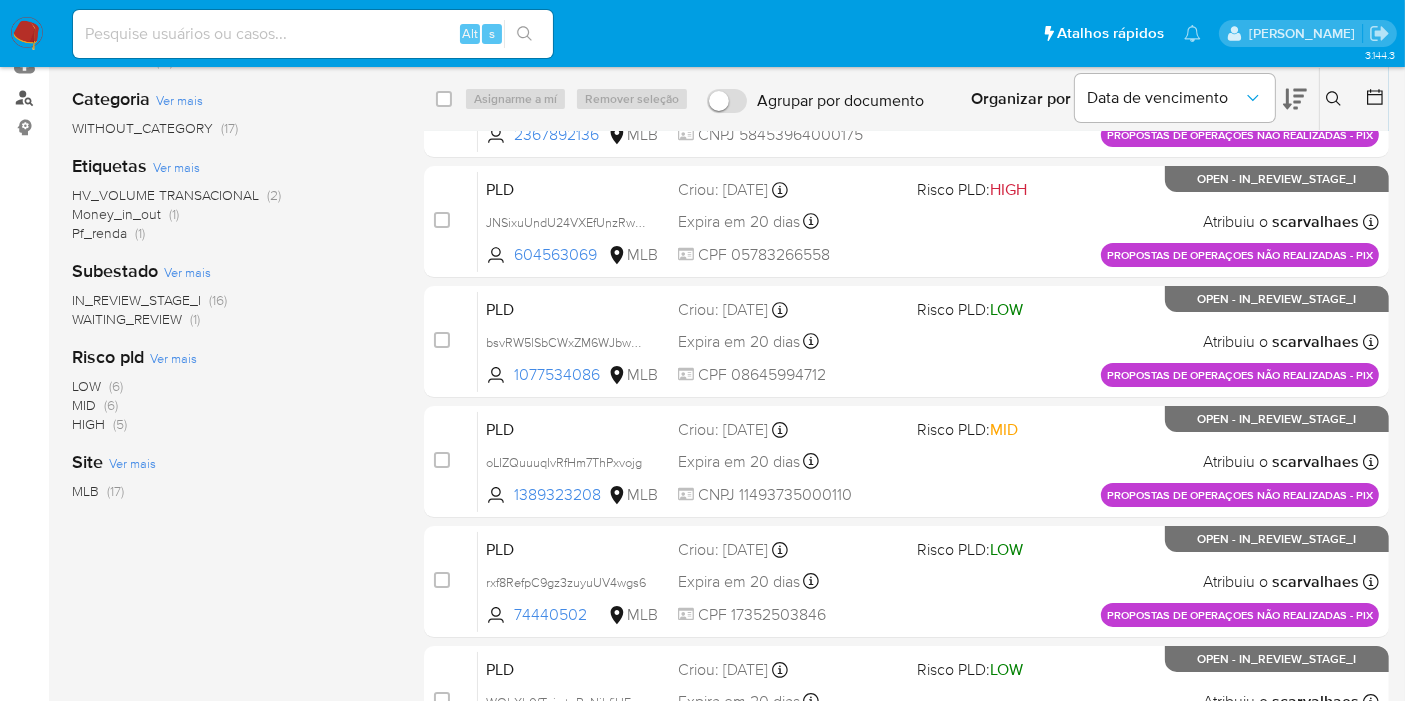 click on "Localizador de pessoas" at bounding box center (119, 97) 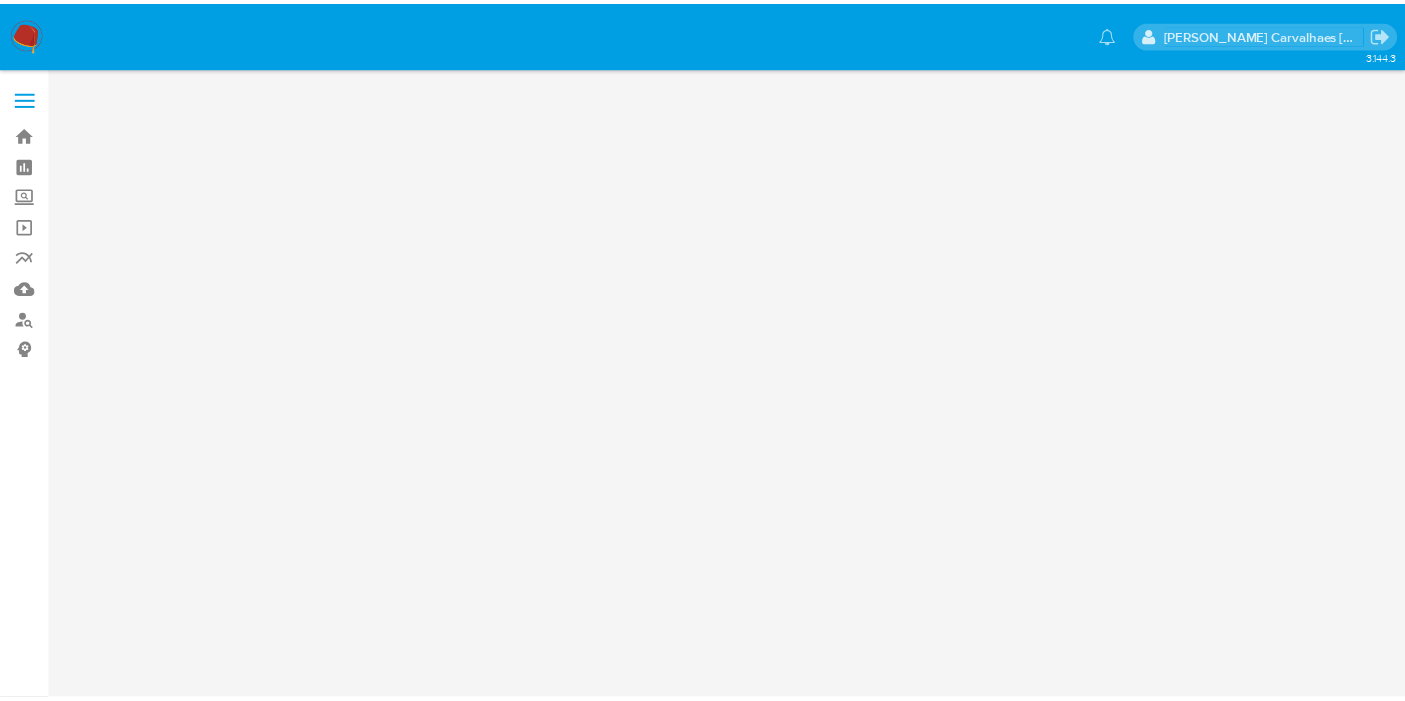 scroll, scrollTop: 0, scrollLeft: 0, axis: both 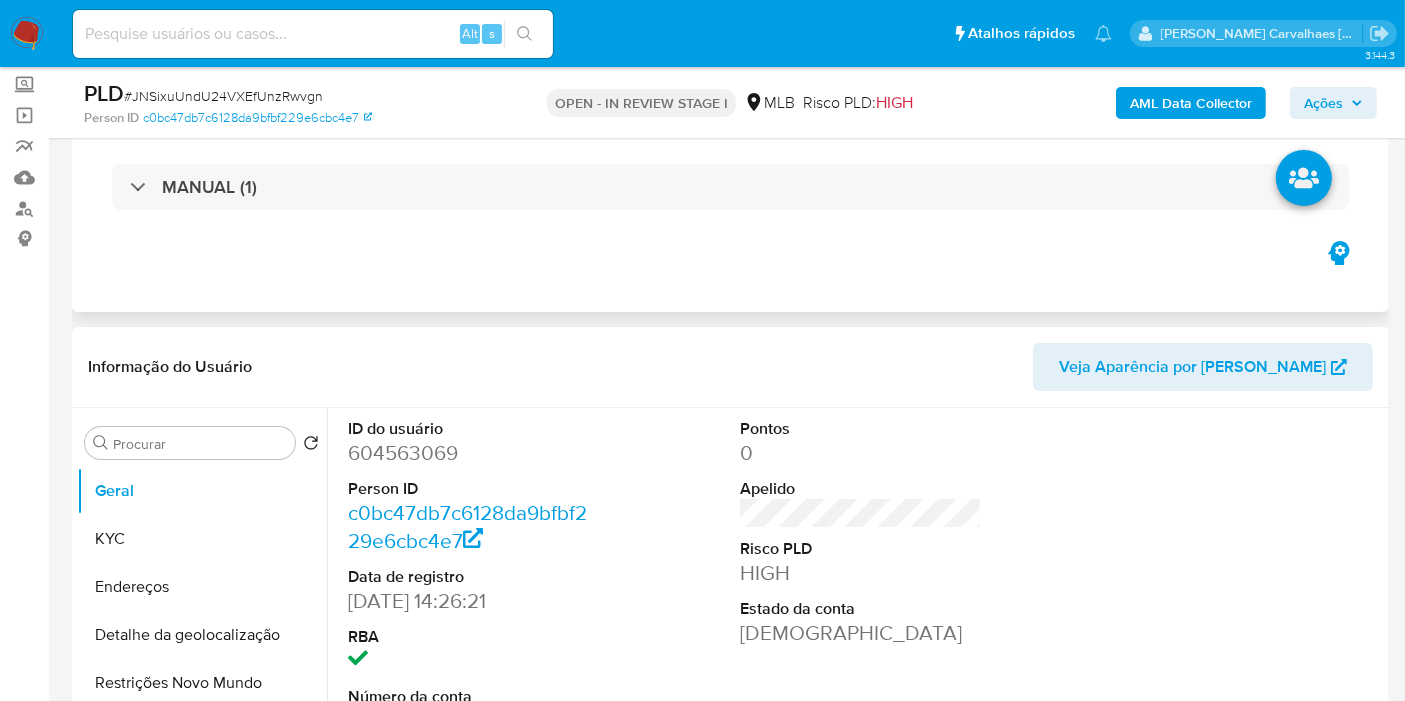 select on "10" 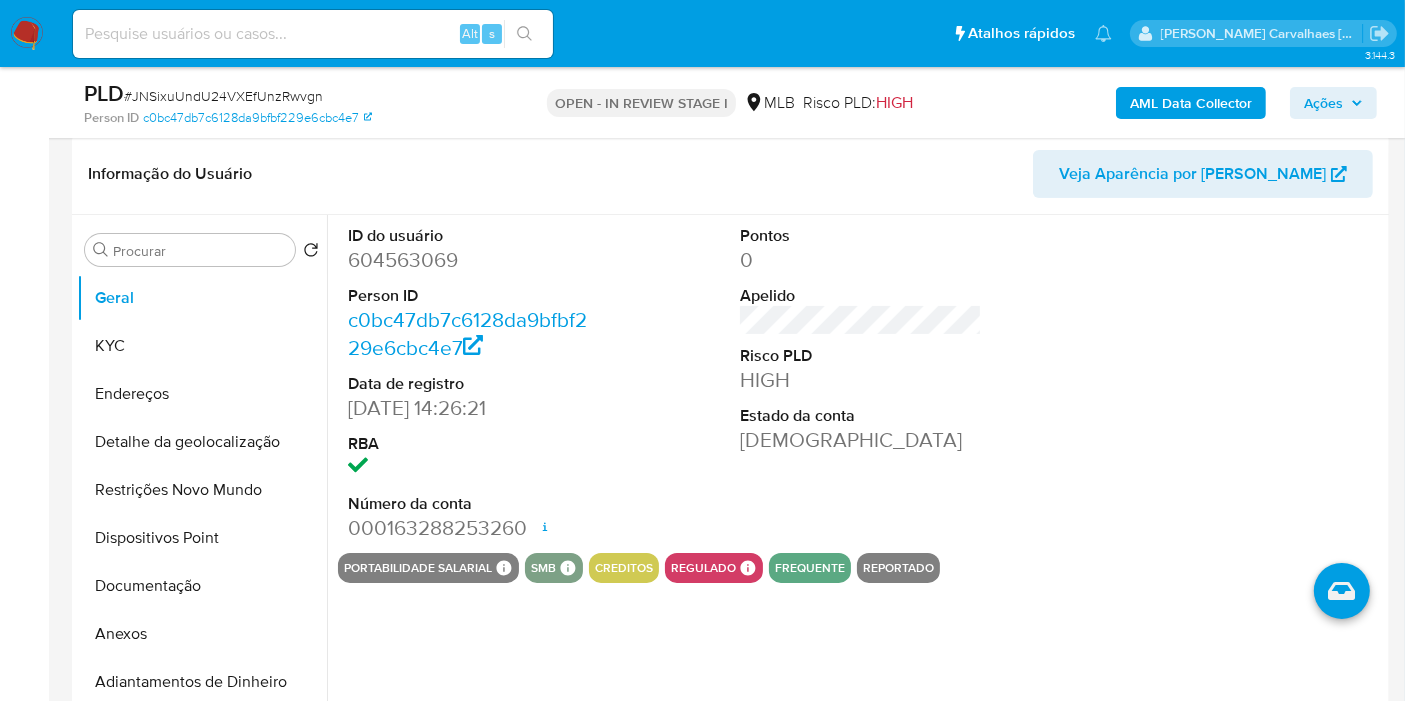 scroll, scrollTop: 333, scrollLeft: 0, axis: vertical 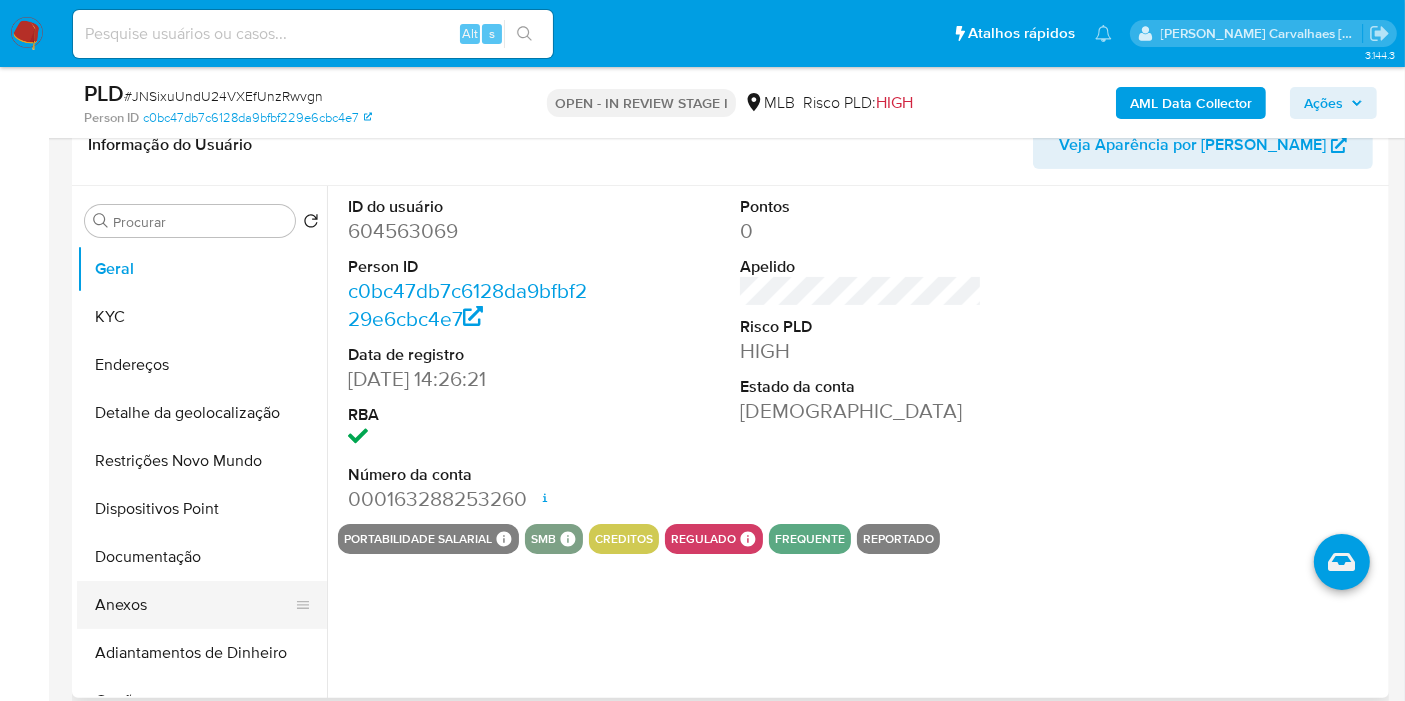 click on "Anexos" at bounding box center [194, 605] 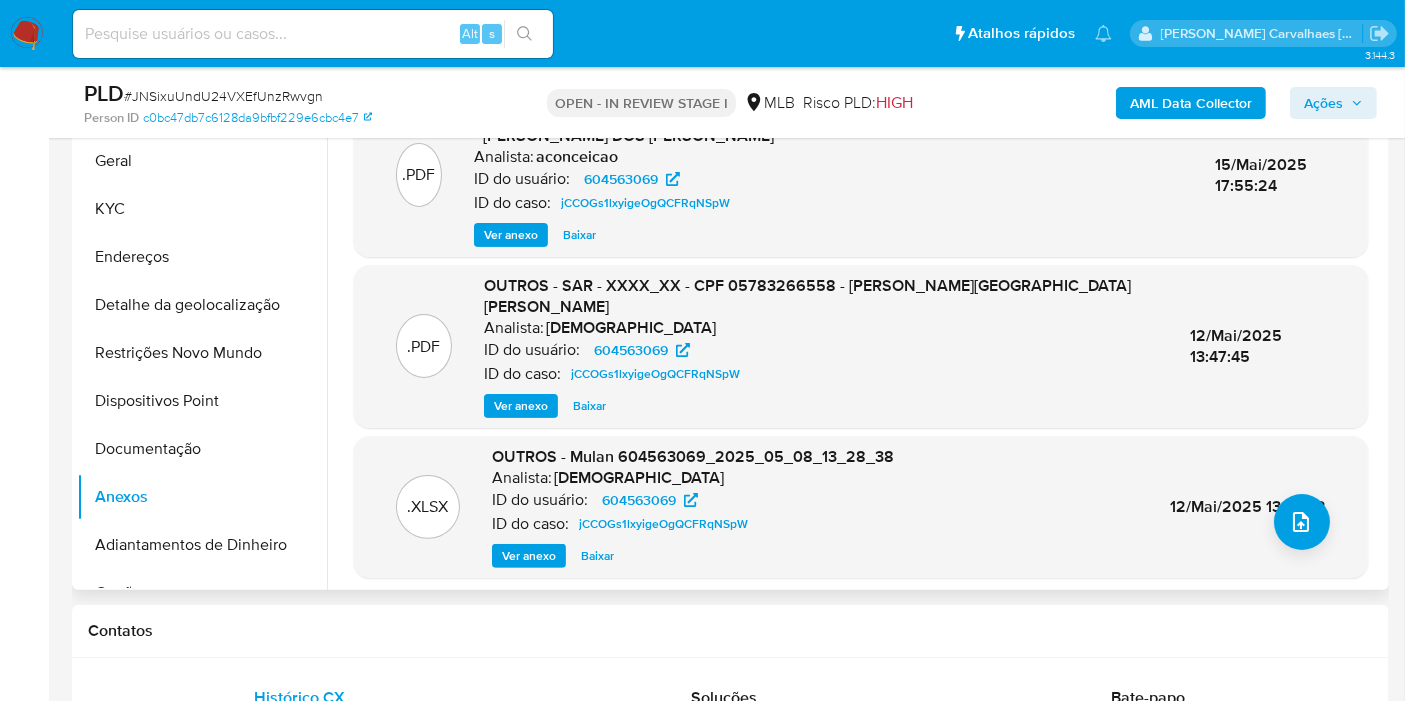 scroll, scrollTop: 444, scrollLeft: 0, axis: vertical 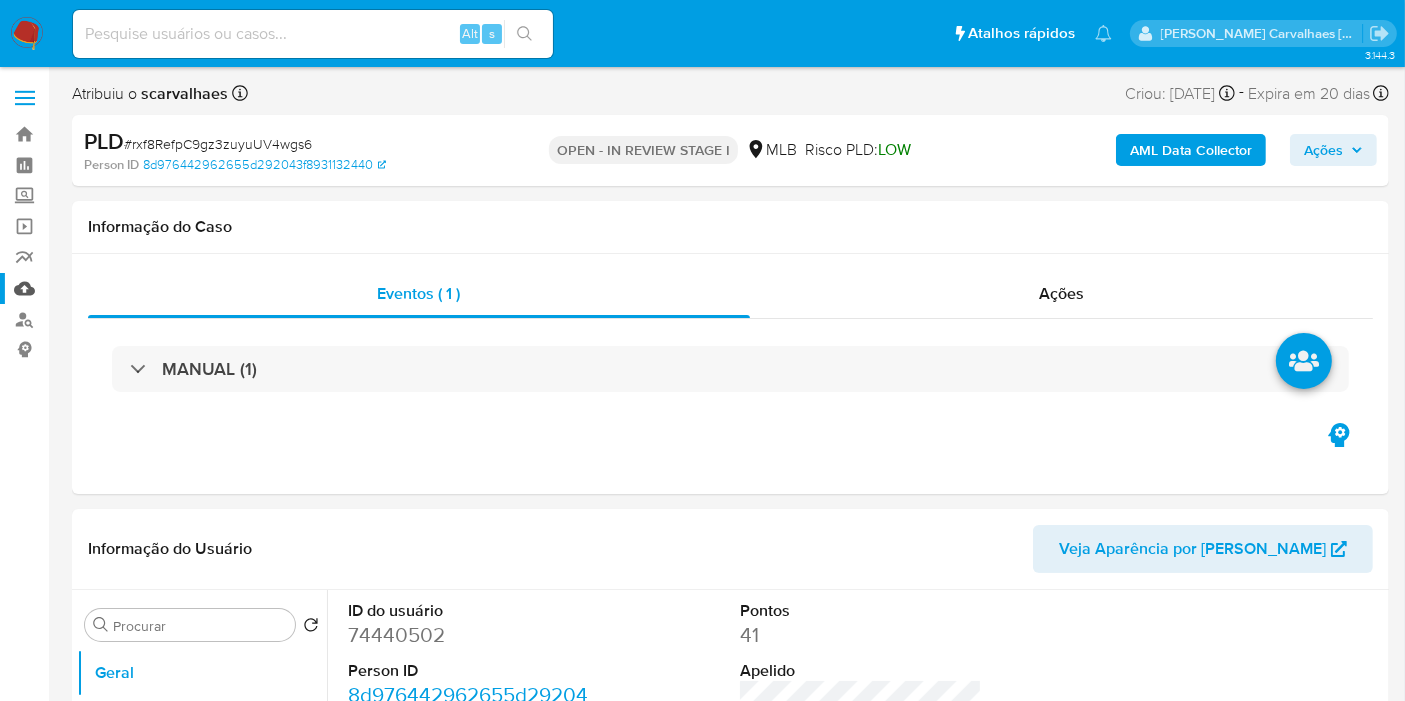 select on "10" 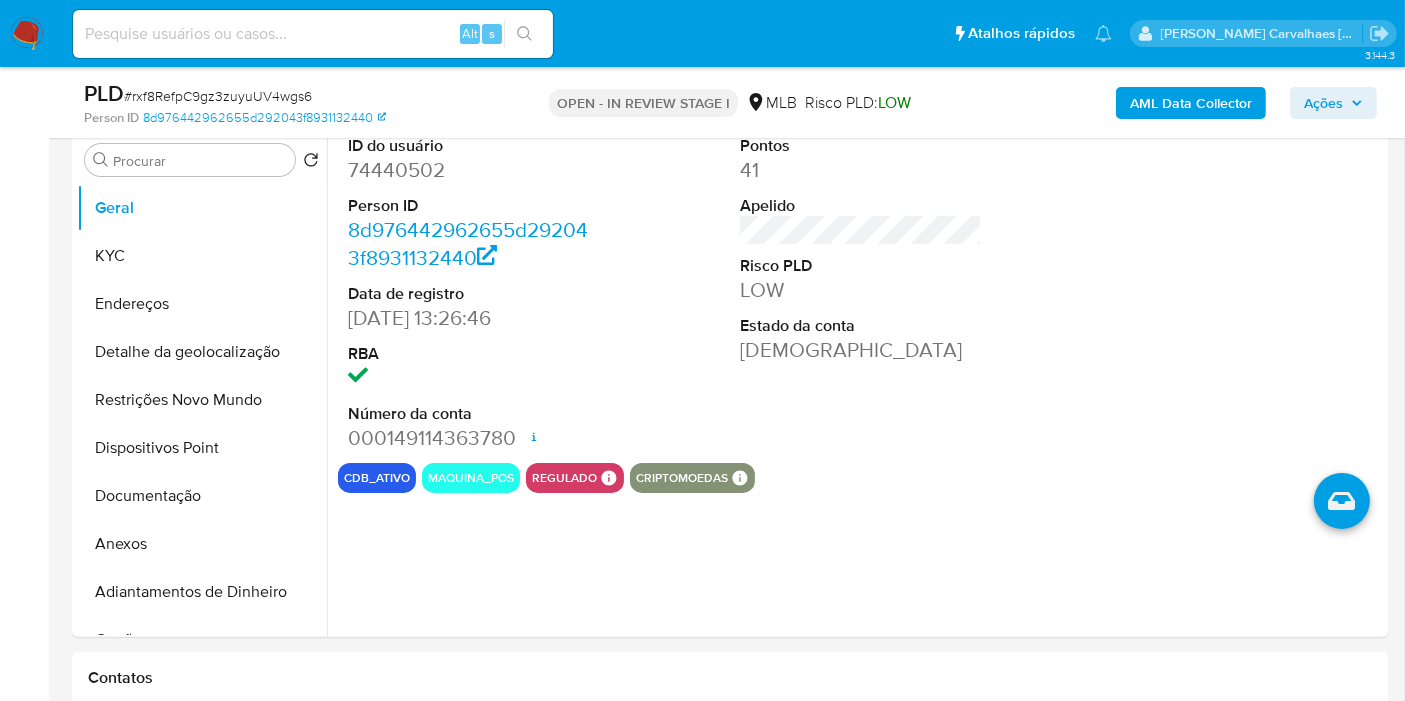 scroll, scrollTop: 444, scrollLeft: 0, axis: vertical 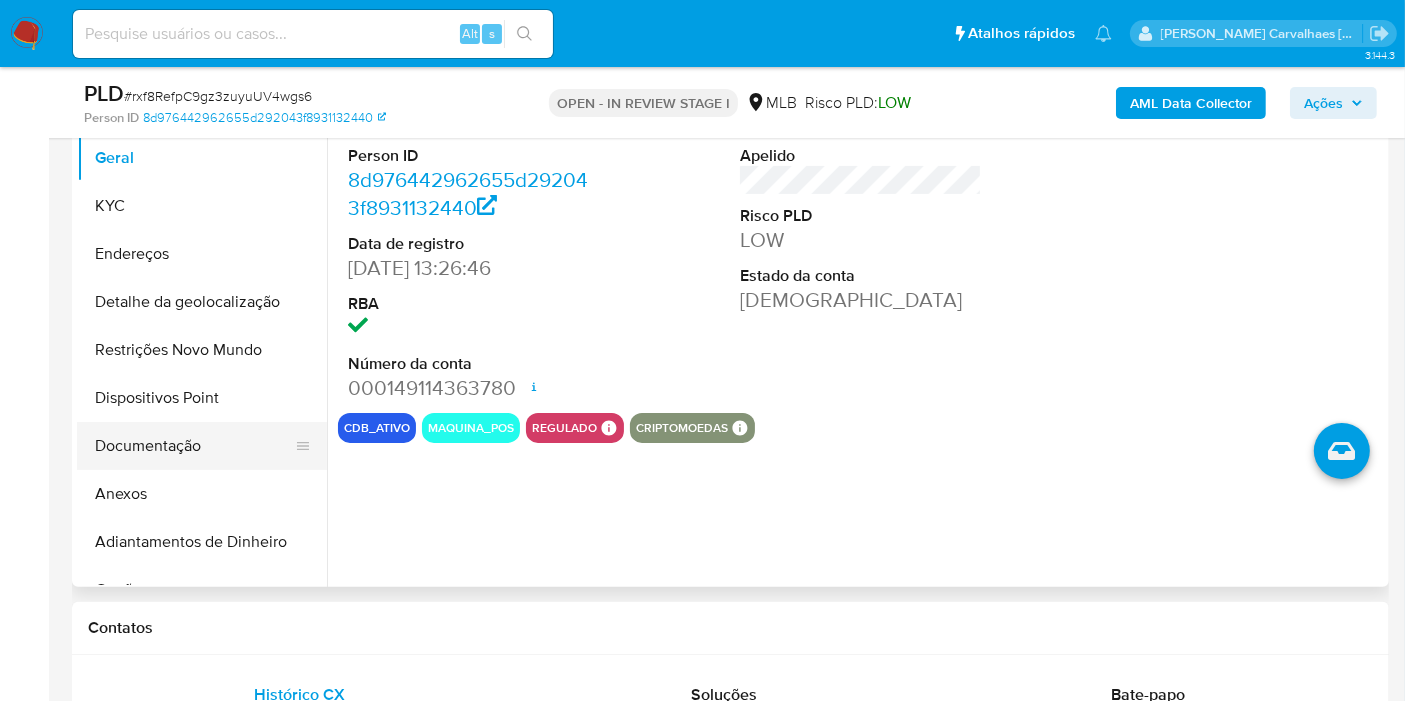 click on "Documentação" at bounding box center [194, 446] 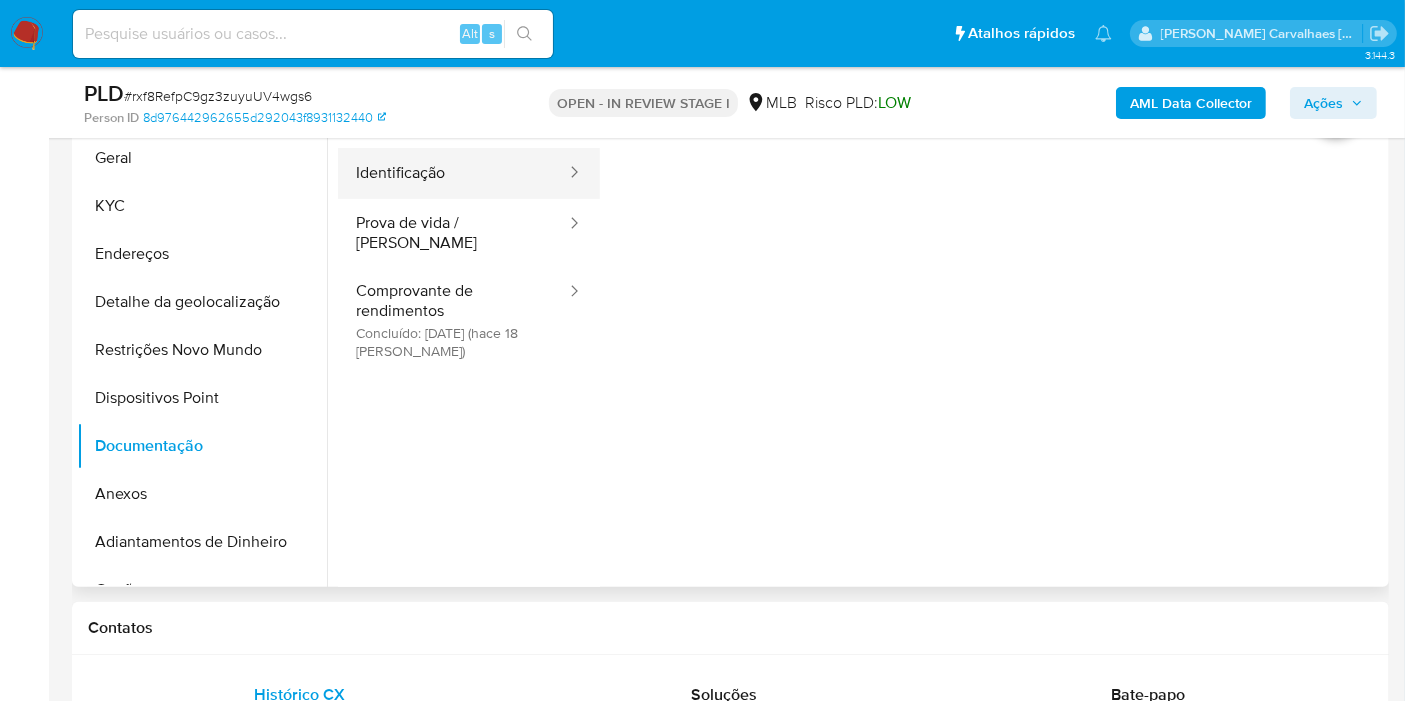 click on "Identificação" at bounding box center (453, 173) 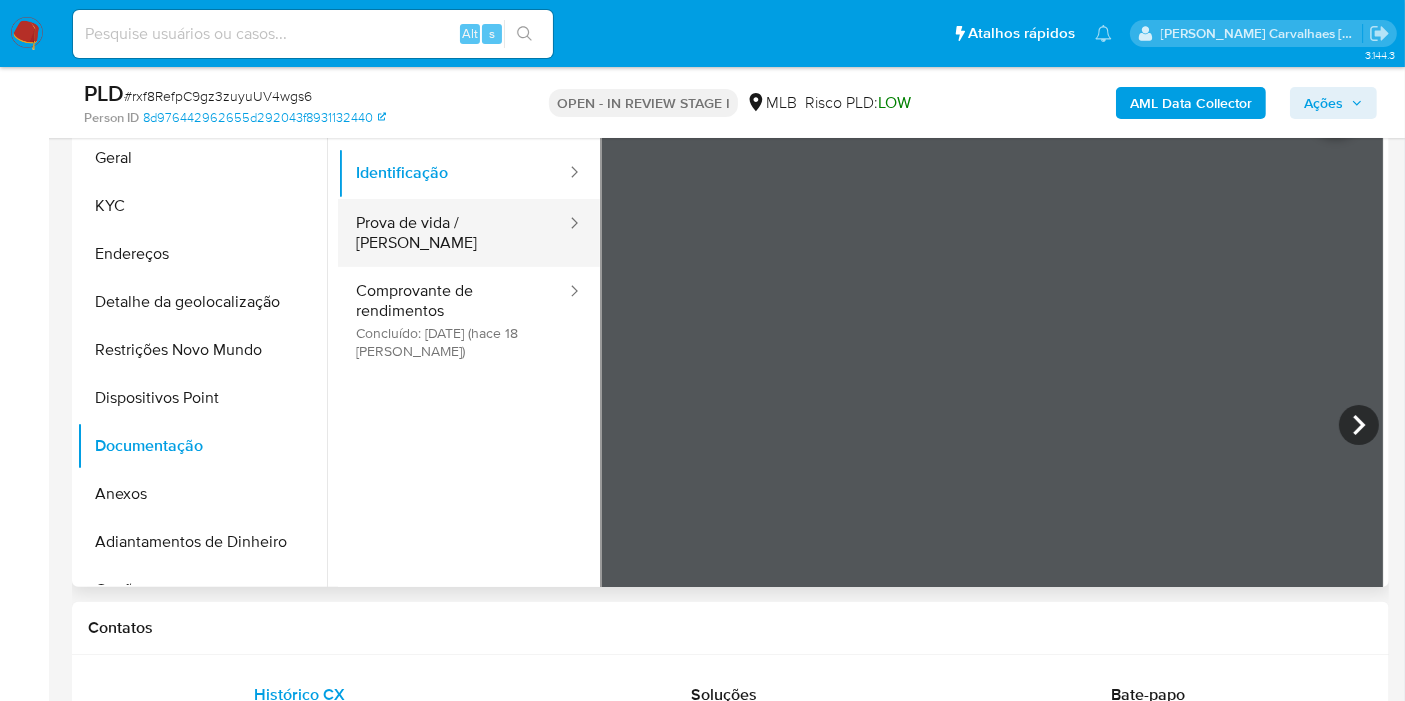 click on "Prova de vida / [PERSON_NAME]" at bounding box center [453, 233] 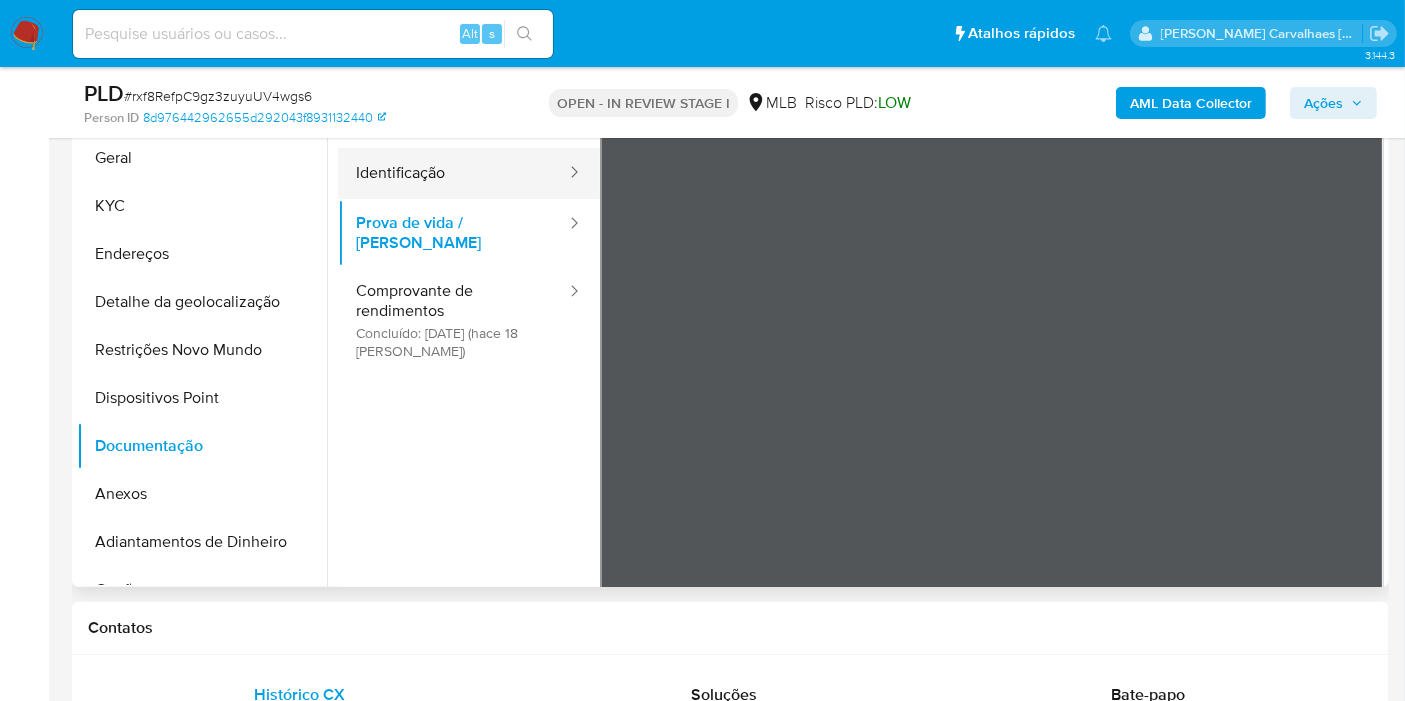 click on "Identificação" at bounding box center (453, 173) 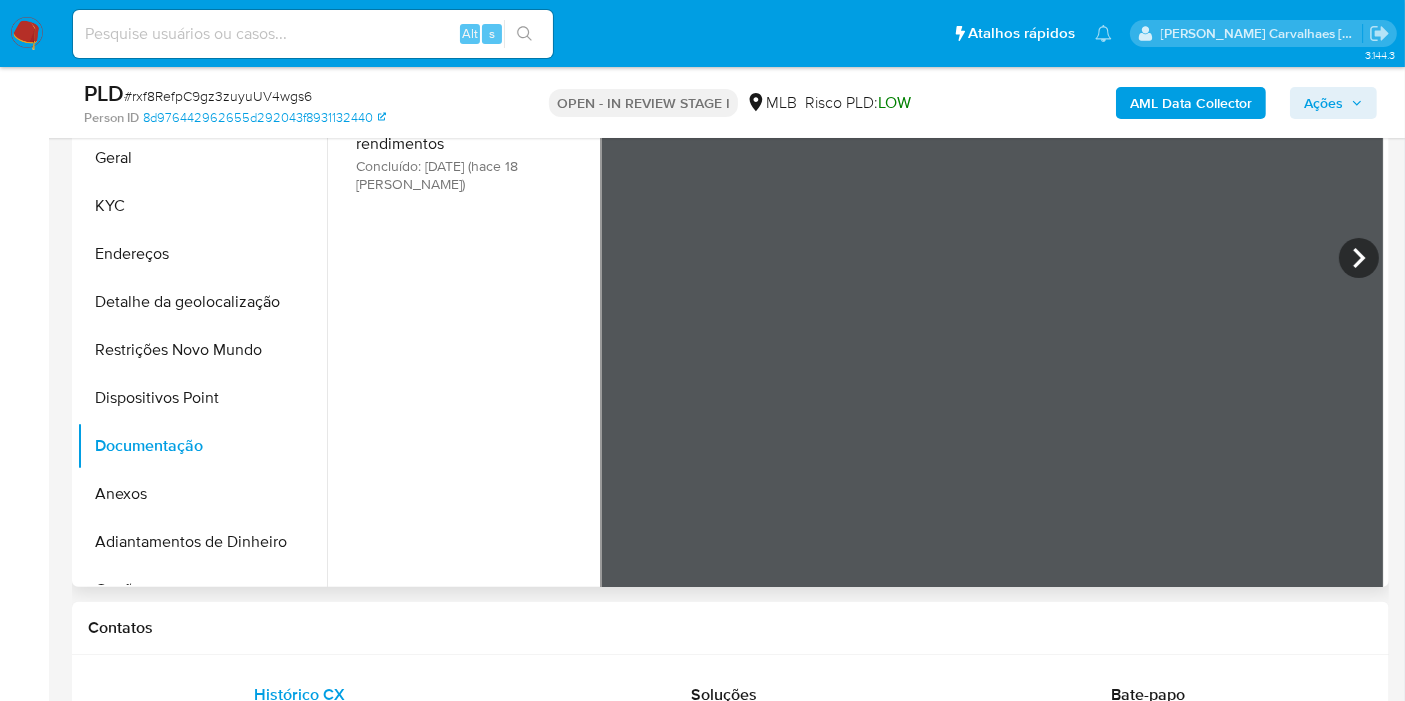 scroll, scrollTop: 168, scrollLeft: 0, axis: vertical 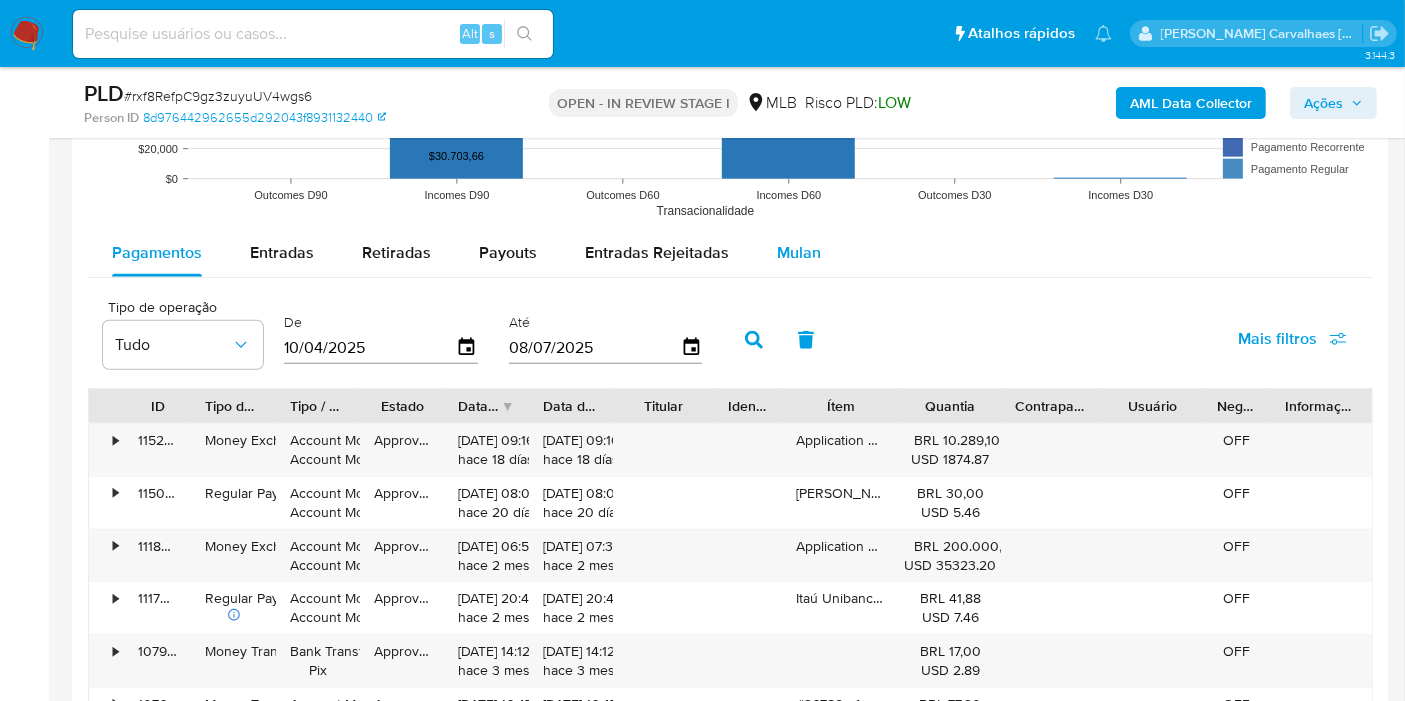 click on "Mulan" at bounding box center [799, 252] 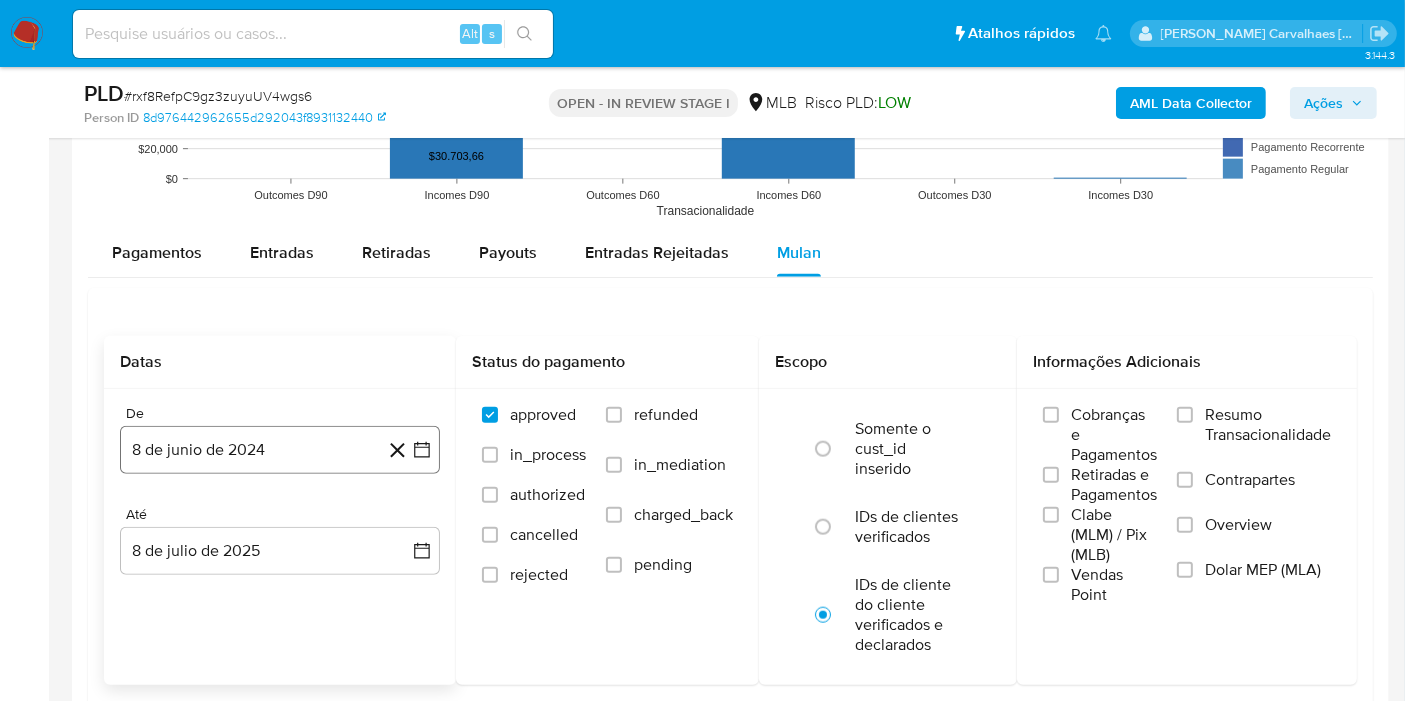 click 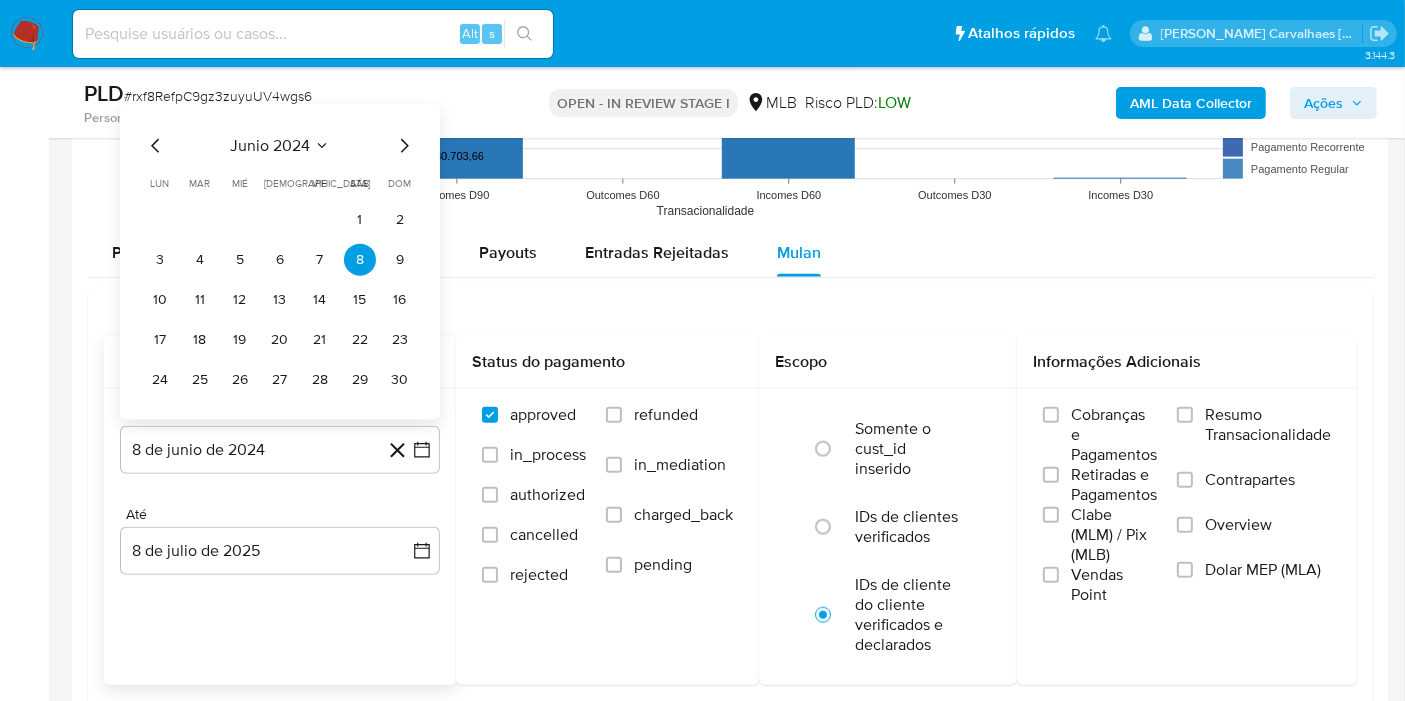 click 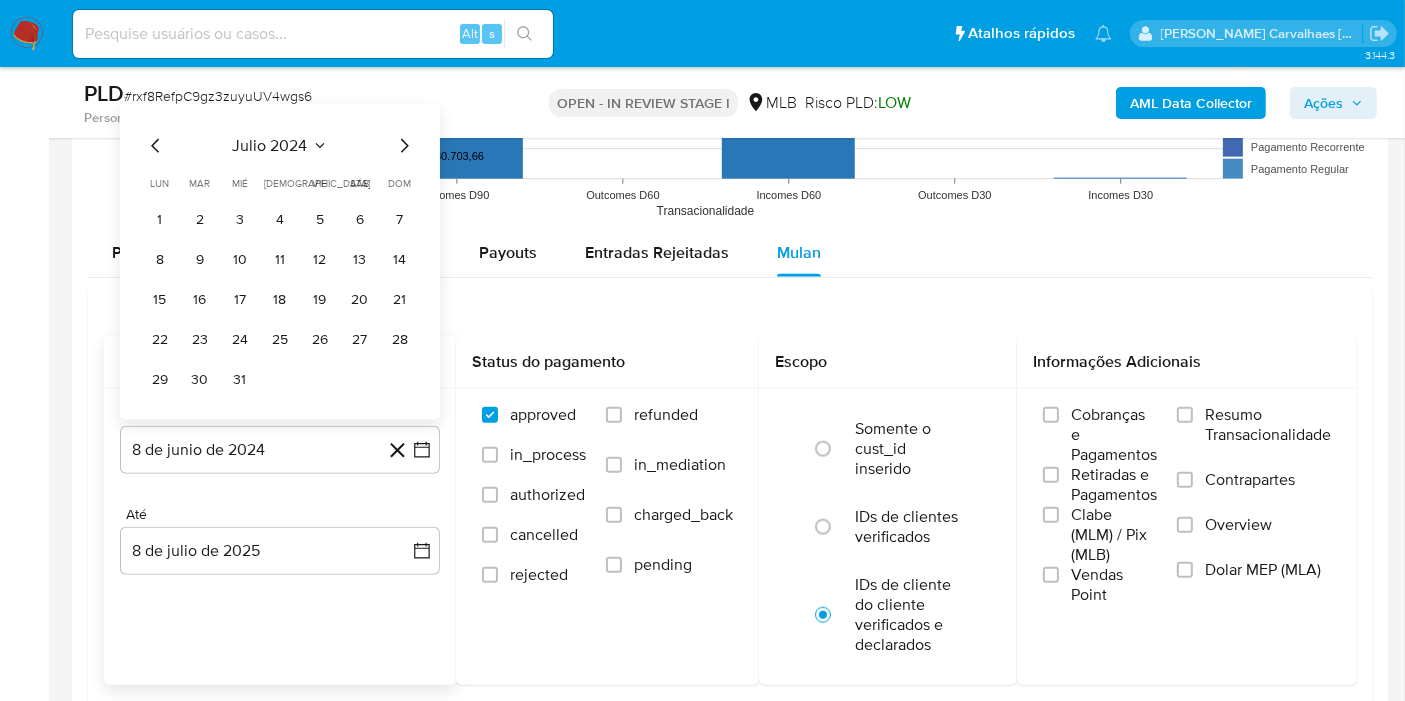 click 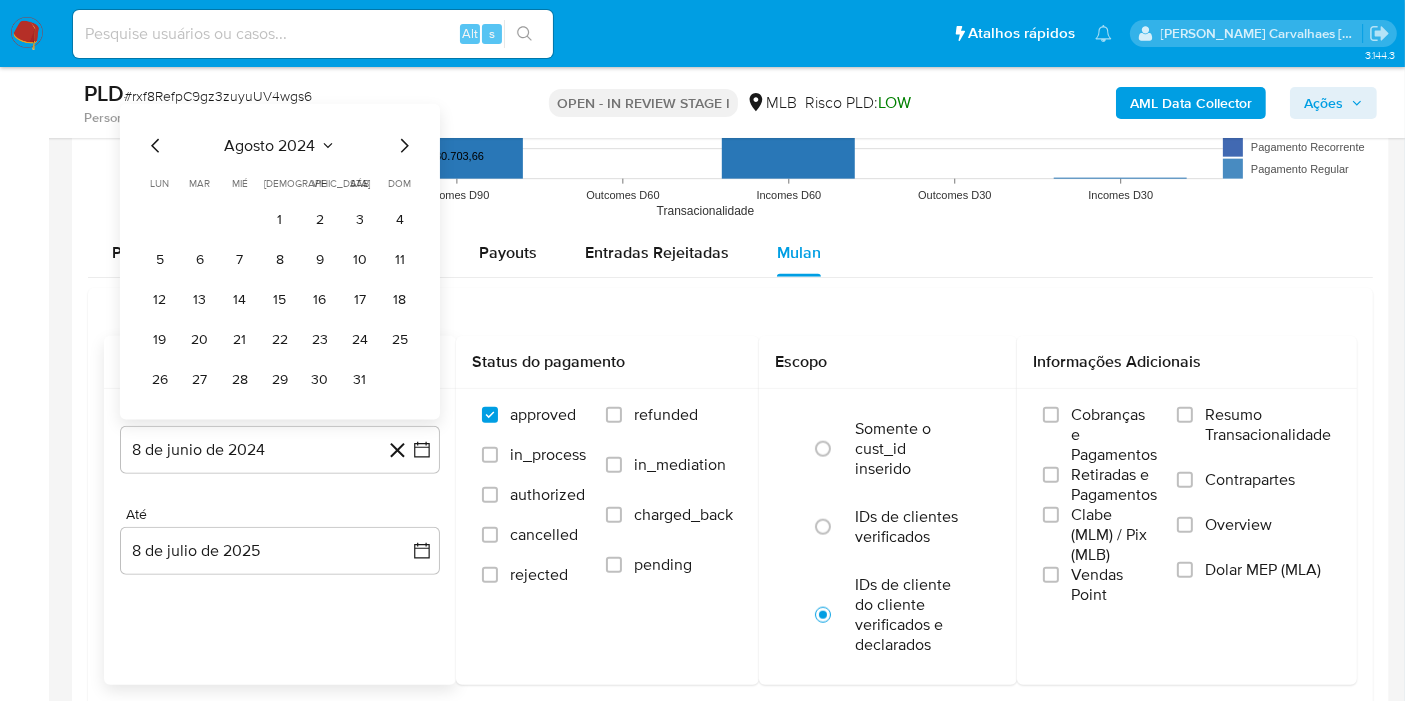 click 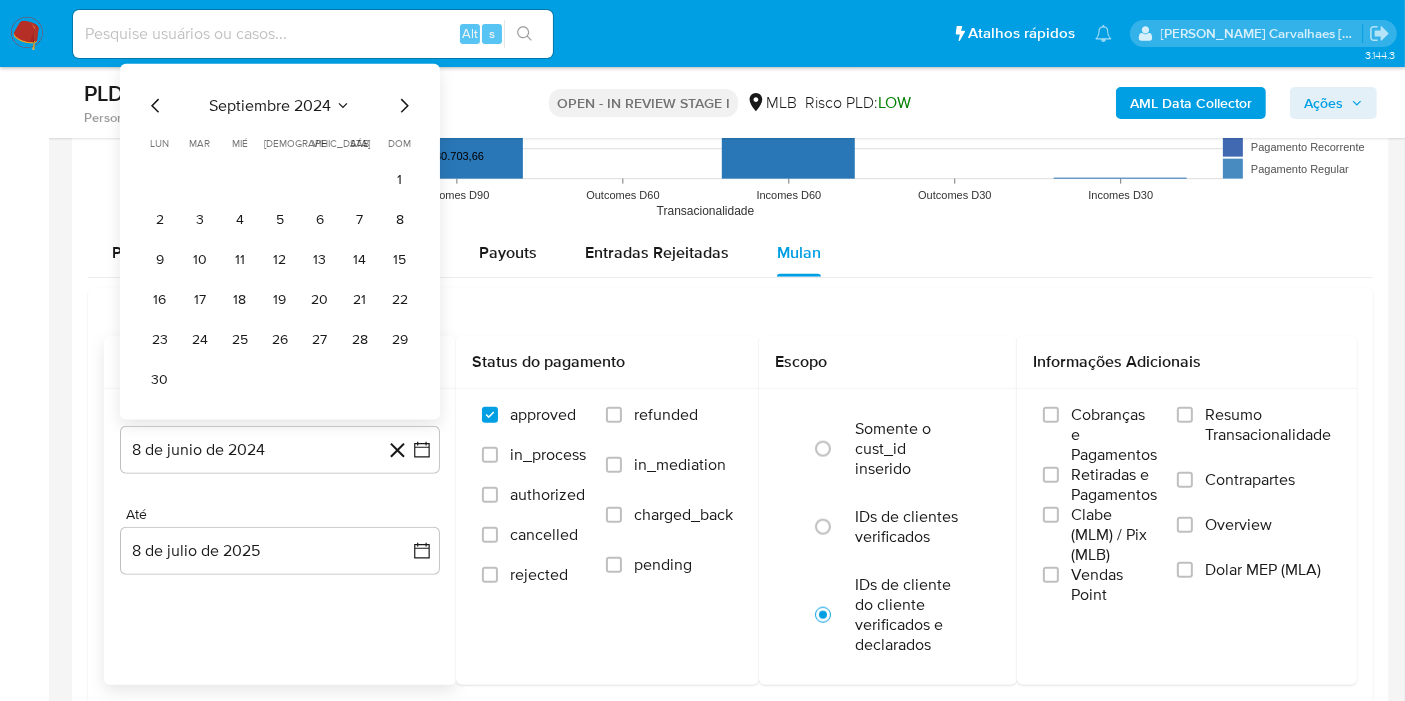 click 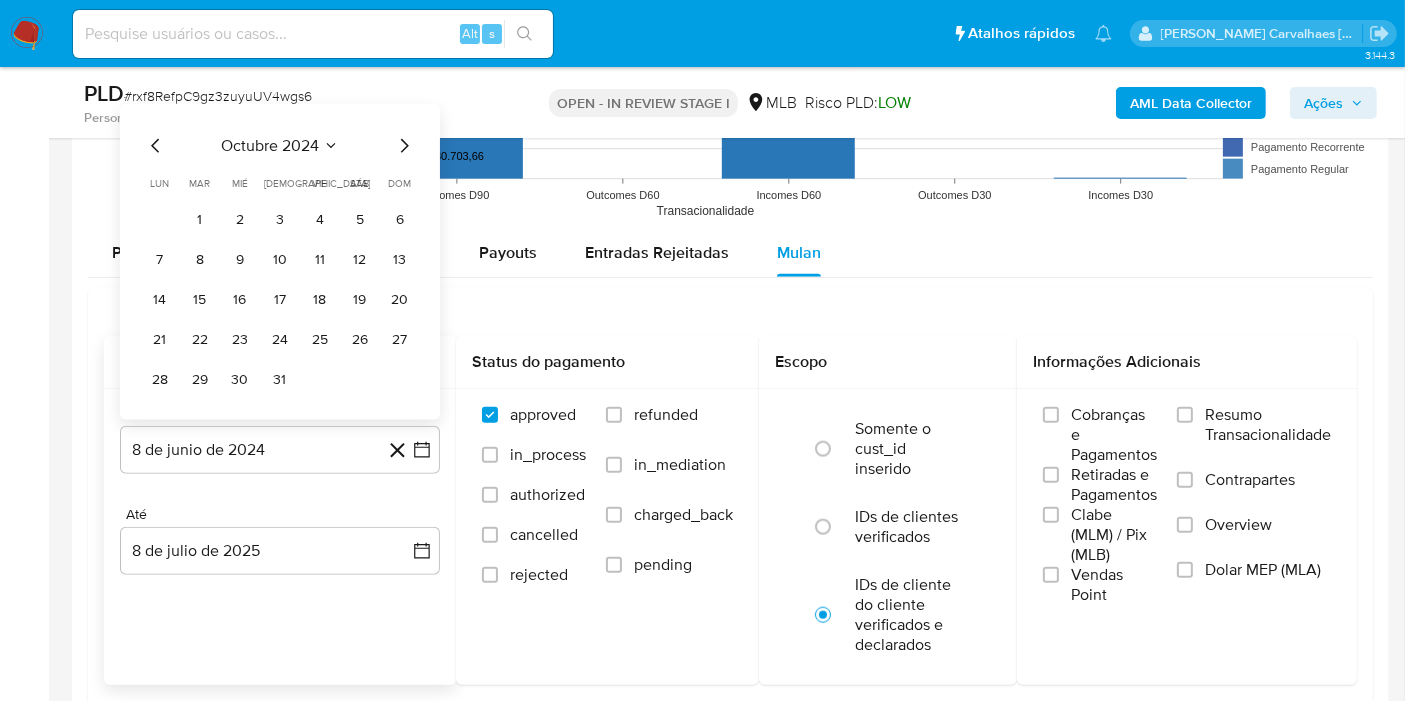 click 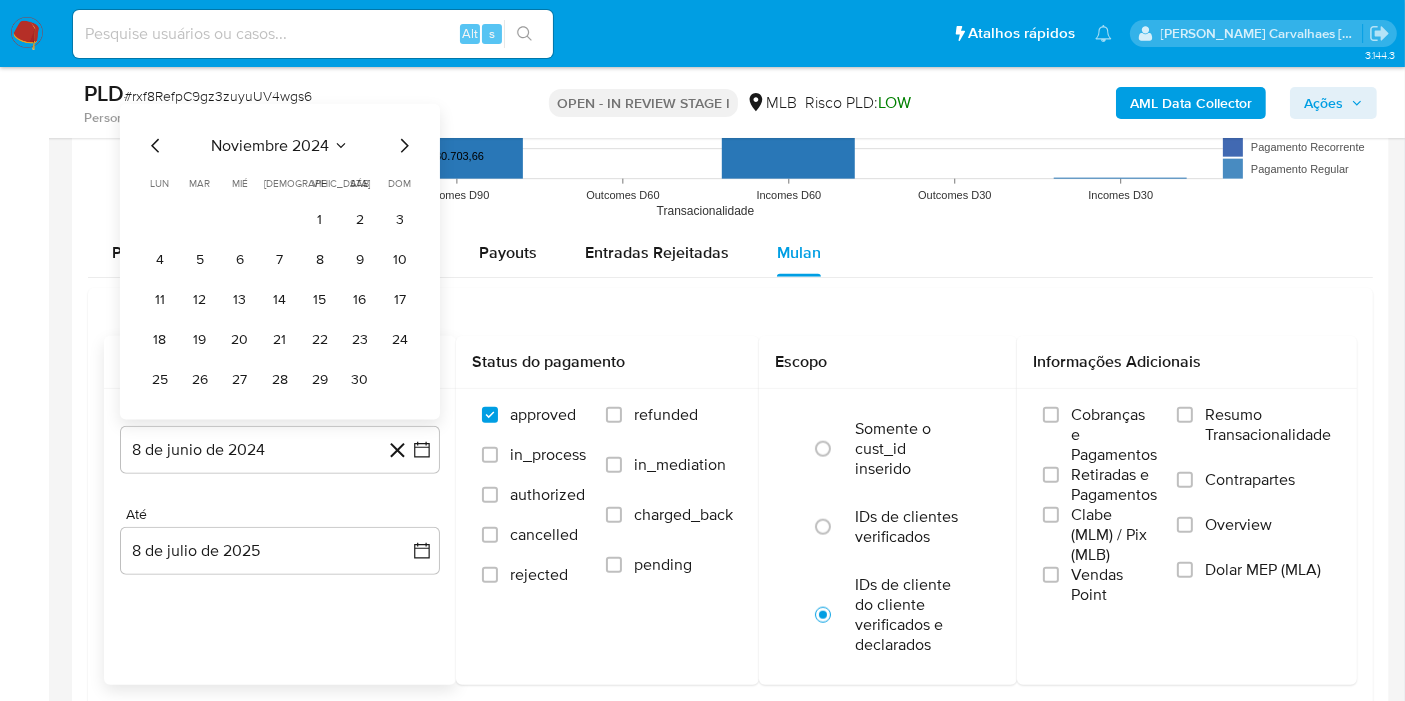 click 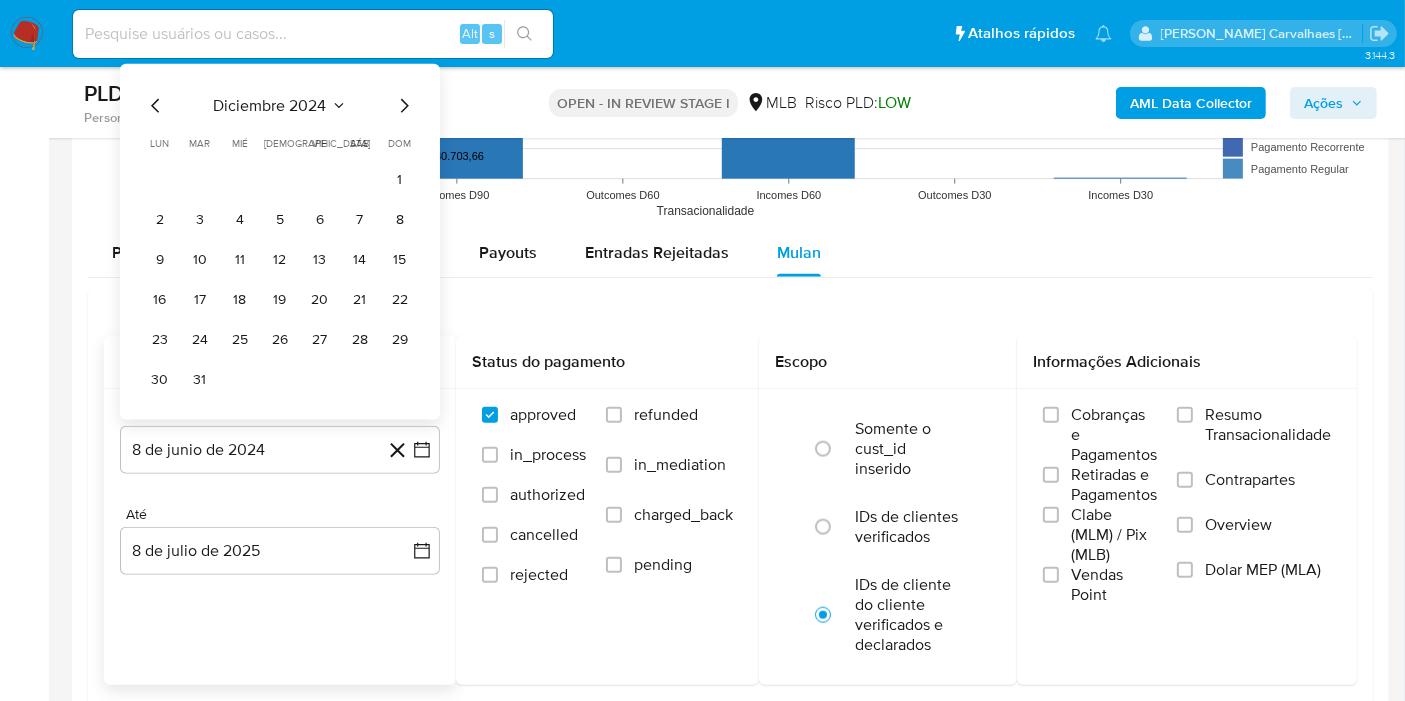 click 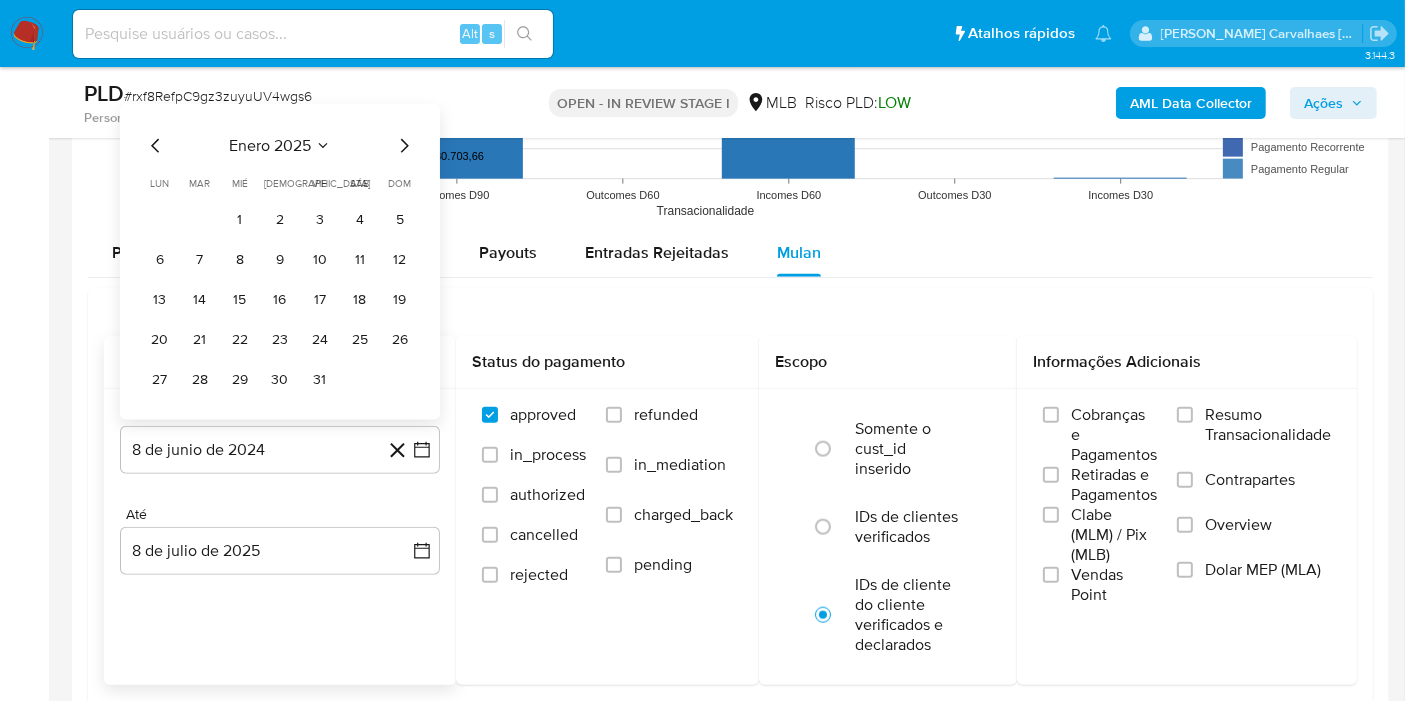 click 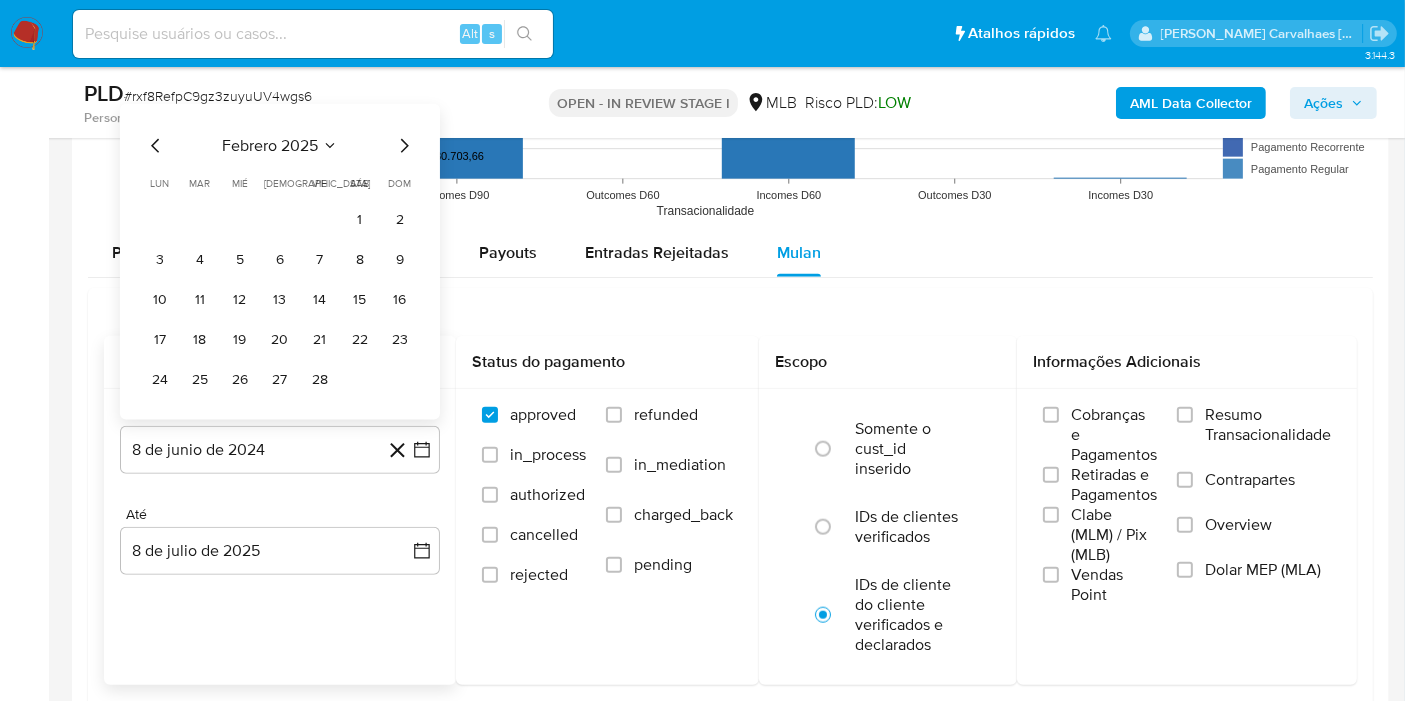 click 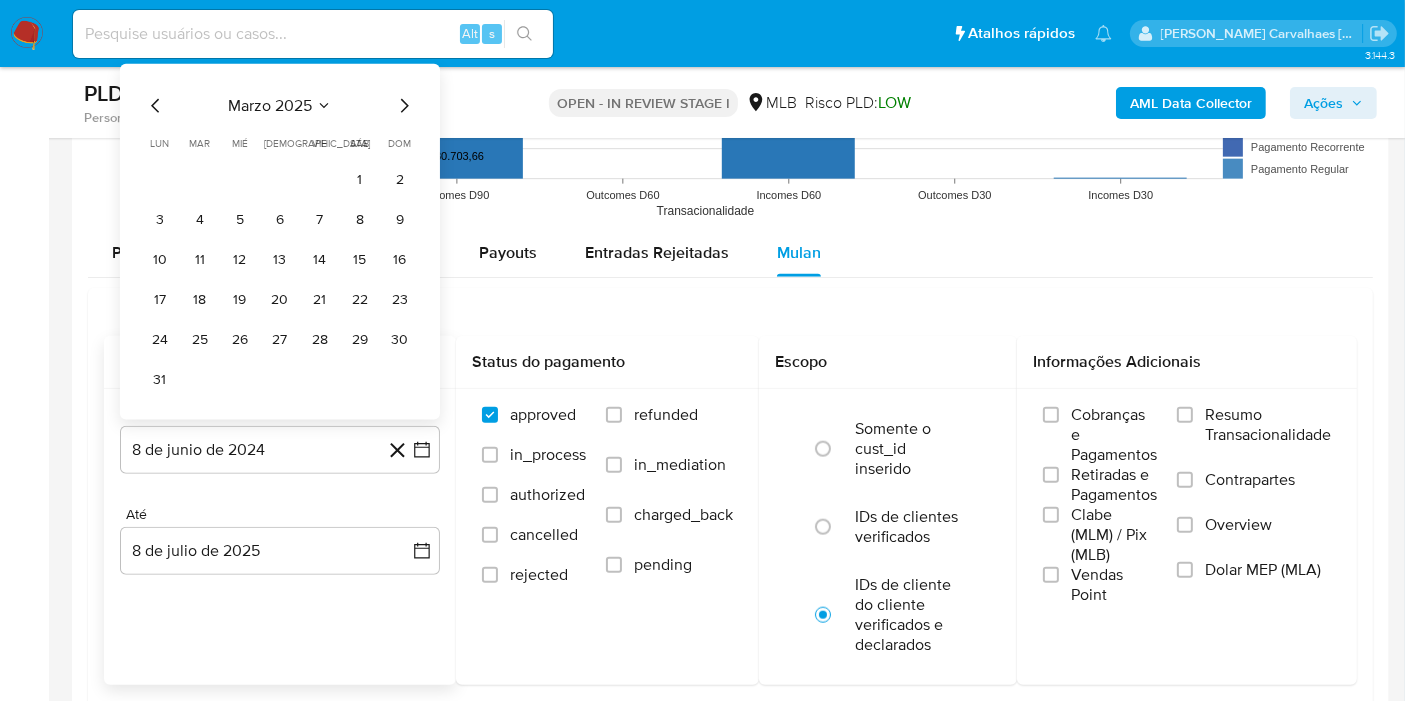 click 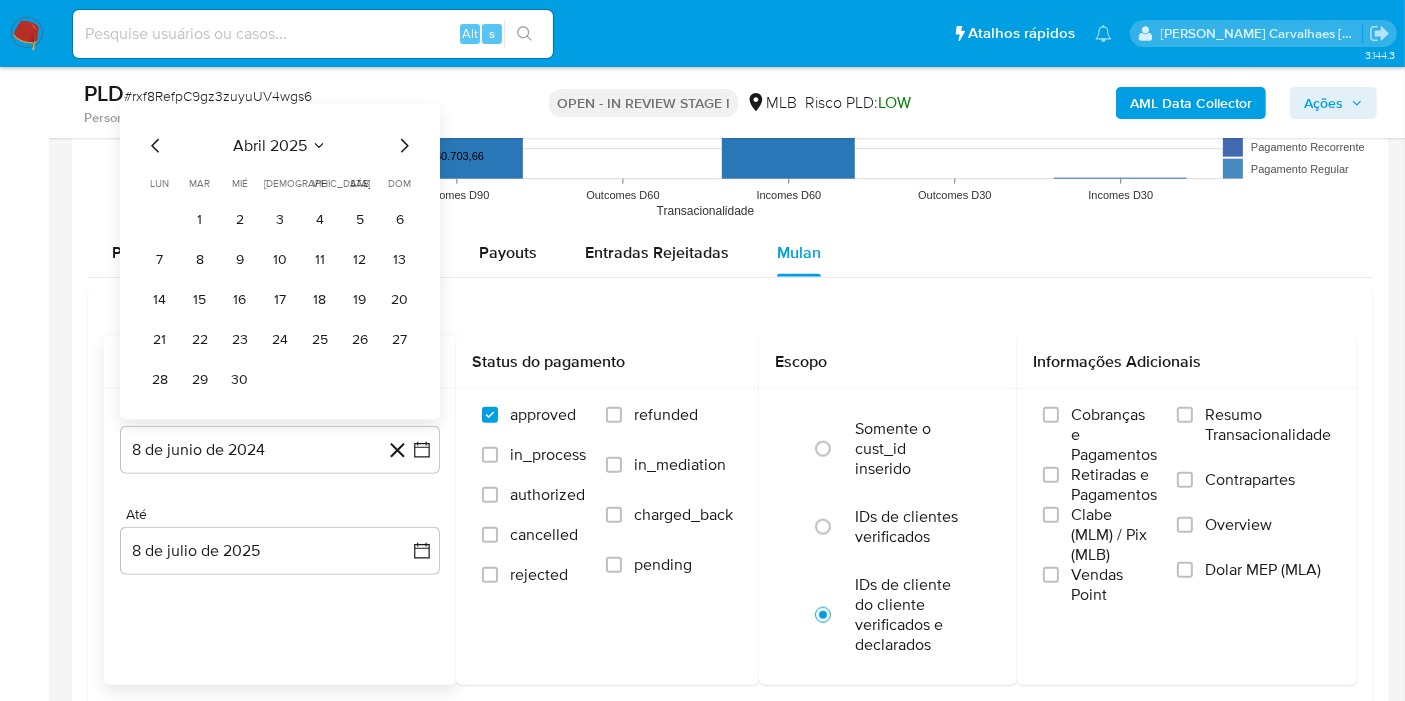 click 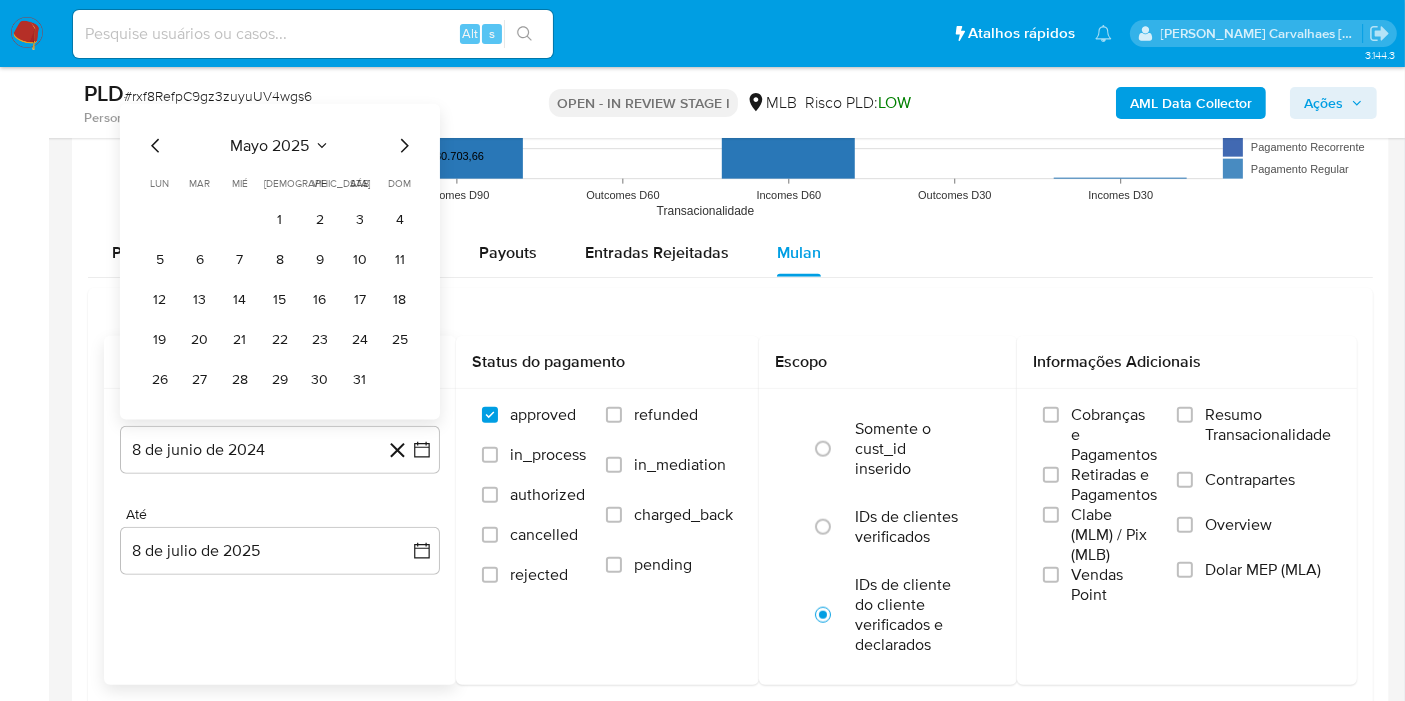 click 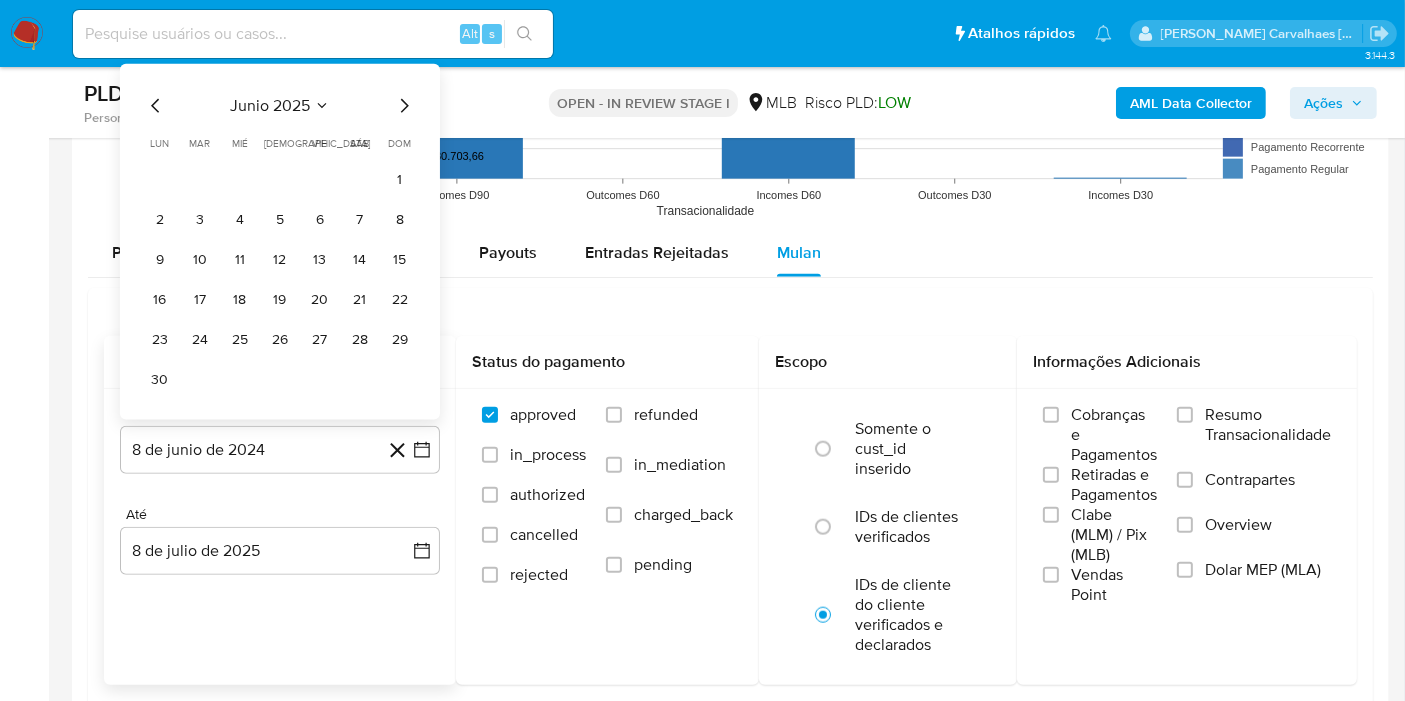 click 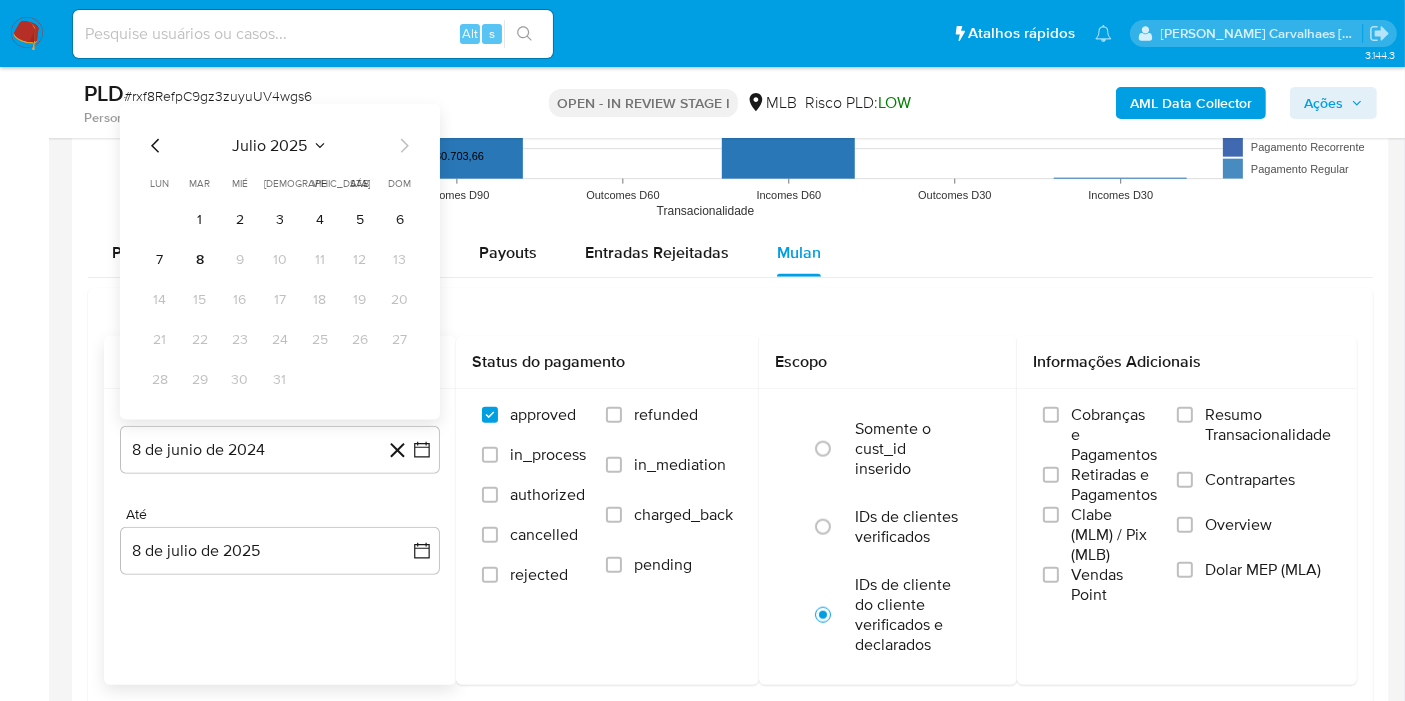click 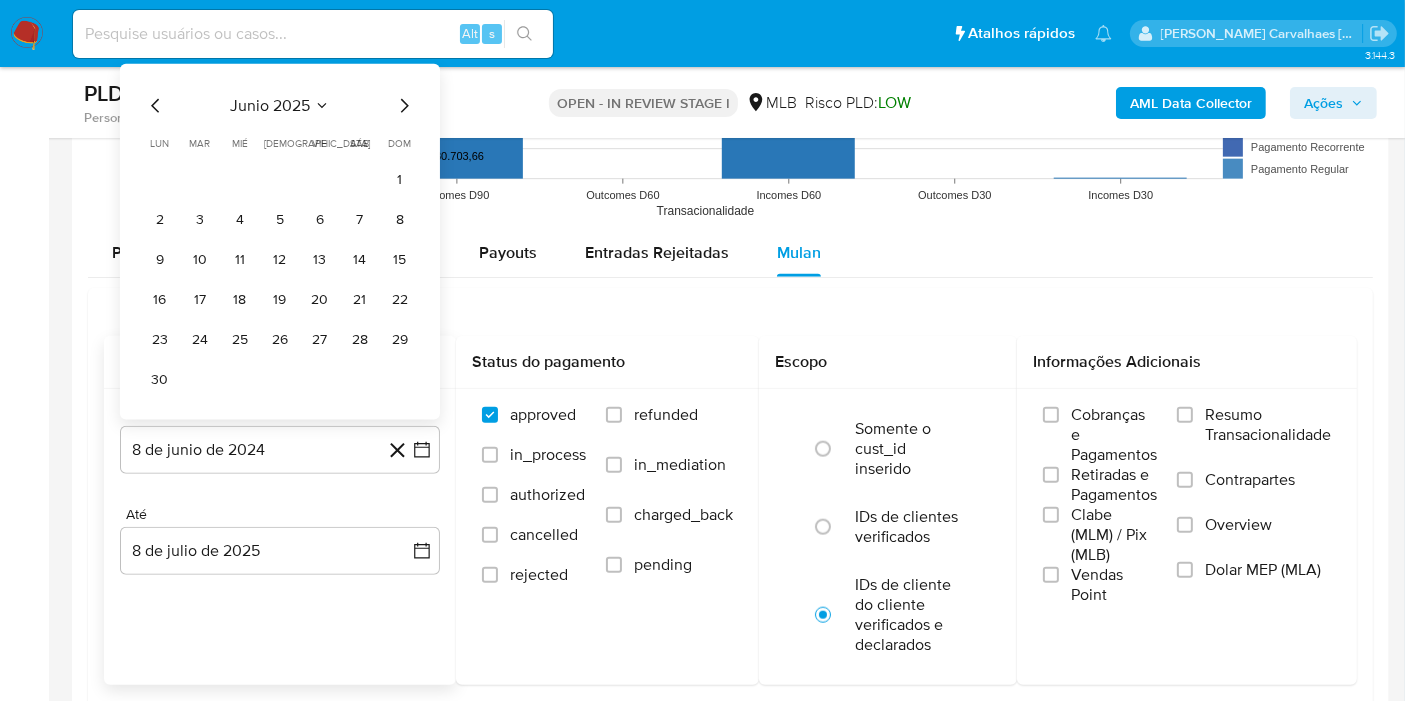 click on "lun lunes" at bounding box center (160, 144) 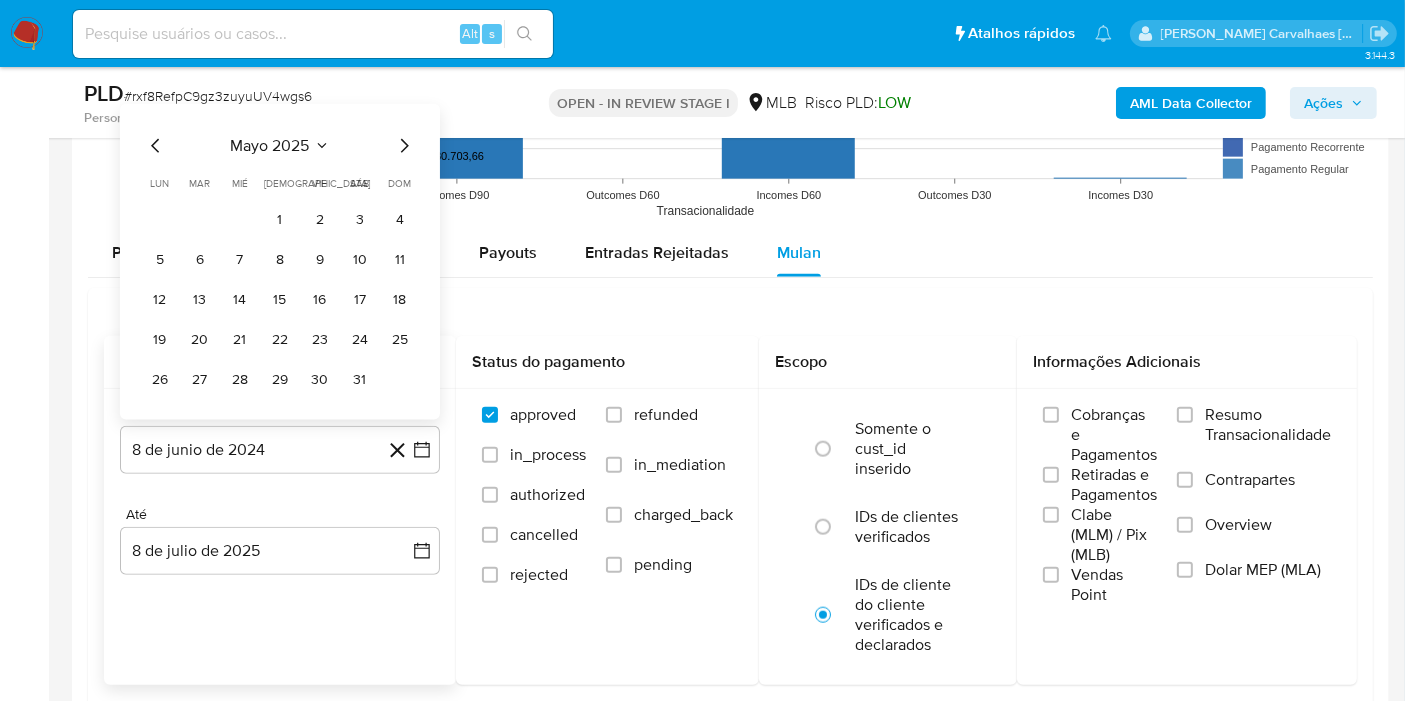 click on "mayo 2025 mayo 2025 lun lunes mar martes mié miércoles jue jueves vie viernes sáb sábado dom domingo 1 2 3 4 5 6 7 8 9 10 11 12 13 14 15 16 17 18 19 20 21 22 23 24 25 26 27 28 29 30 31" at bounding box center (280, 262) 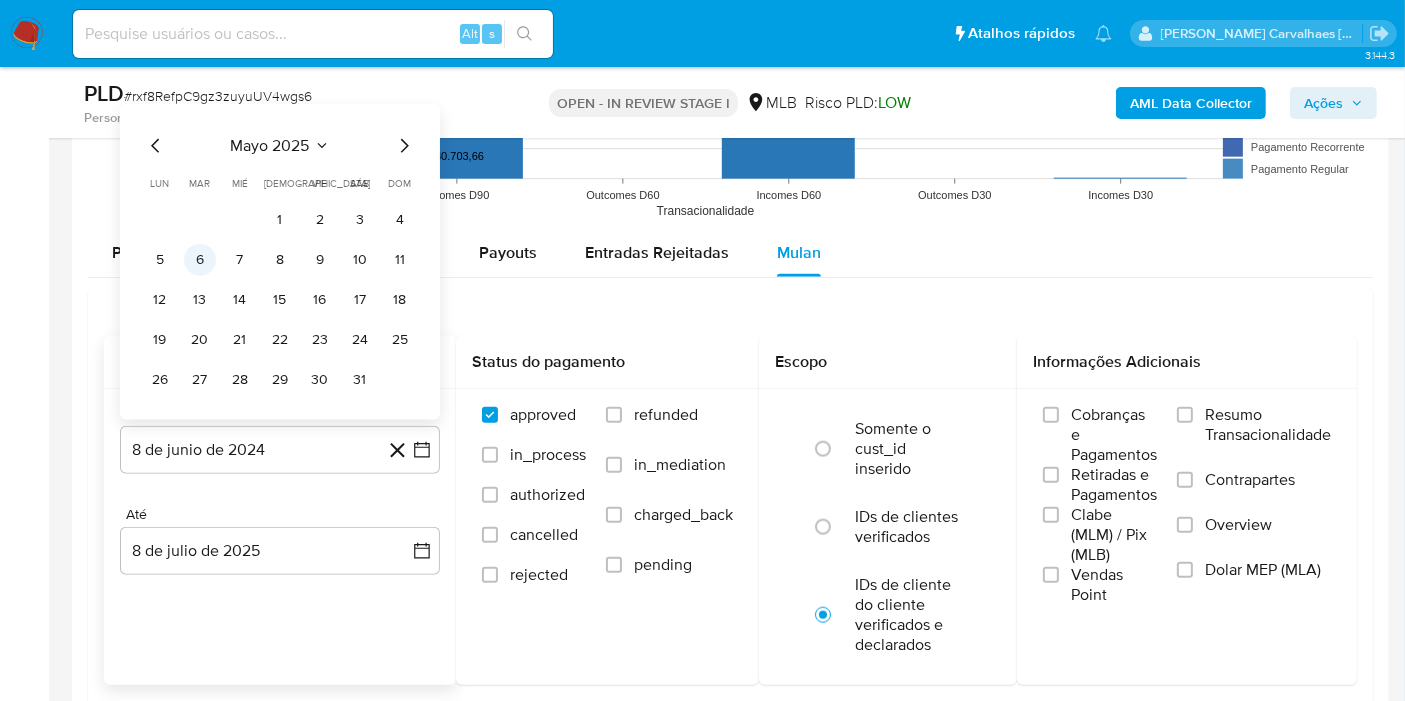 click on "6" at bounding box center [200, 260] 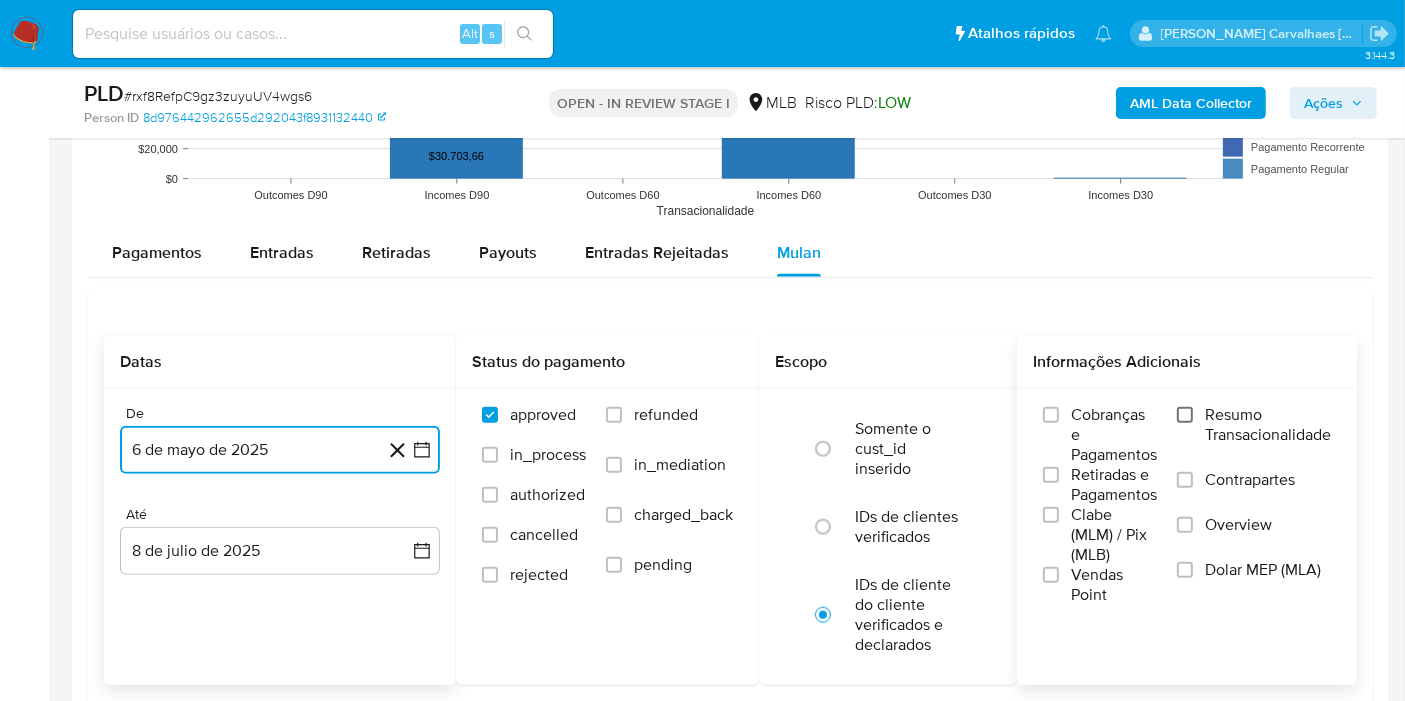 click on "Resumo Transacionalidade" at bounding box center (1185, 415) 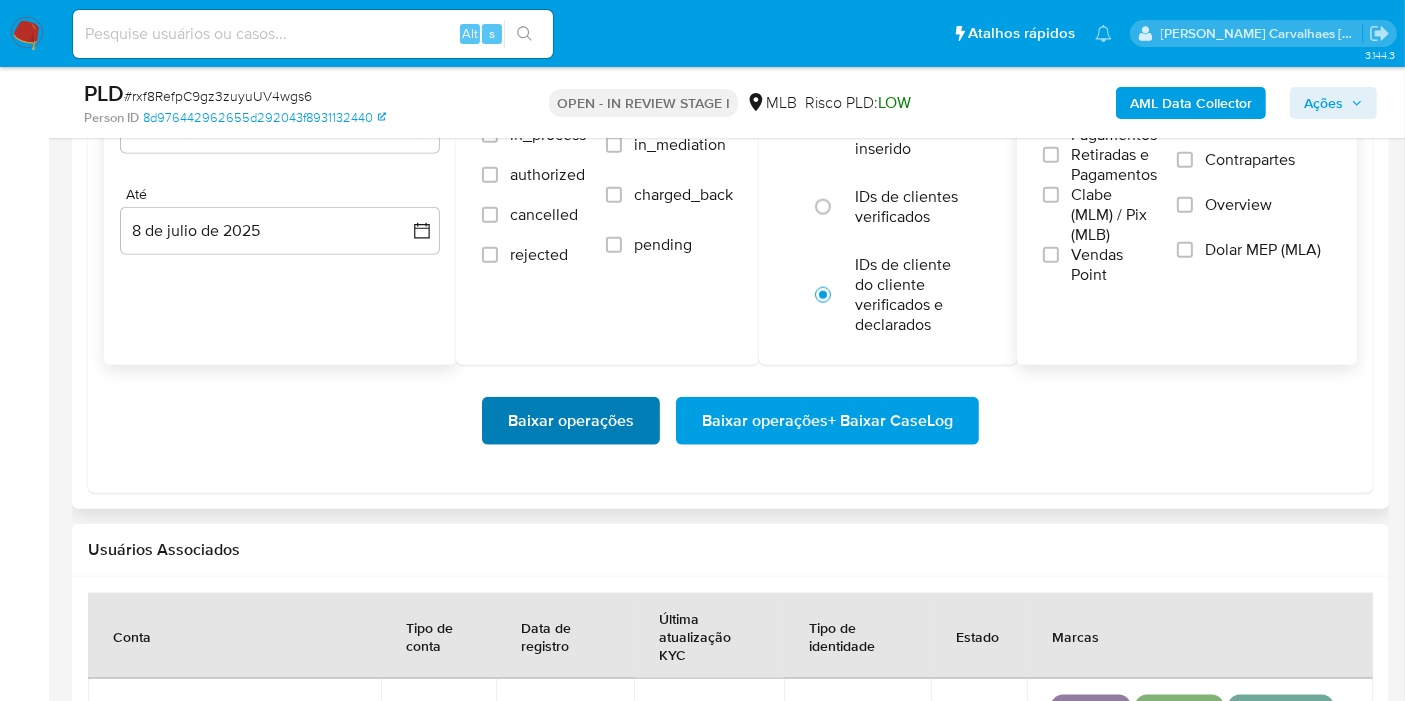 scroll, scrollTop: 2333, scrollLeft: 0, axis: vertical 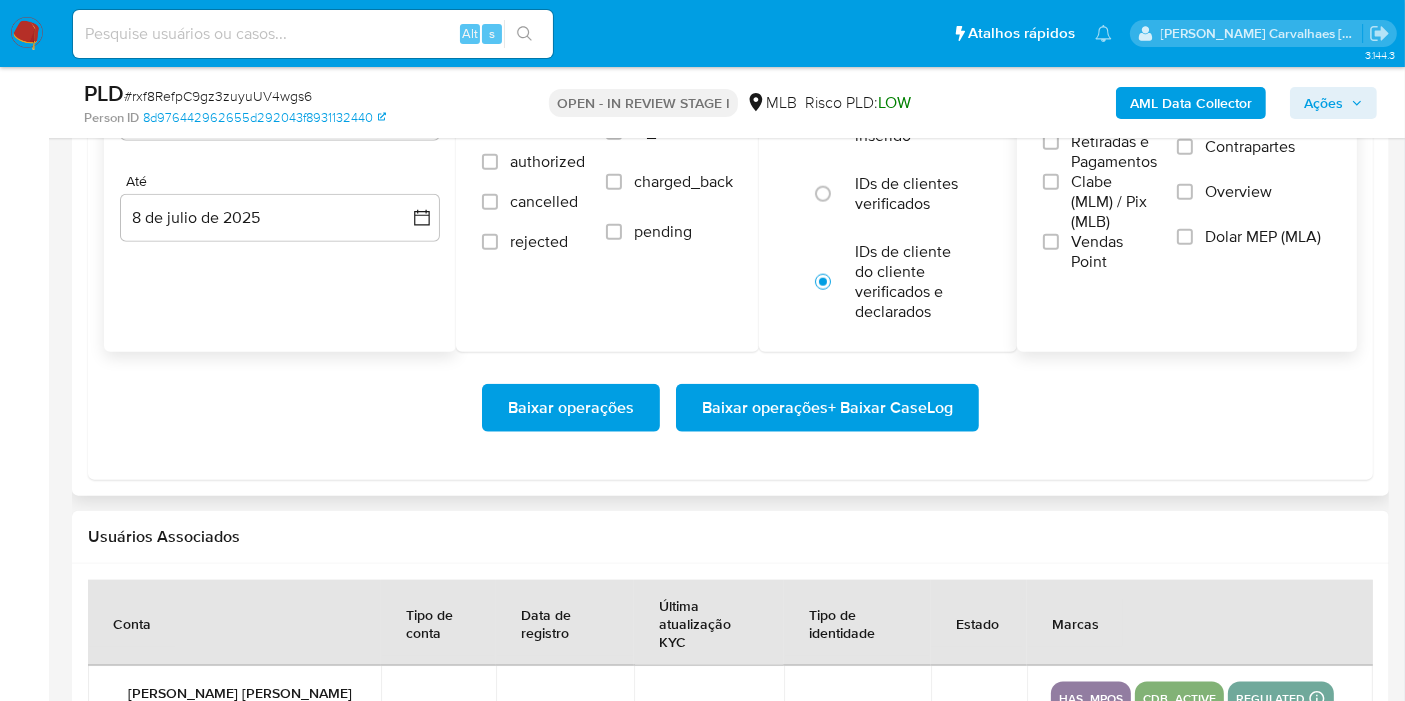 click on "Baixar operações  +   Baixar CaseLog" at bounding box center [827, 408] 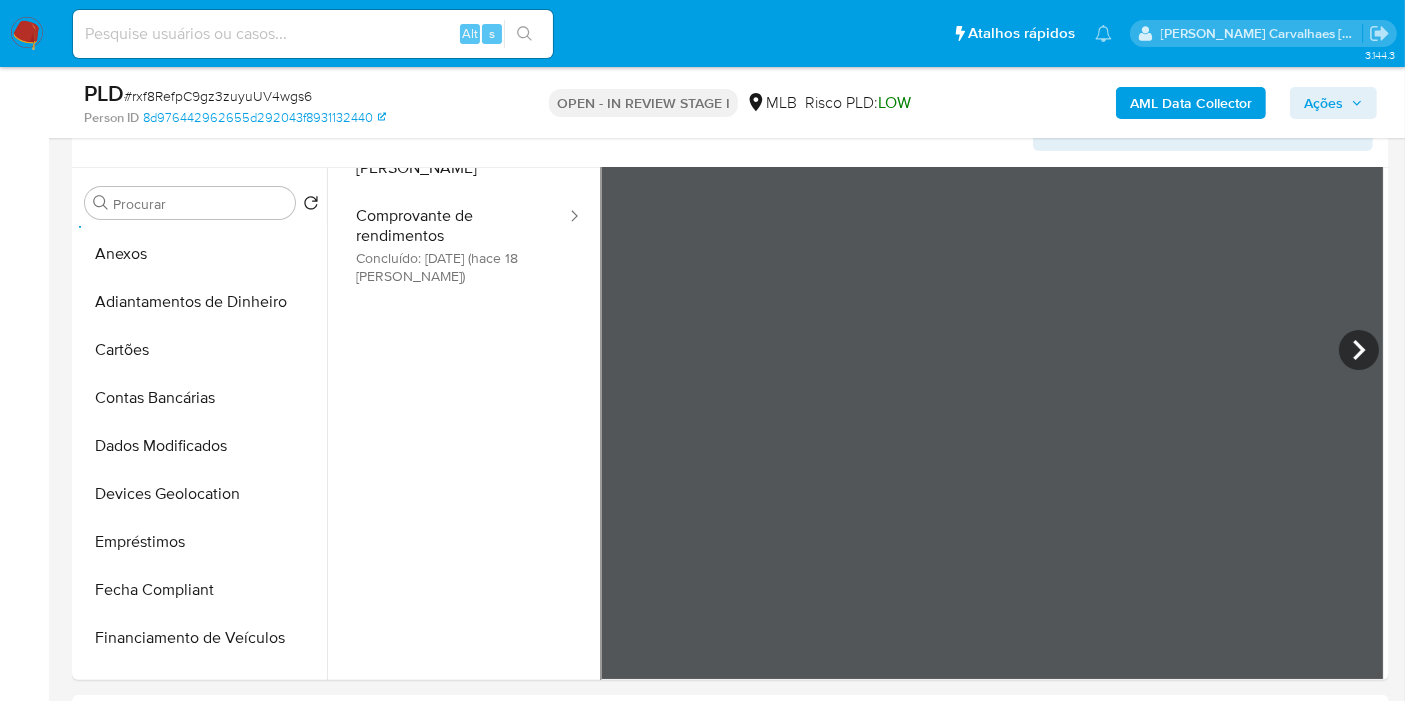 scroll, scrollTop: 333, scrollLeft: 0, axis: vertical 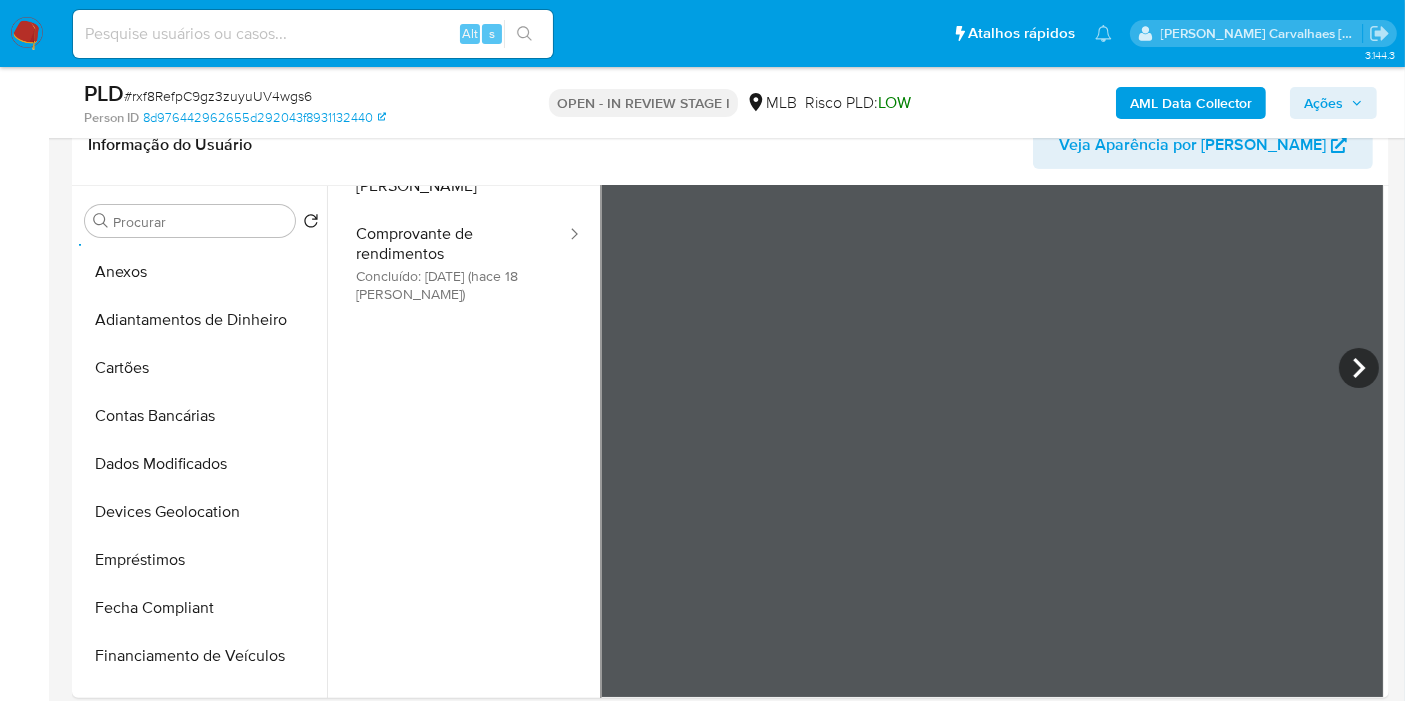 type 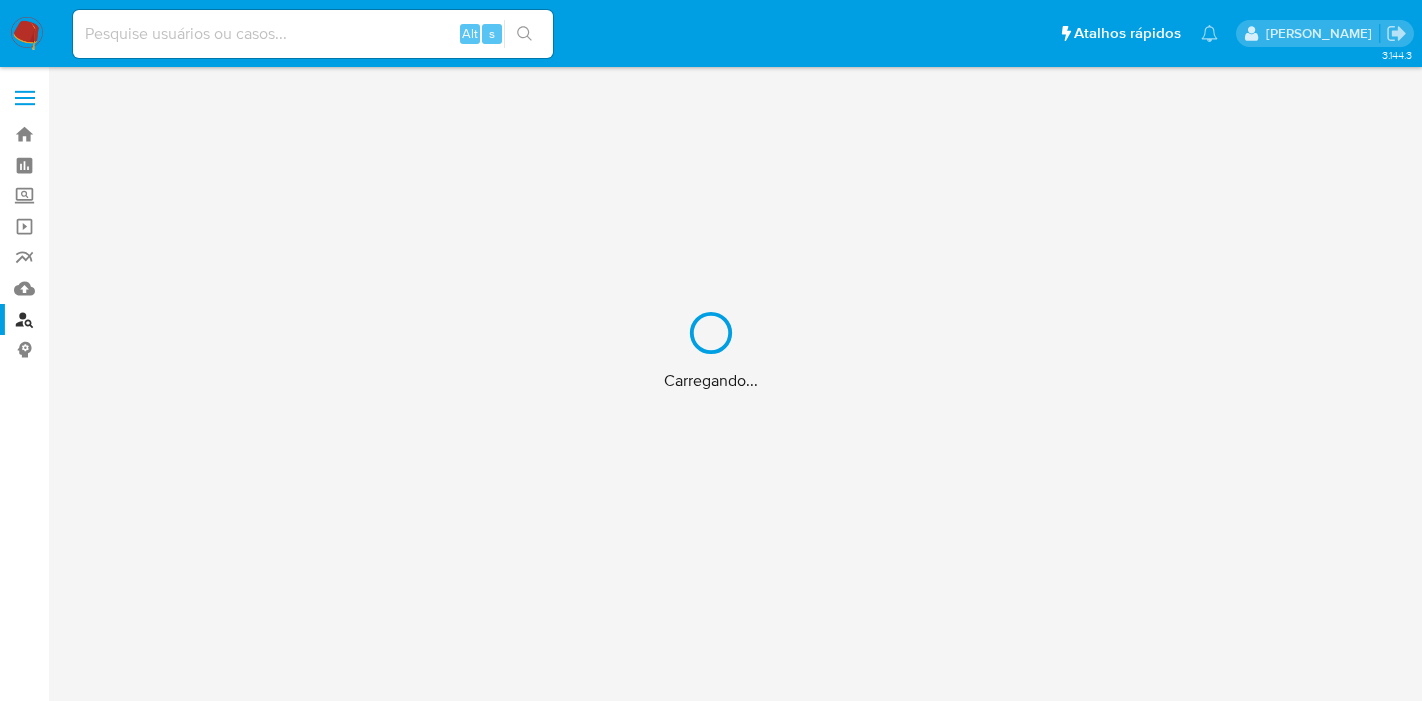 scroll, scrollTop: 0, scrollLeft: 0, axis: both 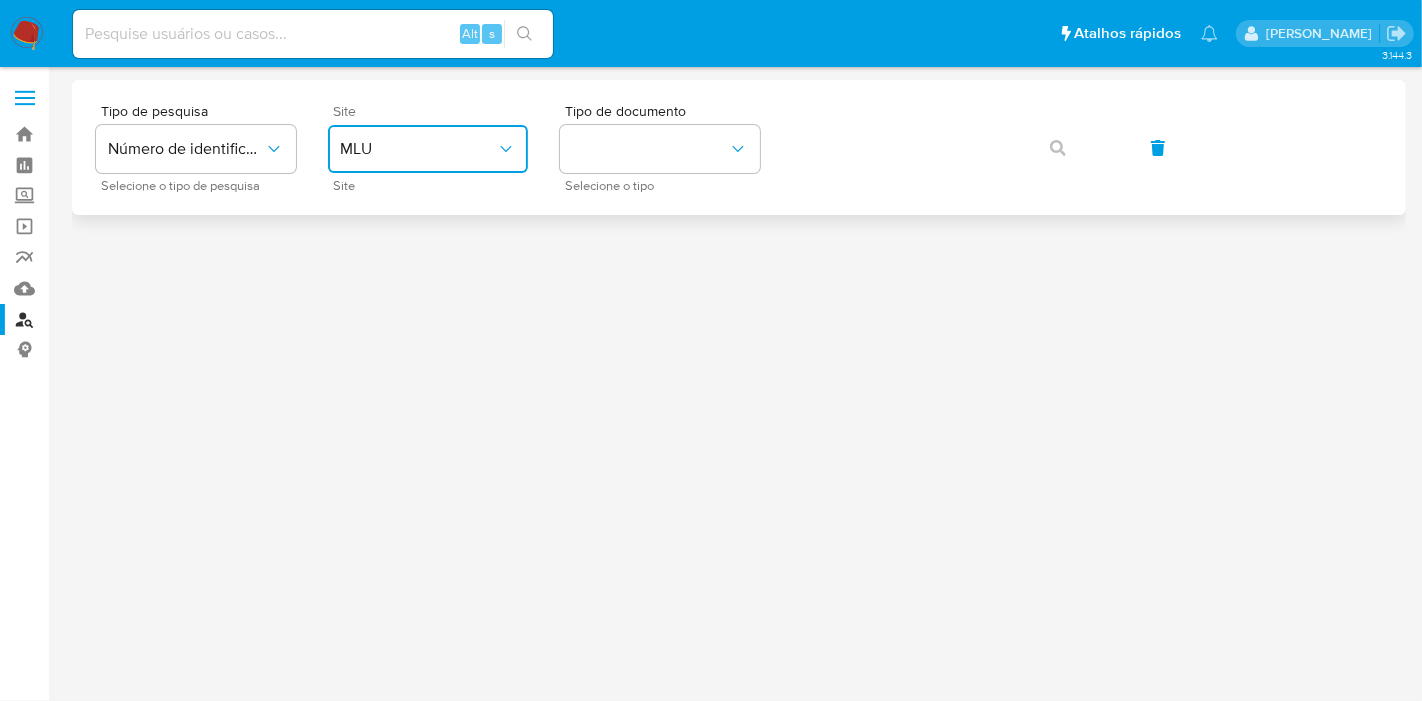 click on "MLU" at bounding box center [418, 149] 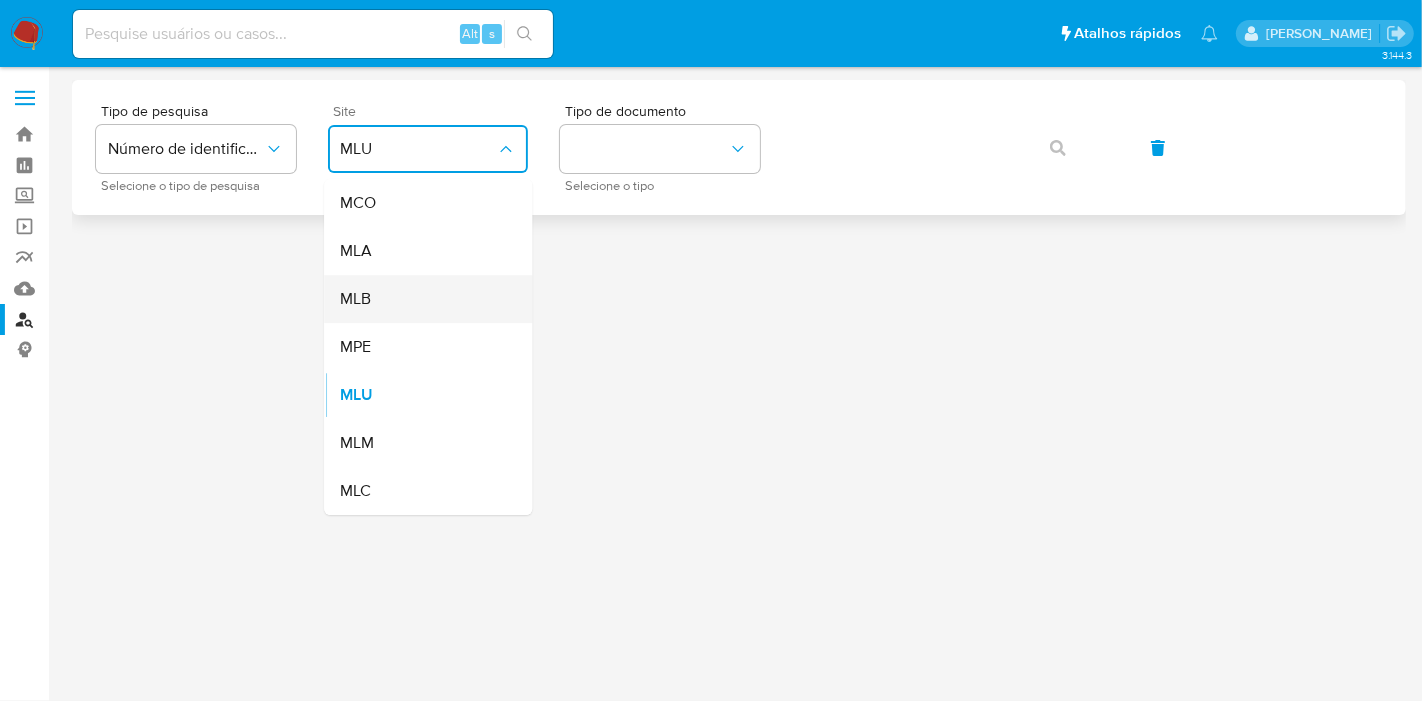click on "MLB" at bounding box center (422, 299) 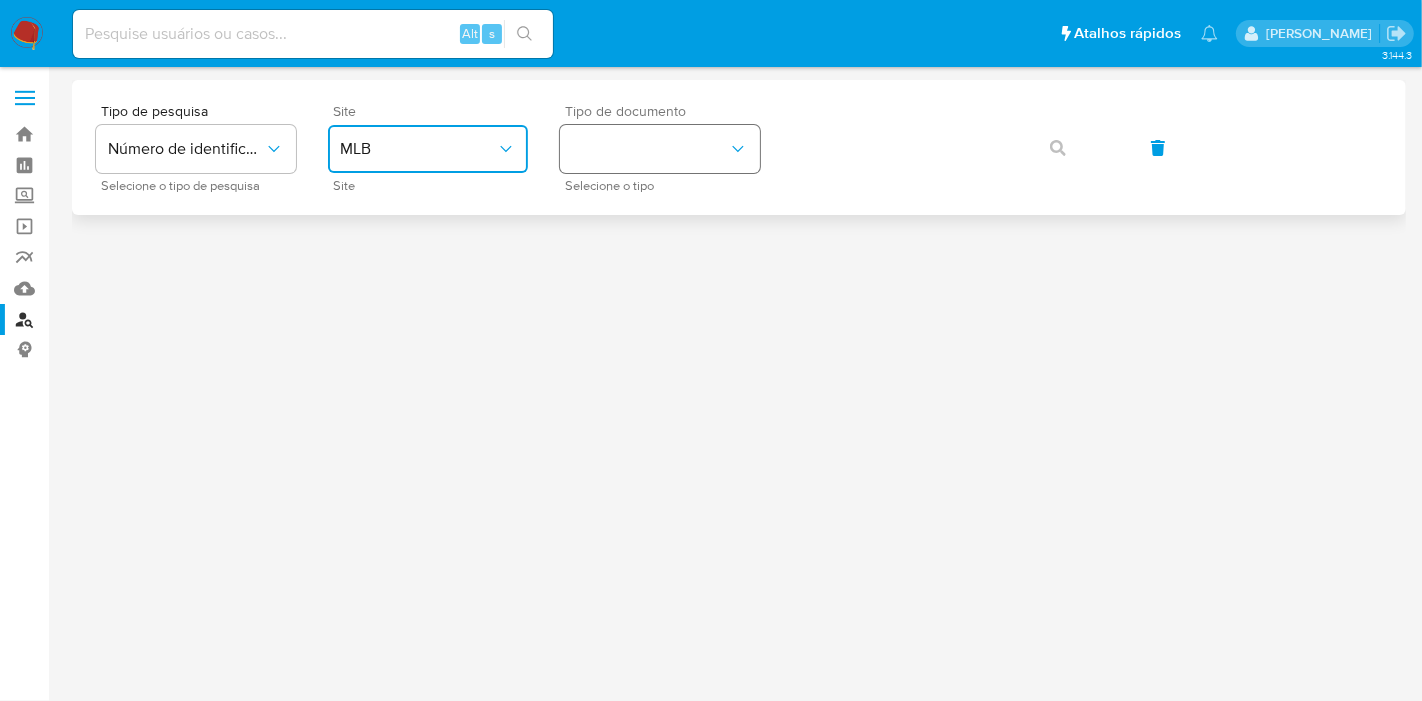 click at bounding box center (660, 149) 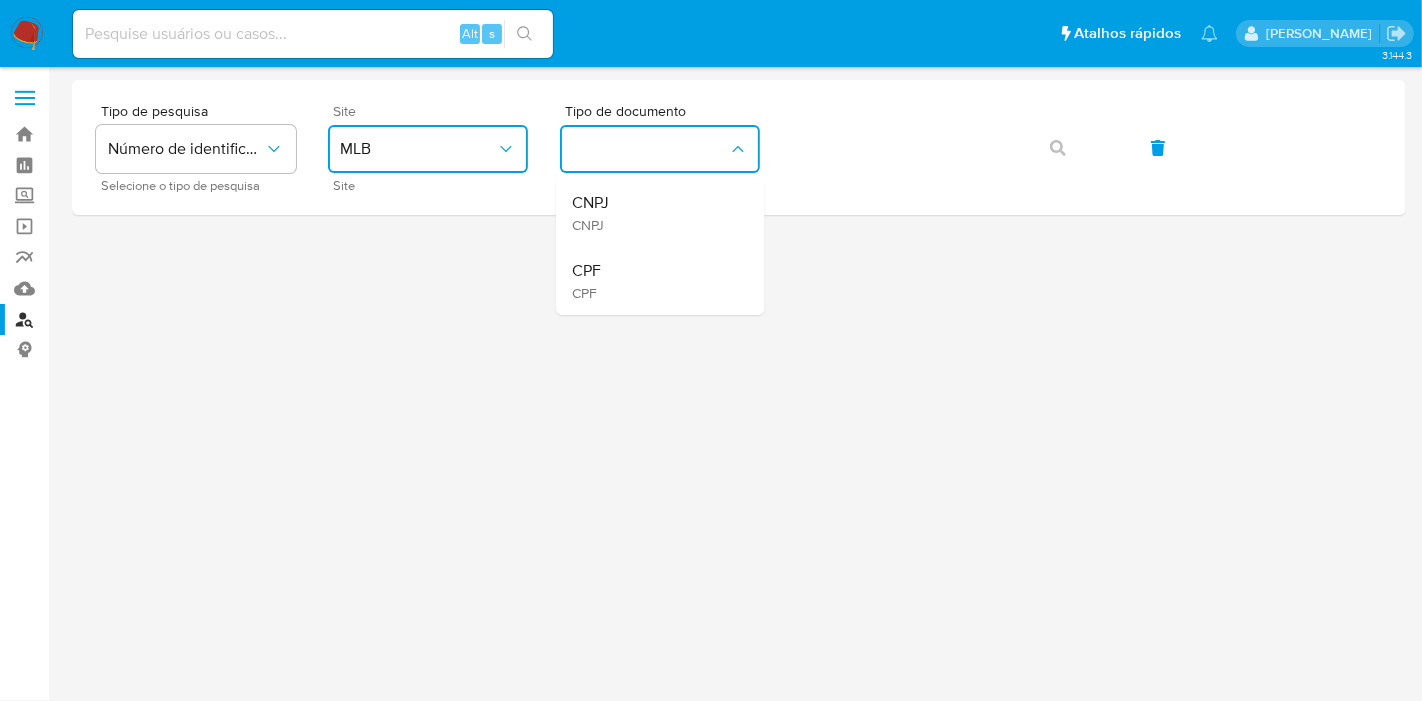 drag, startPoint x: 642, startPoint y: 149, endPoint x: 607, endPoint y: 274, distance: 129.80756 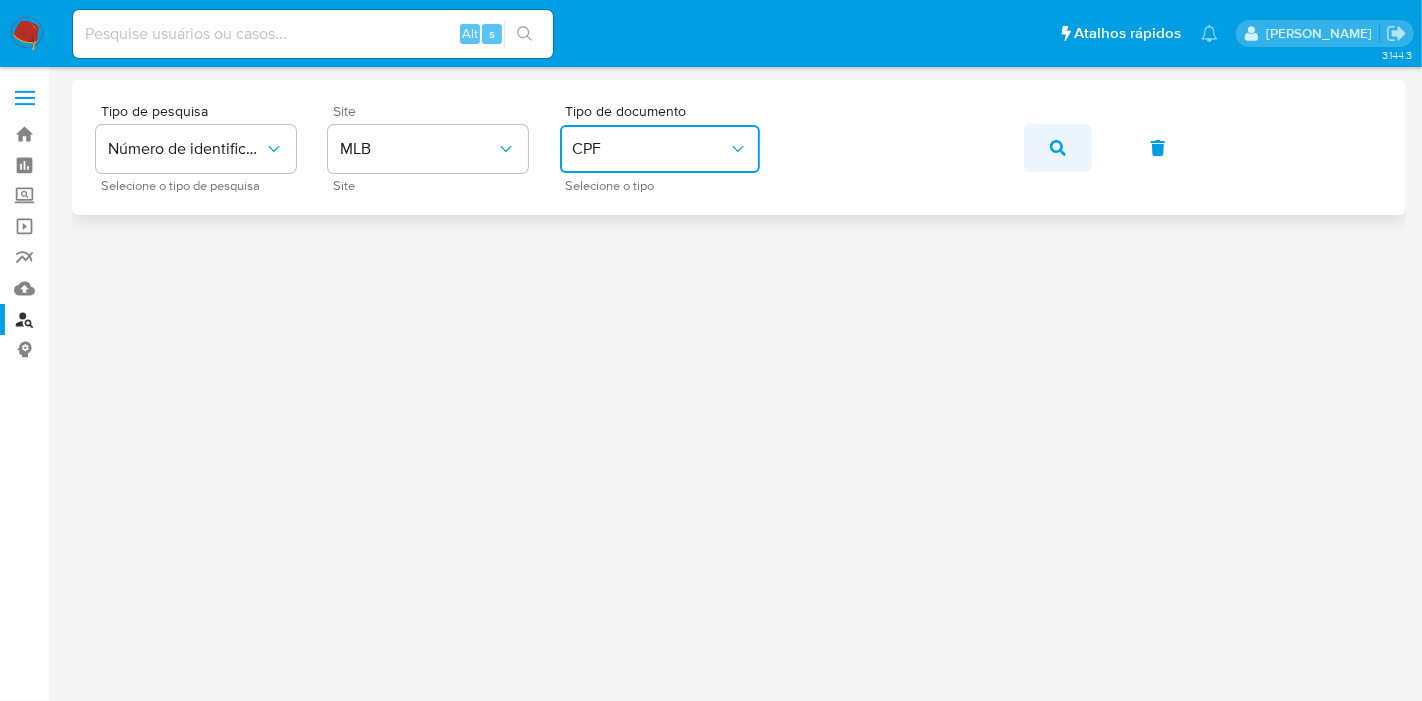click 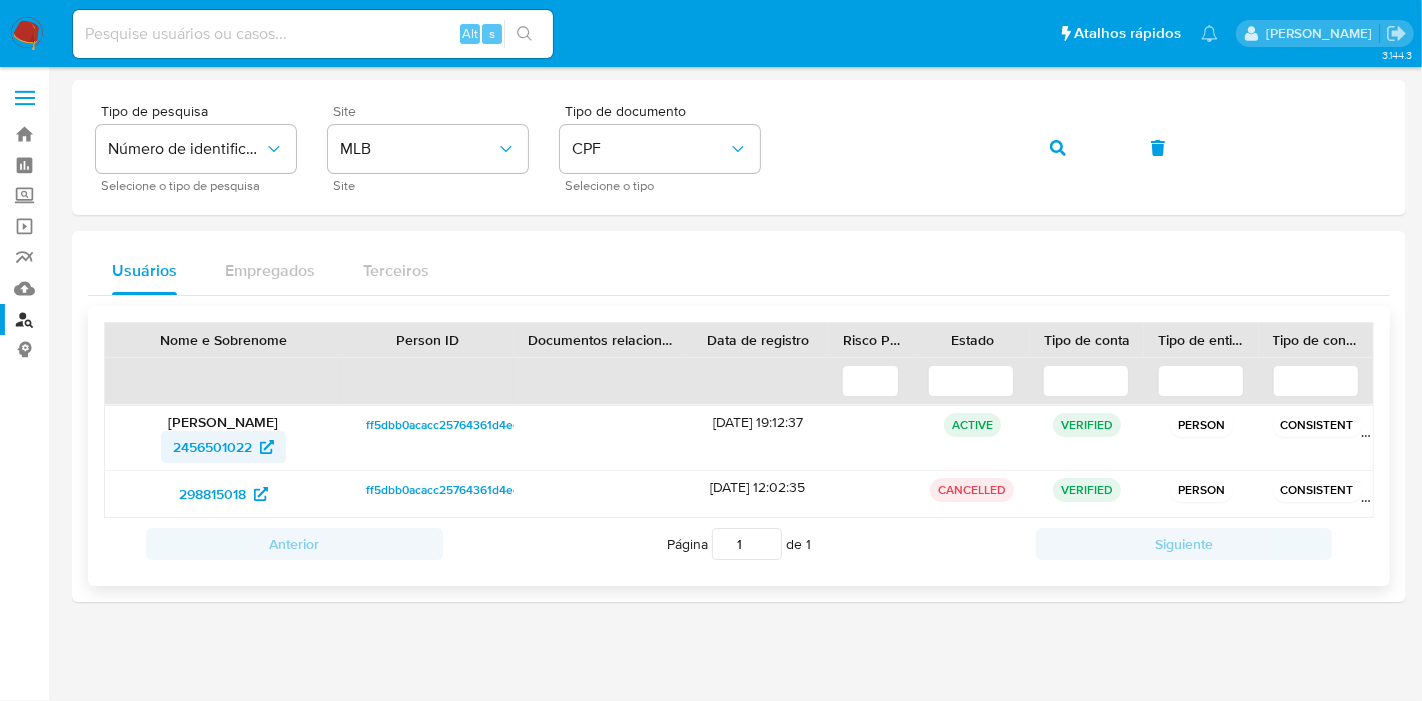 click on "2456501022" at bounding box center [212, 447] 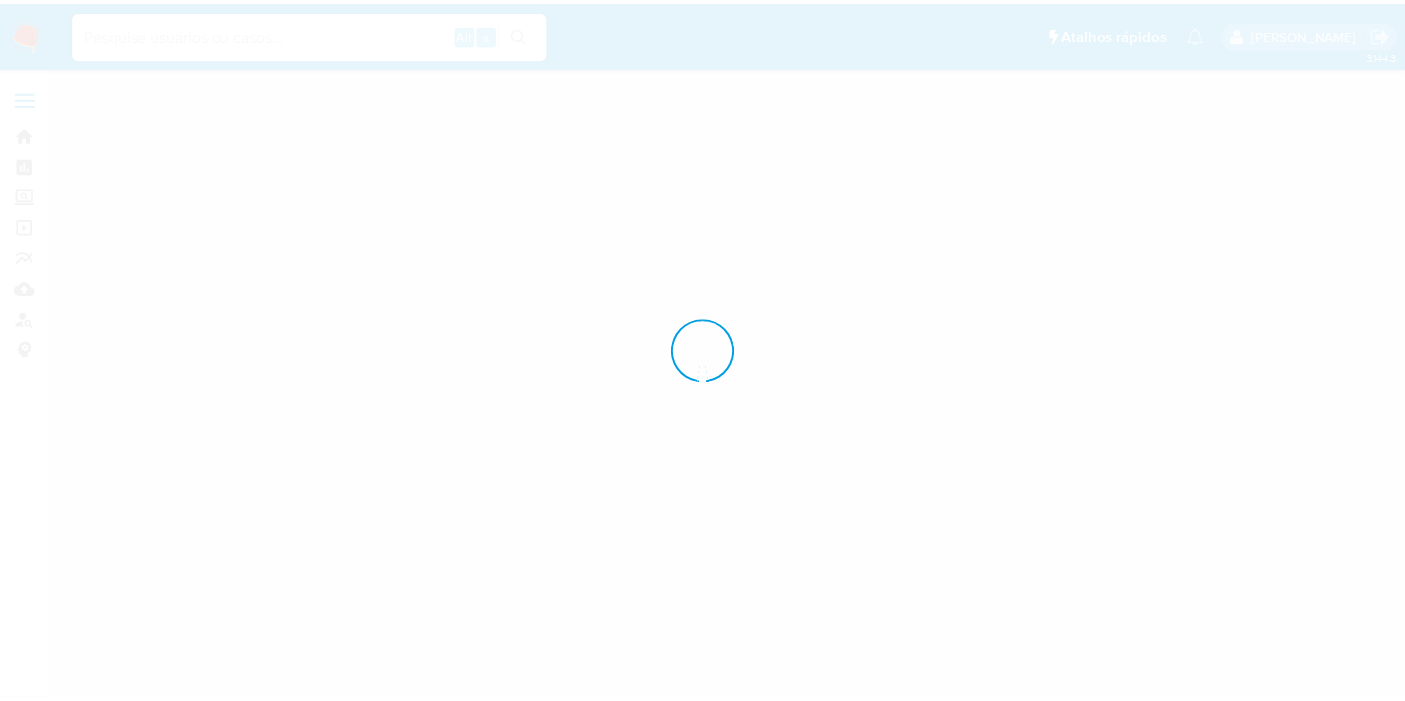 scroll, scrollTop: 0, scrollLeft: 0, axis: both 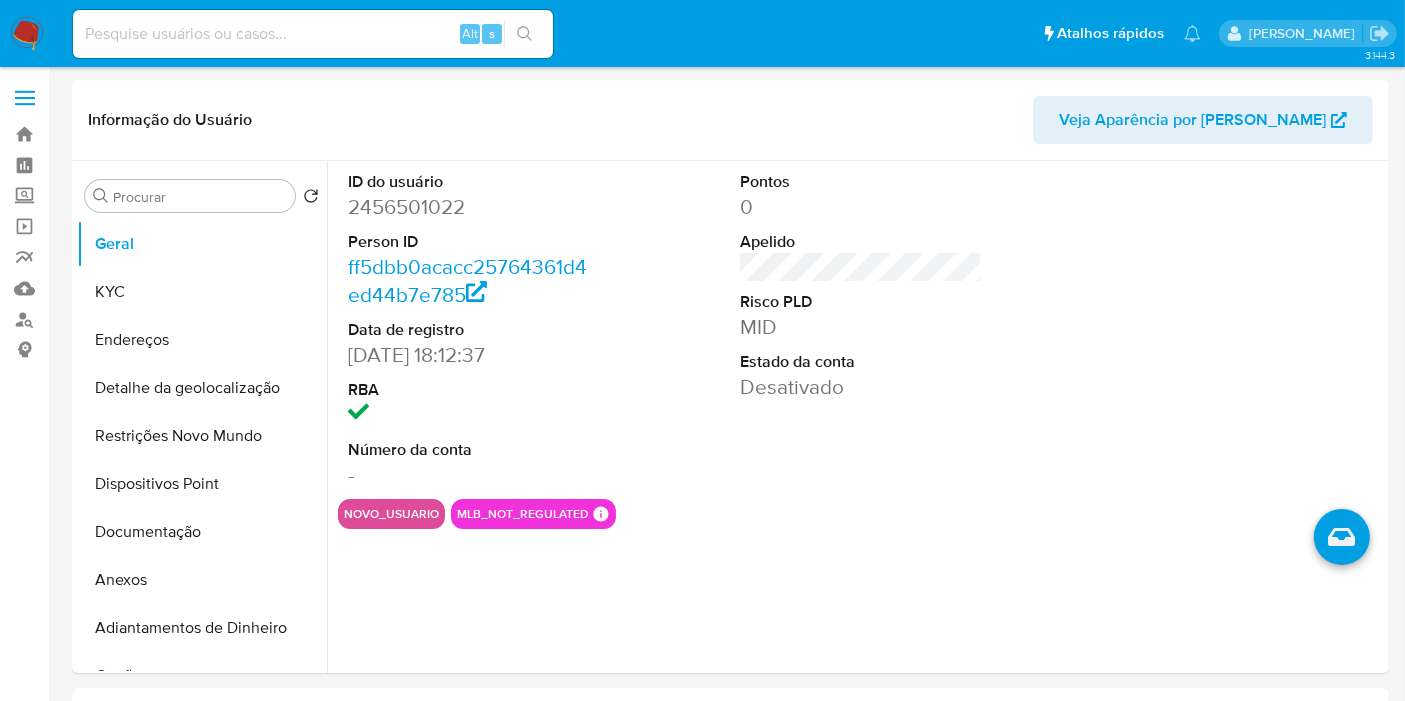 select on "10" 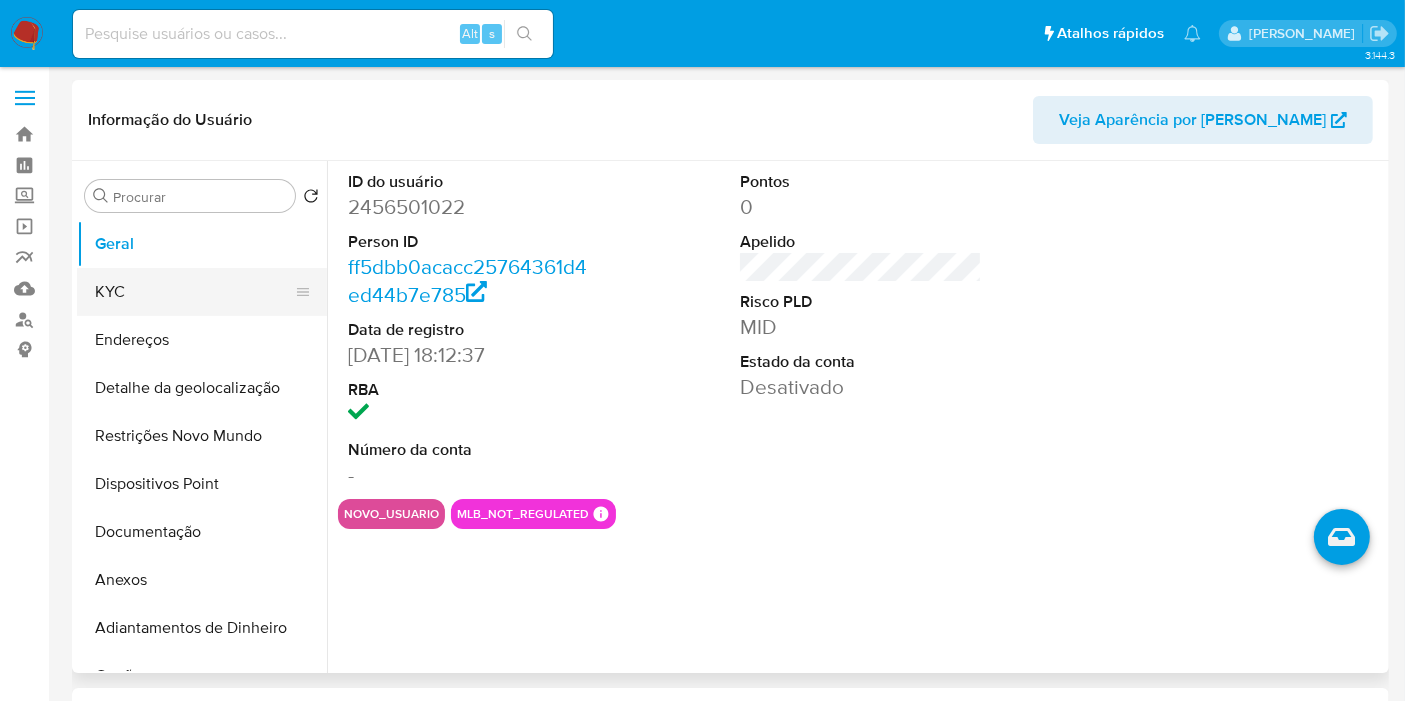 click on "KYC" at bounding box center [194, 292] 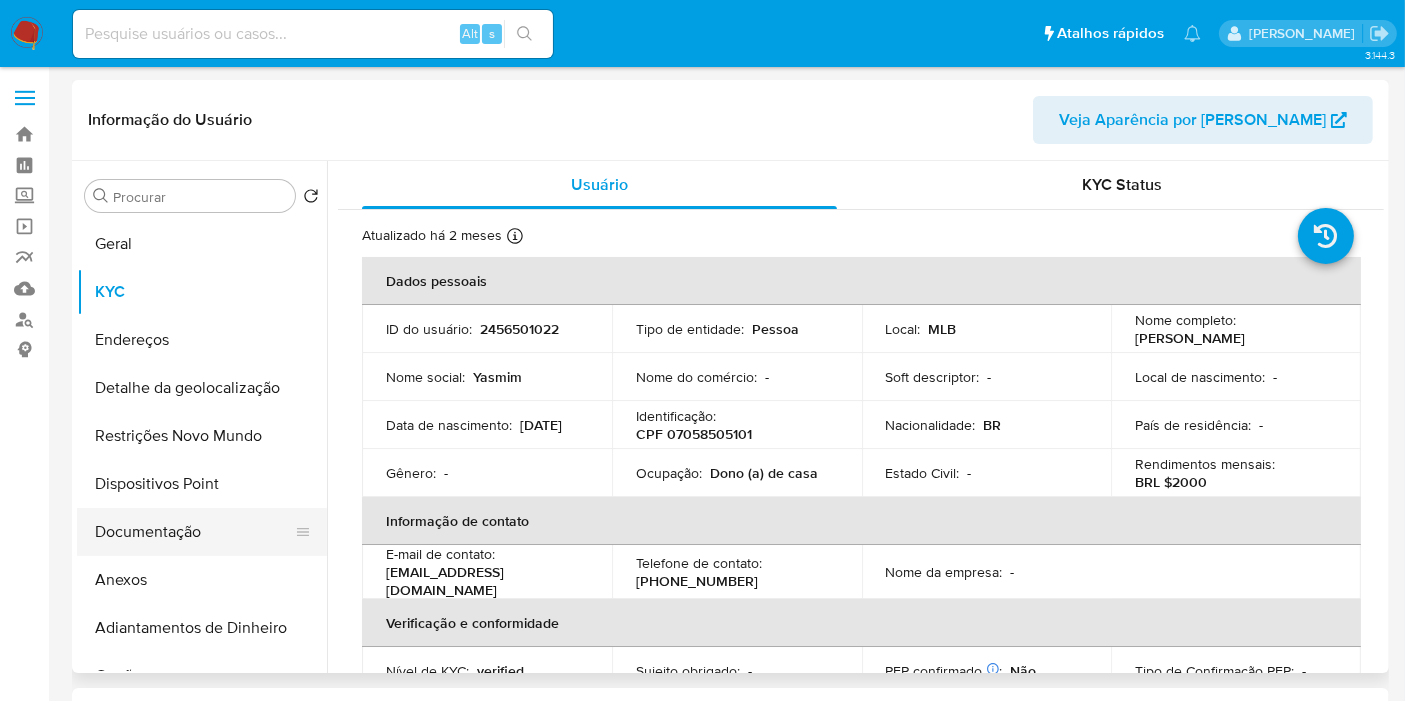 click on "Documentação" at bounding box center [194, 532] 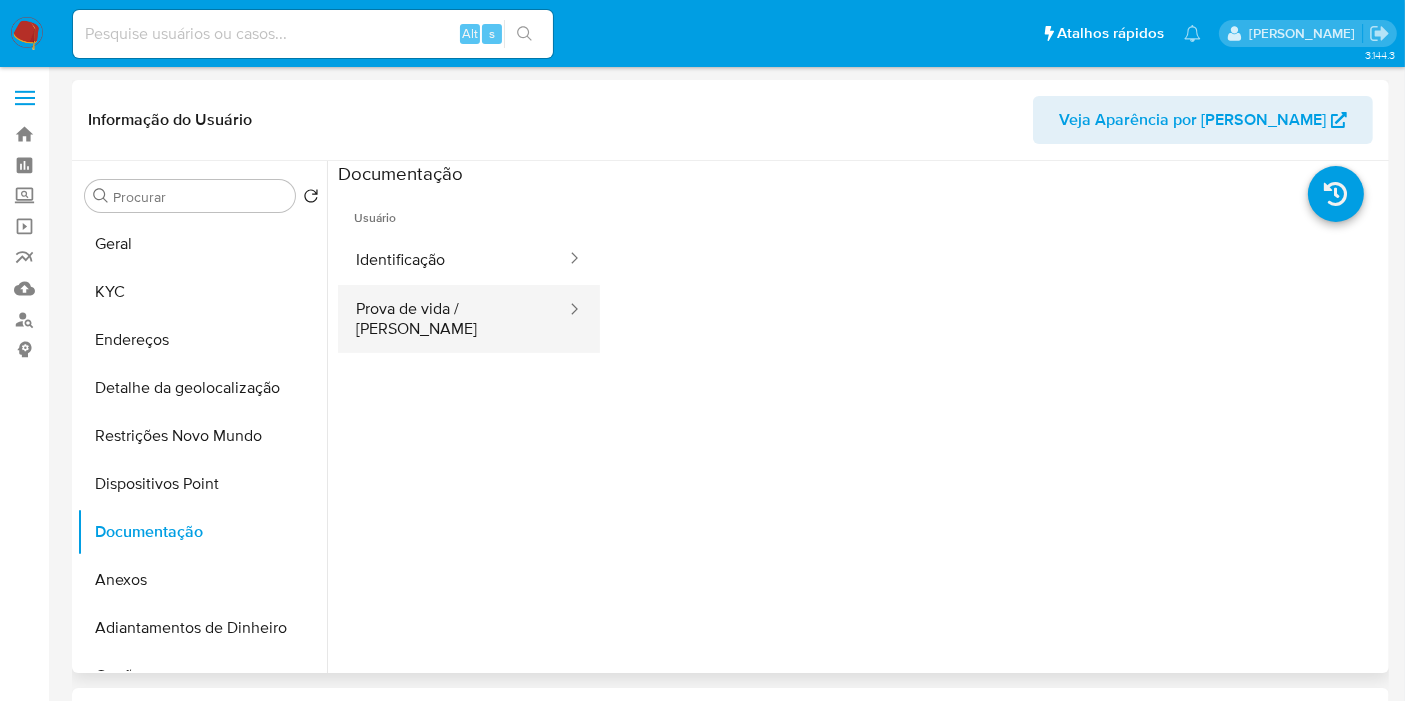 click on "Prova de vida / [PERSON_NAME]" at bounding box center [453, 319] 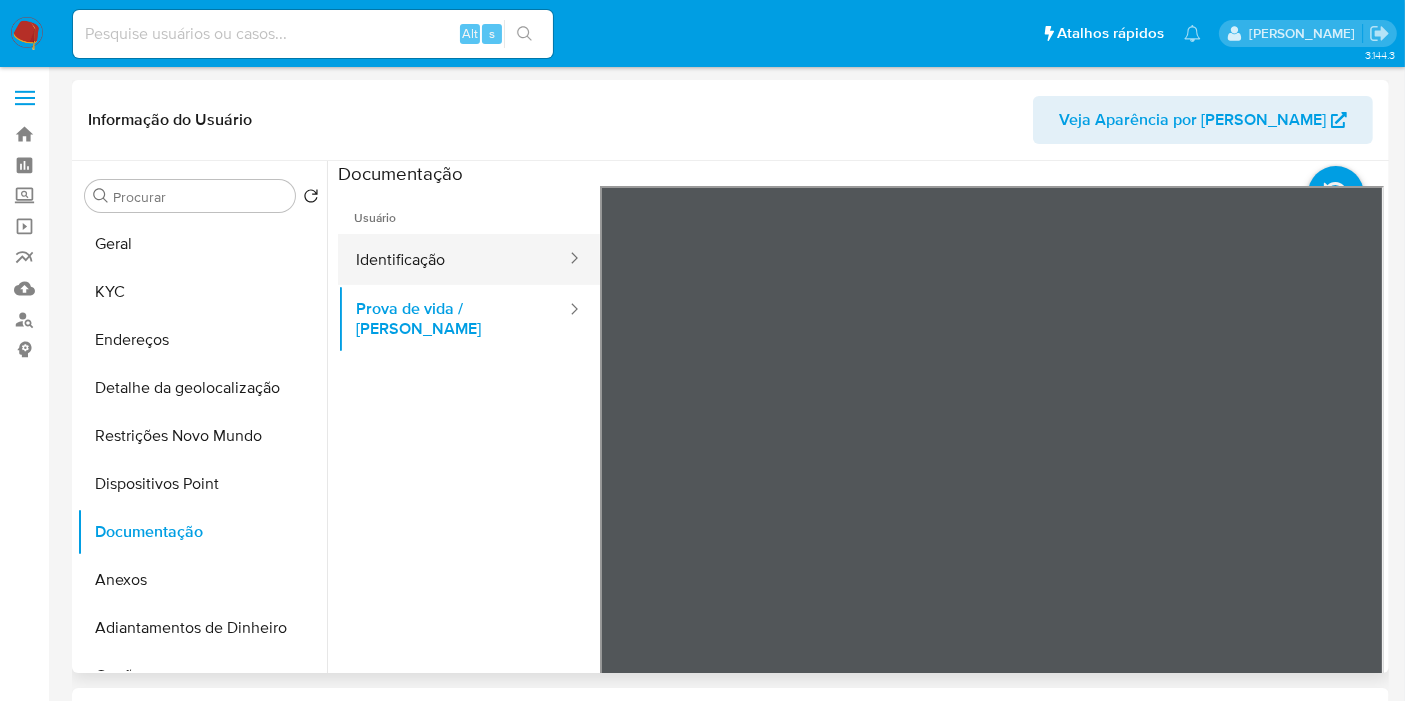 click on "Identificação" at bounding box center [453, 259] 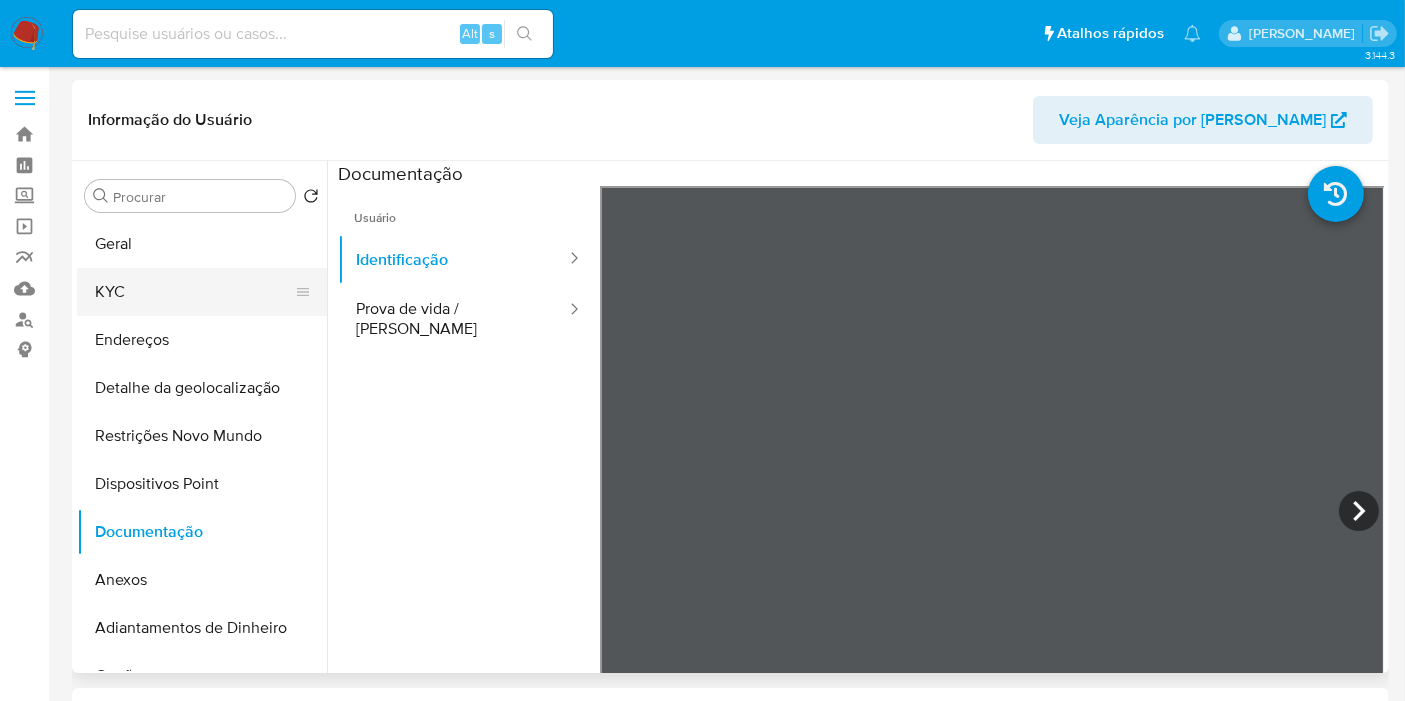 click on "KYC" at bounding box center [194, 292] 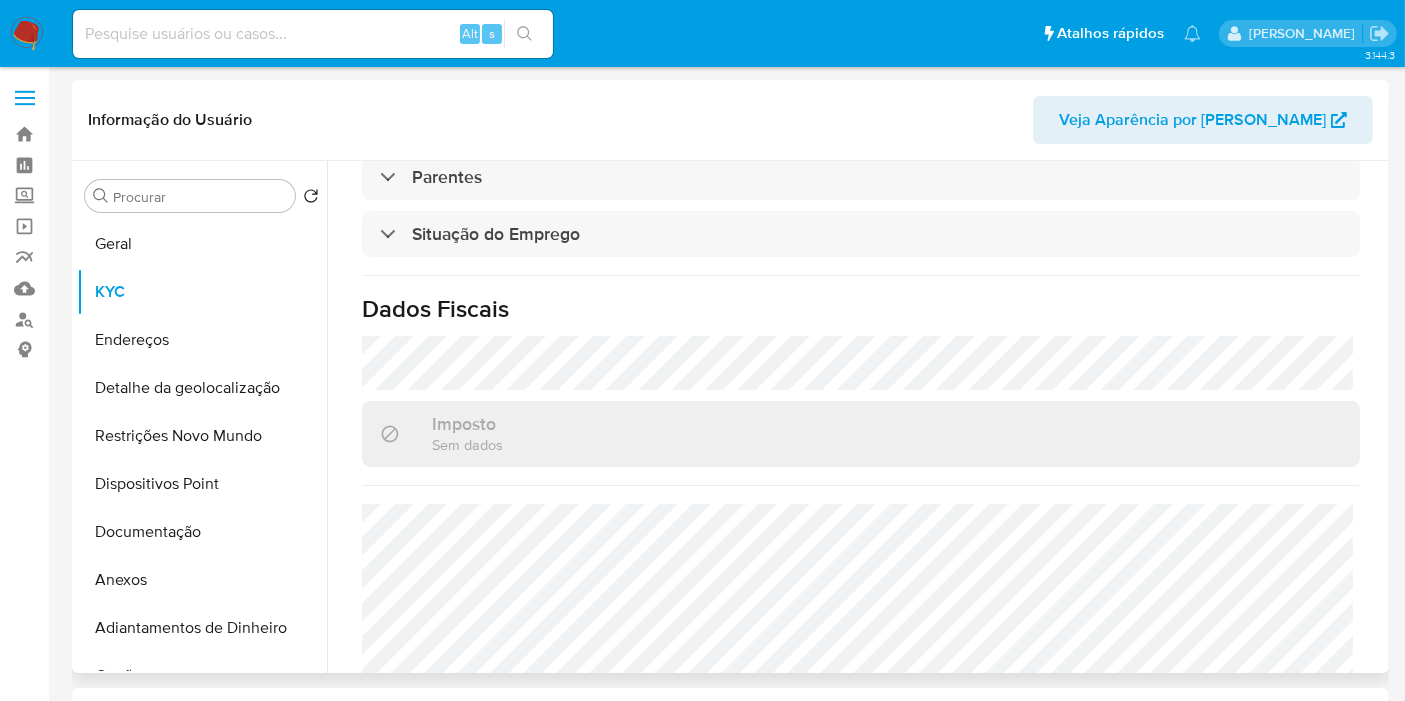 scroll, scrollTop: 888, scrollLeft: 0, axis: vertical 